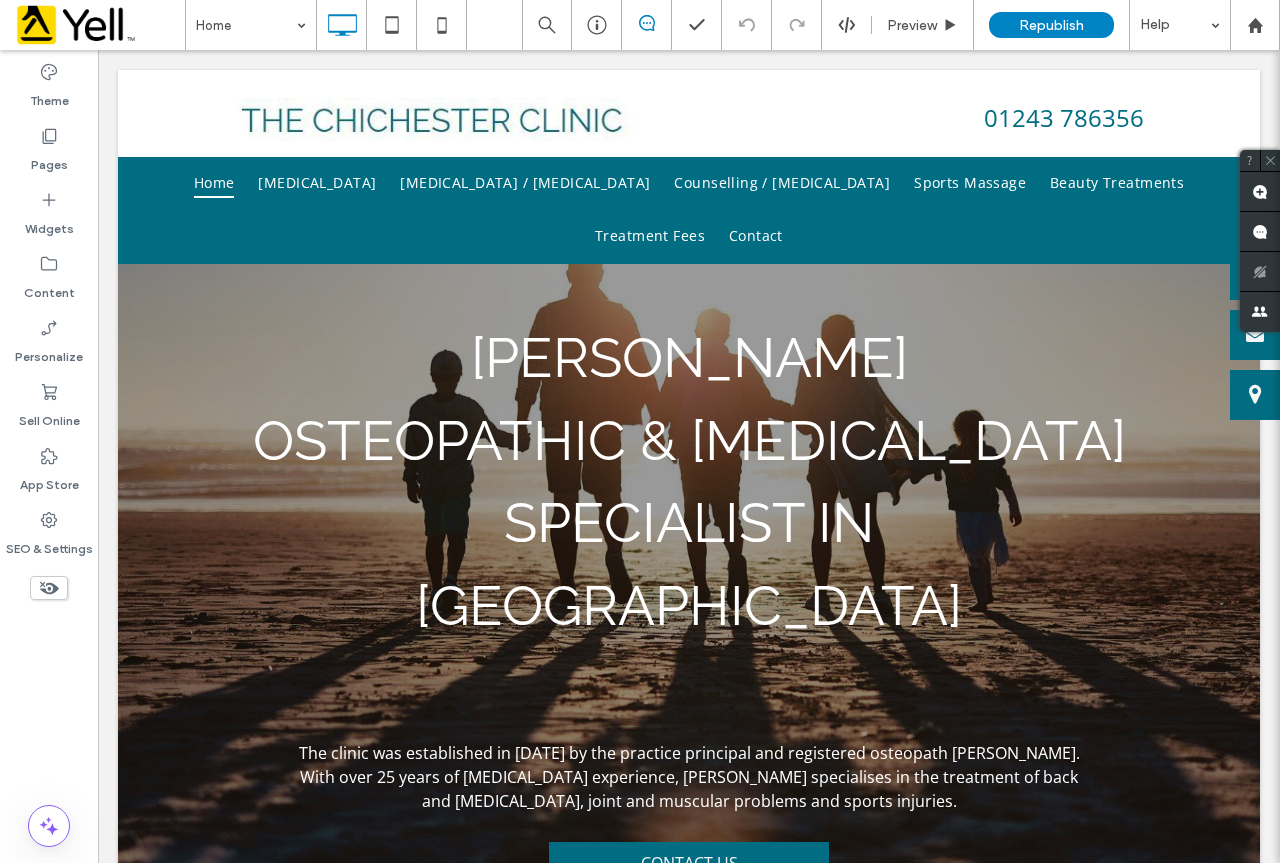 scroll, scrollTop: 0, scrollLeft: 0, axis: both 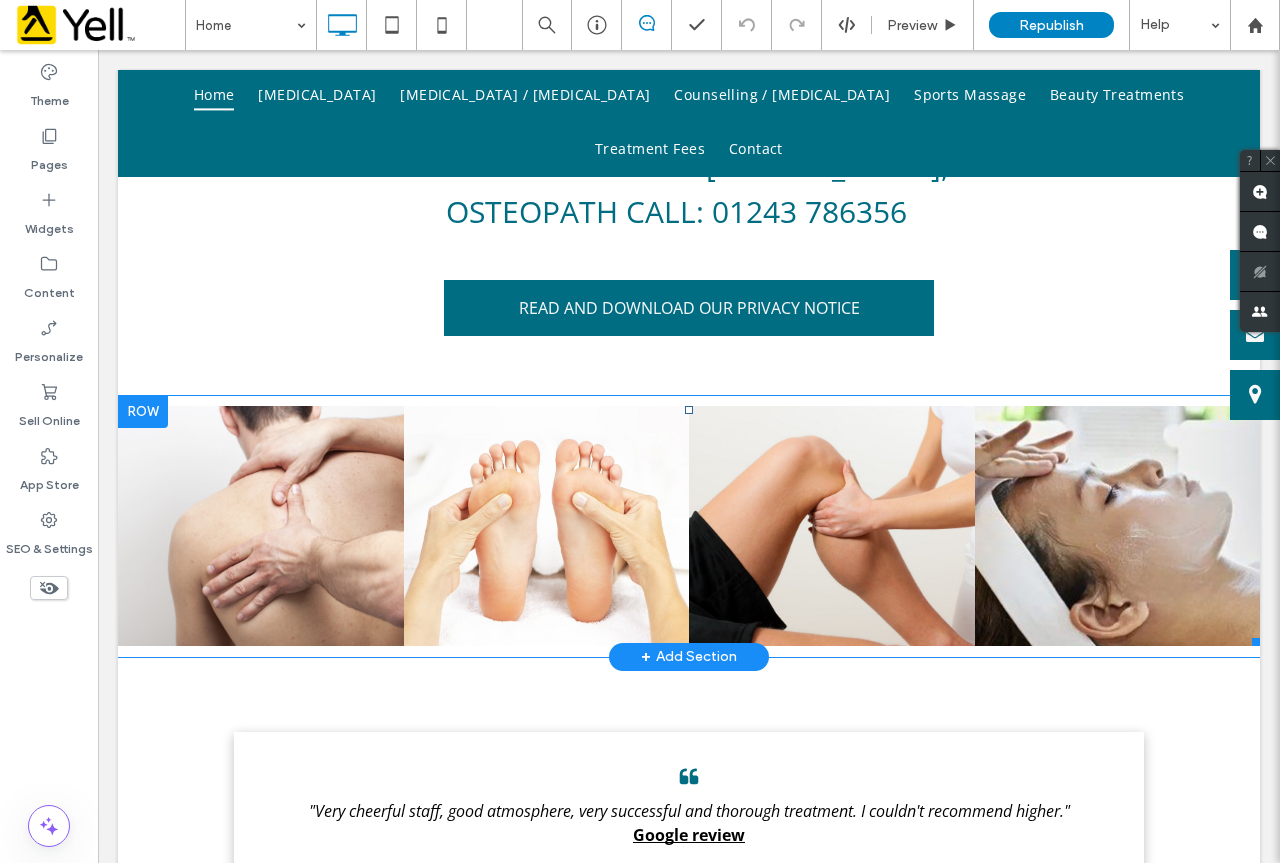 click on "Chiropody/  [MEDICAL_DATA]" at bounding box center [547, 526] 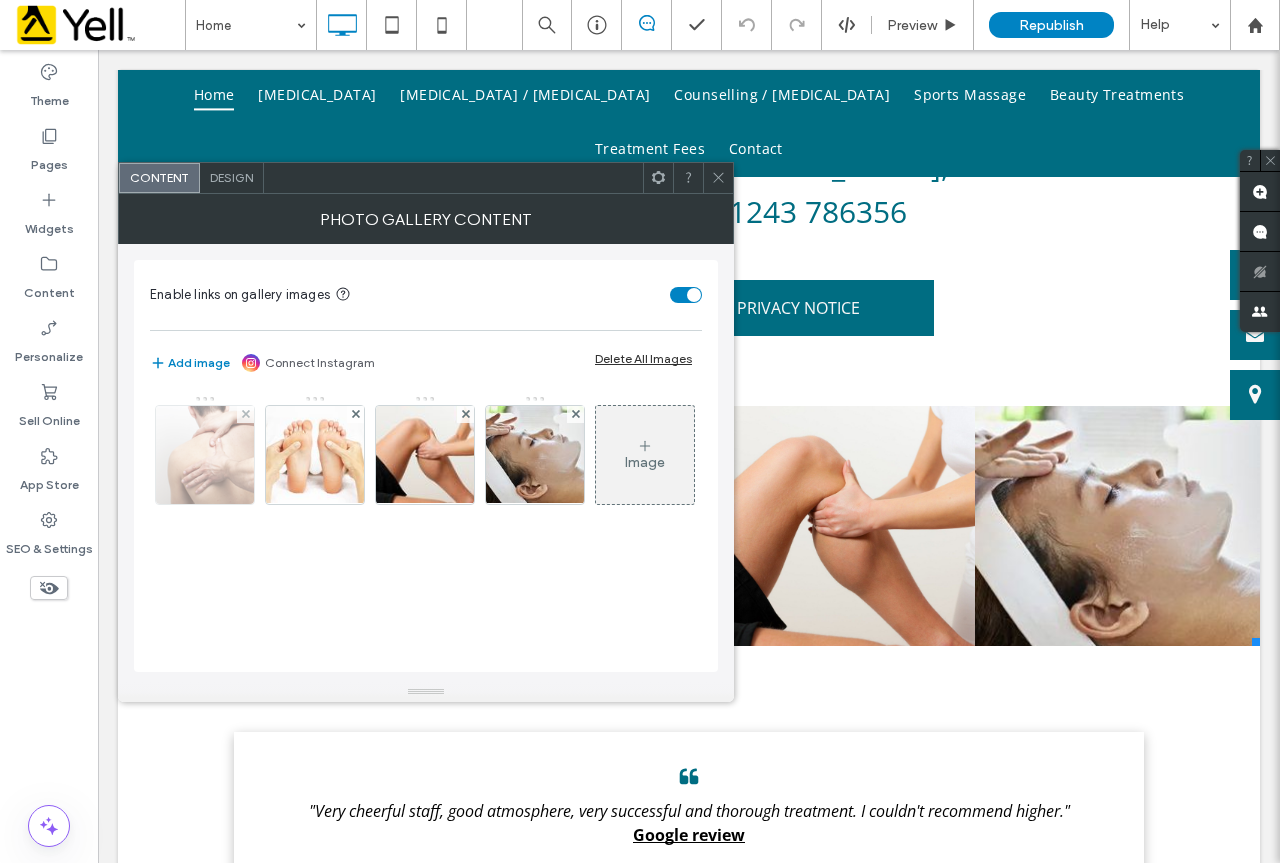 click at bounding box center [205, 455] 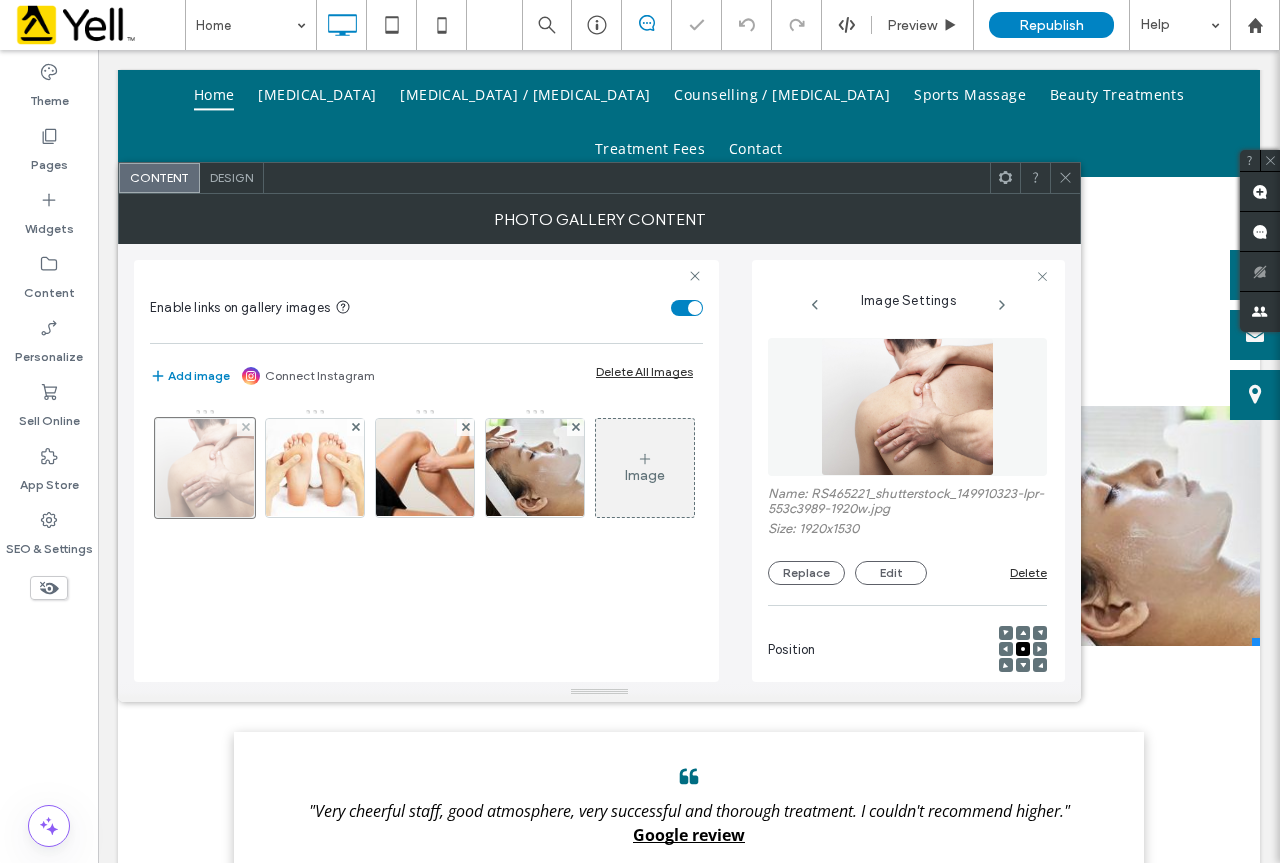 scroll, scrollTop: 0, scrollLeft: 26, axis: horizontal 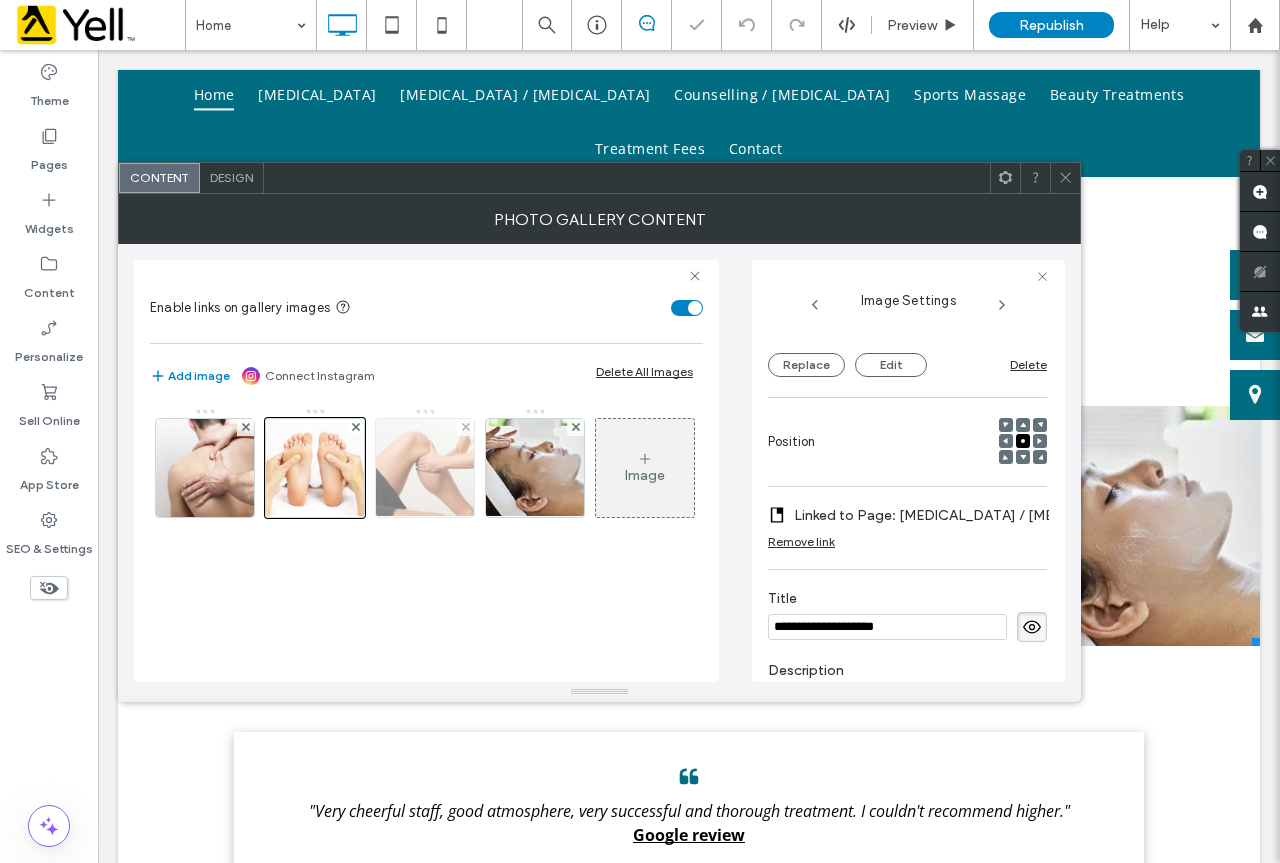 click at bounding box center [425, 468] 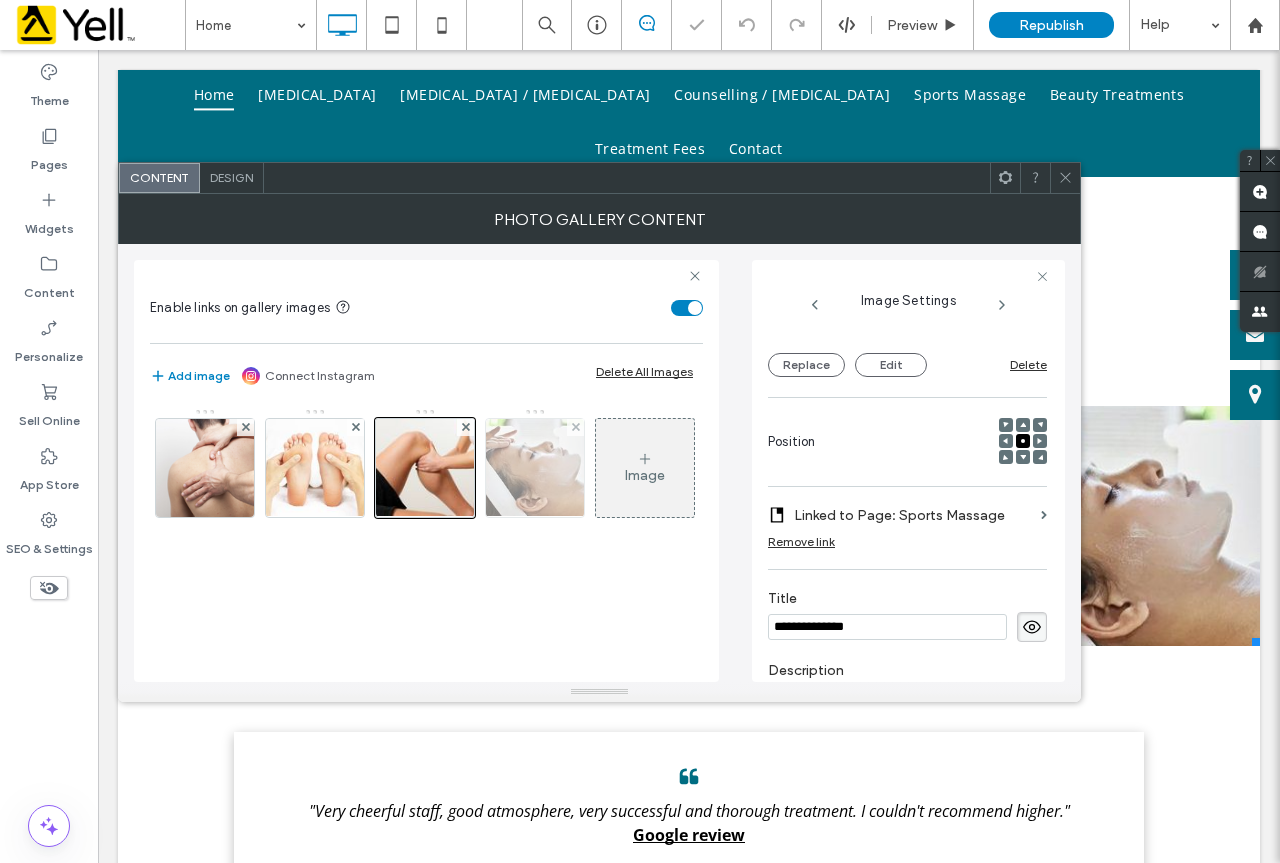 click at bounding box center [535, 468] 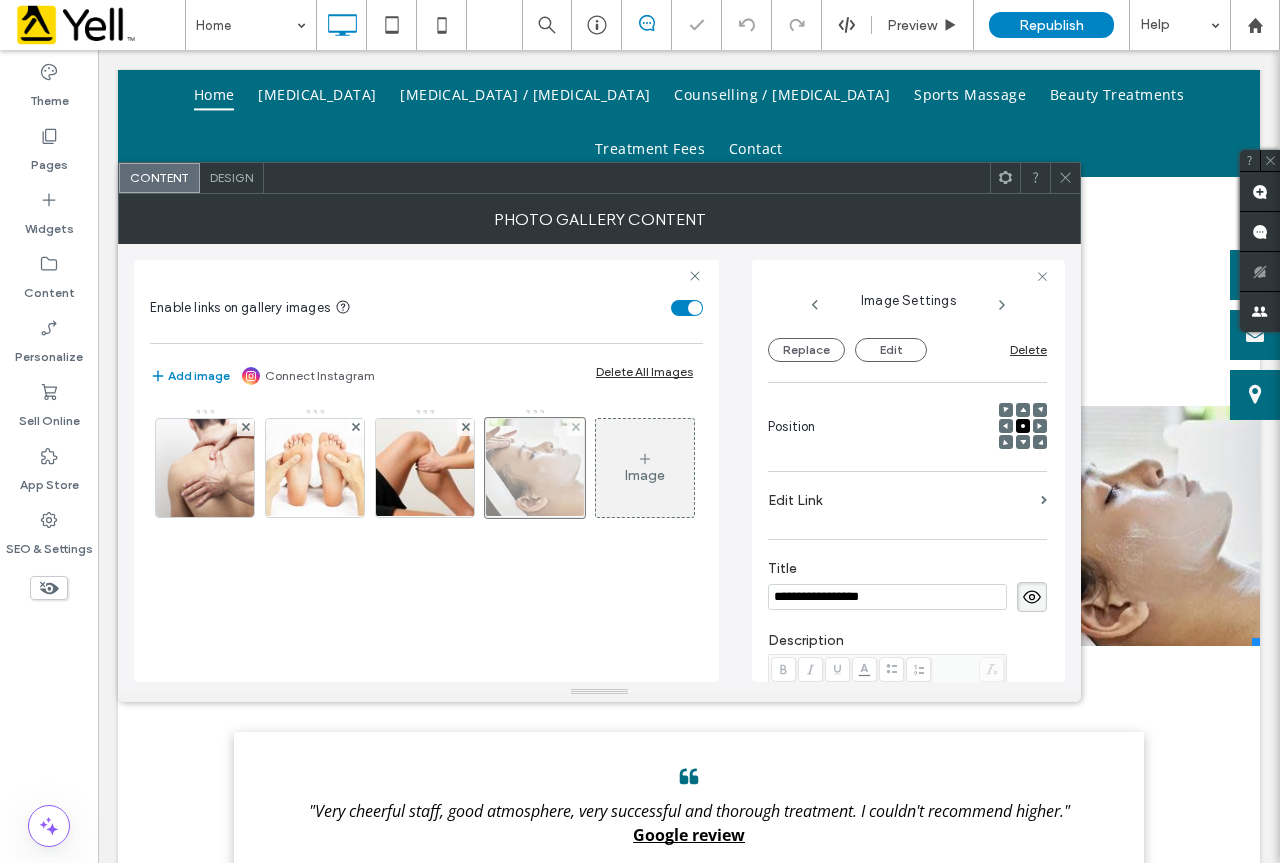 scroll, scrollTop: 193, scrollLeft: 0, axis: vertical 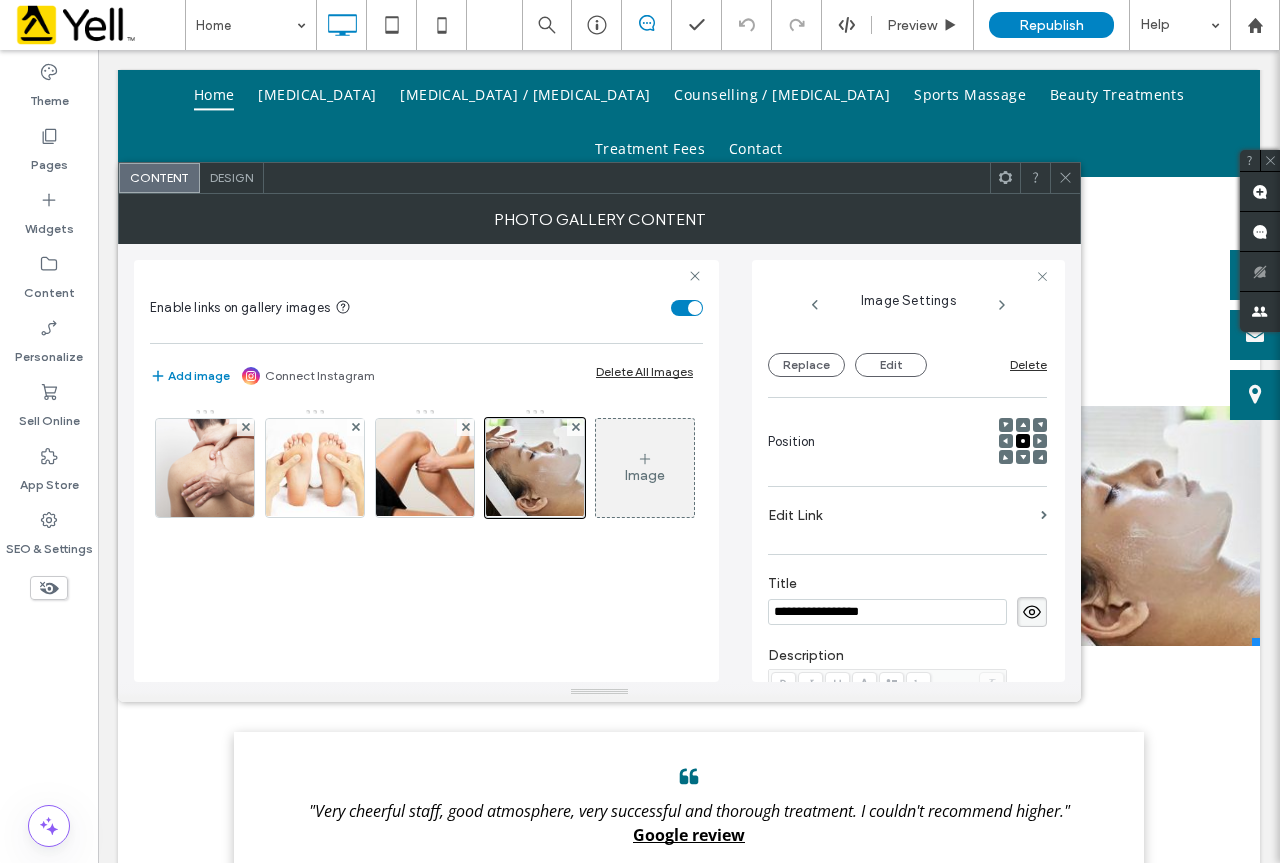 click 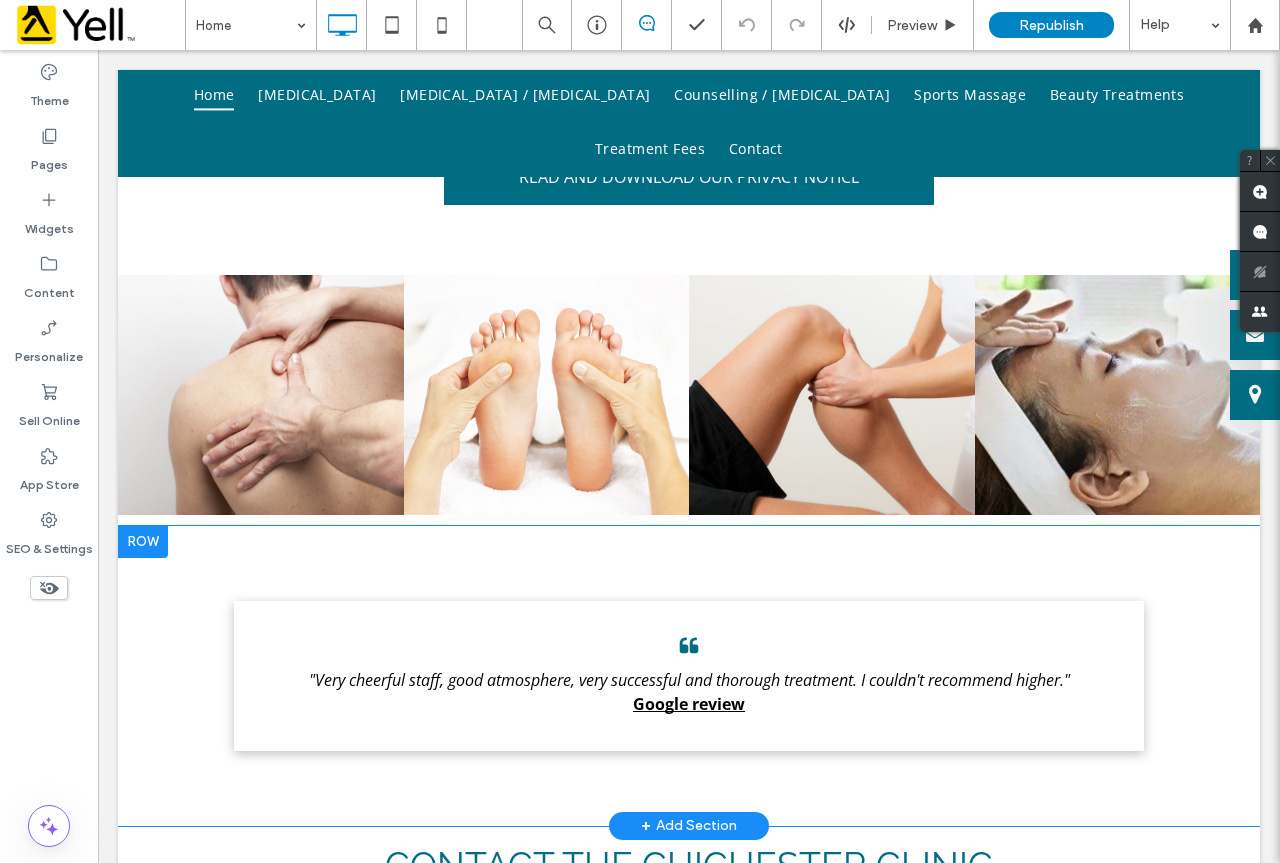 scroll, scrollTop: 1400, scrollLeft: 0, axis: vertical 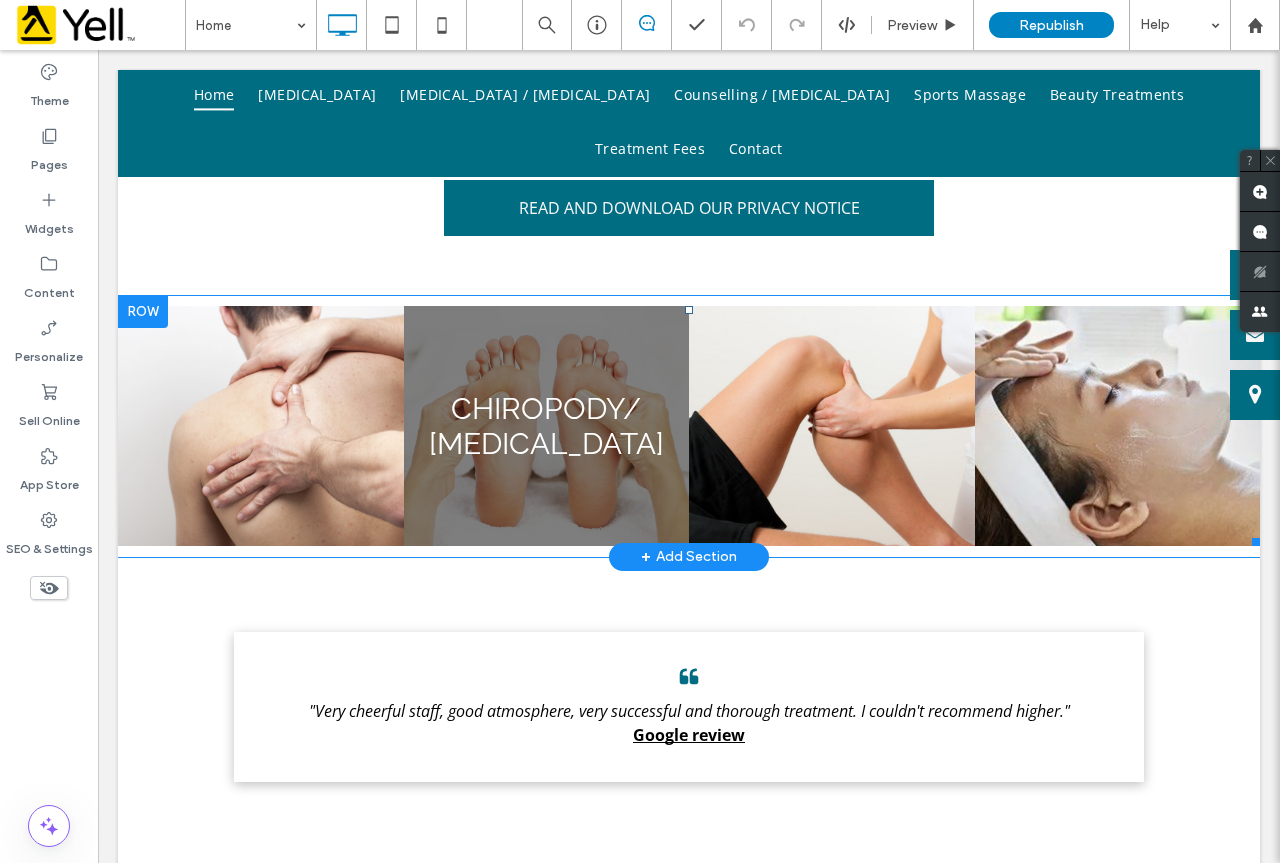 click at bounding box center [546, 426] 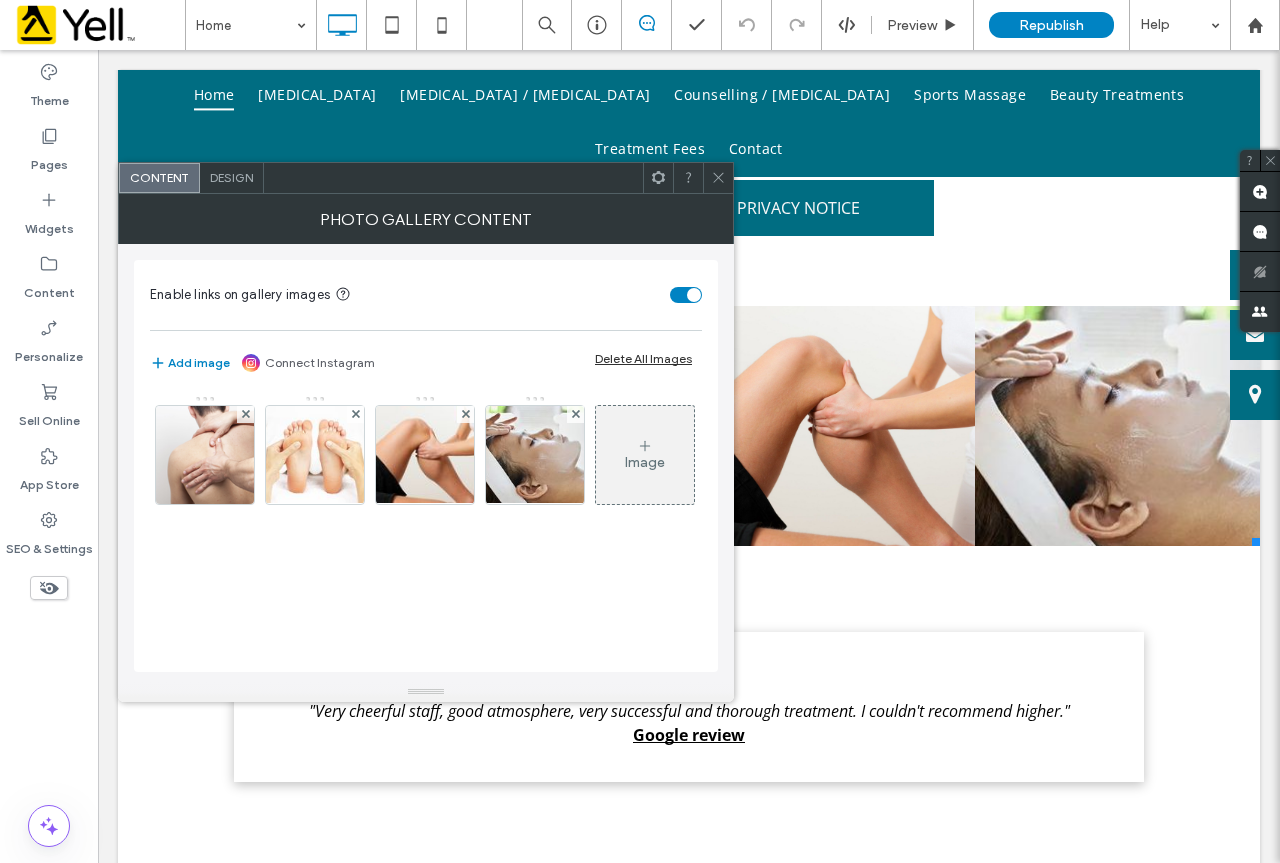 click on "Image" at bounding box center (645, 455) 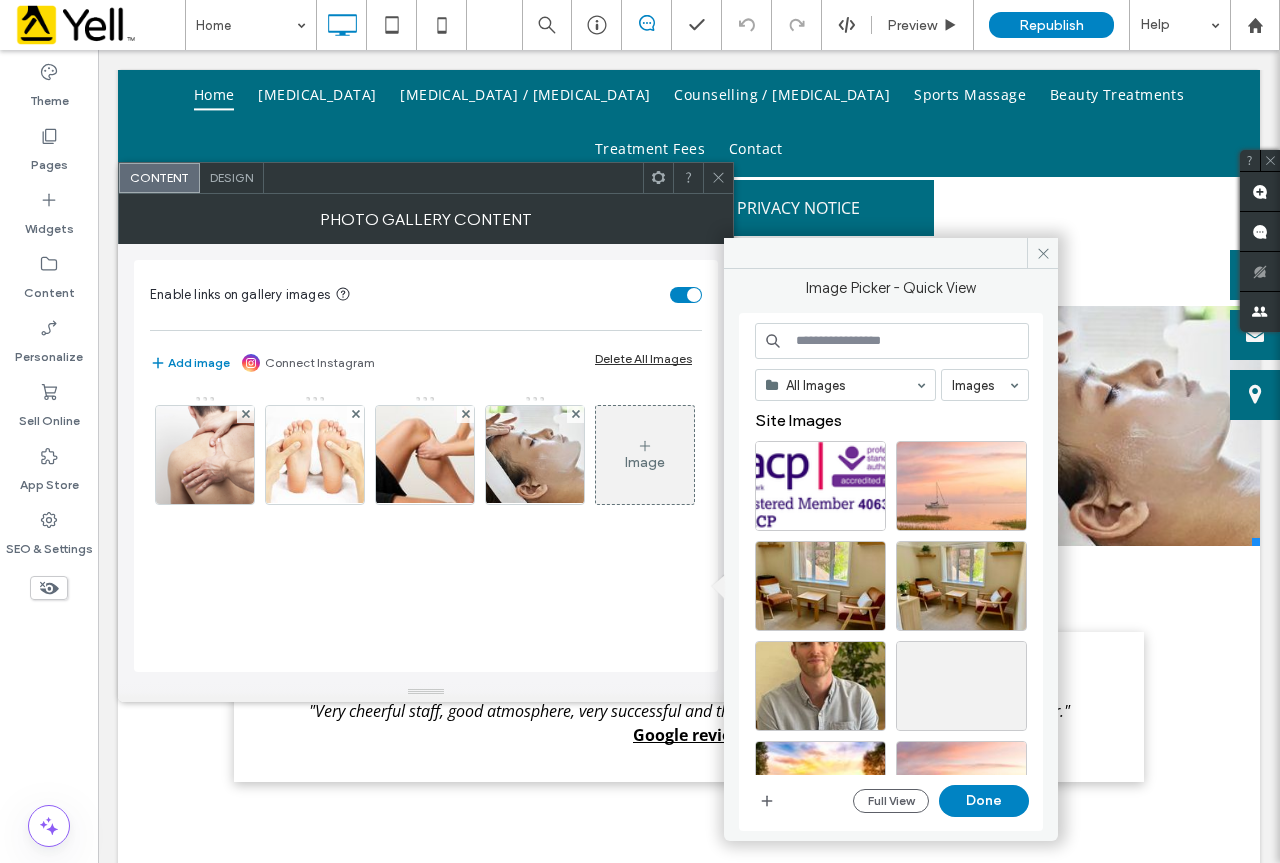 scroll, scrollTop: 100, scrollLeft: 0, axis: vertical 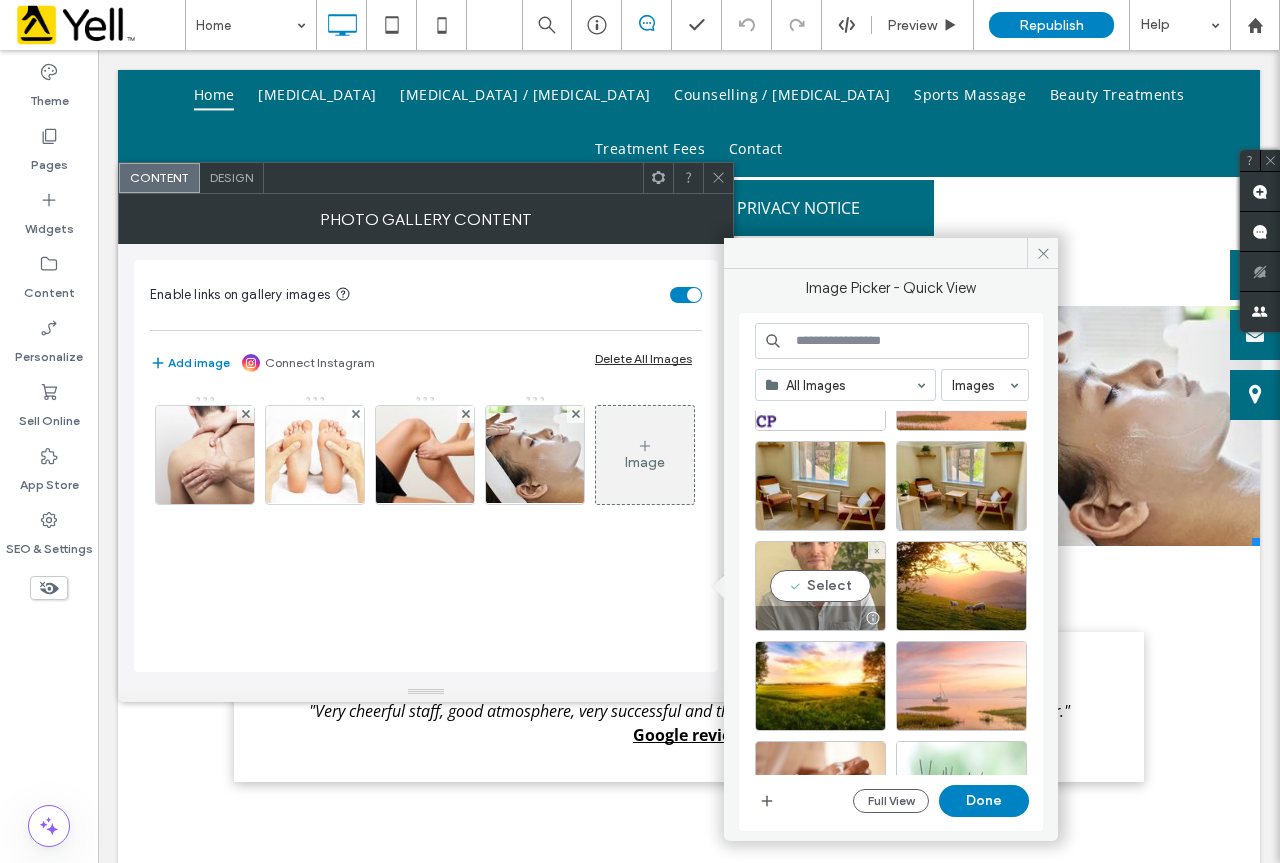 click on "Select" at bounding box center (820, 586) 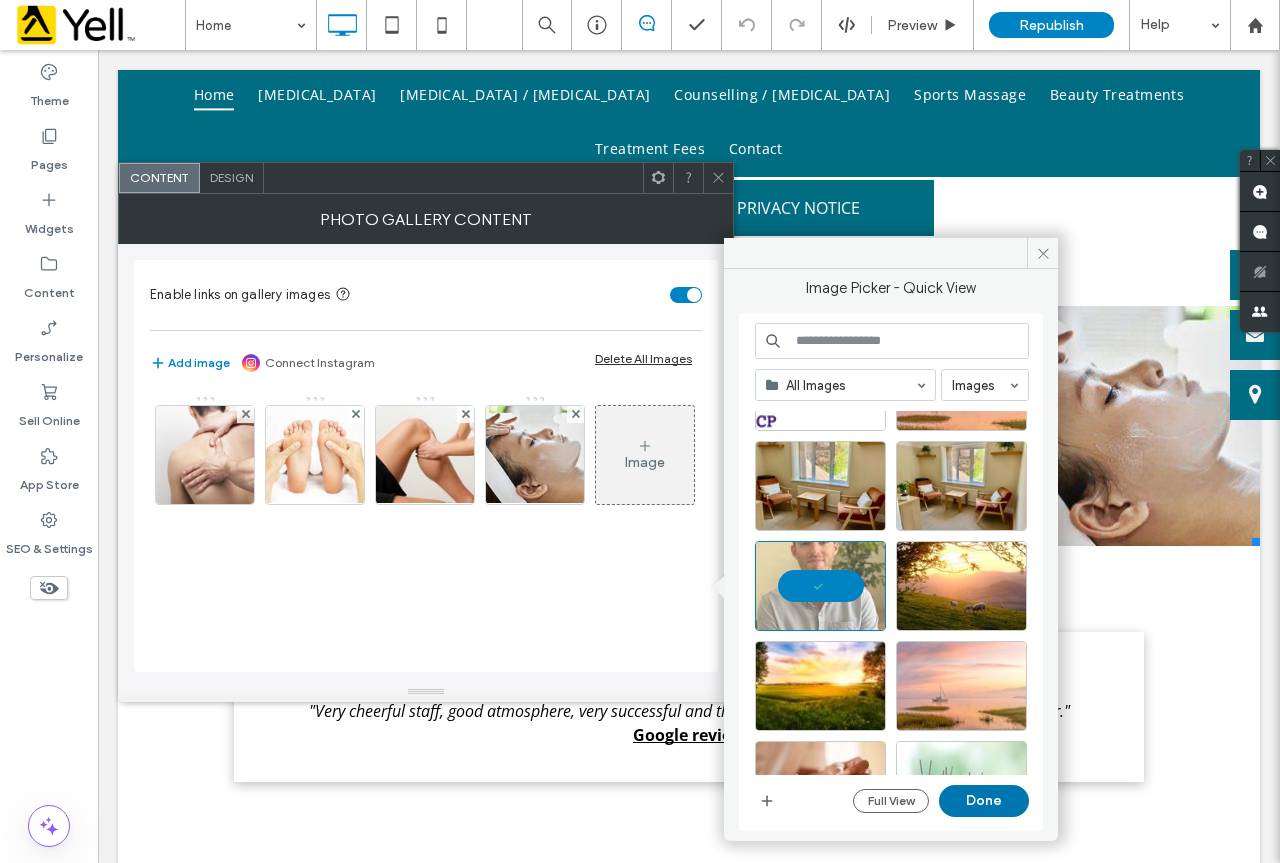 click on "Done" at bounding box center [984, 801] 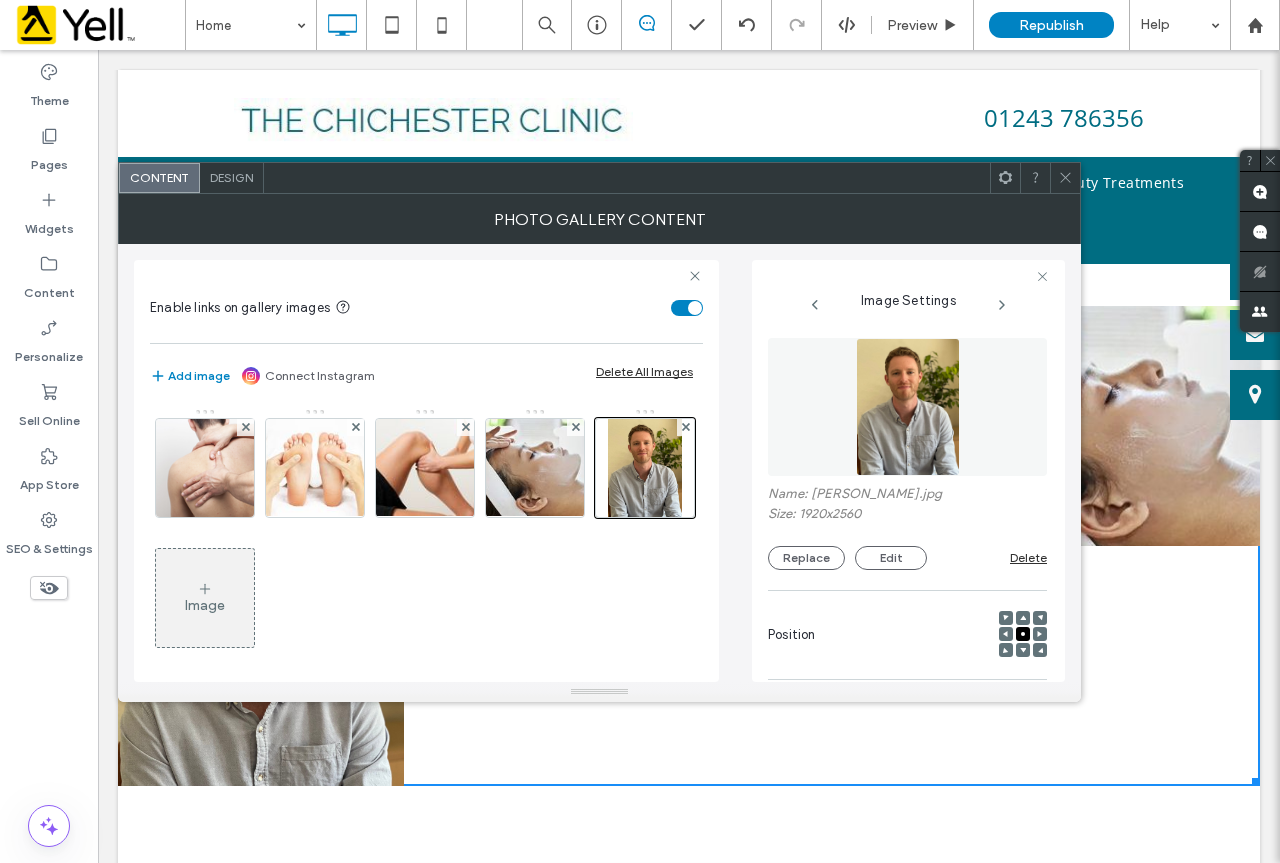click on "Design" at bounding box center [231, 177] 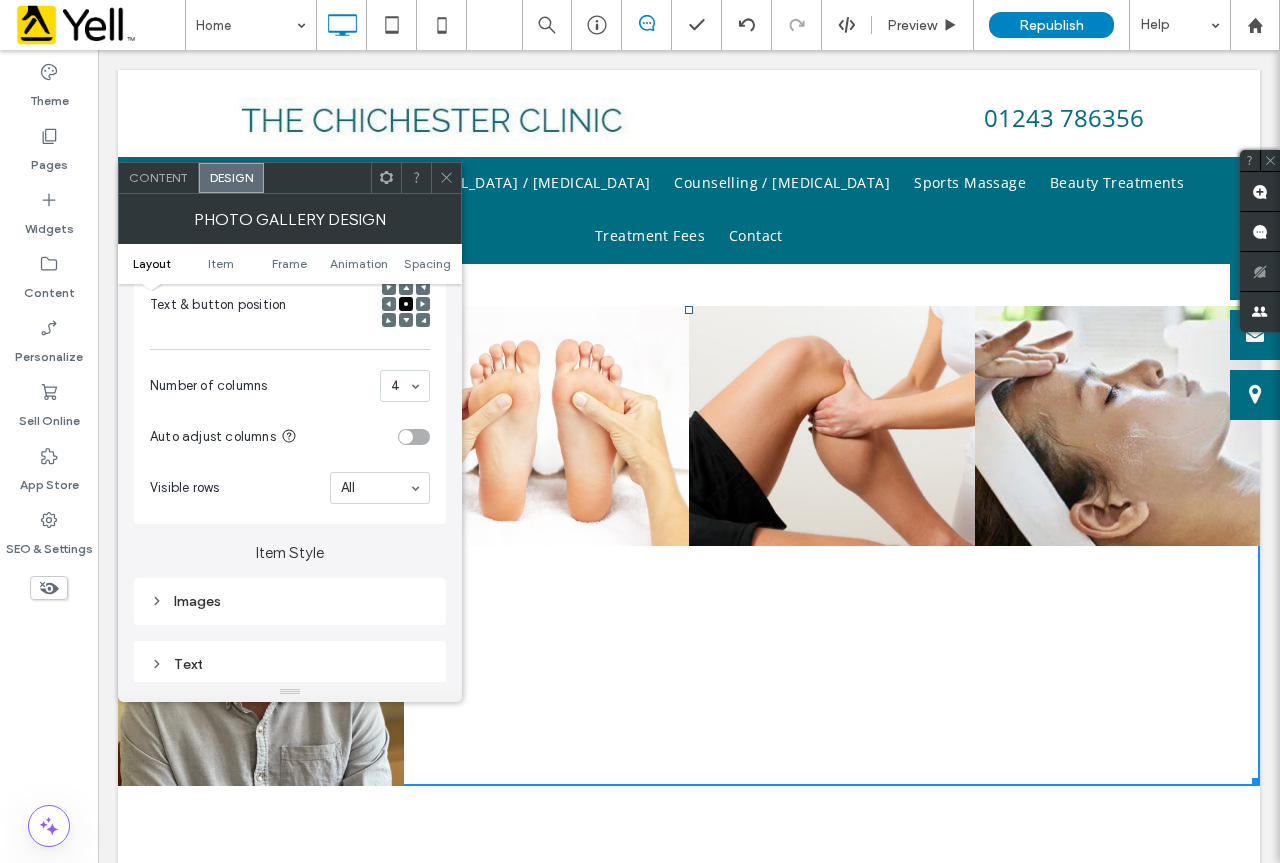 scroll, scrollTop: 500, scrollLeft: 0, axis: vertical 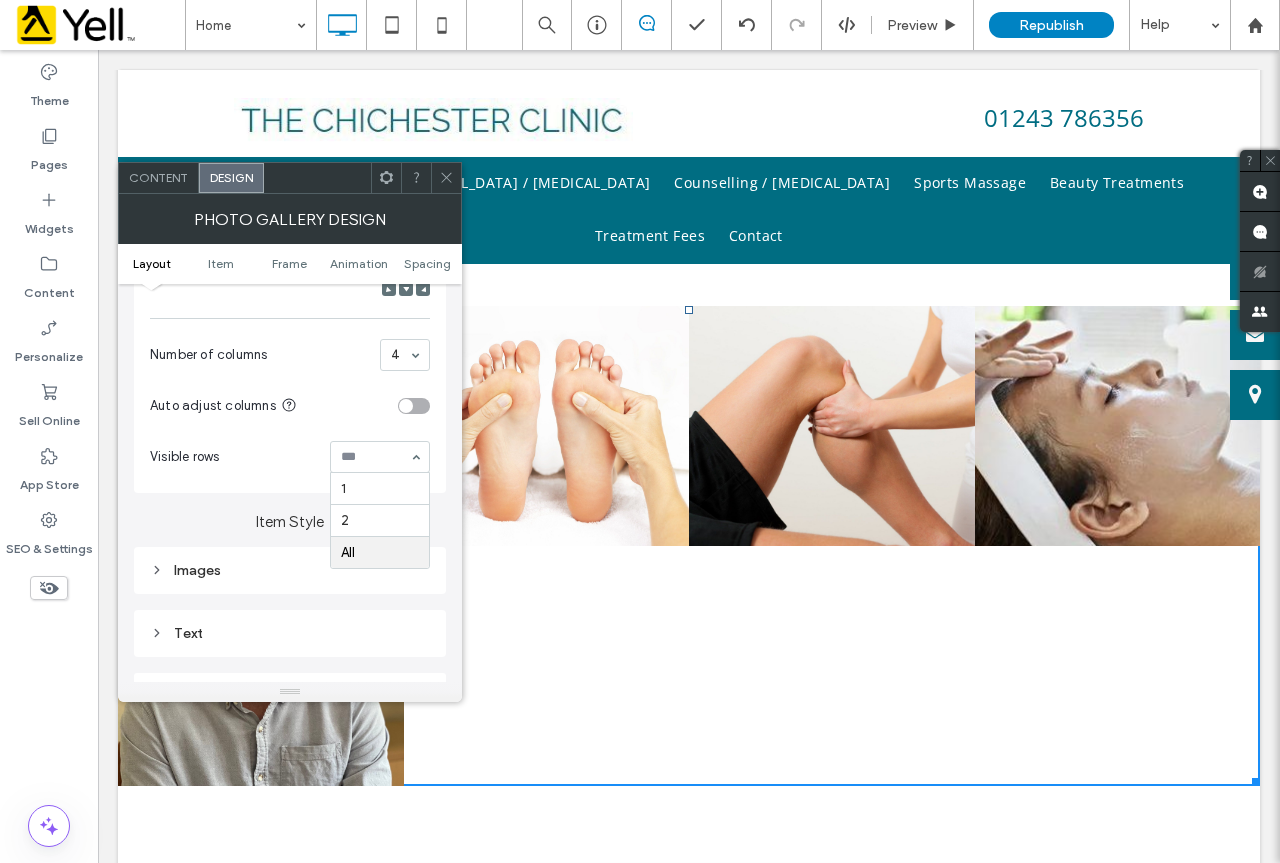 click on "Visible rows 1 2 All" at bounding box center (290, 457) 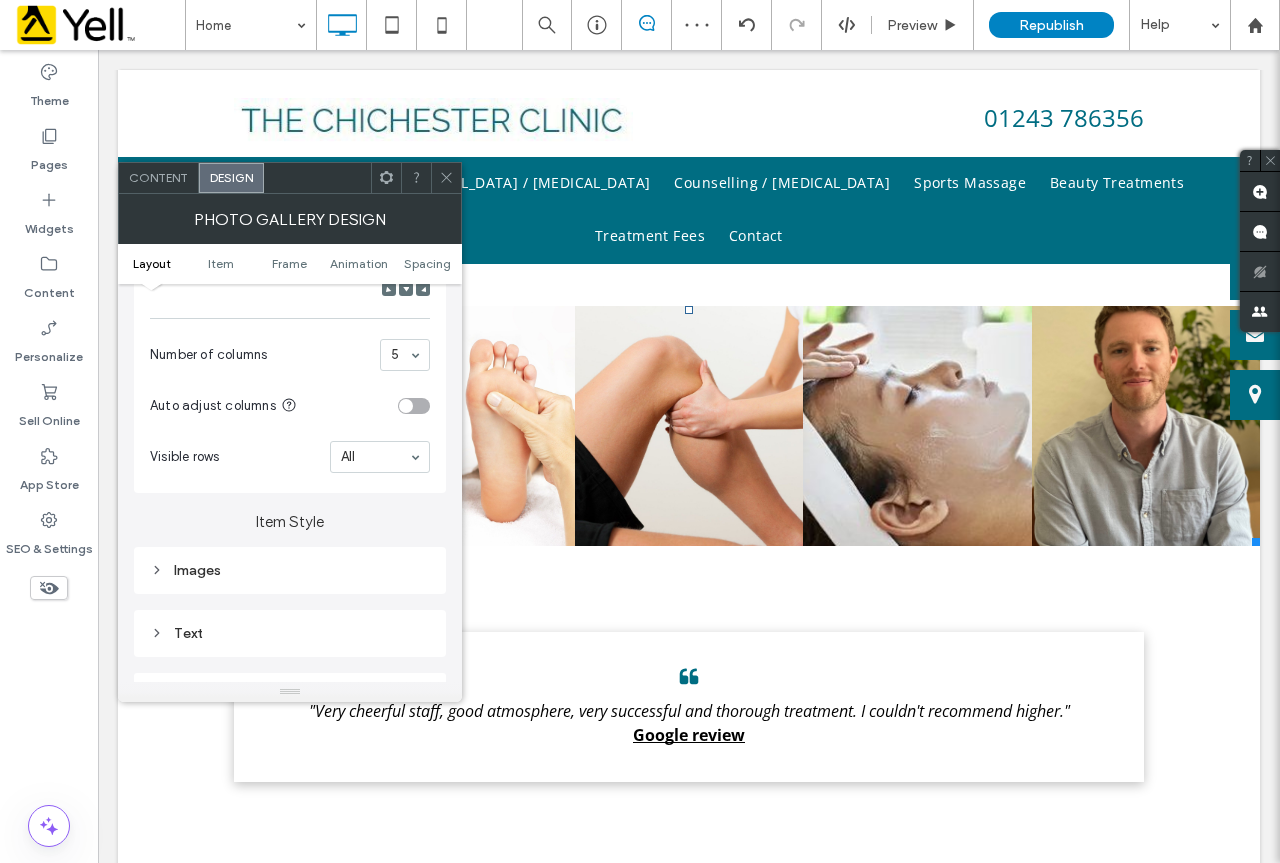 click at bounding box center [446, 178] 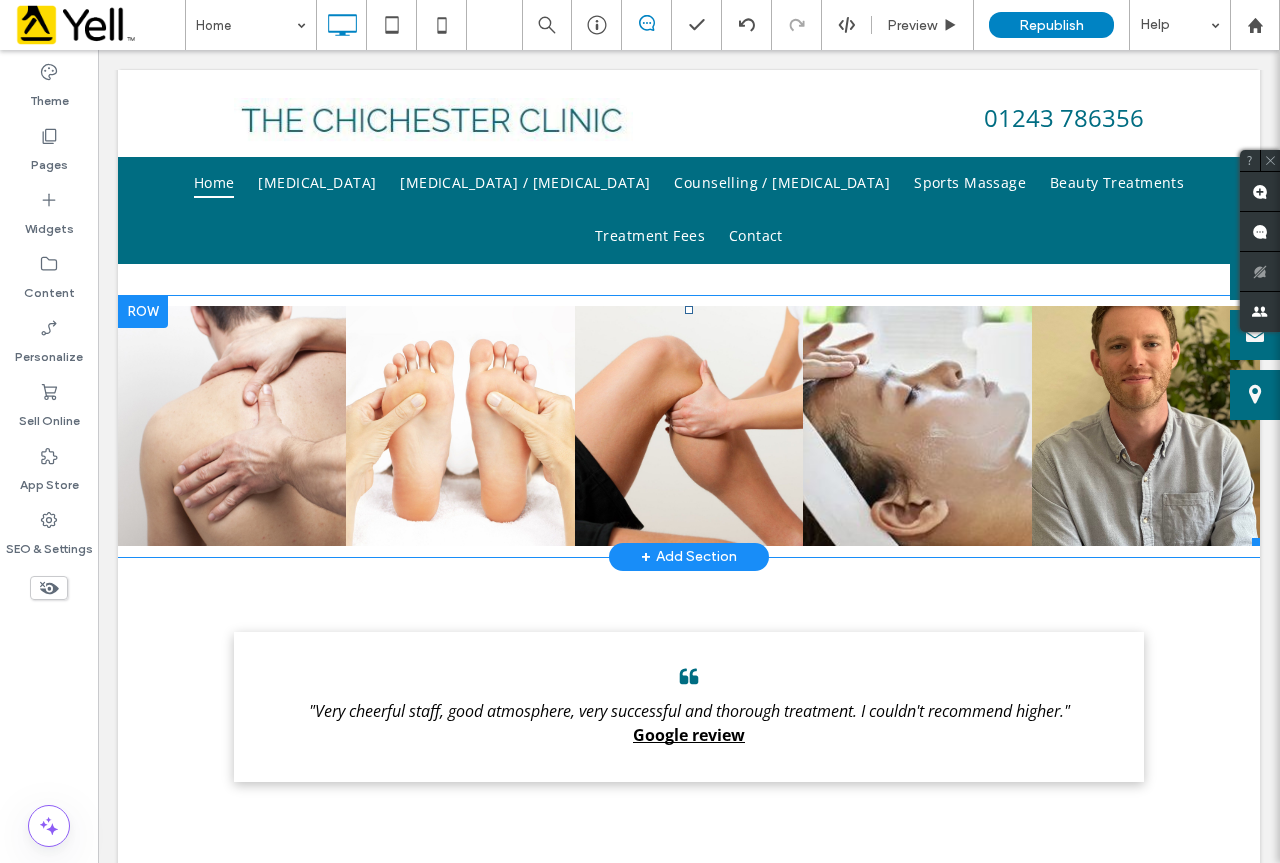click at bounding box center (1146, 426) 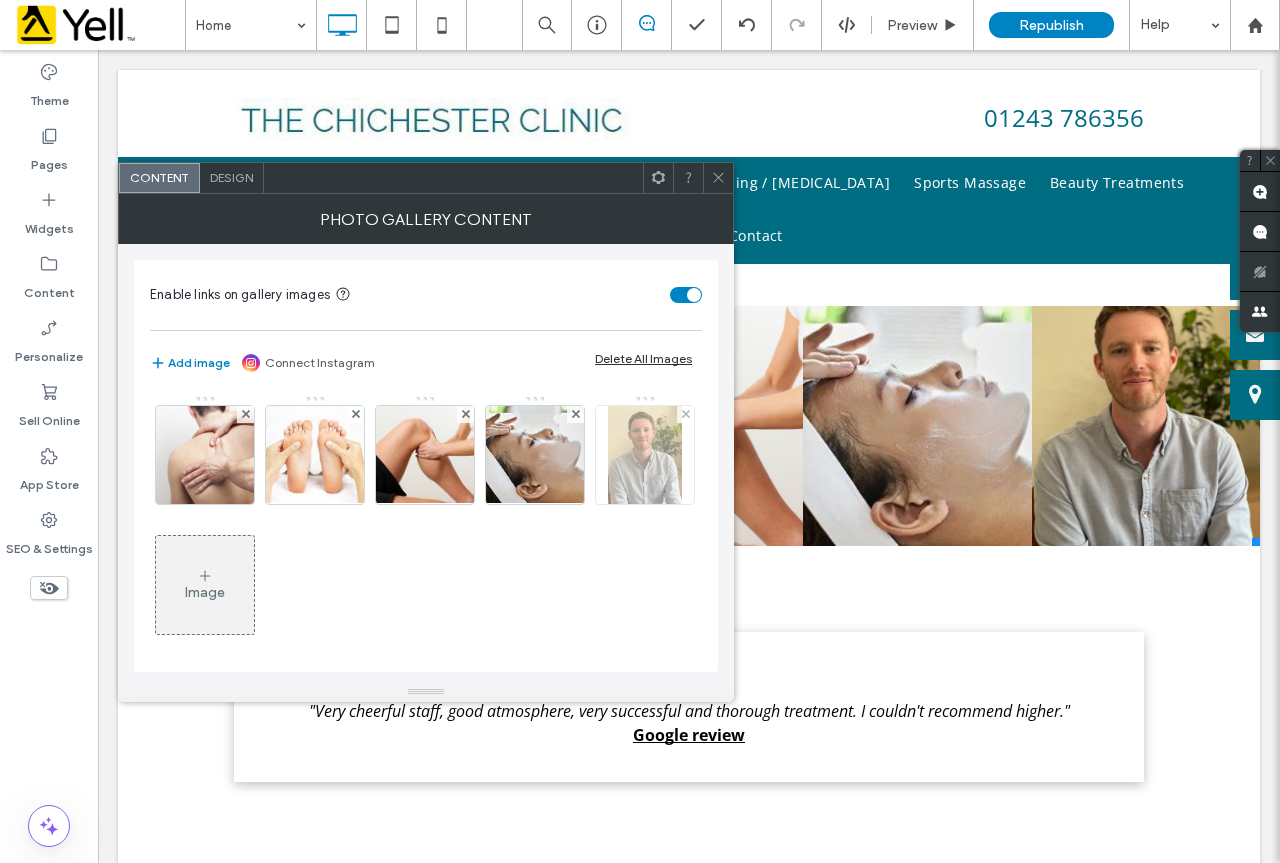 click at bounding box center [645, 455] 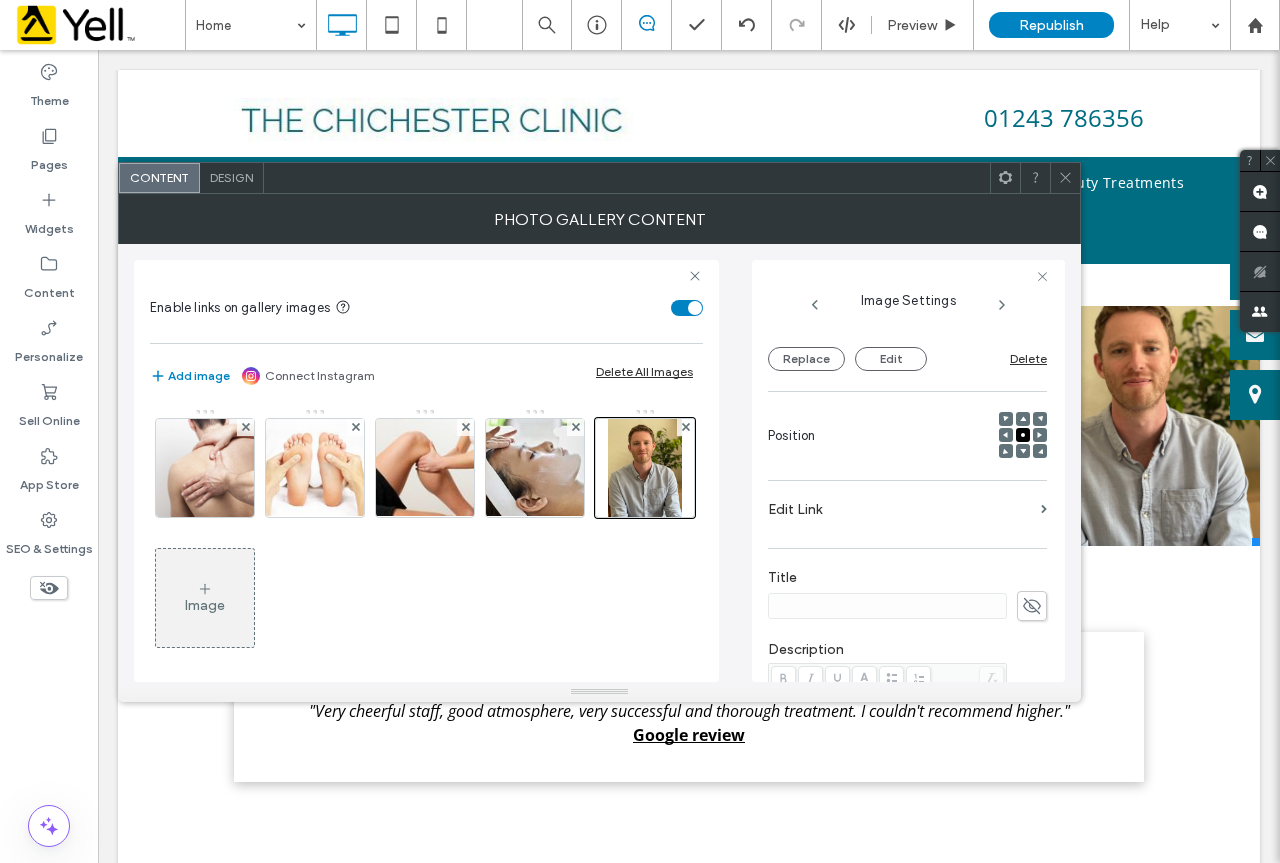 scroll, scrollTop: 200, scrollLeft: 0, axis: vertical 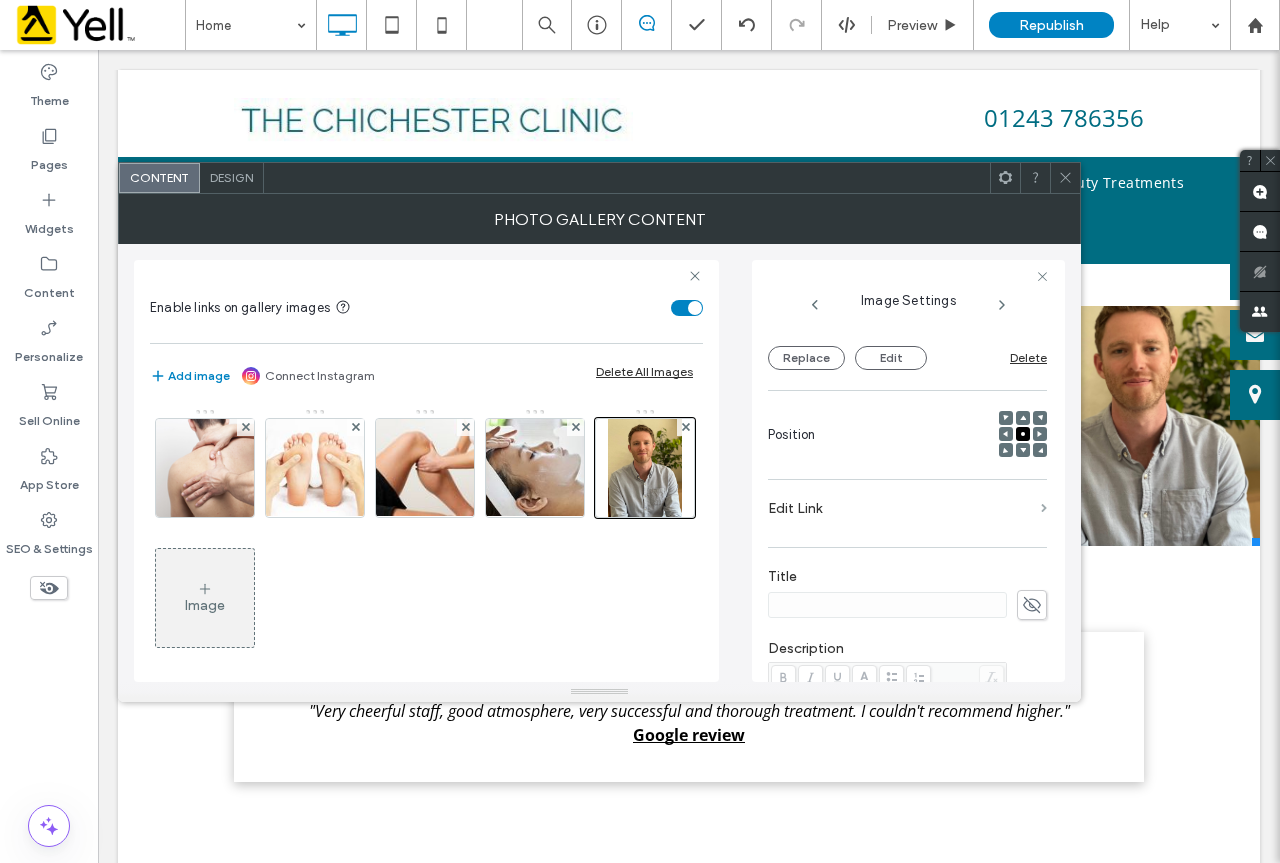click at bounding box center [1044, 508] 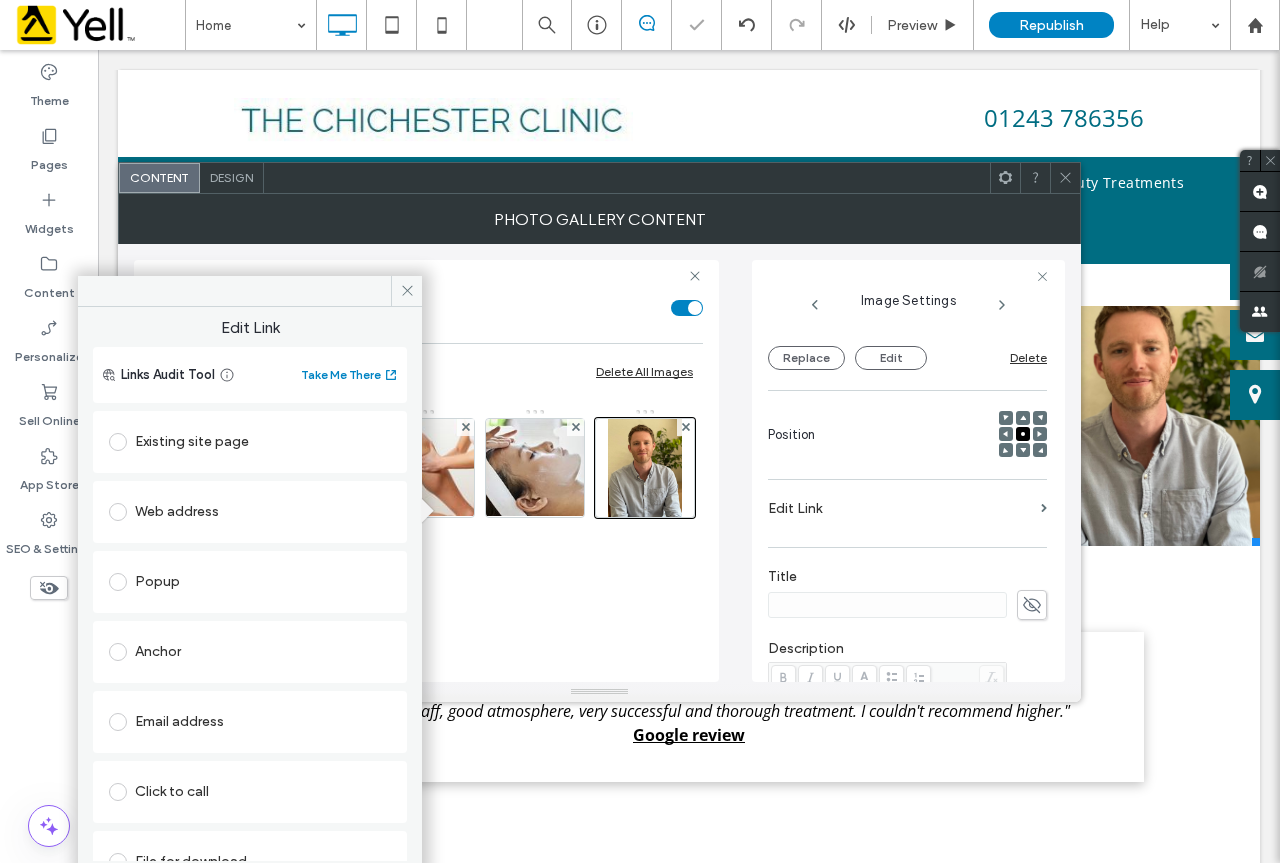 click at bounding box center (118, 442) 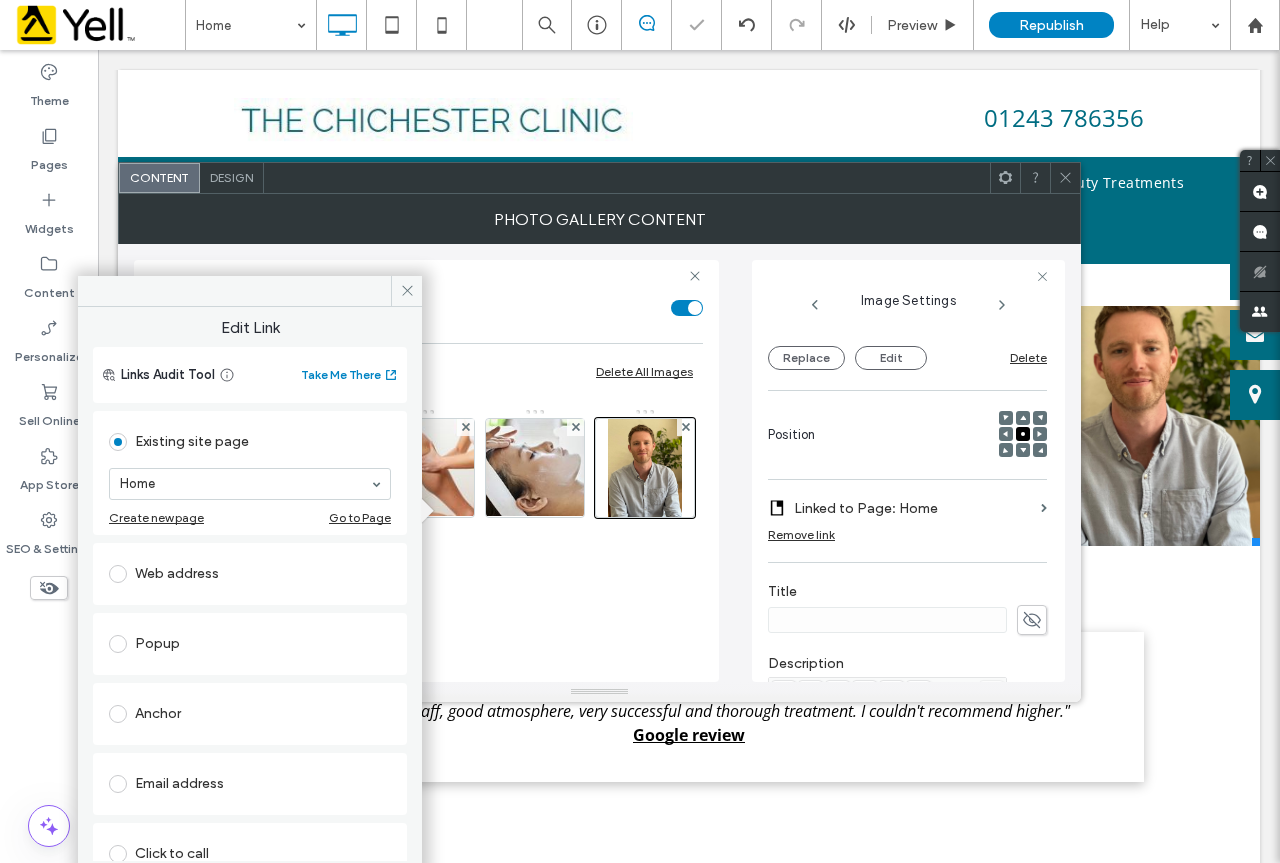 click on "Web address" at bounding box center [250, 574] 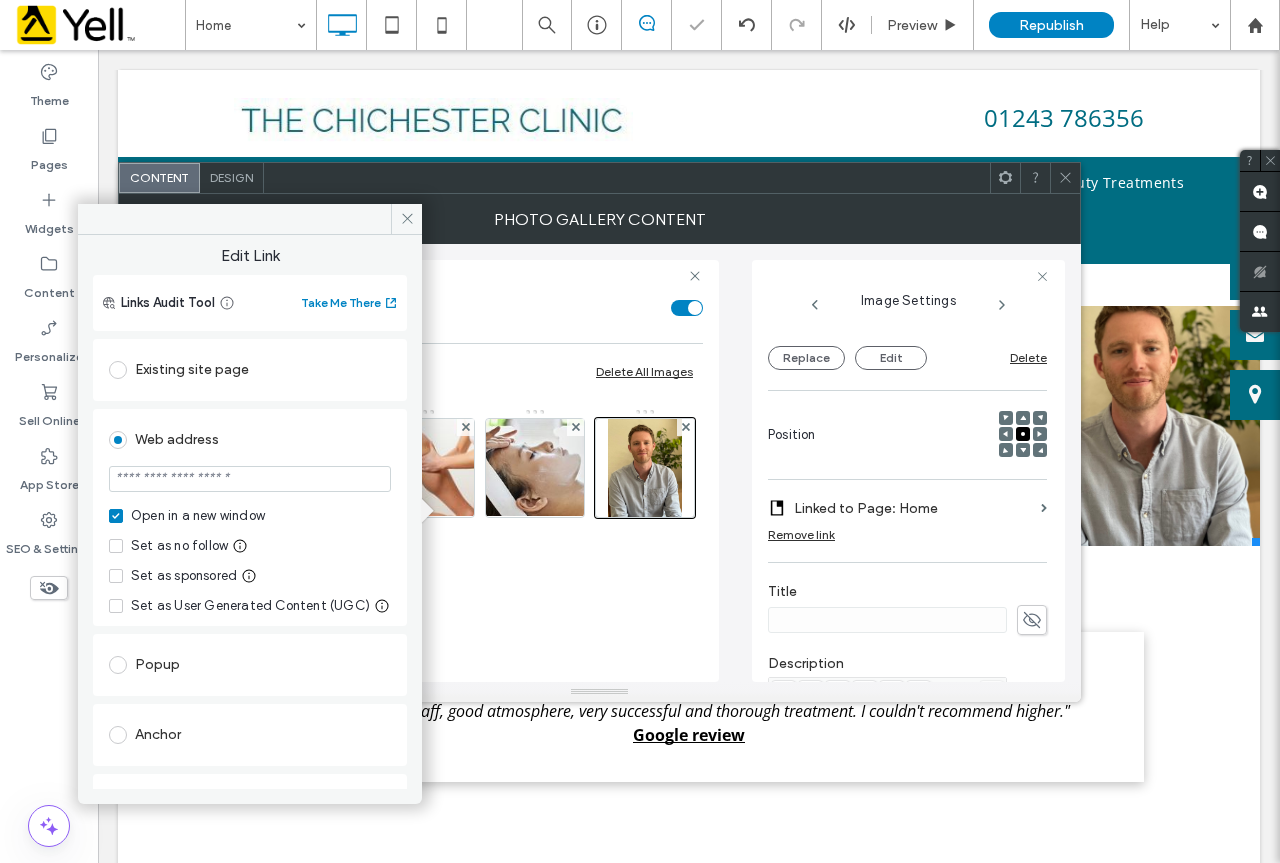 click on "Existing site page" at bounding box center [250, 370] 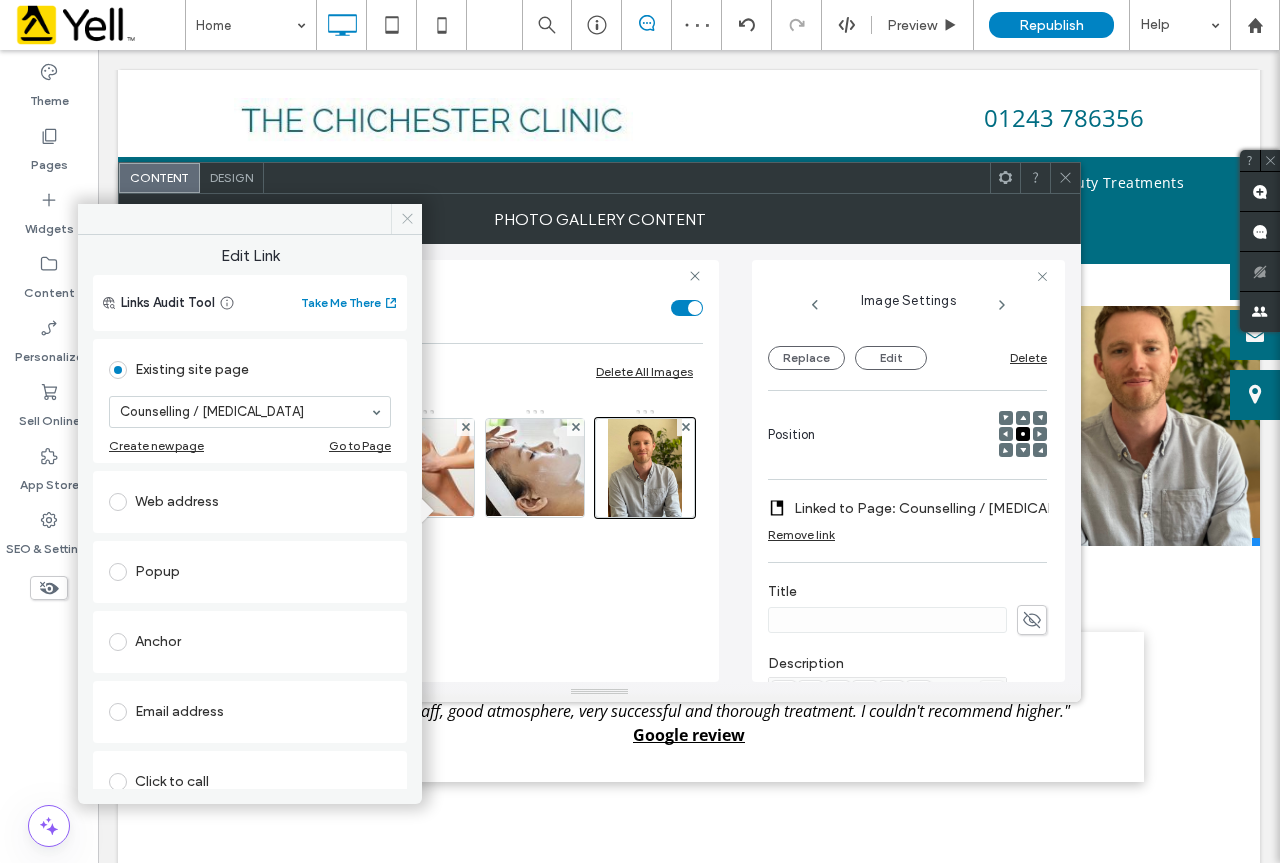 click 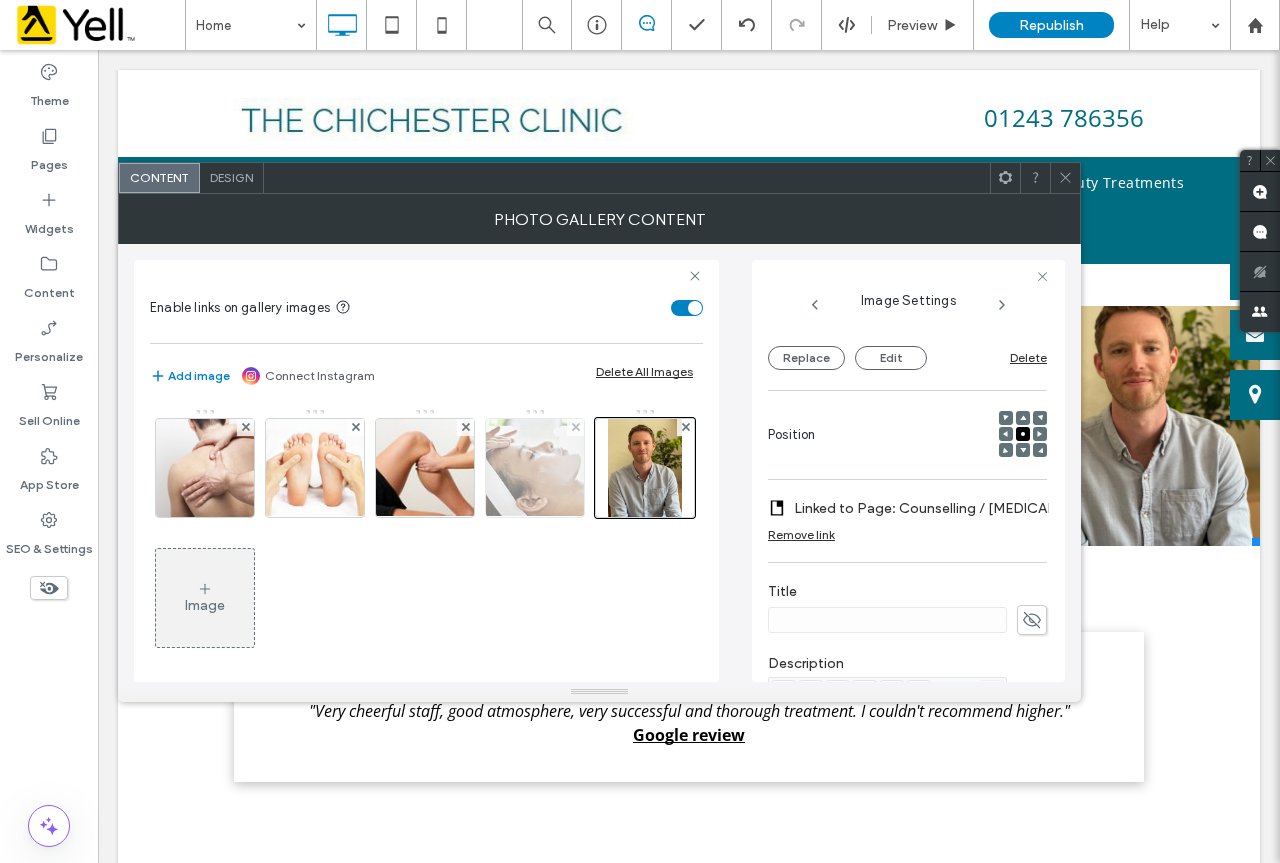click at bounding box center (535, 468) 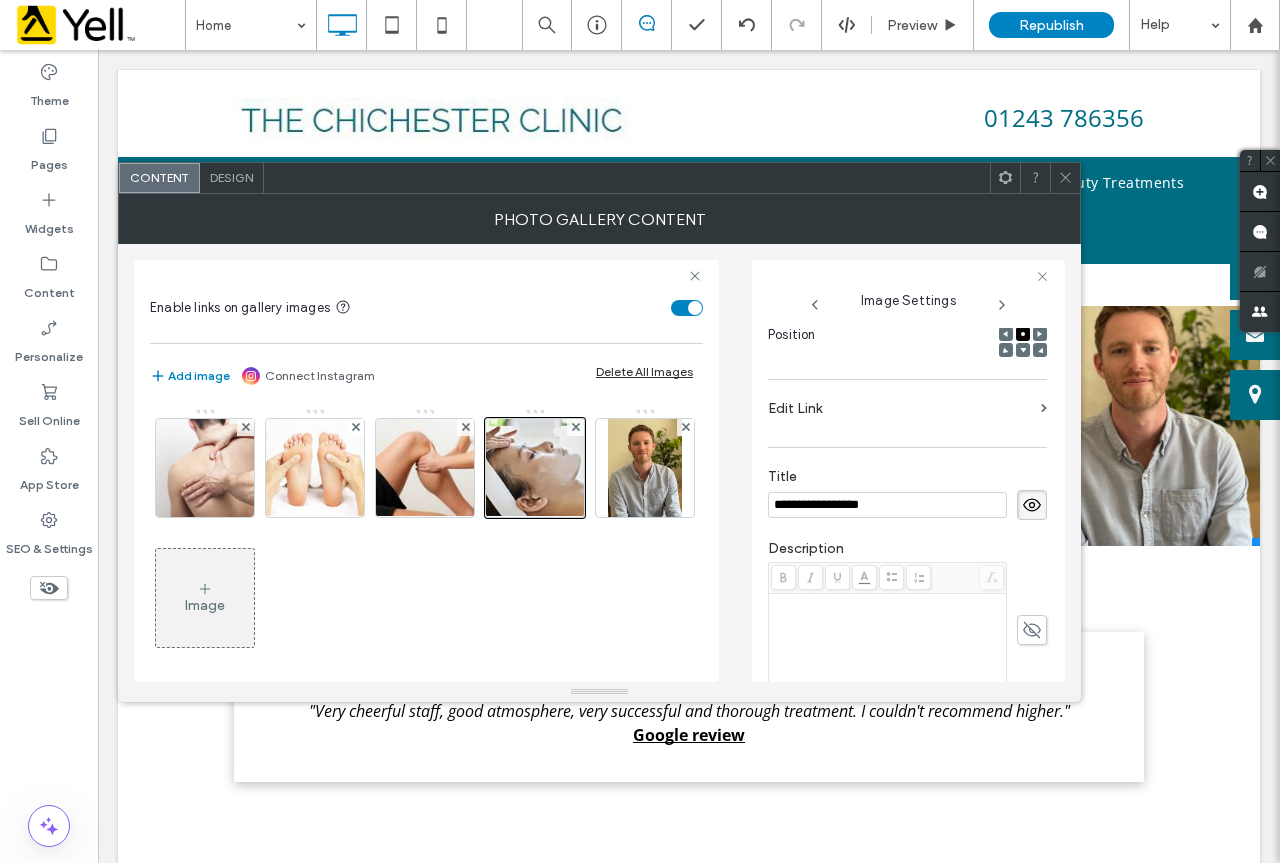 scroll, scrollTop: 200, scrollLeft: 0, axis: vertical 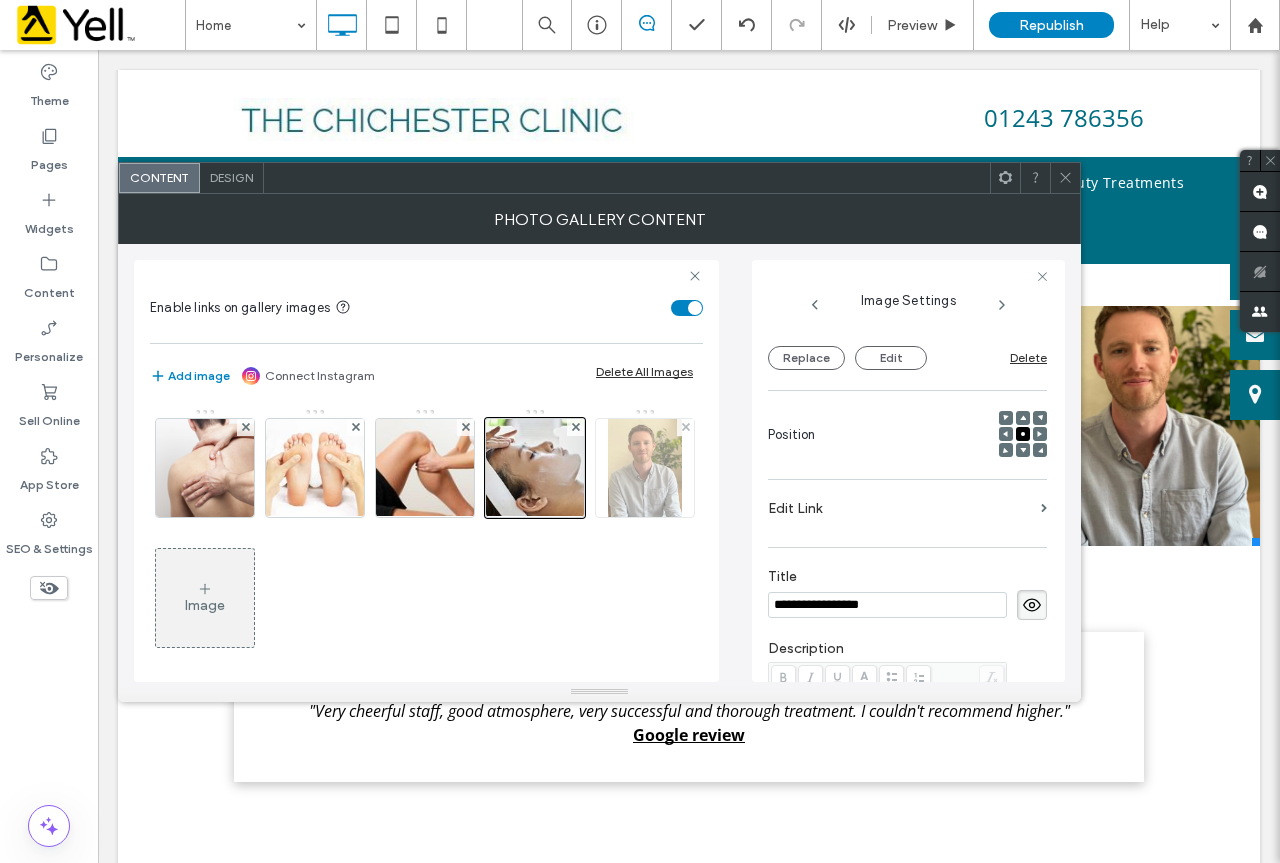 click at bounding box center (645, 468) 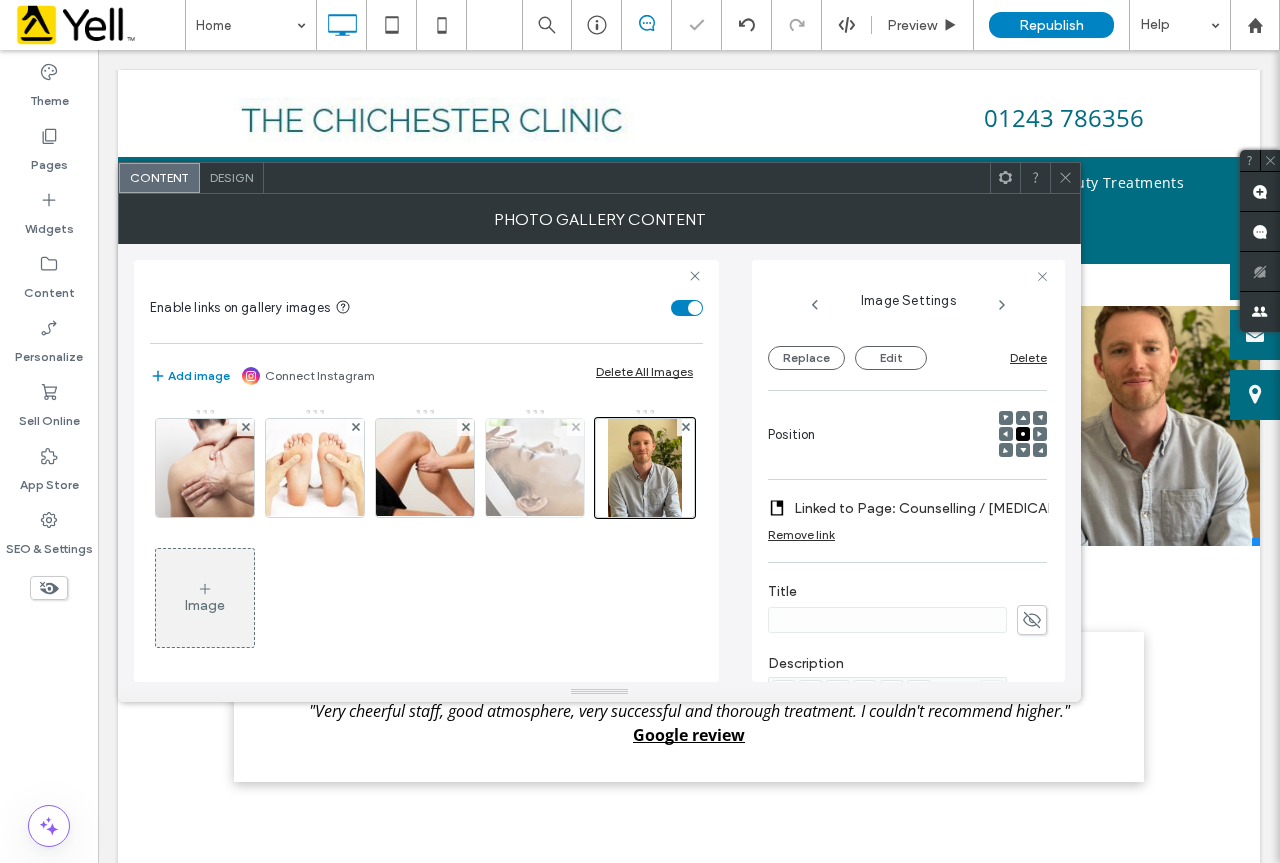 click at bounding box center (535, 468) 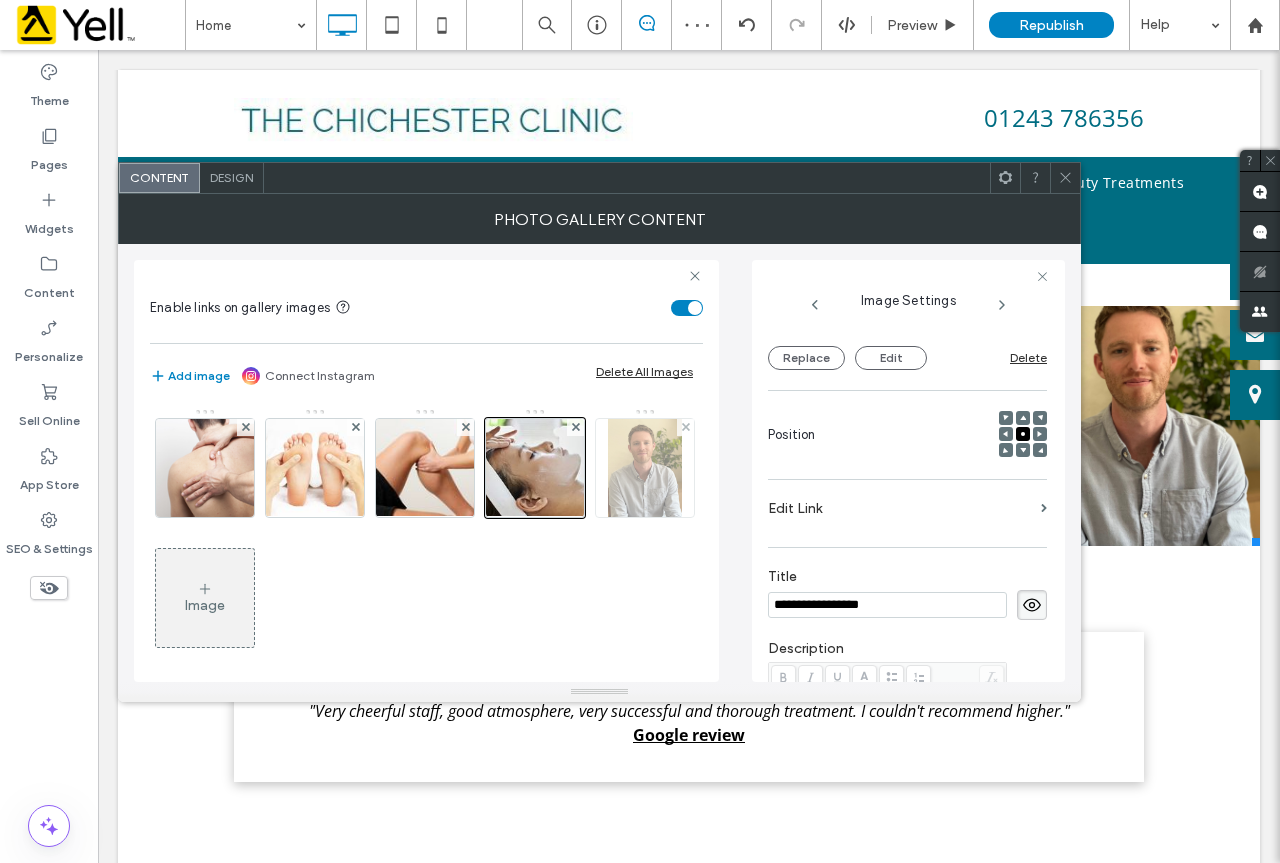 click at bounding box center [645, 468] 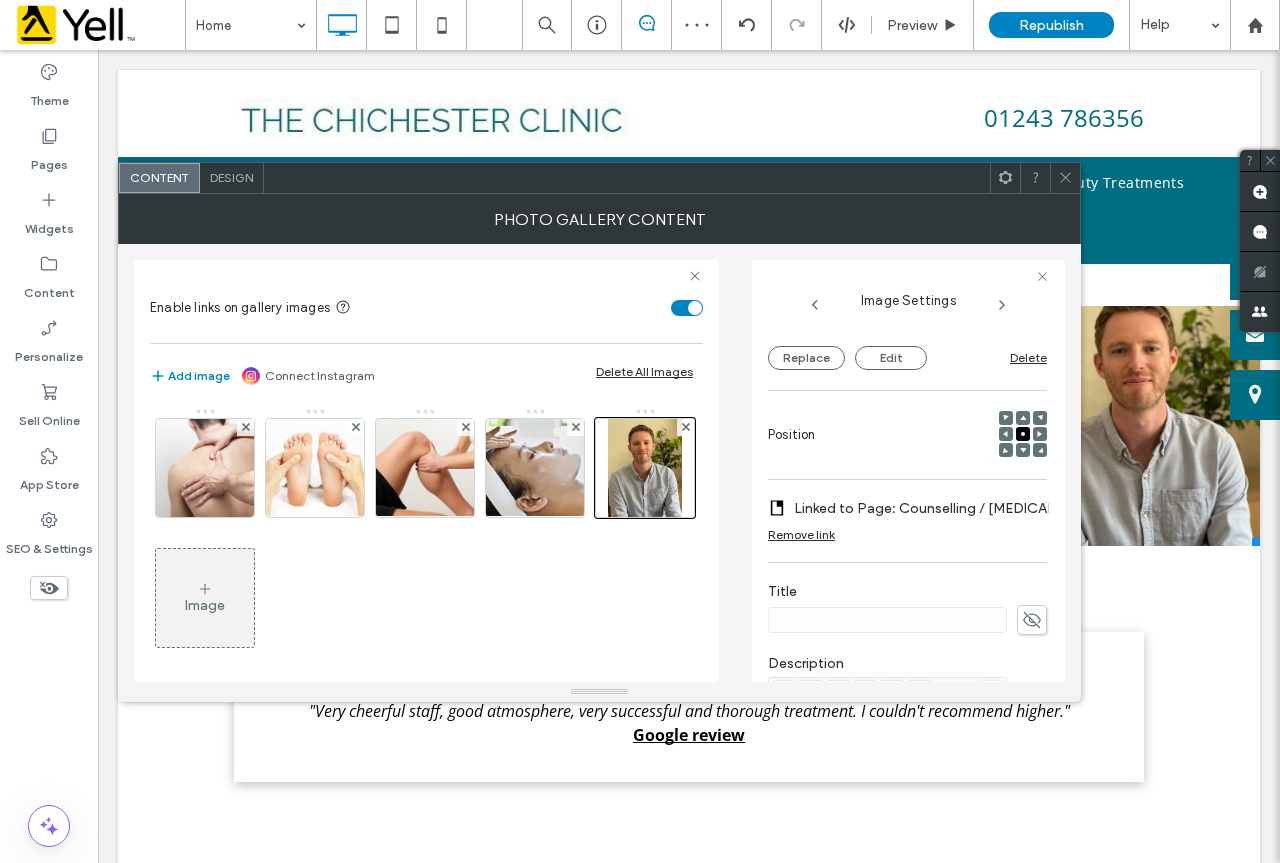 click 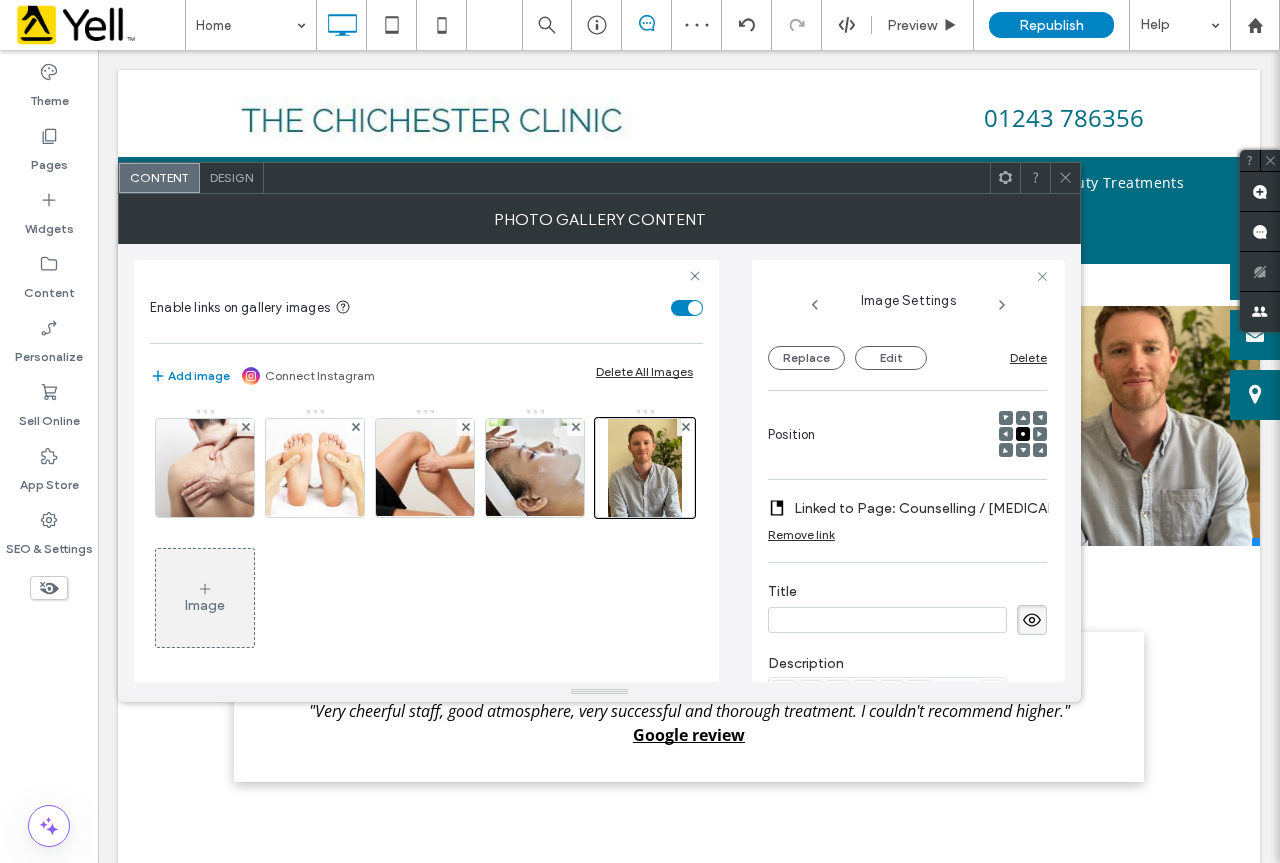 click at bounding box center [887, 620] 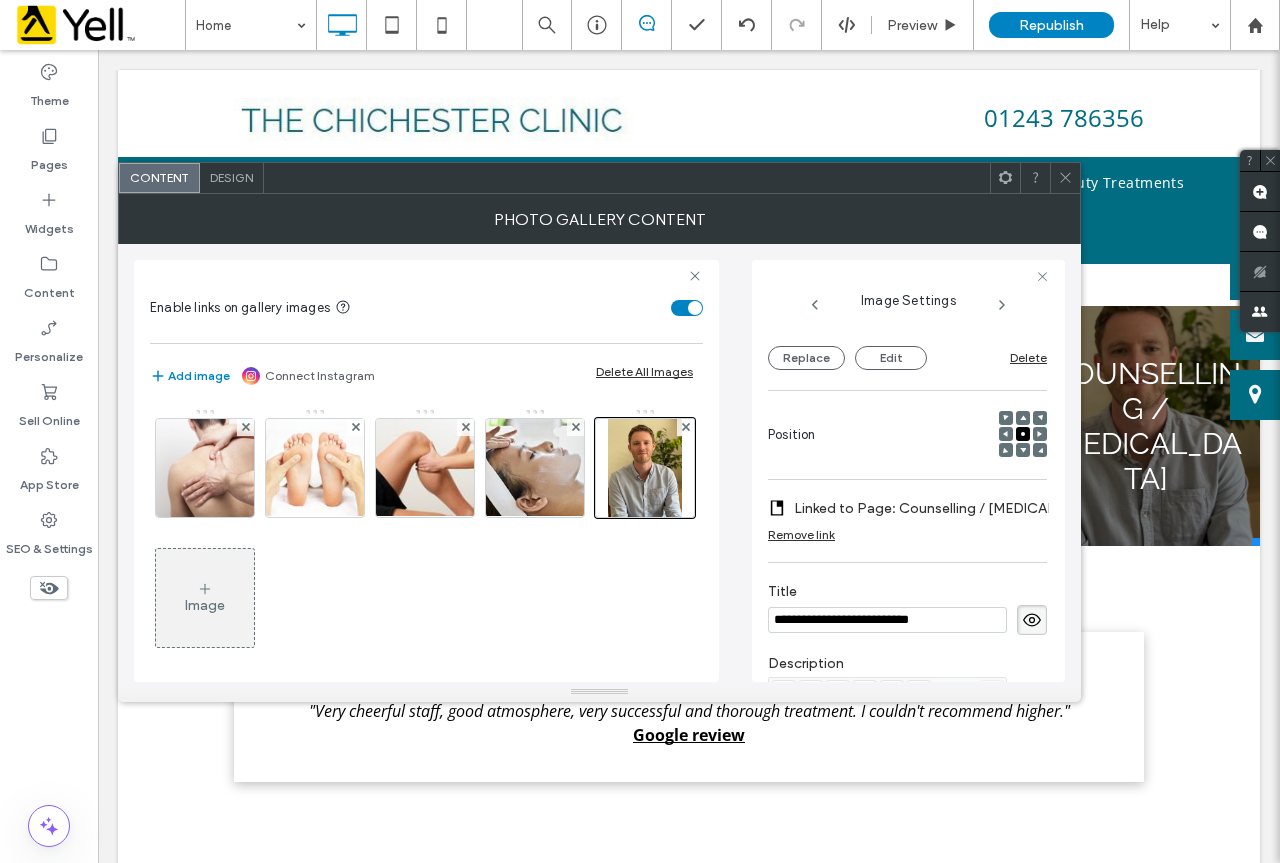 click on "**********" at bounding box center (887, 620) 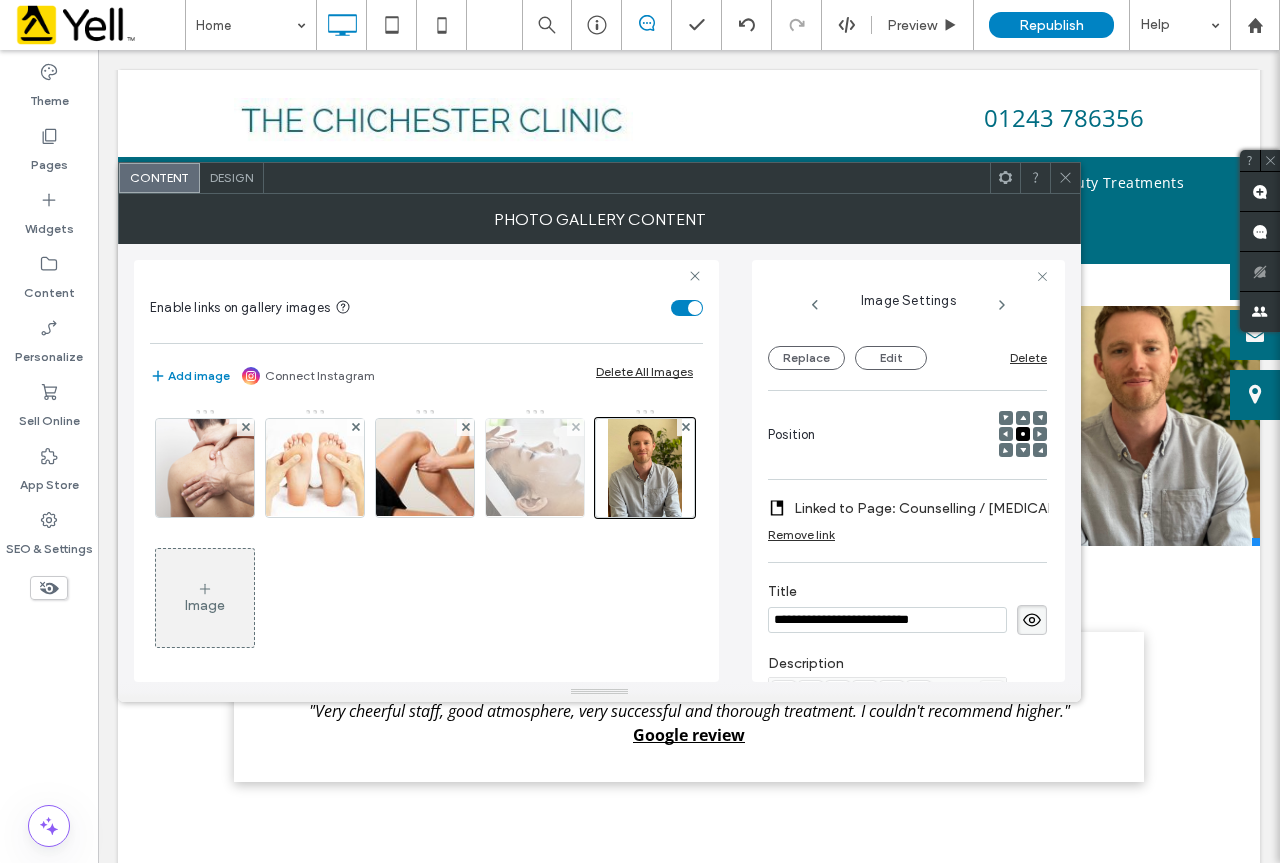 type on "**********" 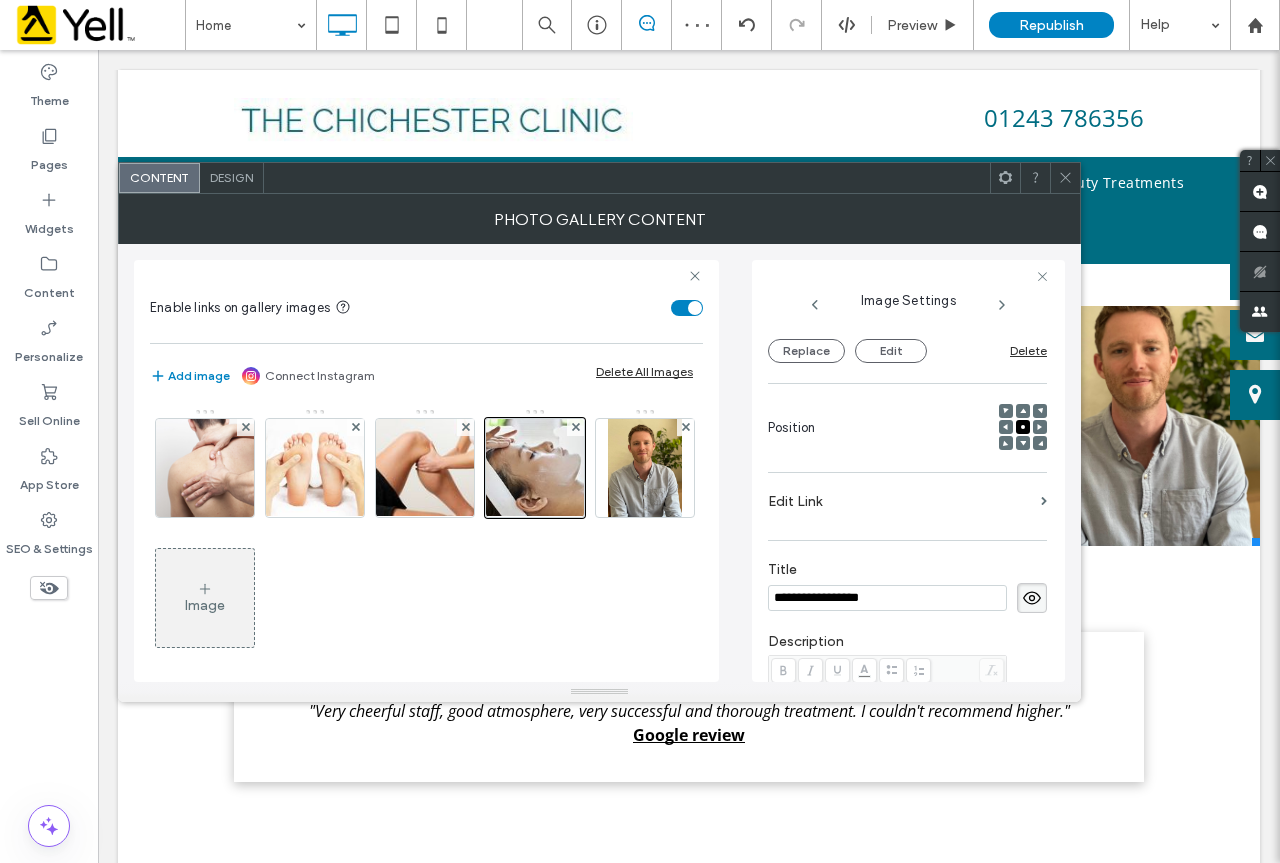 scroll, scrollTop: 171, scrollLeft: 0, axis: vertical 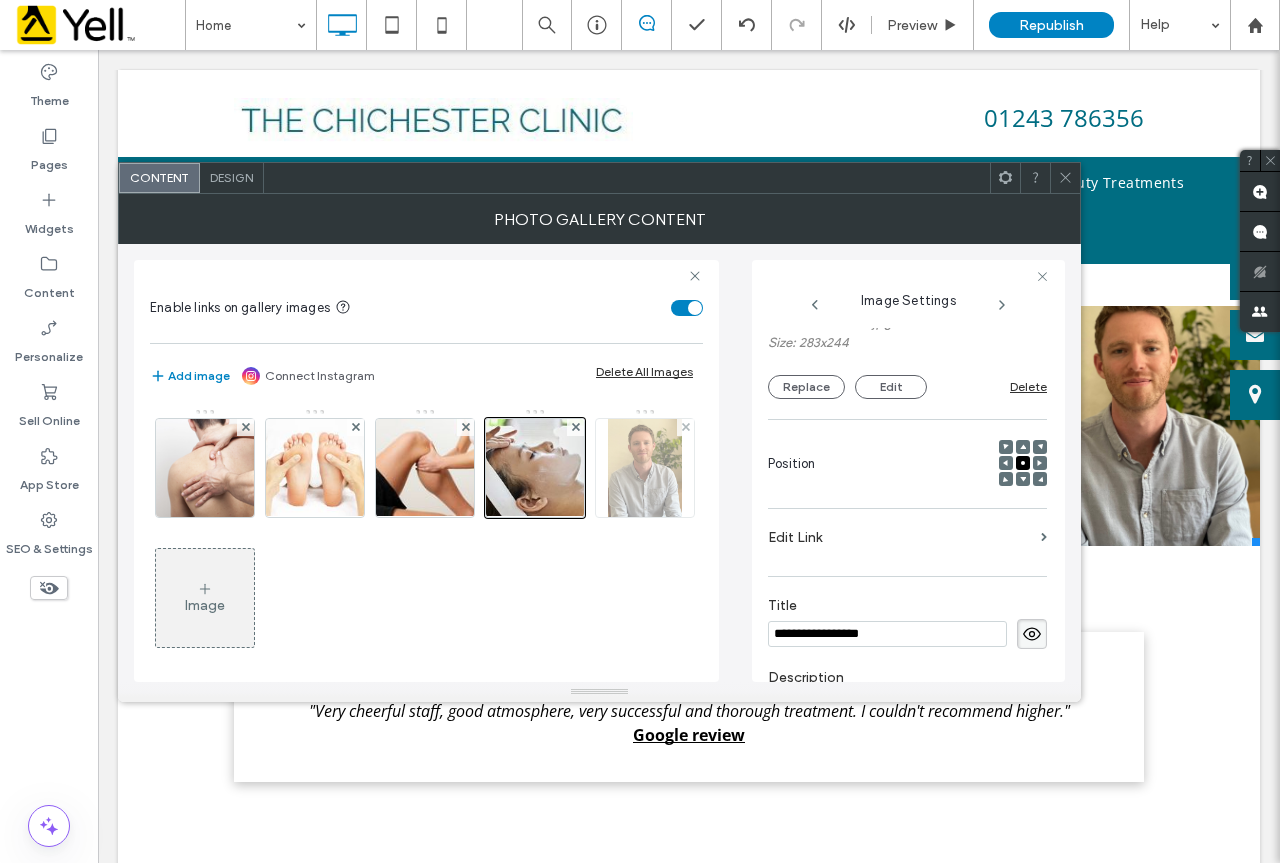 click at bounding box center [645, 468] 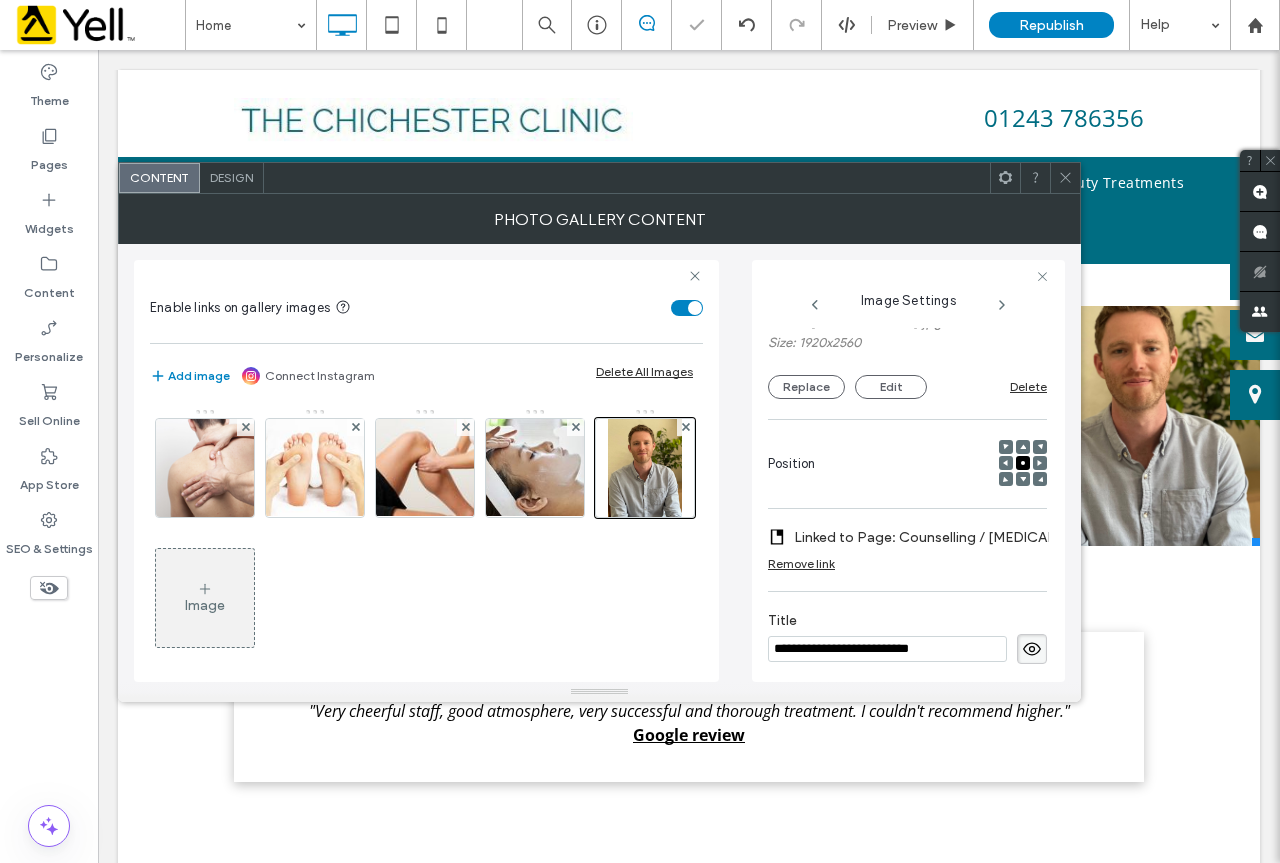 scroll, scrollTop: 271, scrollLeft: 0, axis: vertical 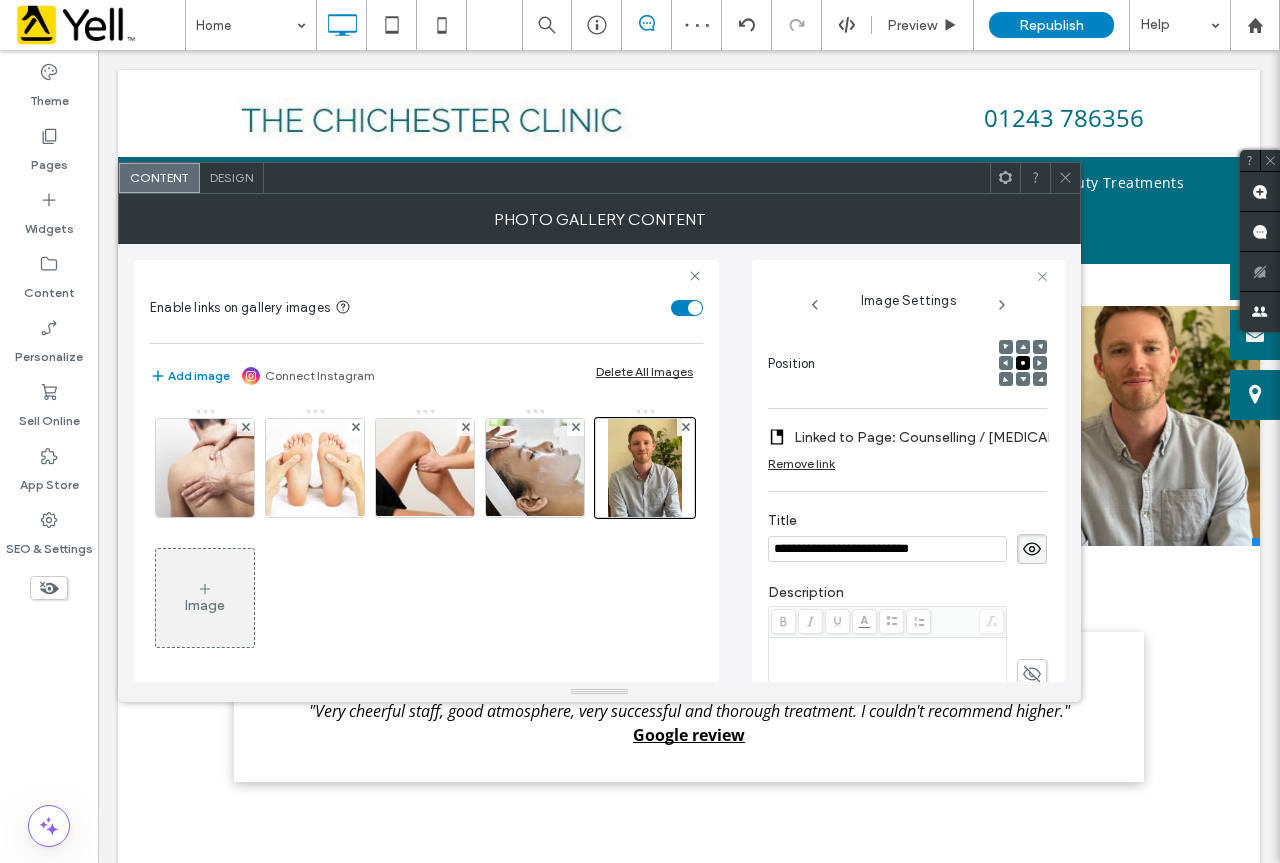click 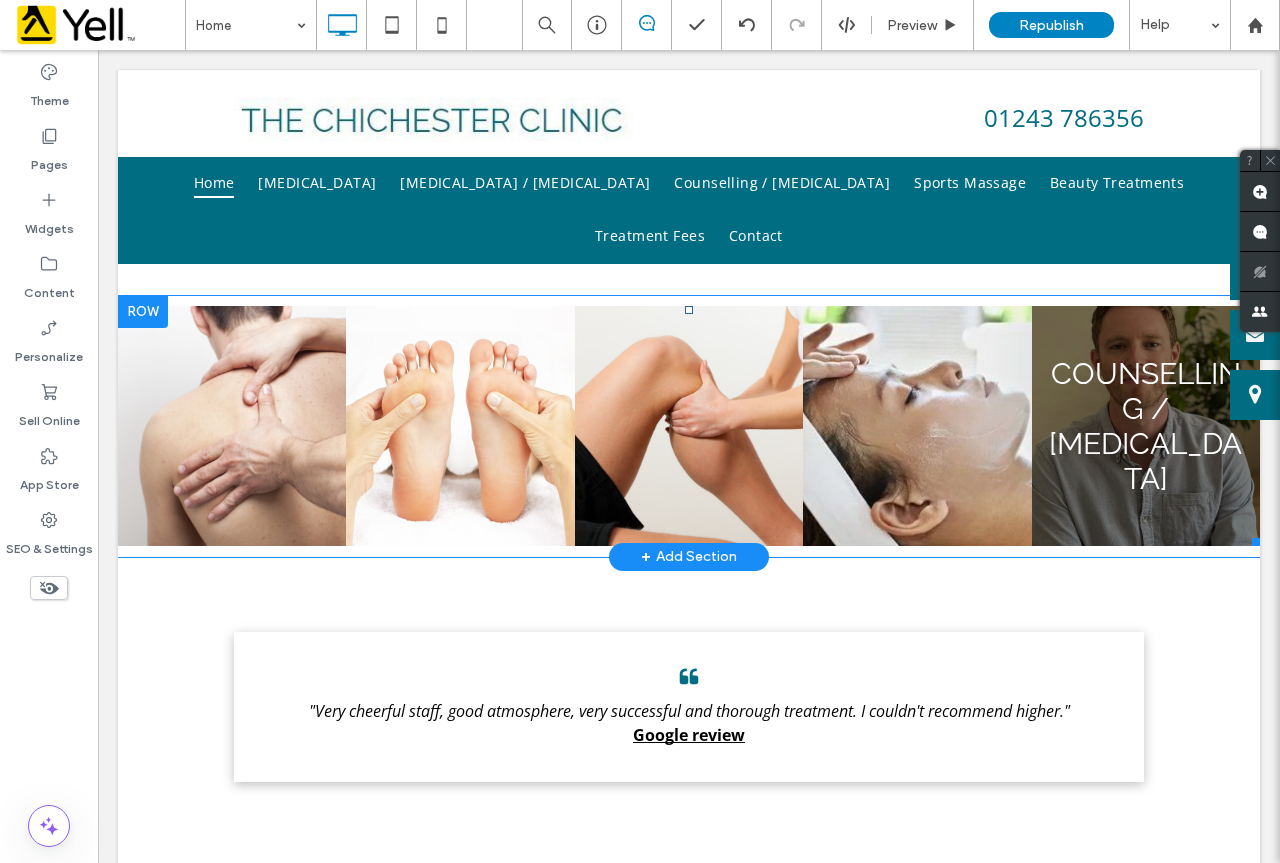 click at bounding box center (1146, 426) 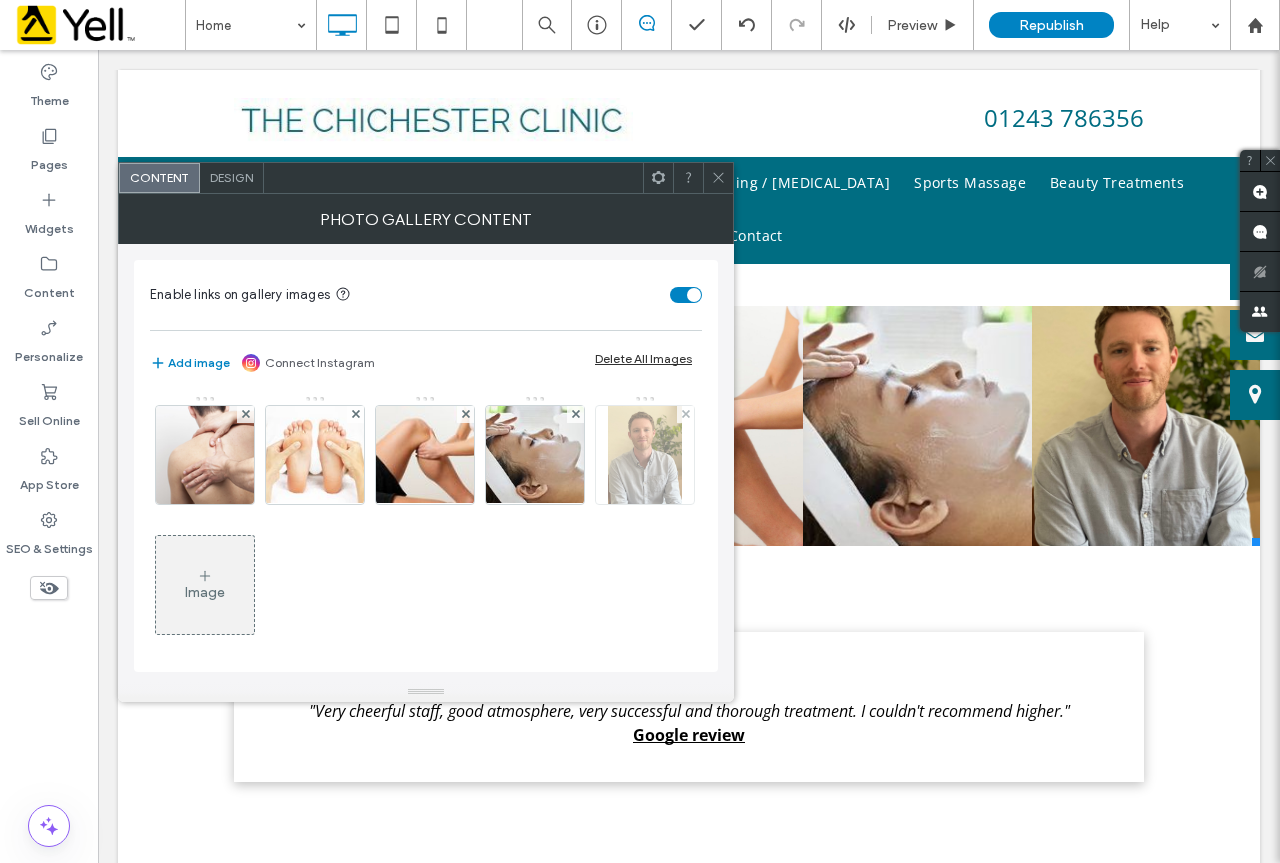 click at bounding box center (645, 455) 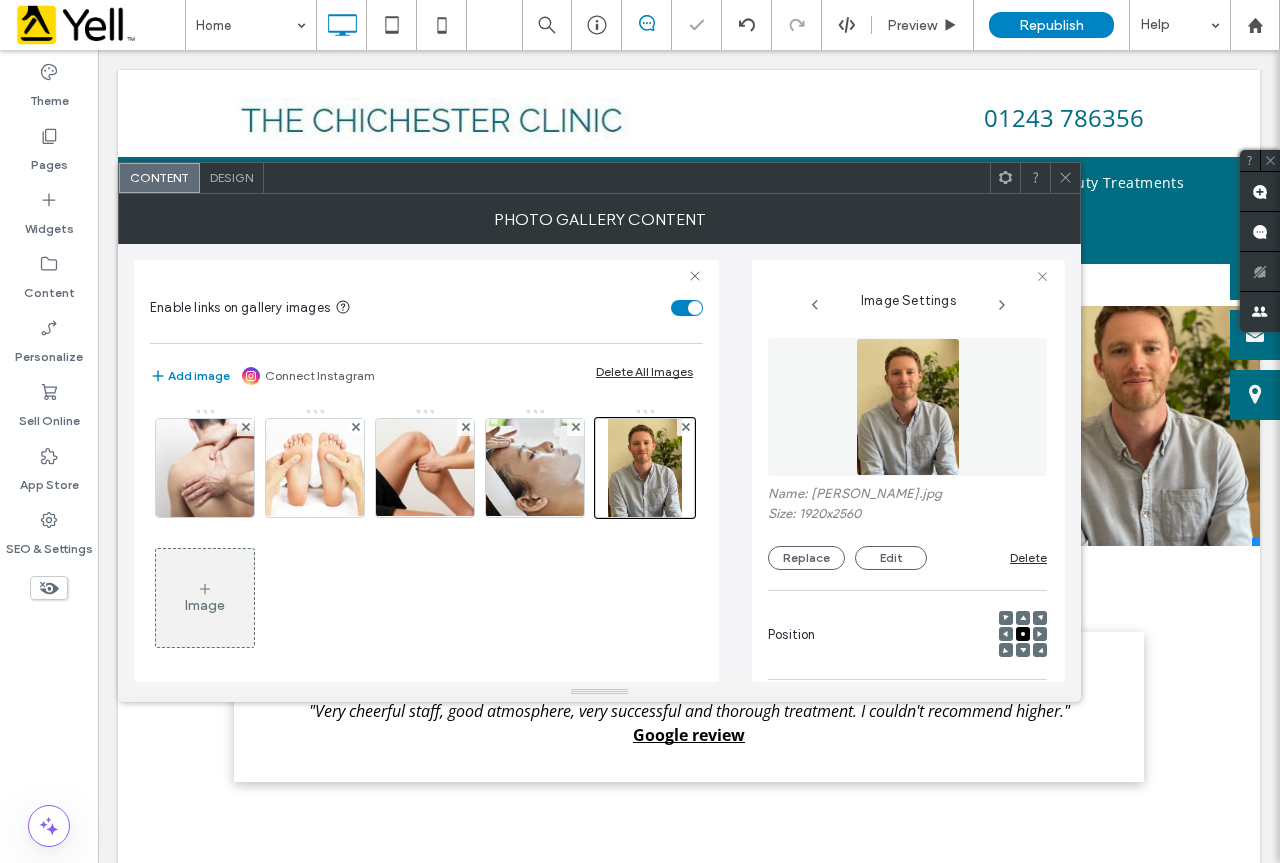 scroll, scrollTop: 0, scrollLeft: 17, axis: horizontal 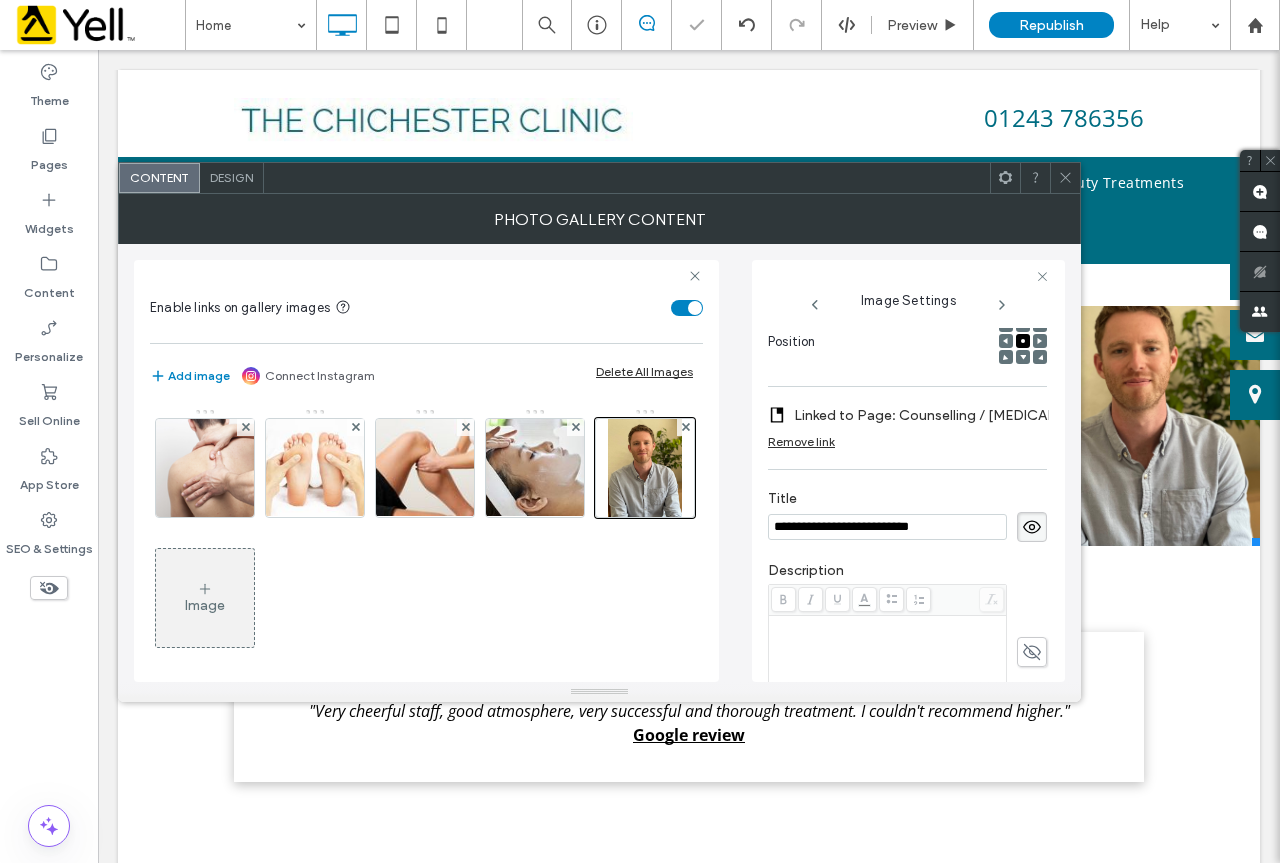 click on "**********" at bounding box center [887, 527] 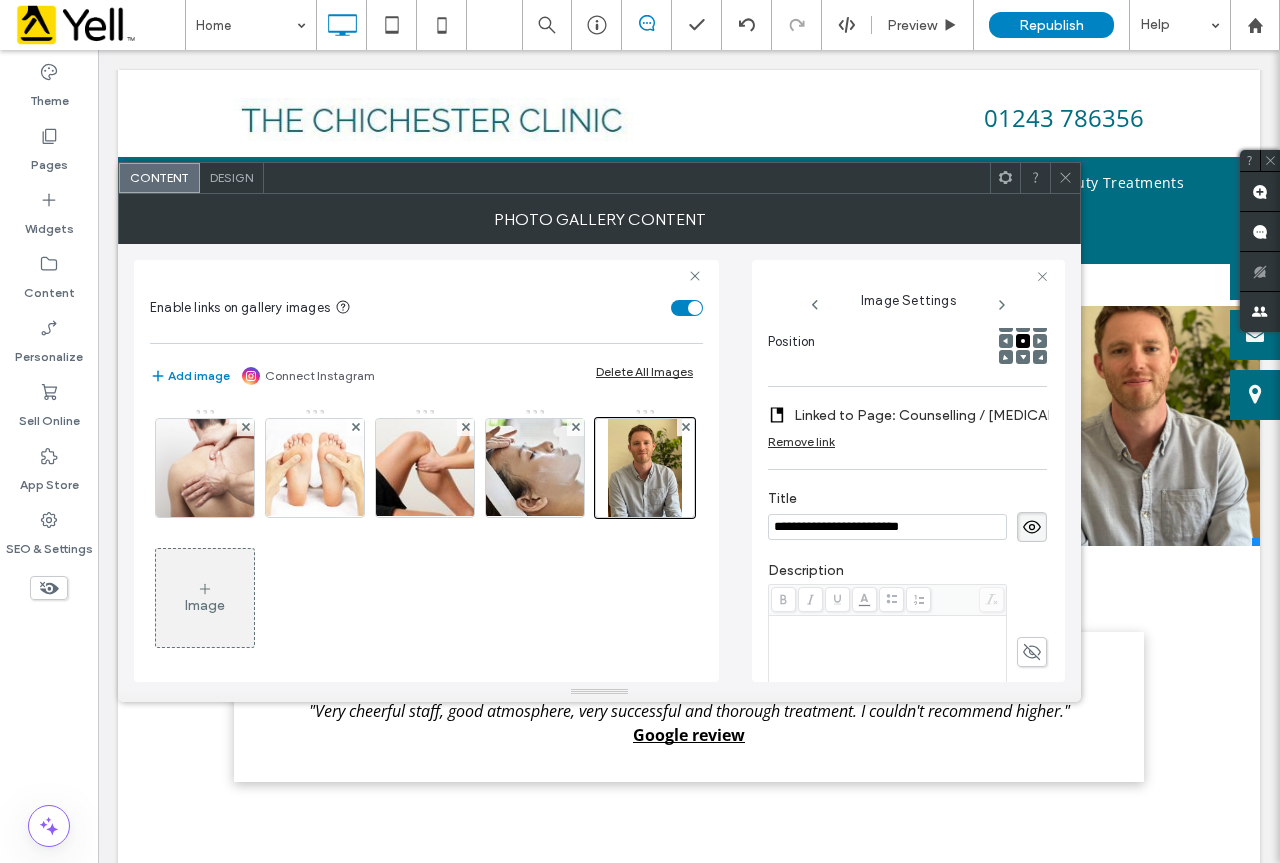 type on "**********" 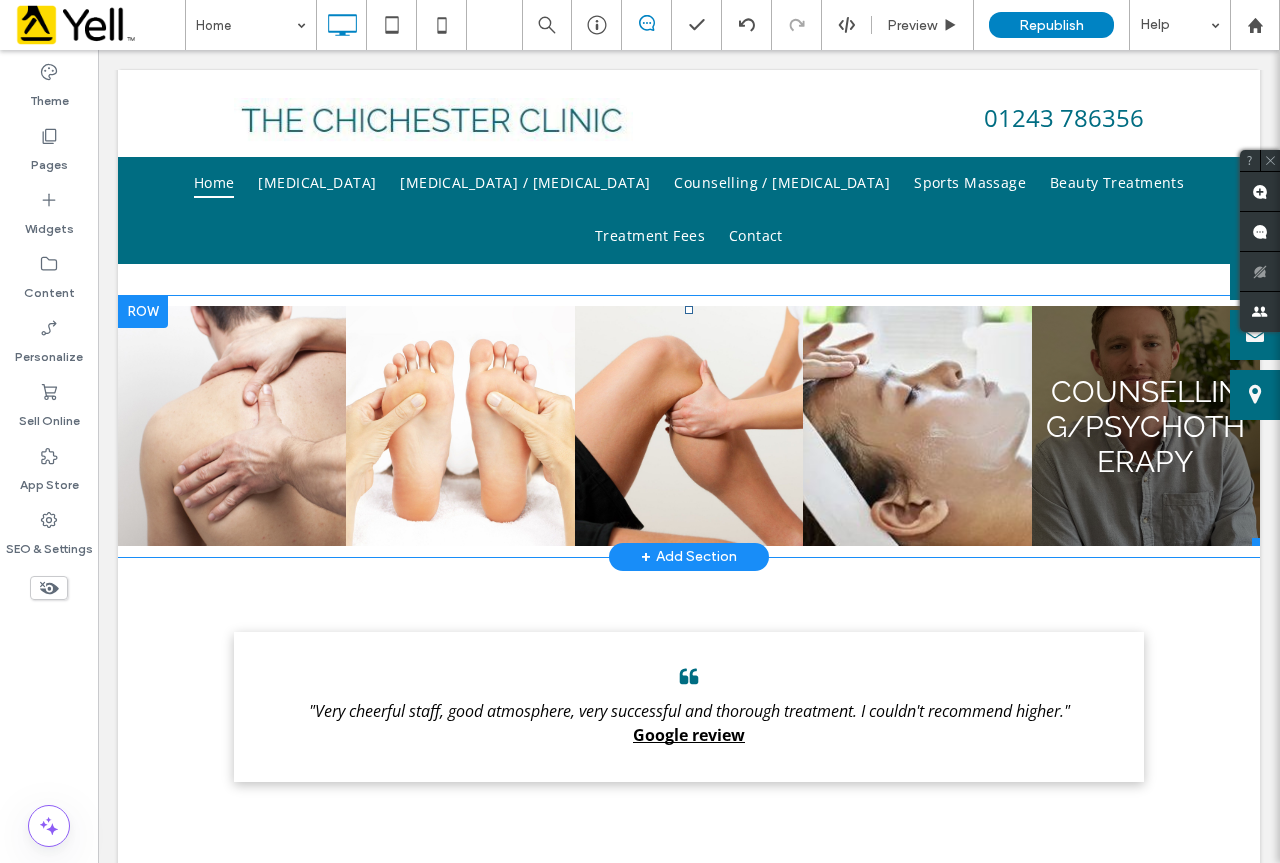 click at bounding box center (1146, 426) 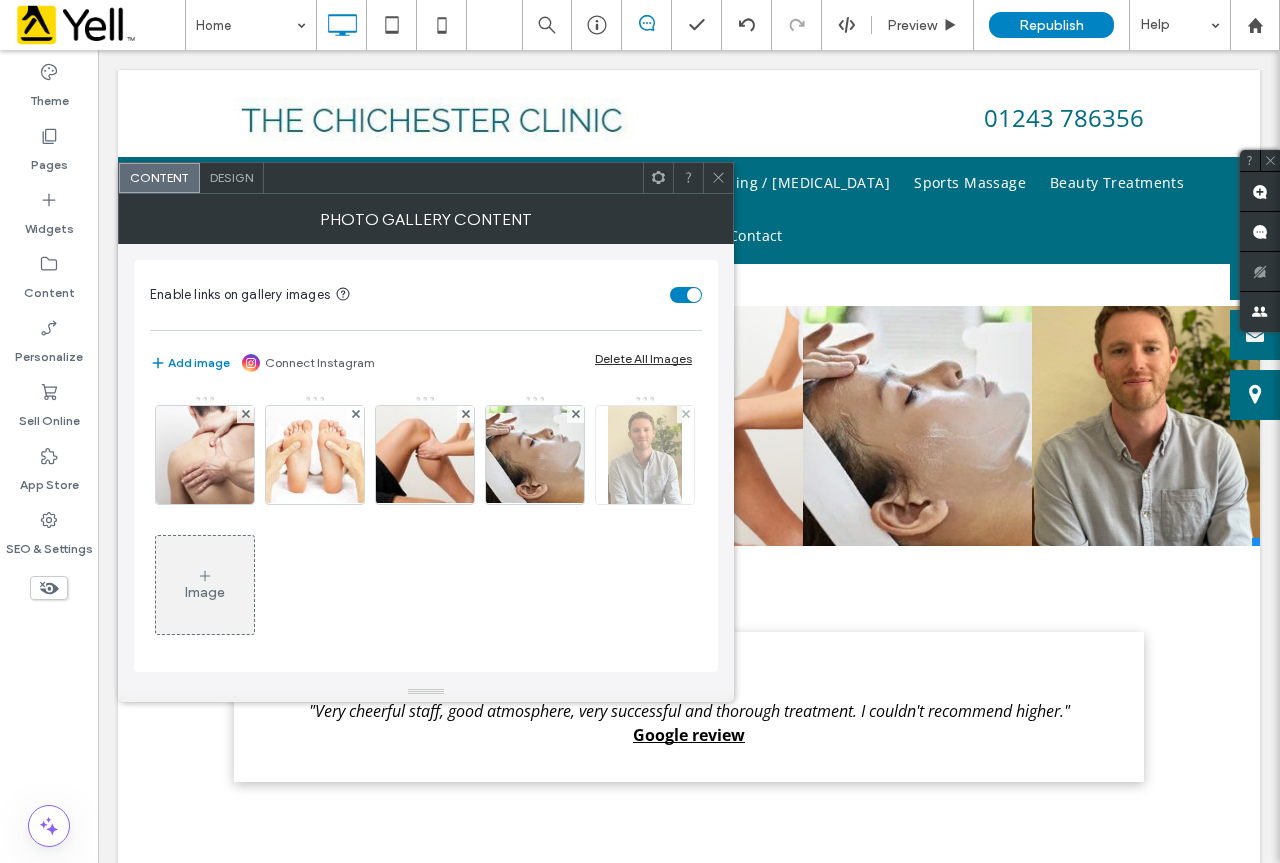 click at bounding box center (645, 455) 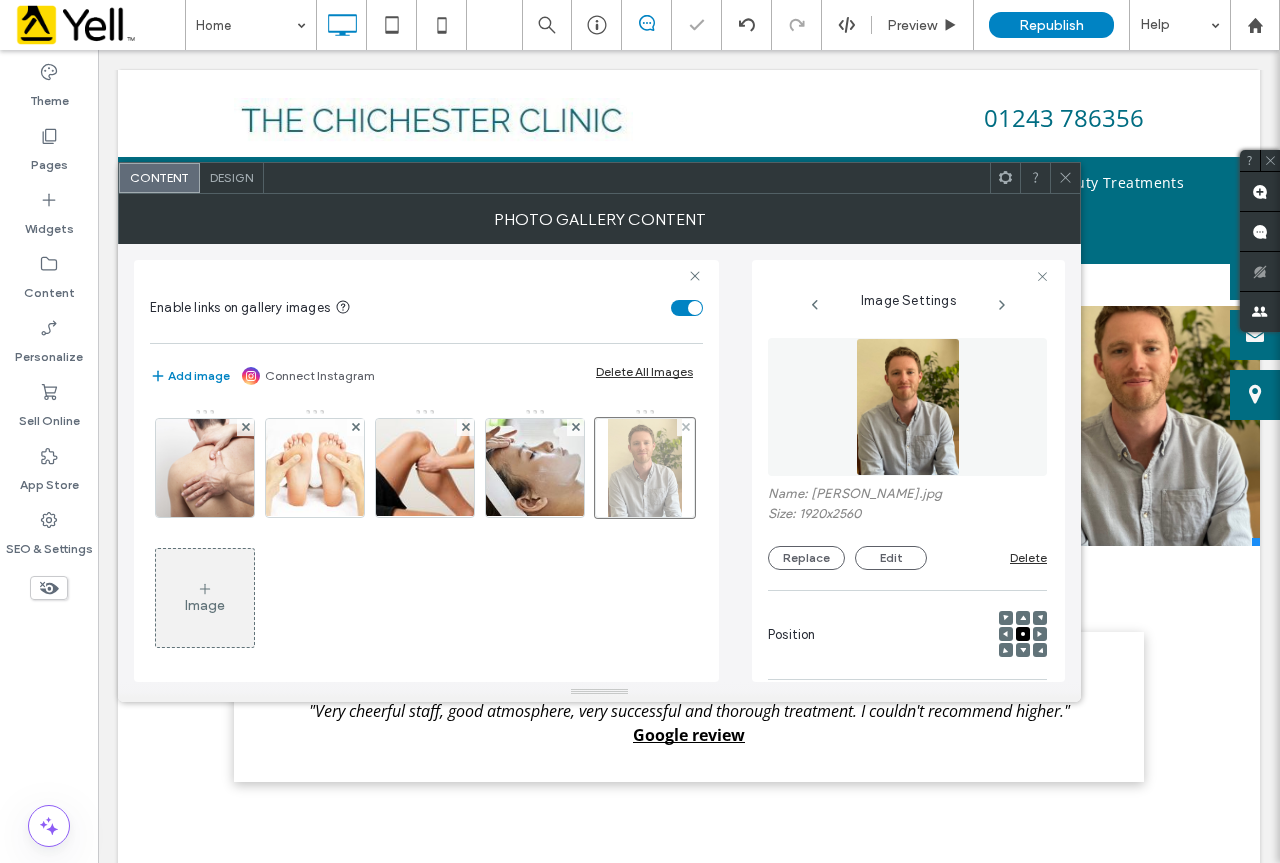 scroll, scrollTop: 0, scrollLeft: 17, axis: horizontal 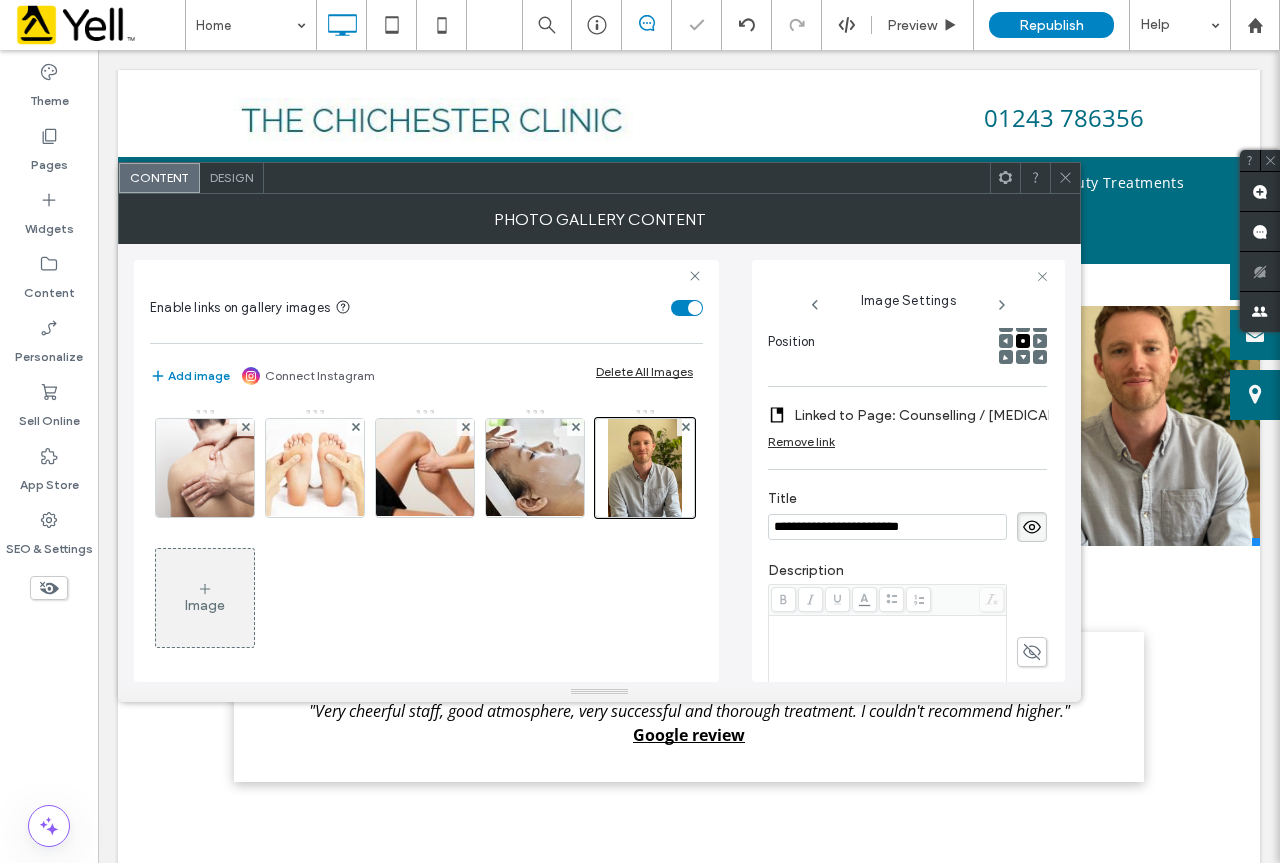 click on "Design" at bounding box center [231, 177] 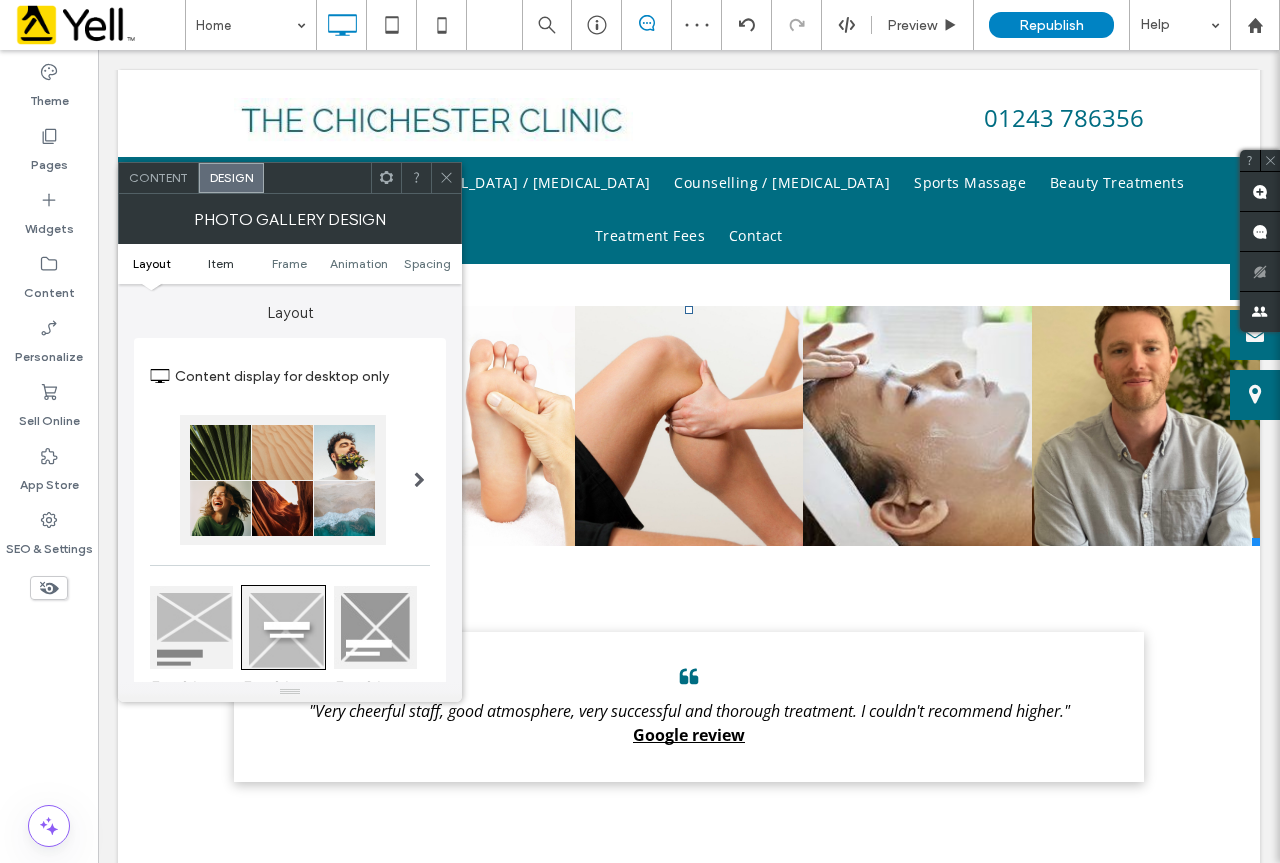 click on "Item" at bounding box center (221, 263) 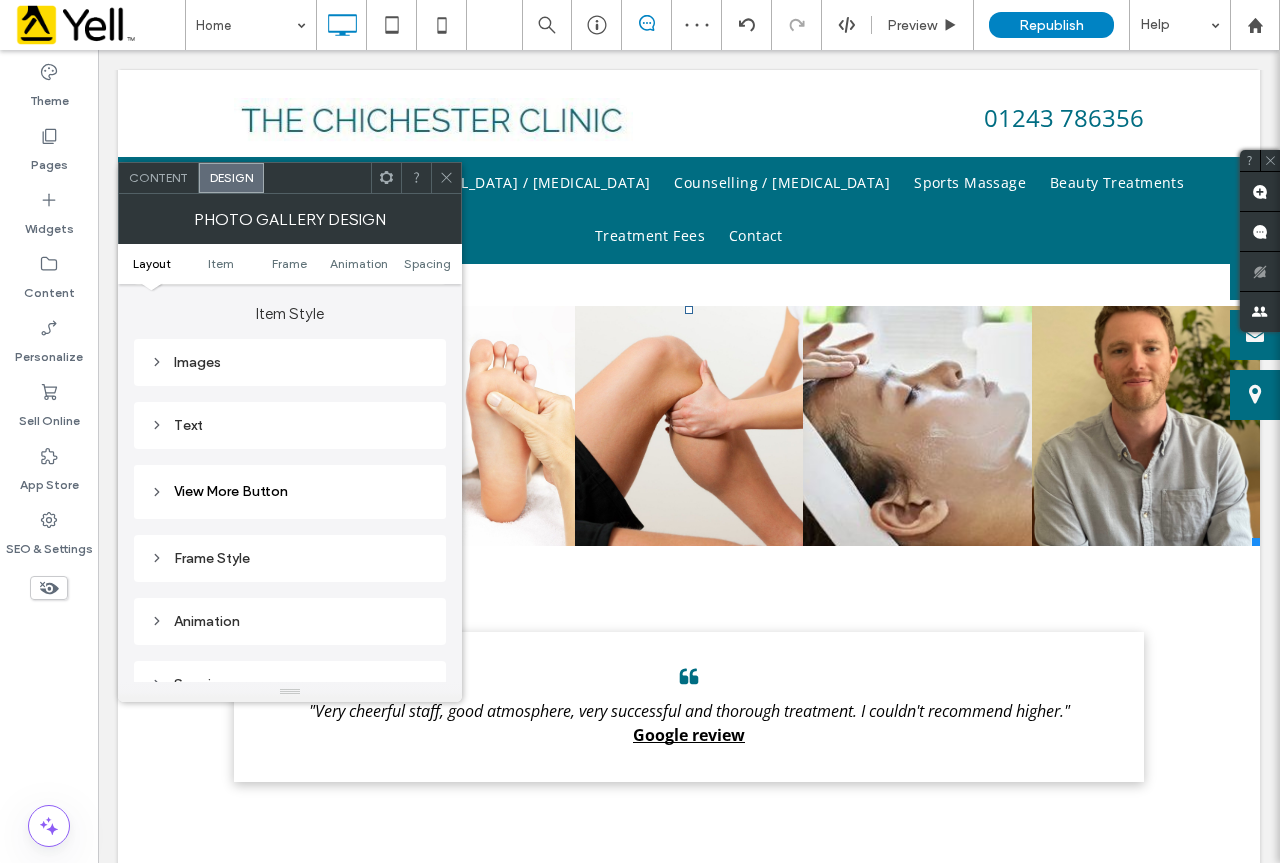 scroll, scrollTop: 709, scrollLeft: 0, axis: vertical 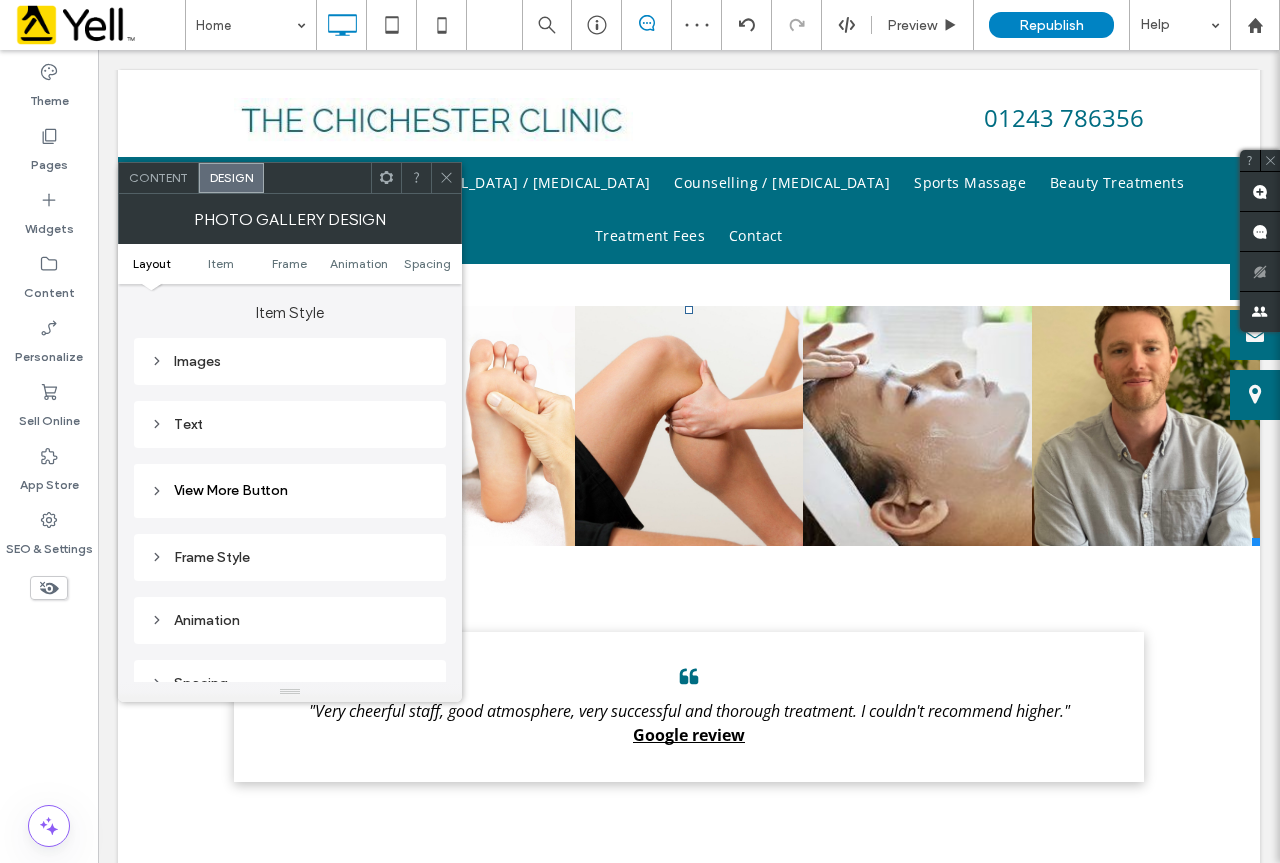 click on "Text" at bounding box center [290, 424] 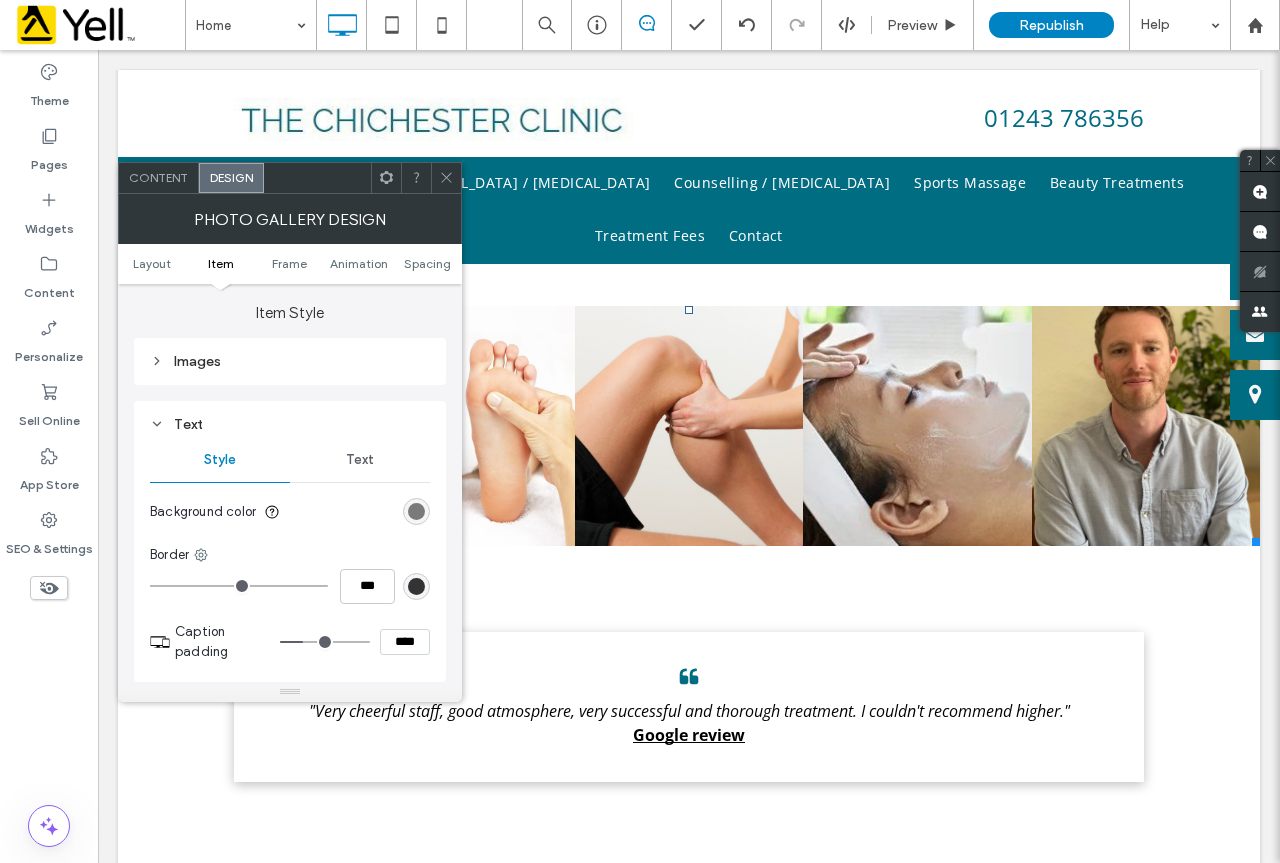 scroll, scrollTop: 809, scrollLeft: 0, axis: vertical 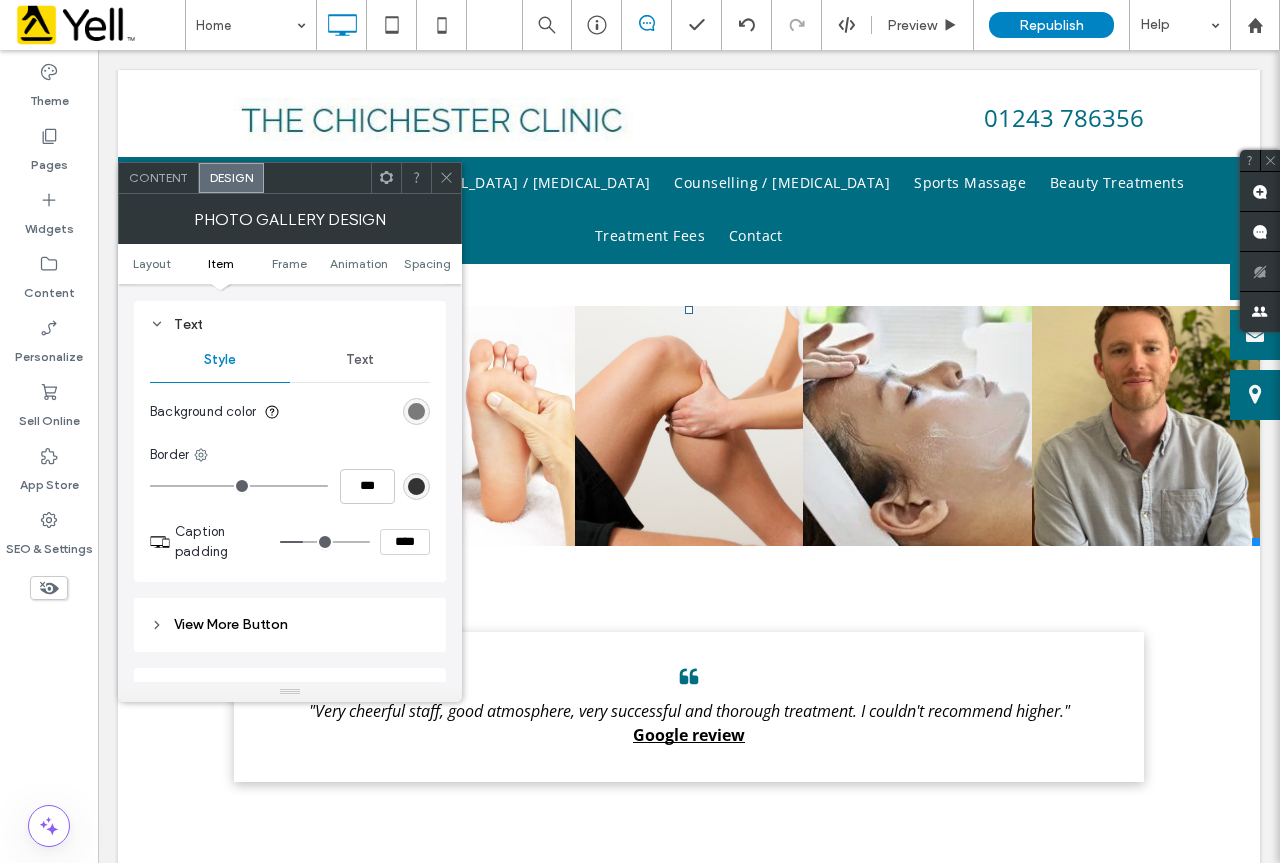 click on "Text" at bounding box center (360, 360) 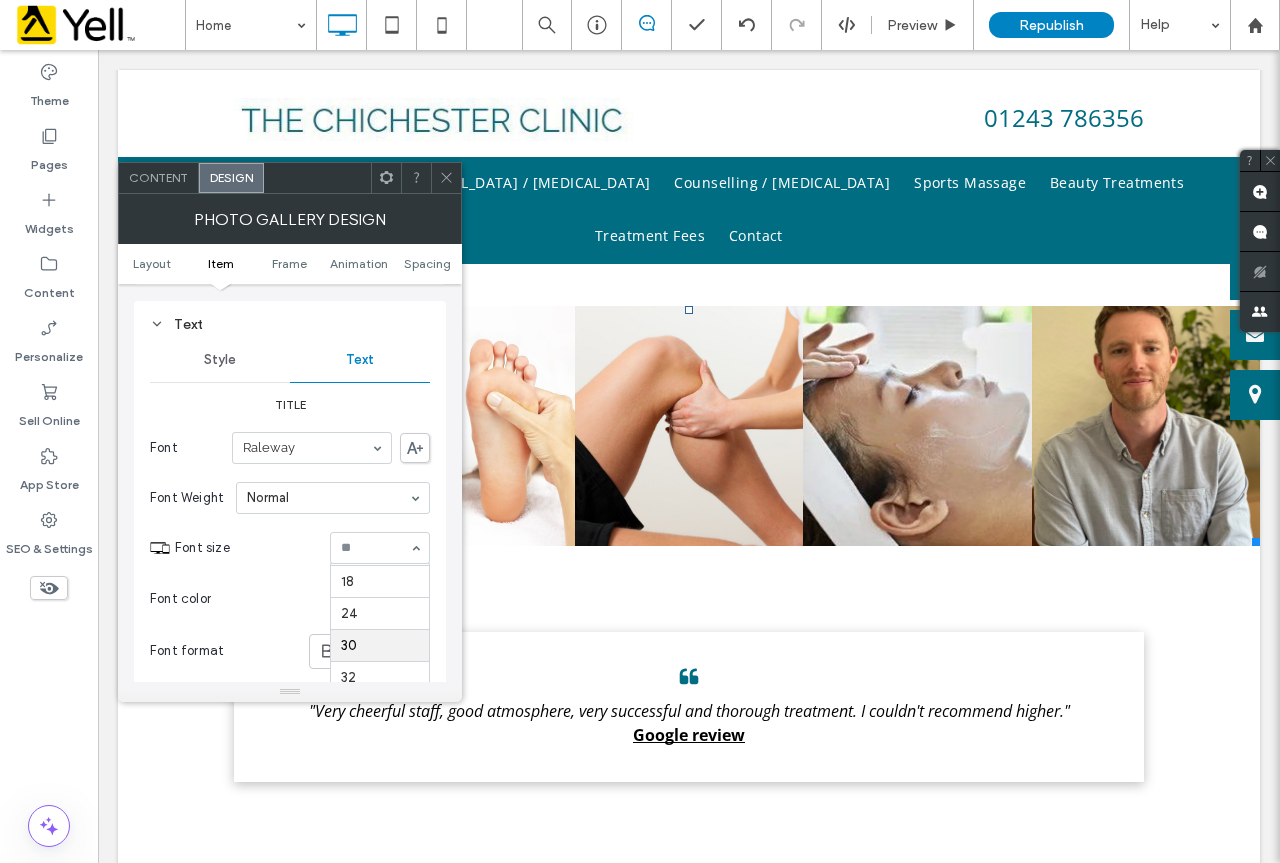 scroll, scrollTop: 188, scrollLeft: 0, axis: vertical 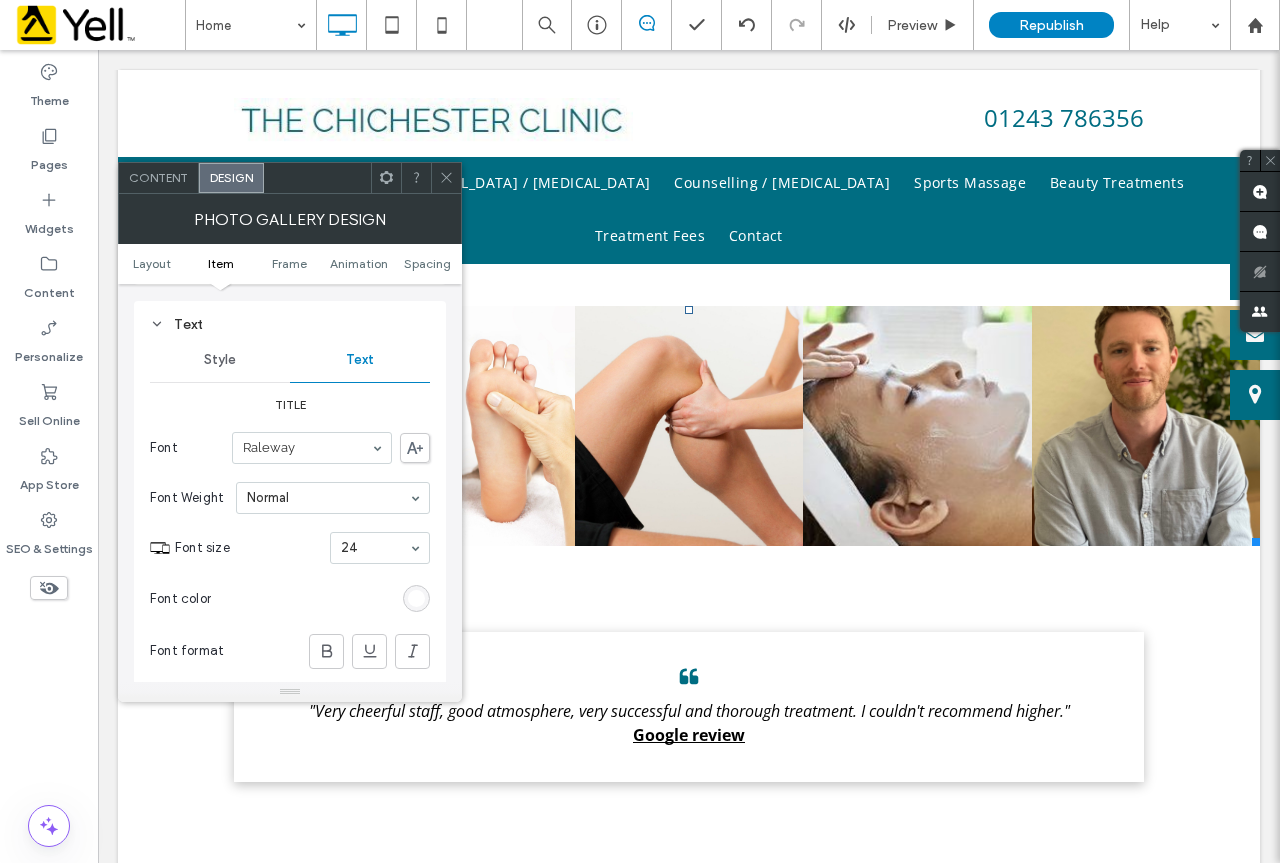 click on "24" at bounding box center [380, 548] 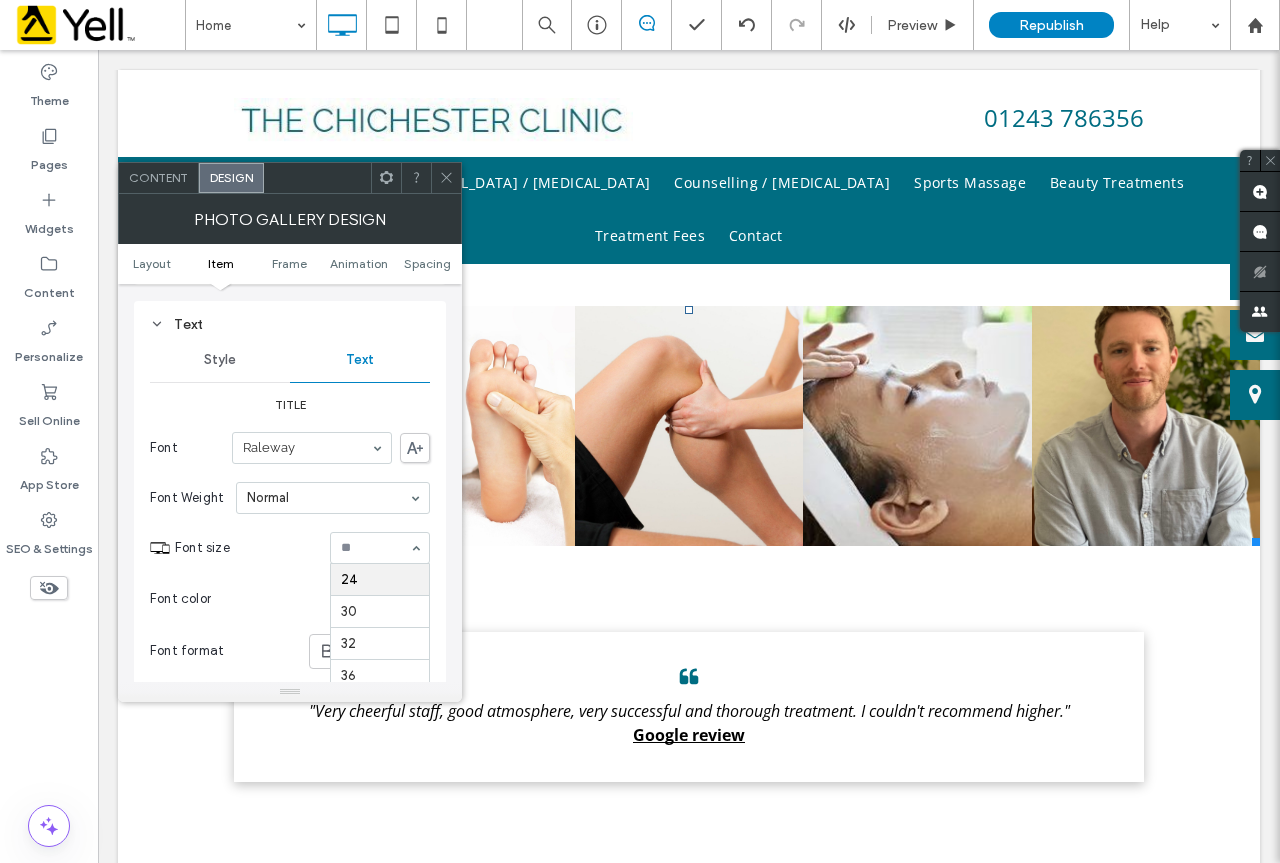 scroll, scrollTop: 156, scrollLeft: 0, axis: vertical 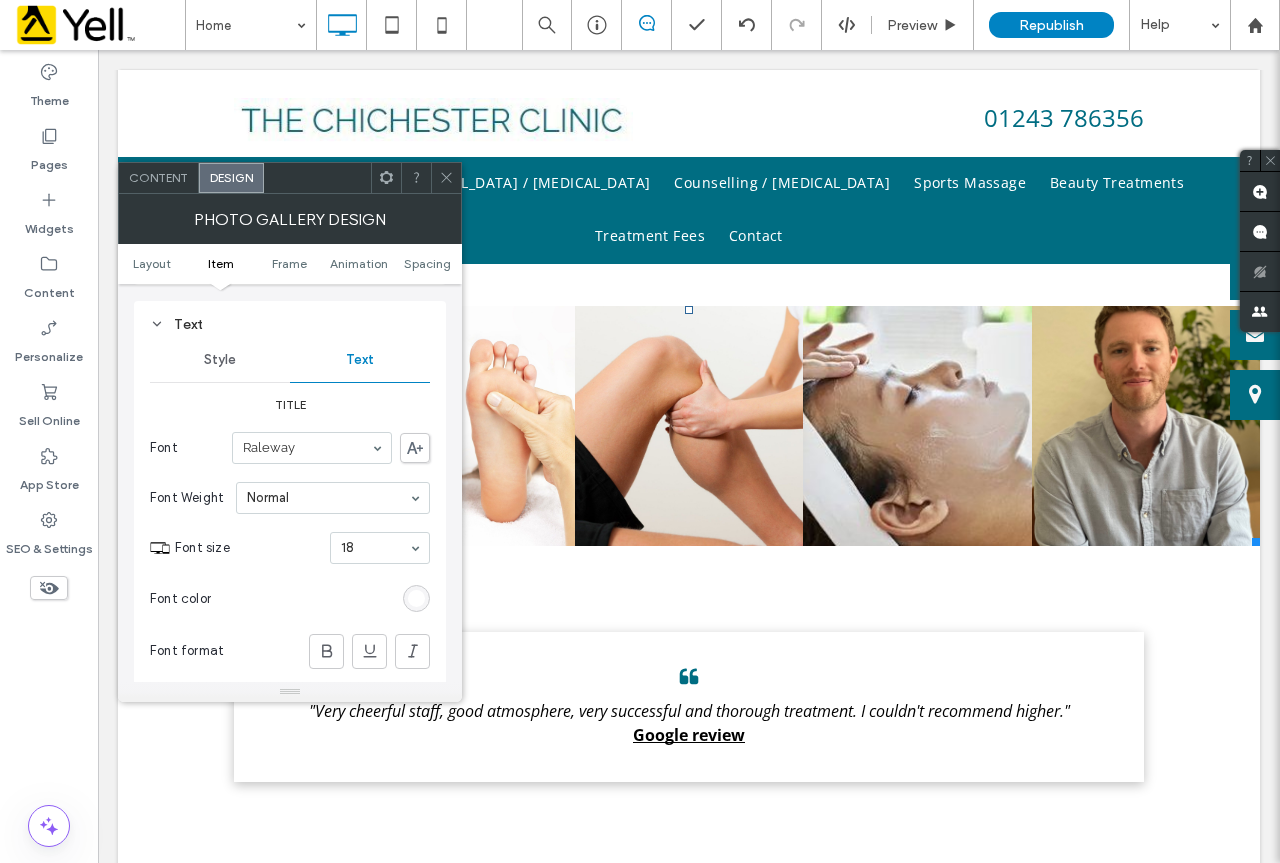 click 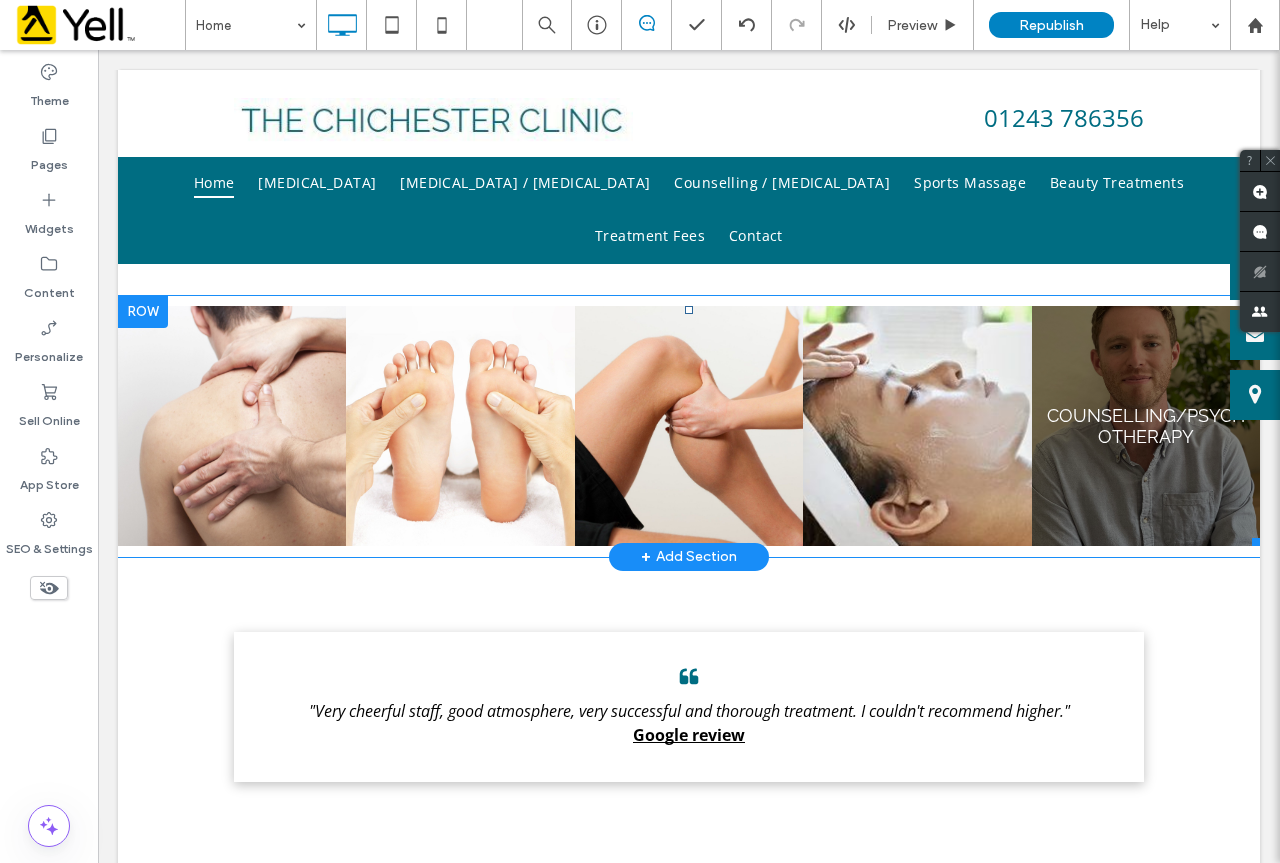 click at bounding box center (1146, 426) 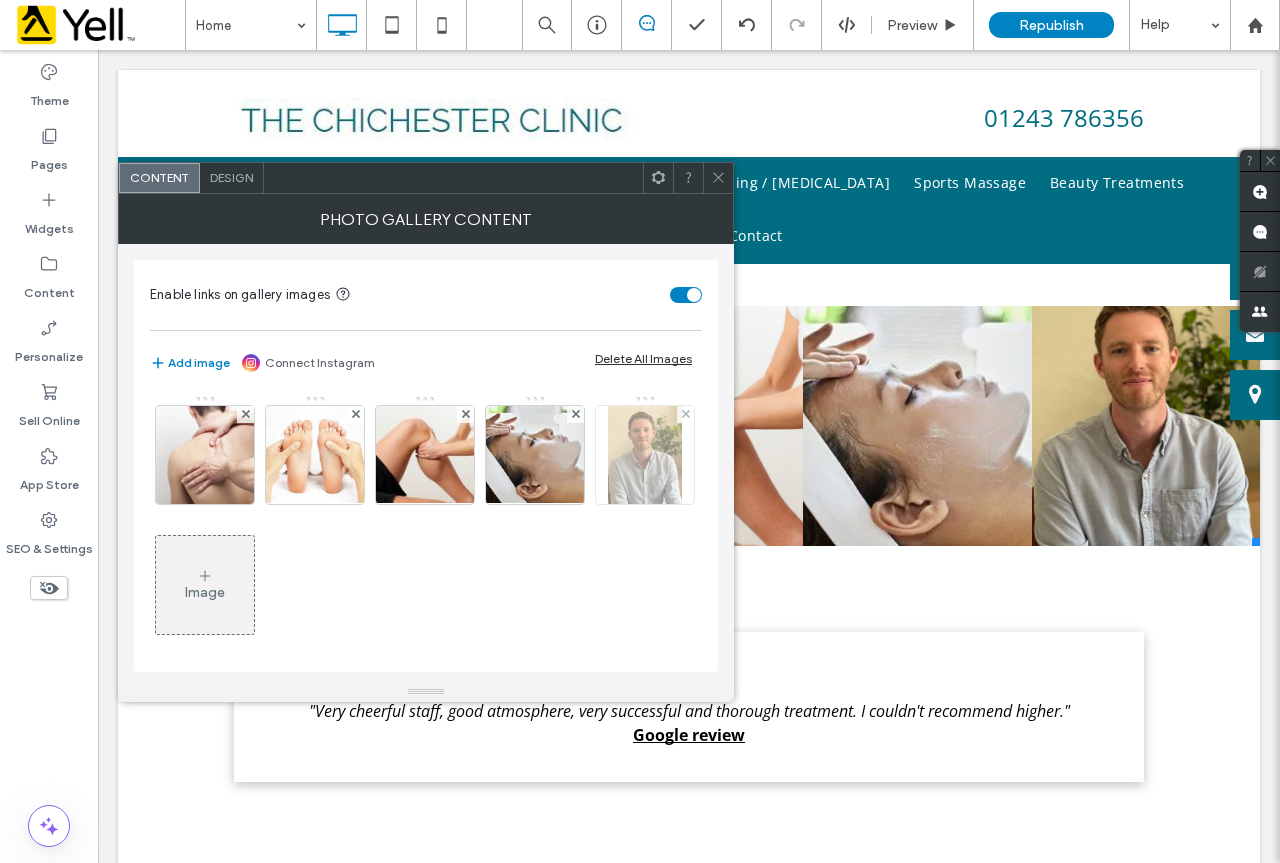 click at bounding box center [645, 455] 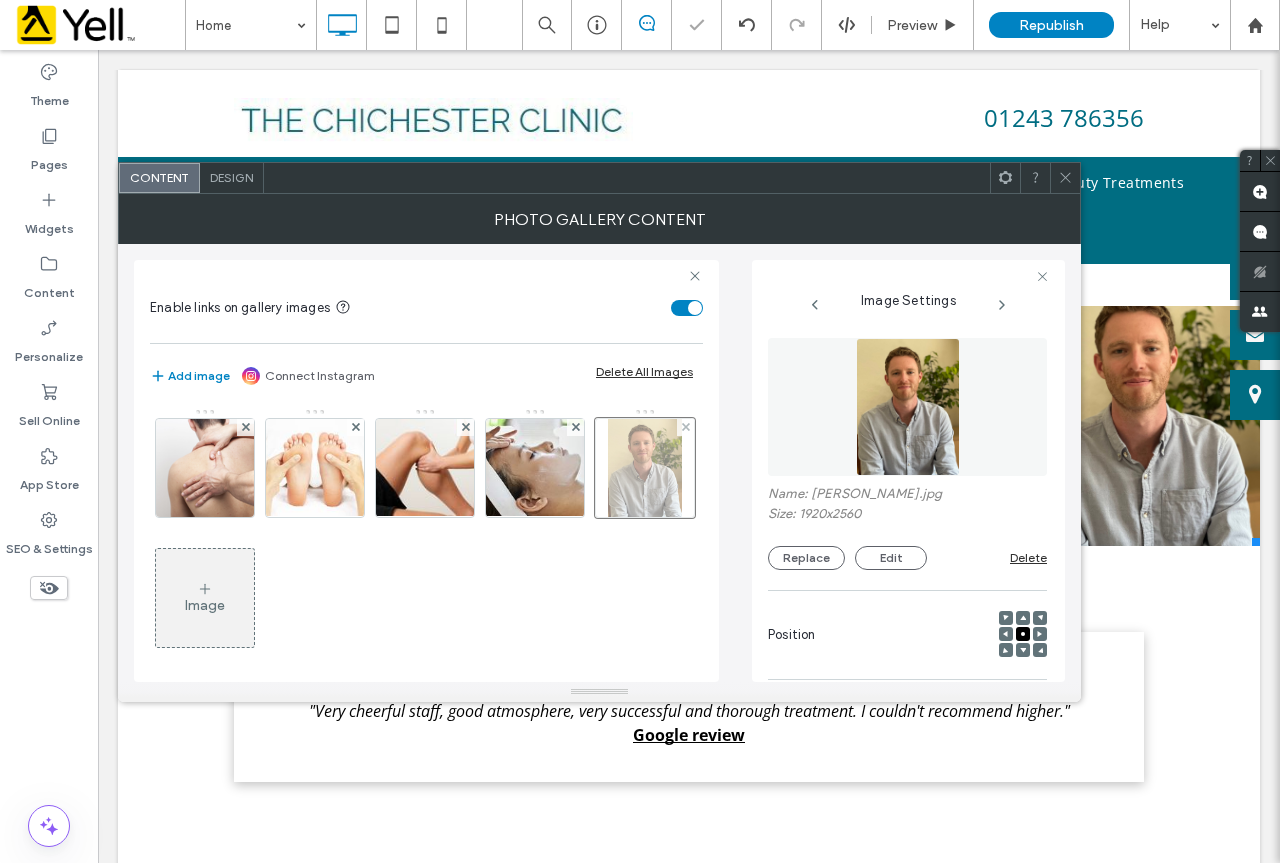 scroll, scrollTop: 0, scrollLeft: 26, axis: horizontal 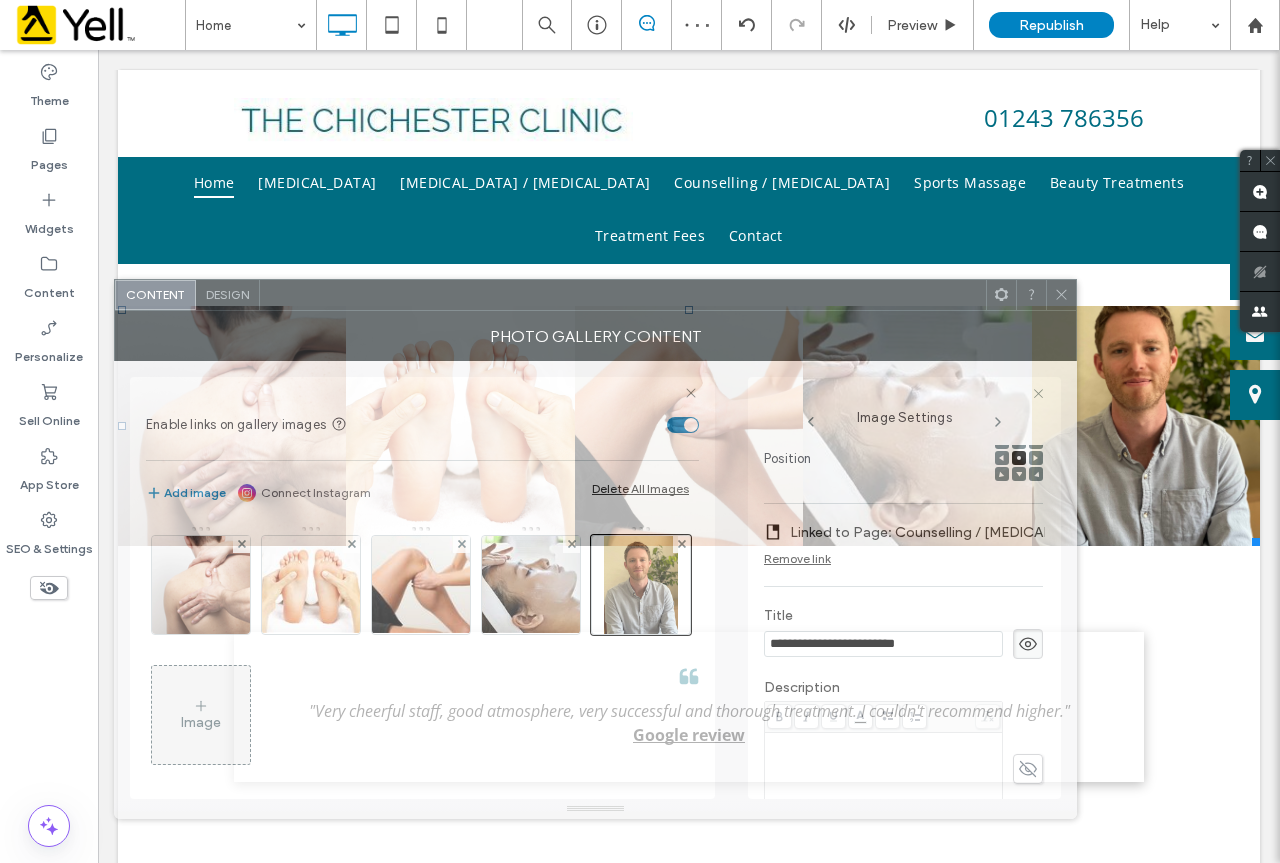 drag, startPoint x: 877, startPoint y: 189, endPoint x: 873, endPoint y: 346, distance: 157.05095 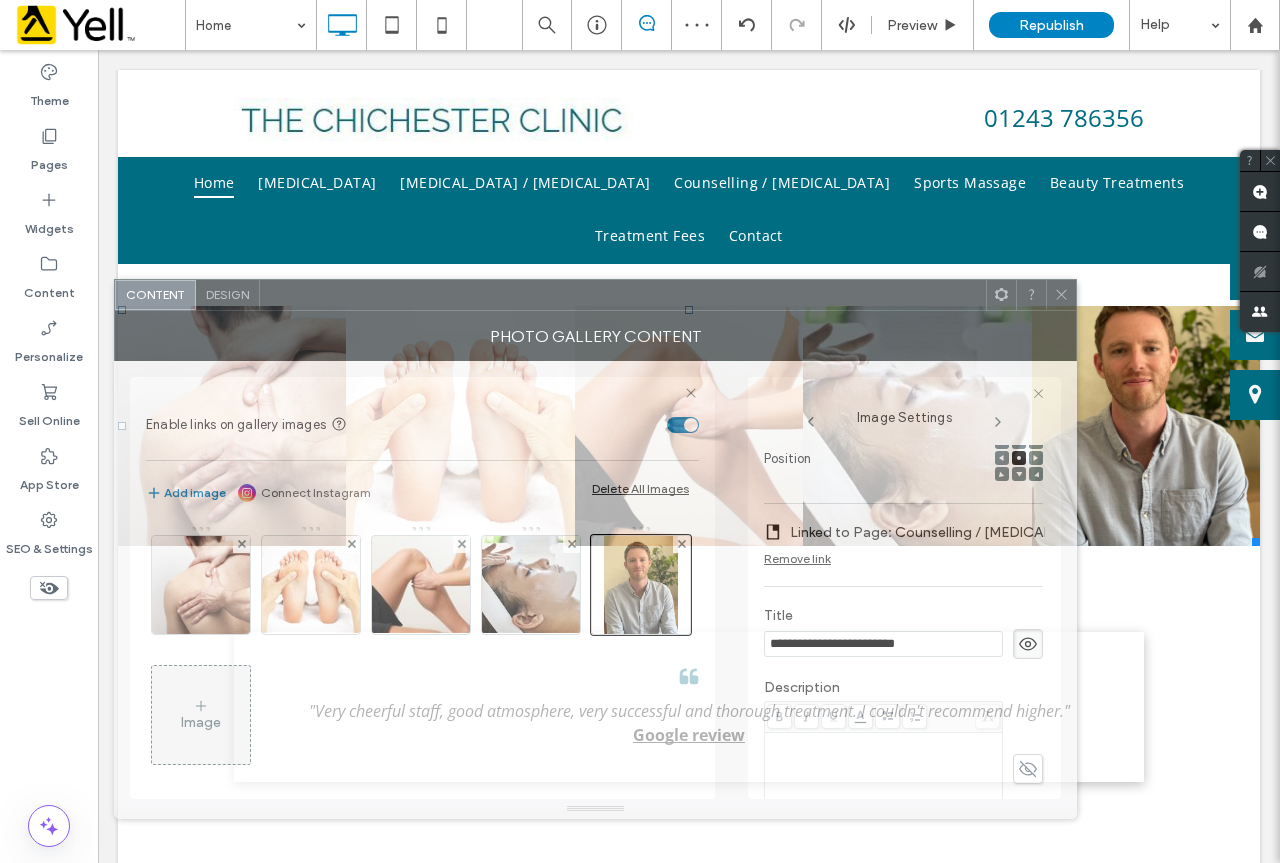 click at bounding box center (623, 295) 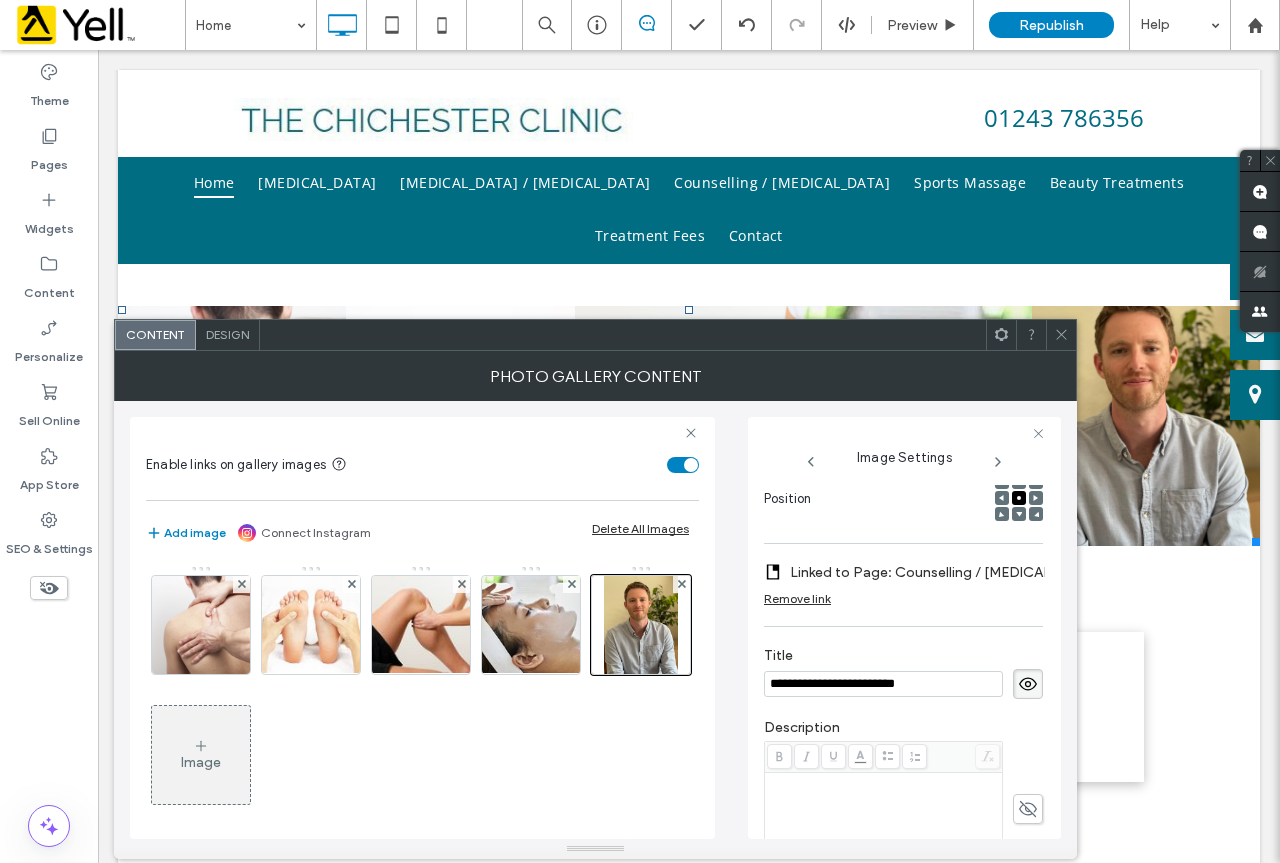 click on "**********" at bounding box center (883, 684) 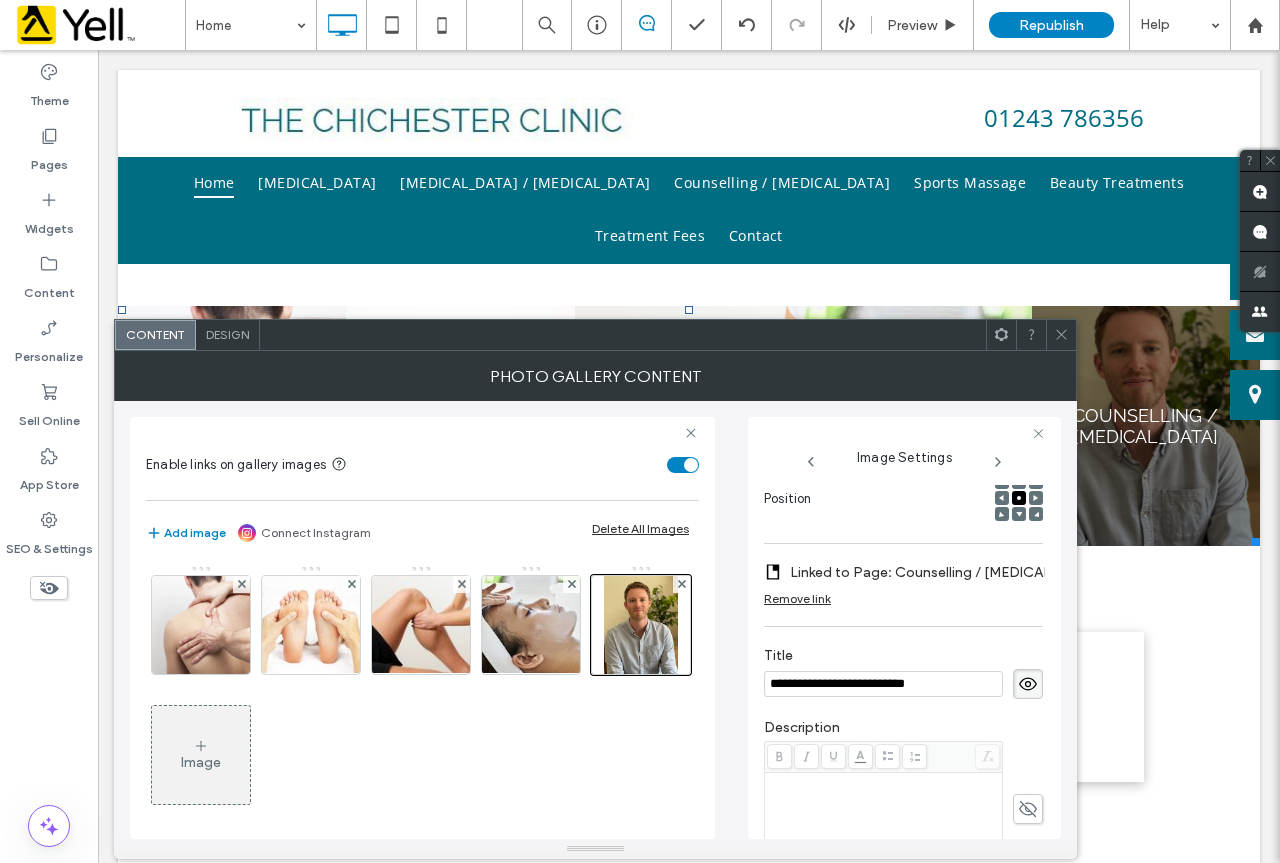type on "**********" 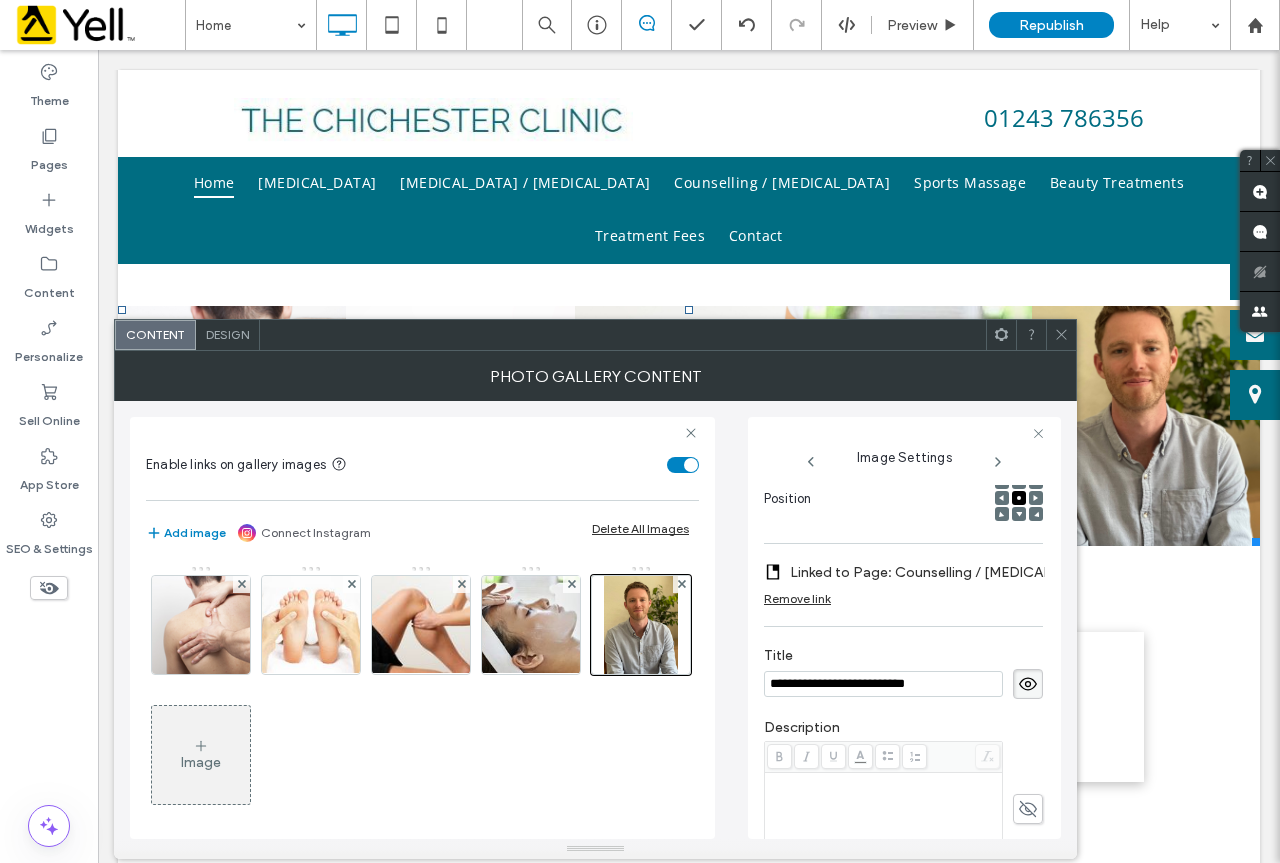 click 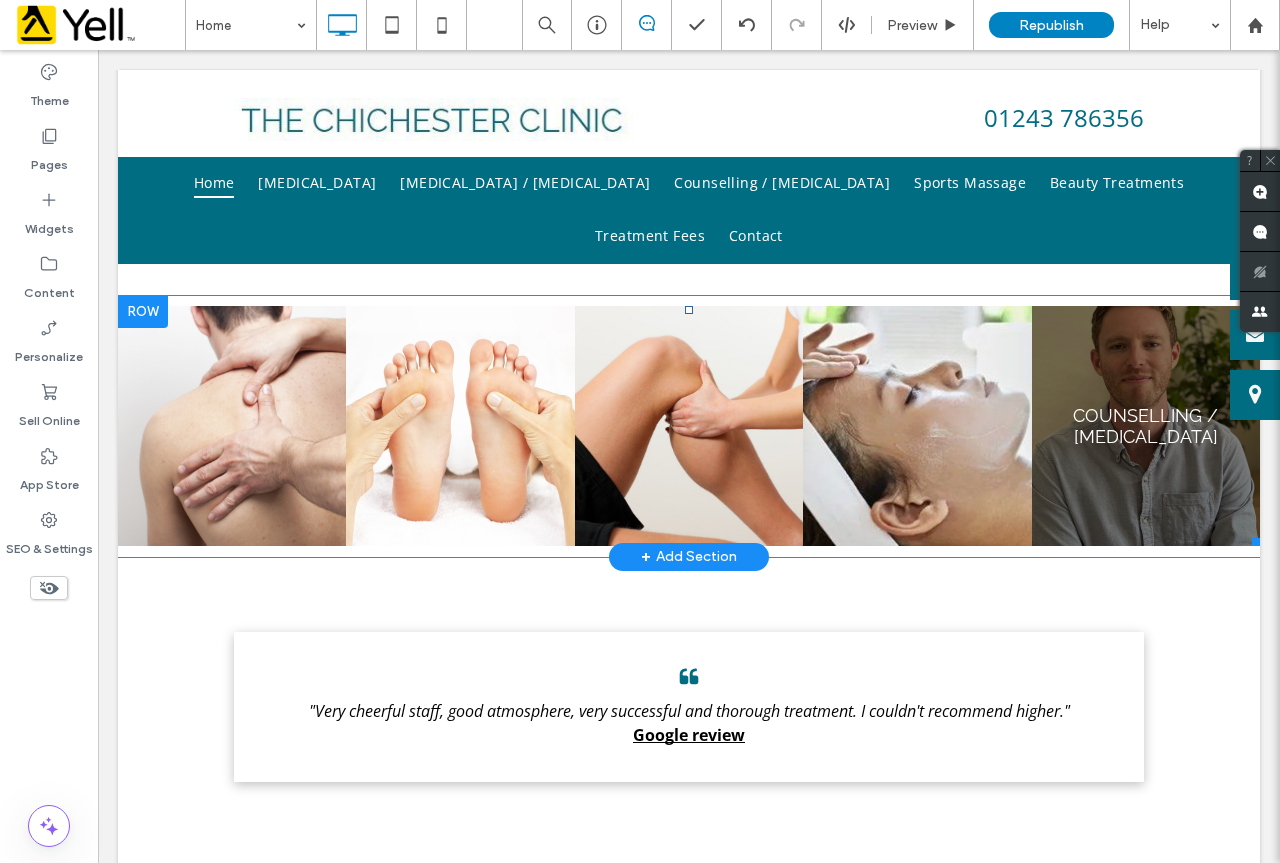 click at bounding box center [1146, 426] 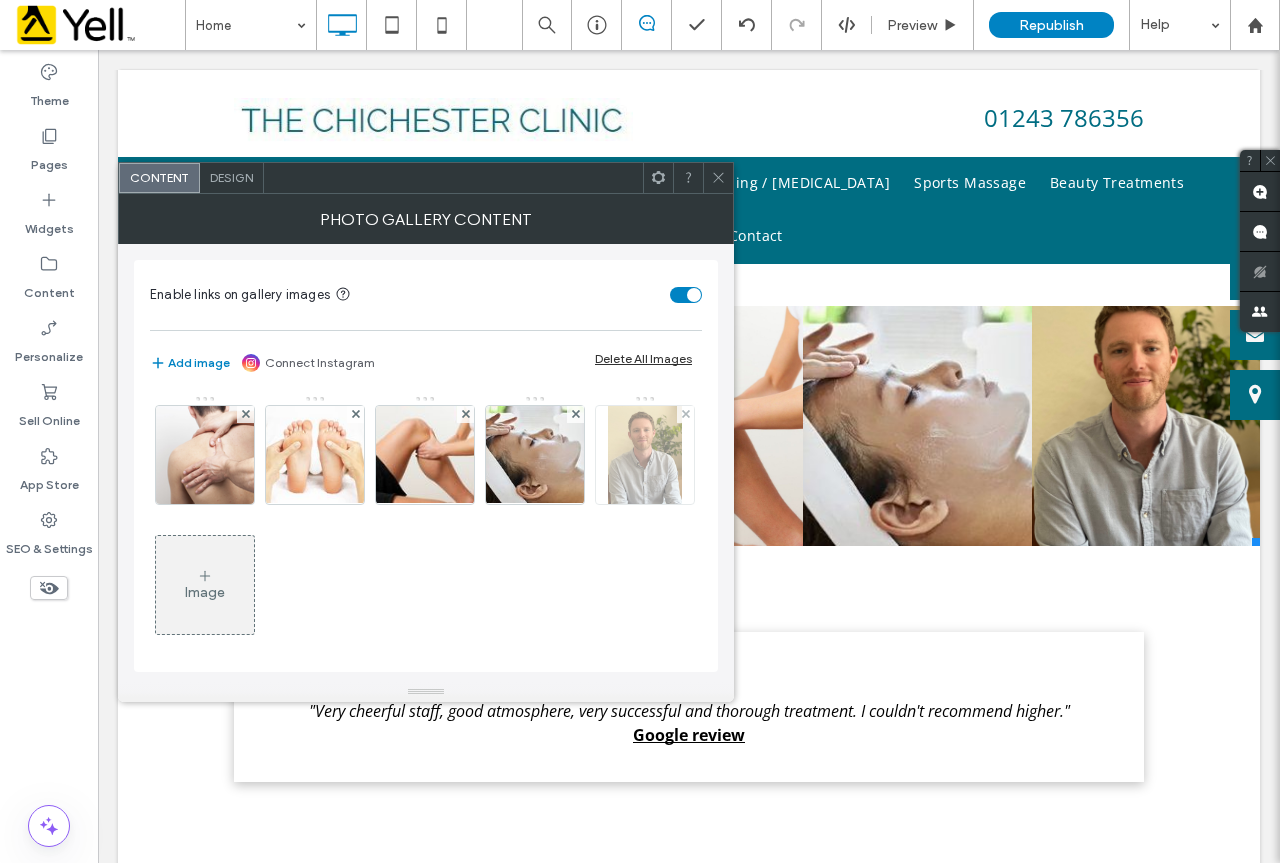 click at bounding box center [645, 455] 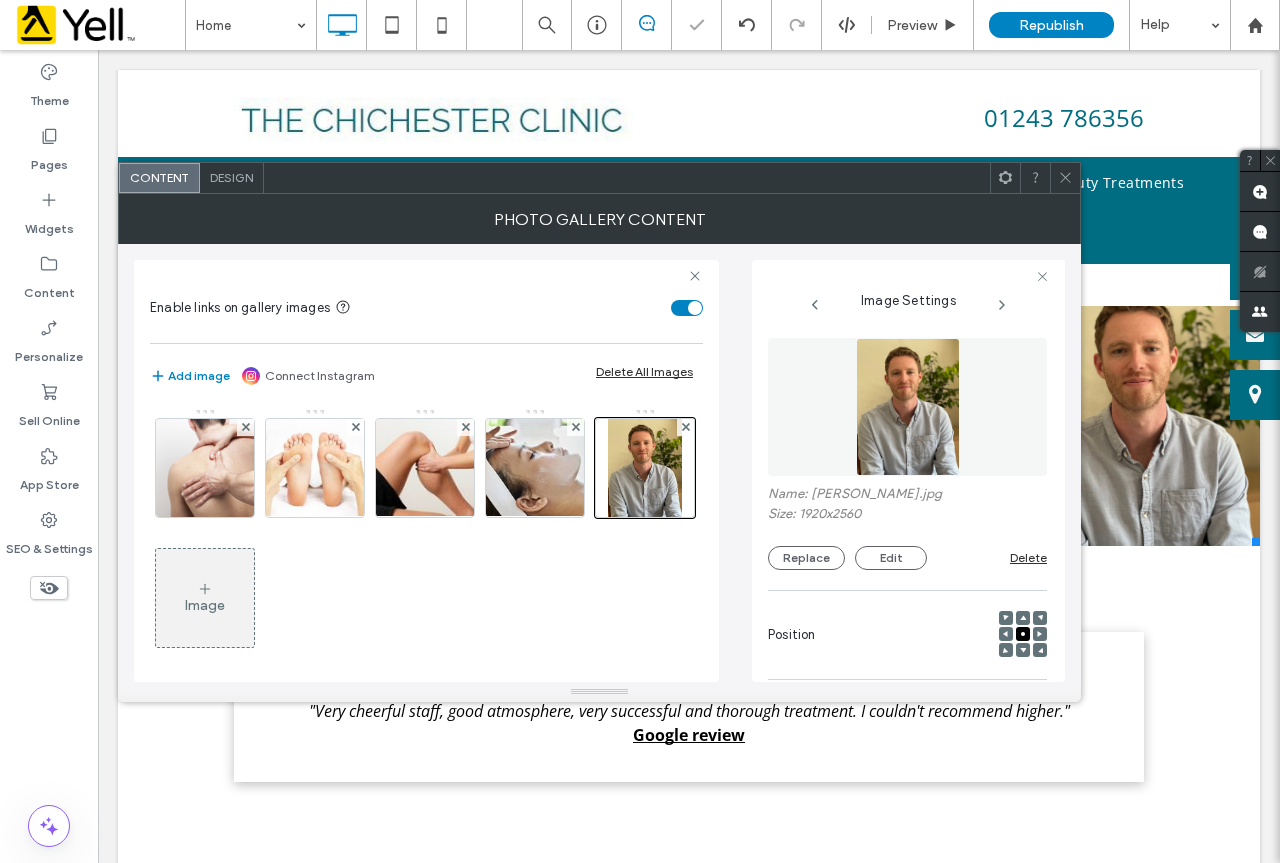 scroll, scrollTop: 0, scrollLeft: 0, axis: both 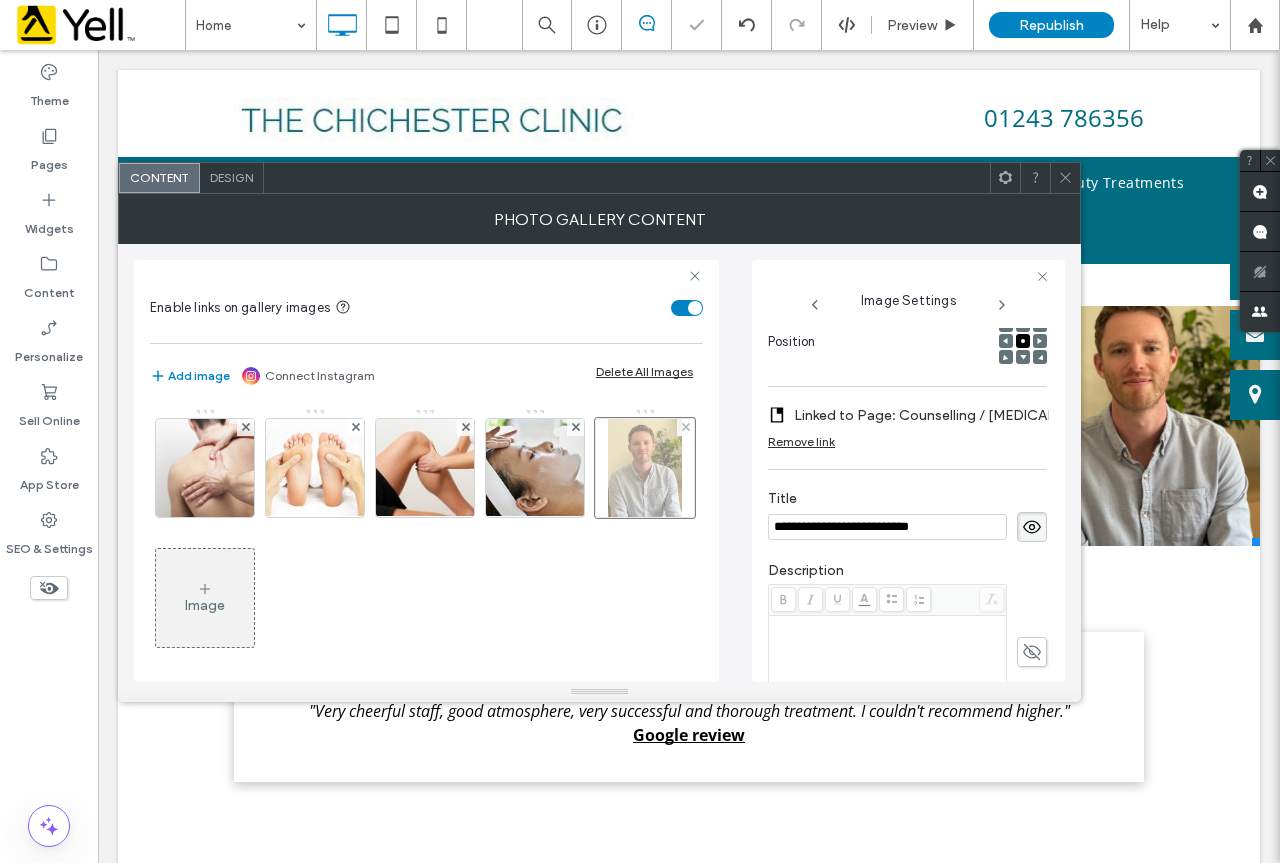 click at bounding box center (645, 468) 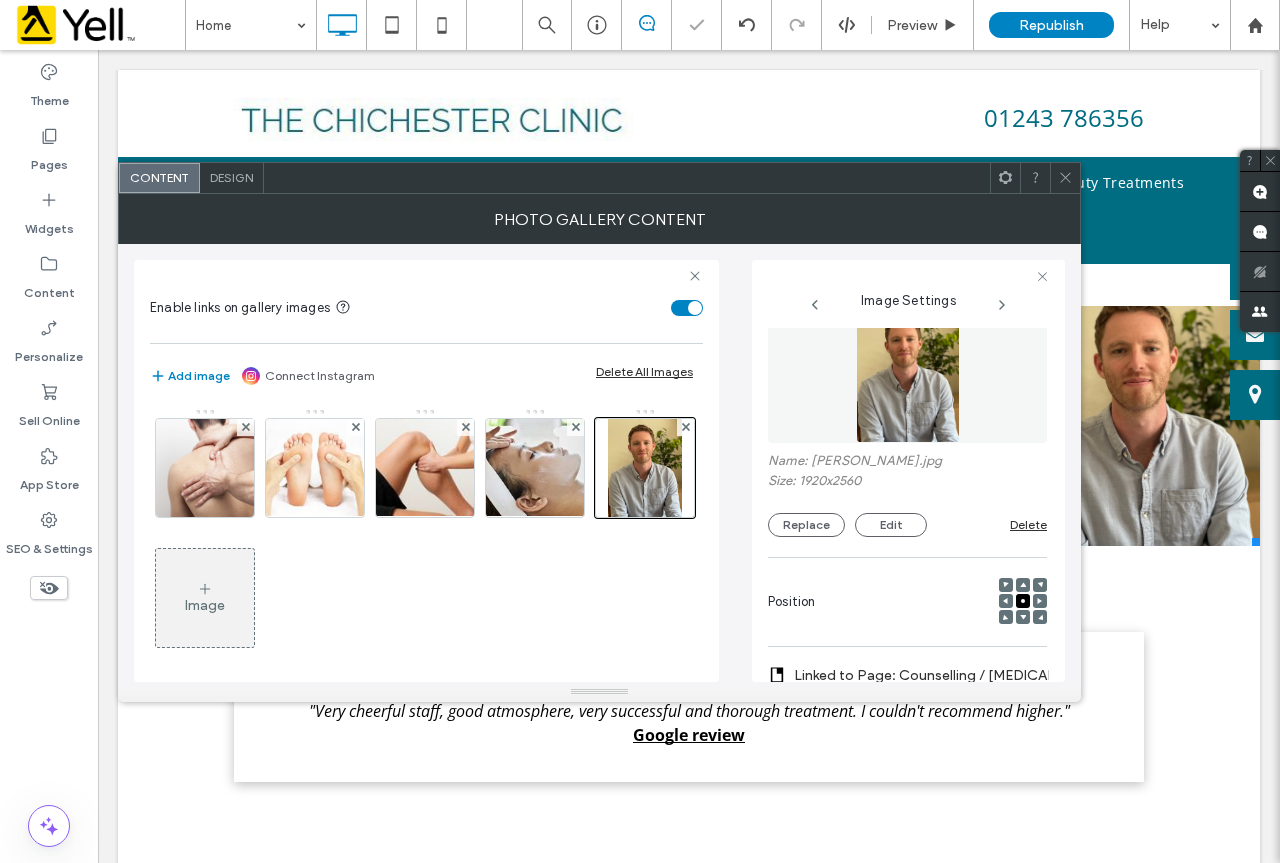 scroll, scrollTop: 0, scrollLeft: 0, axis: both 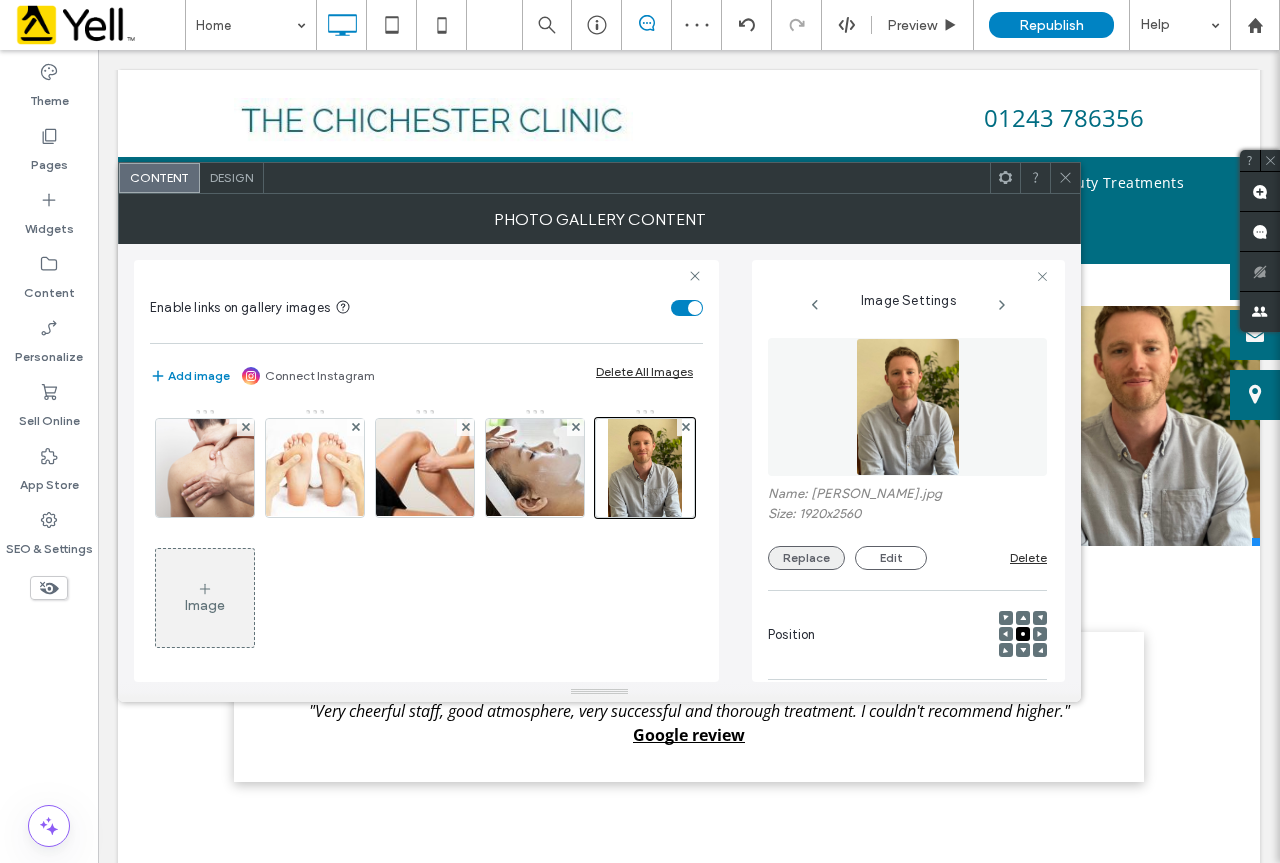 click on "Replace" at bounding box center (806, 558) 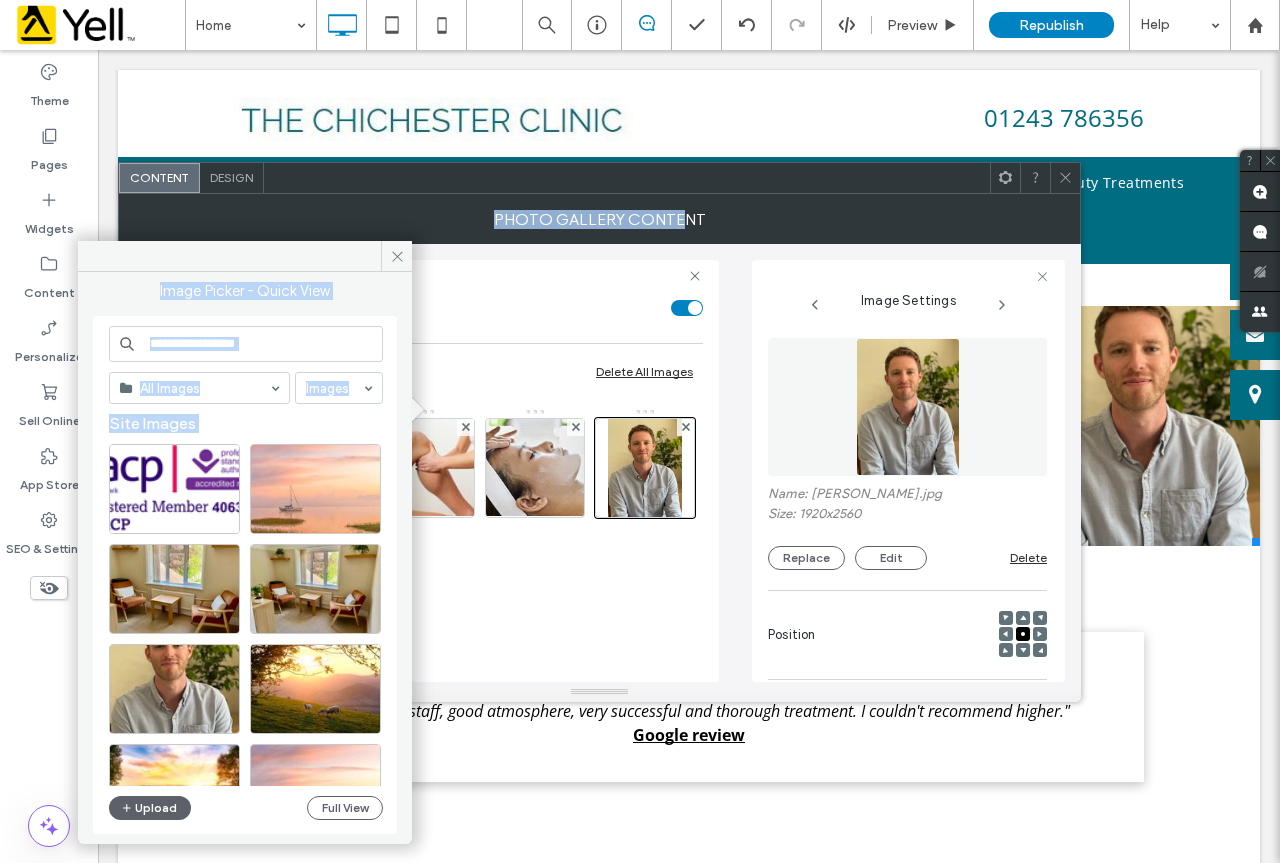 drag, startPoint x: 267, startPoint y: 257, endPoint x: 683, endPoint y: 226, distance: 417.15344 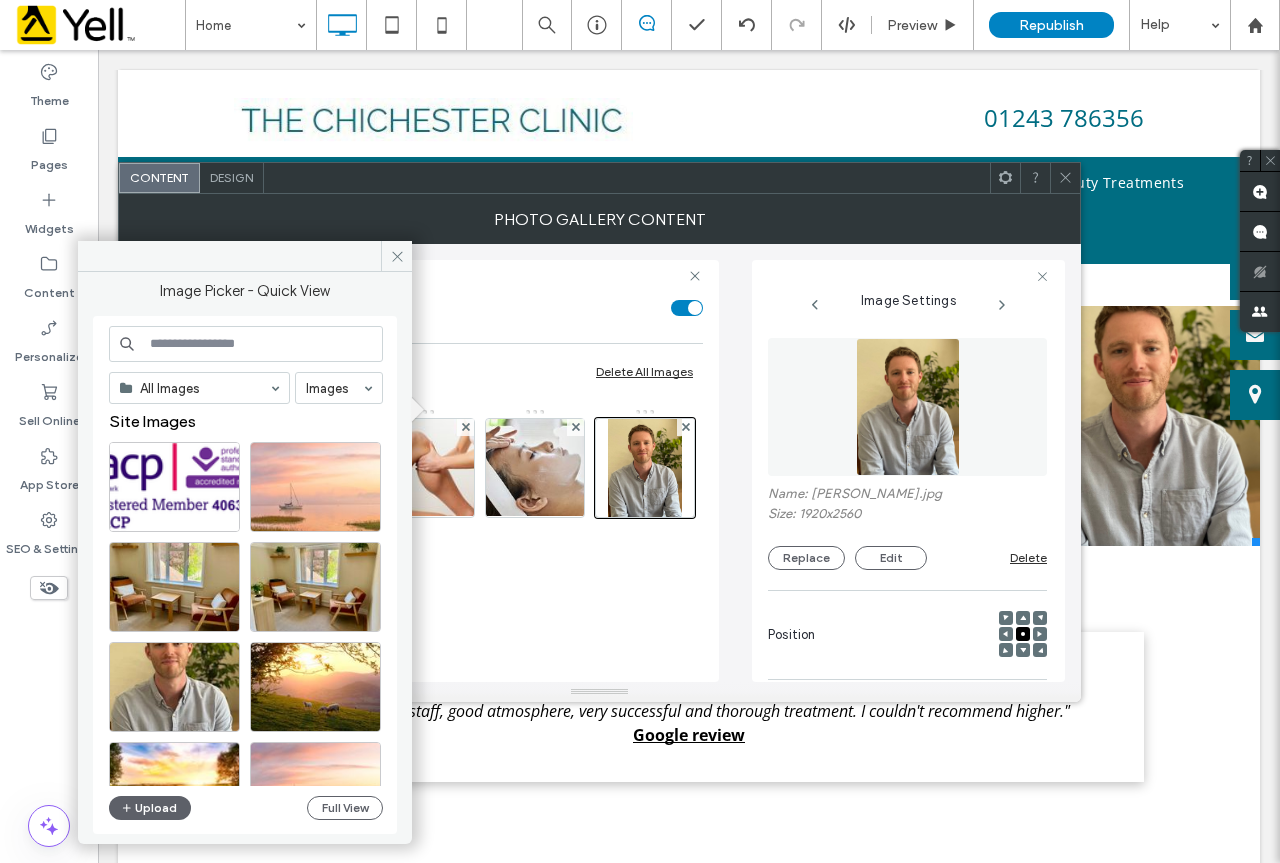 scroll, scrollTop: 0, scrollLeft: 0, axis: both 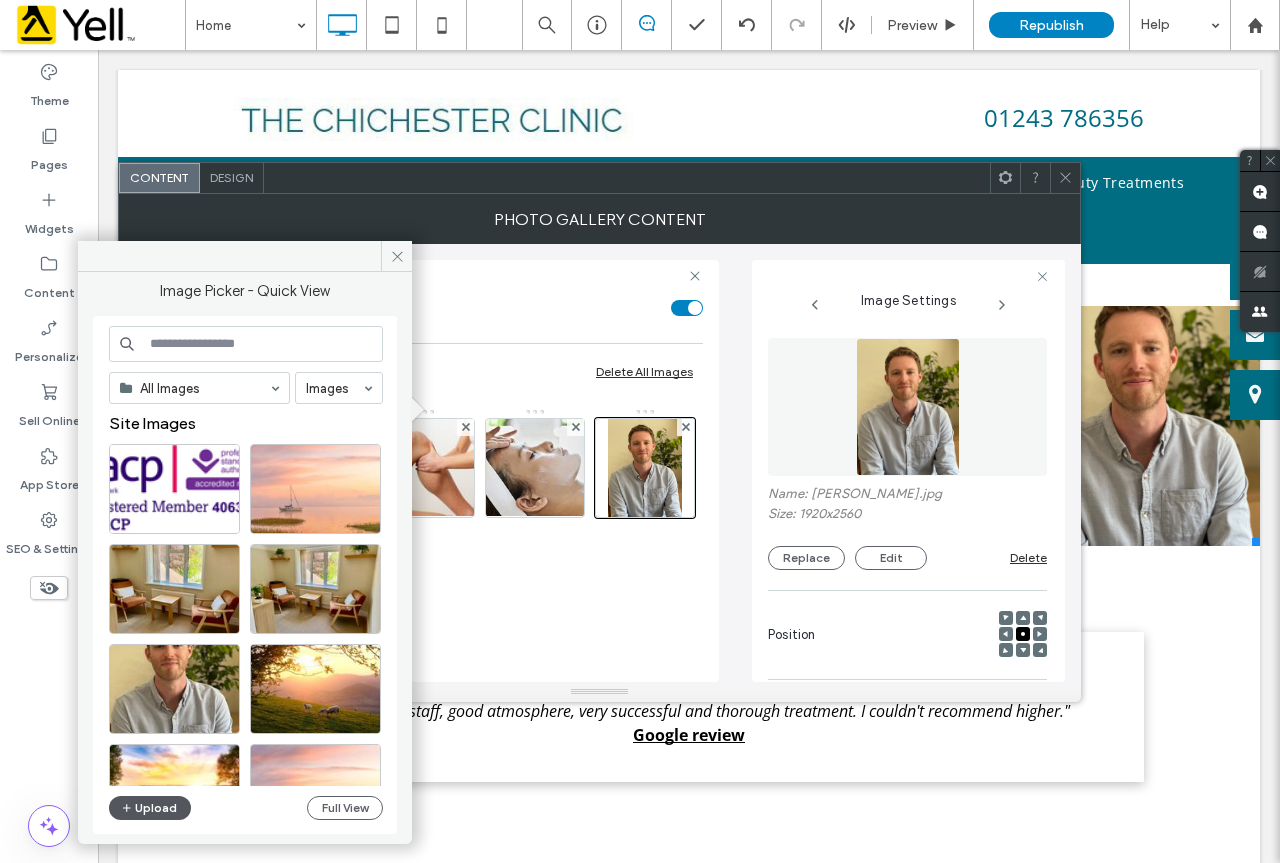 click on "Upload" at bounding box center (150, 808) 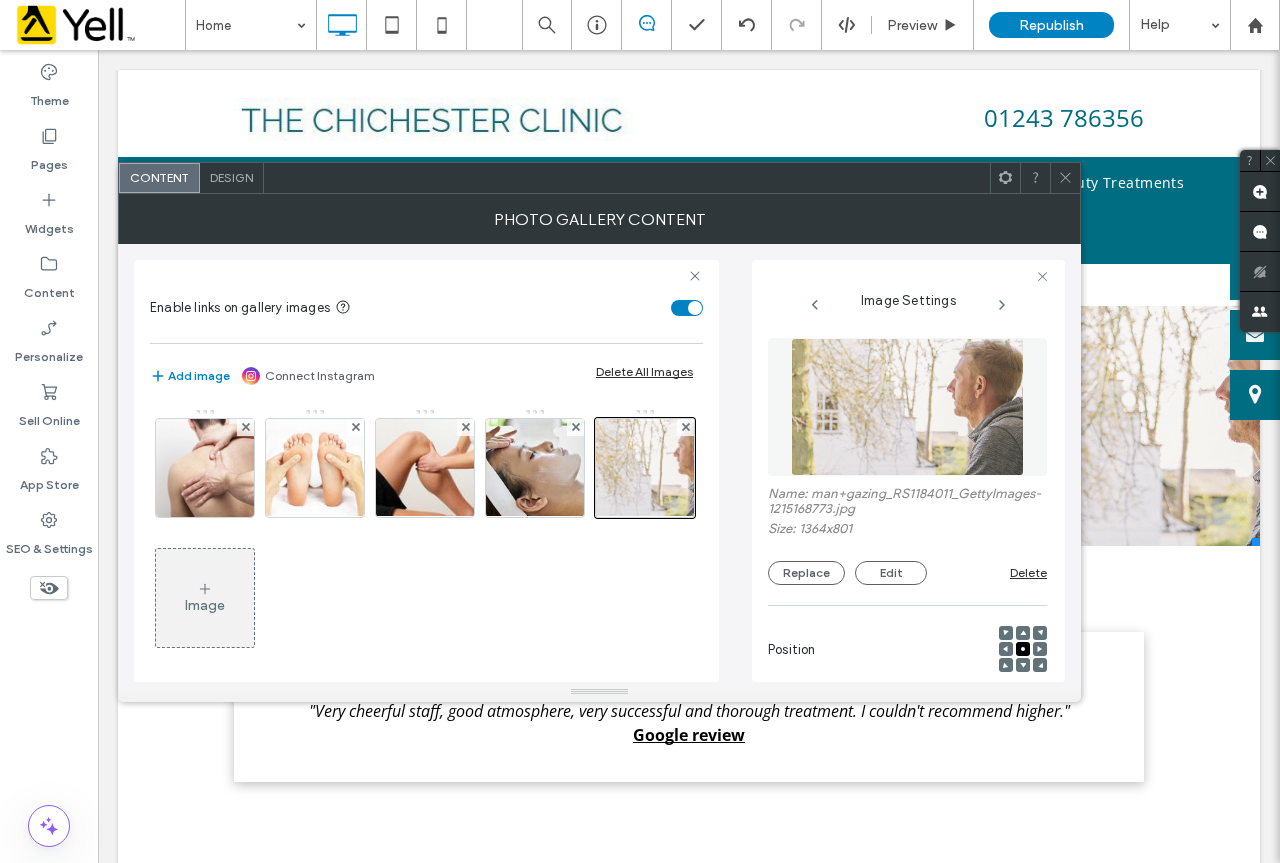 click 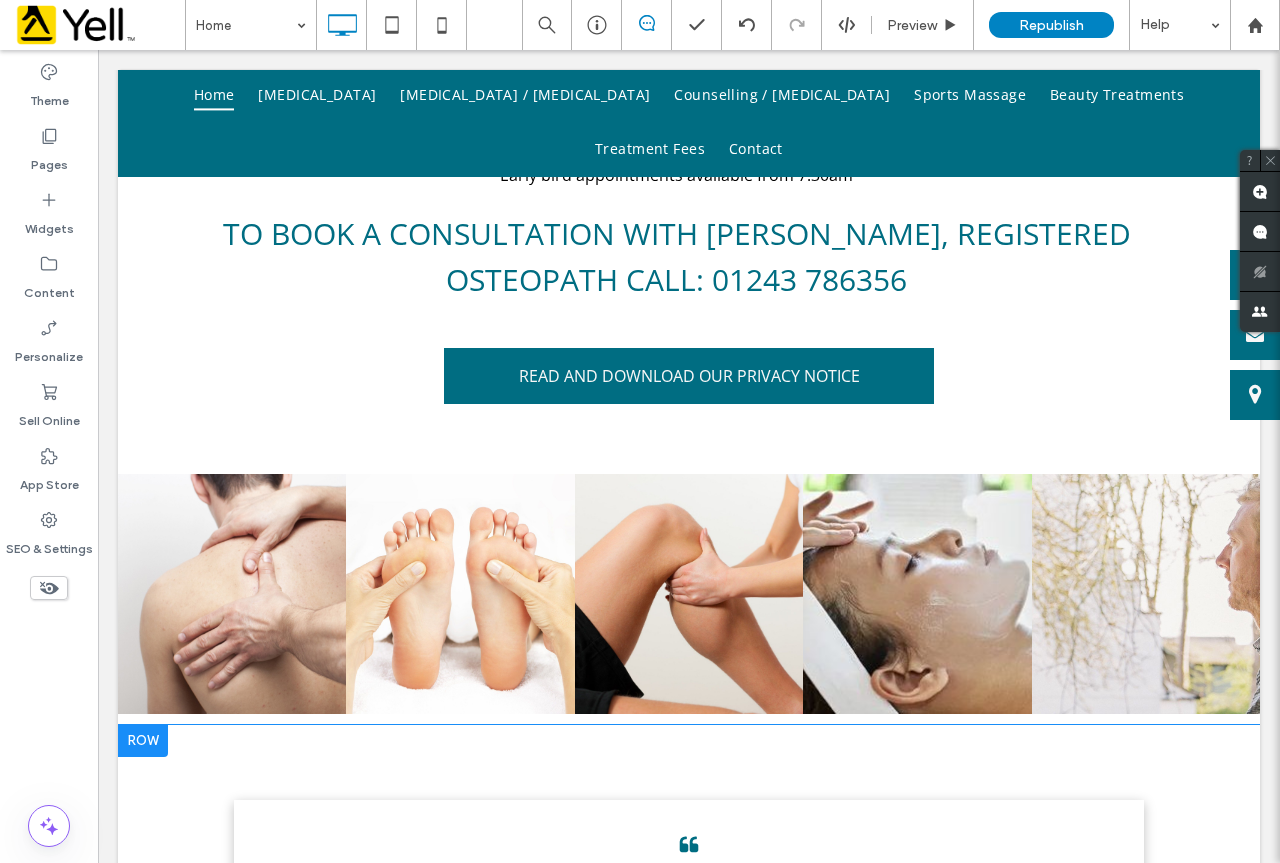 scroll, scrollTop: 1200, scrollLeft: 0, axis: vertical 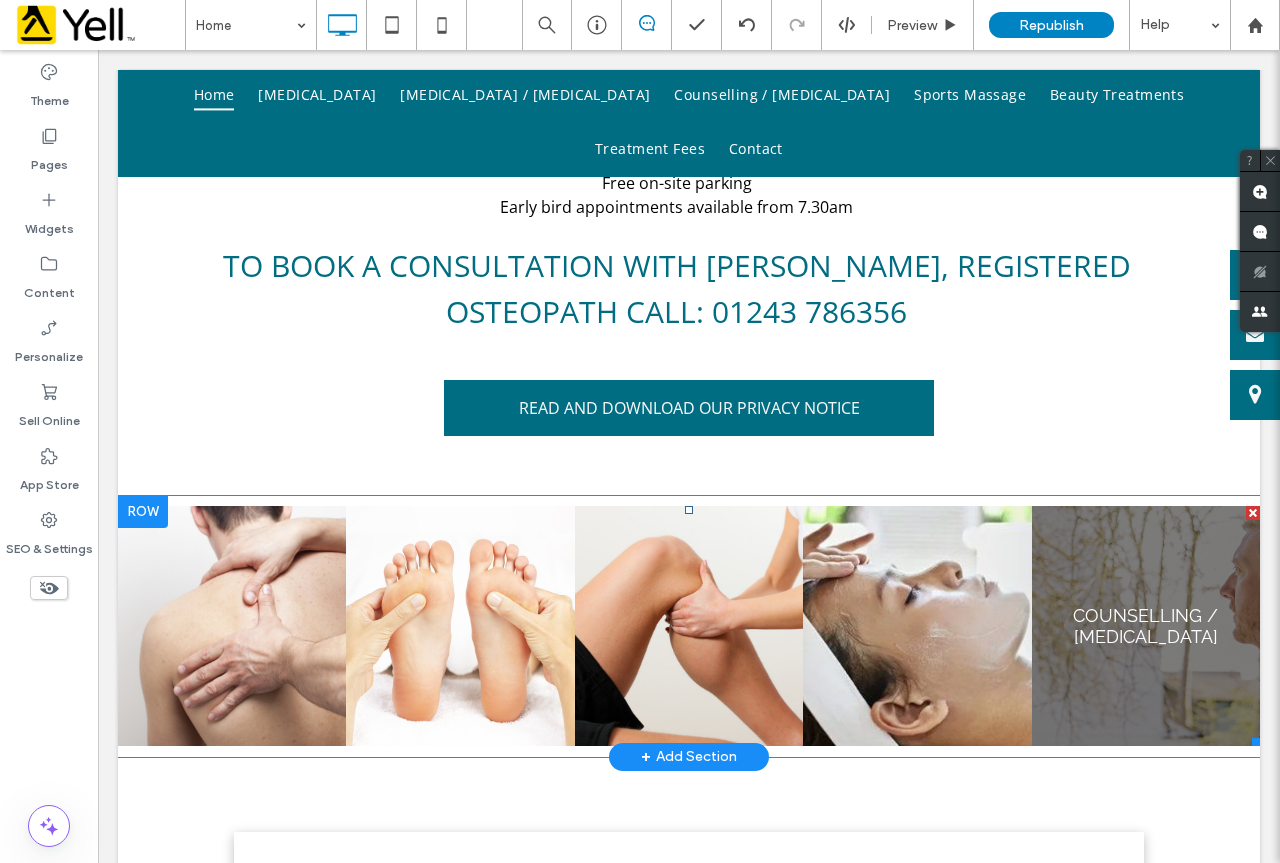 click at bounding box center (1146, 626) 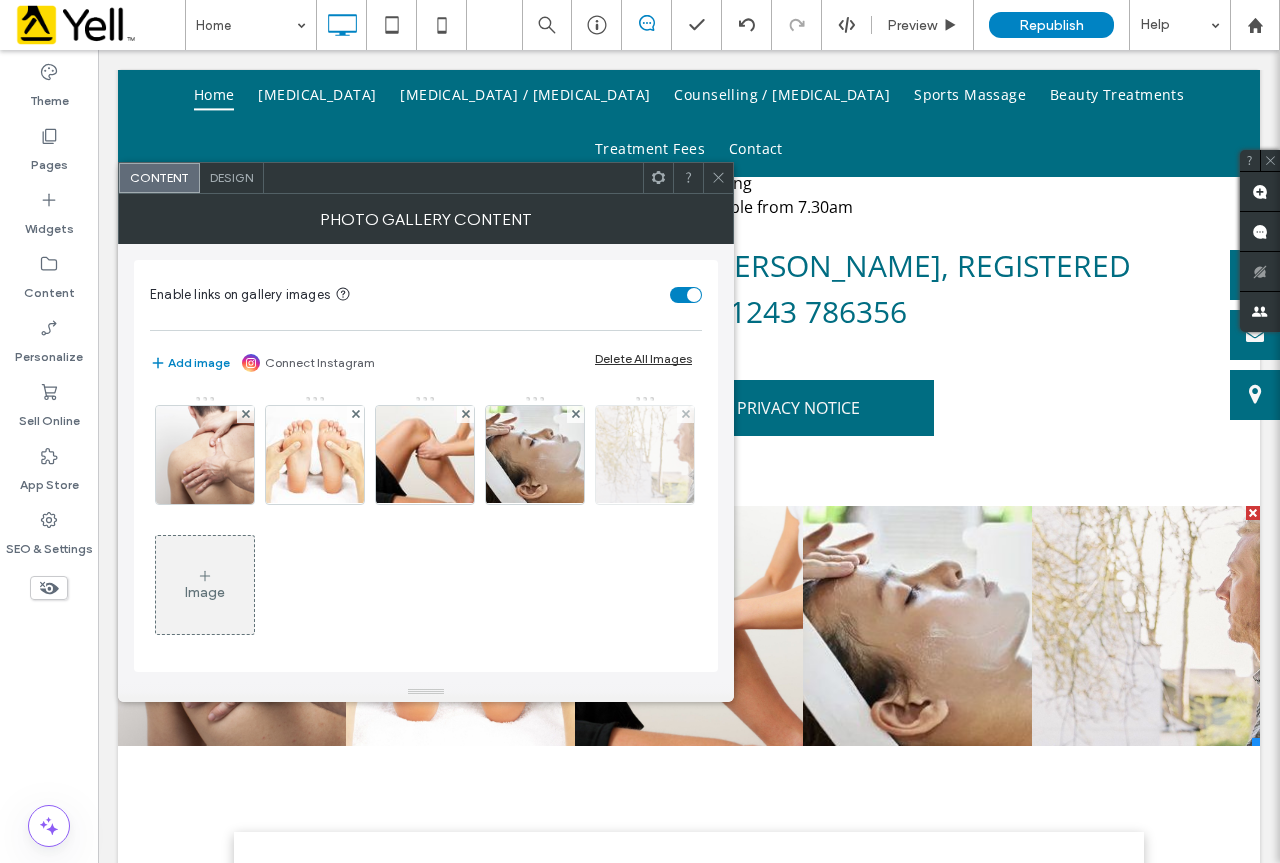 click at bounding box center (645, 455) 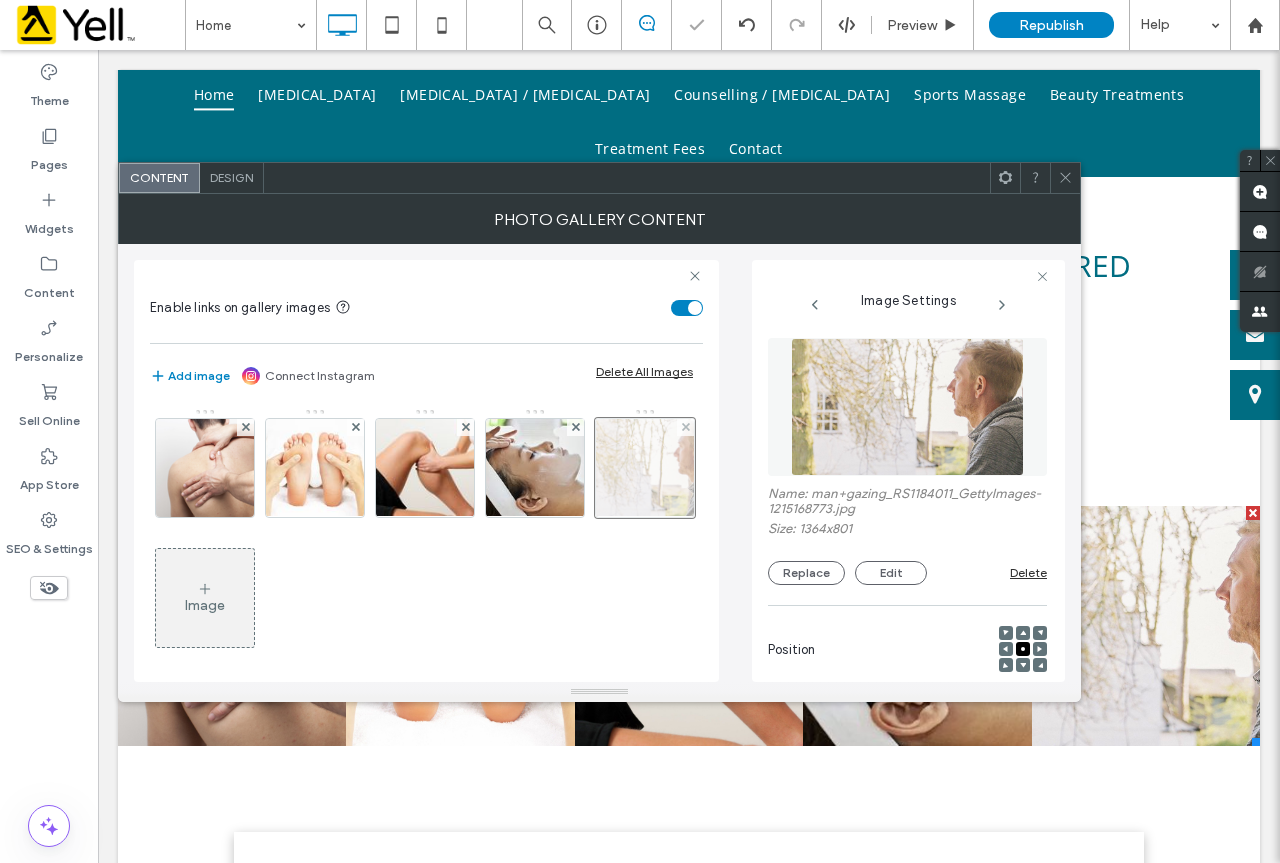 scroll, scrollTop: 0, scrollLeft: 17, axis: horizontal 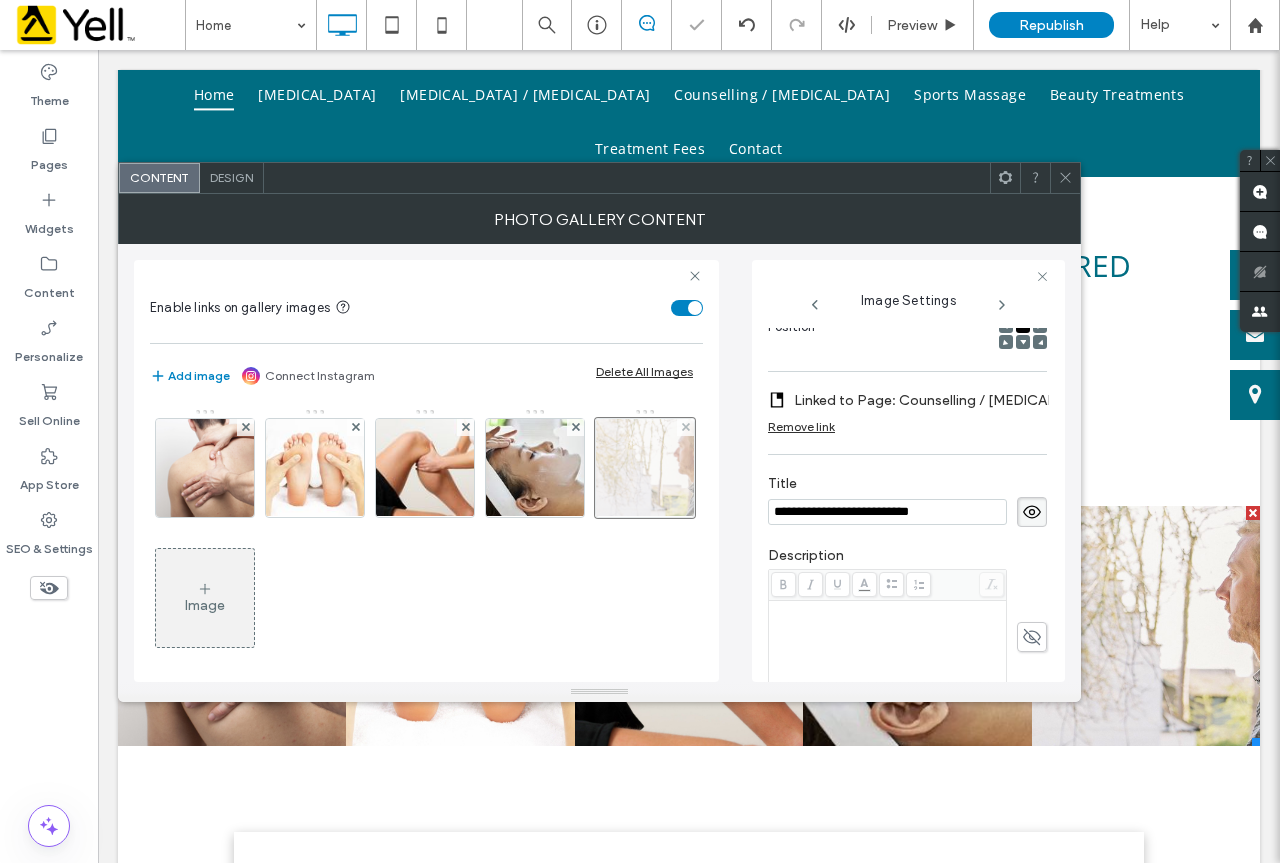 click at bounding box center (645, 468) 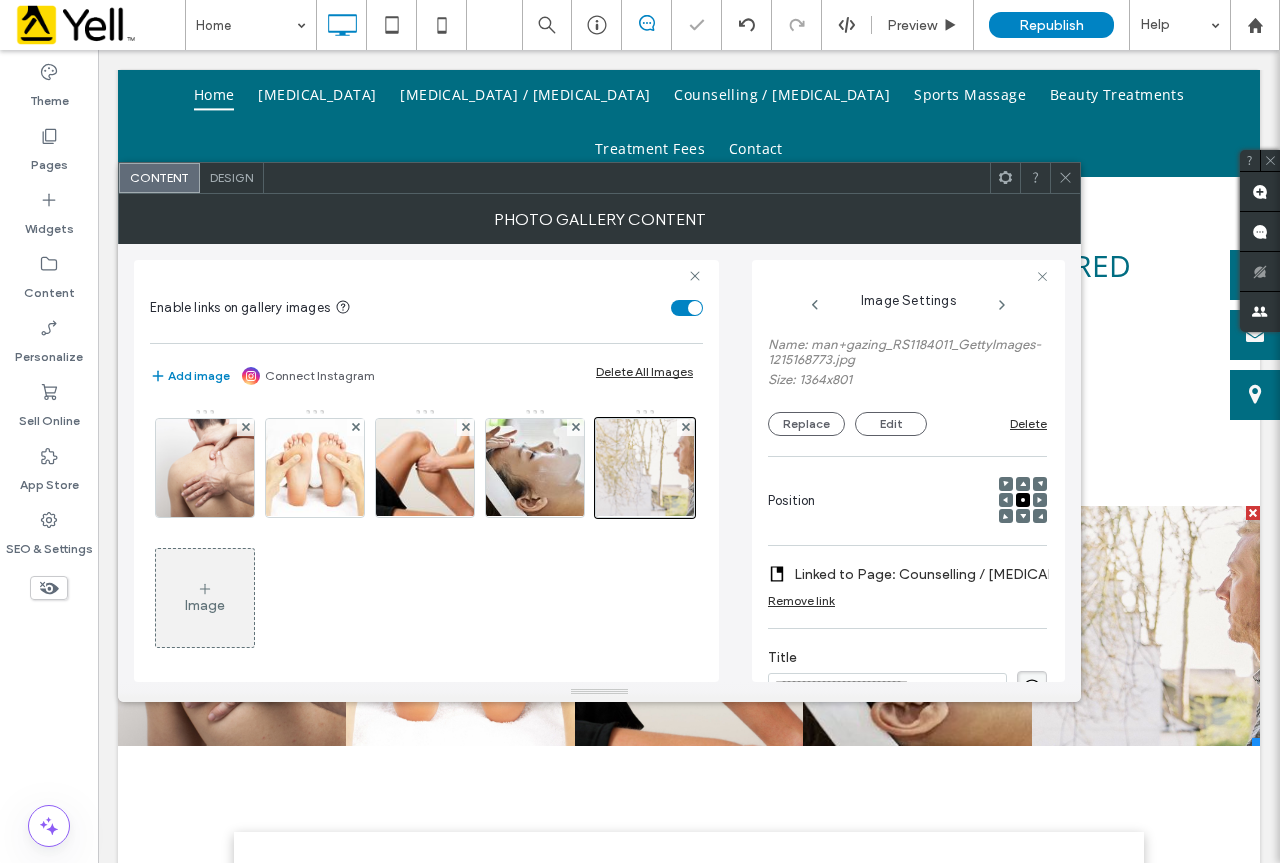 scroll, scrollTop: 0, scrollLeft: 0, axis: both 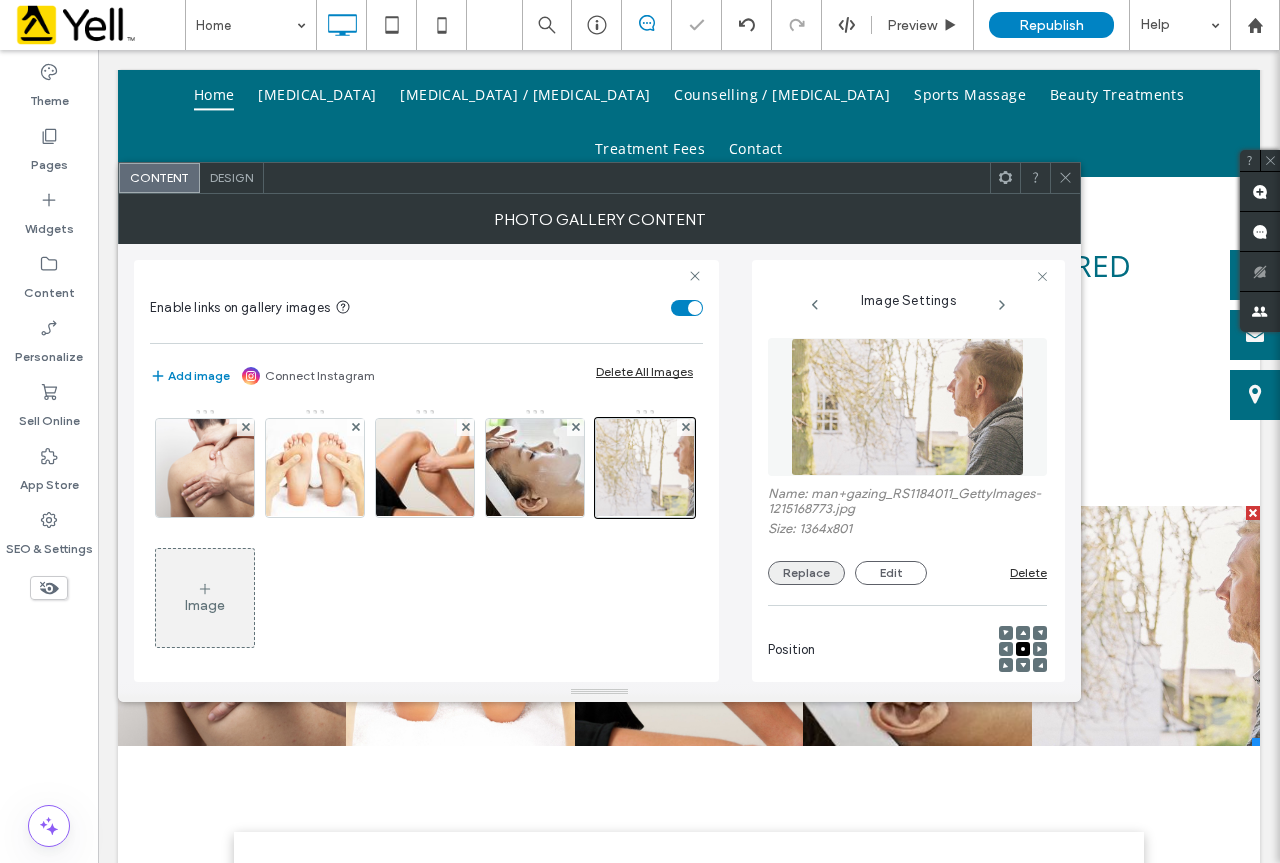 click on "Replace" at bounding box center [806, 573] 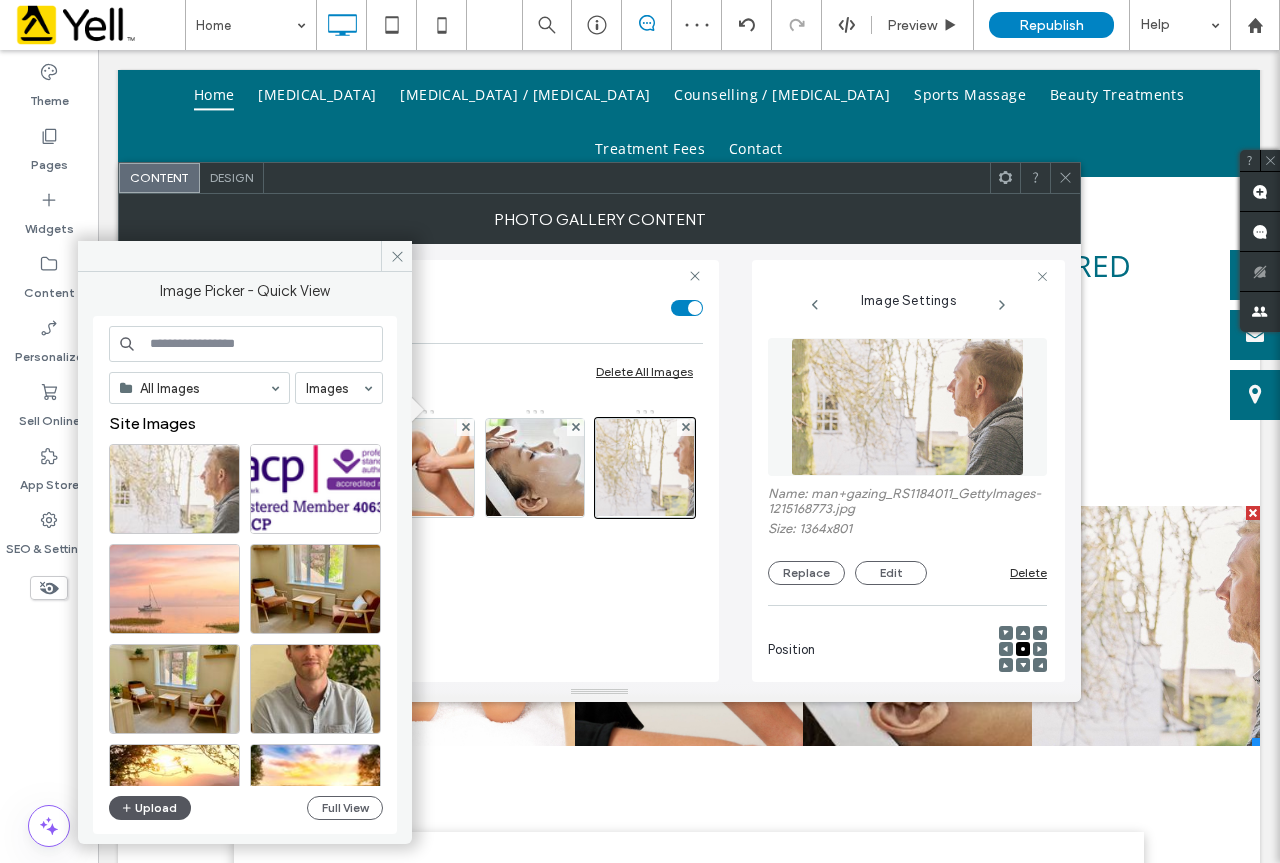 click on "Upload" at bounding box center (150, 808) 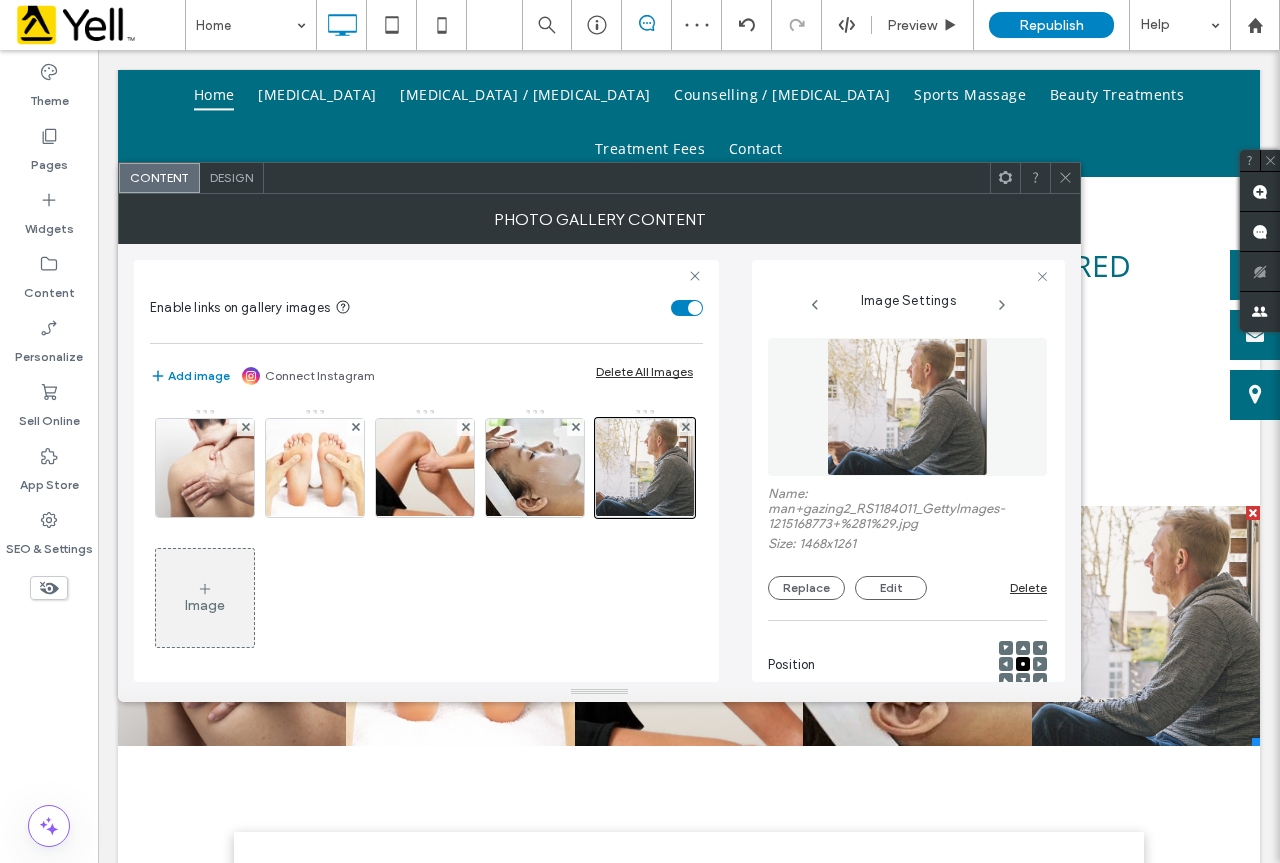 click at bounding box center [1065, 178] 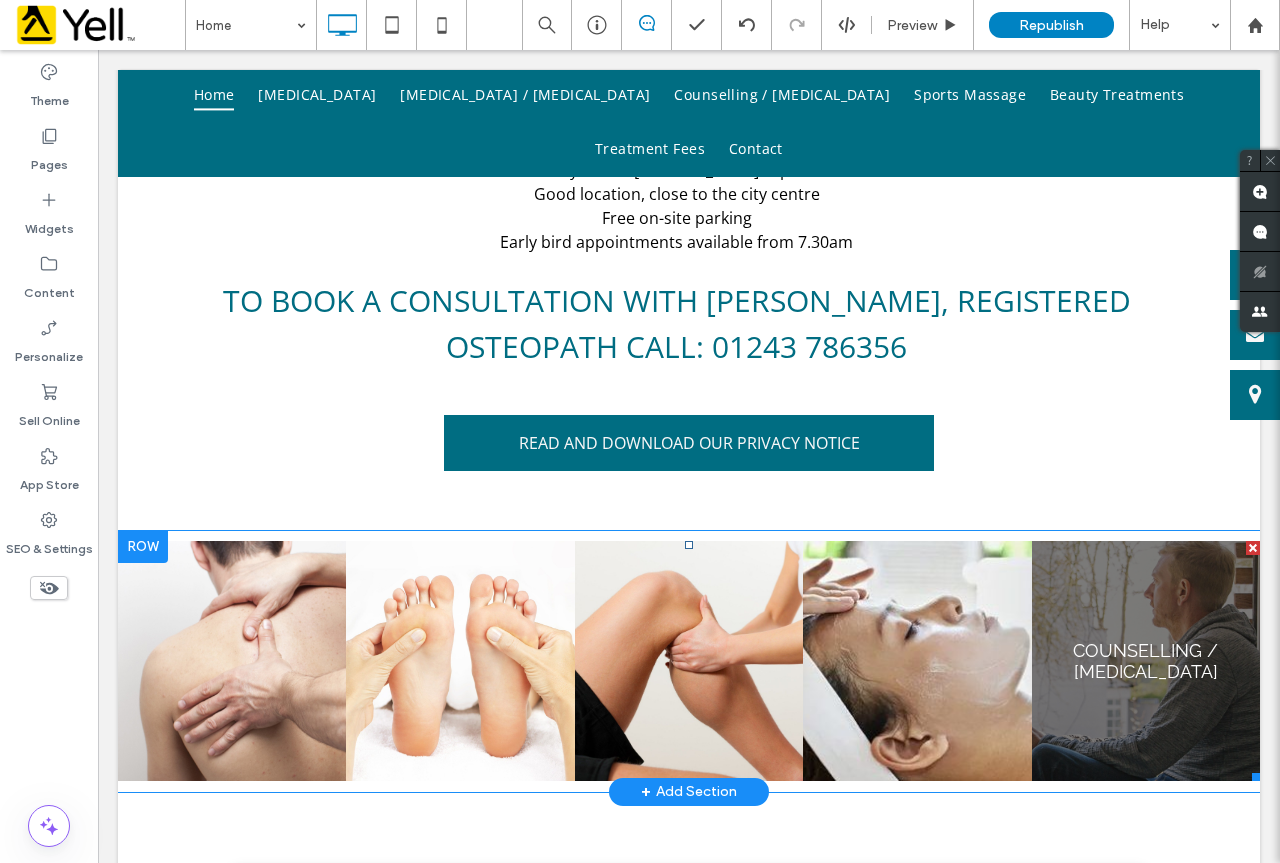 scroll, scrollTop: 1200, scrollLeft: 0, axis: vertical 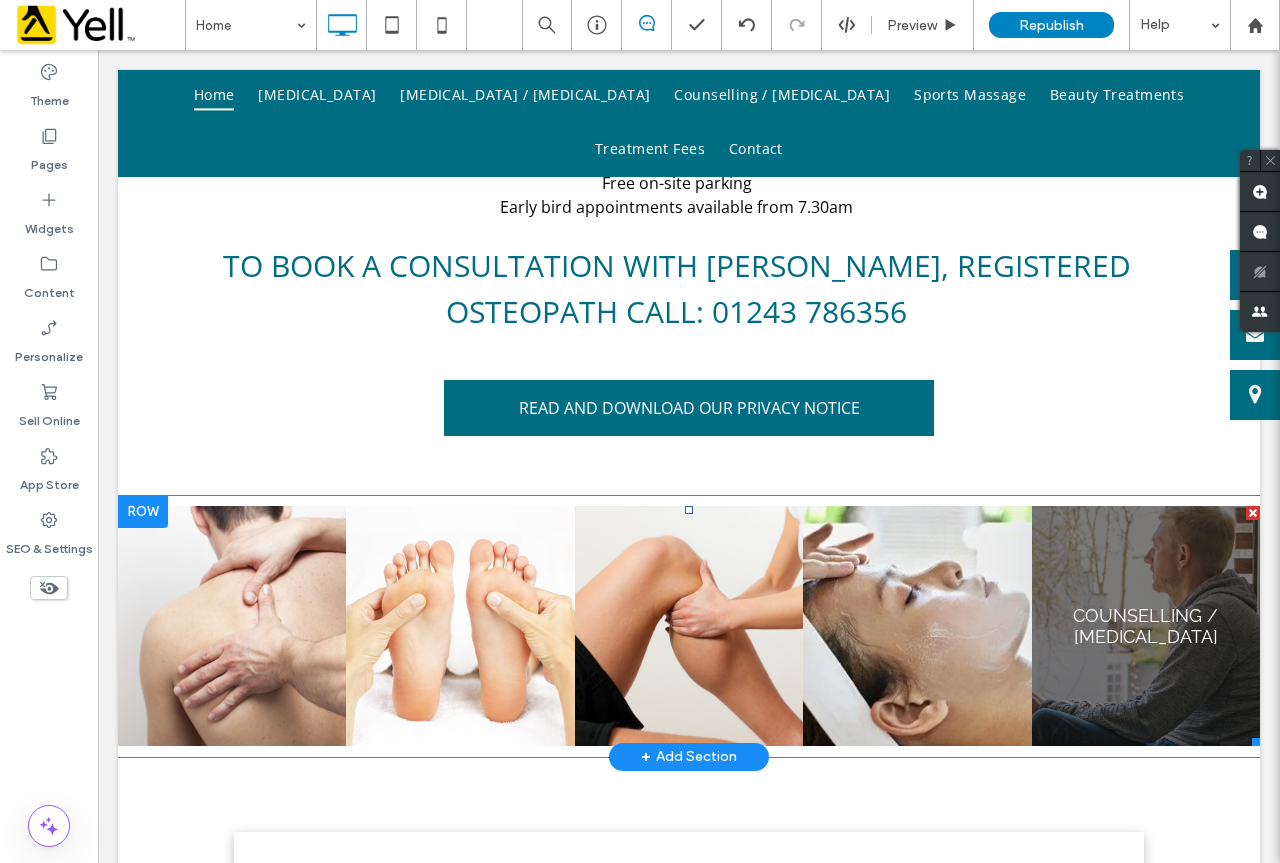 click at bounding box center (1146, 626) 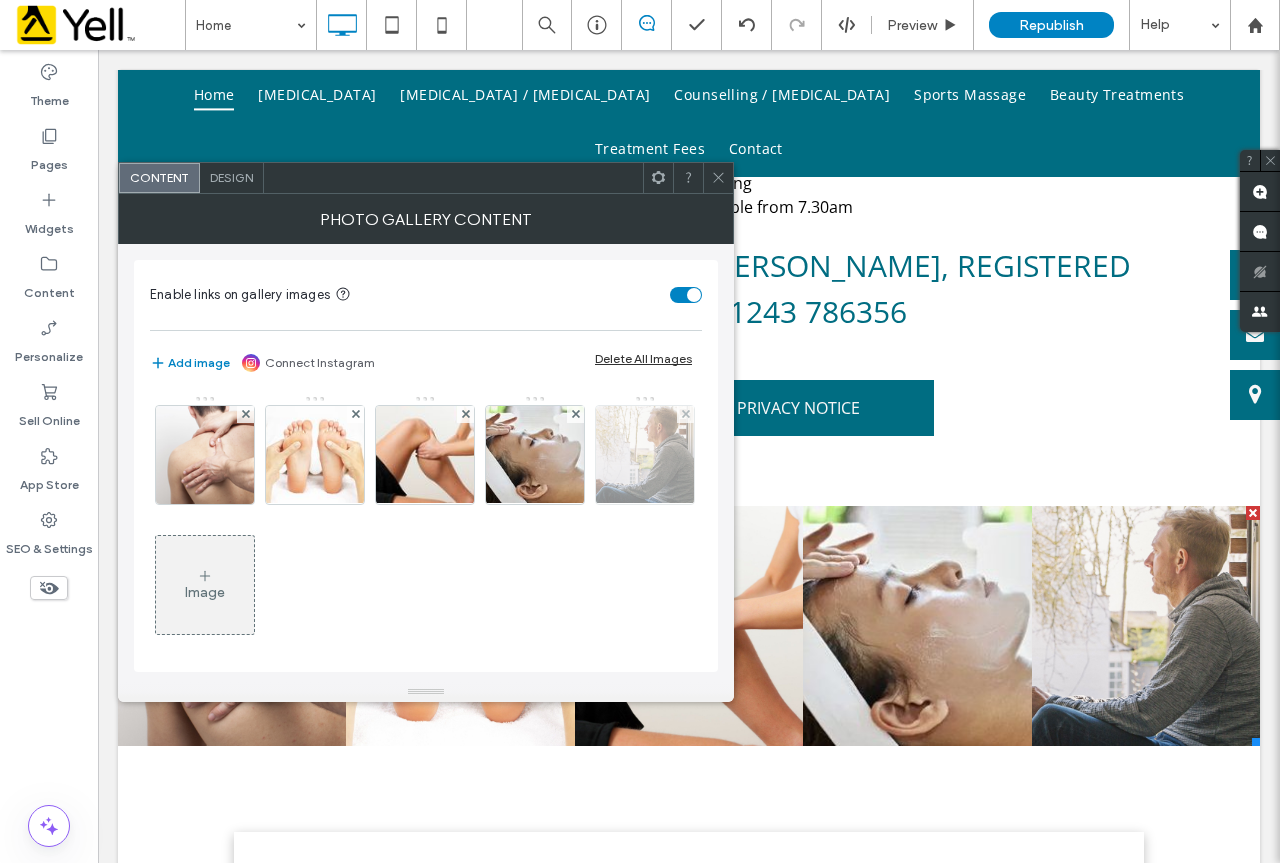 click at bounding box center [645, 455] 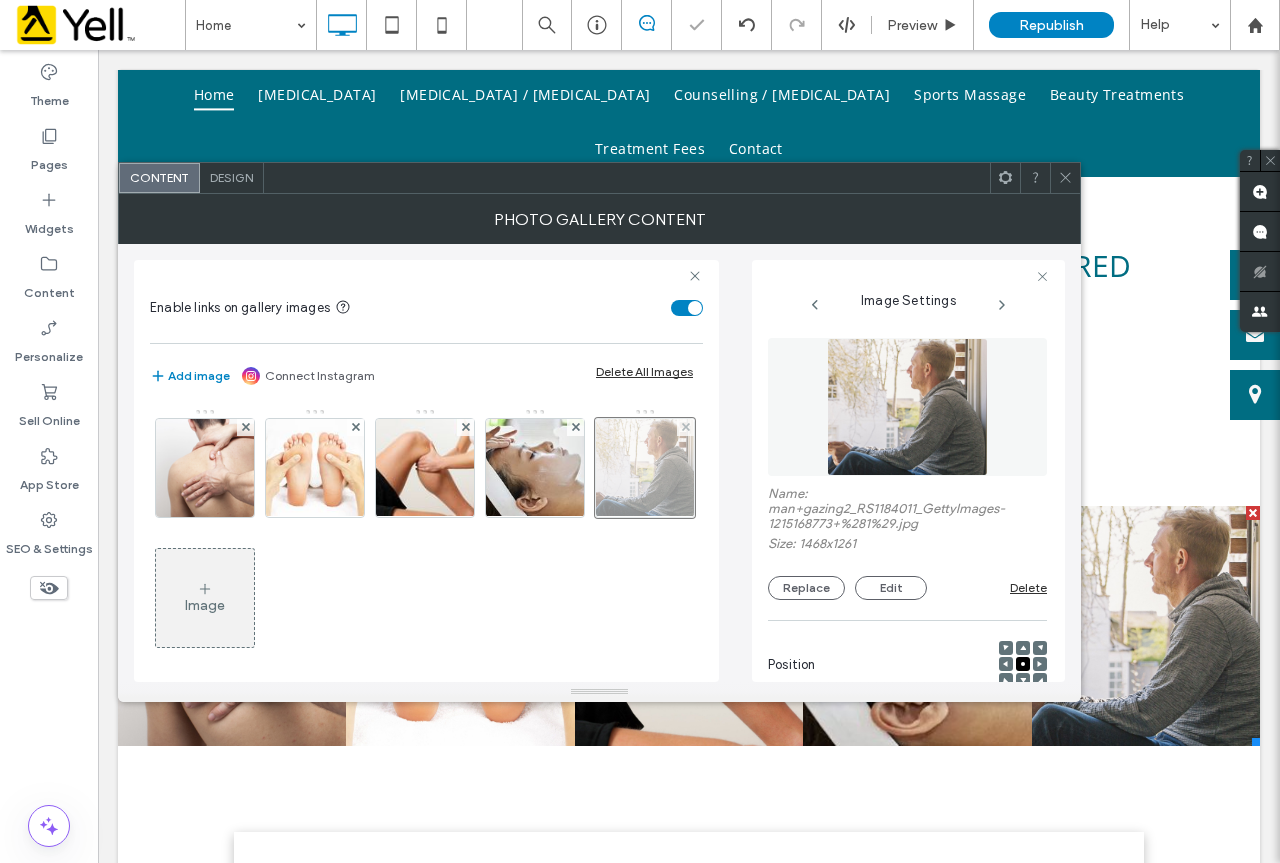 scroll, scrollTop: 0, scrollLeft: 17, axis: horizontal 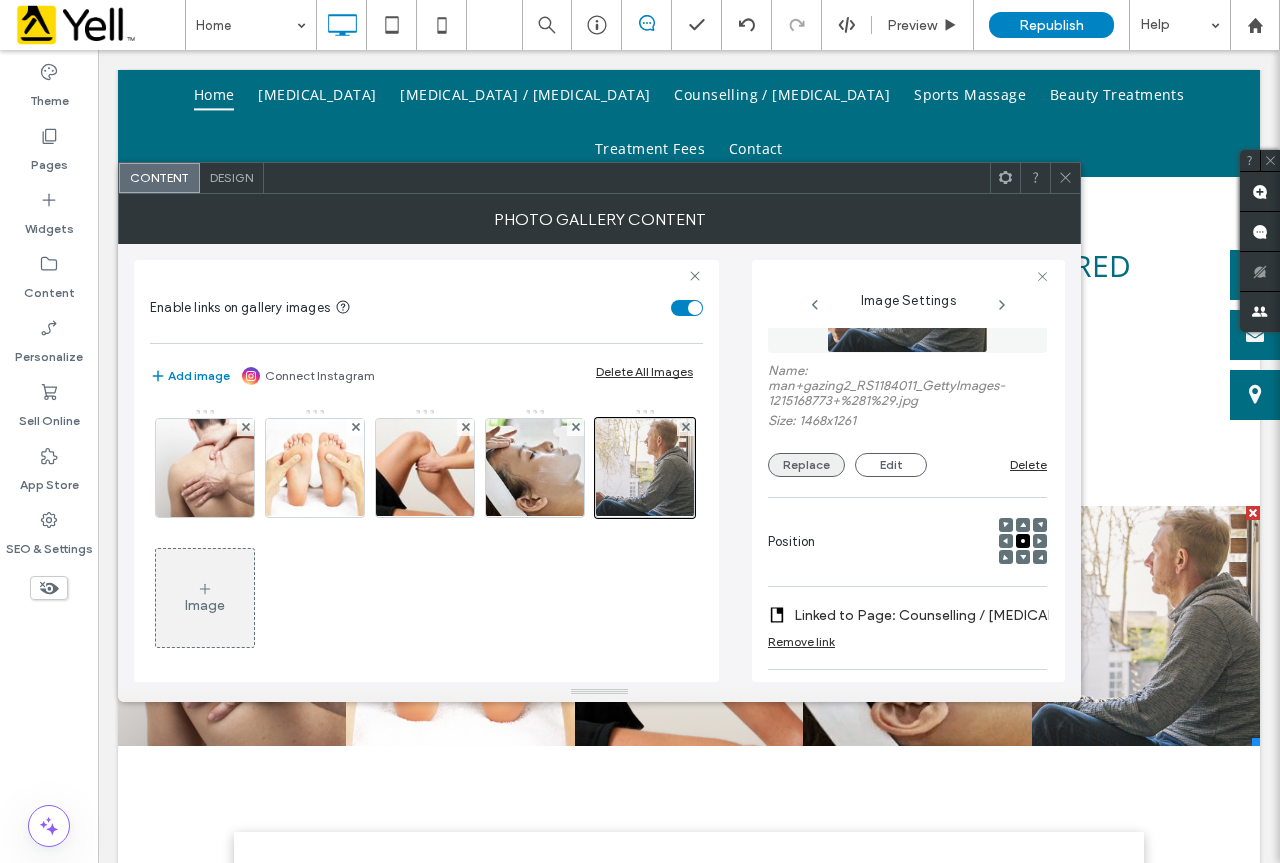 click on "Replace" at bounding box center (806, 465) 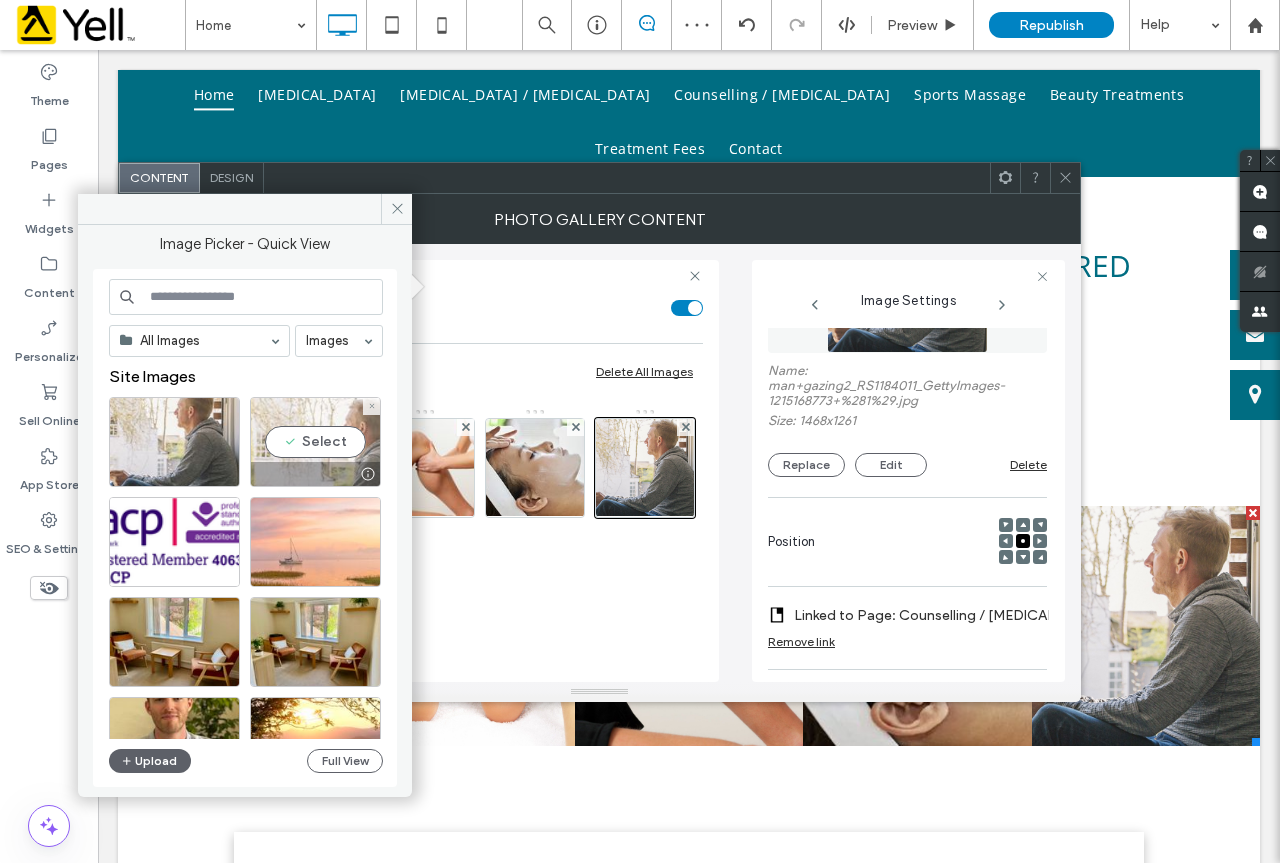 click on "Select" at bounding box center [315, 442] 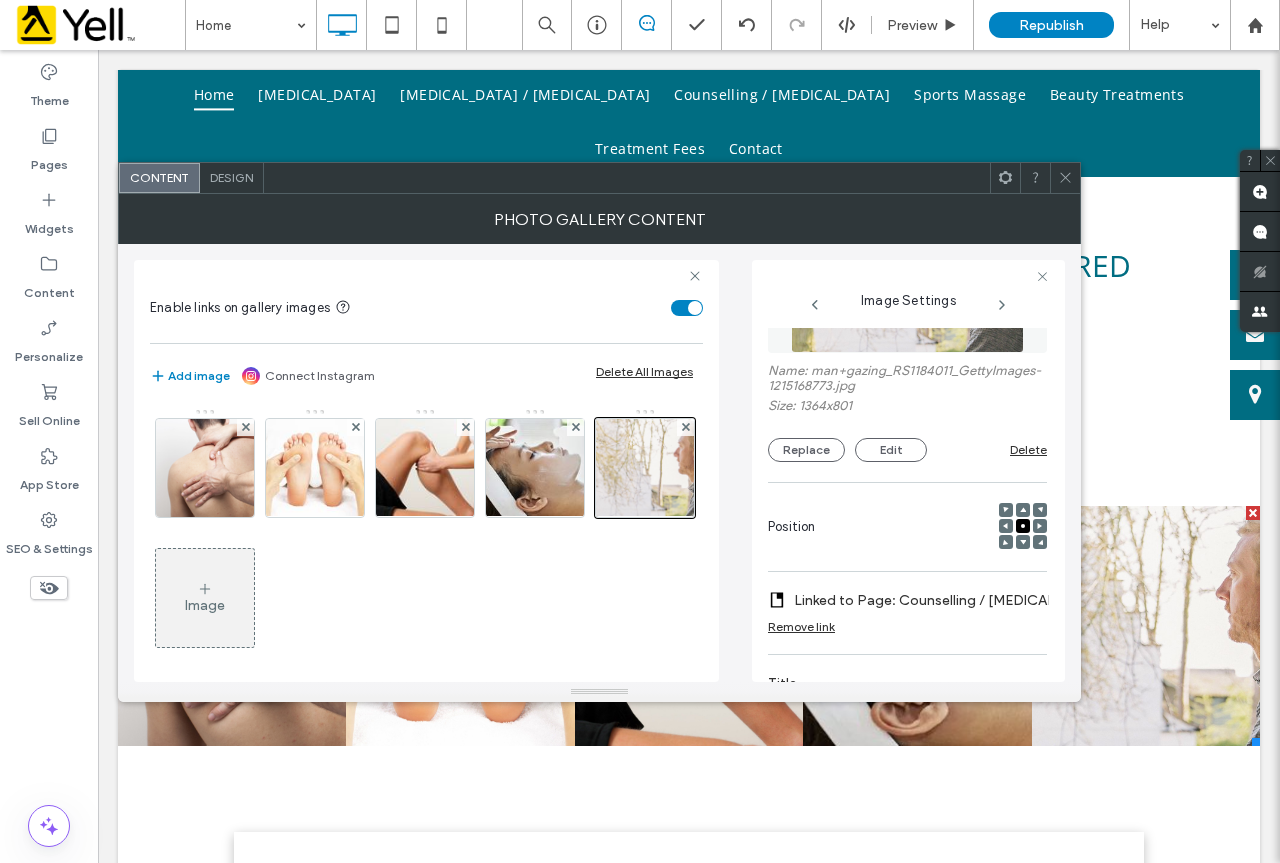 click 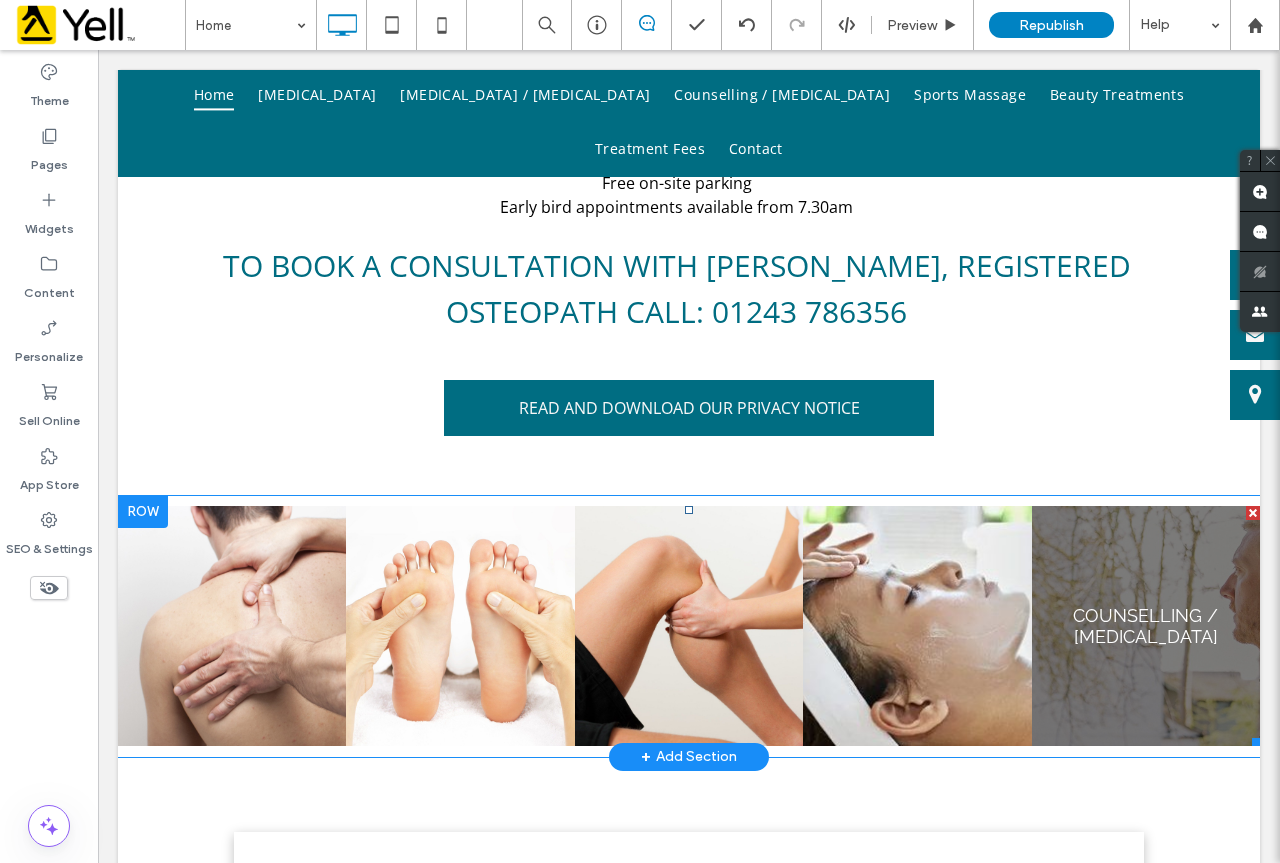 click at bounding box center [1146, 626] 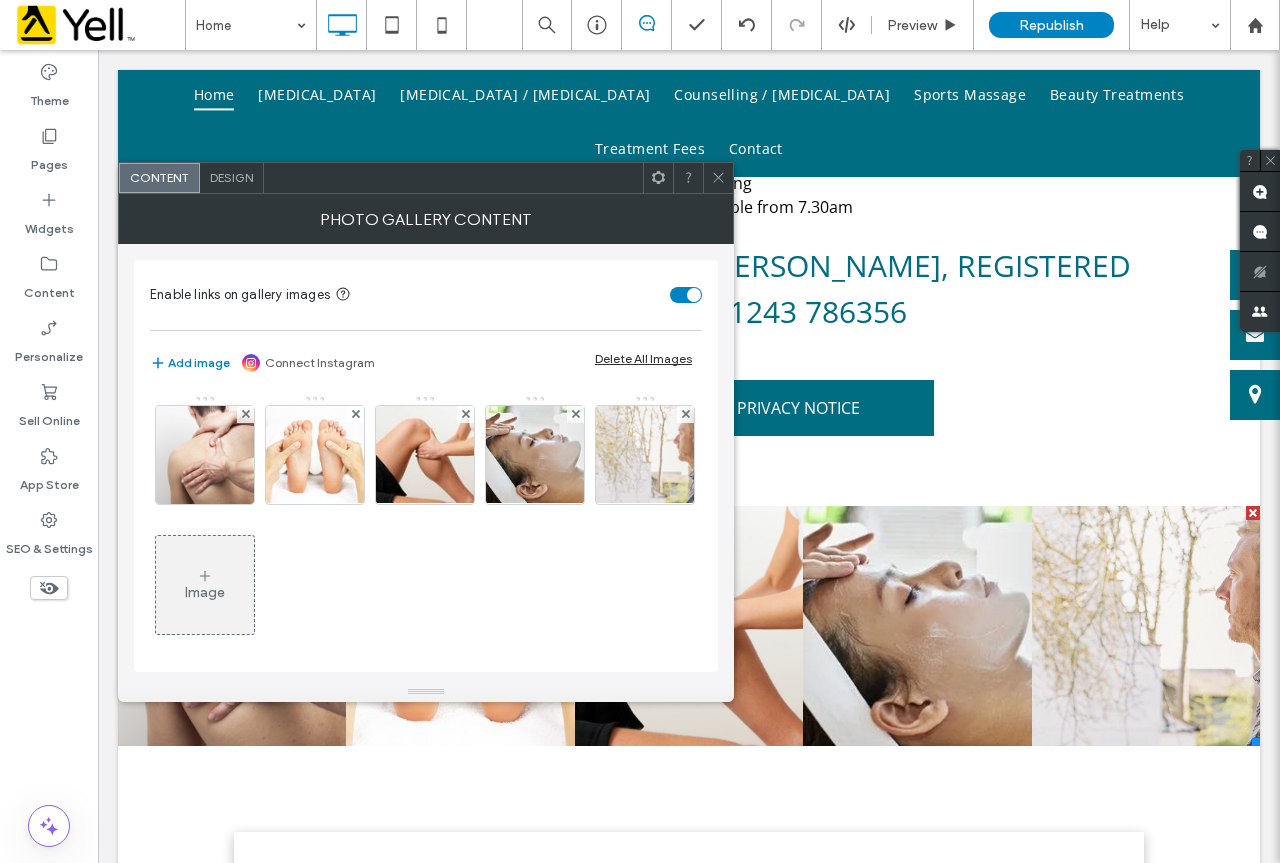 click at bounding box center [645, 455] 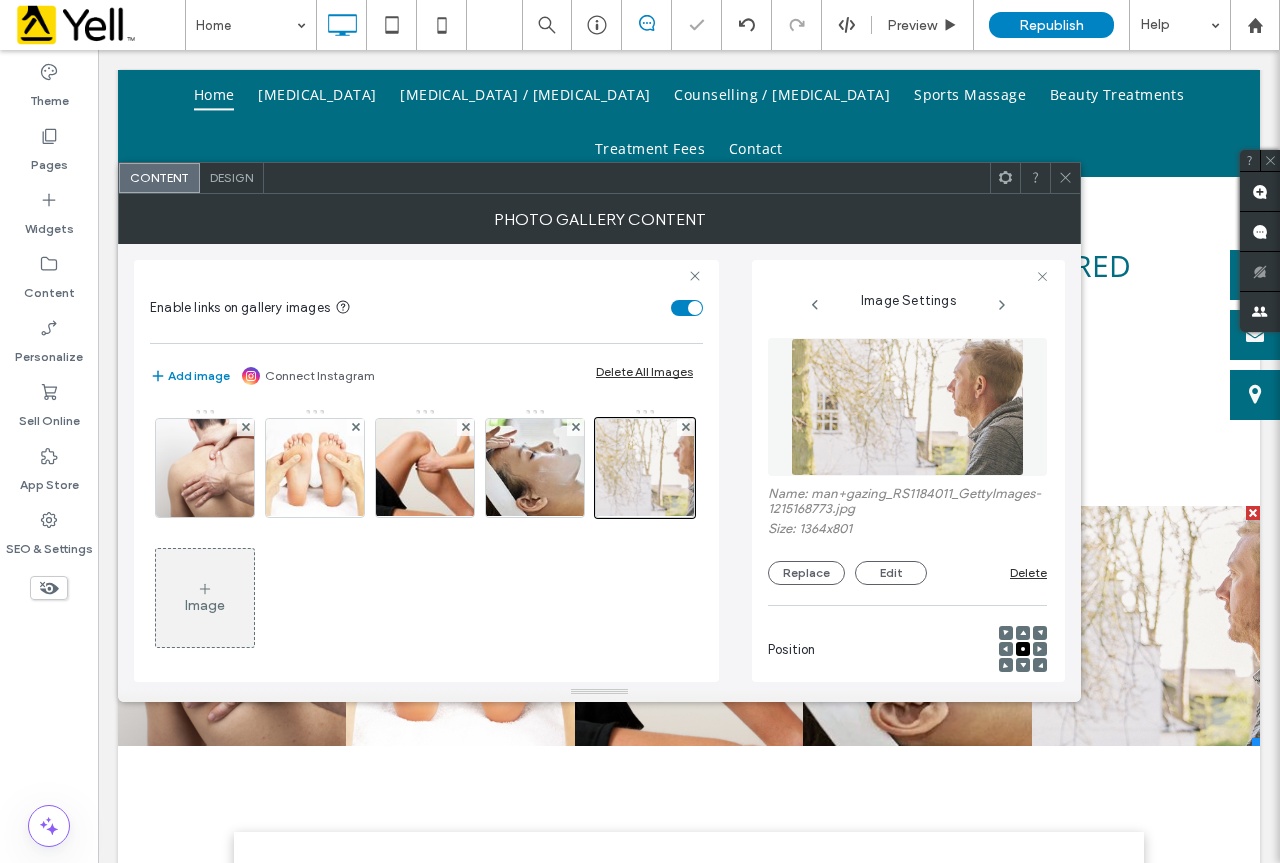 scroll, scrollTop: 0, scrollLeft: 17, axis: horizontal 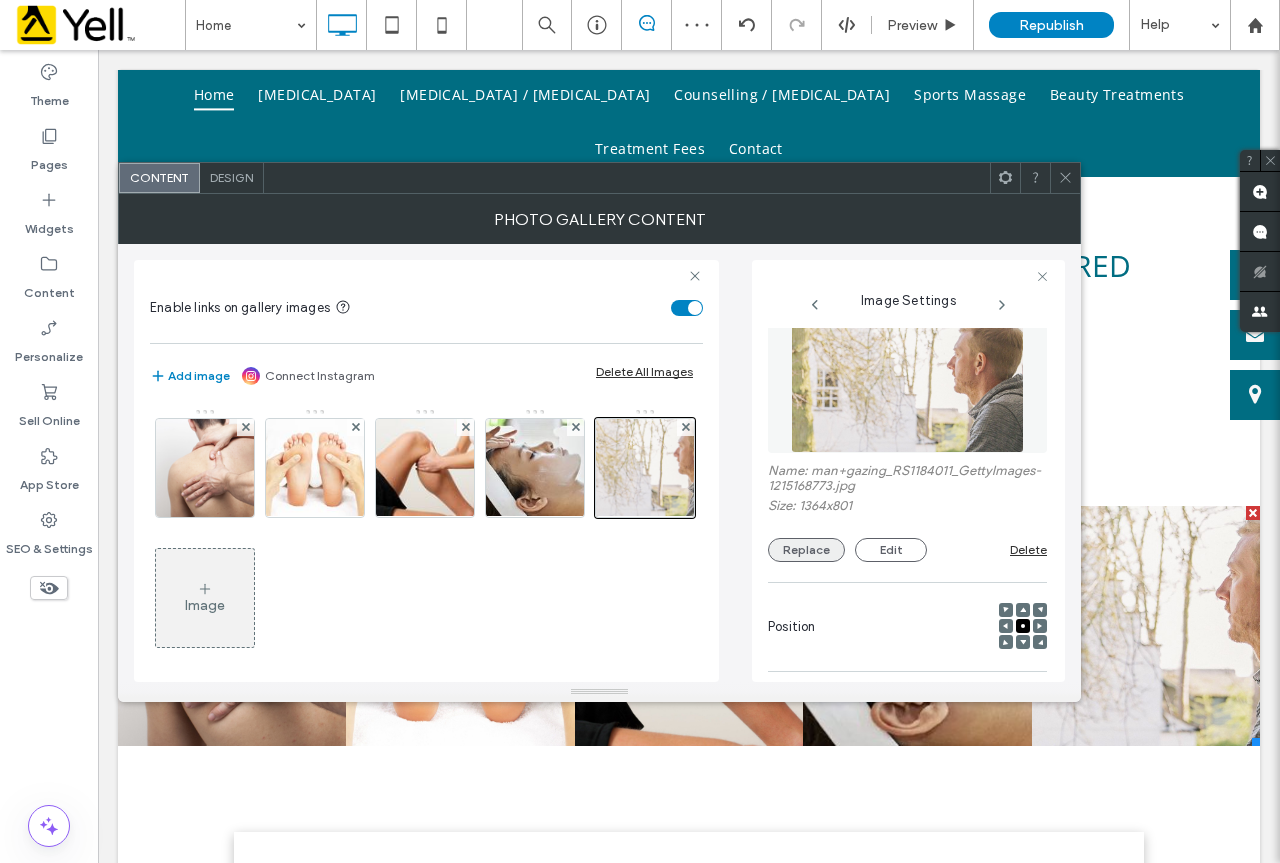 click on "Replace" at bounding box center (806, 550) 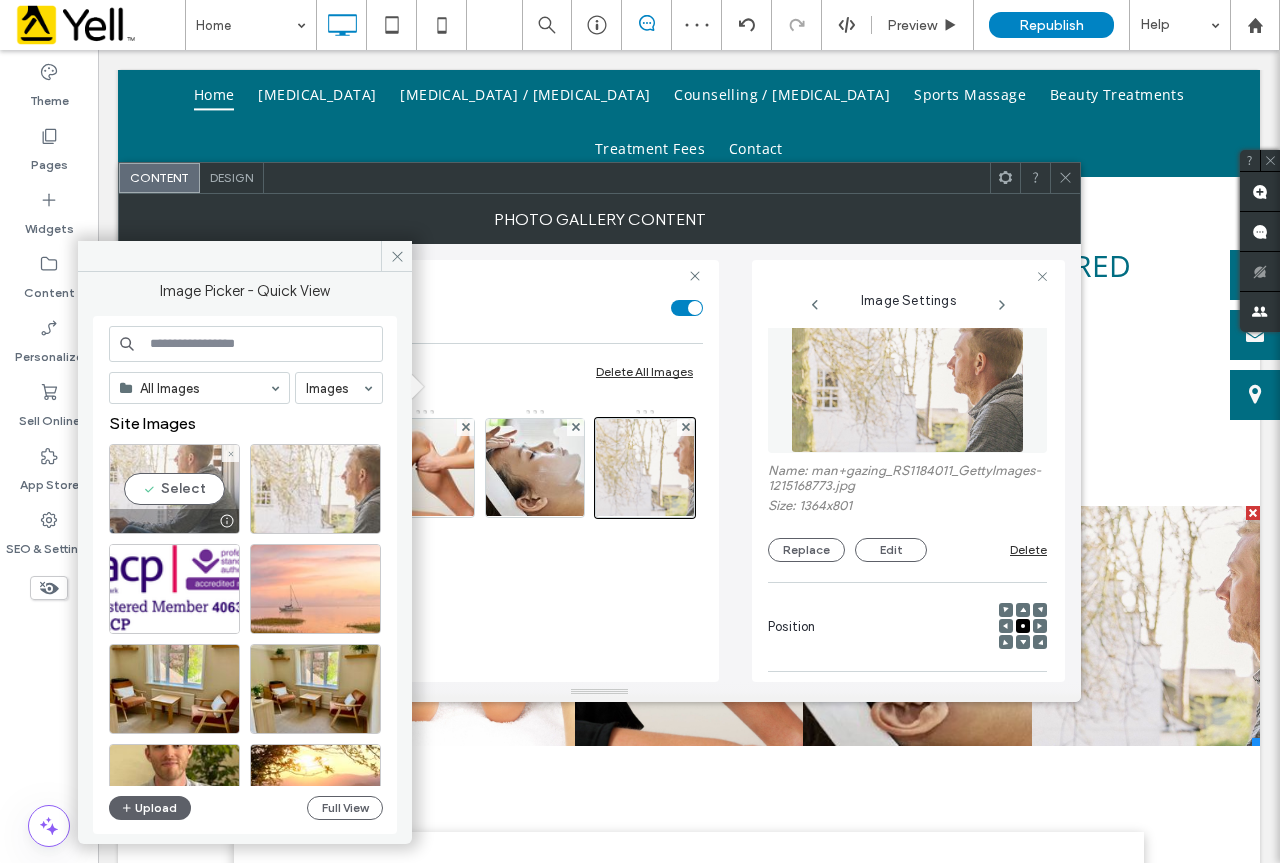 click on "Select" at bounding box center [174, 489] 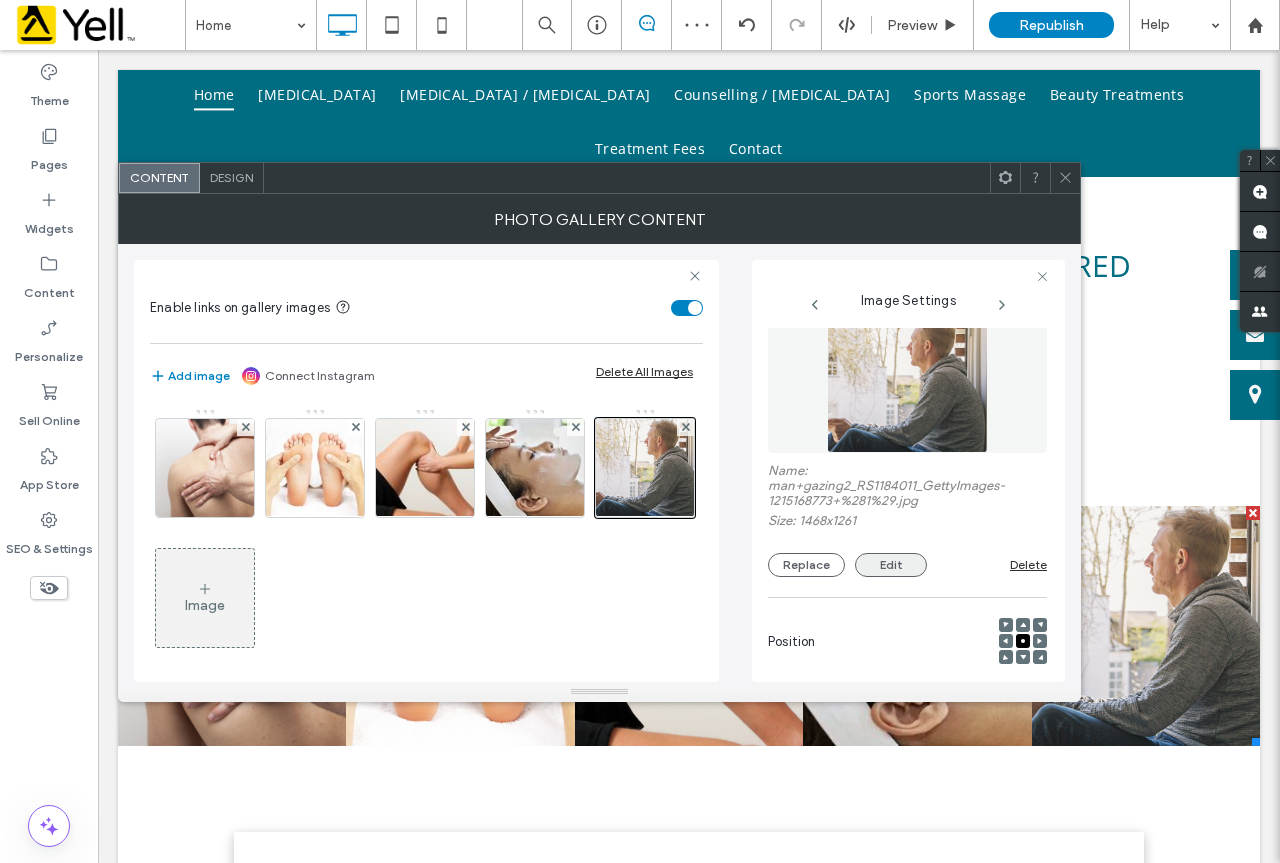 click on "Edit" at bounding box center (891, 565) 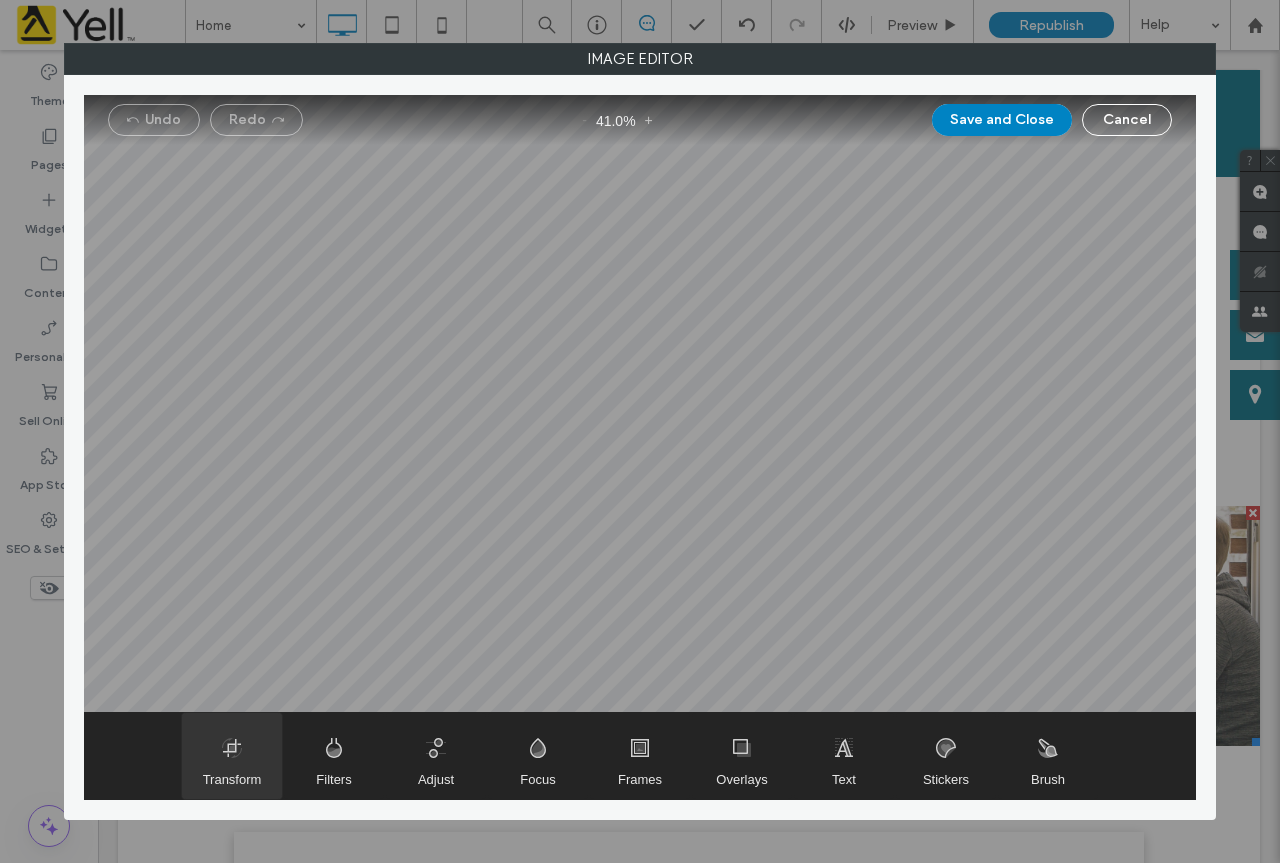 click at bounding box center [232, 756] 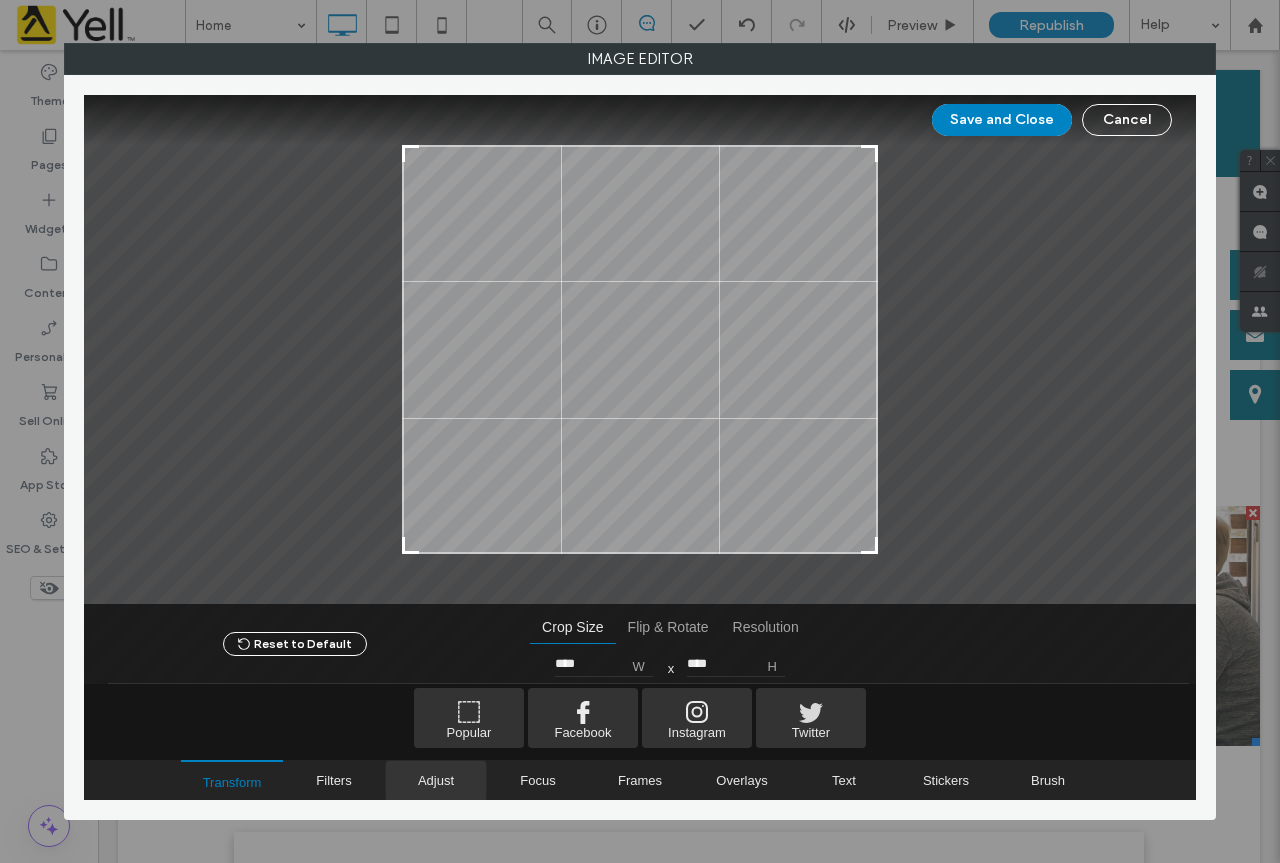 click on "Adjust" at bounding box center (436, 780) 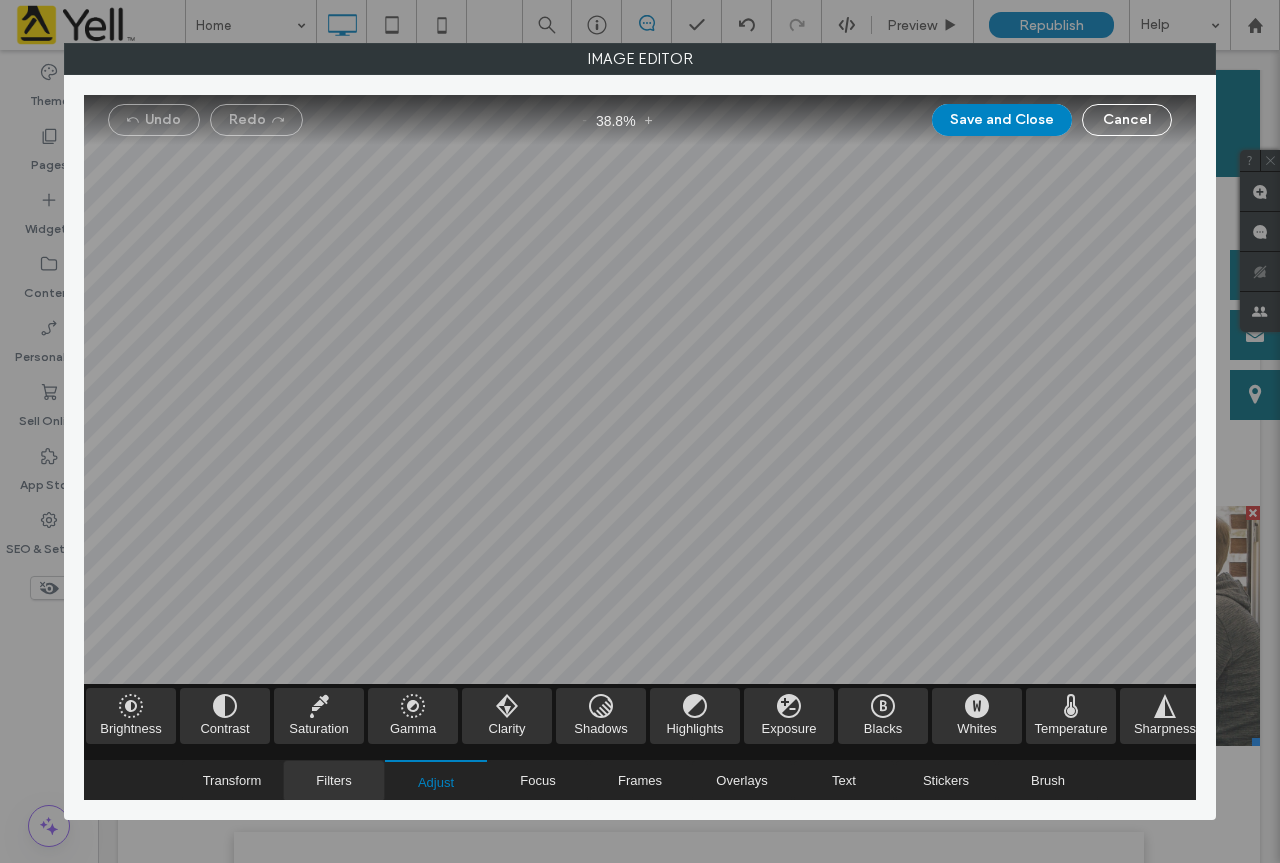 click on "Filters" at bounding box center [333, 780] 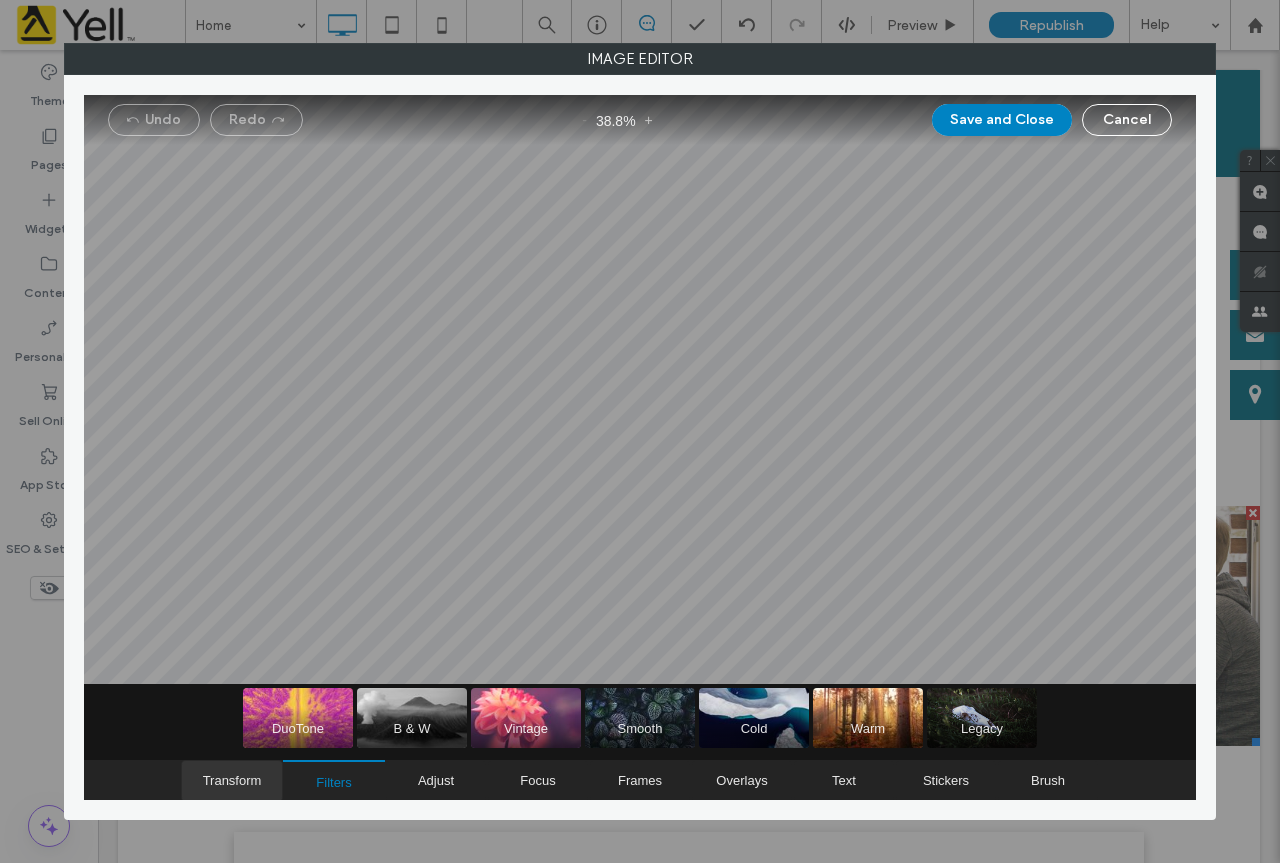 click on "Transform" at bounding box center (232, 780) 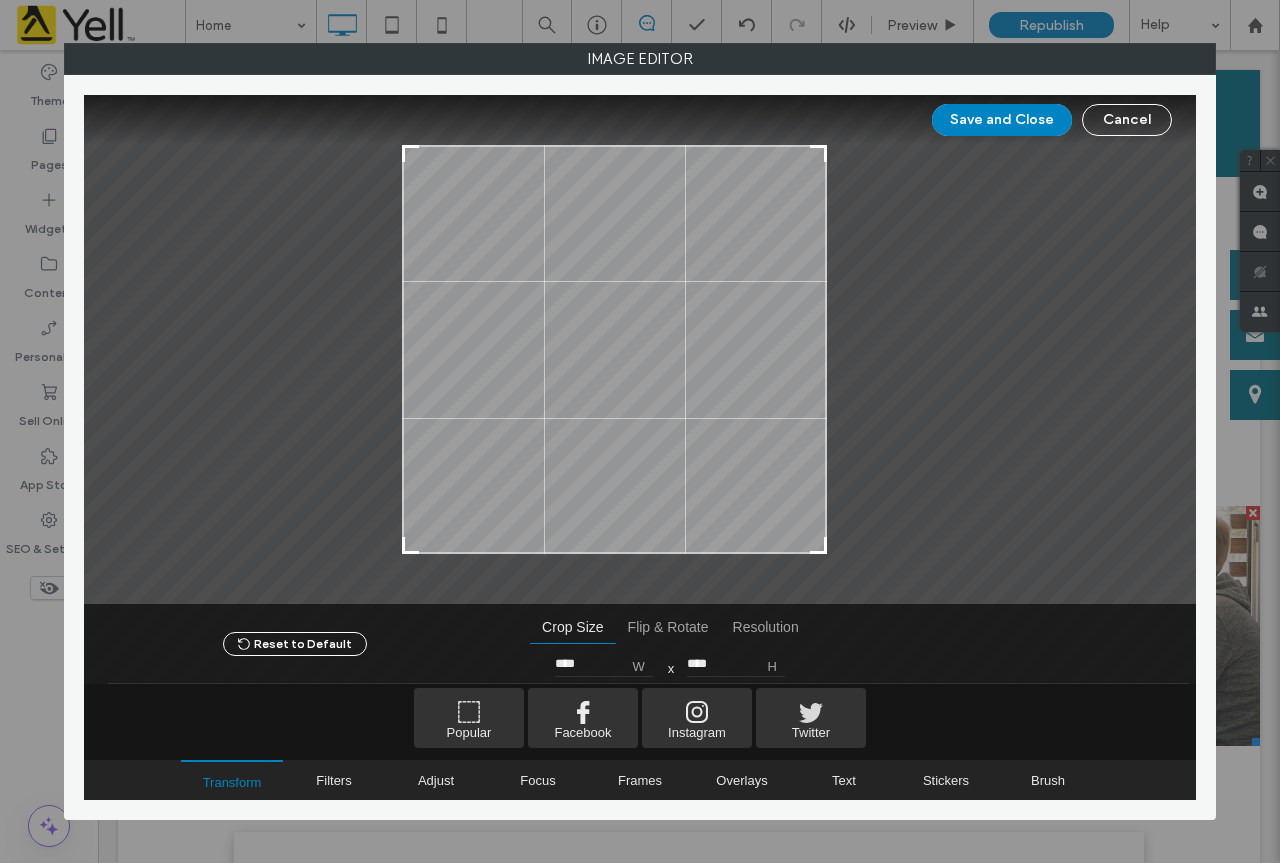 type on "****" 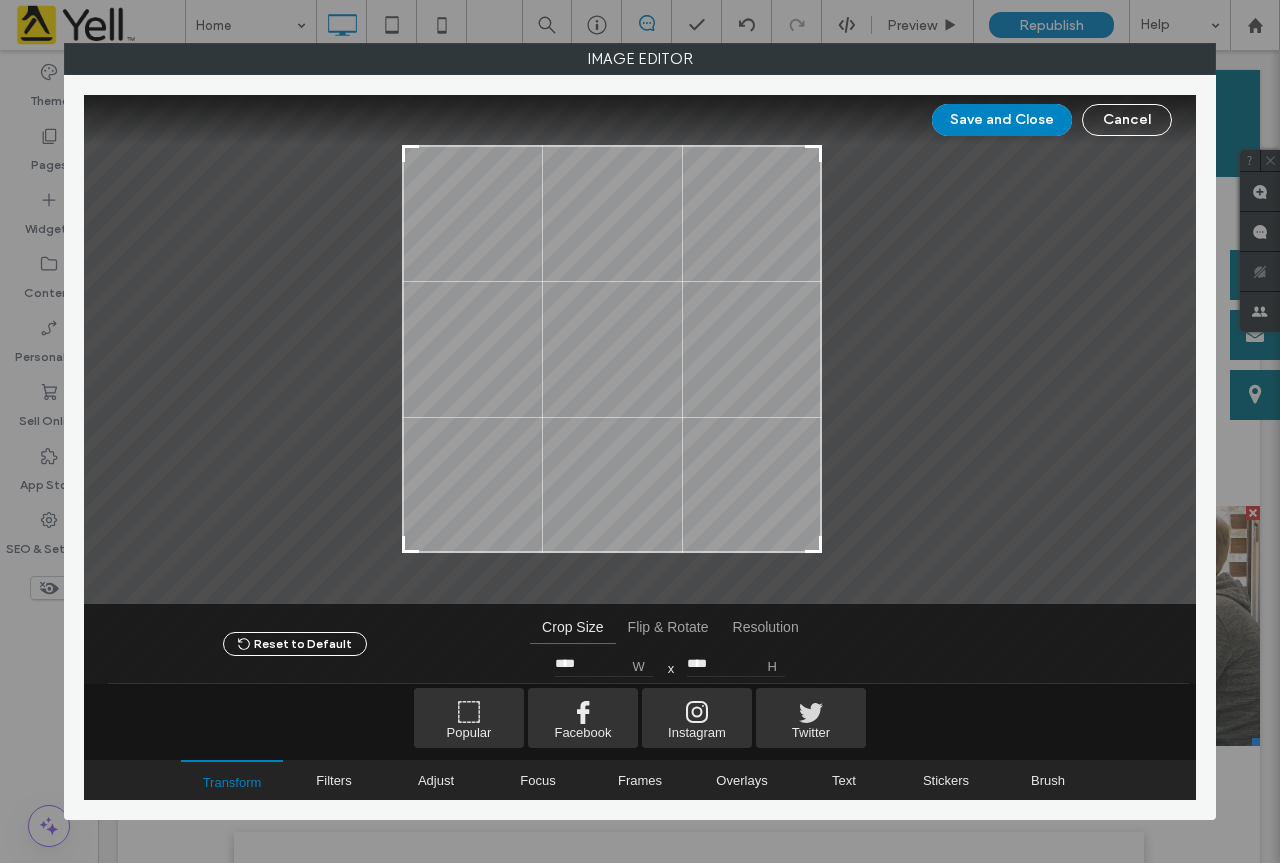 type on "****" 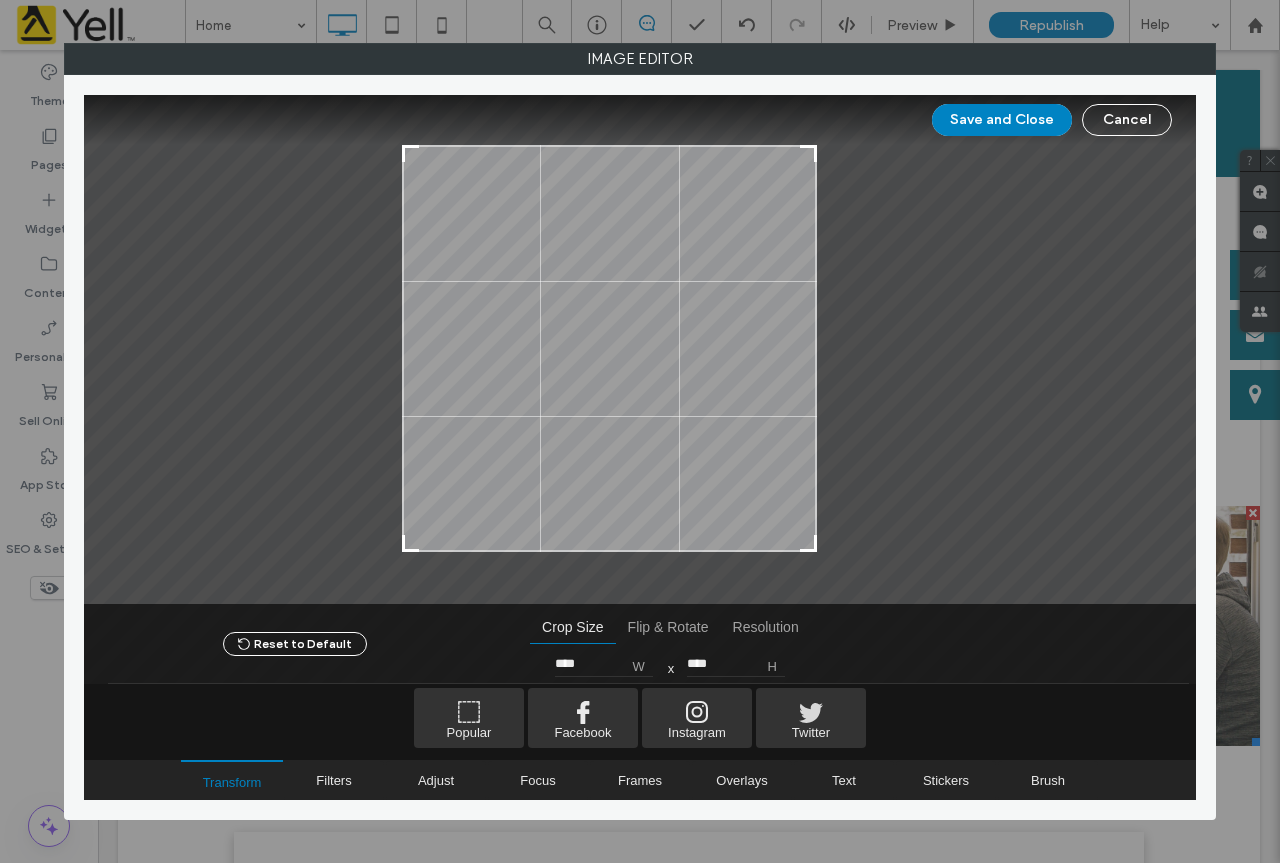 drag, startPoint x: 872, startPoint y: 550, endPoint x: 812, endPoint y: 548, distance: 60.033325 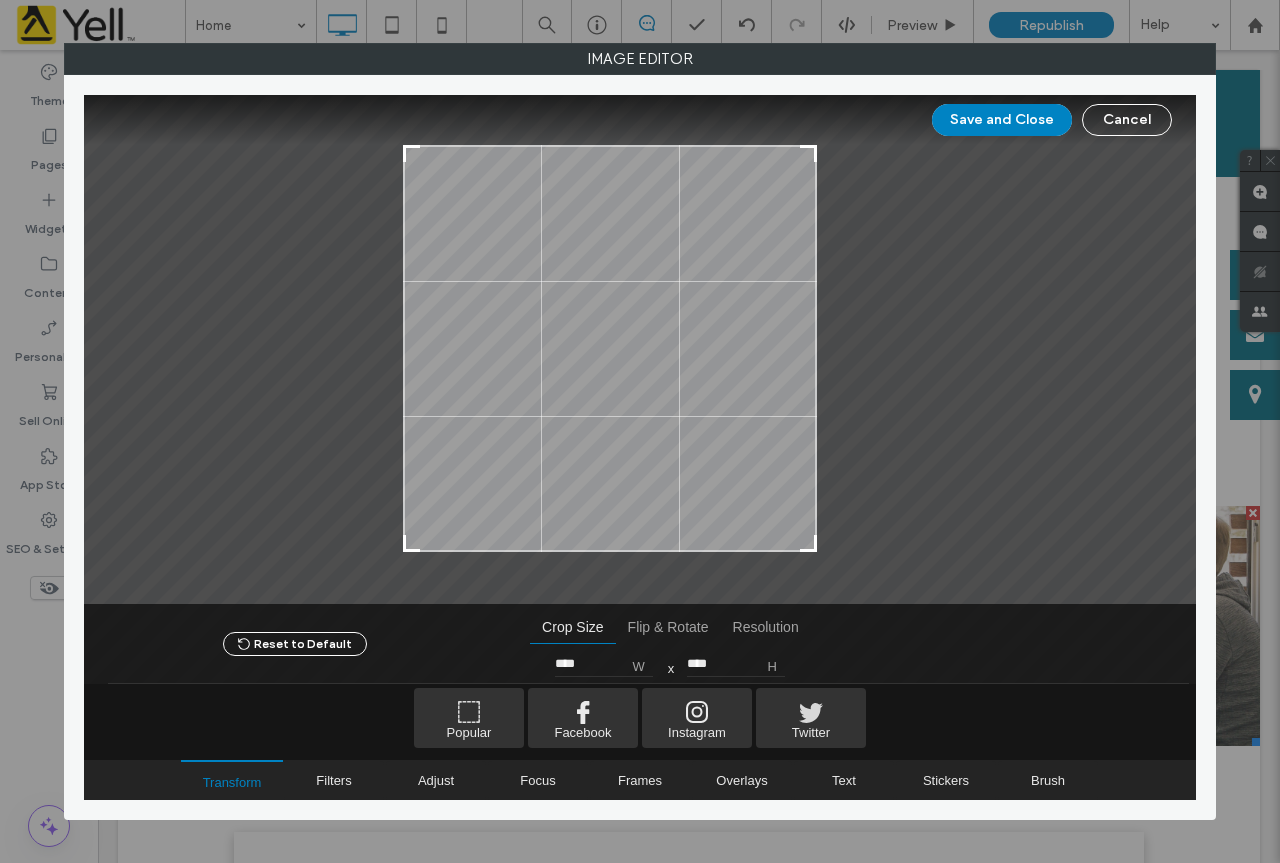type on "****" 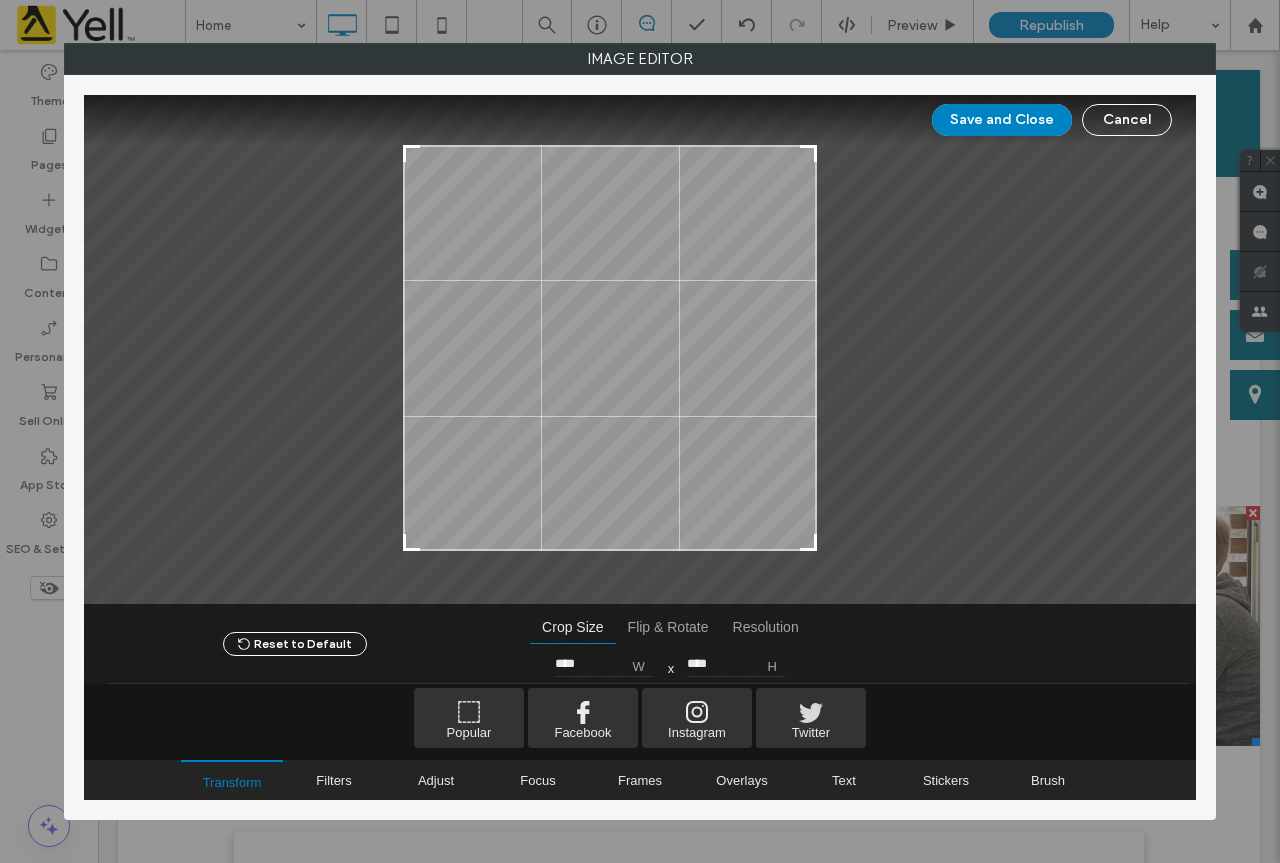 type on "****" 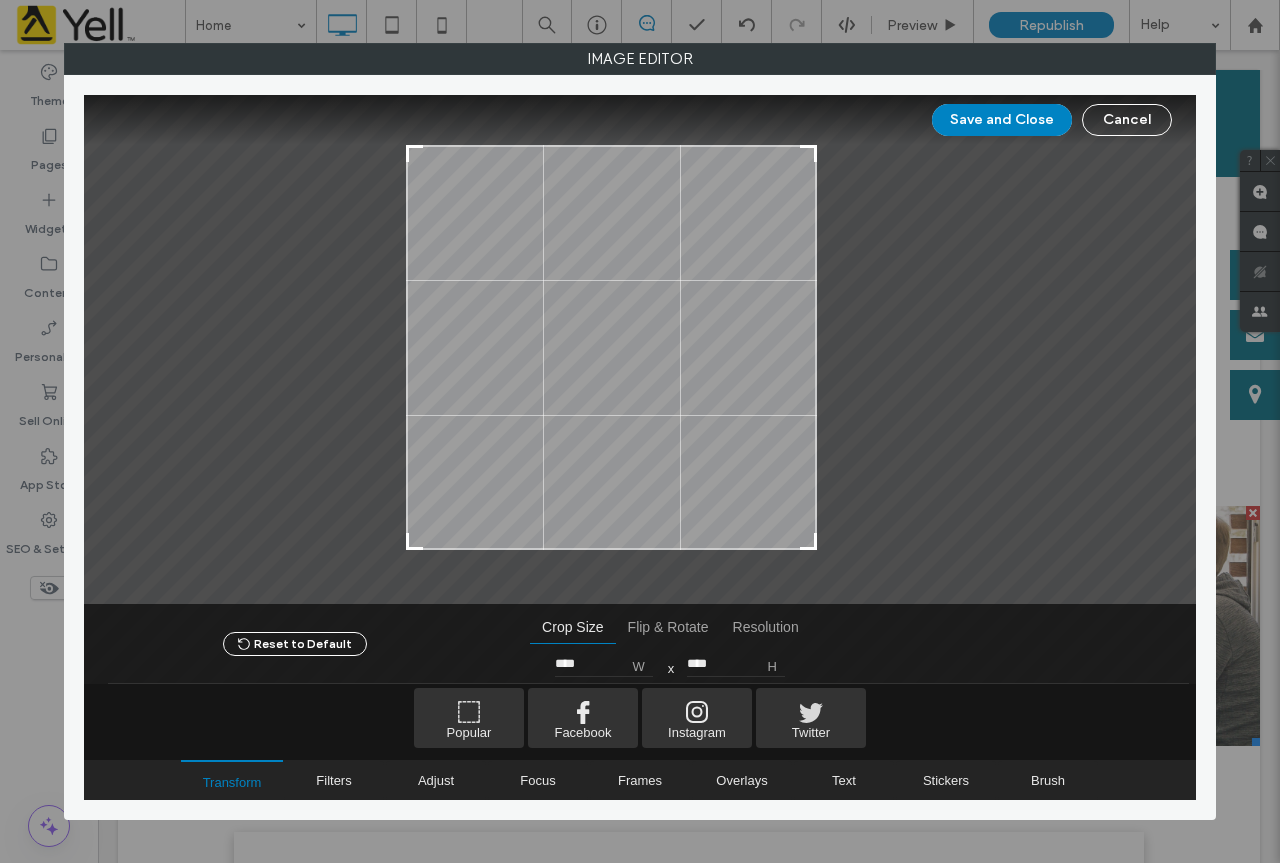 type on "****" 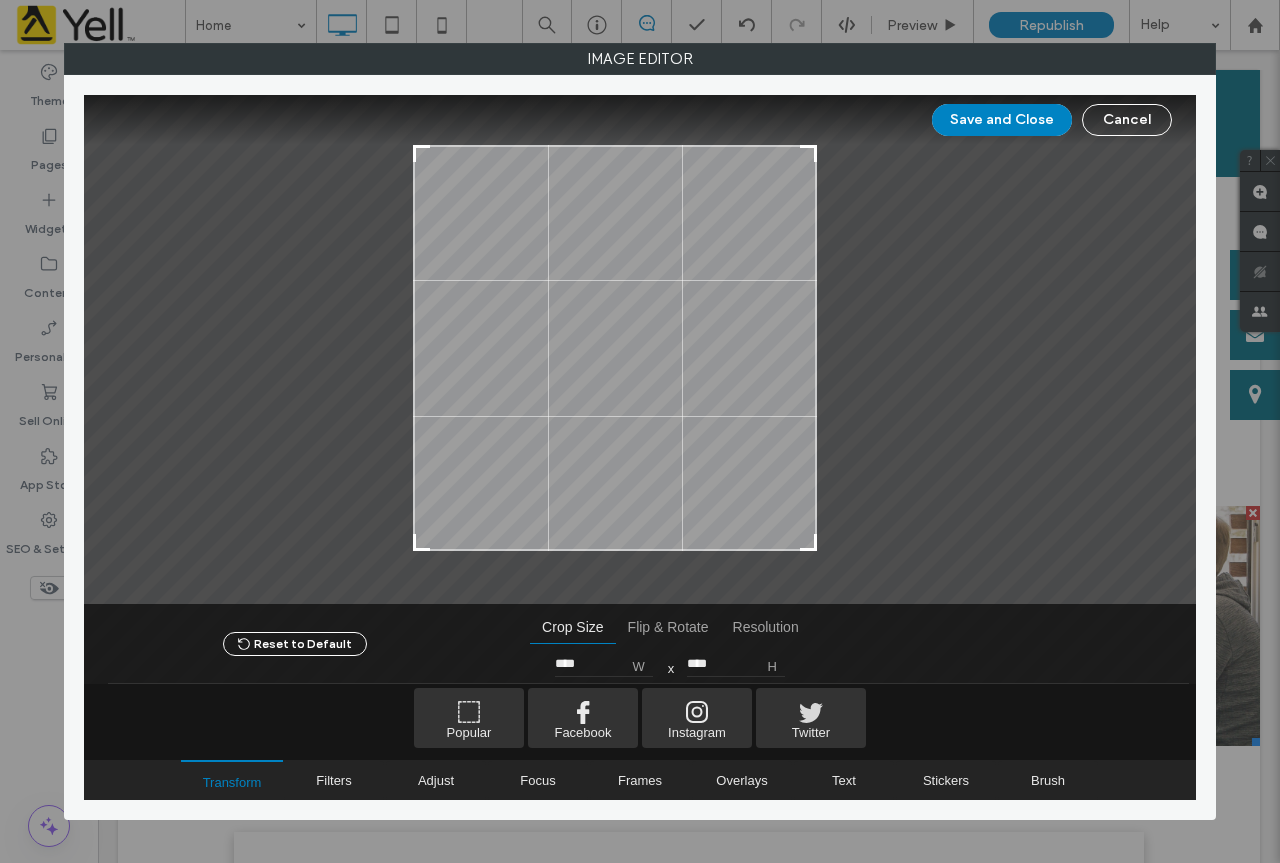 type on "****" 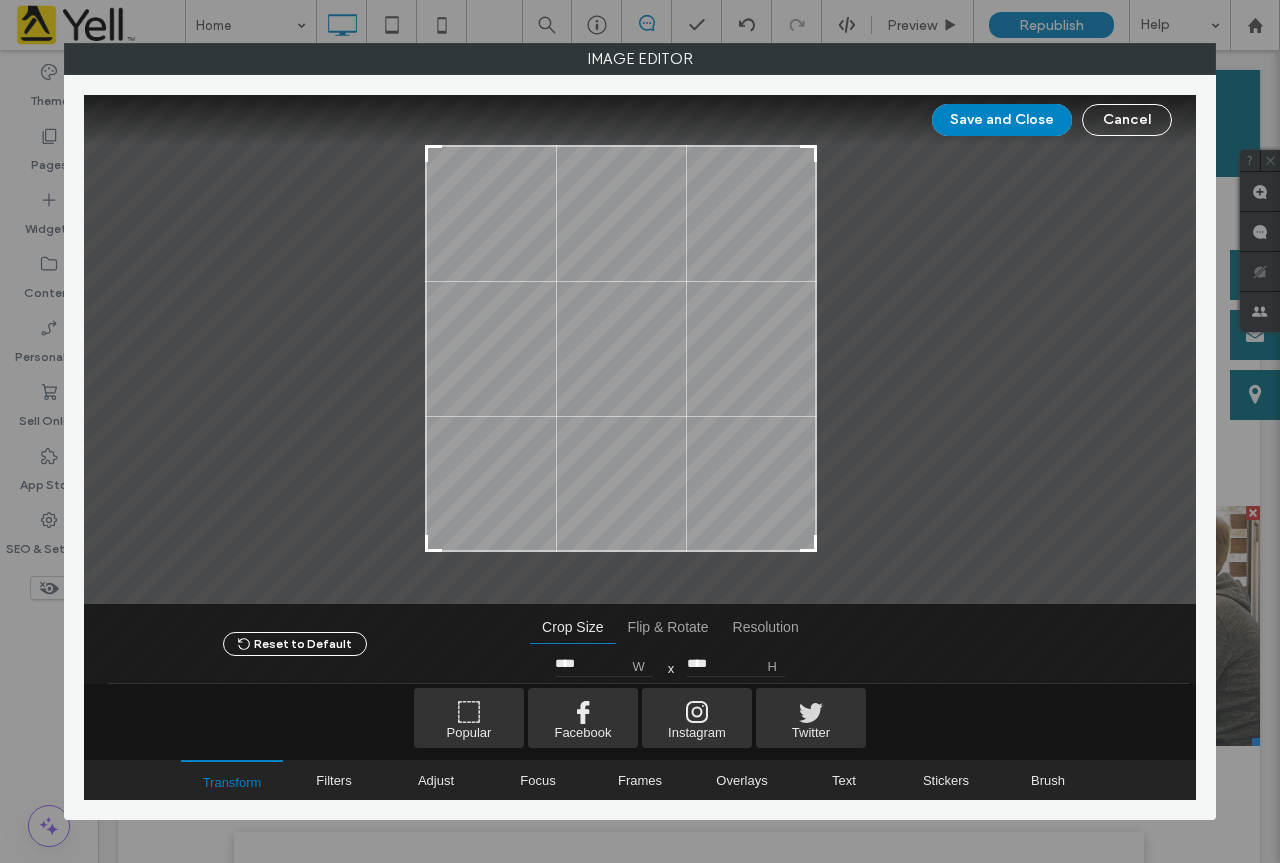 type on "****" 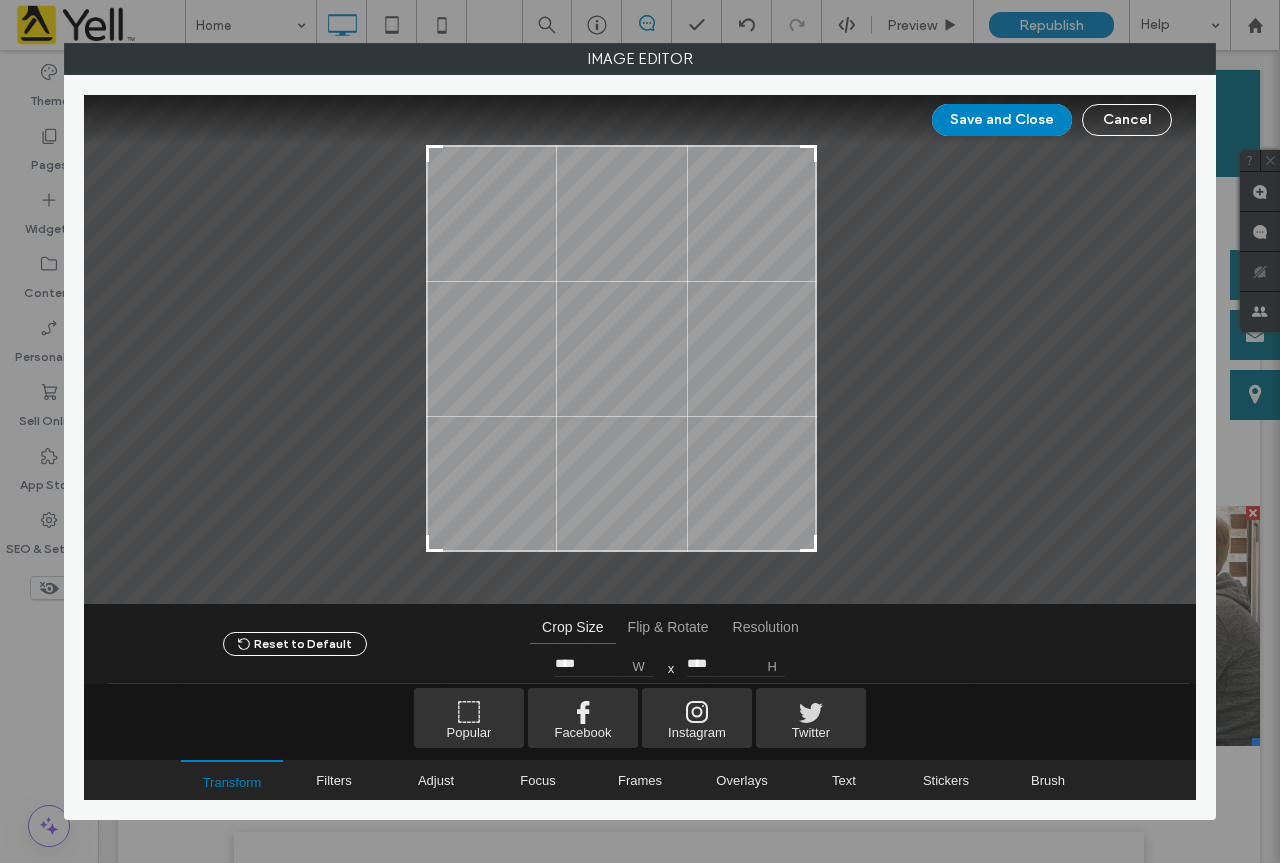drag, startPoint x: 405, startPoint y: 550, endPoint x: 429, endPoint y: 550, distance: 24 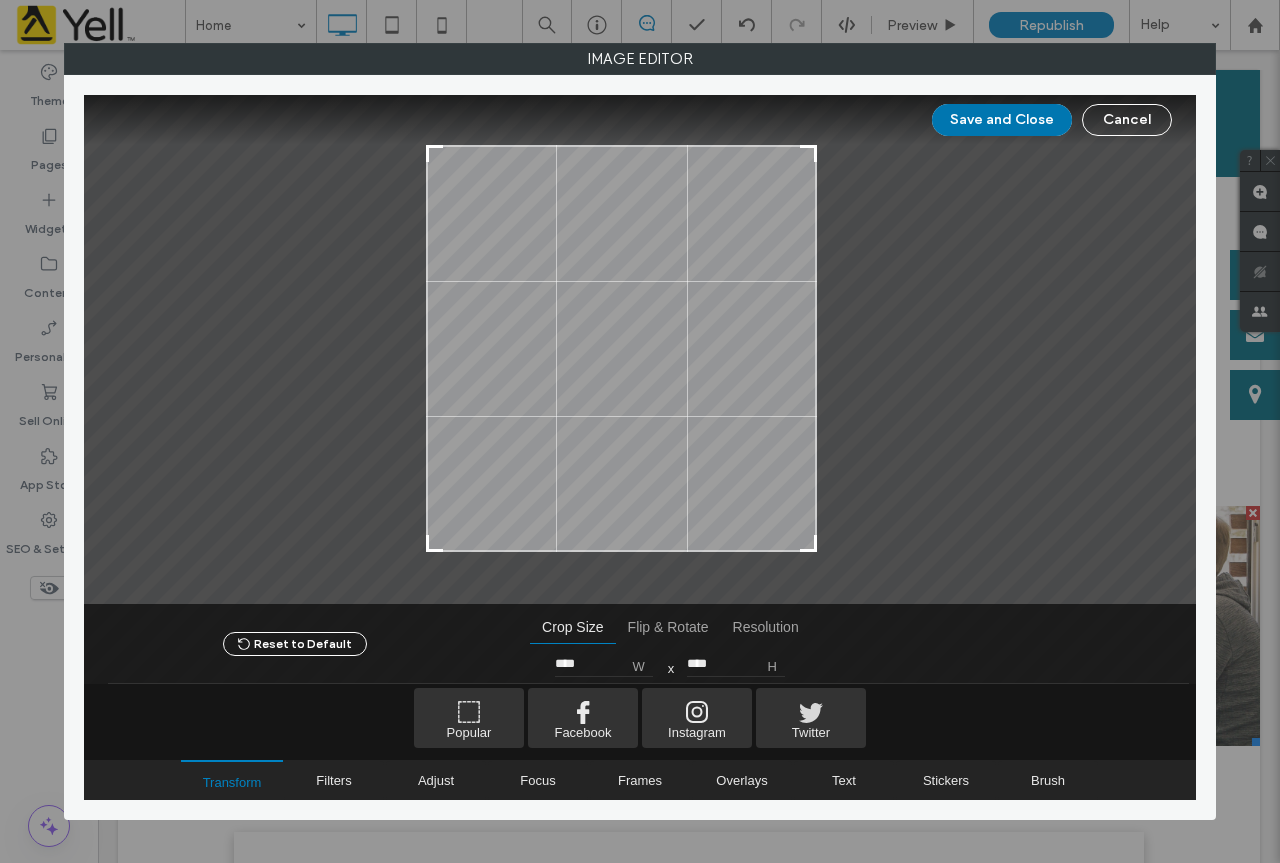 click on "Save and Close" at bounding box center [1002, 120] 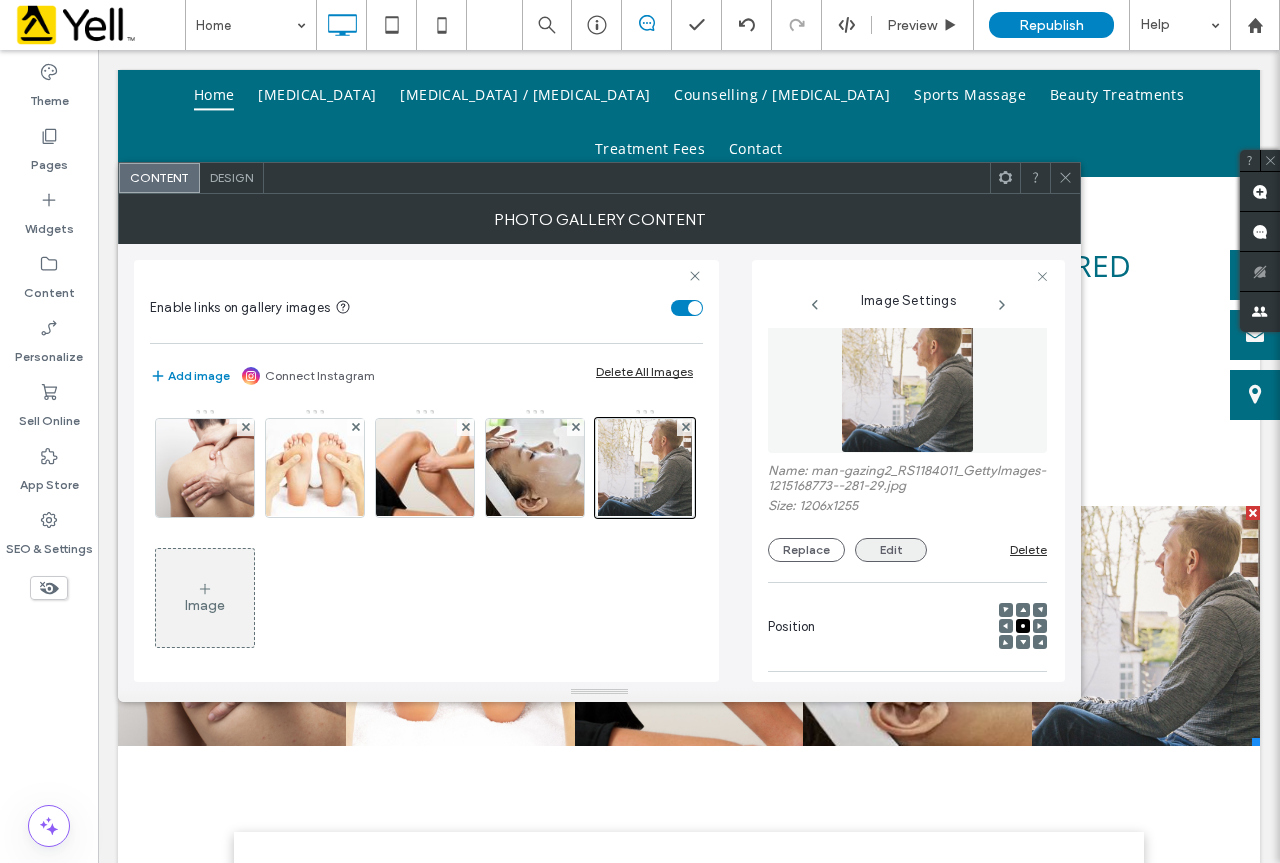 click on "Edit" at bounding box center [891, 550] 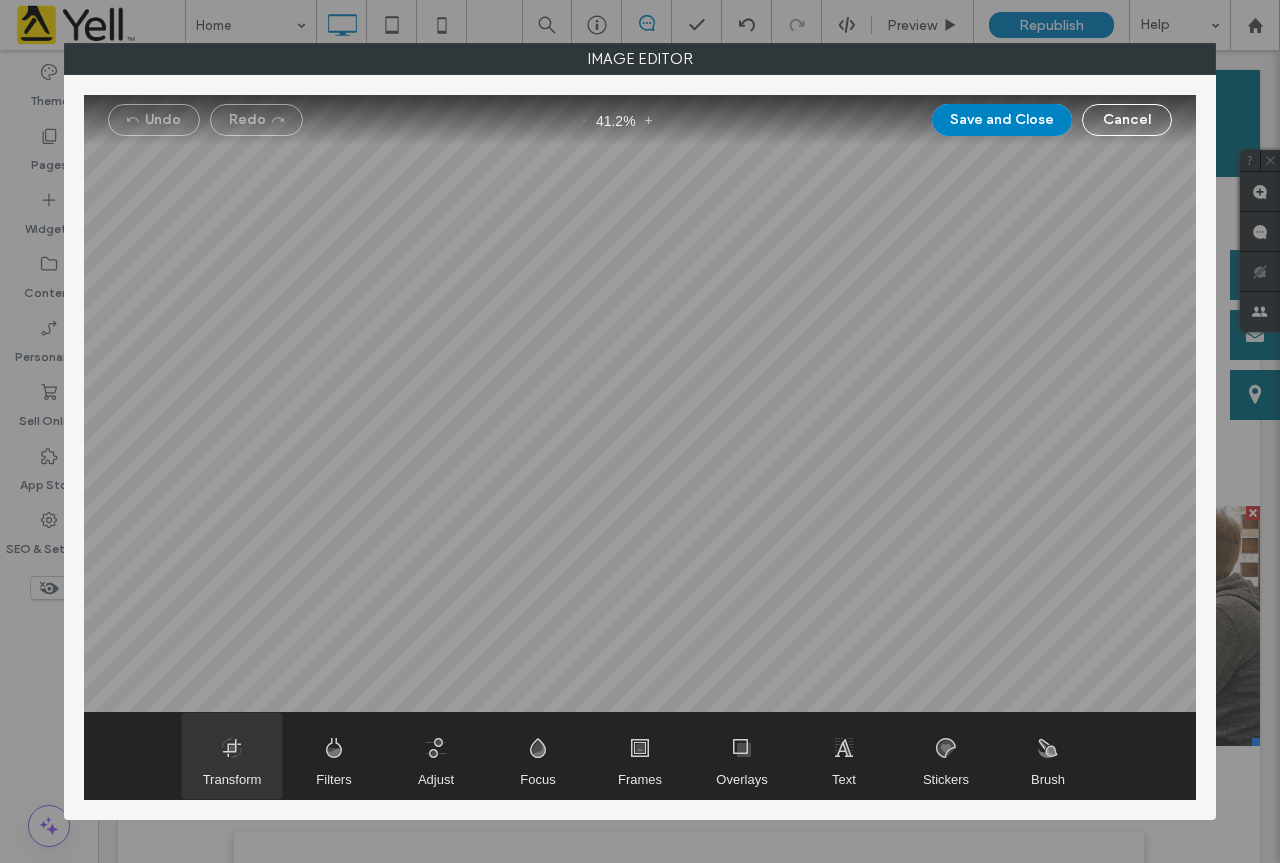click at bounding box center (232, 756) 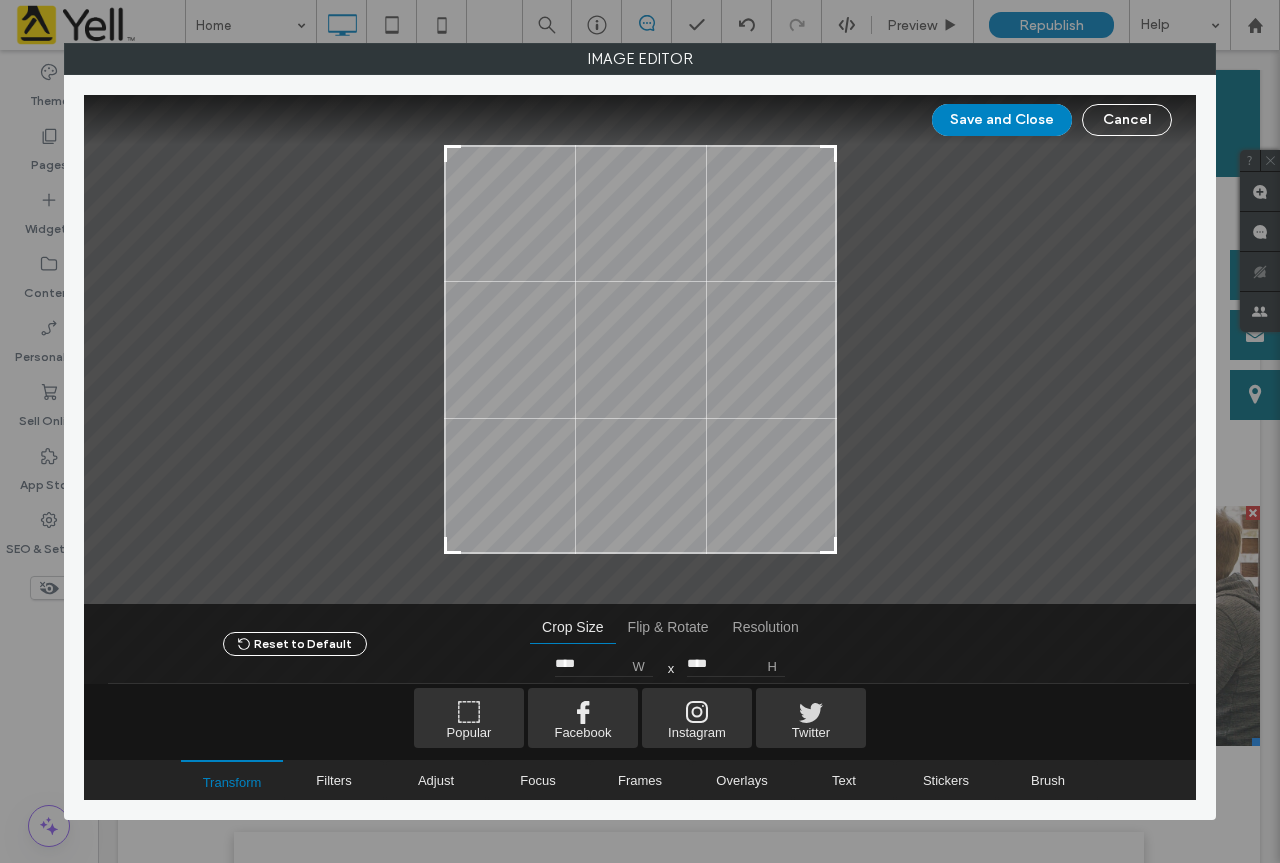 type on "****" 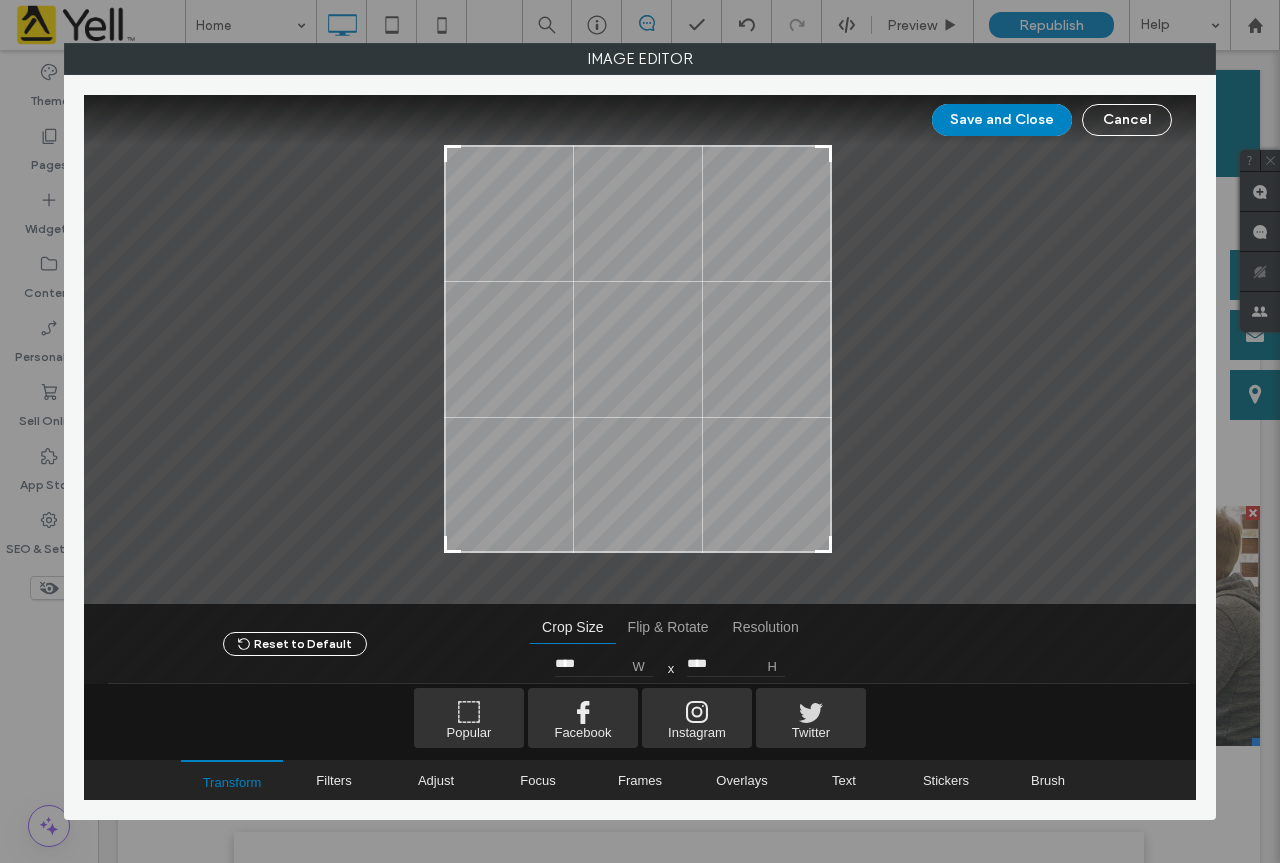 type on "****" 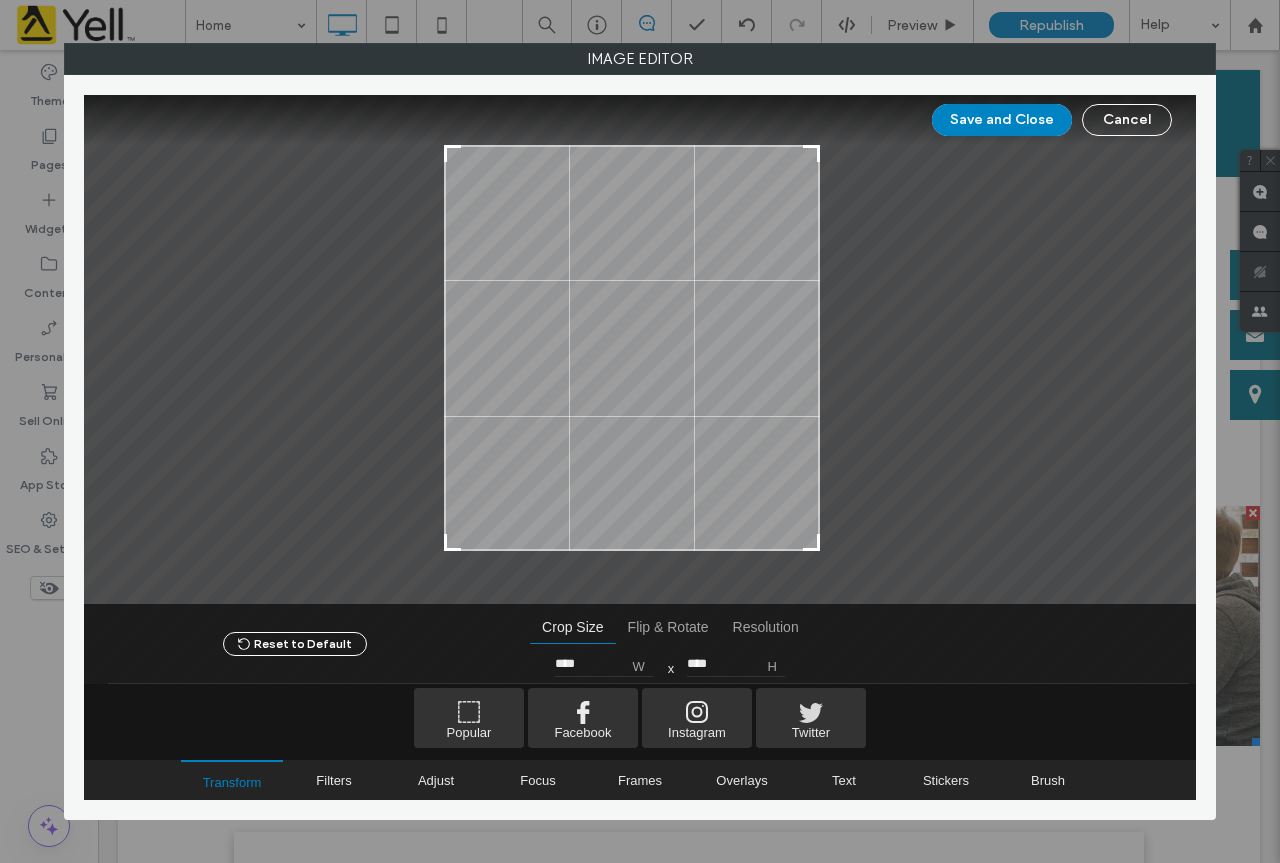 drag, startPoint x: 828, startPoint y: 550, endPoint x: 811, endPoint y: 547, distance: 17.262676 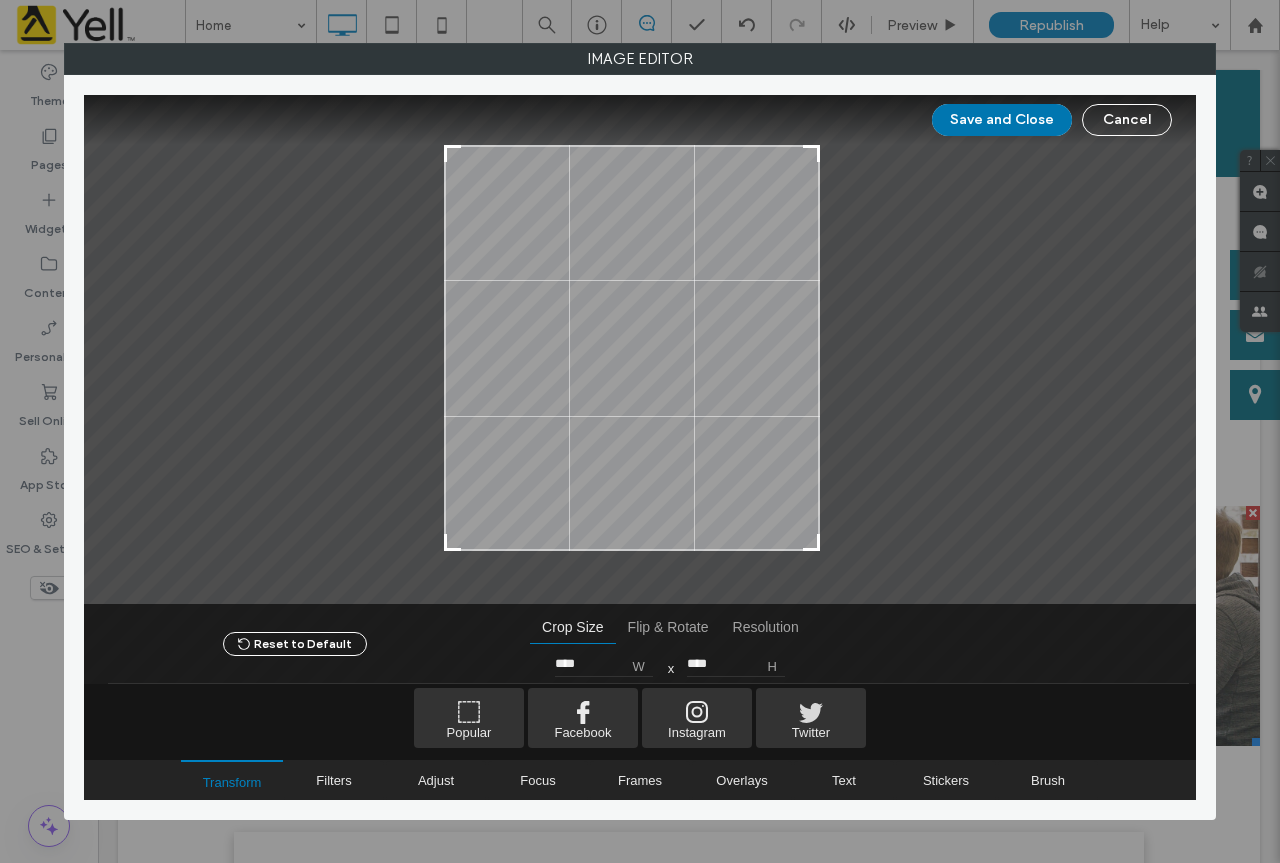 click on "Save and Close" at bounding box center [1002, 120] 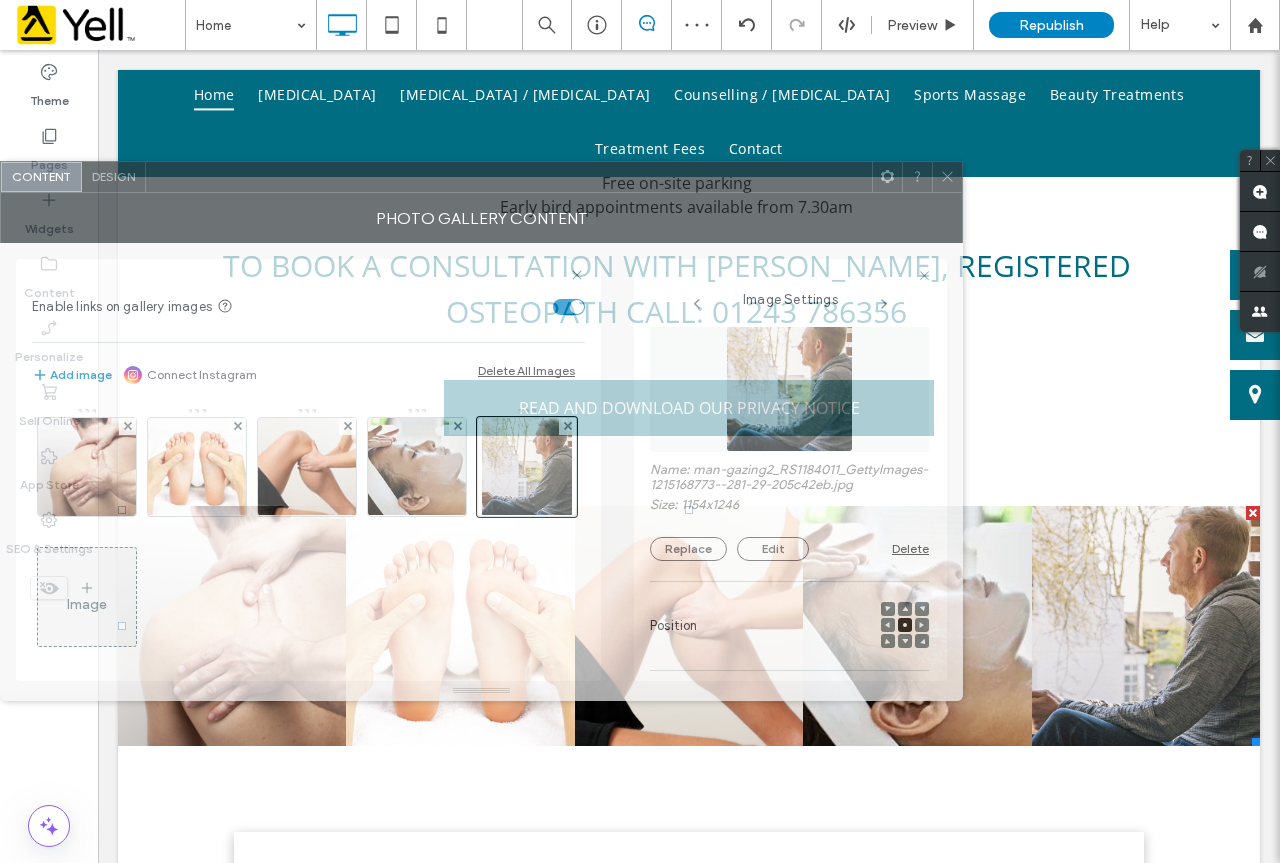 drag, startPoint x: 891, startPoint y: 180, endPoint x: 643, endPoint y: 179, distance: 248.00201 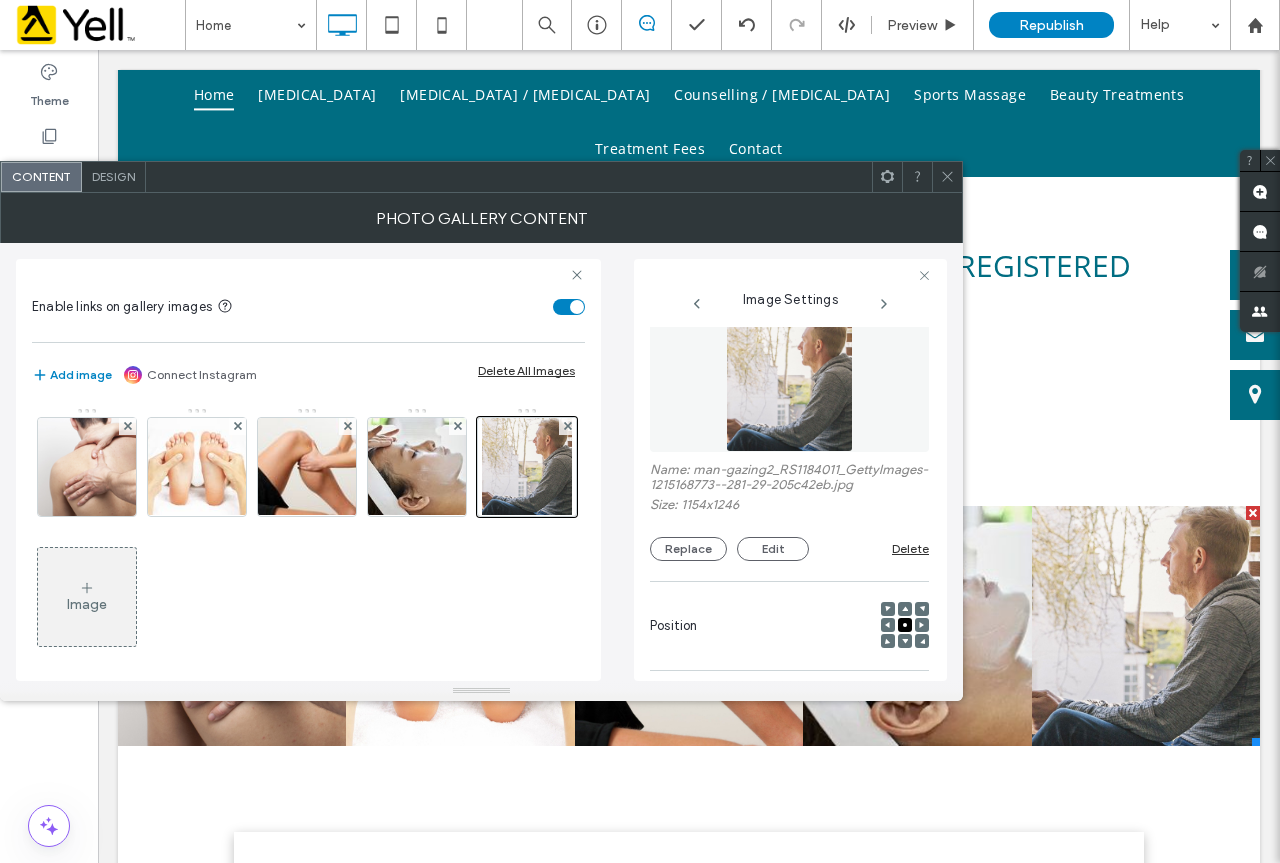 click at bounding box center (947, 177) 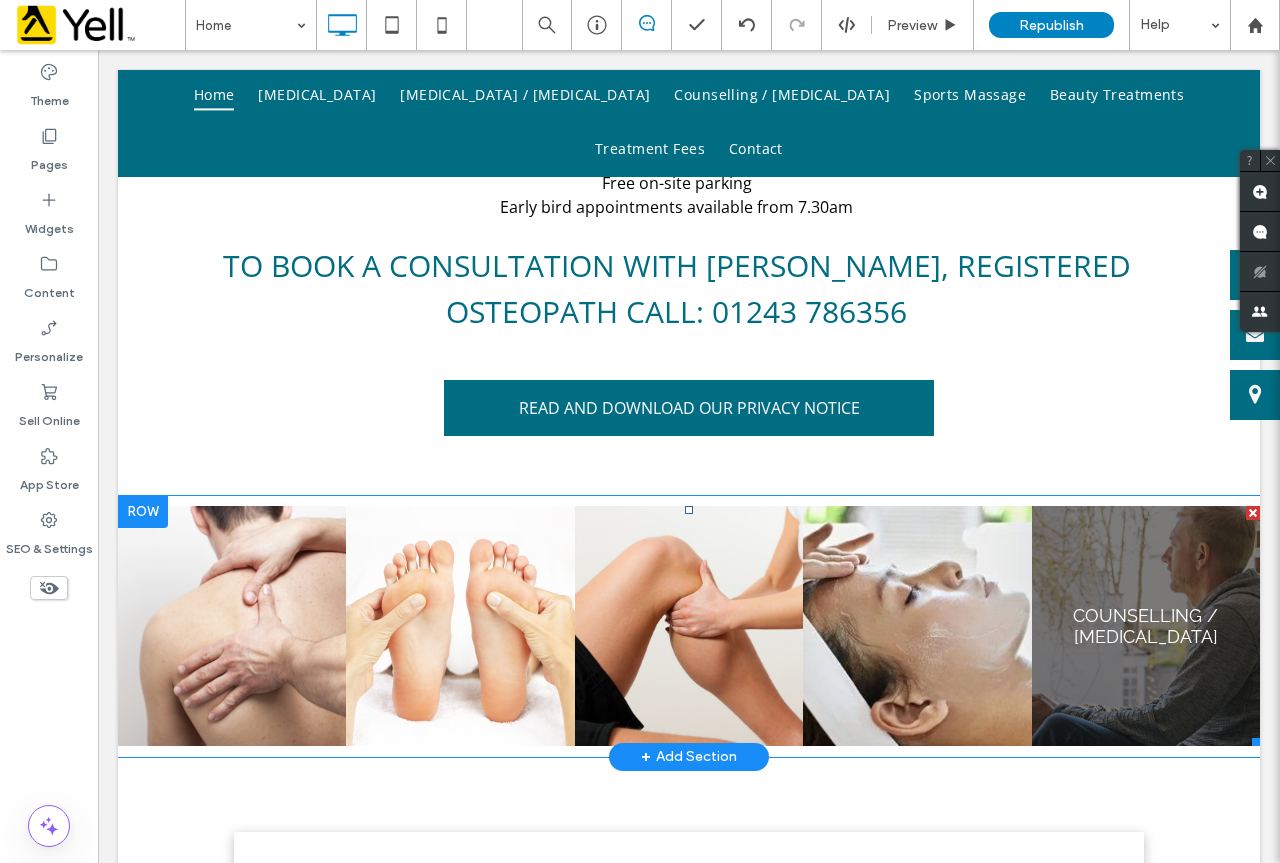 click at bounding box center (1146, 626) 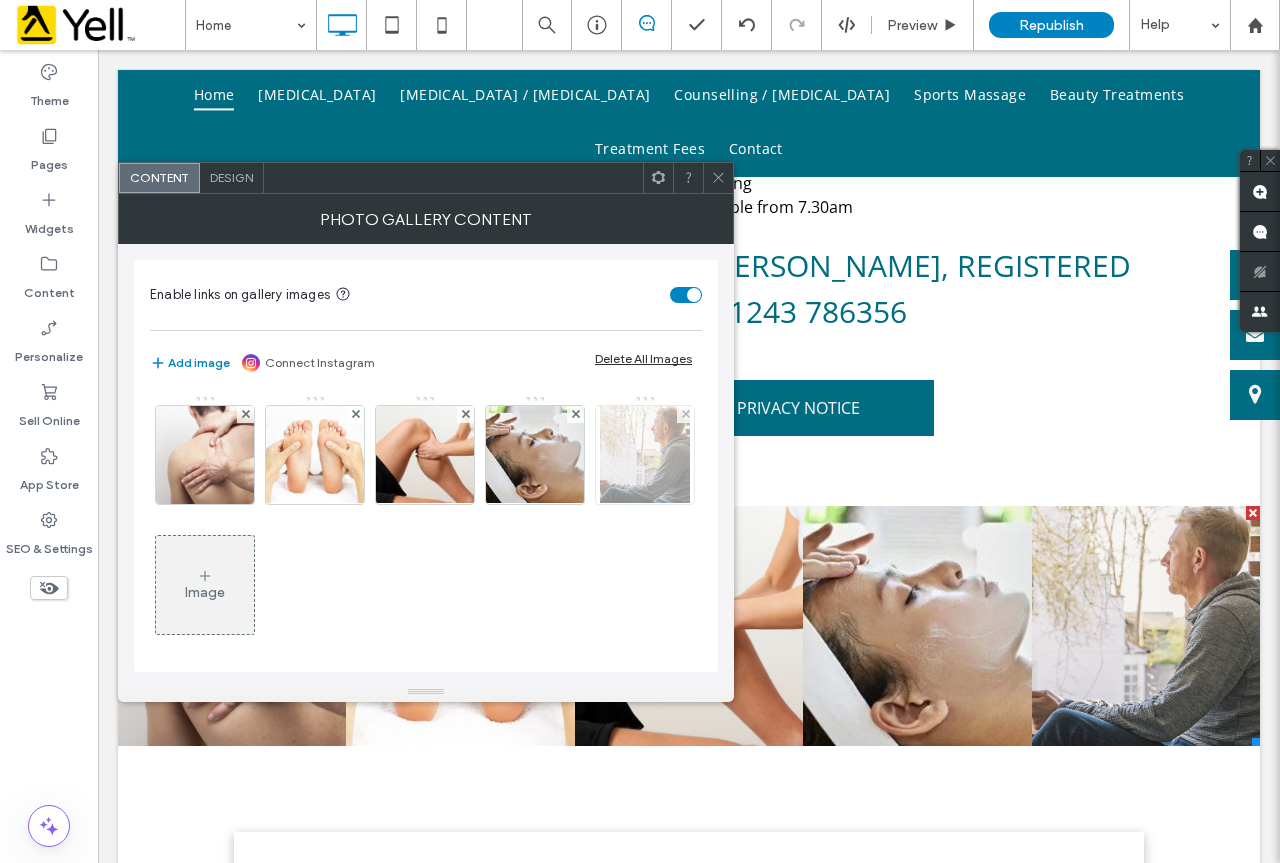 click at bounding box center (645, 455) 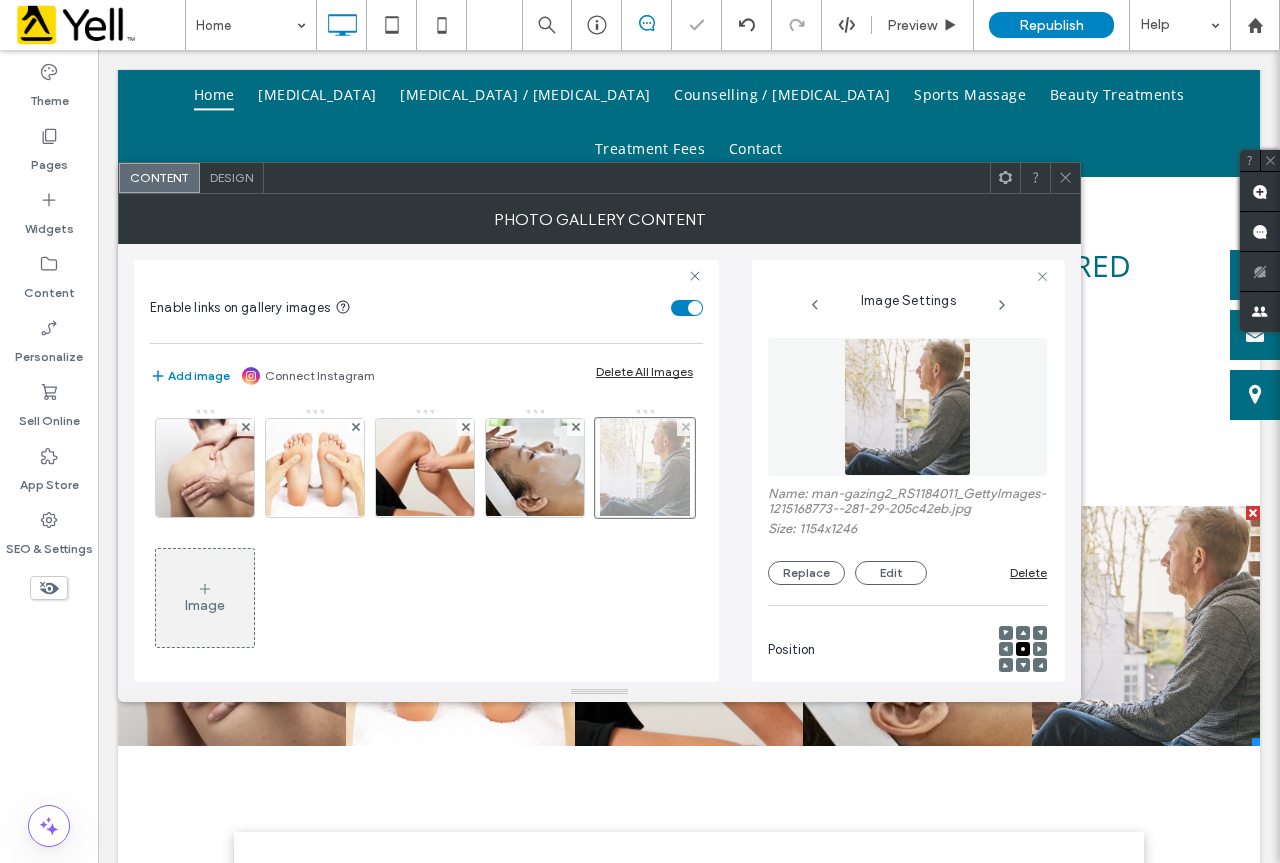 scroll, scrollTop: 0, scrollLeft: 17, axis: horizontal 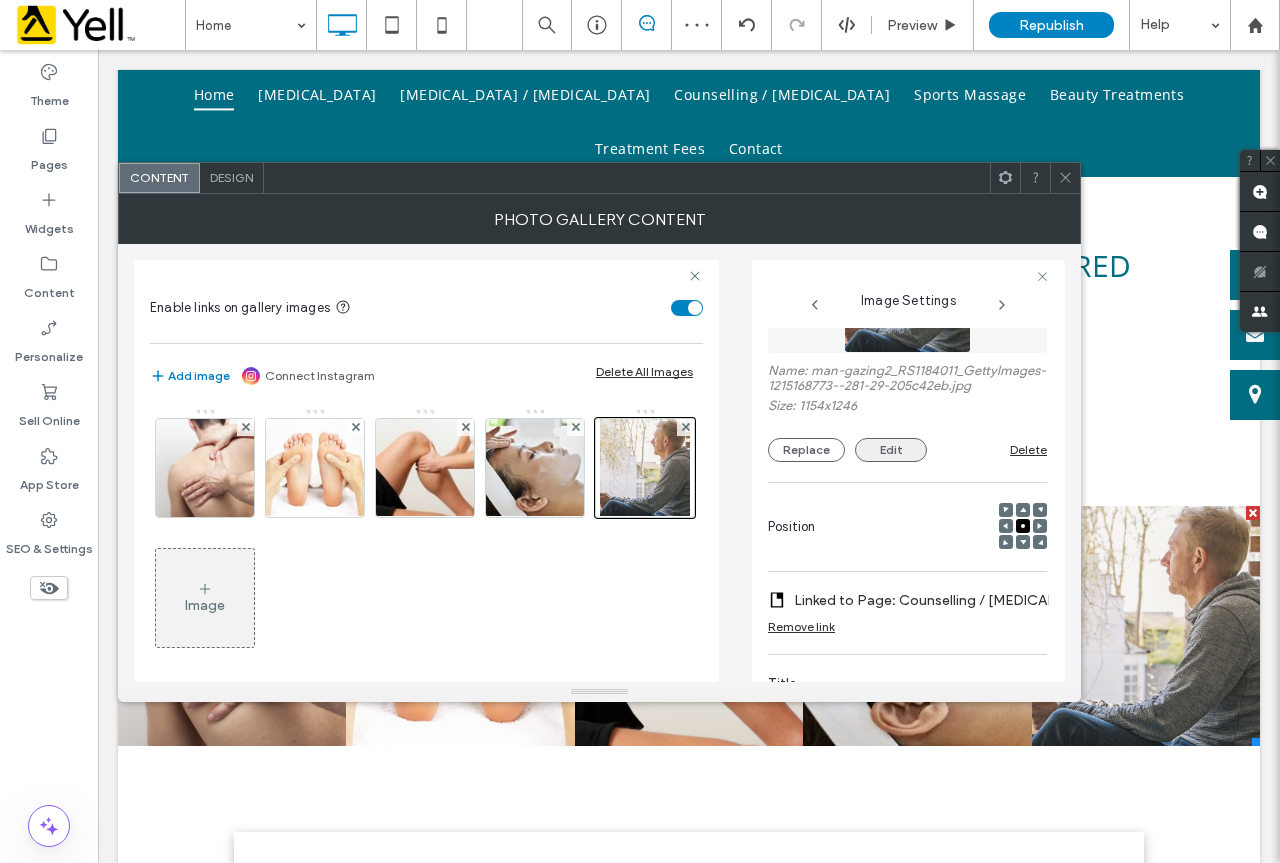 click on "Edit" at bounding box center [891, 450] 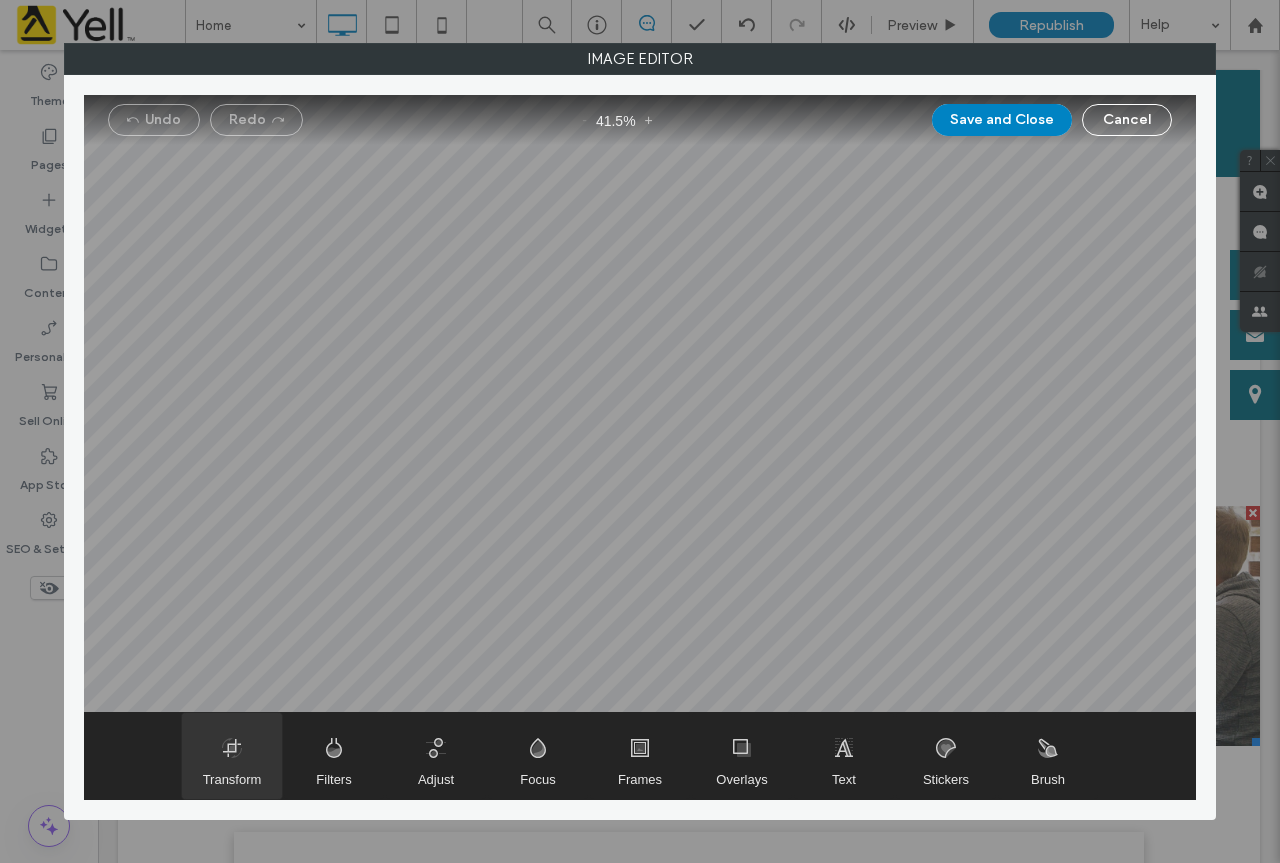 click on "Transform" at bounding box center [232, 779] 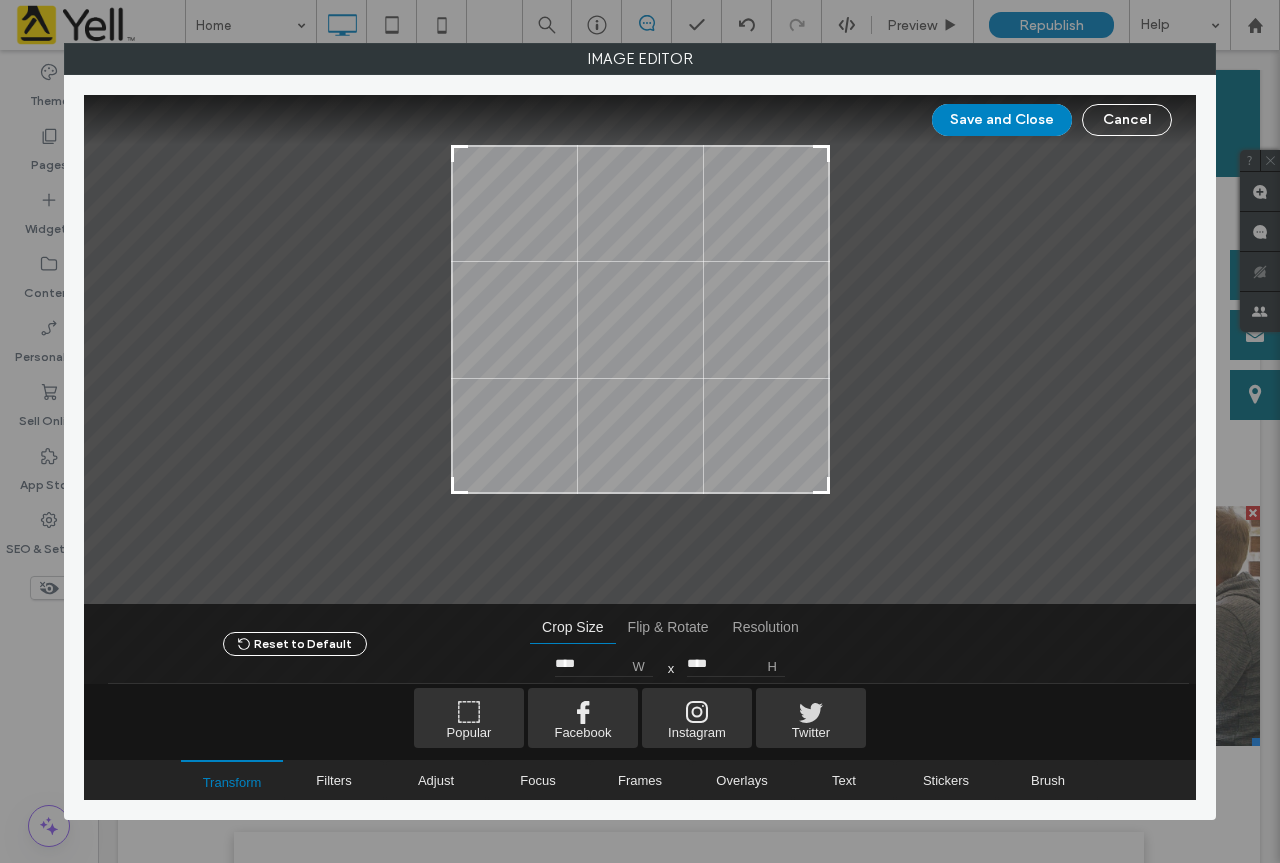 type on "****" 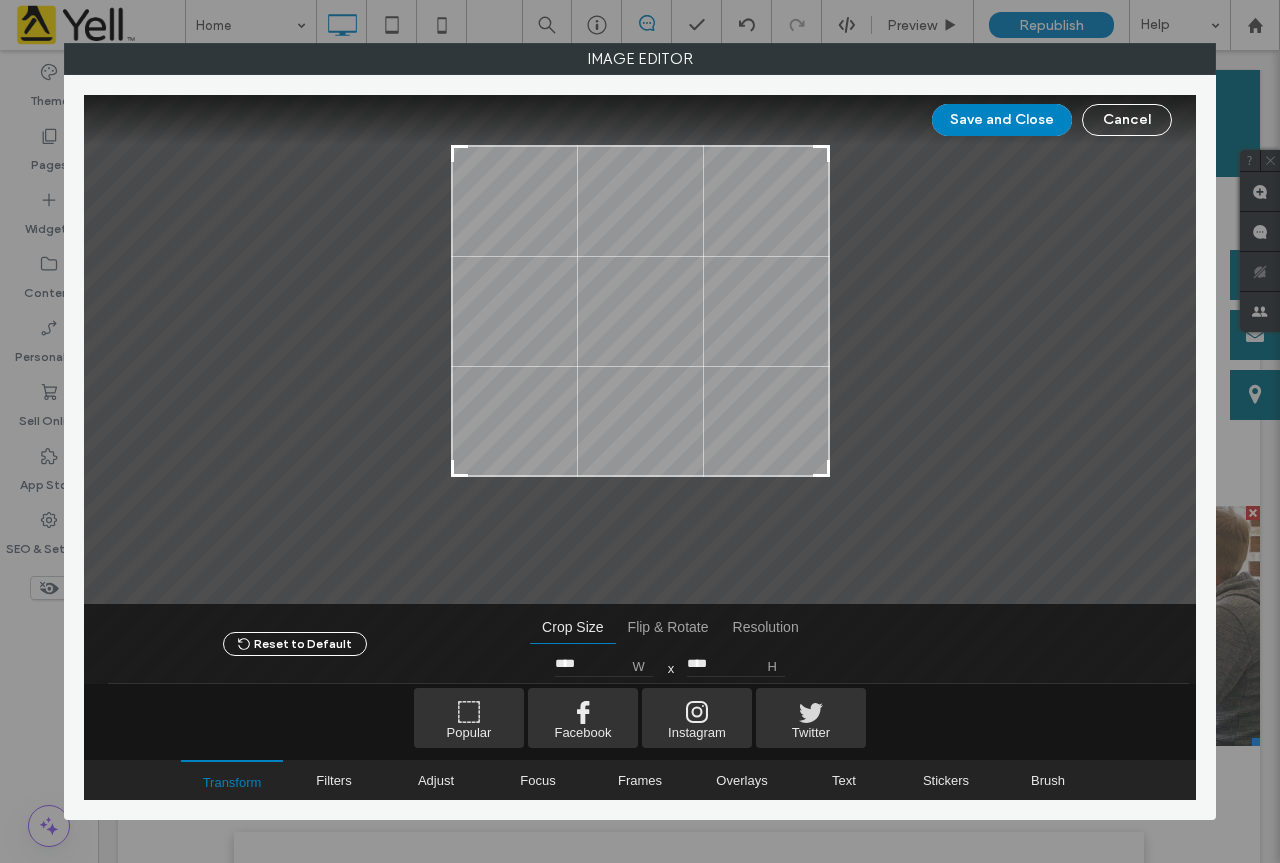 drag, startPoint x: 826, startPoint y: 548, endPoint x: 828, endPoint y: 471, distance: 77.02597 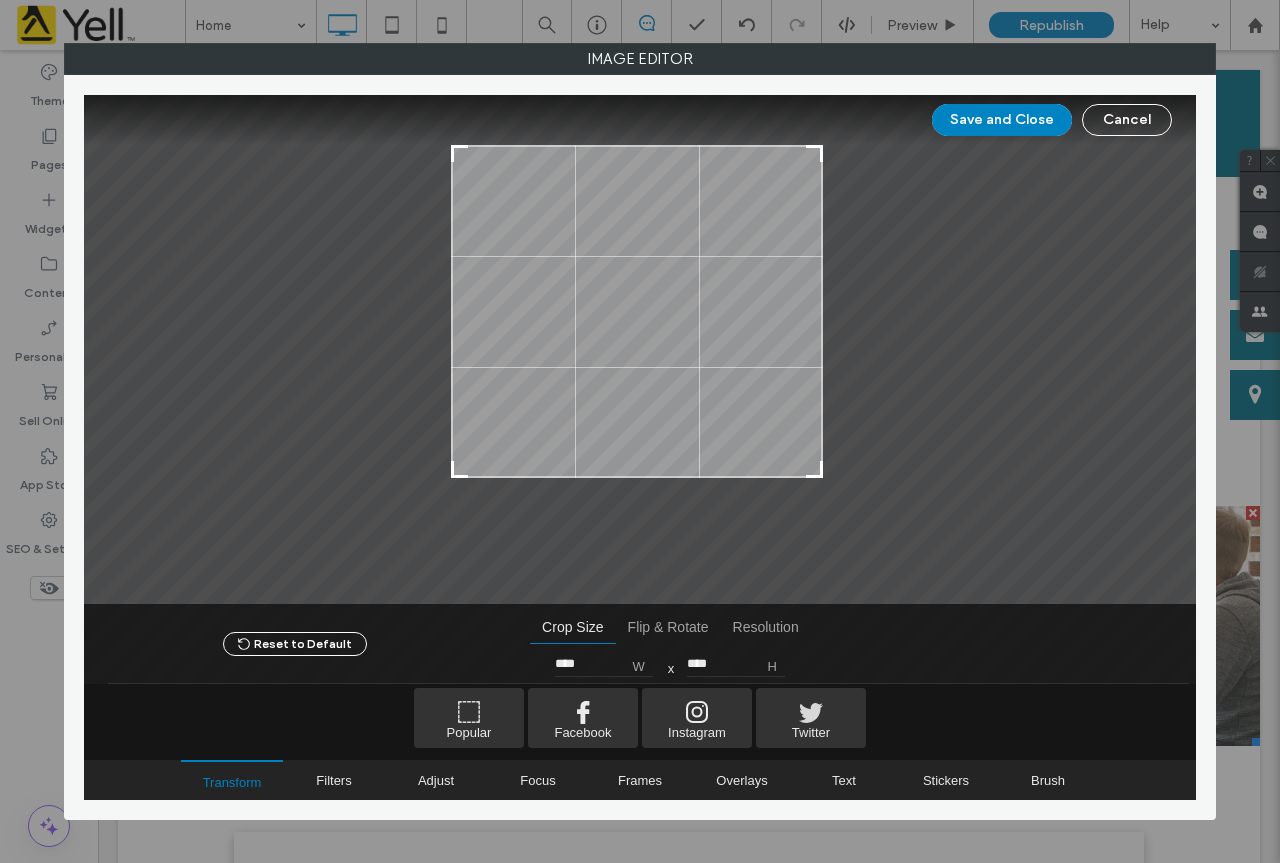 type on "****" 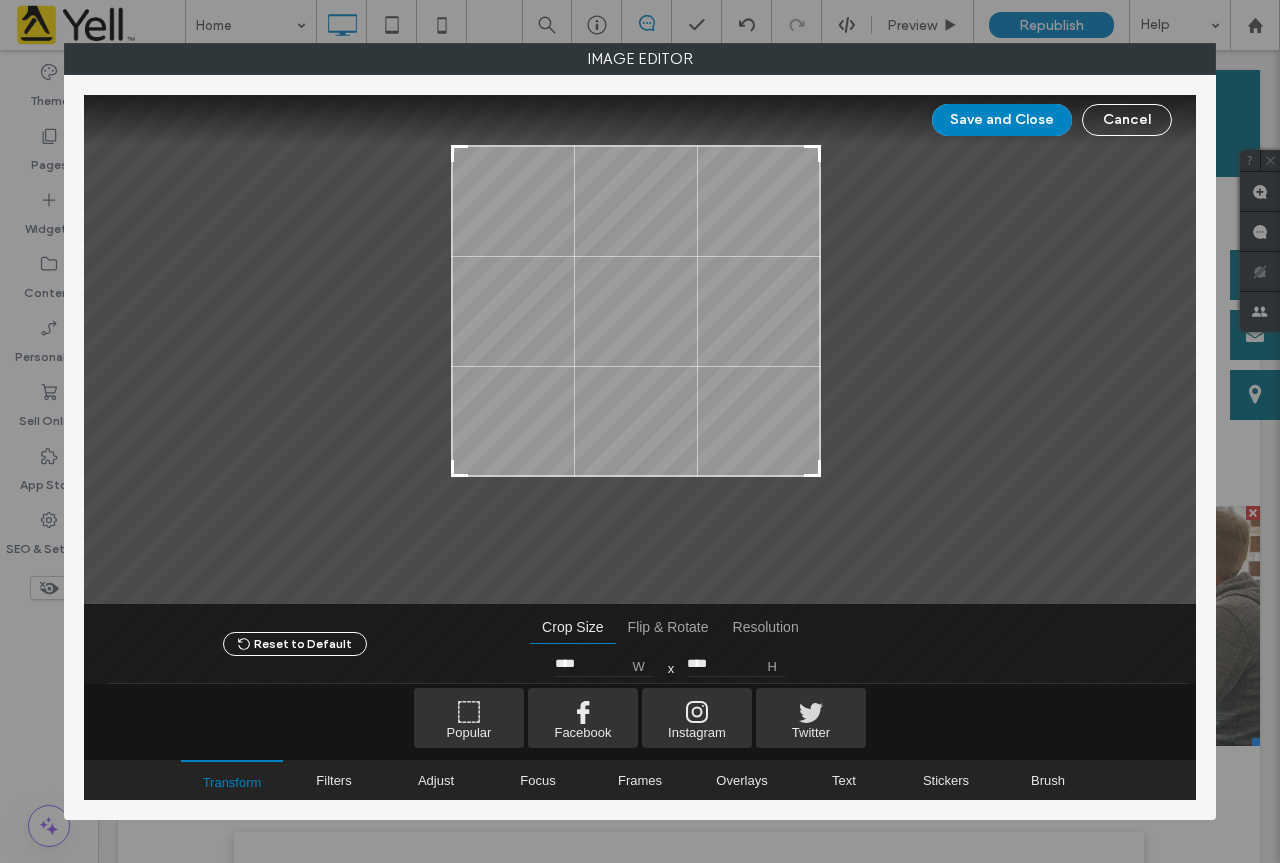 click at bounding box center [812, 468] 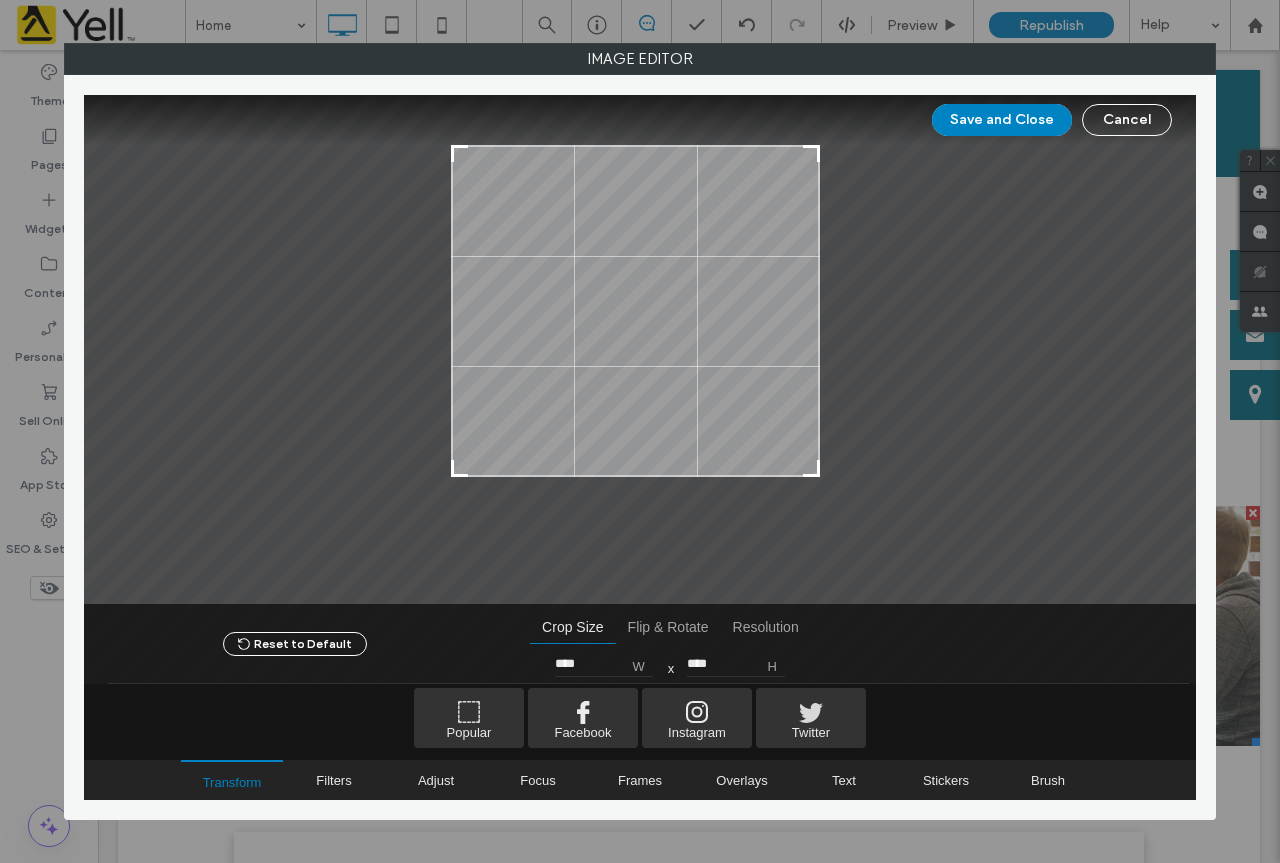 type on "****" 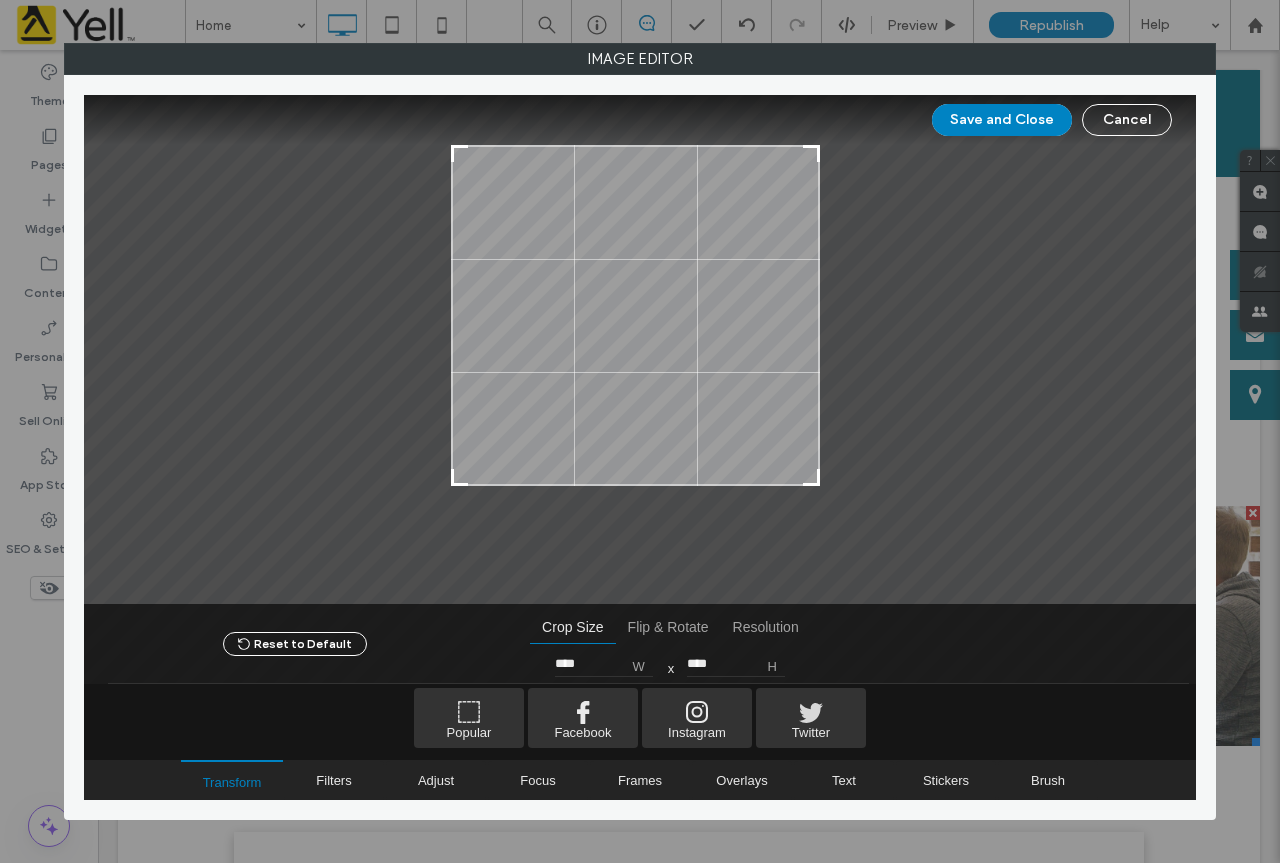 type on "****" 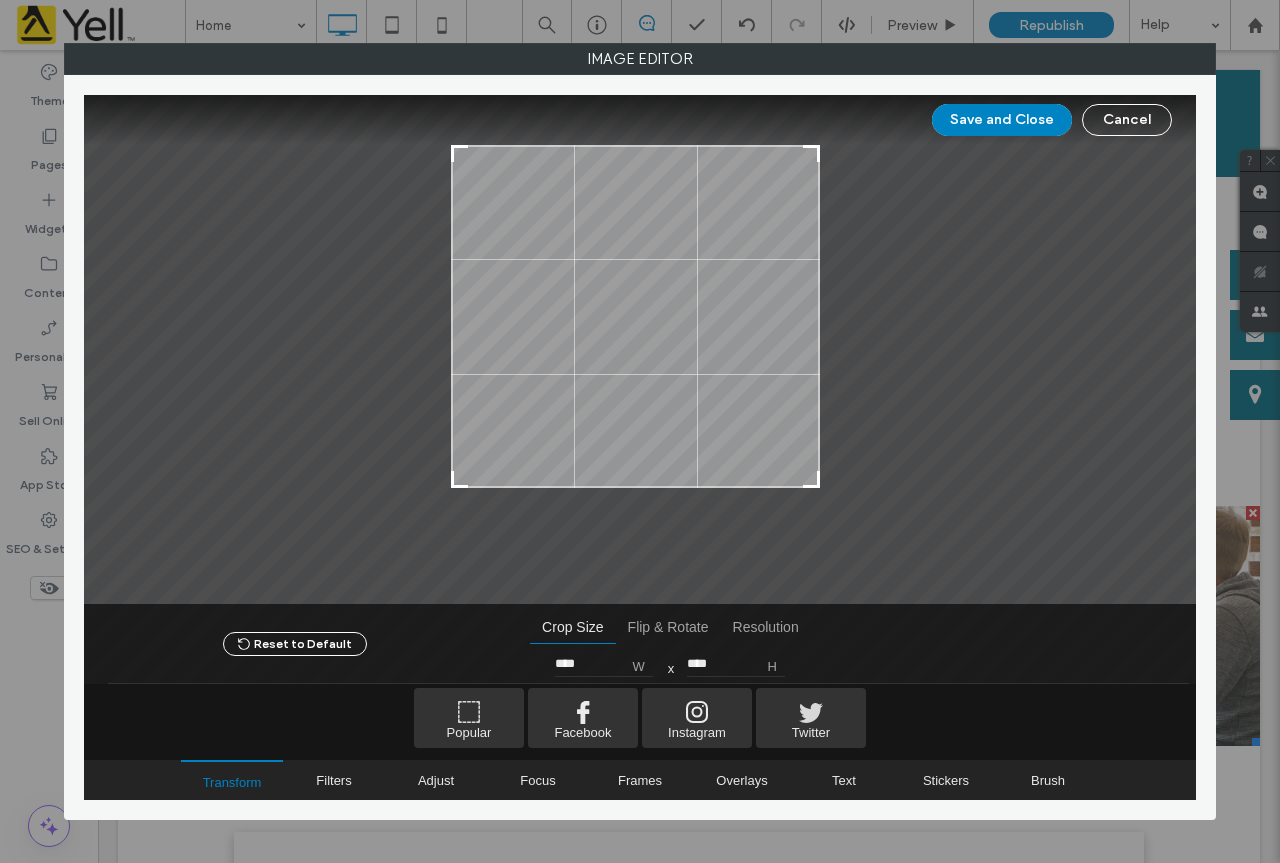 type on "****" 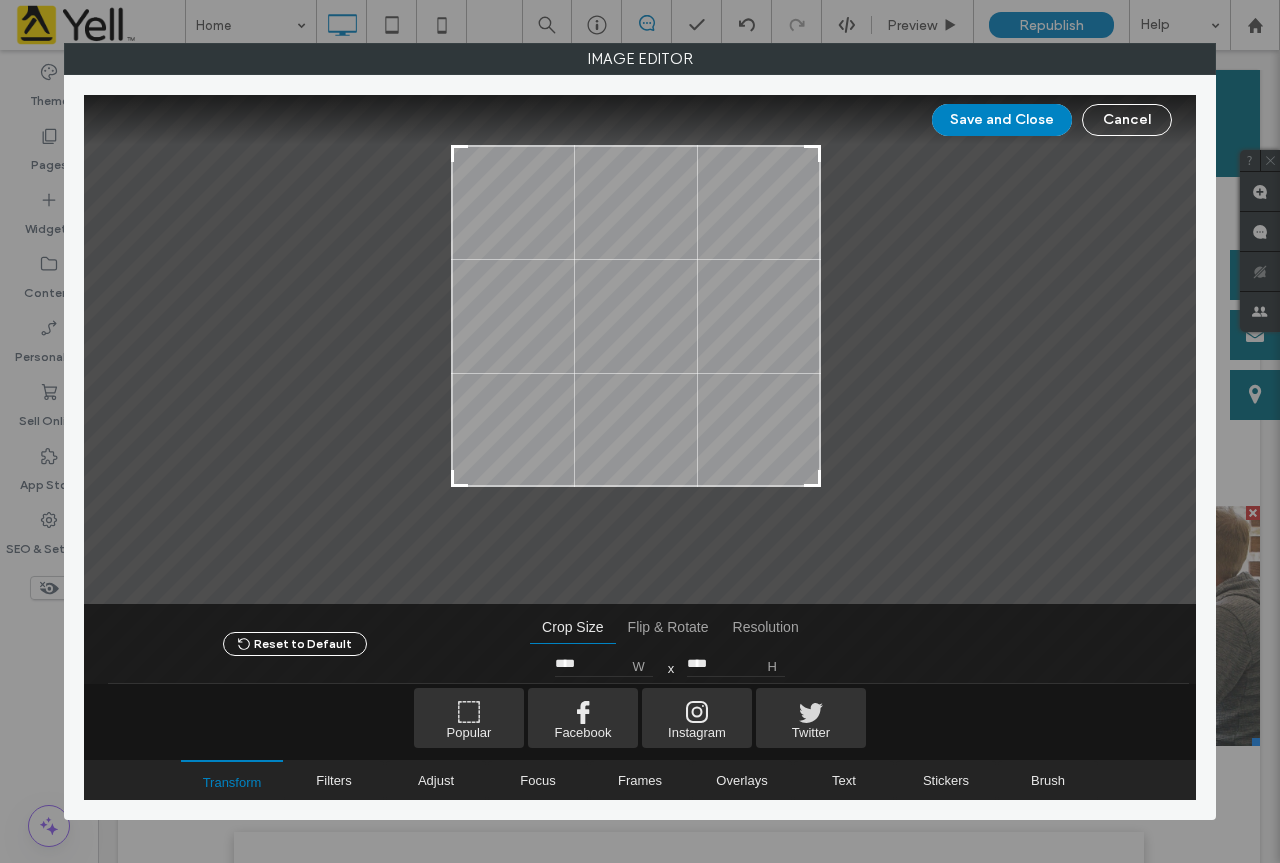 type on "****" 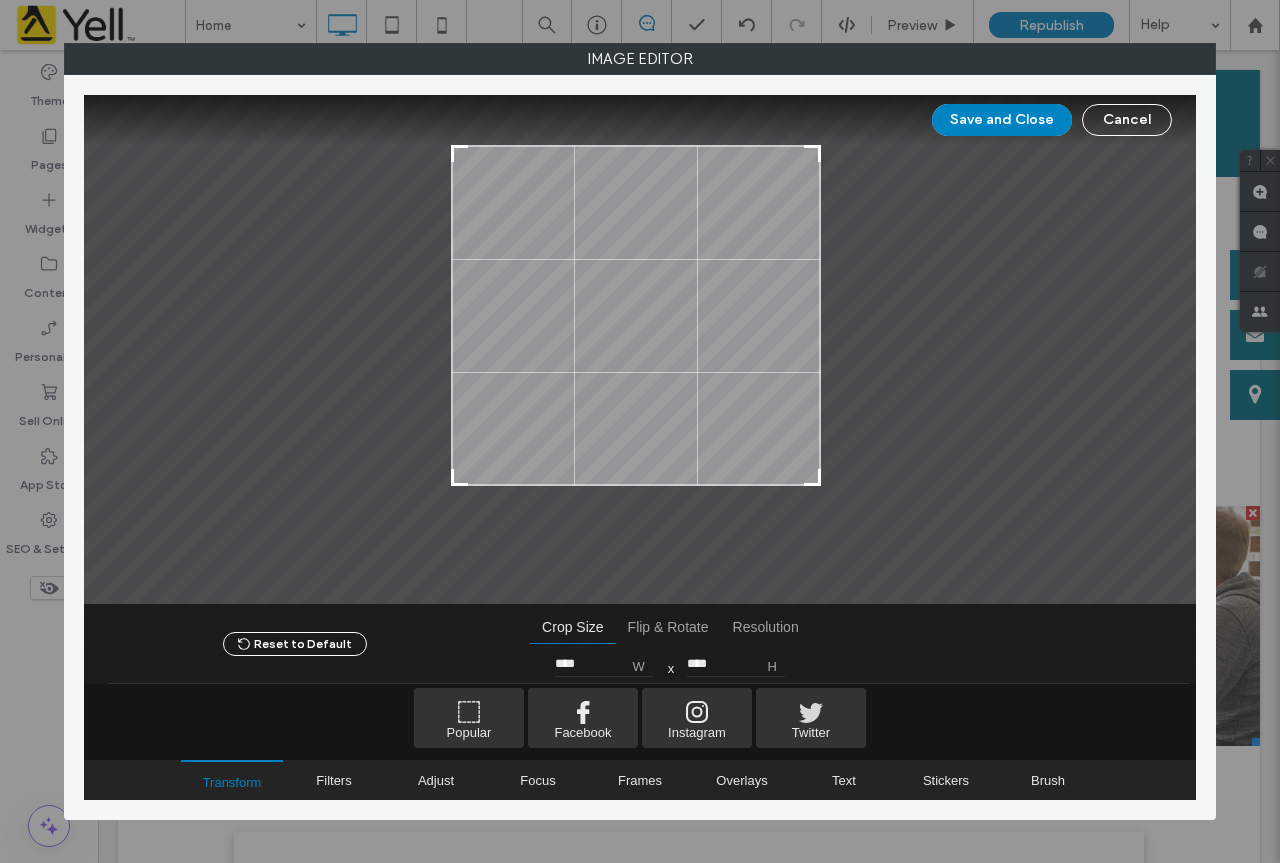 type on "****" 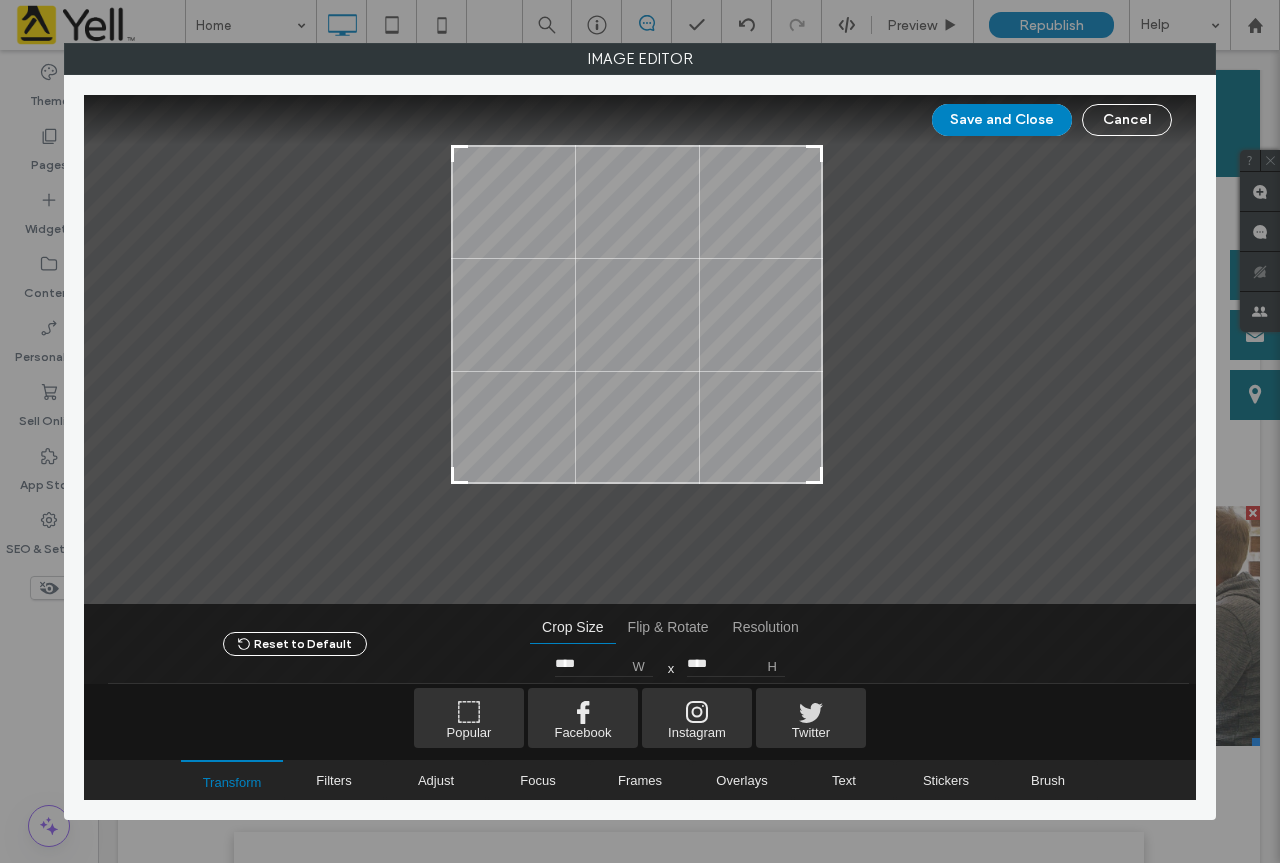 click at bounding box center [814, 475] 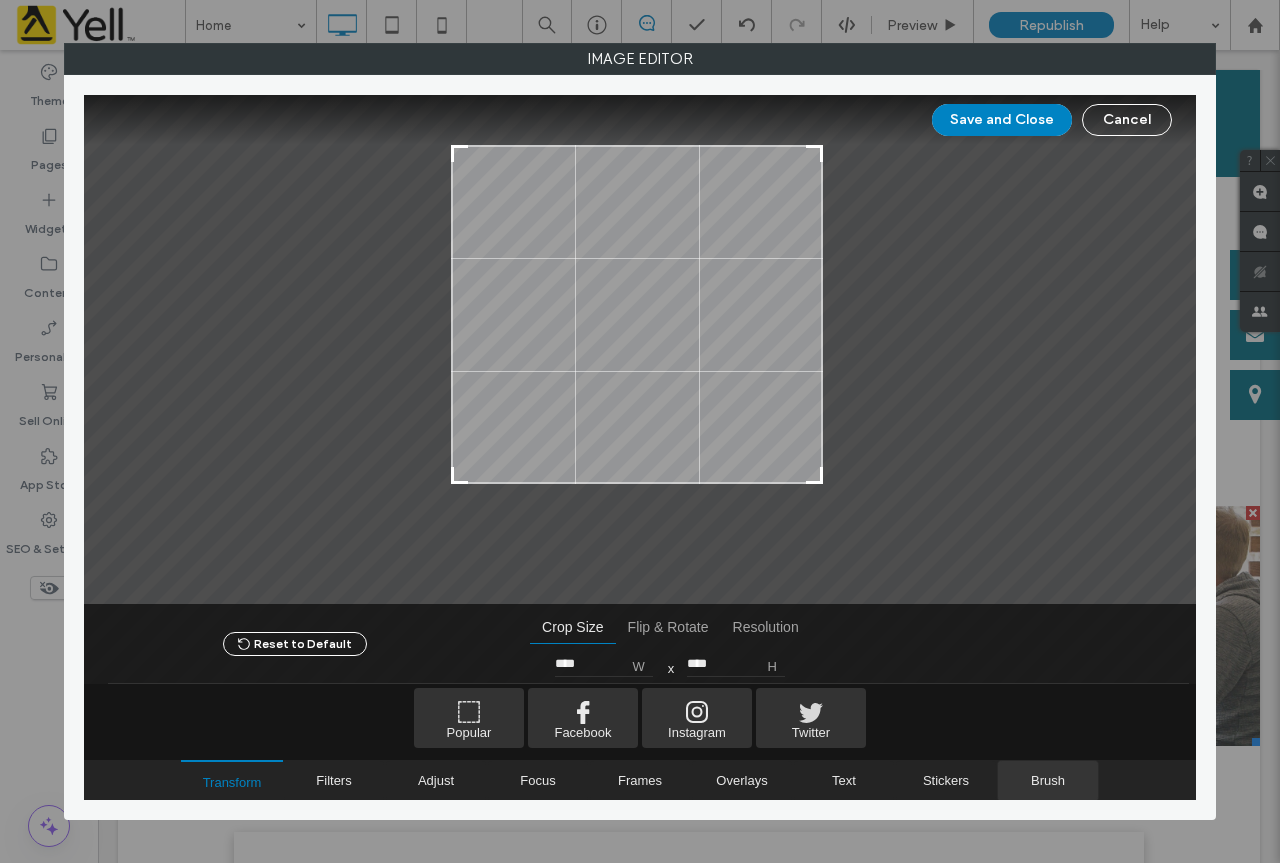 click at bounding box center (1048, 781) 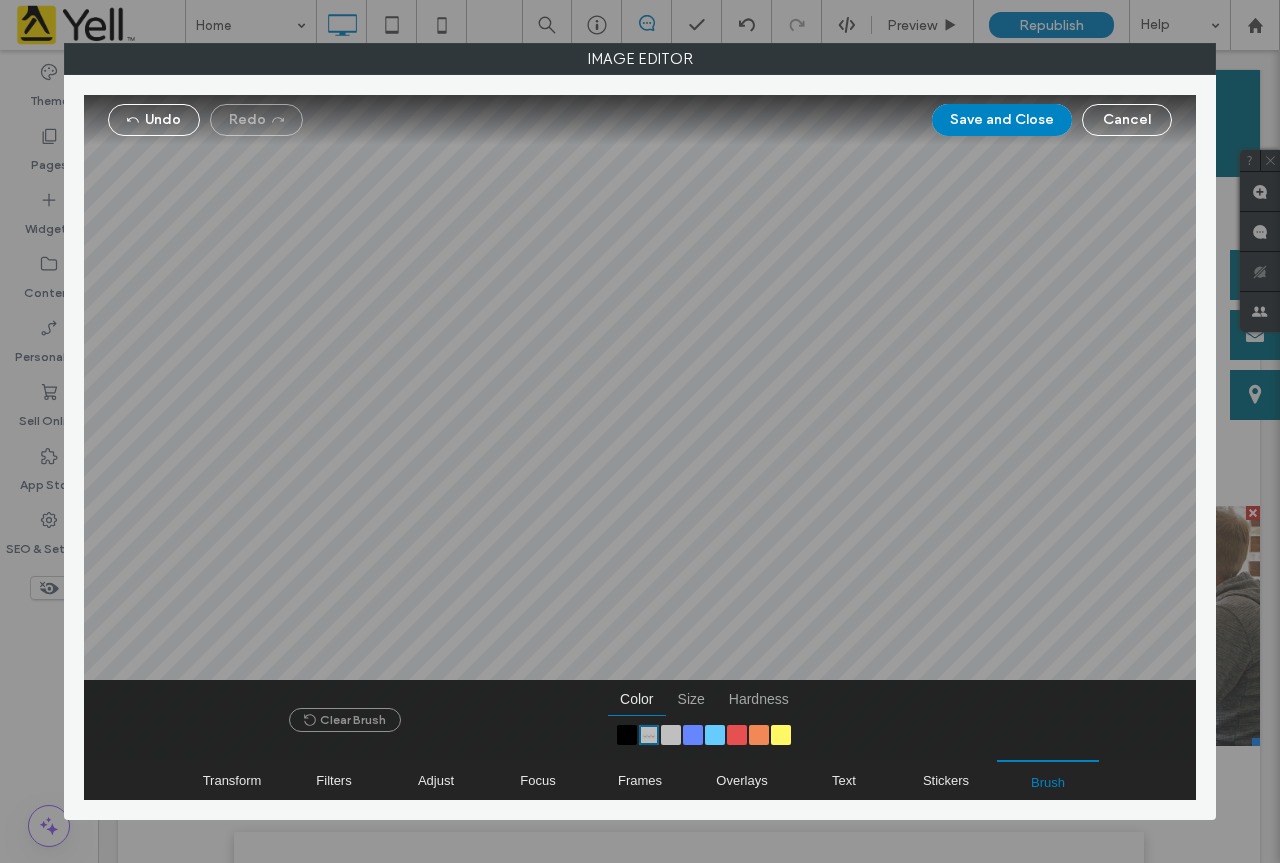 click at bounding box center (649, 735) 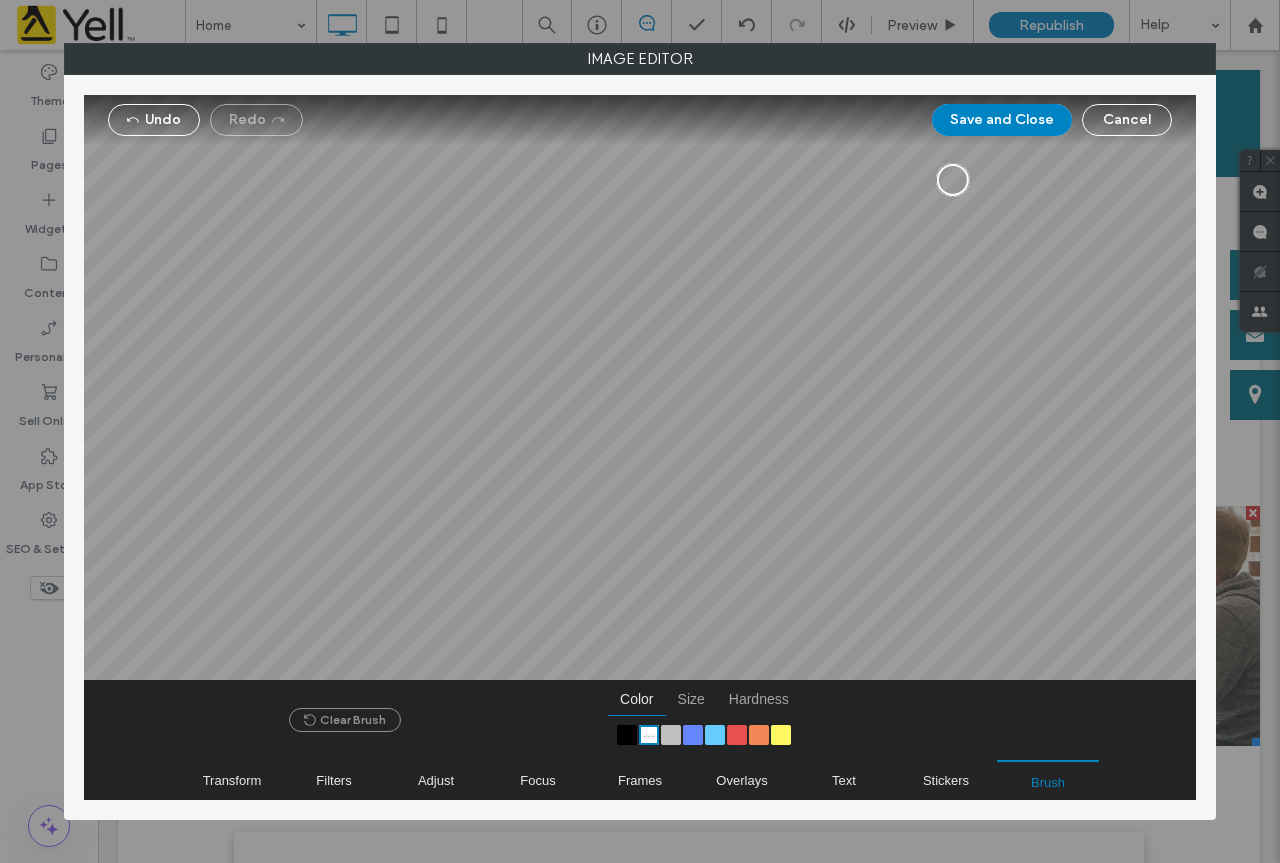 click at bounding box center [953, 180] 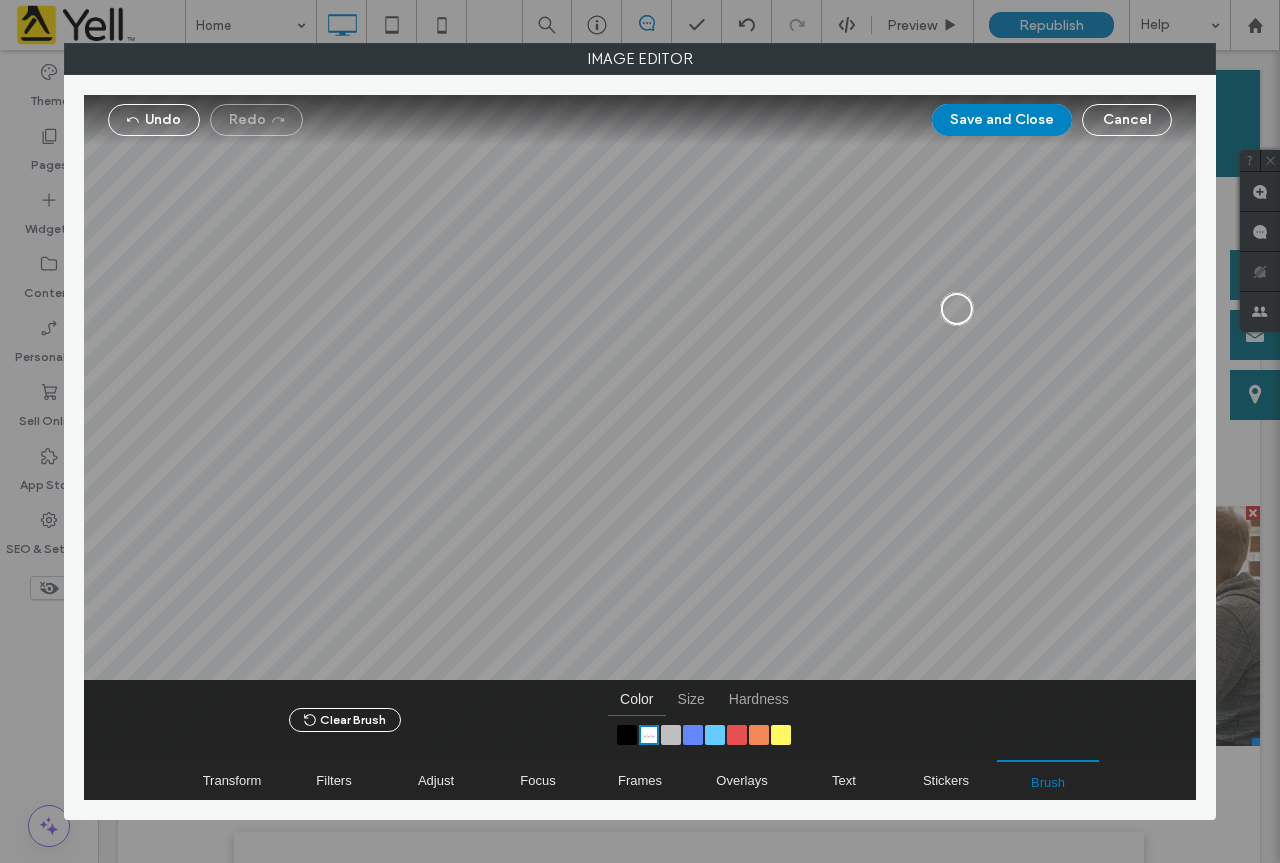 drag, startPoint x: 955, startPoint y: 205, endPoint x: 957, endPoint y: 309, distance: 104.019226 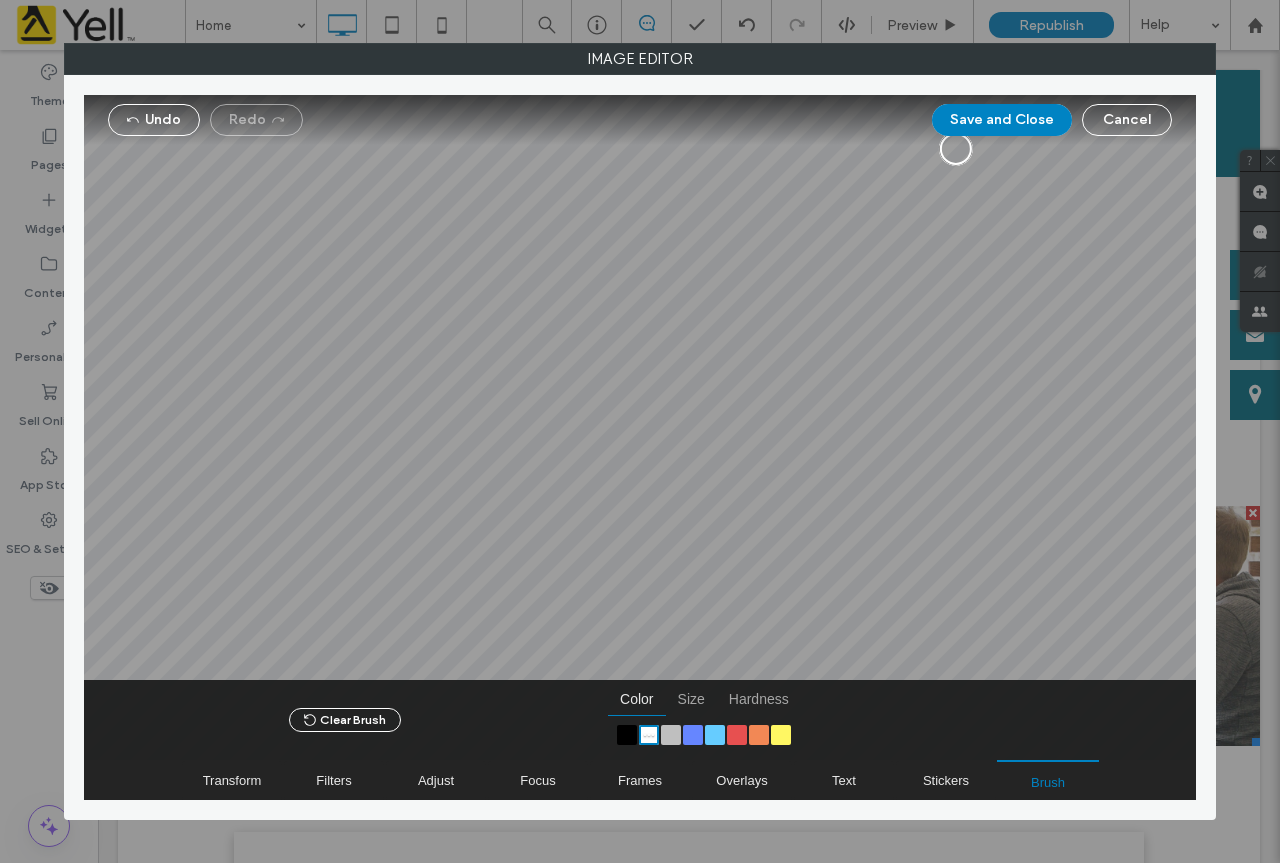 drag, startPoint x: 939, startPoint y: 308, endPoint x: 956, endPoint y: 149, distance: 159.90622 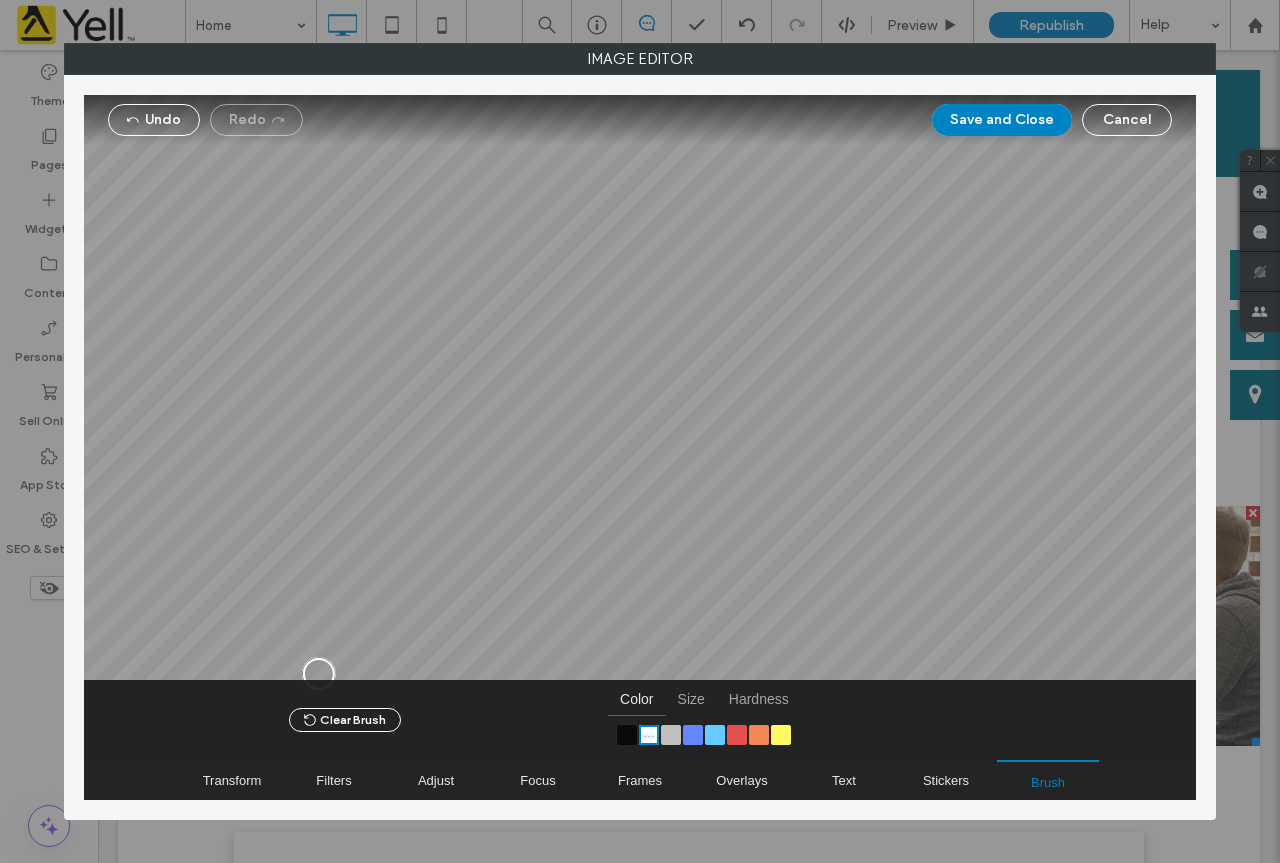 click at bounding box center (627, 735) 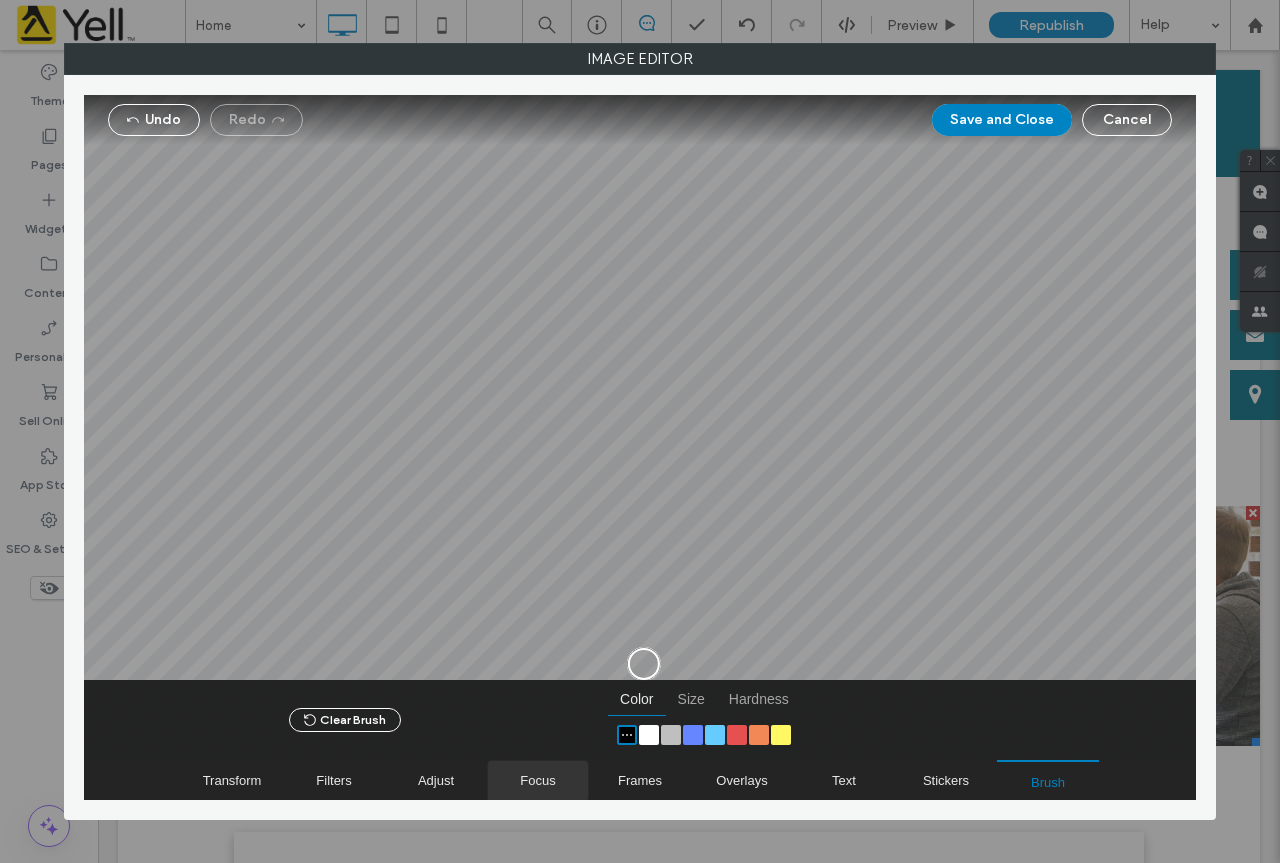 click at bounding box center (538, 781) 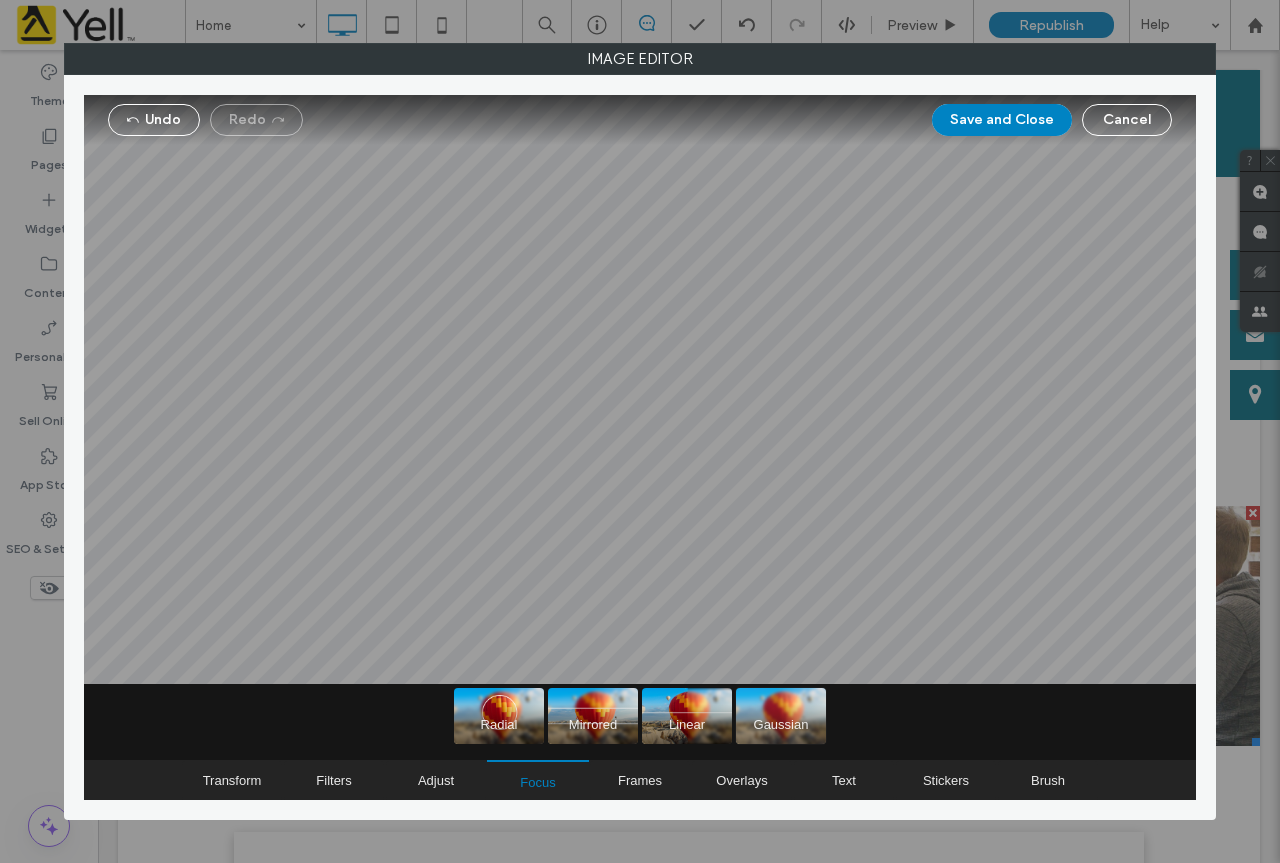 click at bounding box center [781, 716] 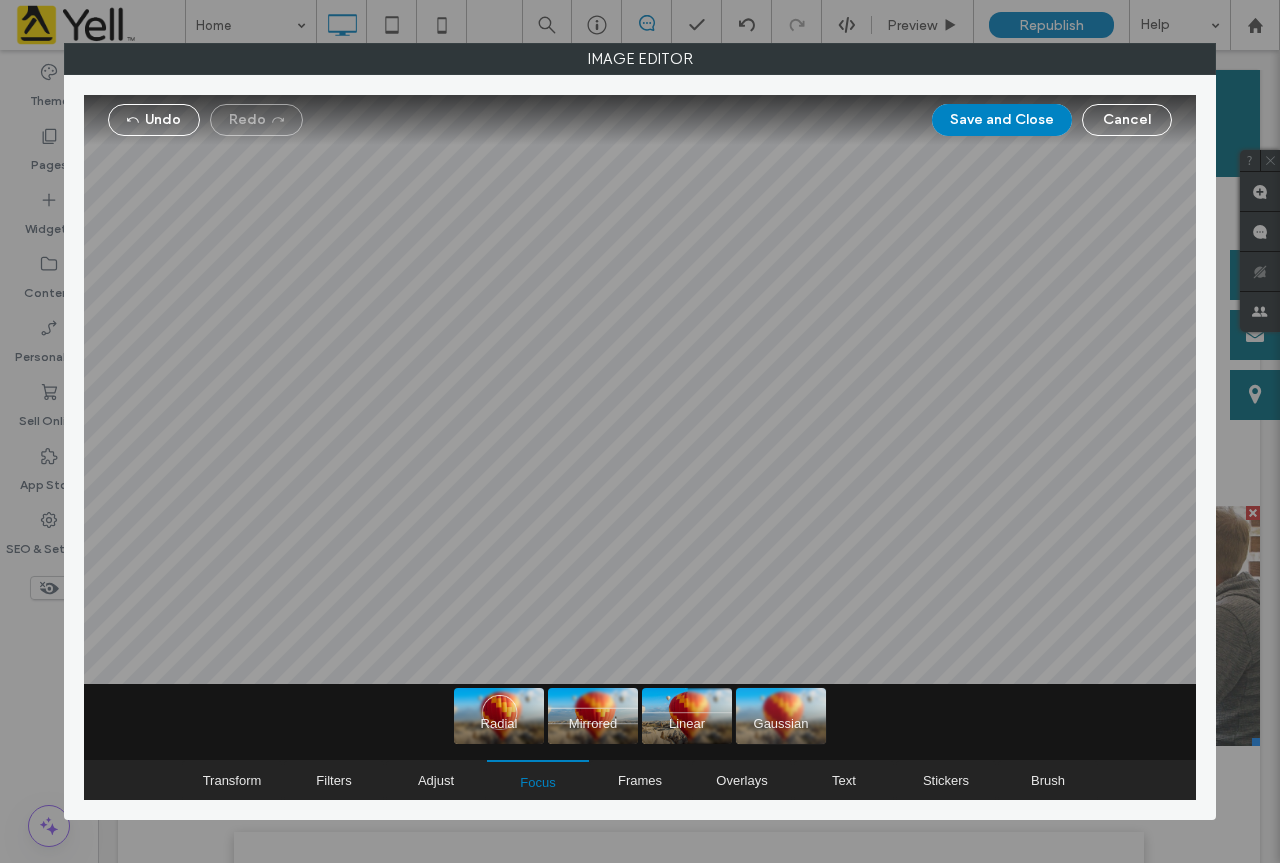 type on "**" 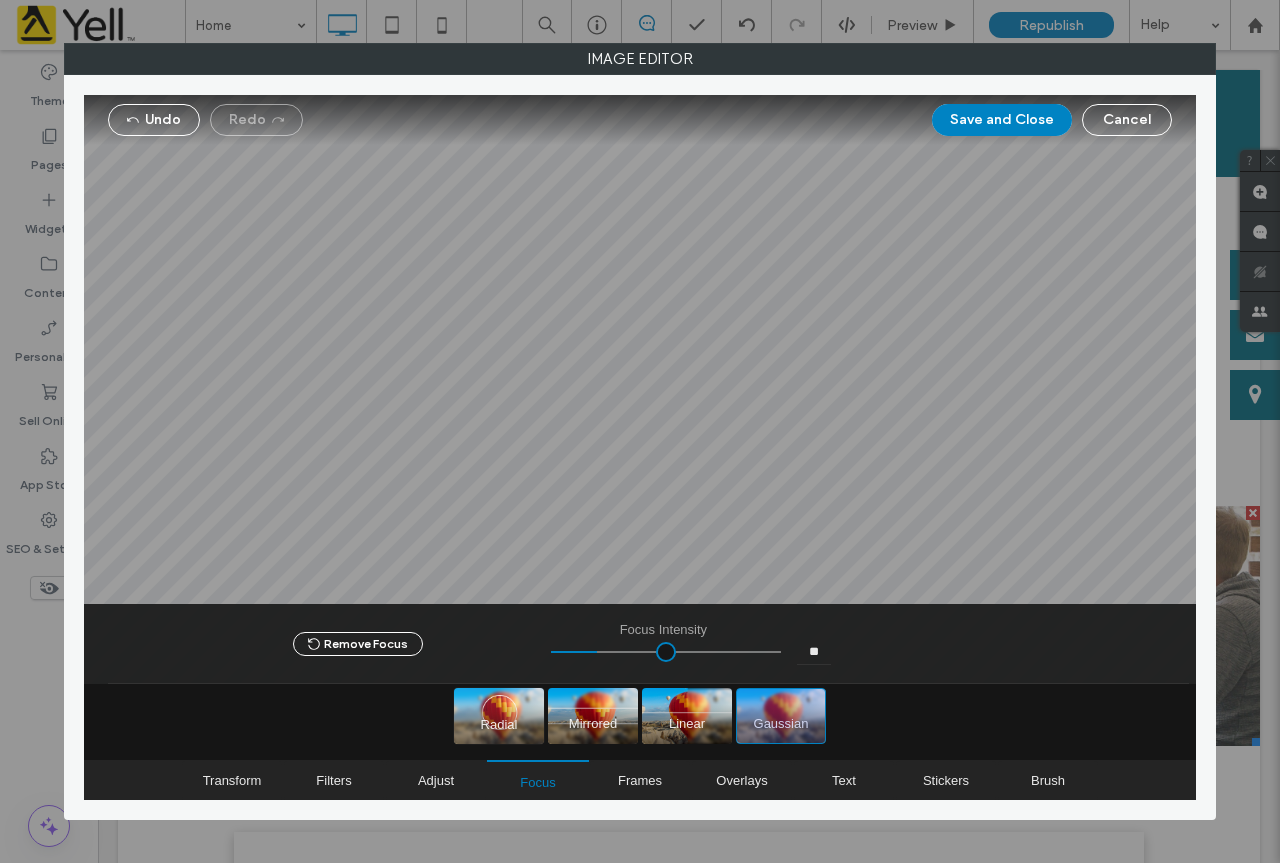 click at bounding box center [499, 716] 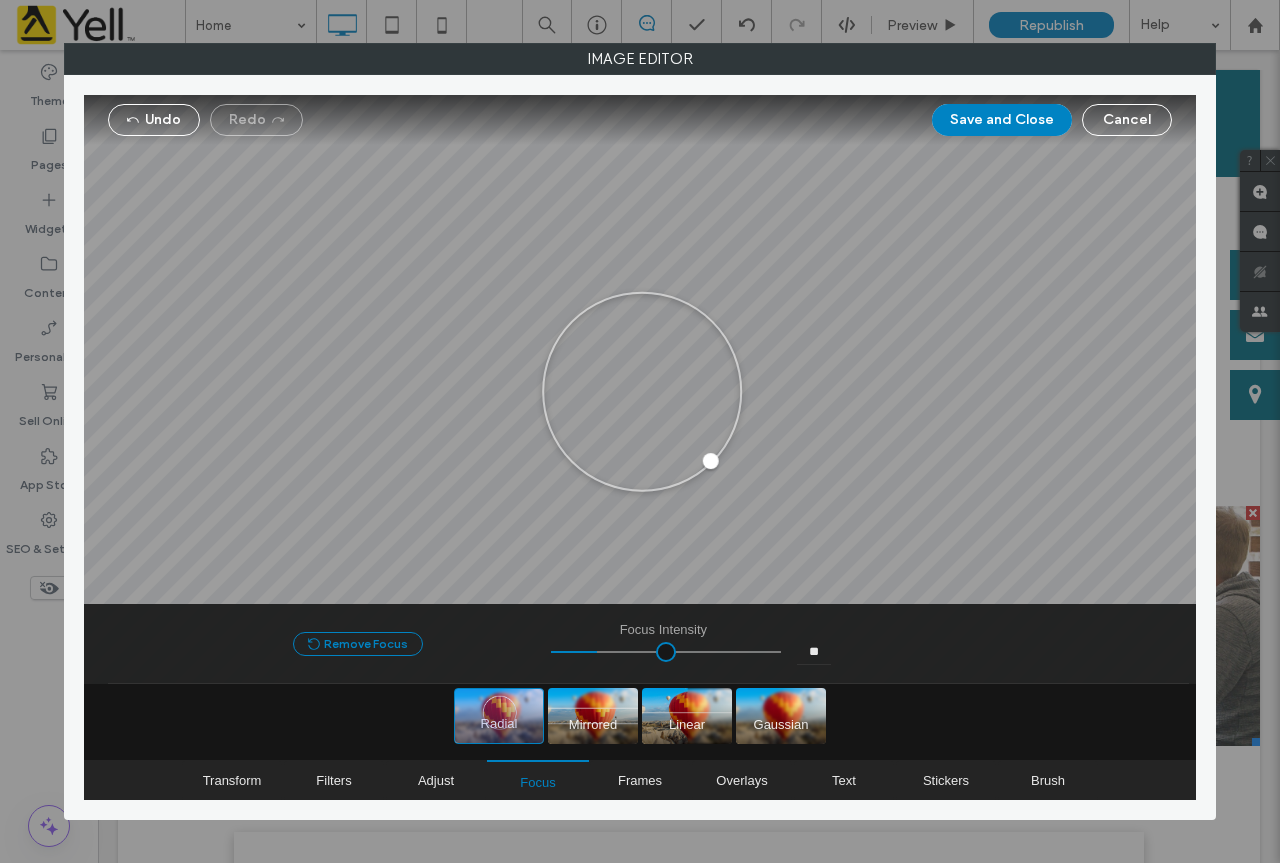 click 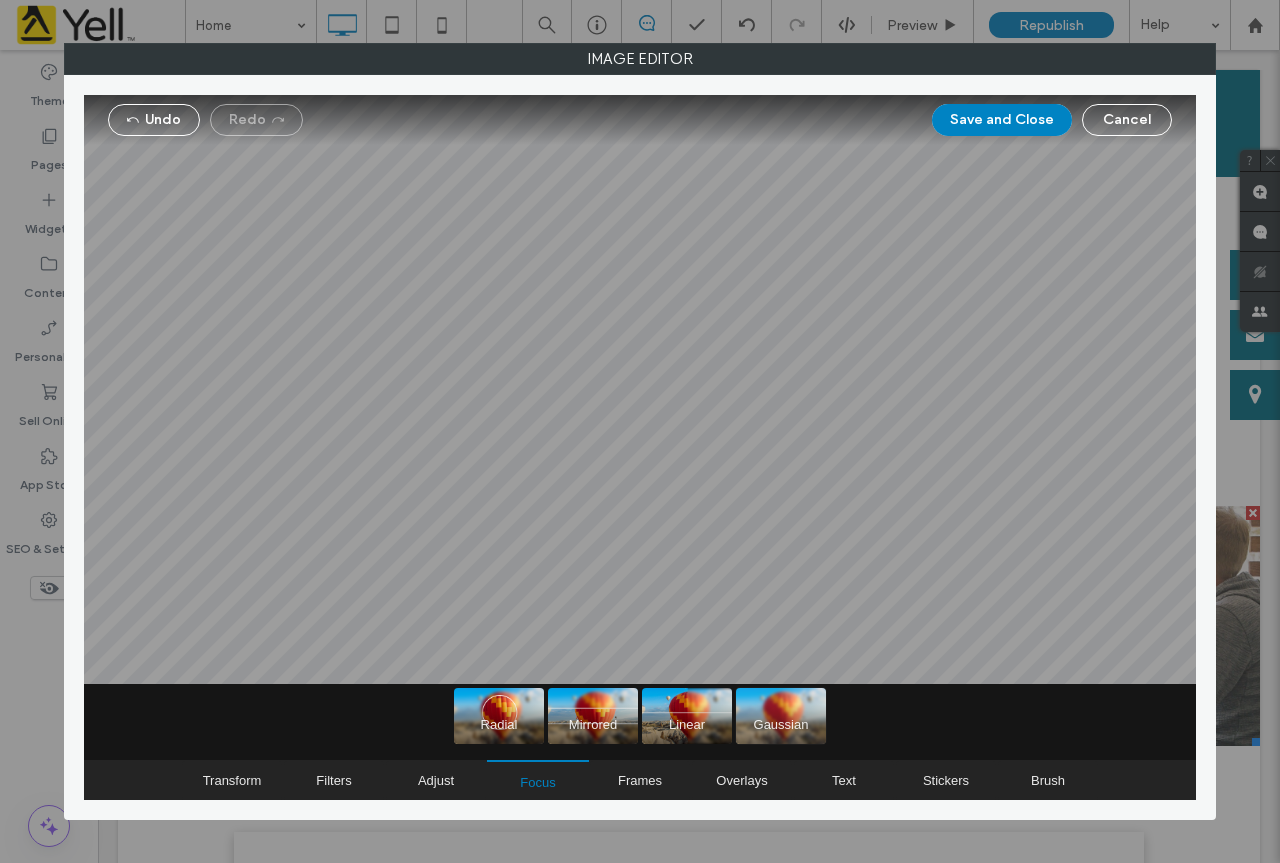 click at bounding box center (781, 716) 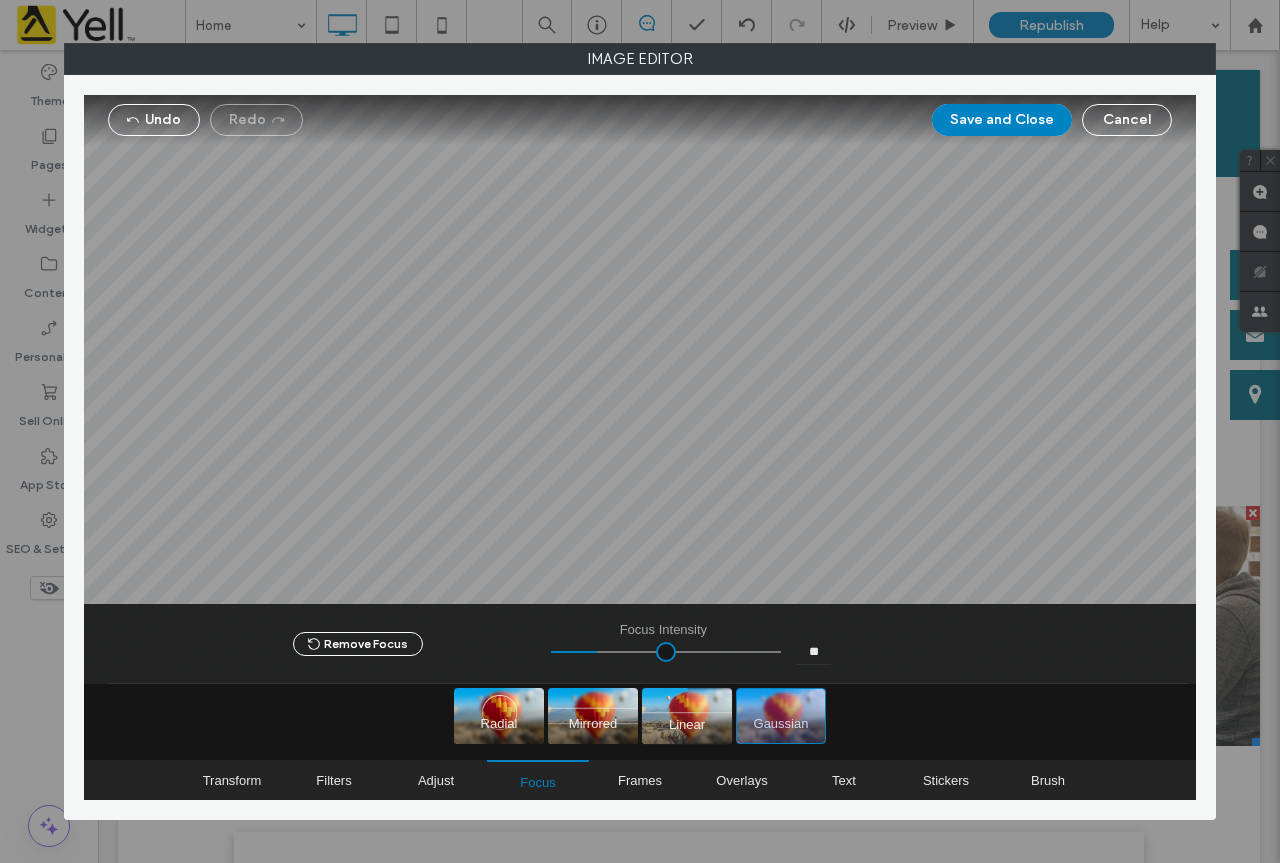 click at bounding box center [687, 716] 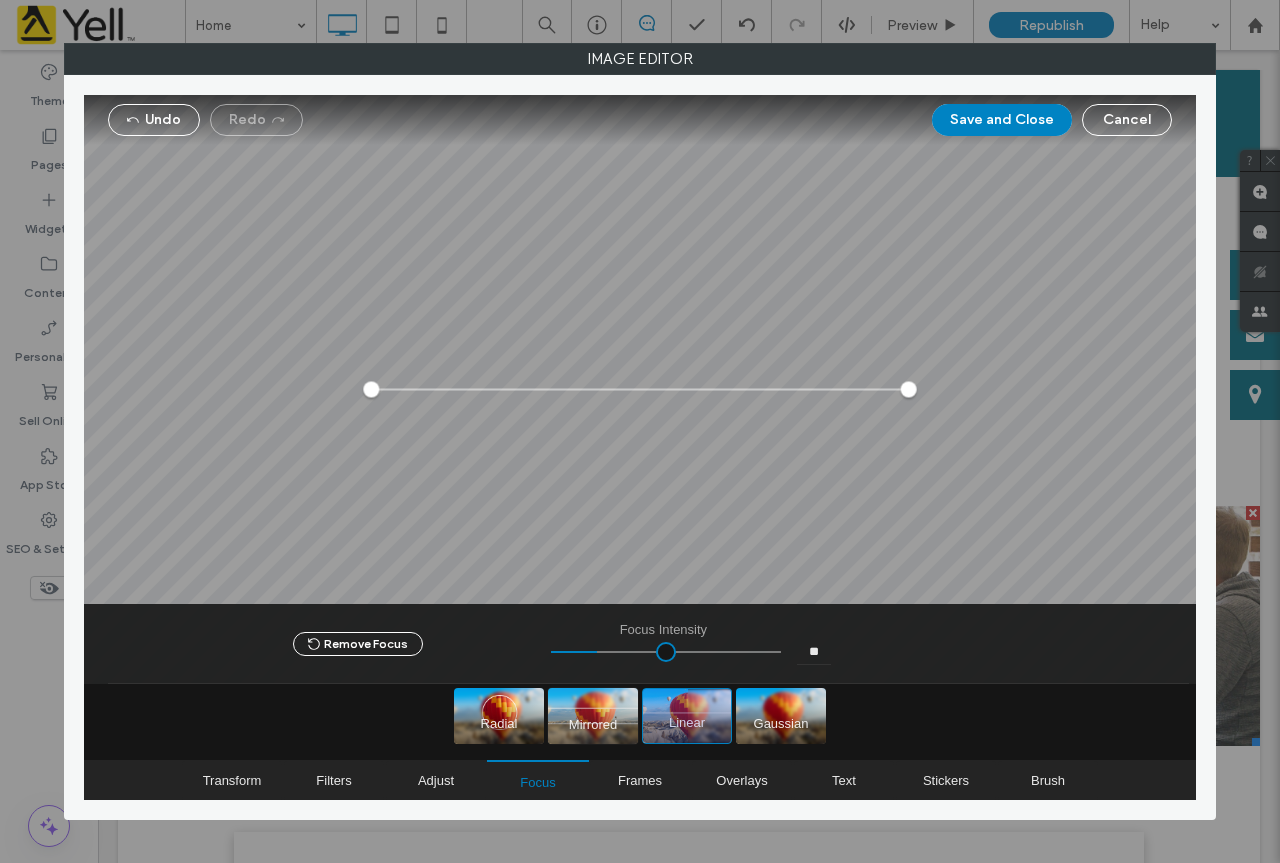 click at bounding box center [593, 716] 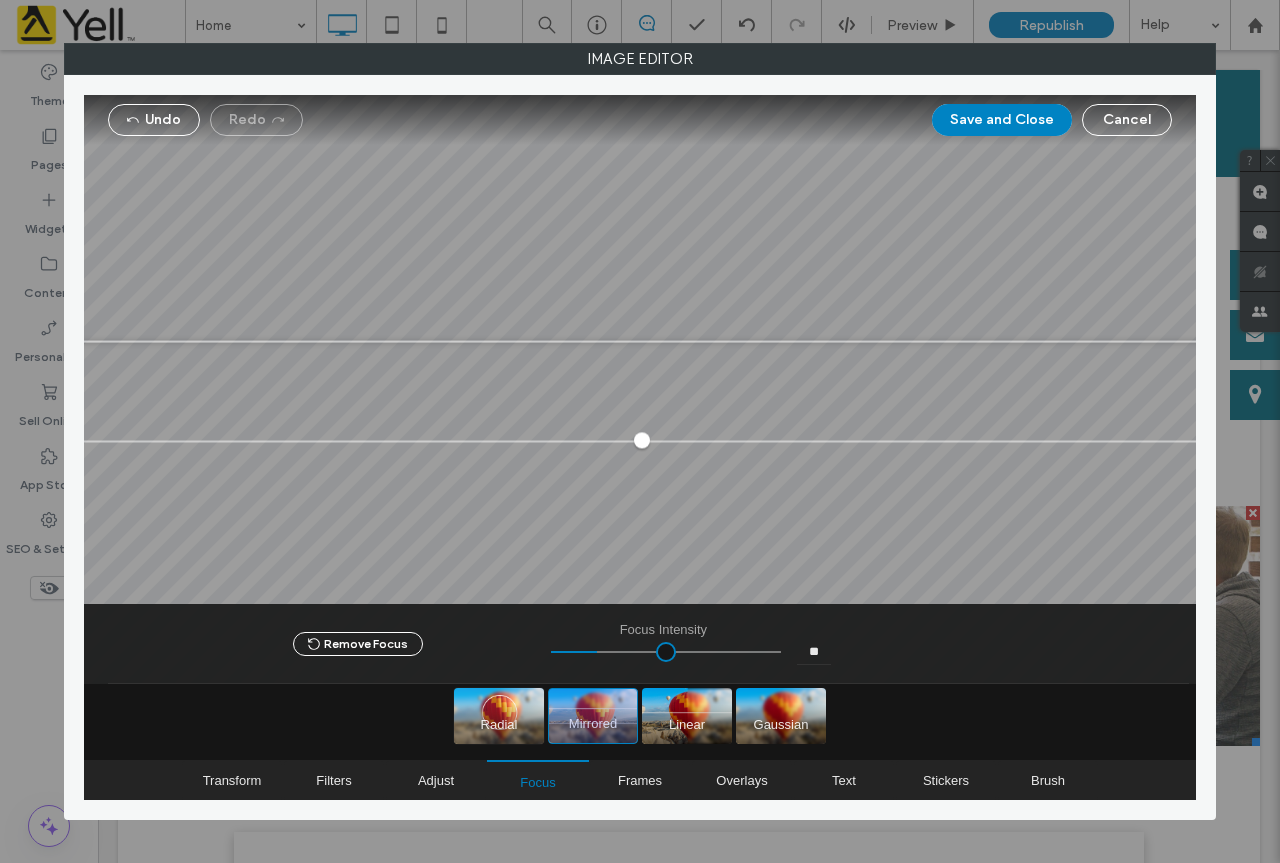 click at bounding box center (499, 716) 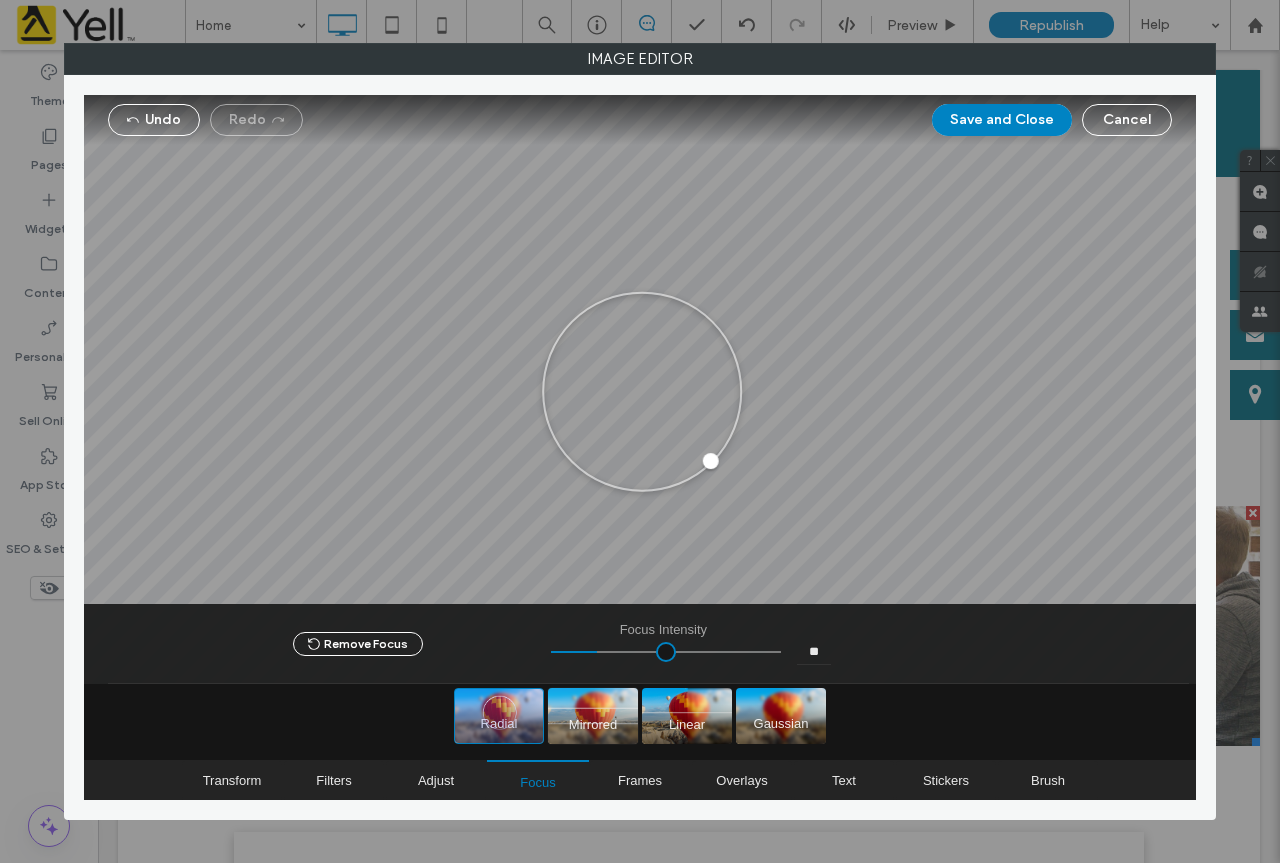 click at bounding box center (593, 716) 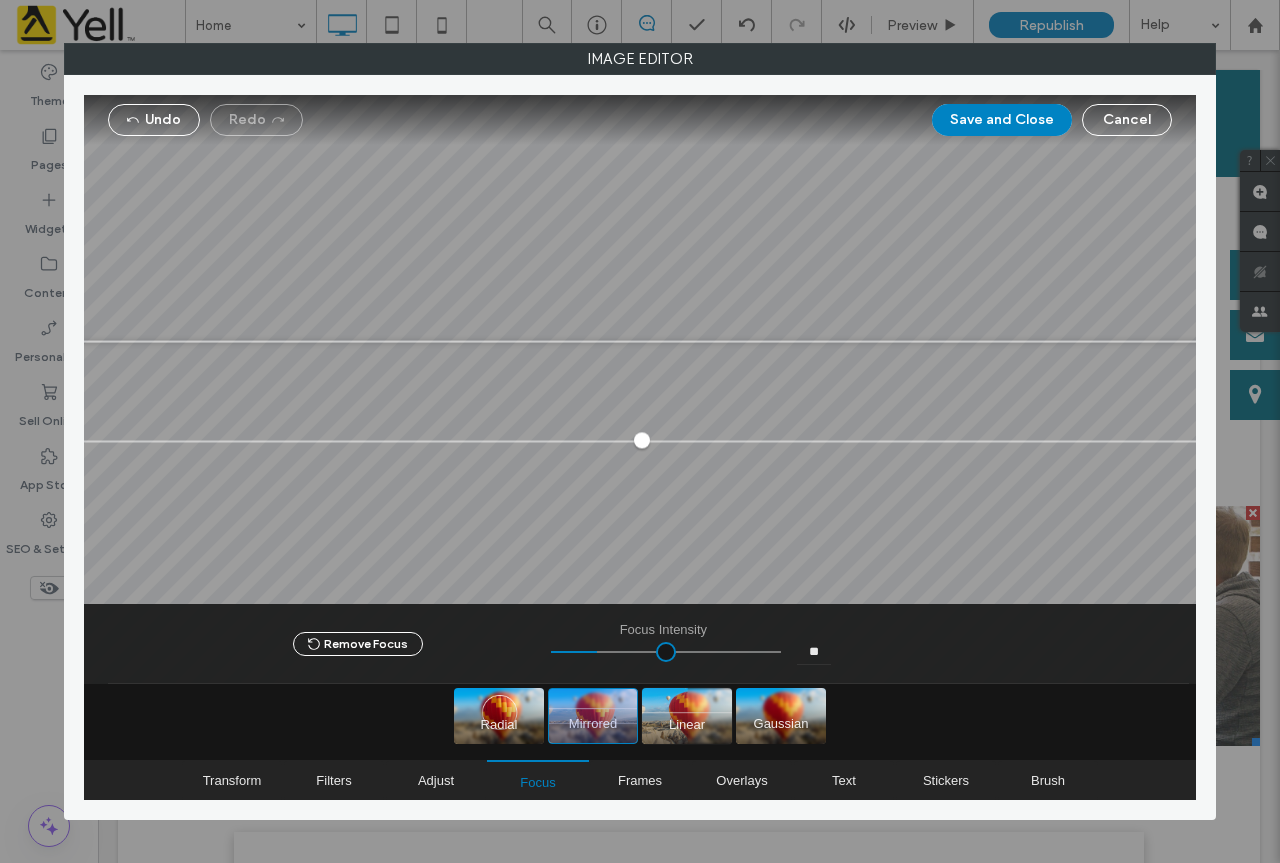 click at bounding box center [687, 716] 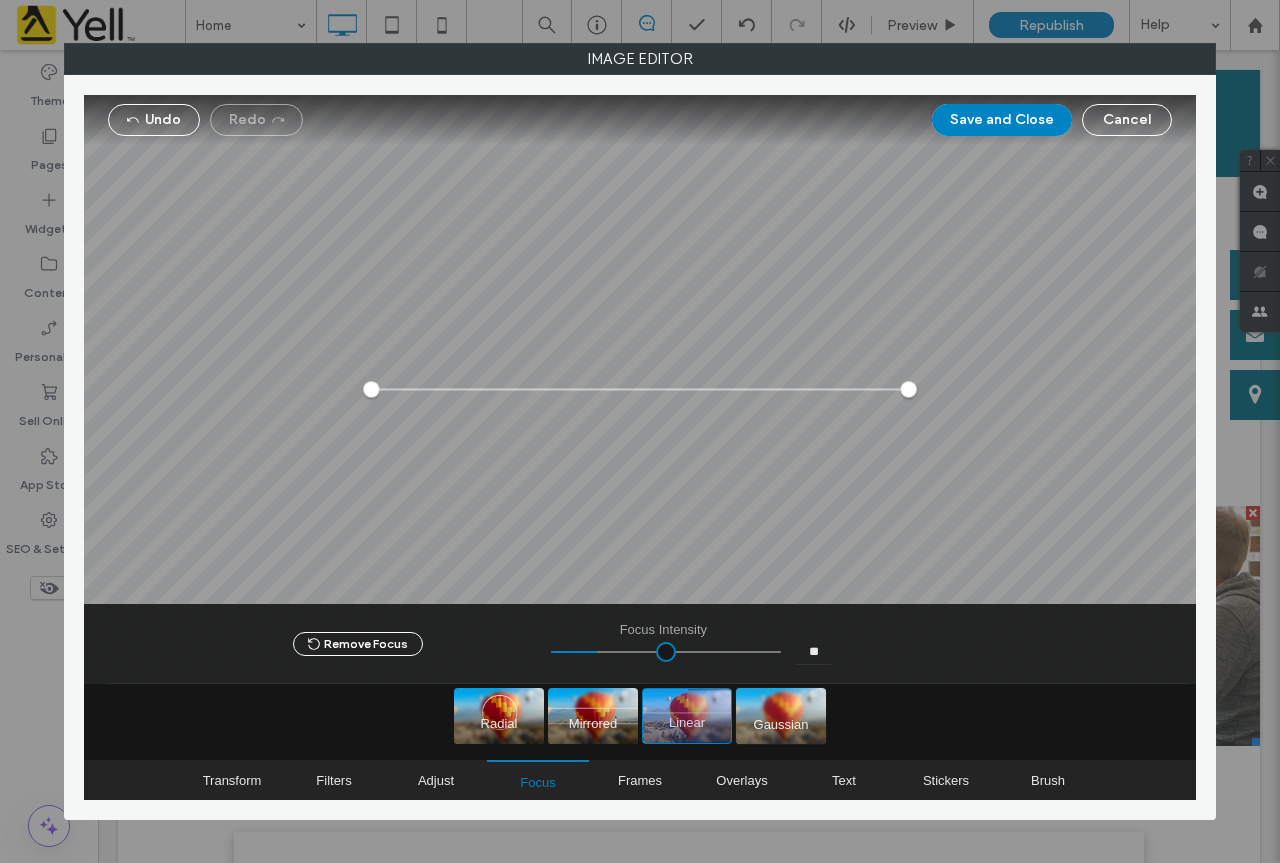 click at bounding box center [781, 716] 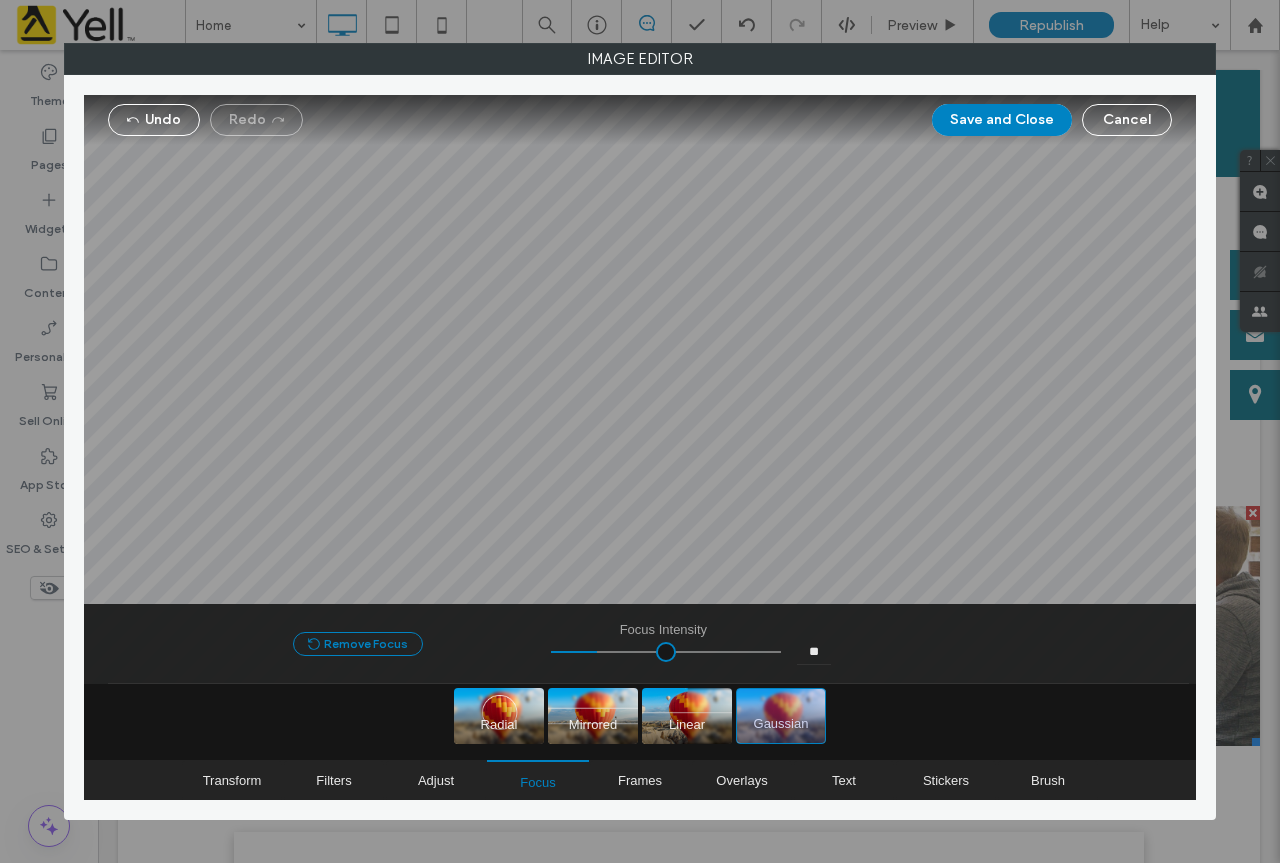 click on "Remove Focus" at bounding box center [358, 644] 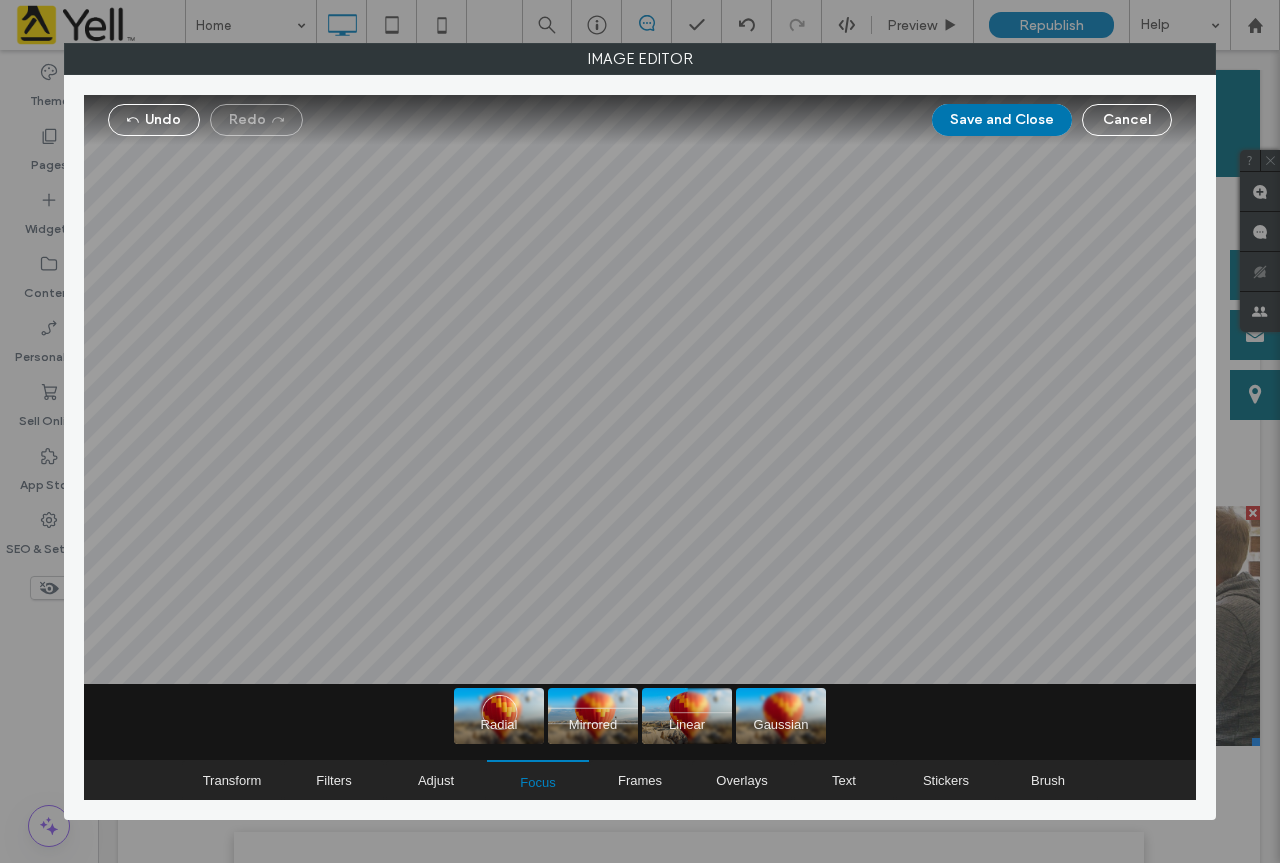 click on "Save and Close" at bounding box center [1002, 120] 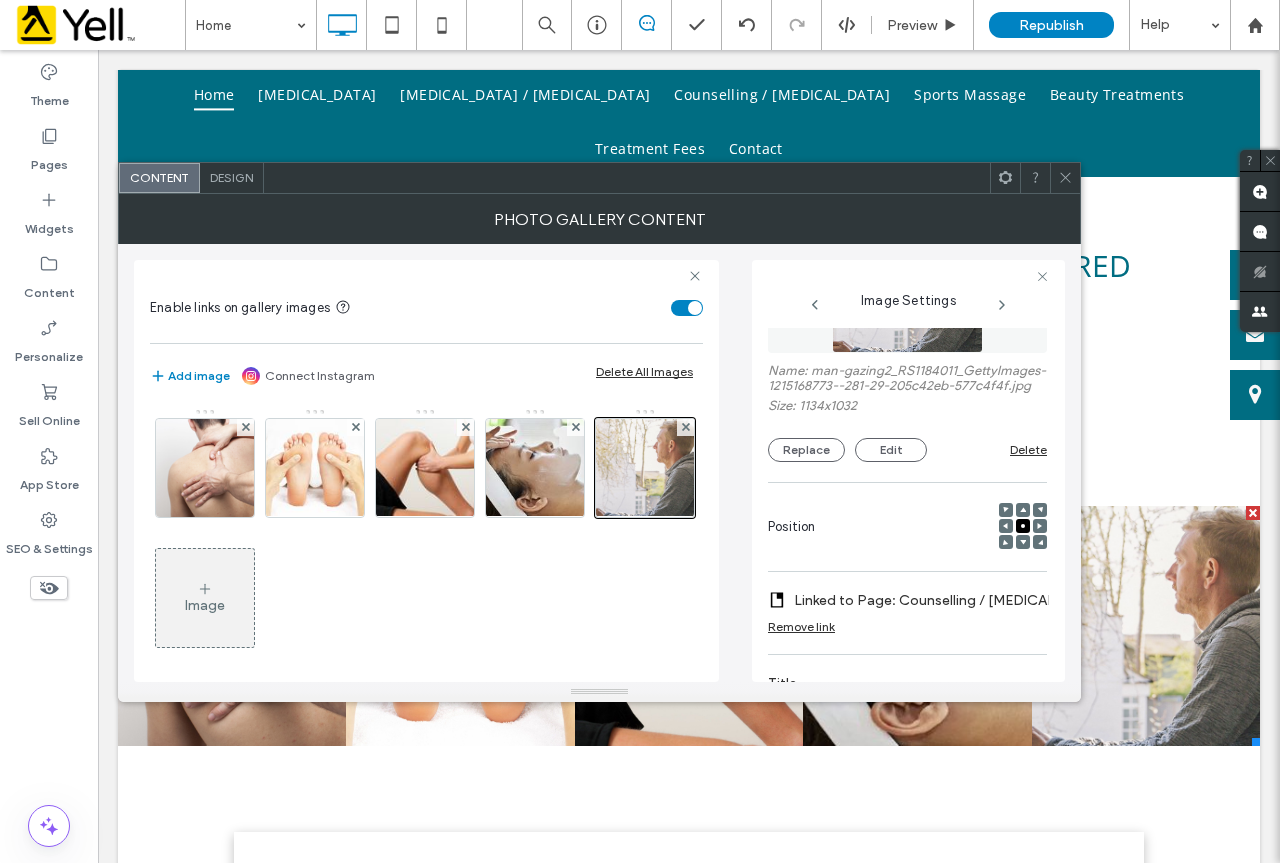 click 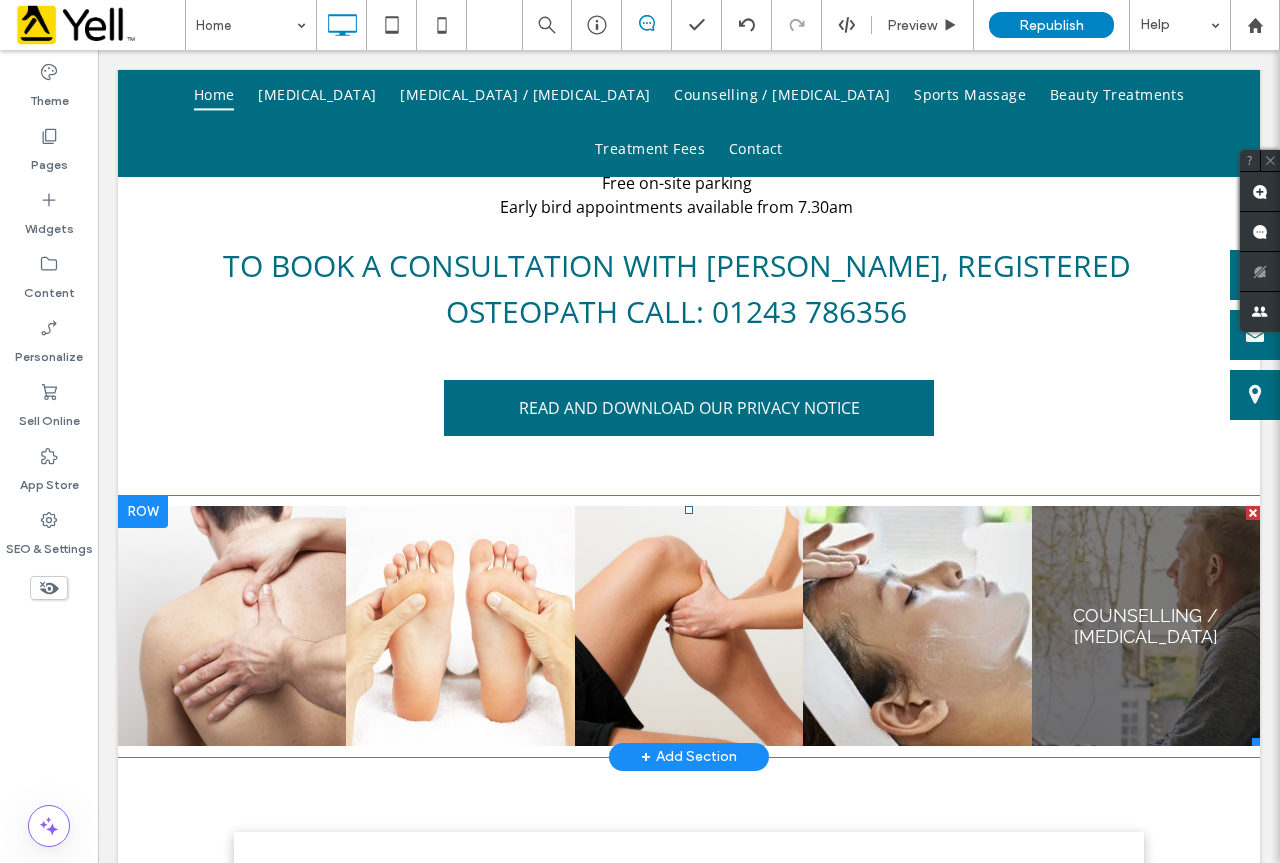 click at bounding box center (1146, 626) 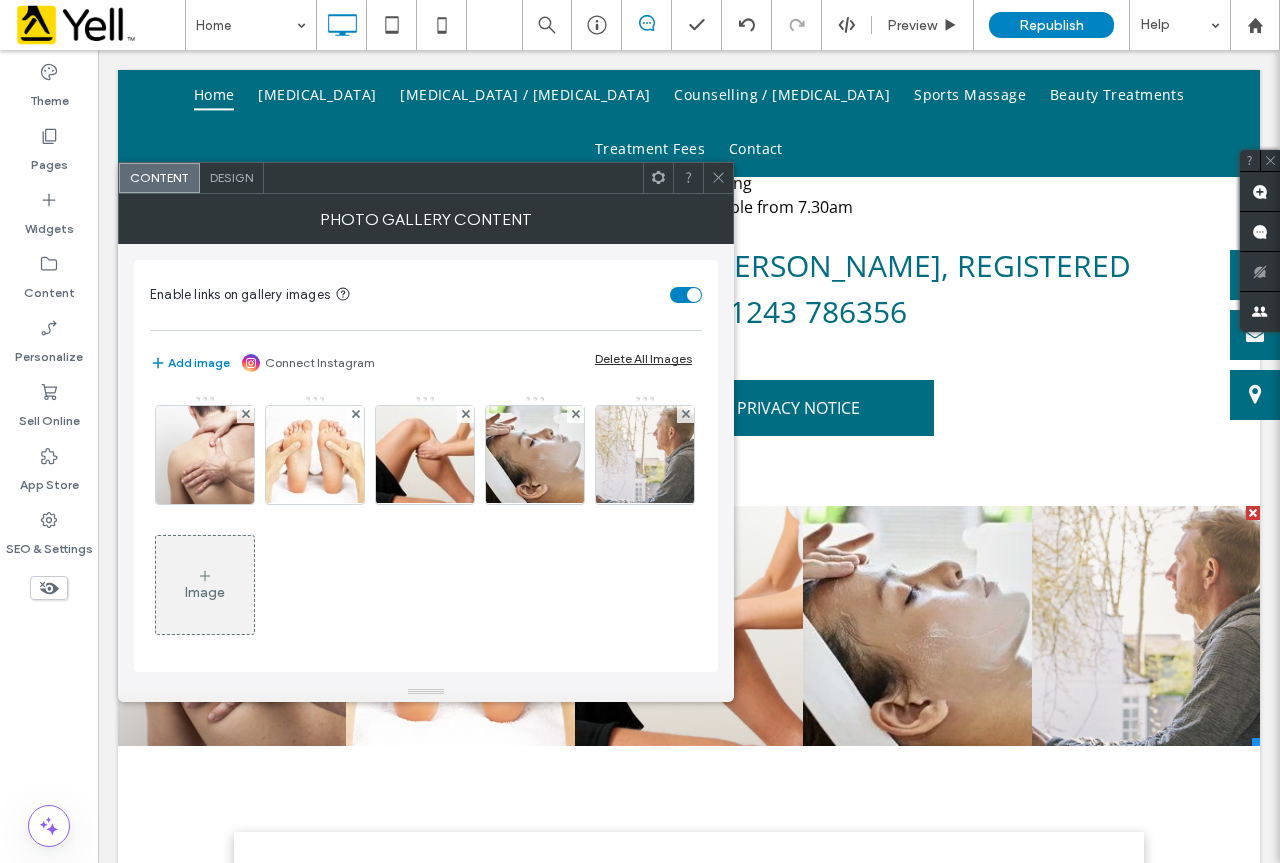 click at bounding box center [645, 455] 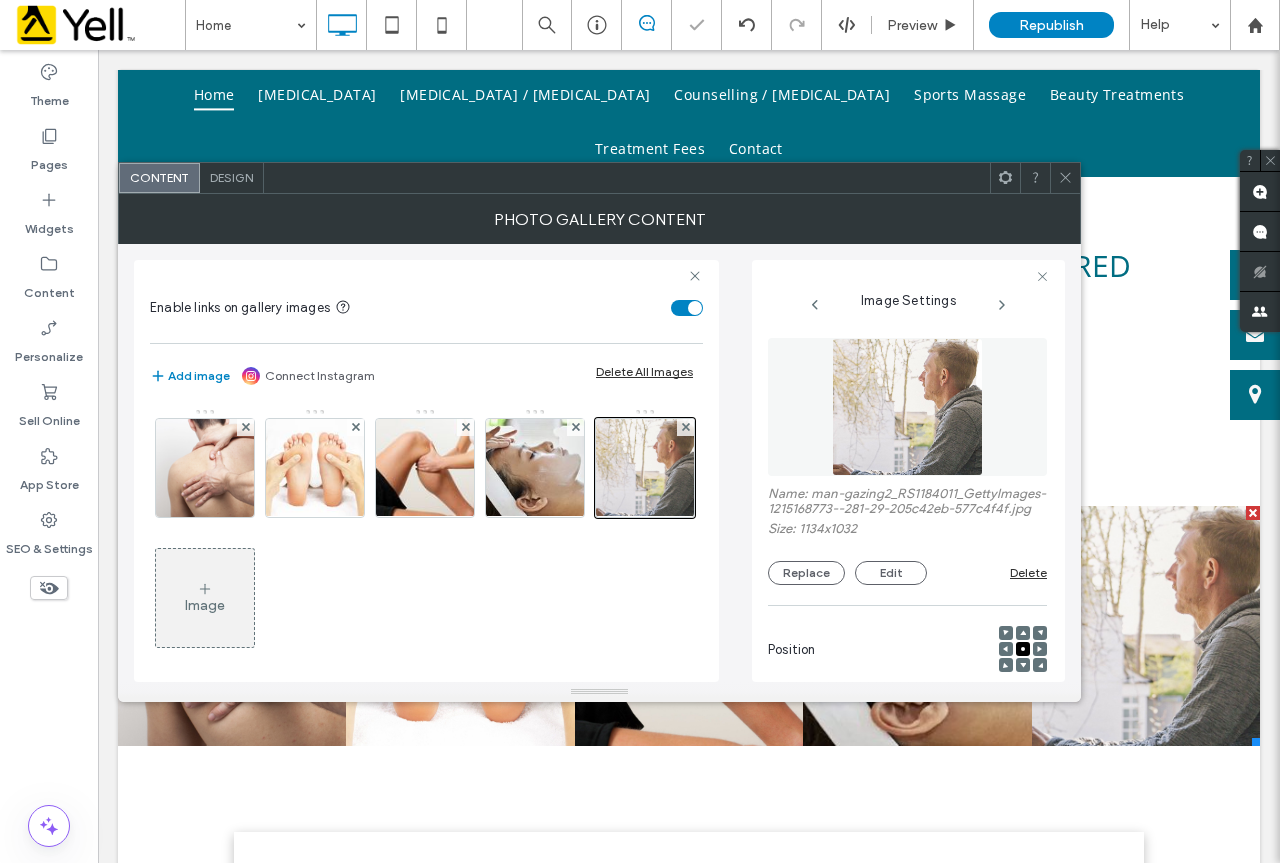 scroll, scrollTop: 0, scrollLeft: 147, axis: horizontal 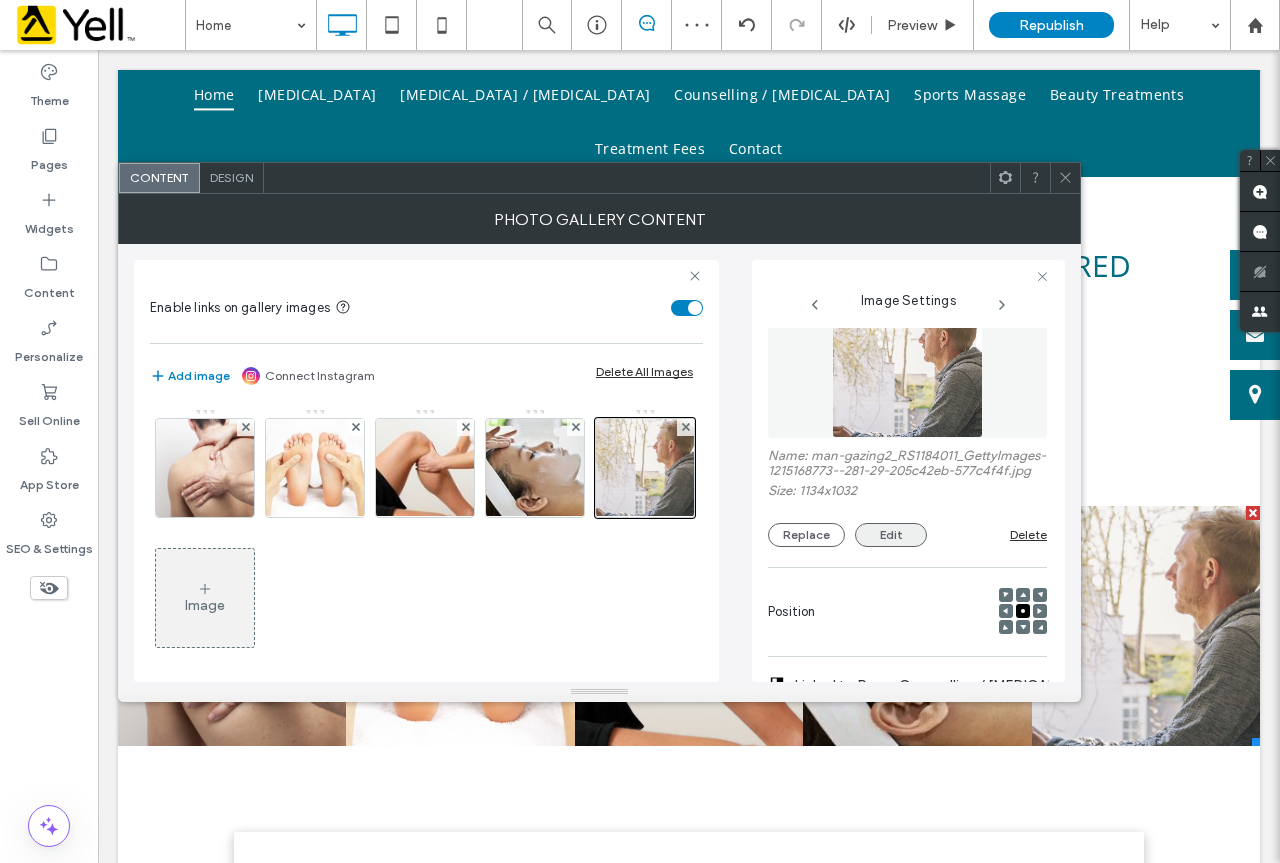 click on "Edit" at bounding box center (891, 535) 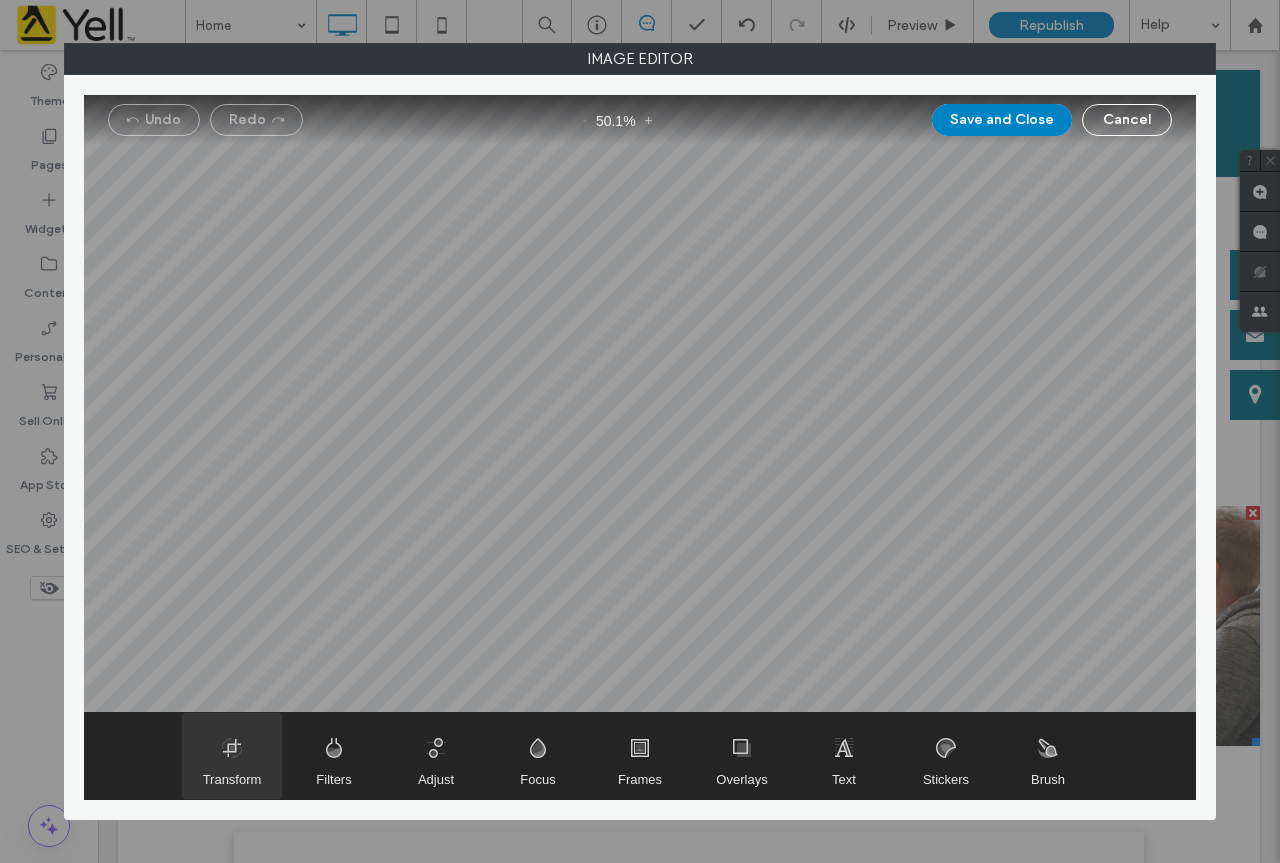 click at bounding box center [232, 756] 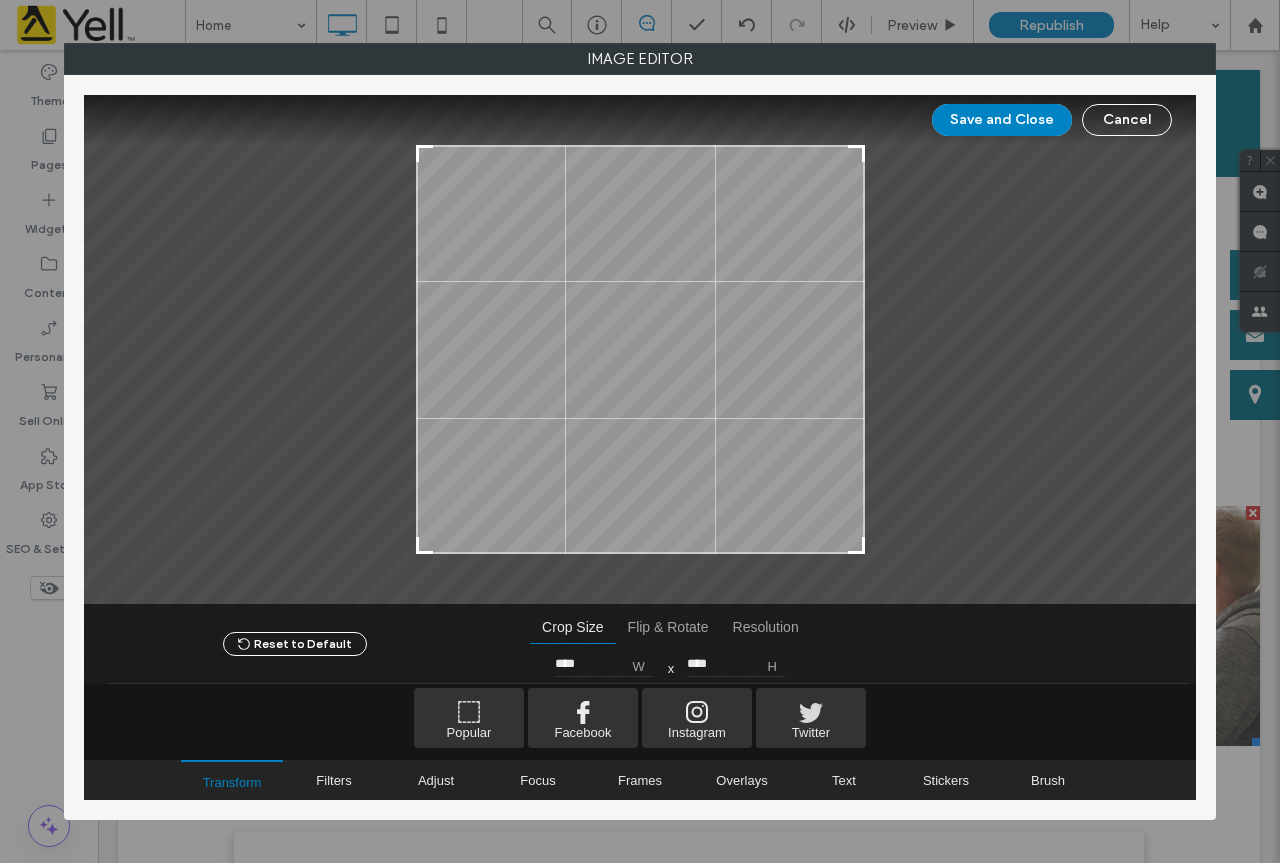 type on "****" 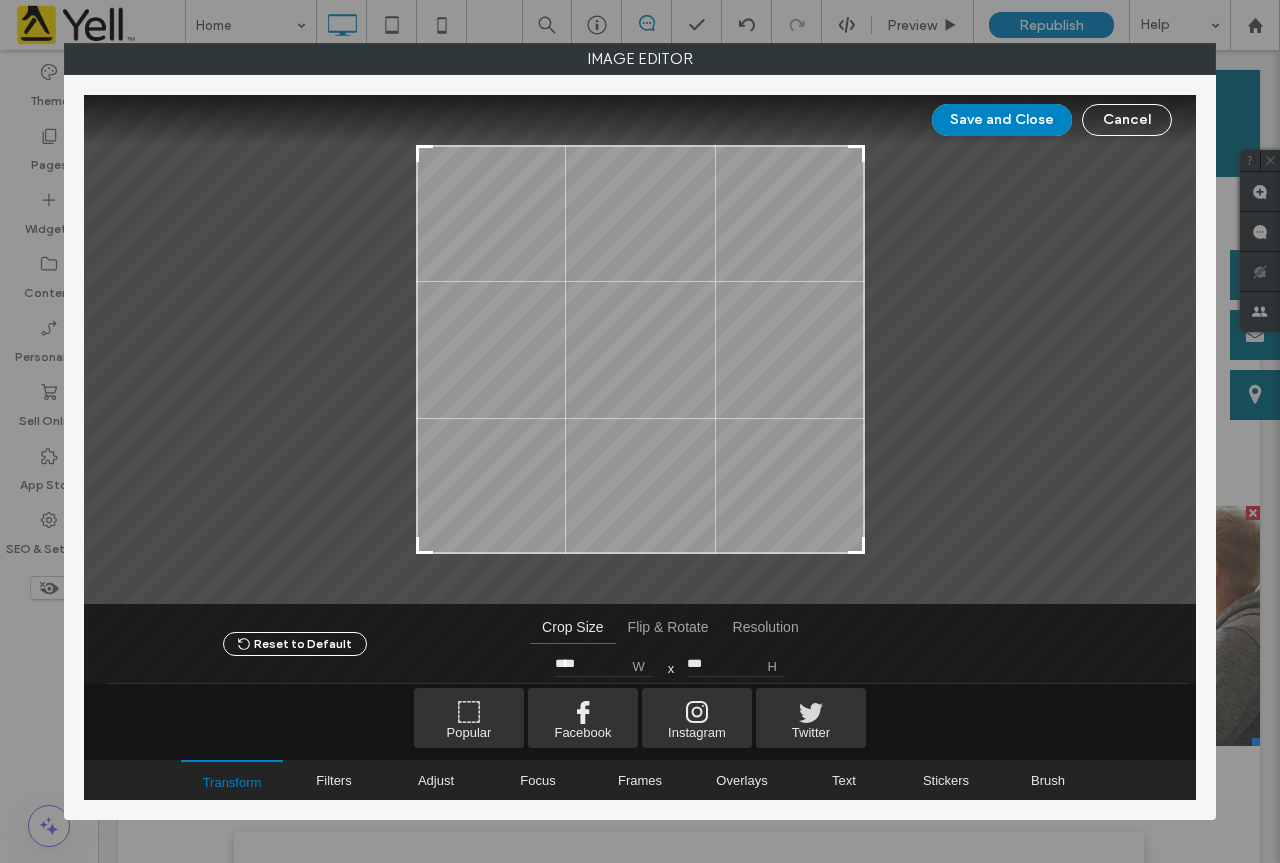 type on "***" 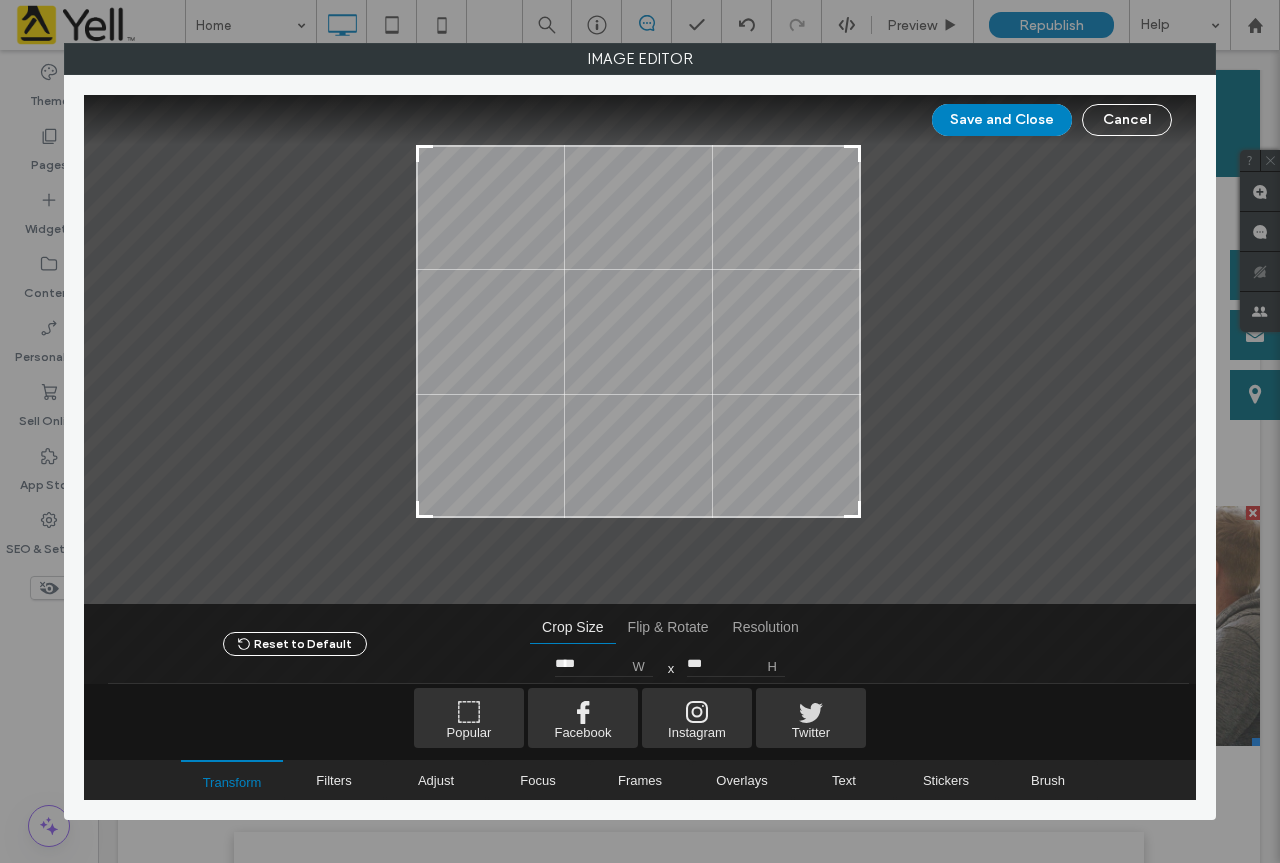 type on "***" 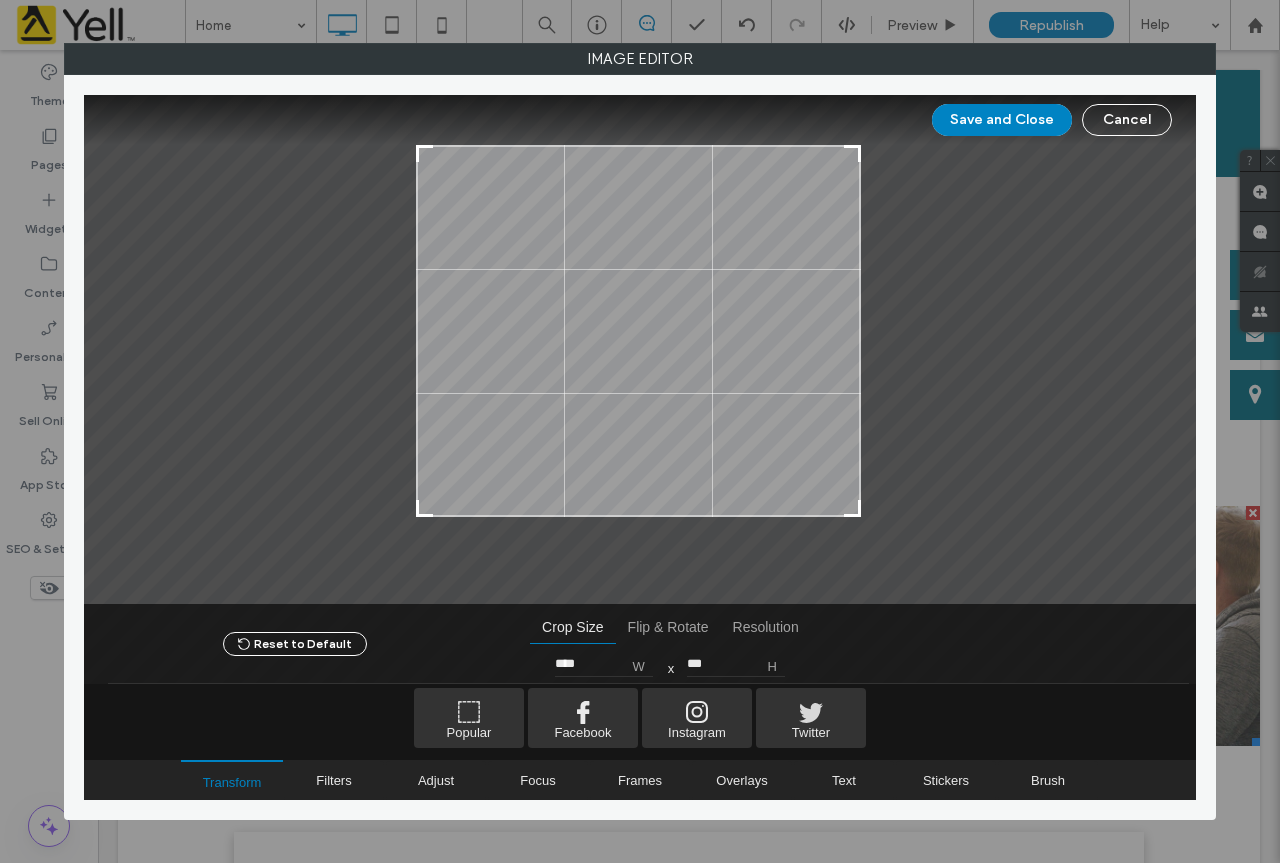 type on "****" 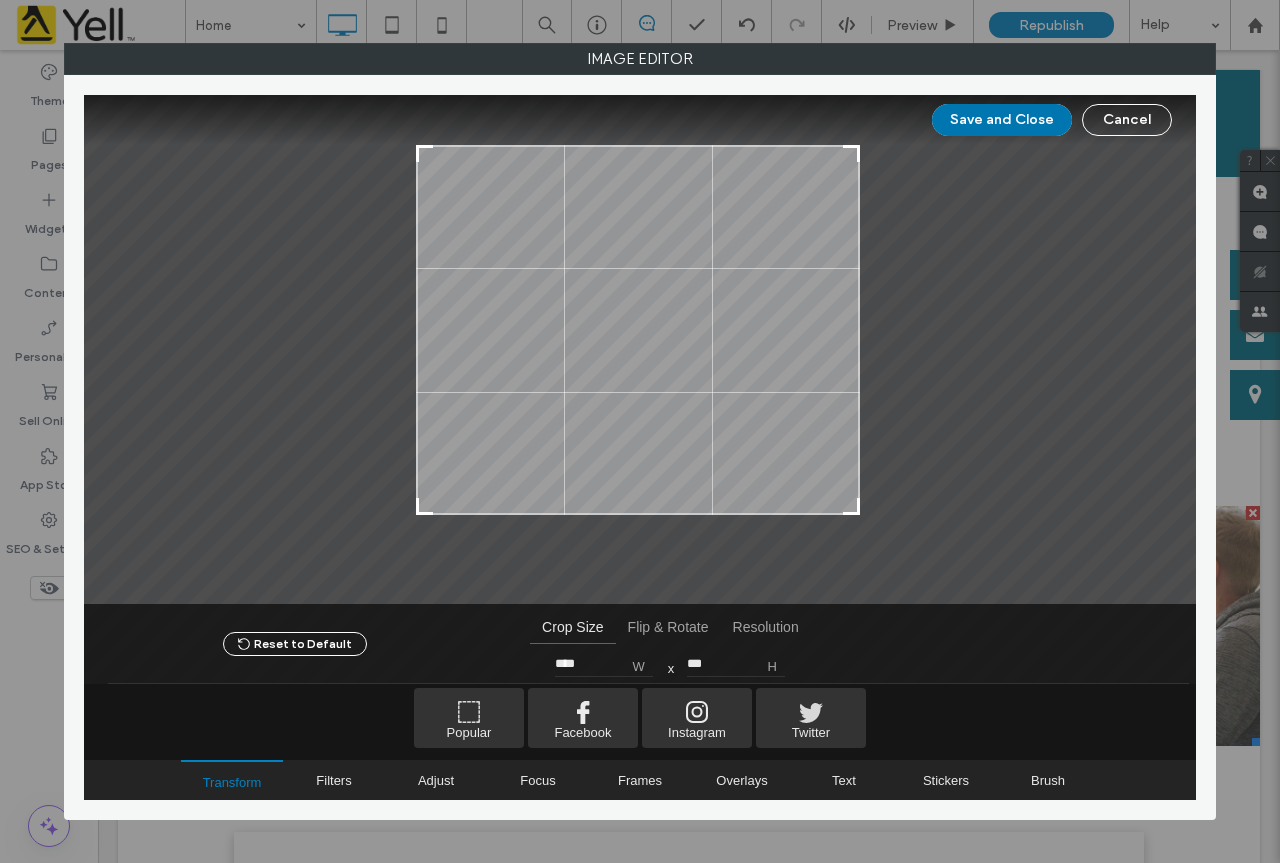 click on "Save and Close" at bounding box center (1002, 120) 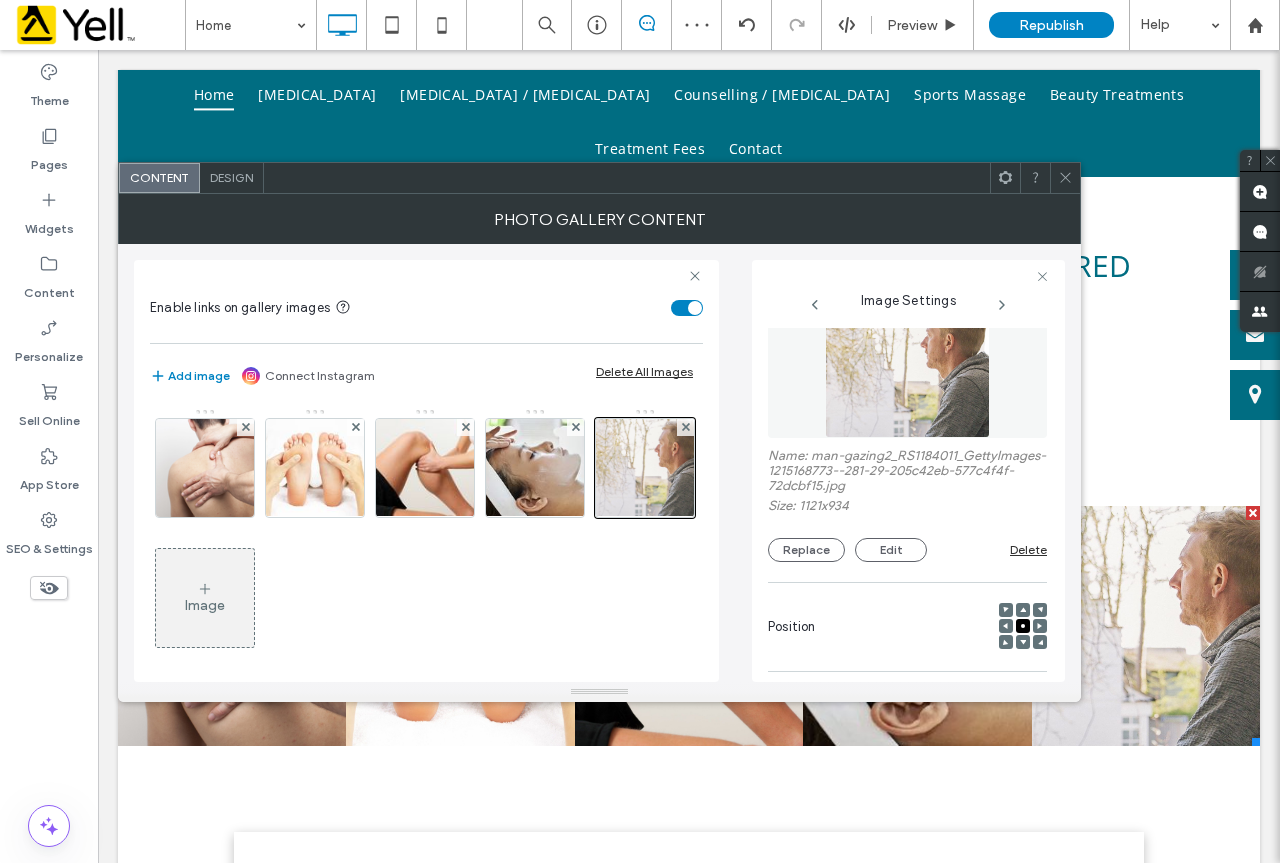 click at bounding box center [1065, 178] 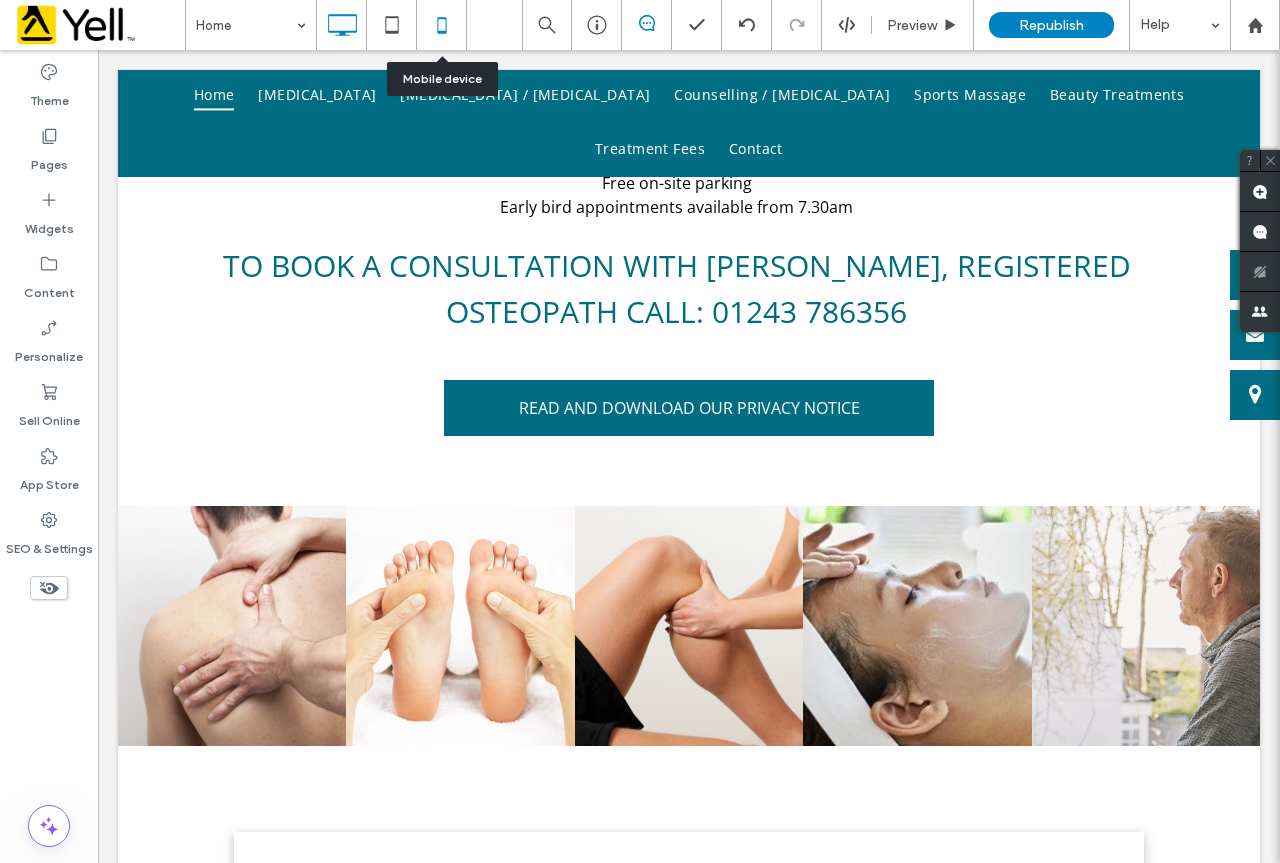 click 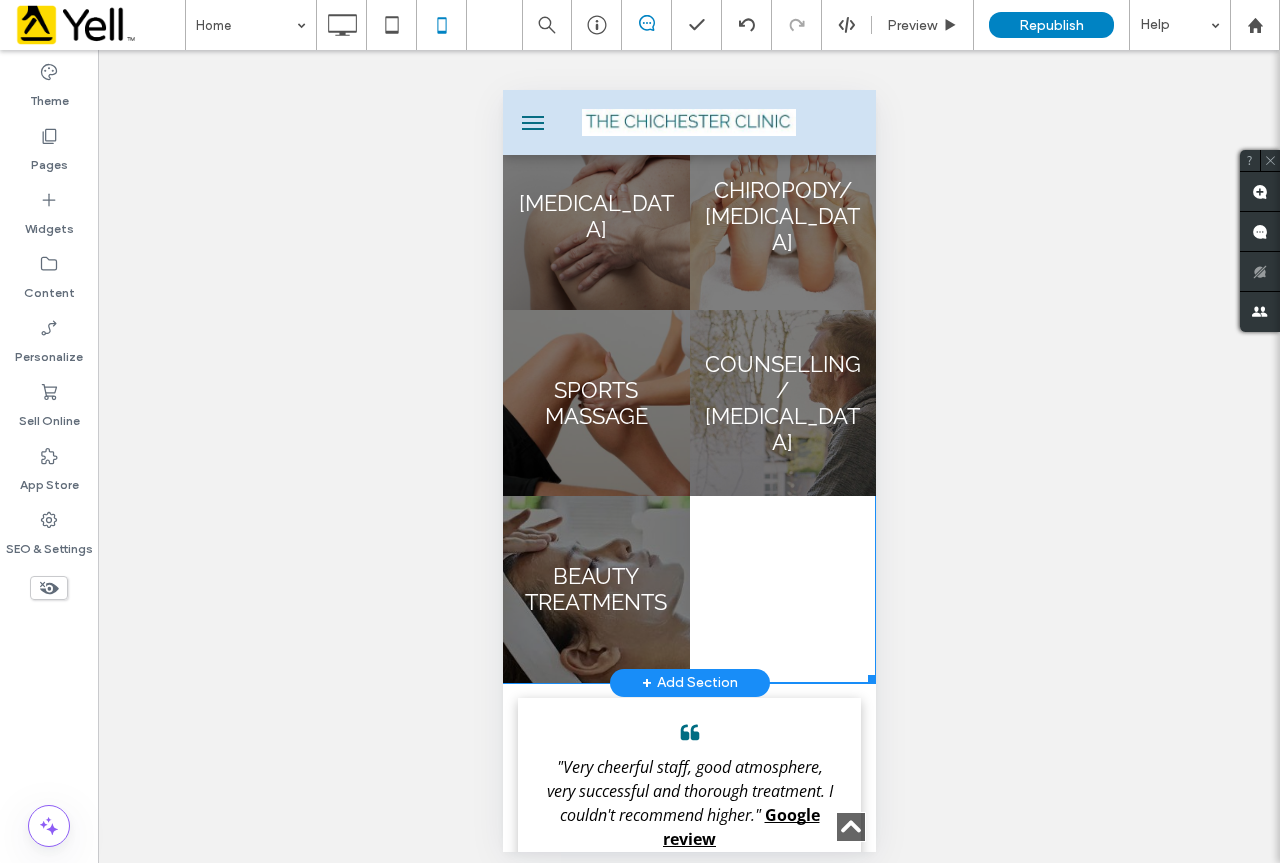 scroll, scrollTop: 1800, scrollLeft: 0, axis: vertical 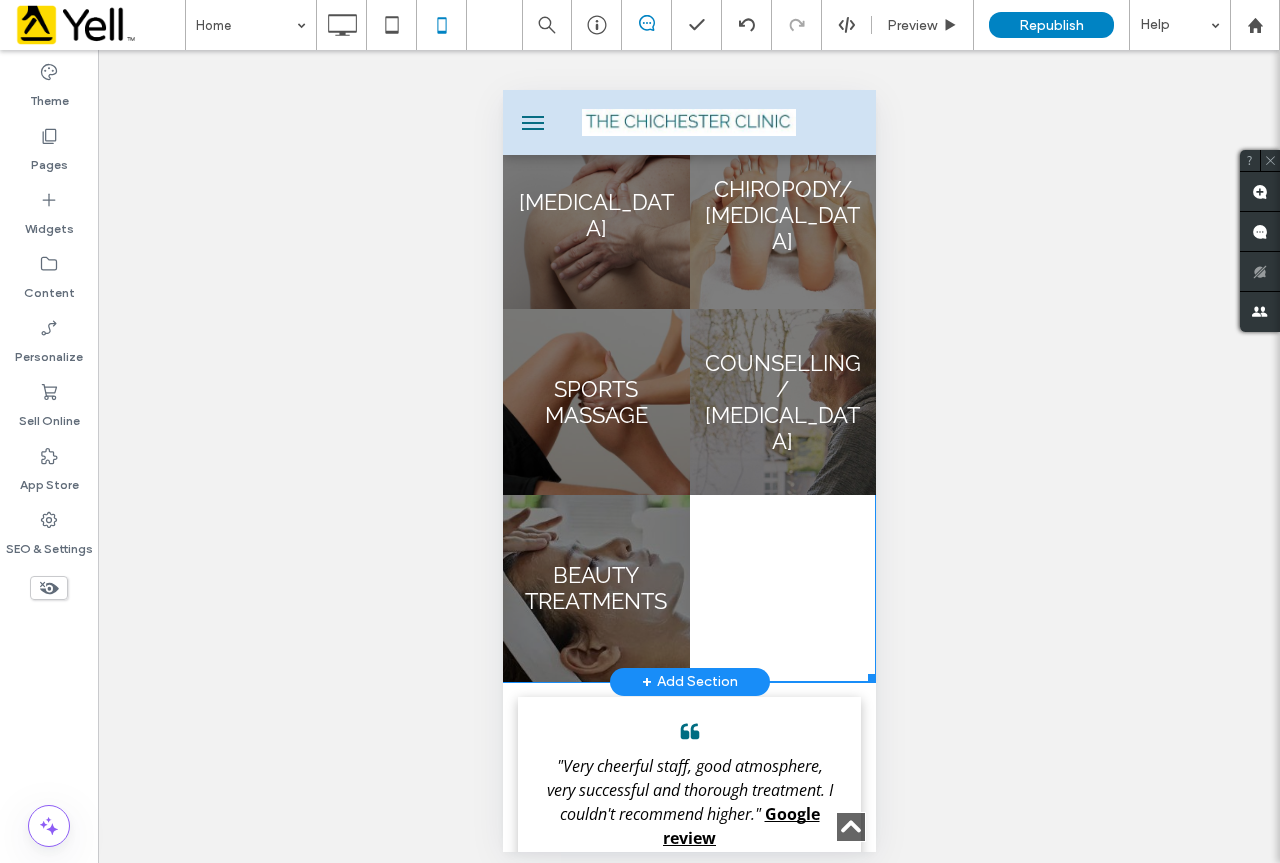 click at bounding box center [782, 588] 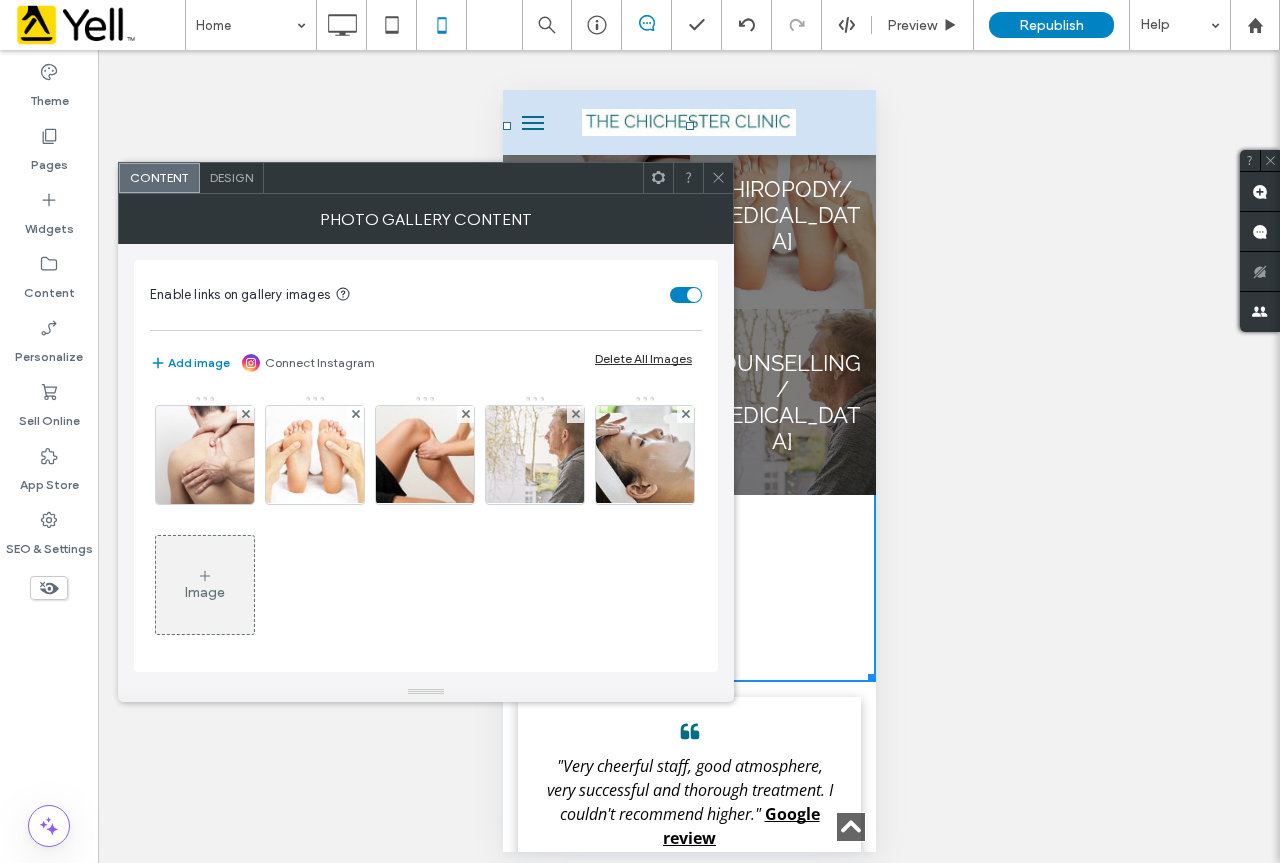 click on "Design" at bounding box center [231, 177] 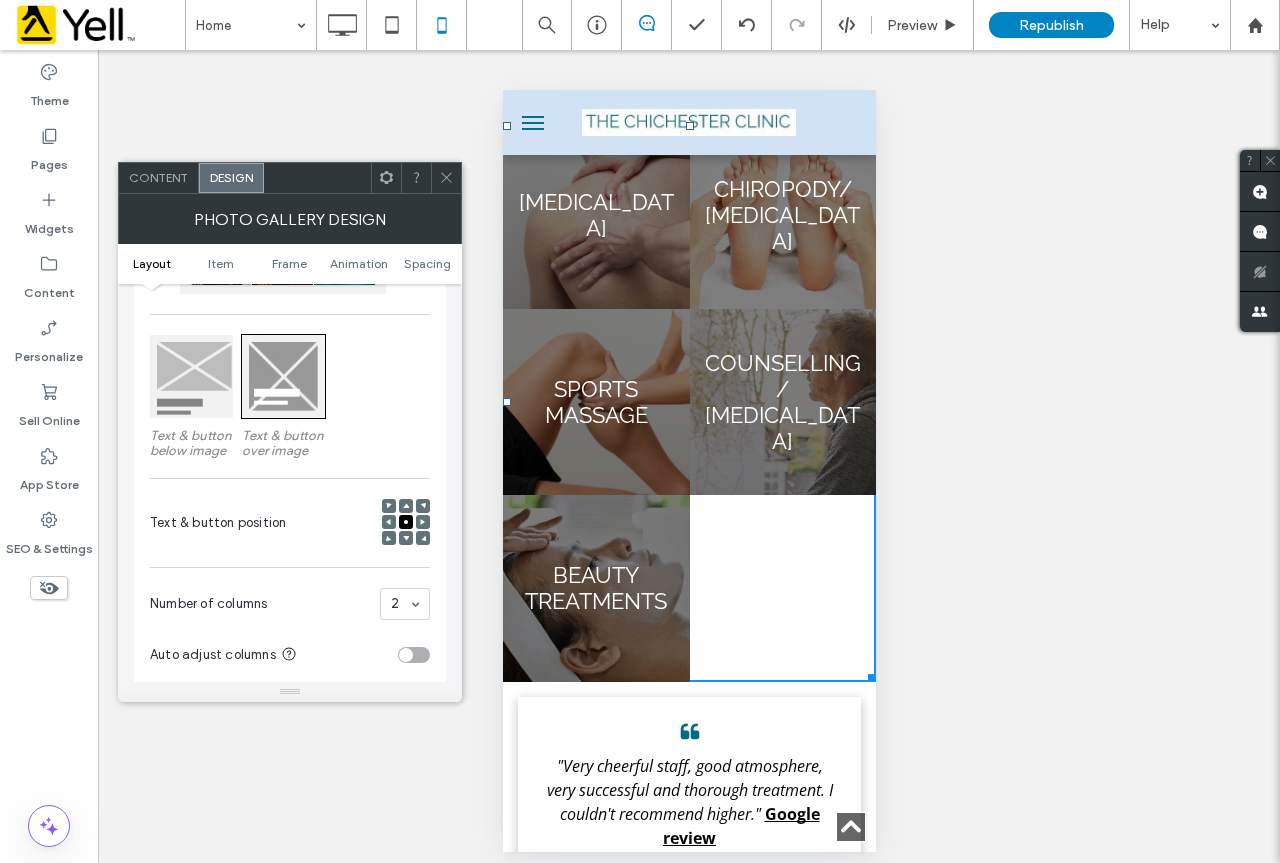 scroll, scrollTop: 300, scrollLeft: 0, axis: vertical 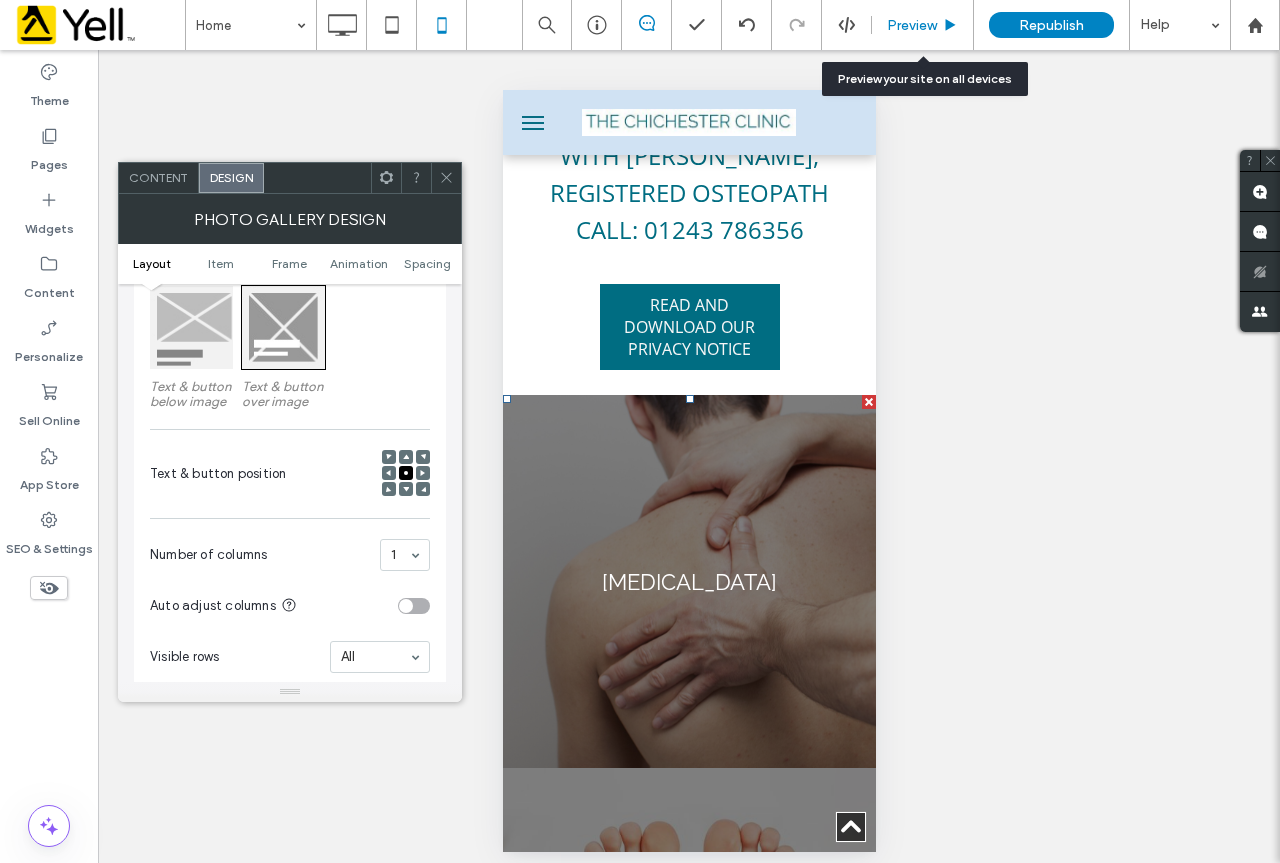 click on "Preview" at bounding box center (912, 25) 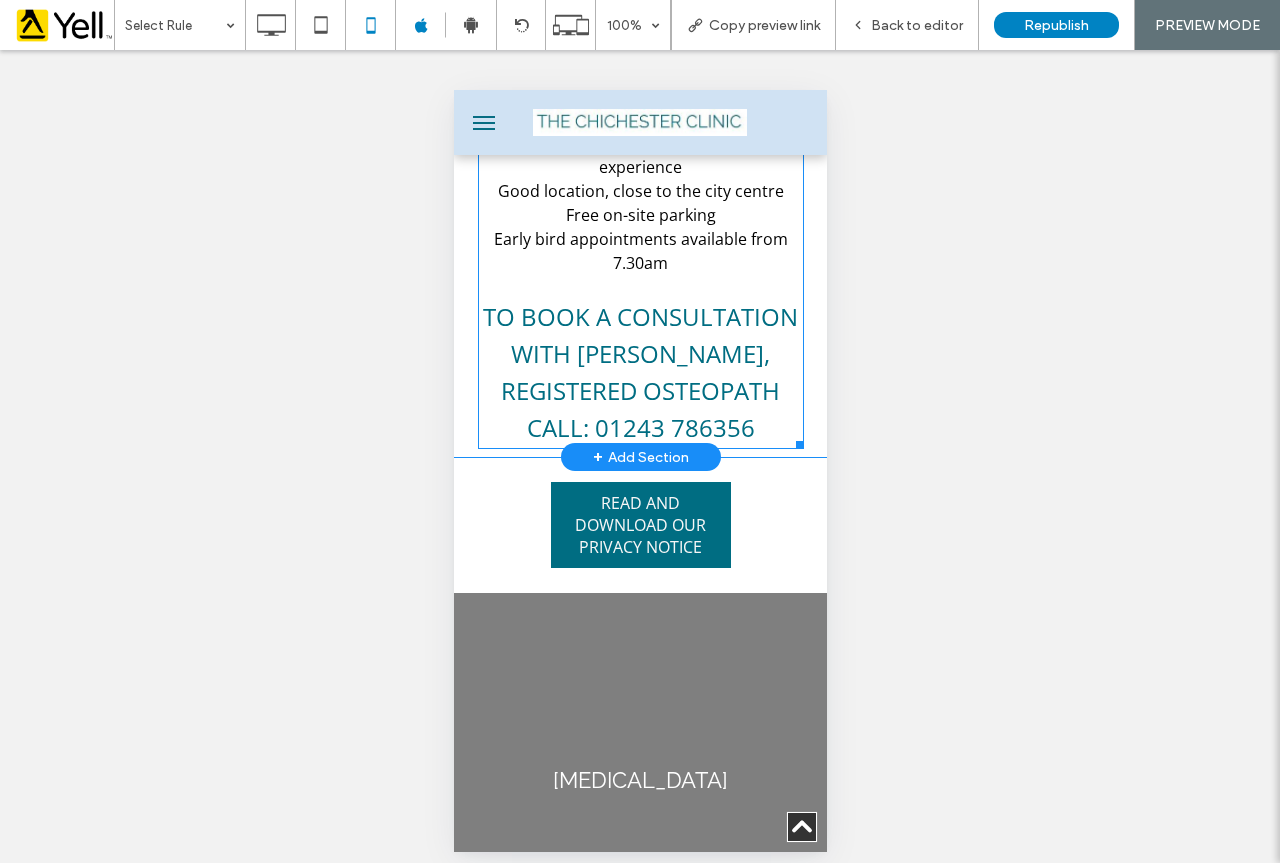 scroll, scrollTop: 1327, scrollLeft: 0, axis: vertical 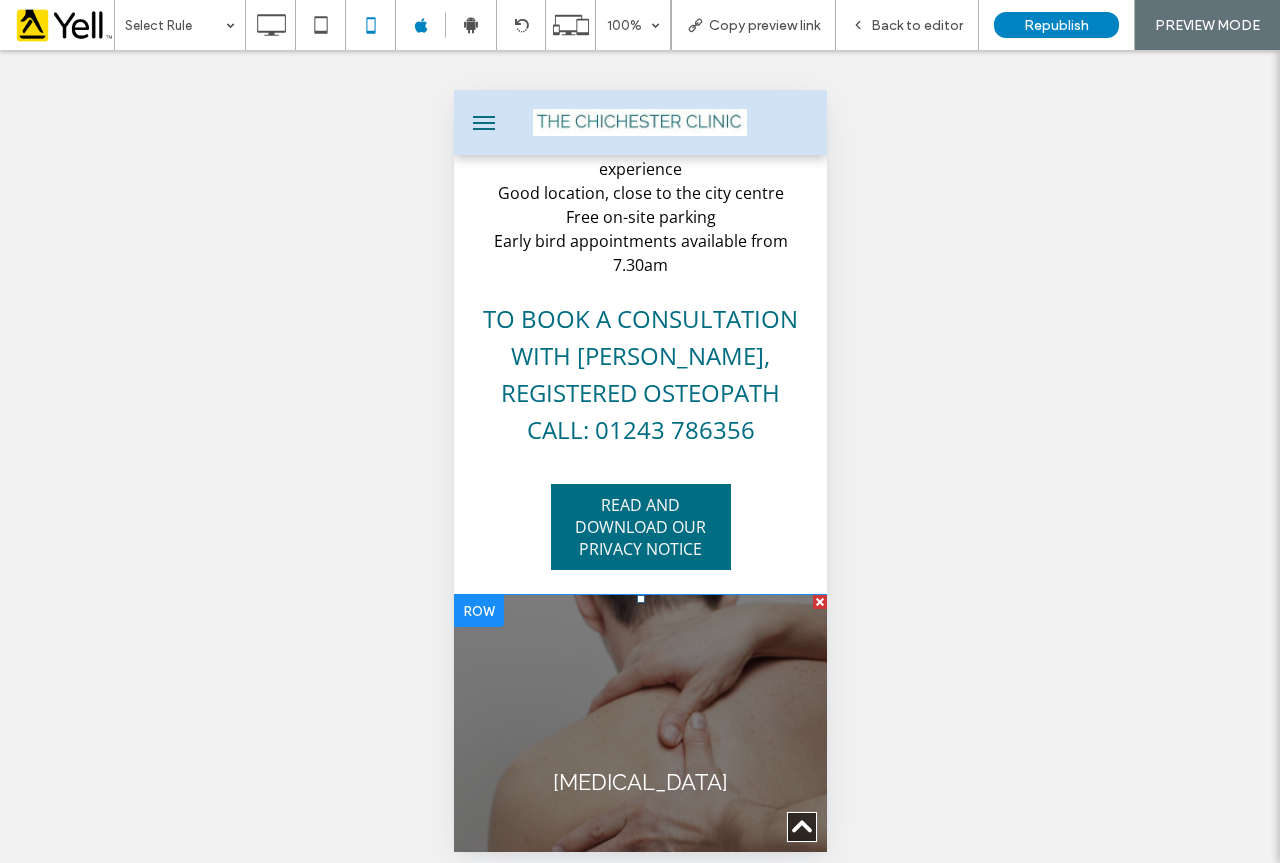 click at bounding box center (639, 781) 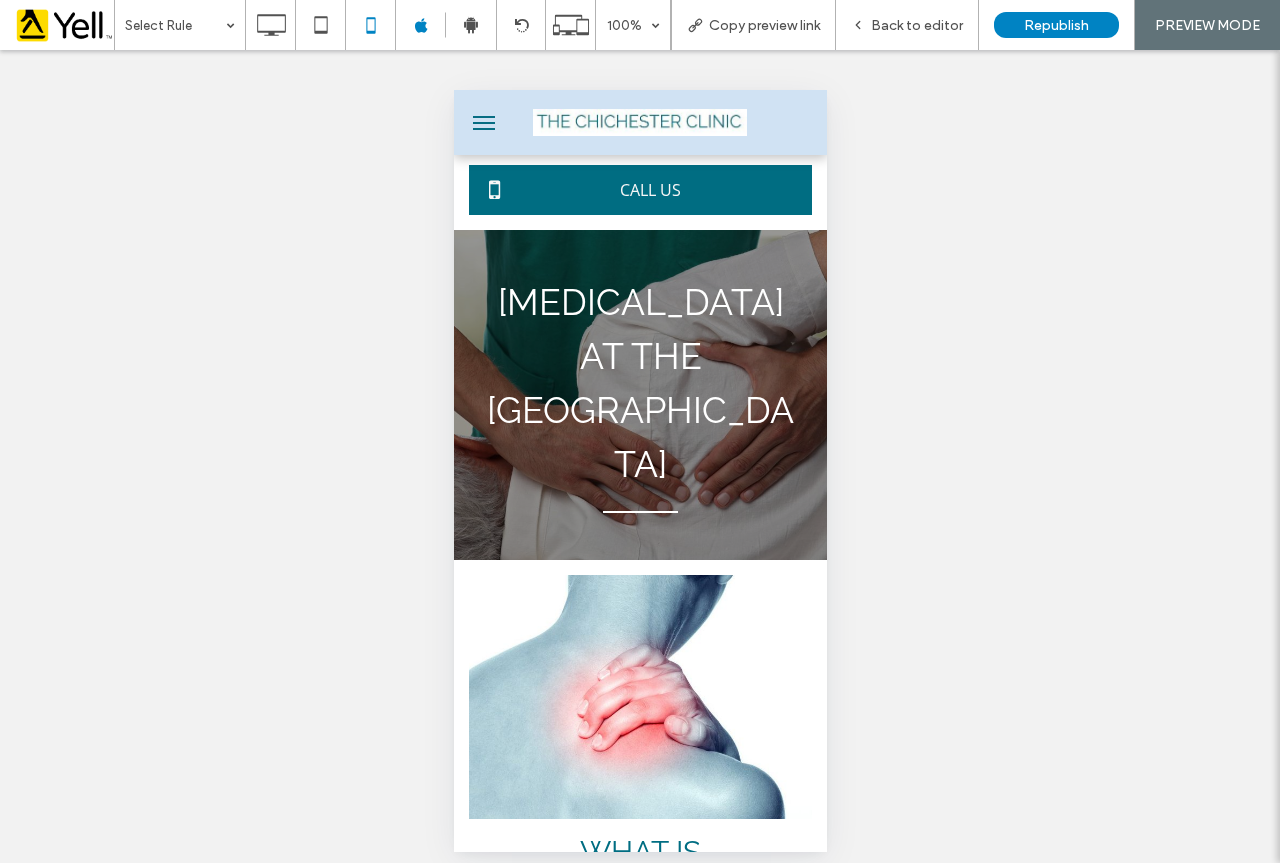 scroll, scrollTop: 0, scrollLeft: 0, axis: both 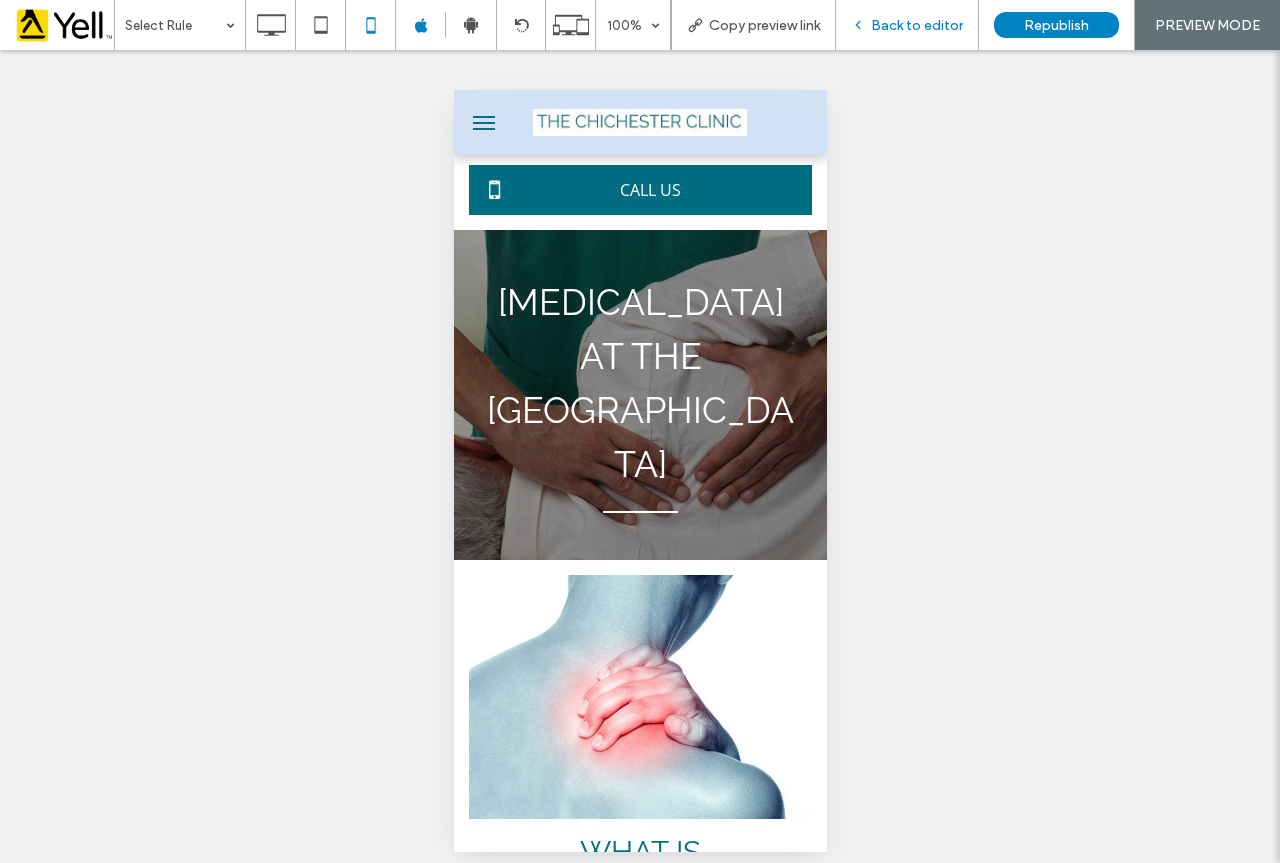 click on "Back to editor" at bounding box center [917, 25] 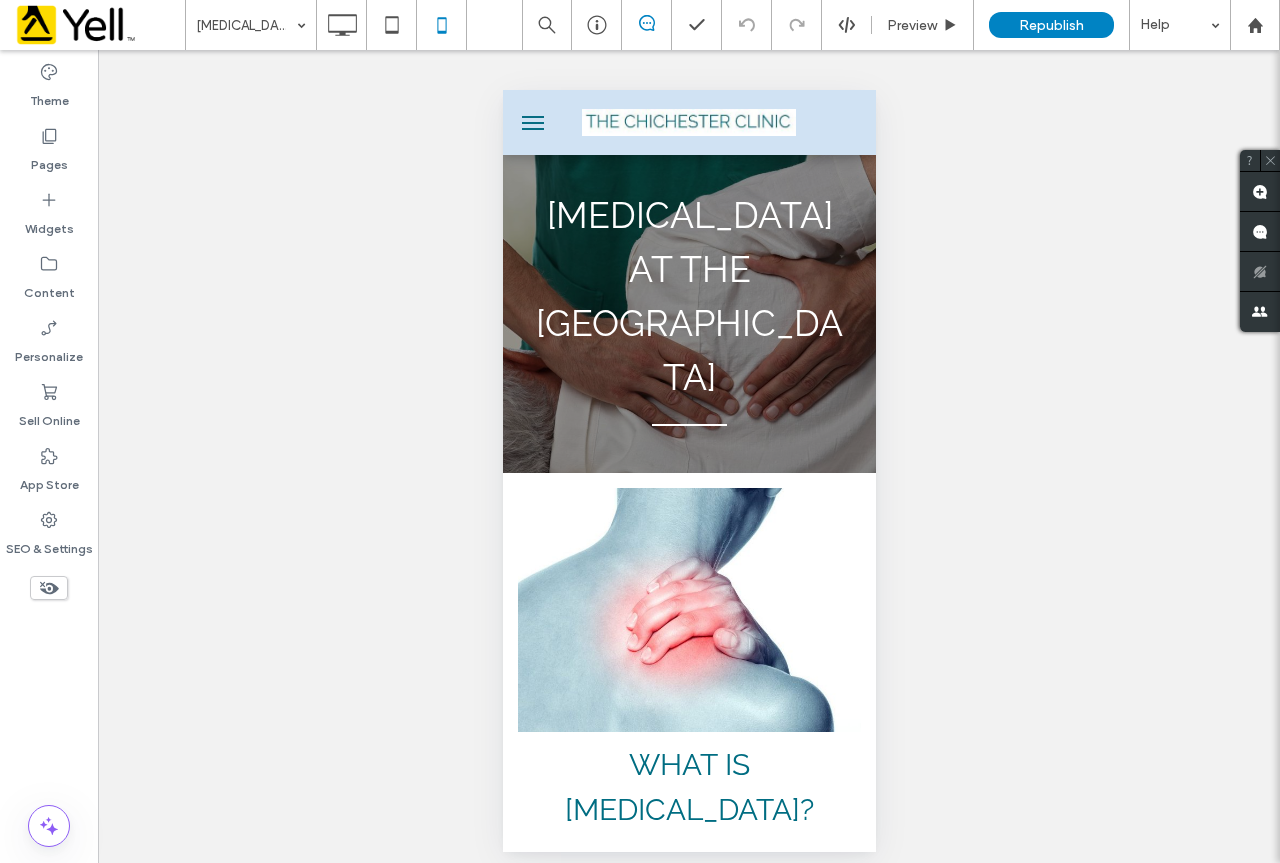 scroll, scrollTop: 0, scrollLeft: 0, axis: both 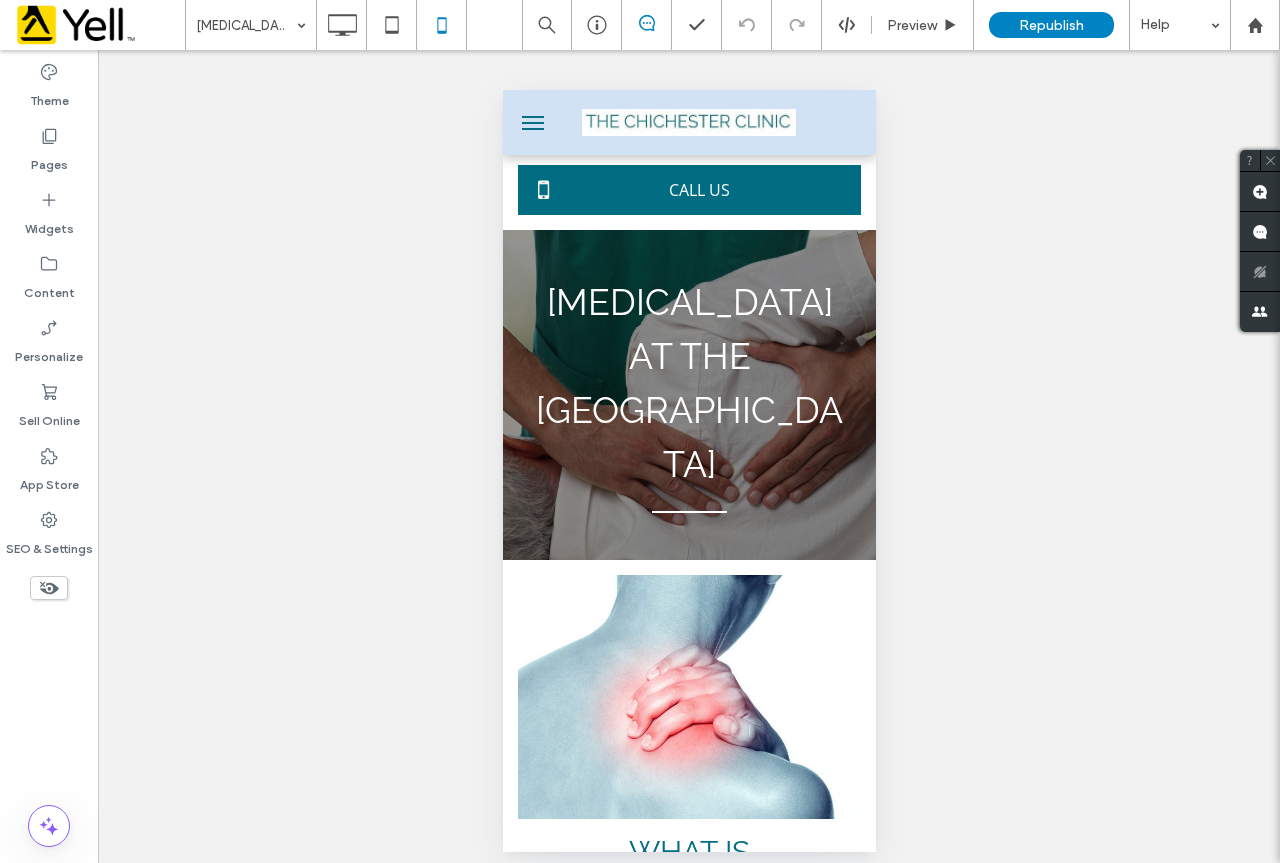click on "Unhide?
Yes
Unhide?
Yes
Unhide?
Yes
Unhide?
Yes
Unhide?
Yes
Unhide?
Yes
Unhide?
Yes
Unhide?
Yes" at bounding box center [689, 463] 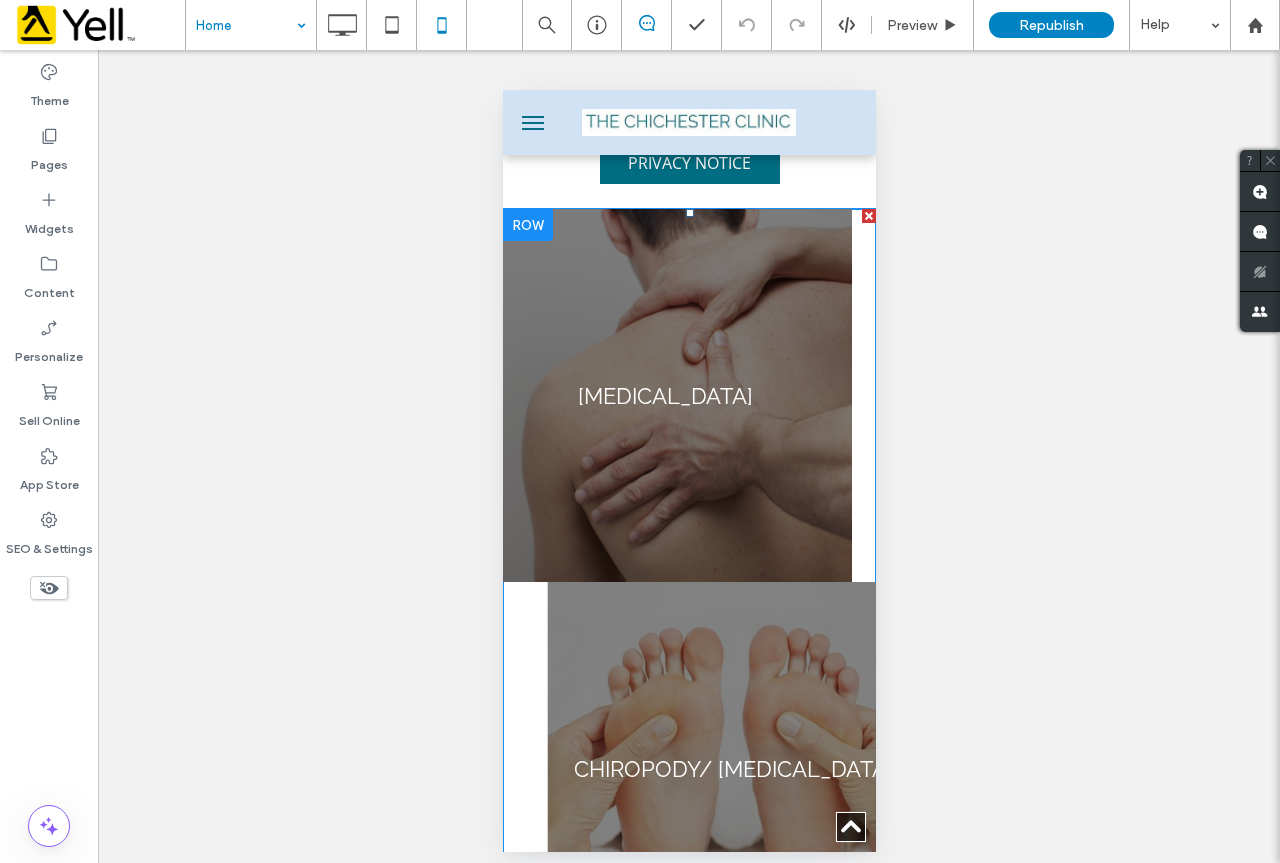 scroll, scrollTop: 1900, scrollLeft: 0, axis: vertical 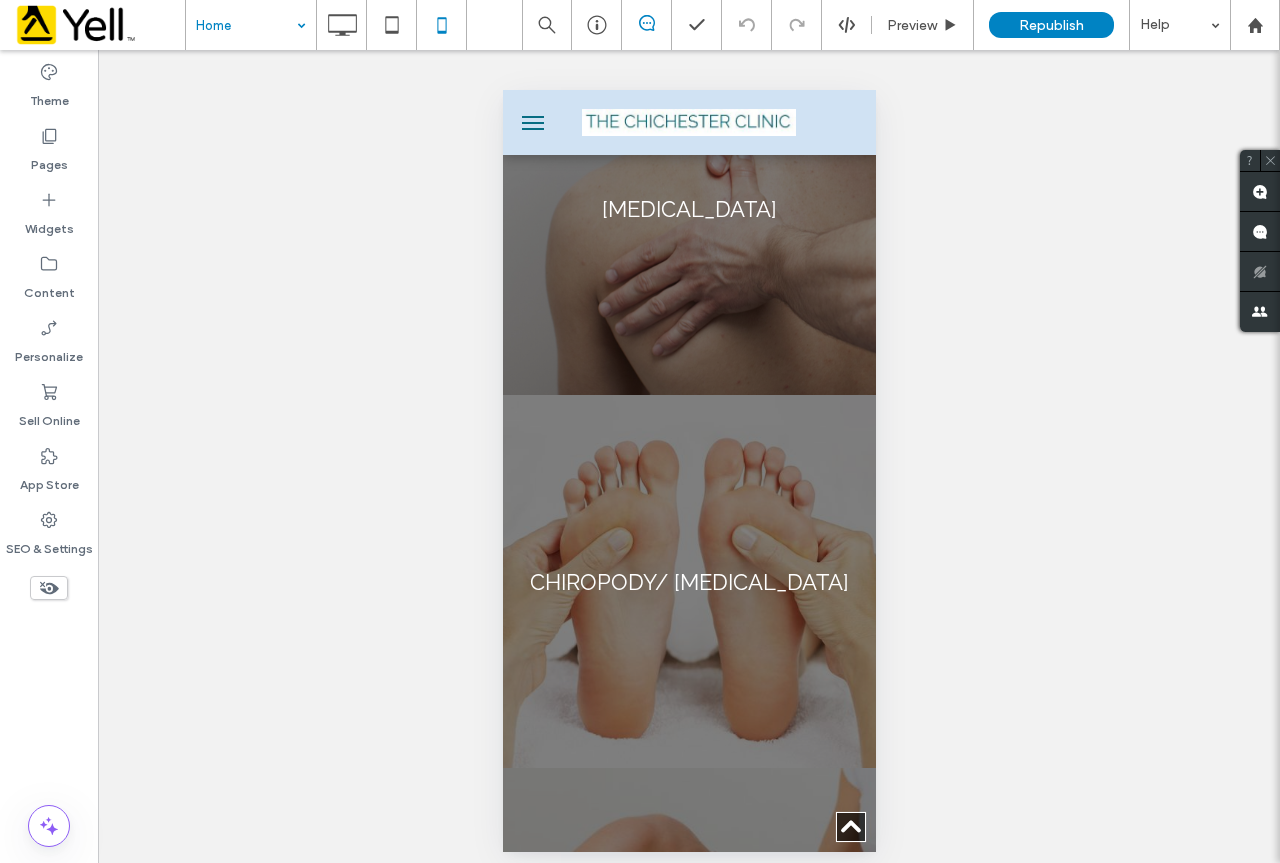 click at bounding box center (688, 581) 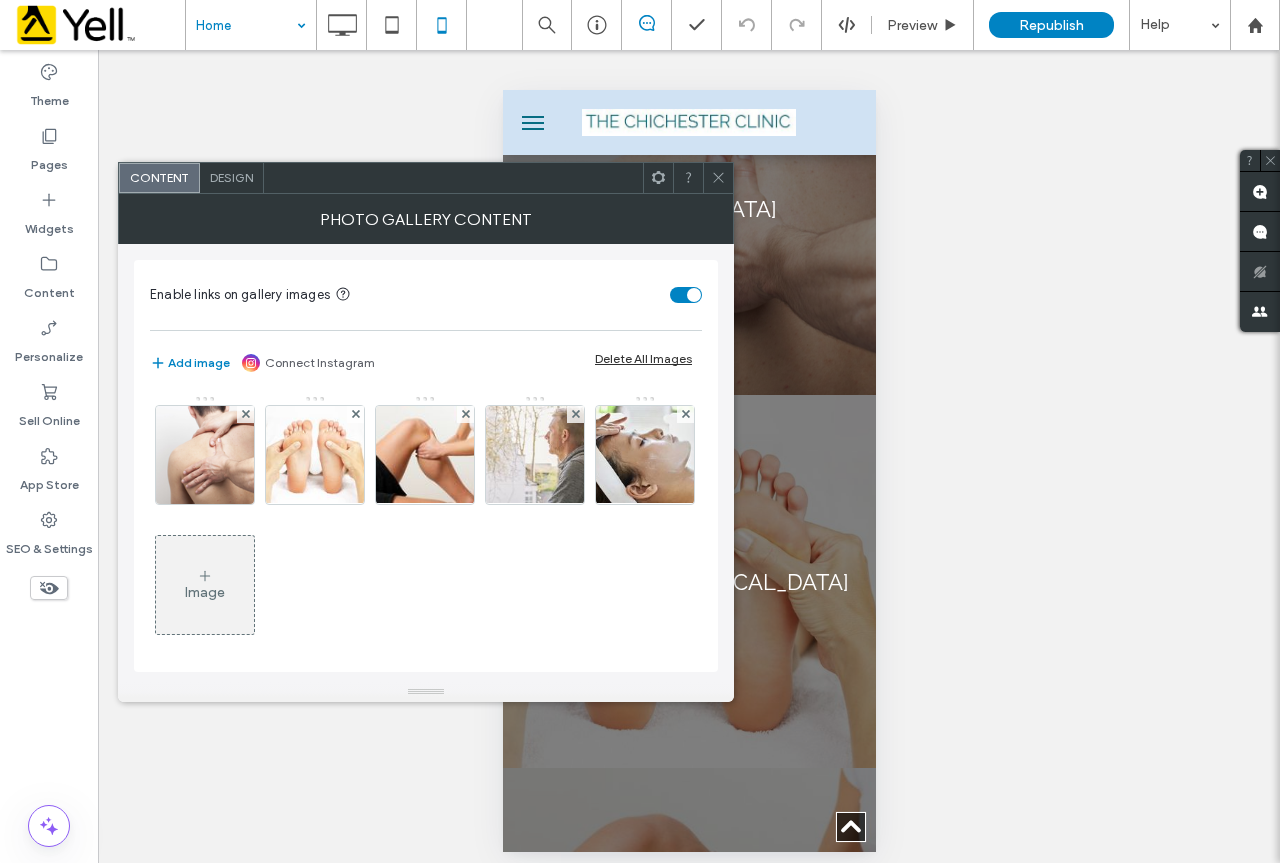 click on "Design" at bounding box center [231, 177] 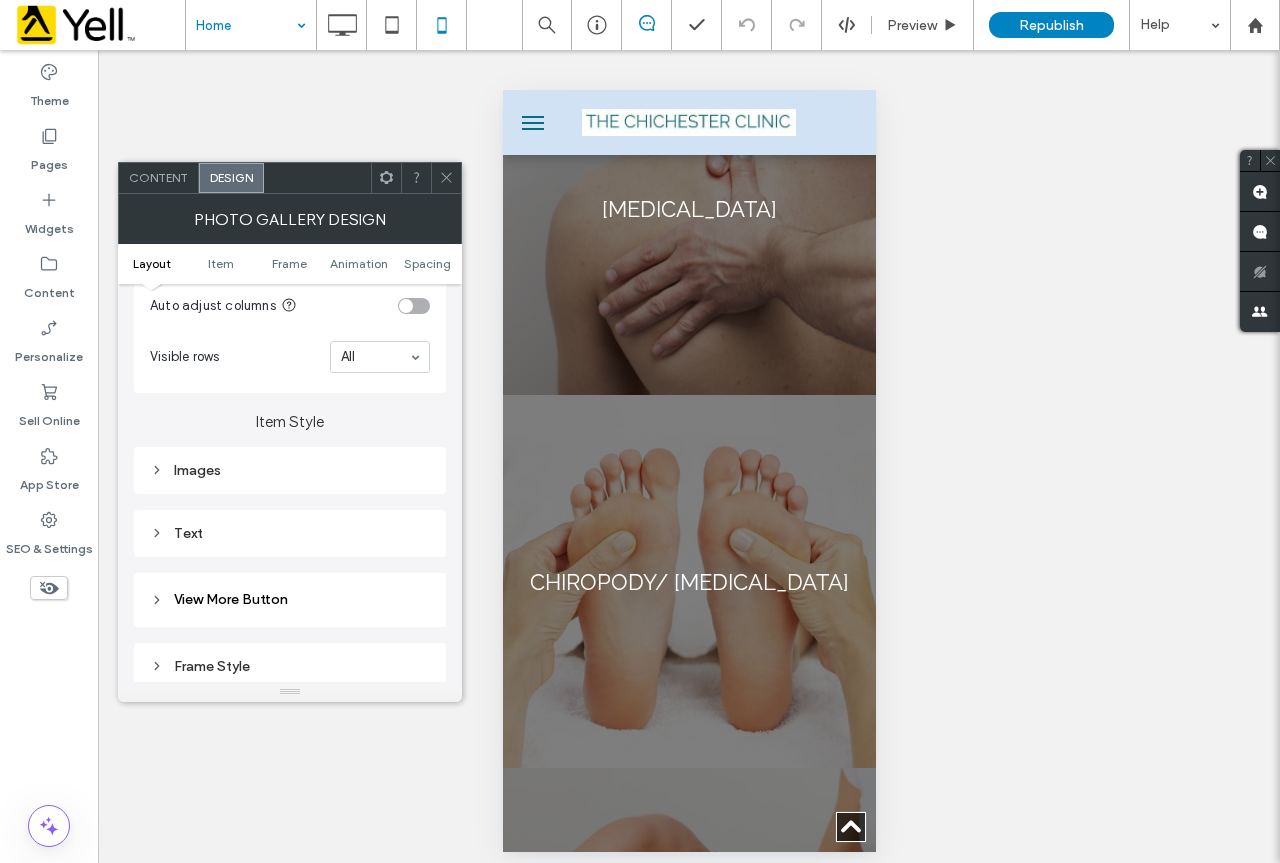 scroll, scrollTop: 500, scrollLeft: 0, axis: vertical 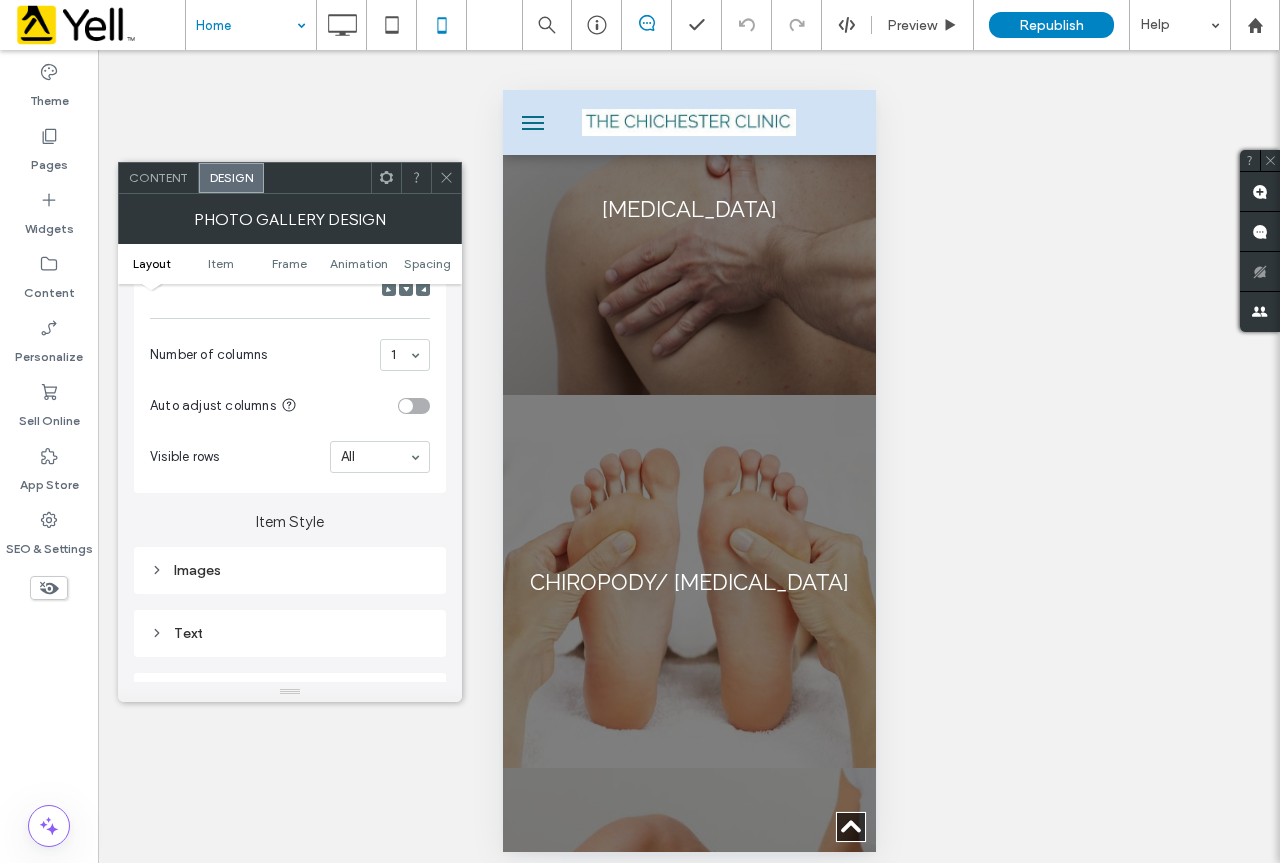 click at bounding box center (414, 406) 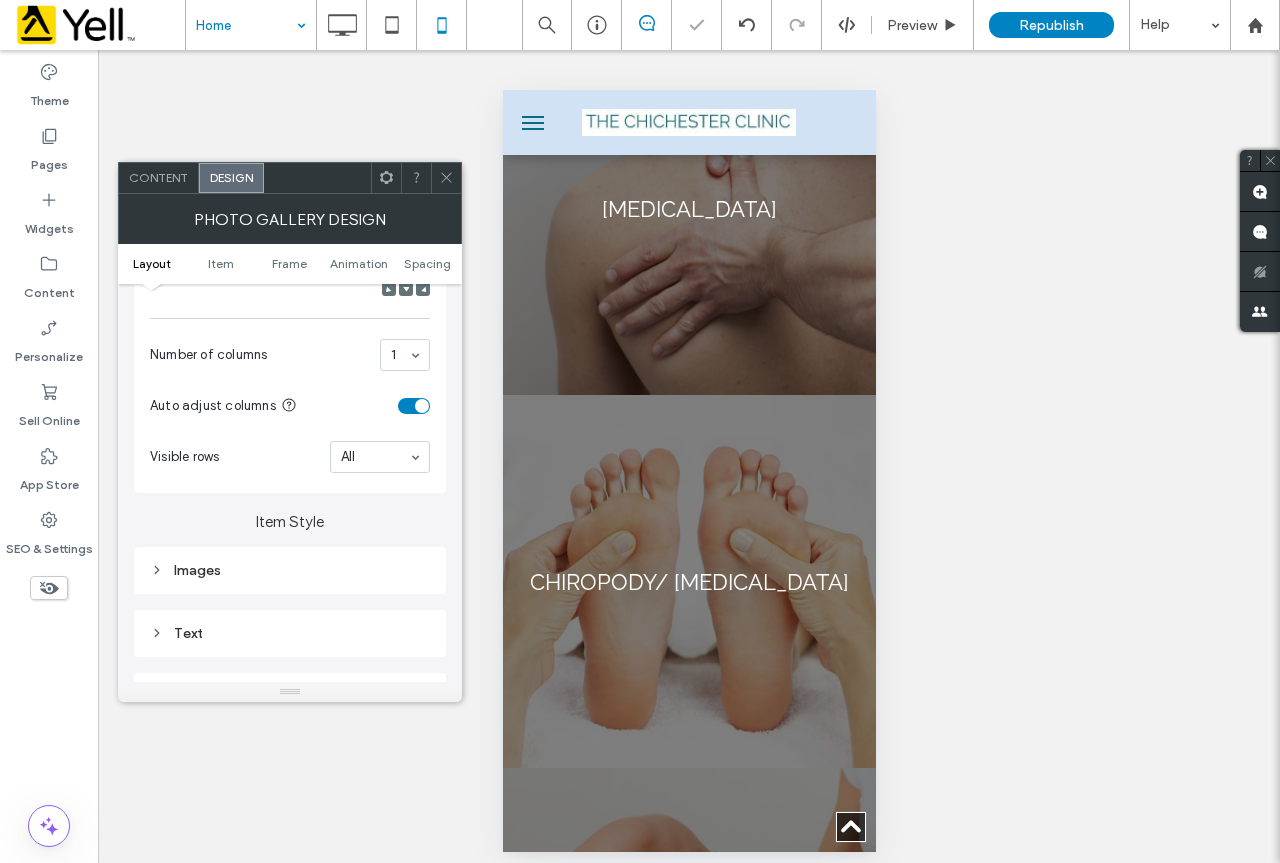 click at bounding box center [414, 406] 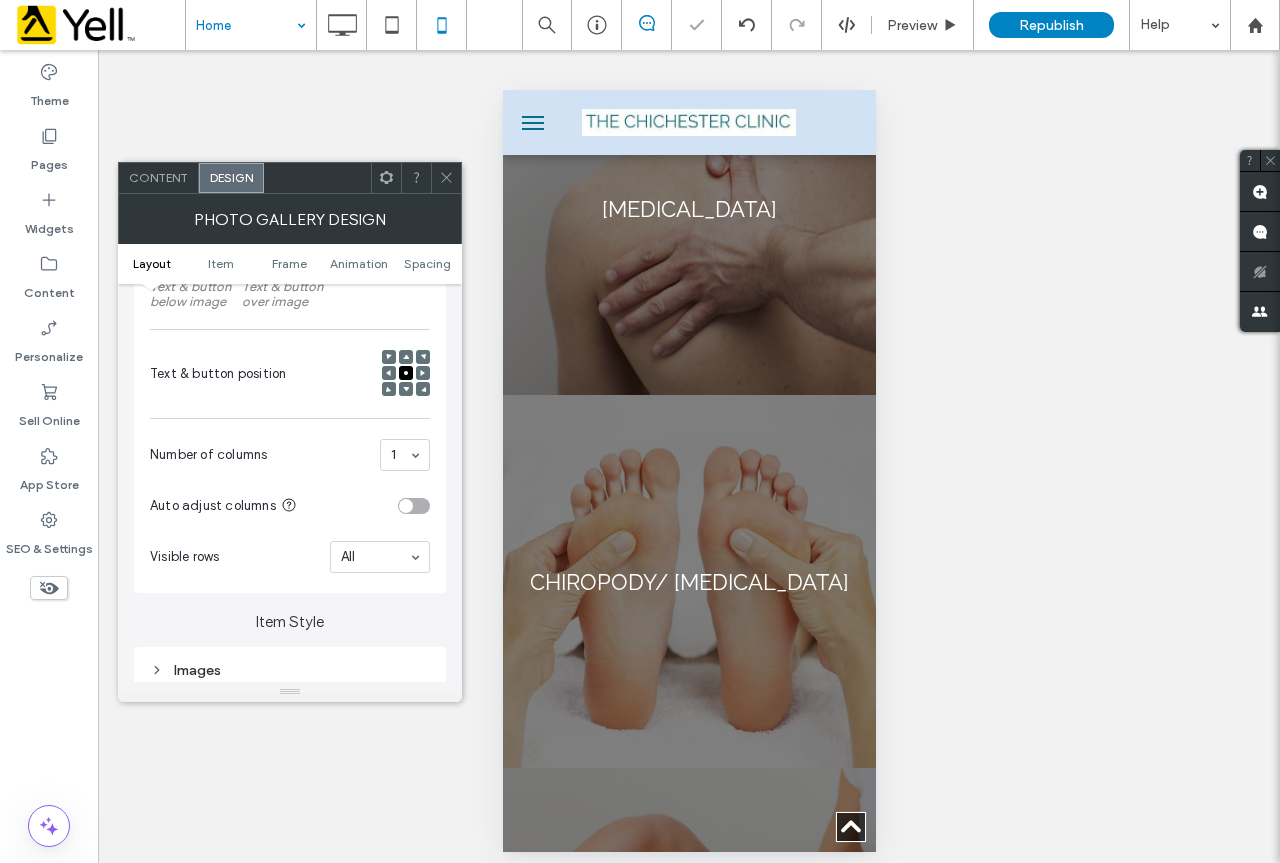 scroll, scrollTop: 300, scrollLeft: 0, axis: vertical 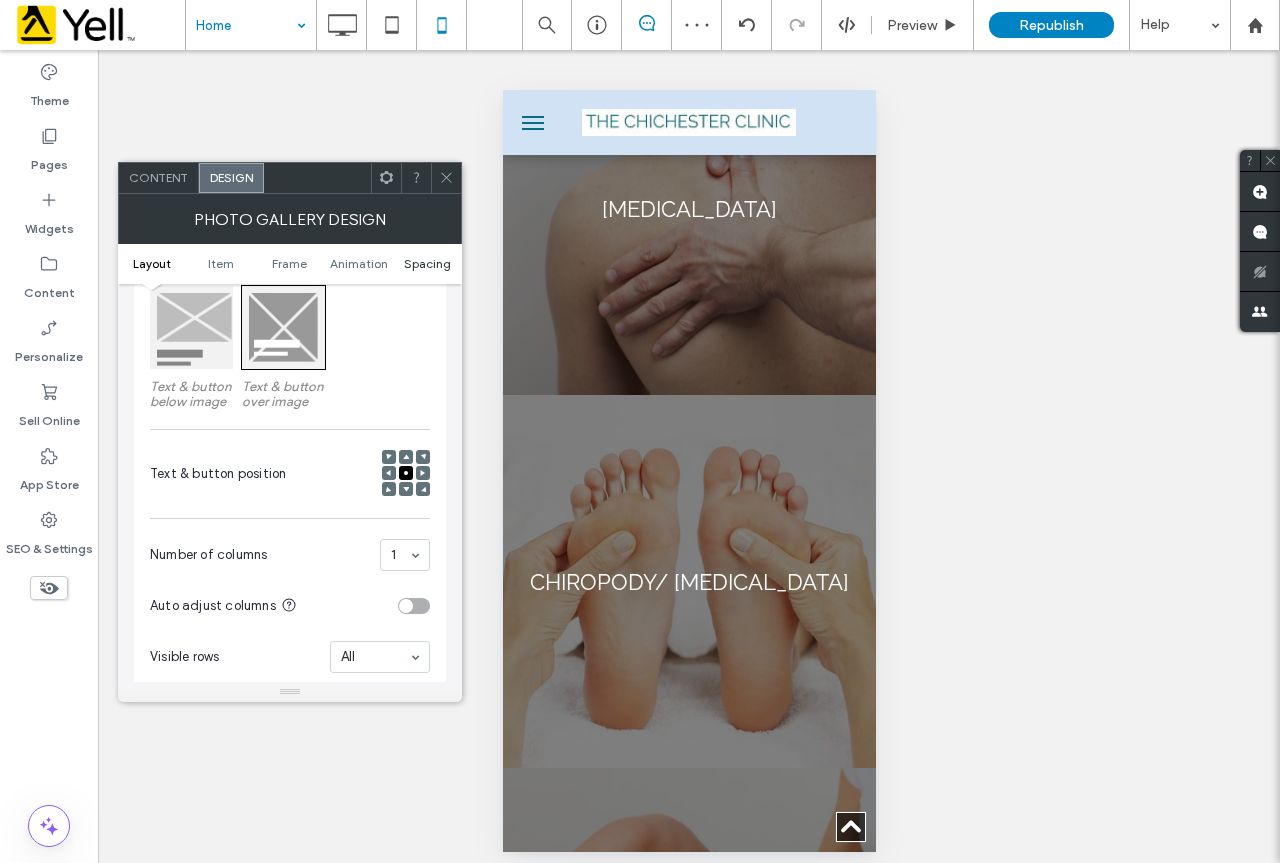 click on "Spacing" at bounding box center (427, 263) 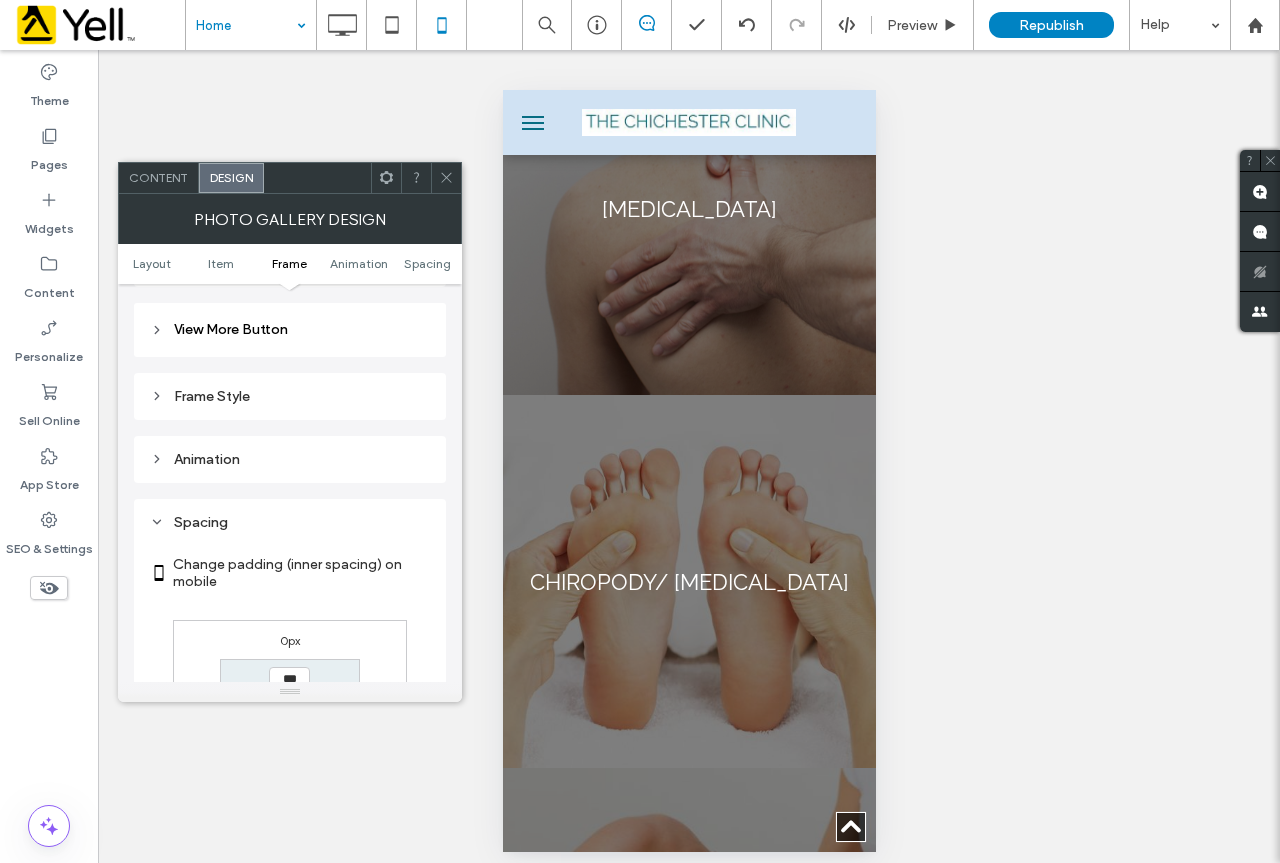 scroll, scrollTop: 869, scrollLeft: 0, axis: vertical 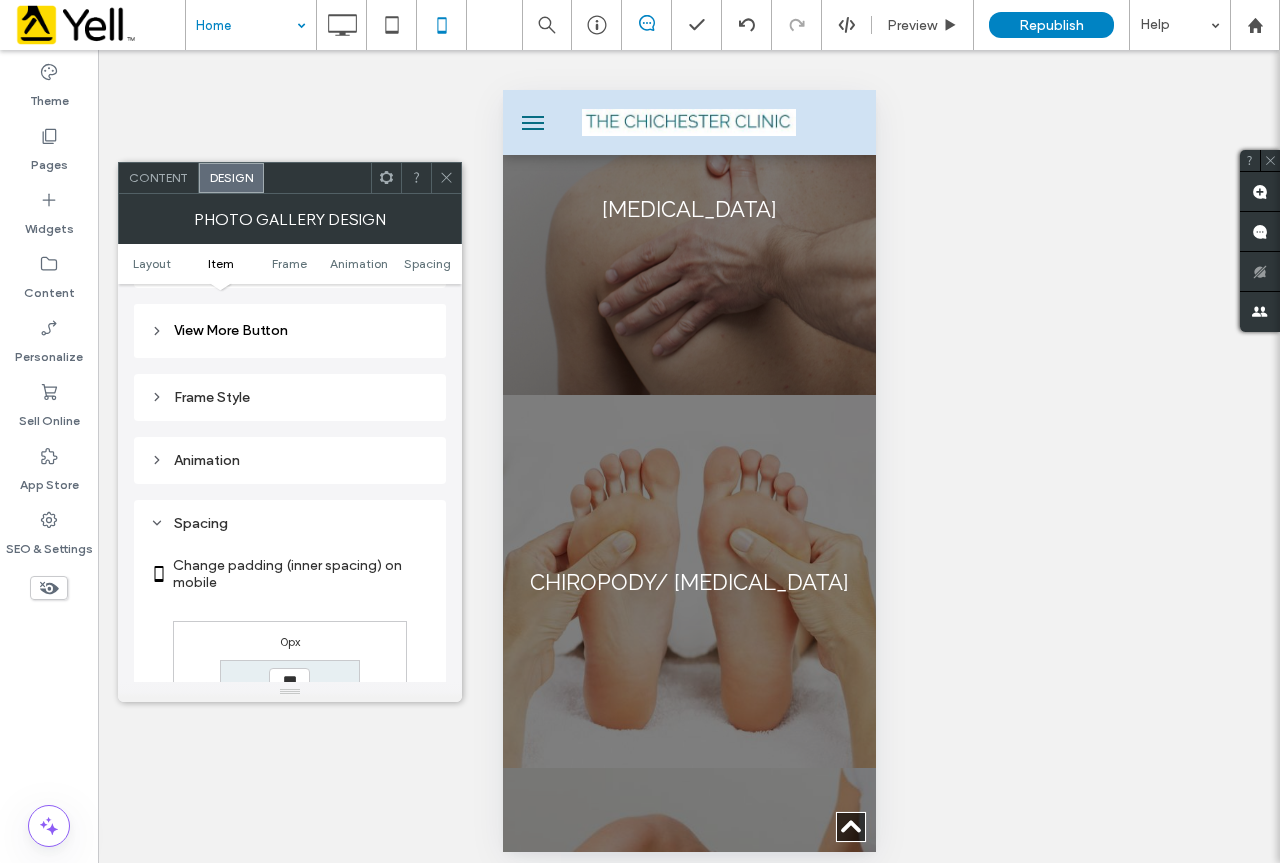 click 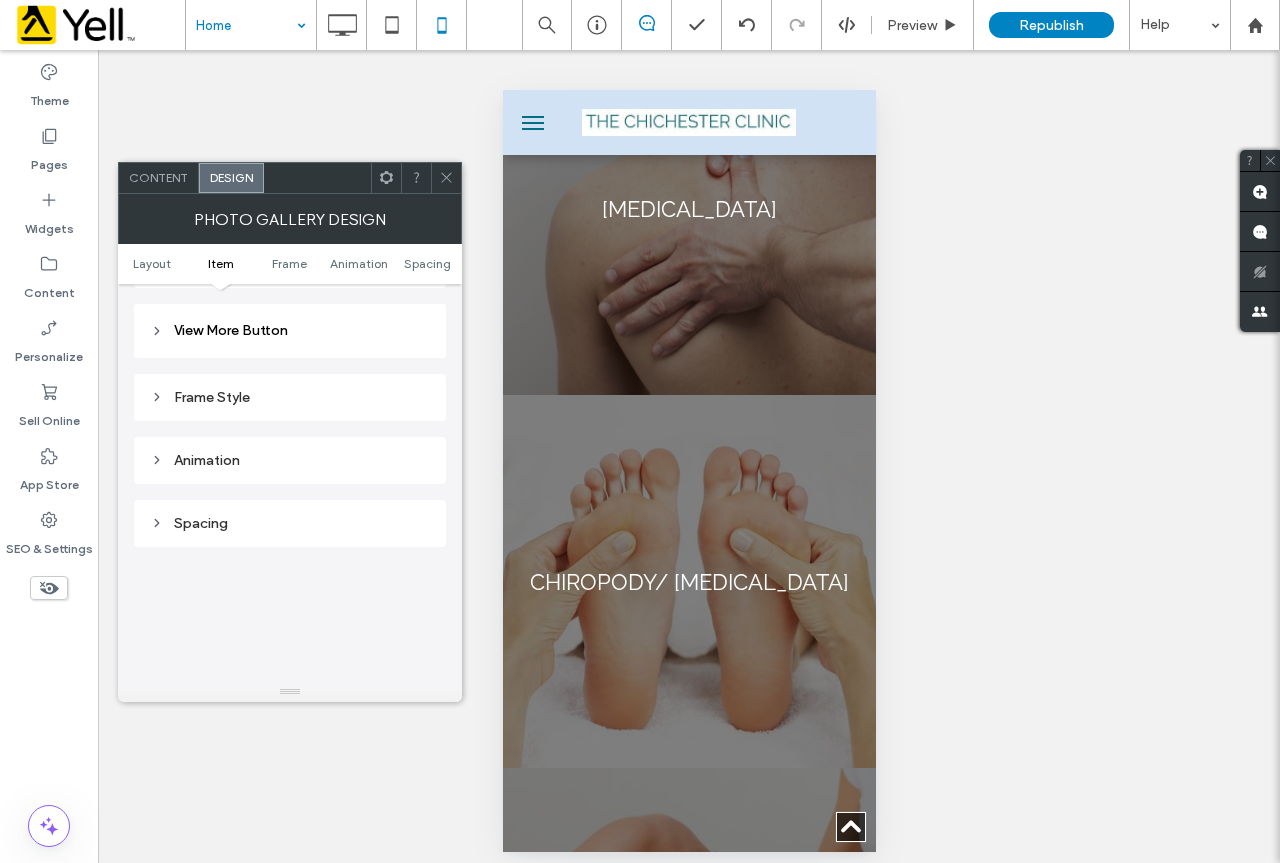 click on "Spacing" at bounding box center [290, 523] 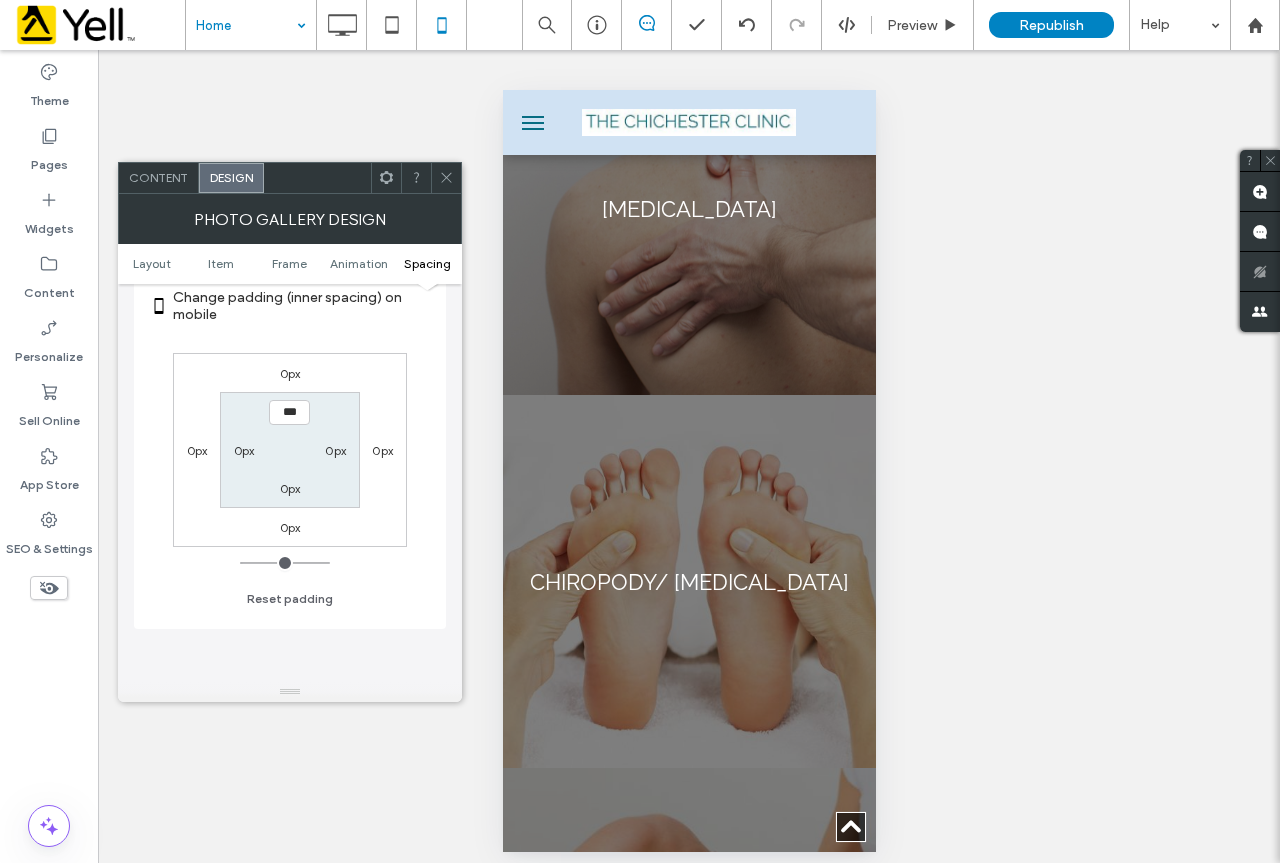 scroll, scrollTop: 1169, scrollLeft: 0, axis: vertical 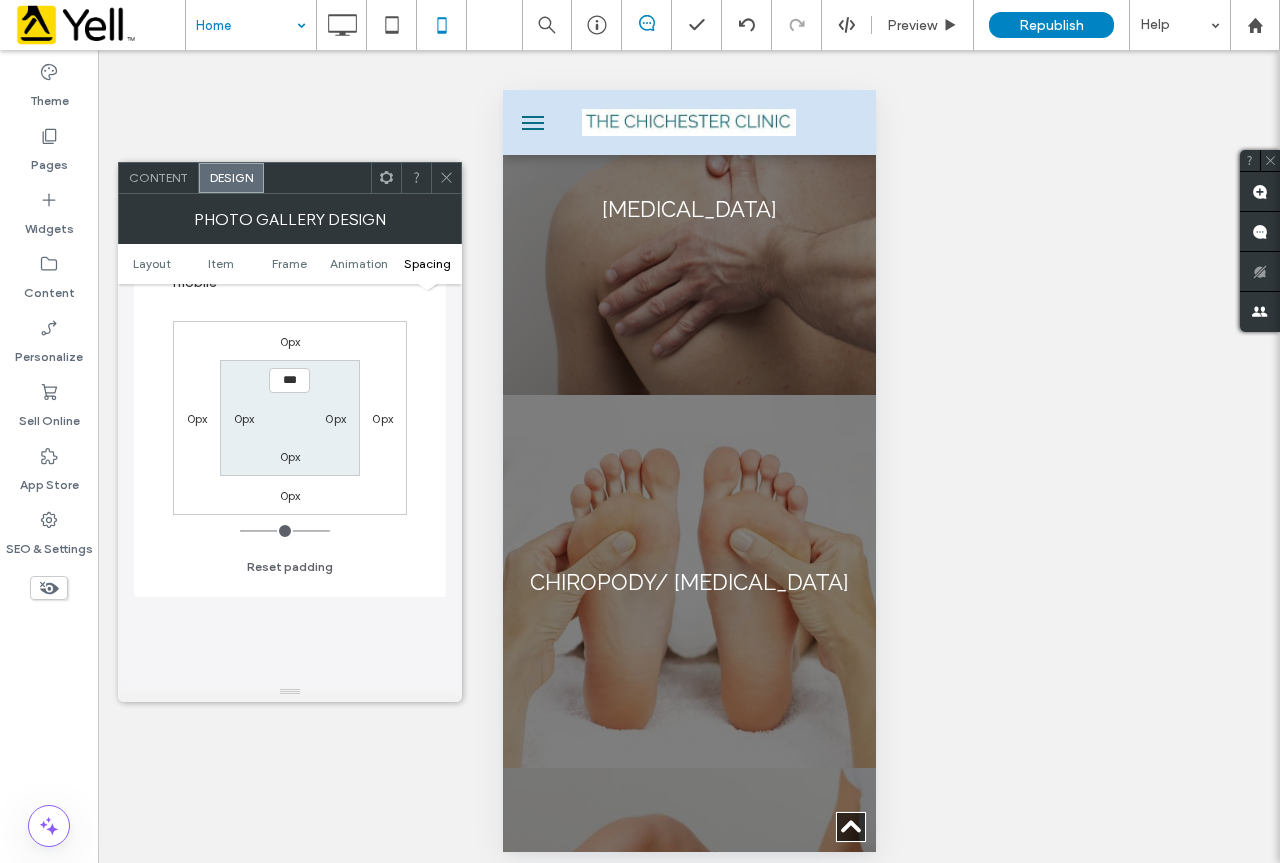 type on "*" 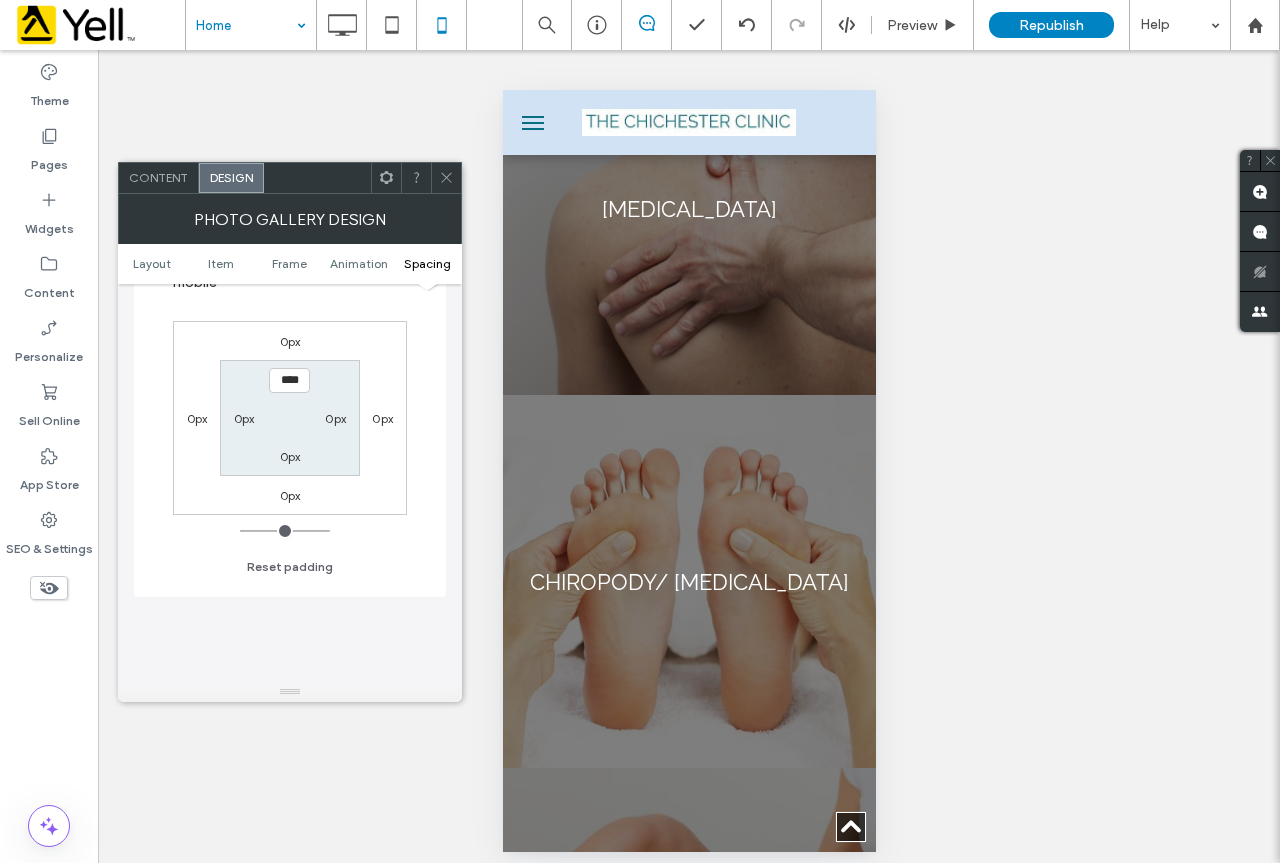 type on "**" 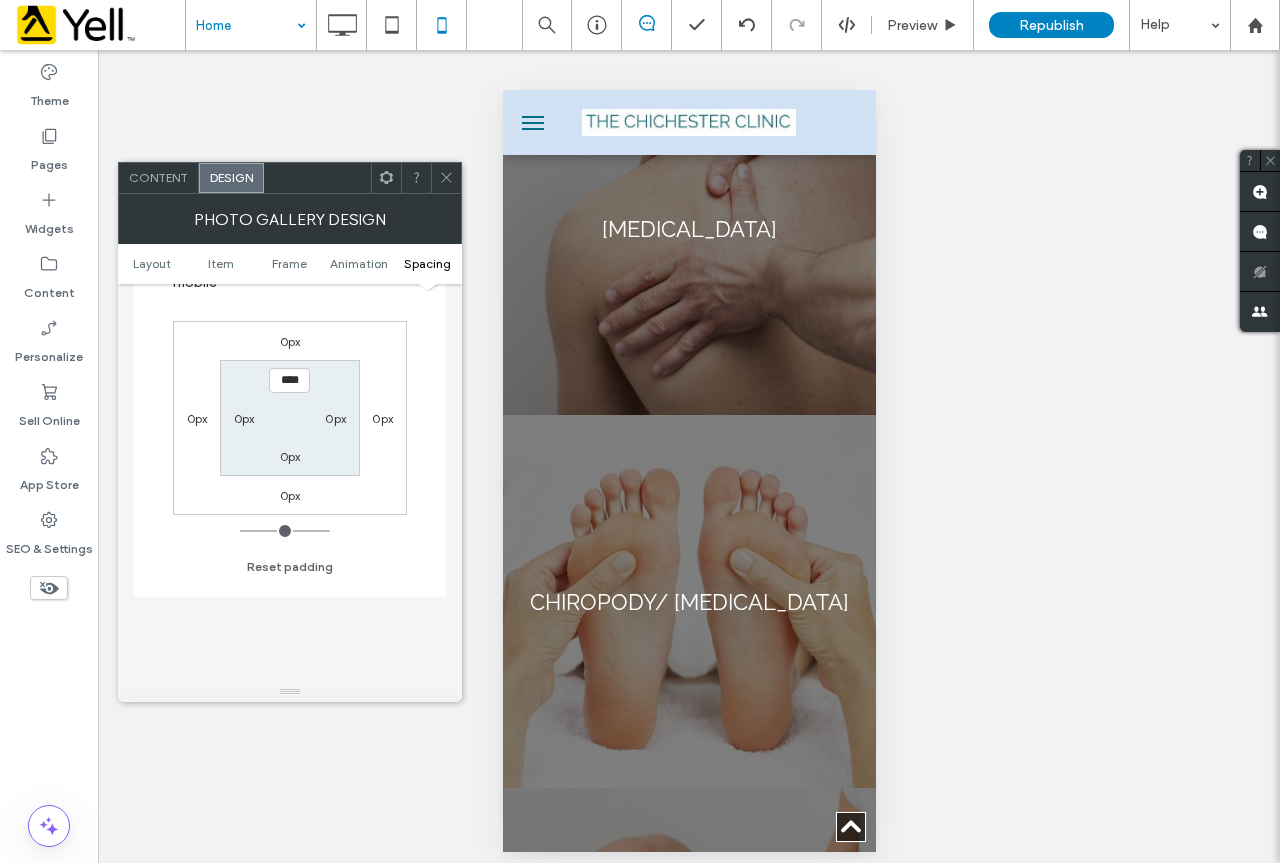 type on "**" 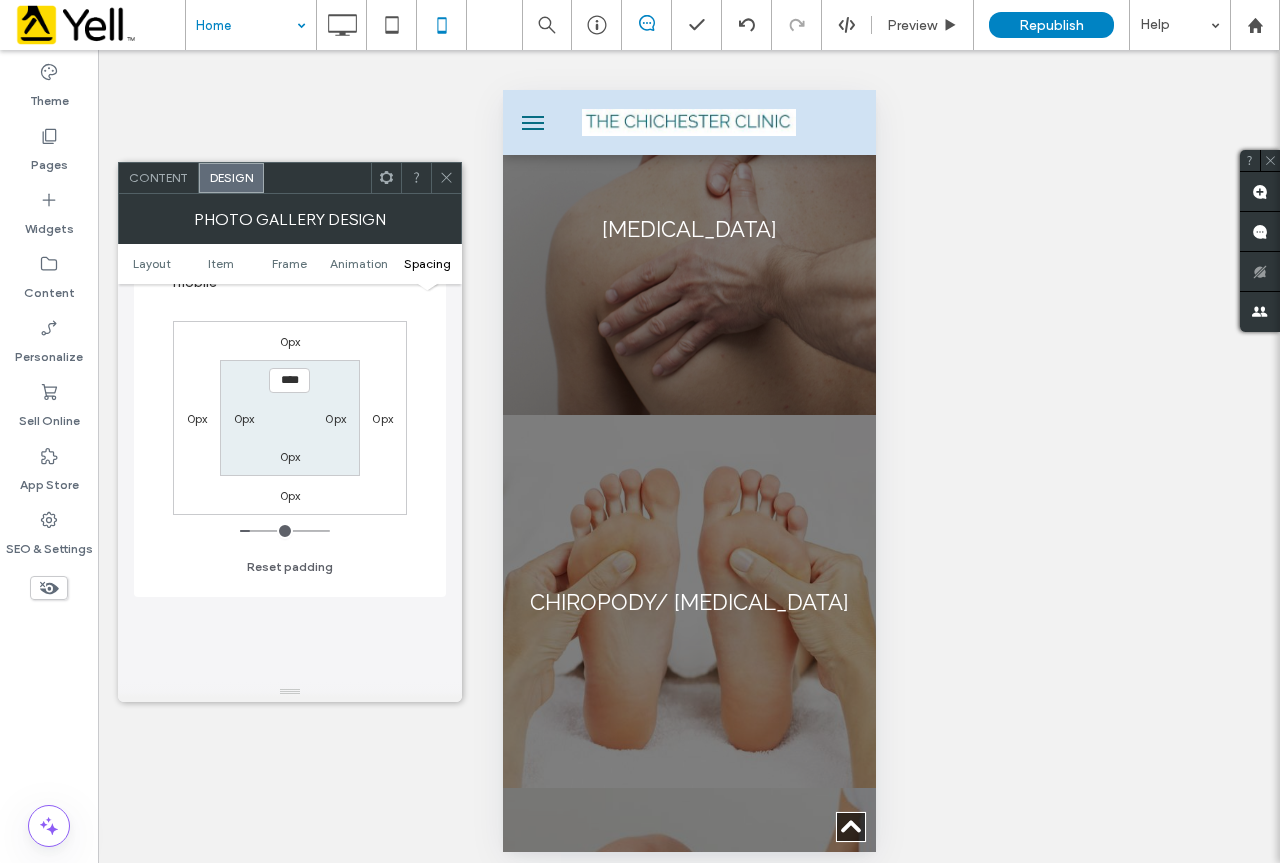 type on "****" 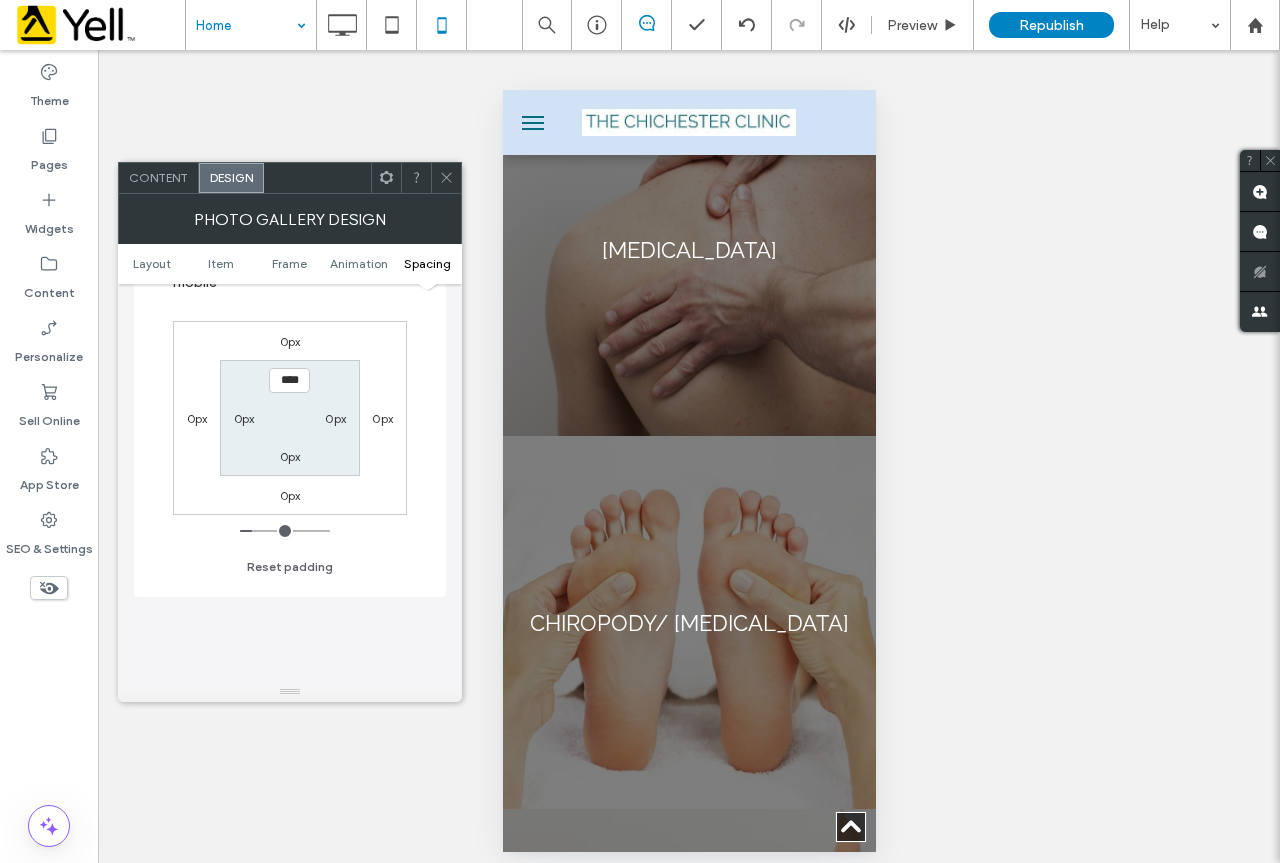 type on "**" 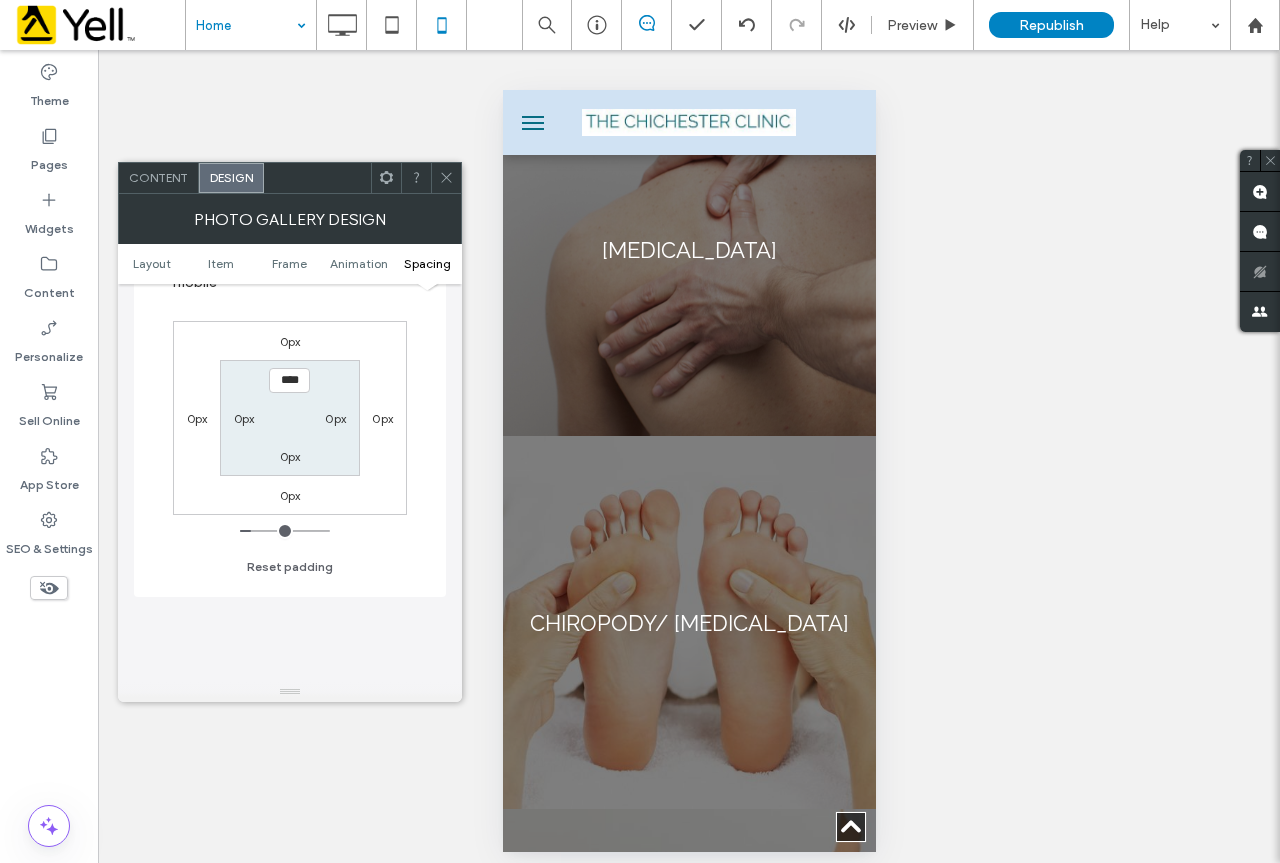 type on "**" 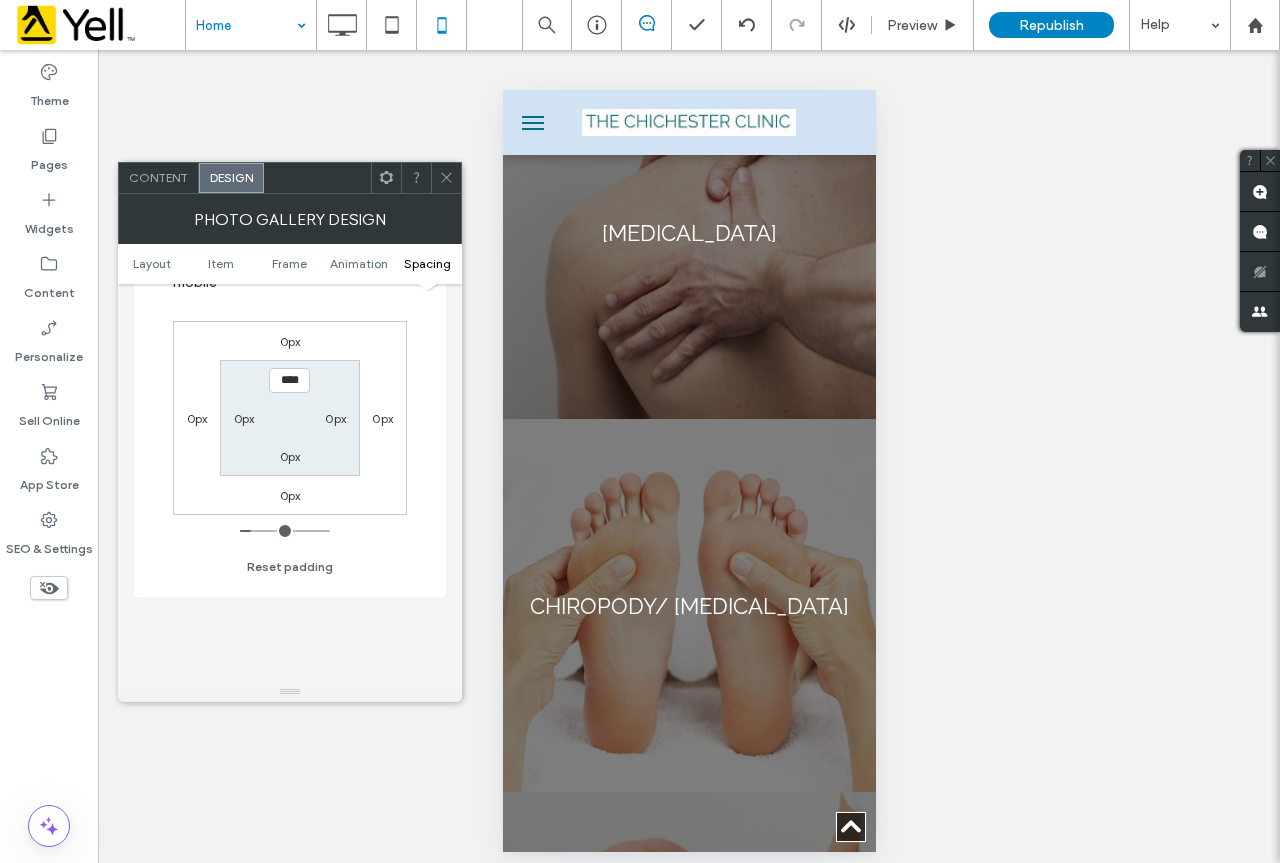 type on "**" 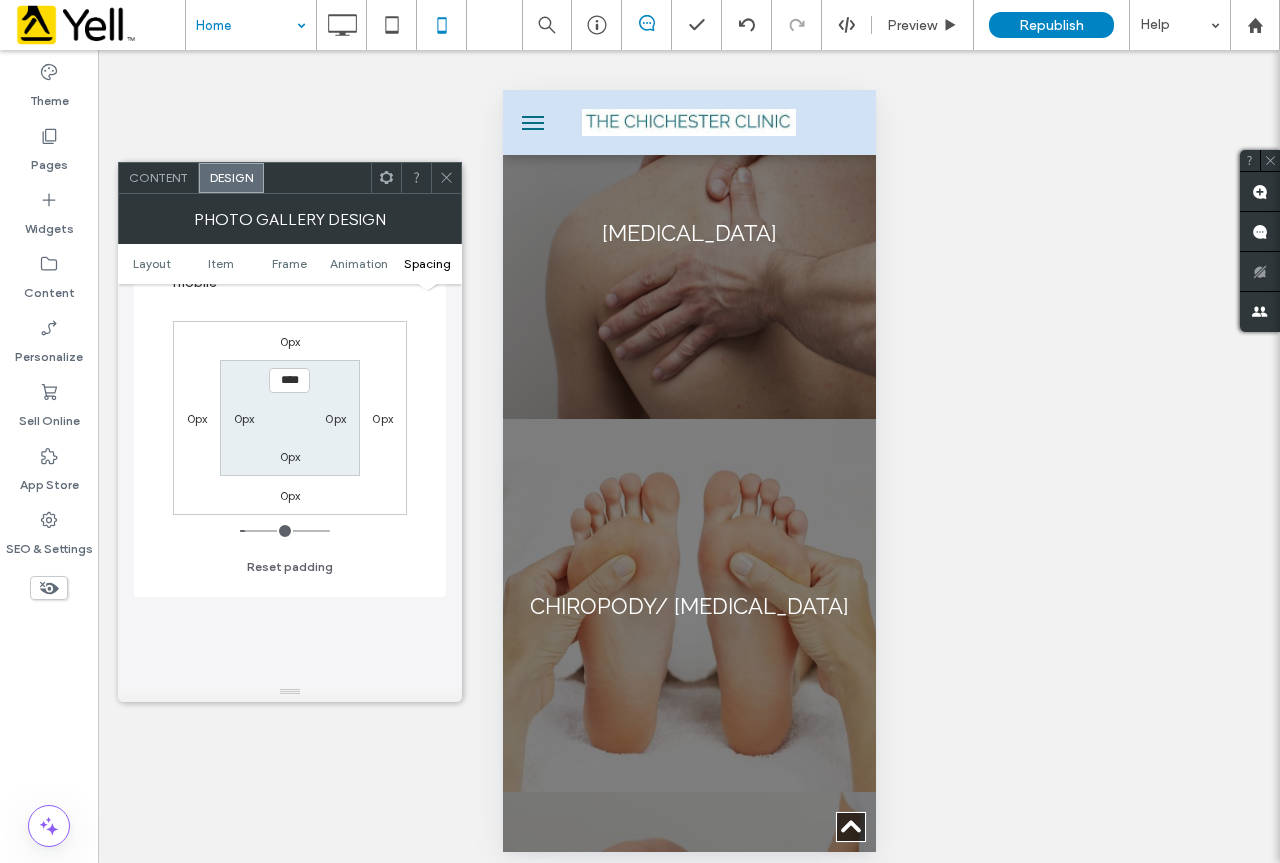 type on "**" 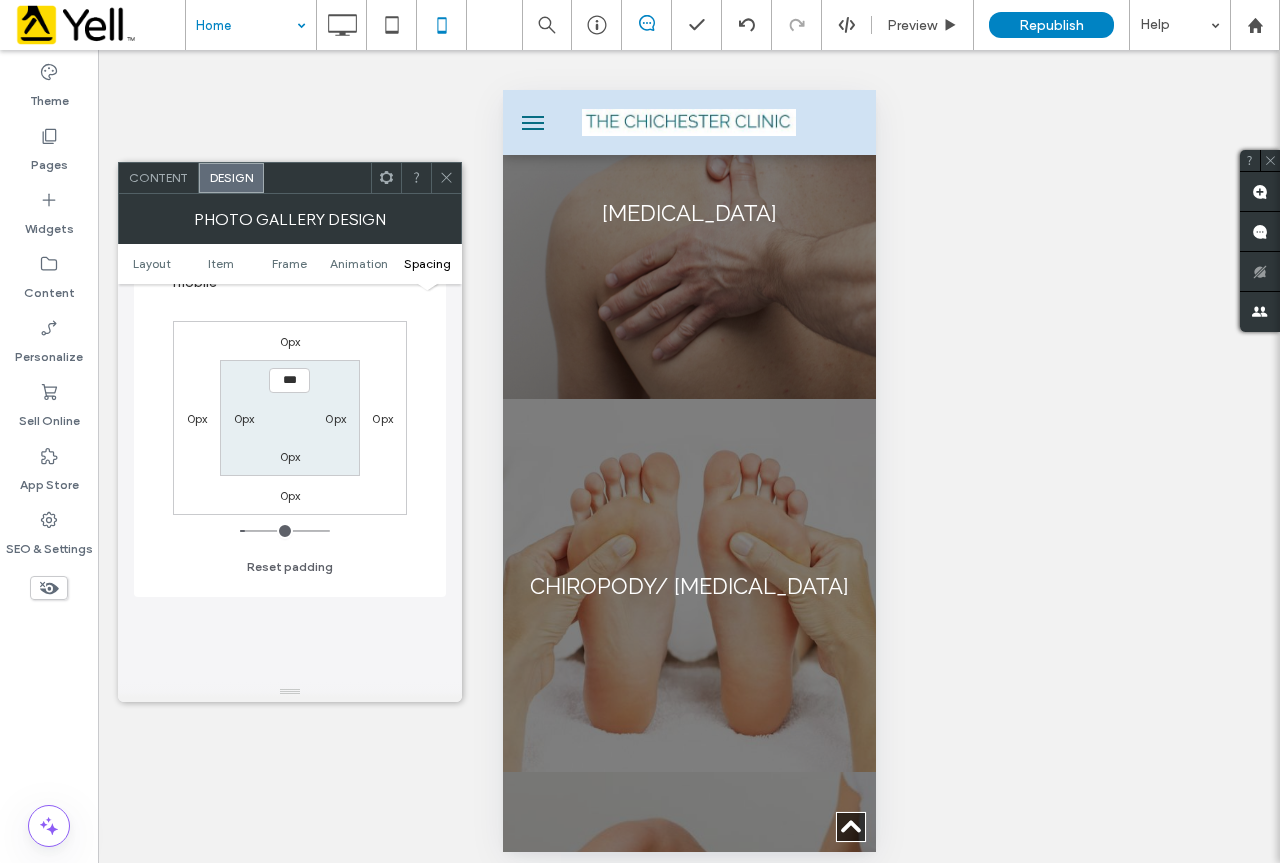 type on "*" 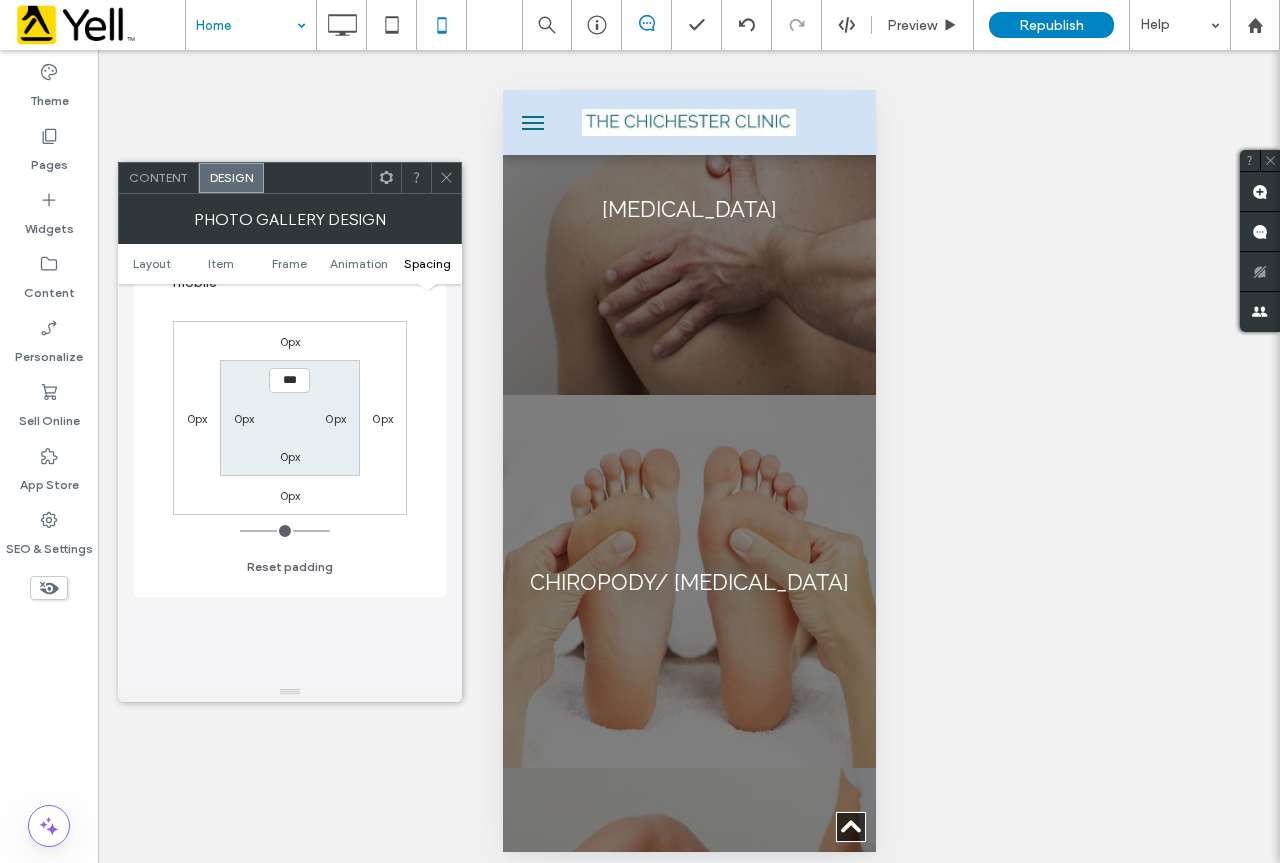 click at bounding box center [285, 531] 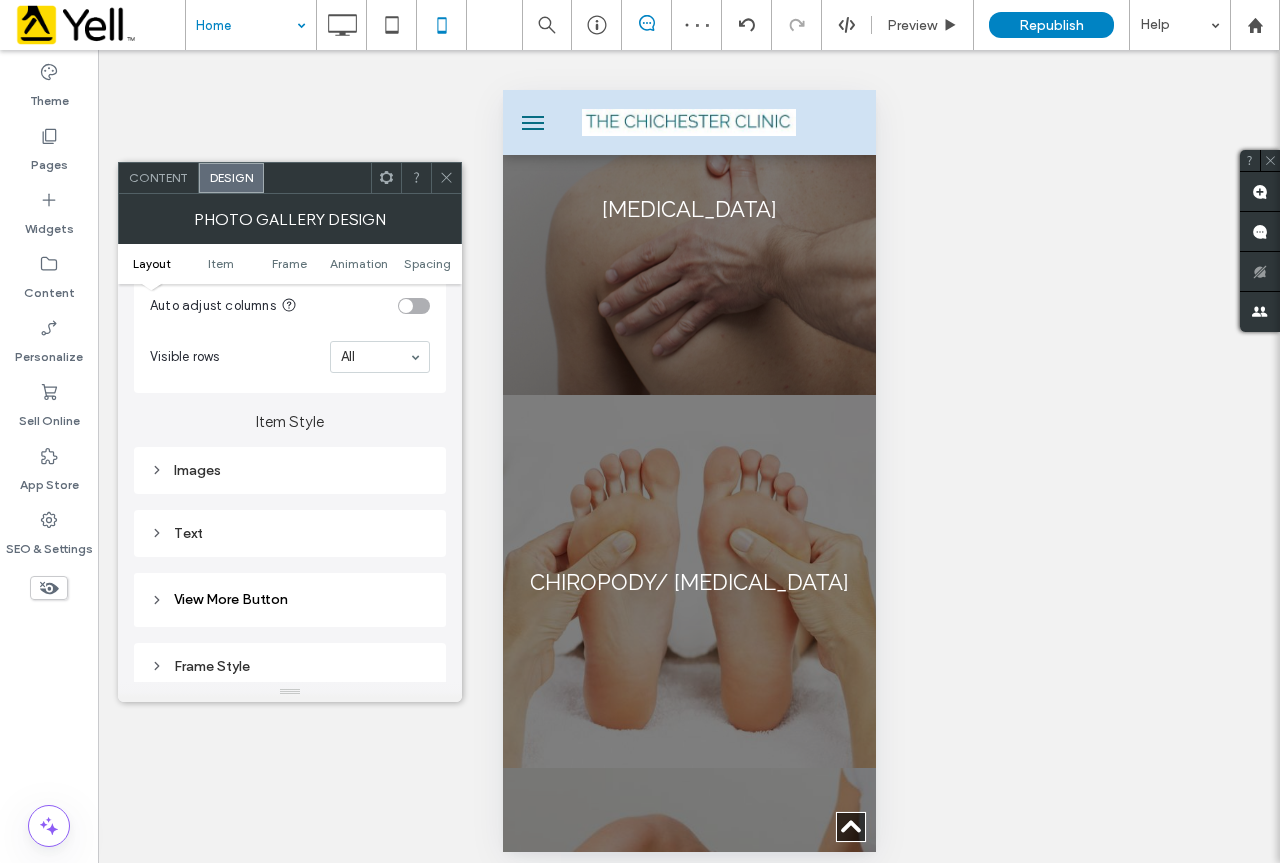 scroll, scrollTop: 569, scrollLeft: 0, axis: vertical 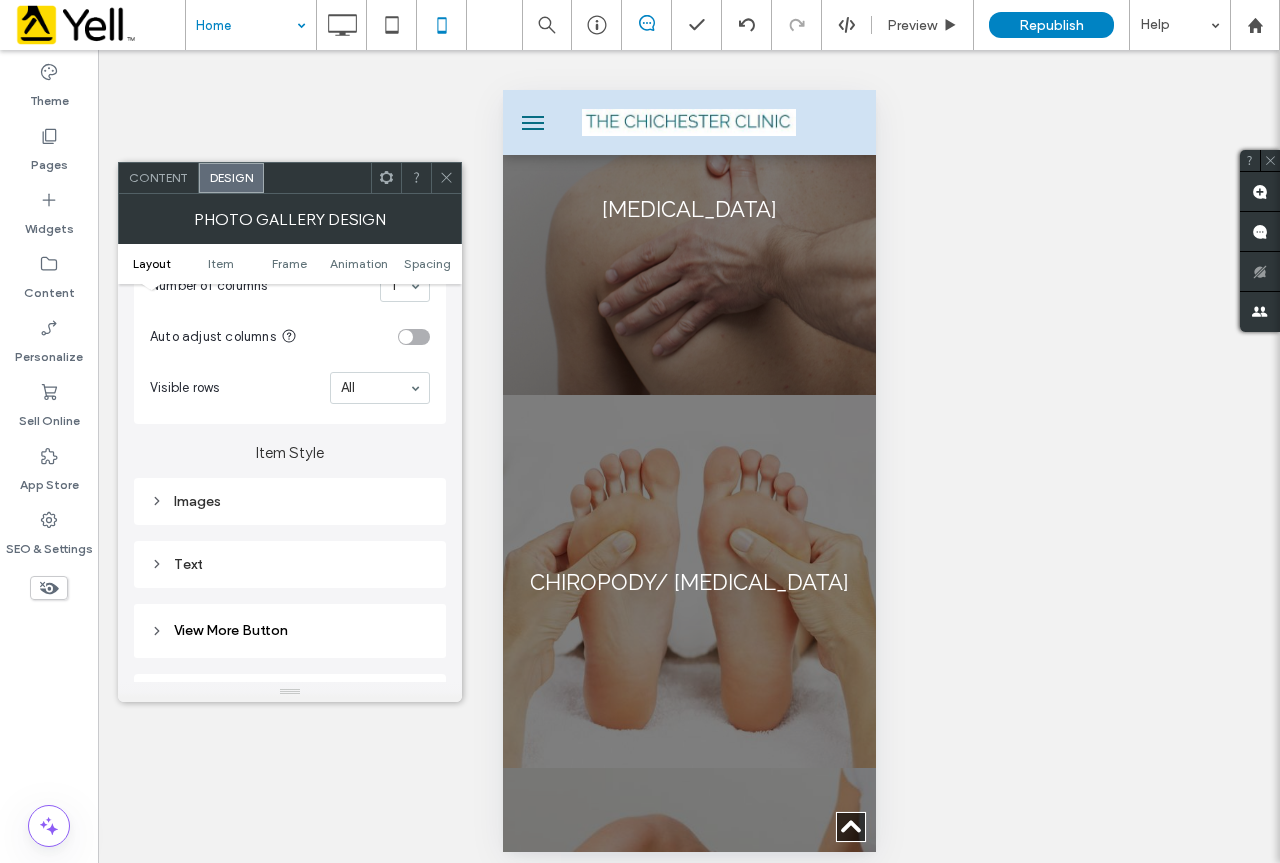 click on "Images" at bounding box center [290, 501] 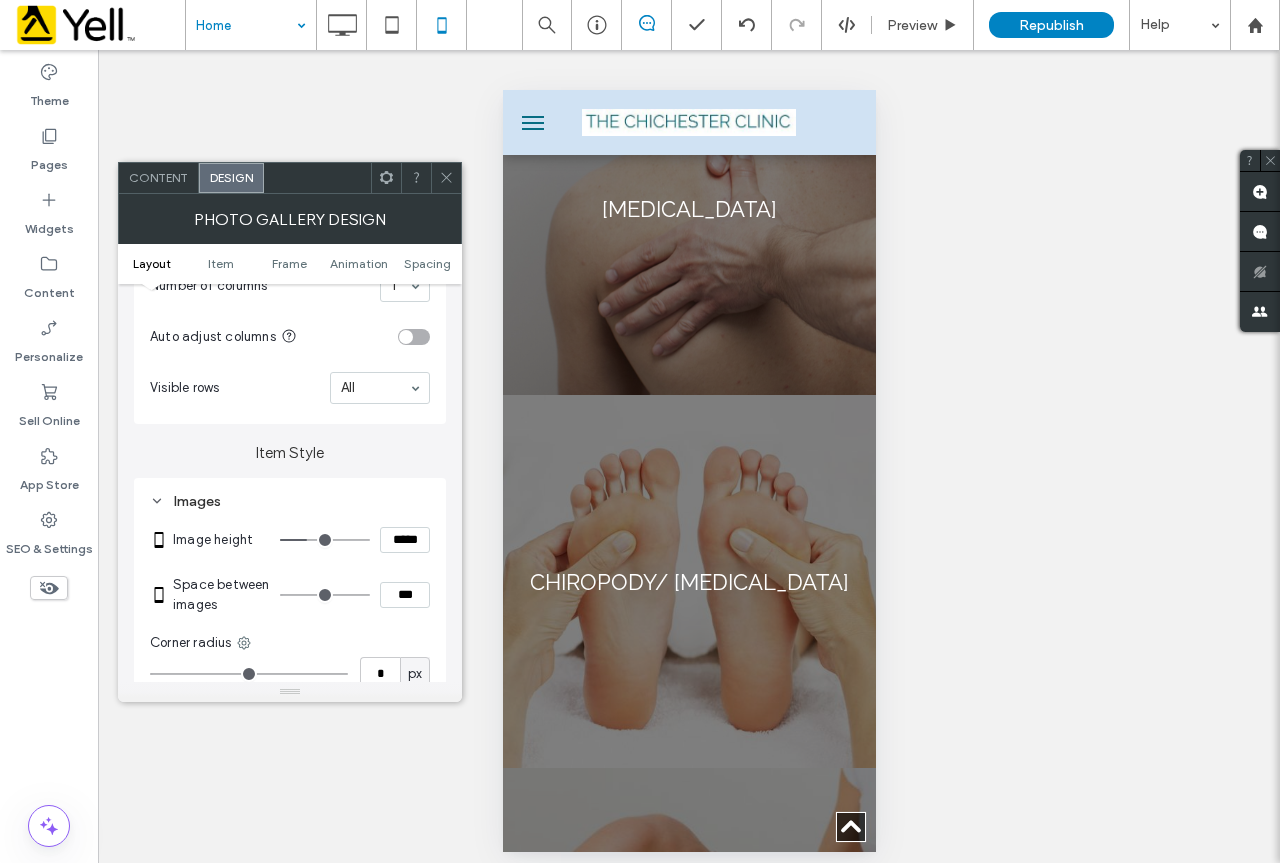 scroll, scrollTop: 669, scrollLeft: 0, axis: vertical 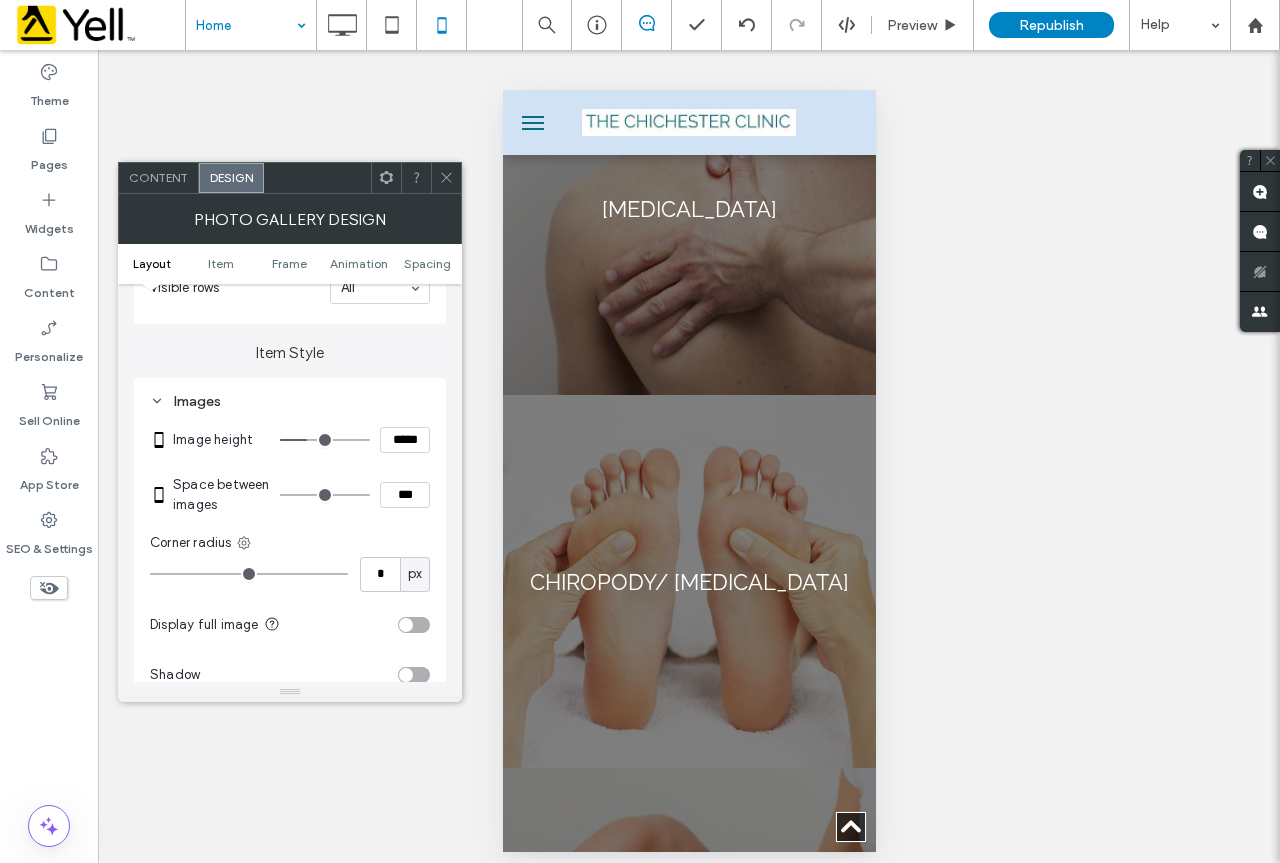 type on "*" 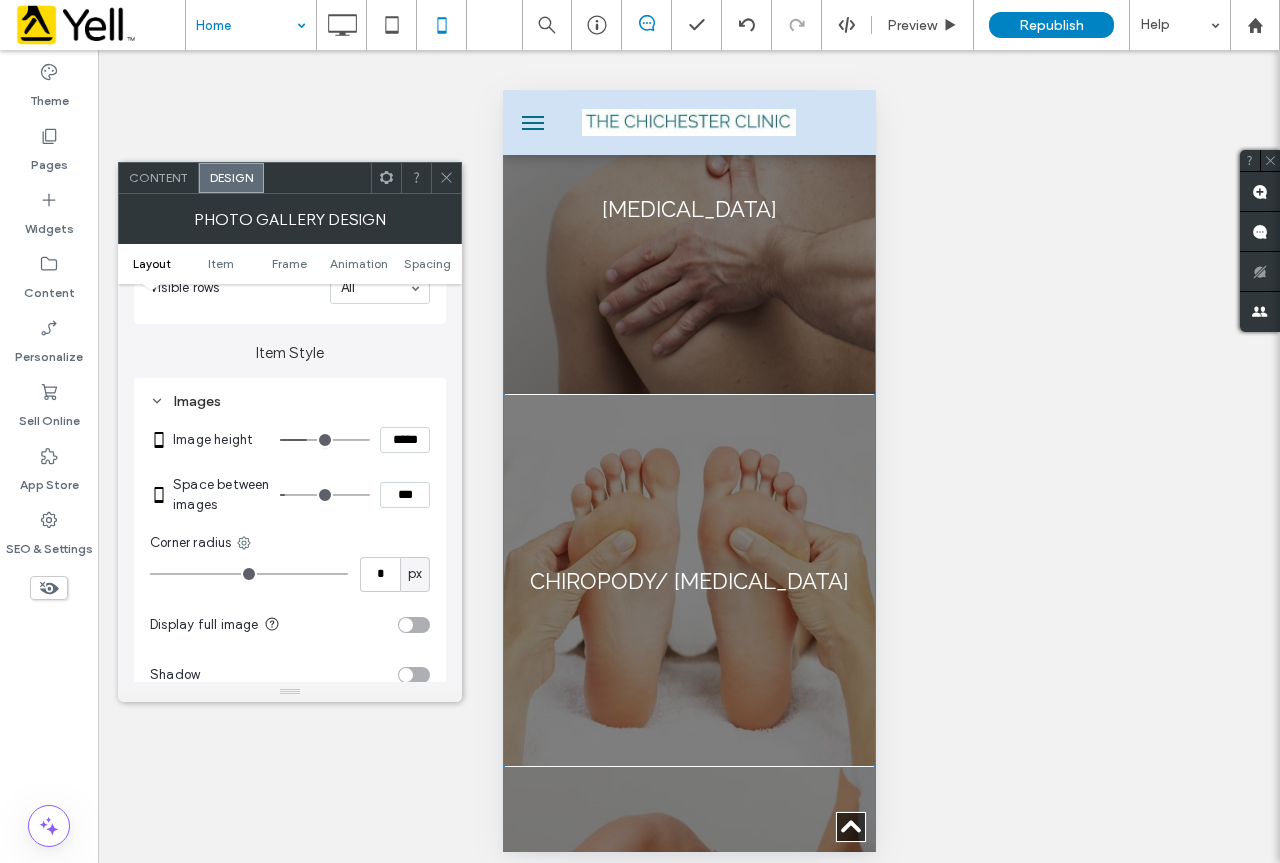 type on "*" 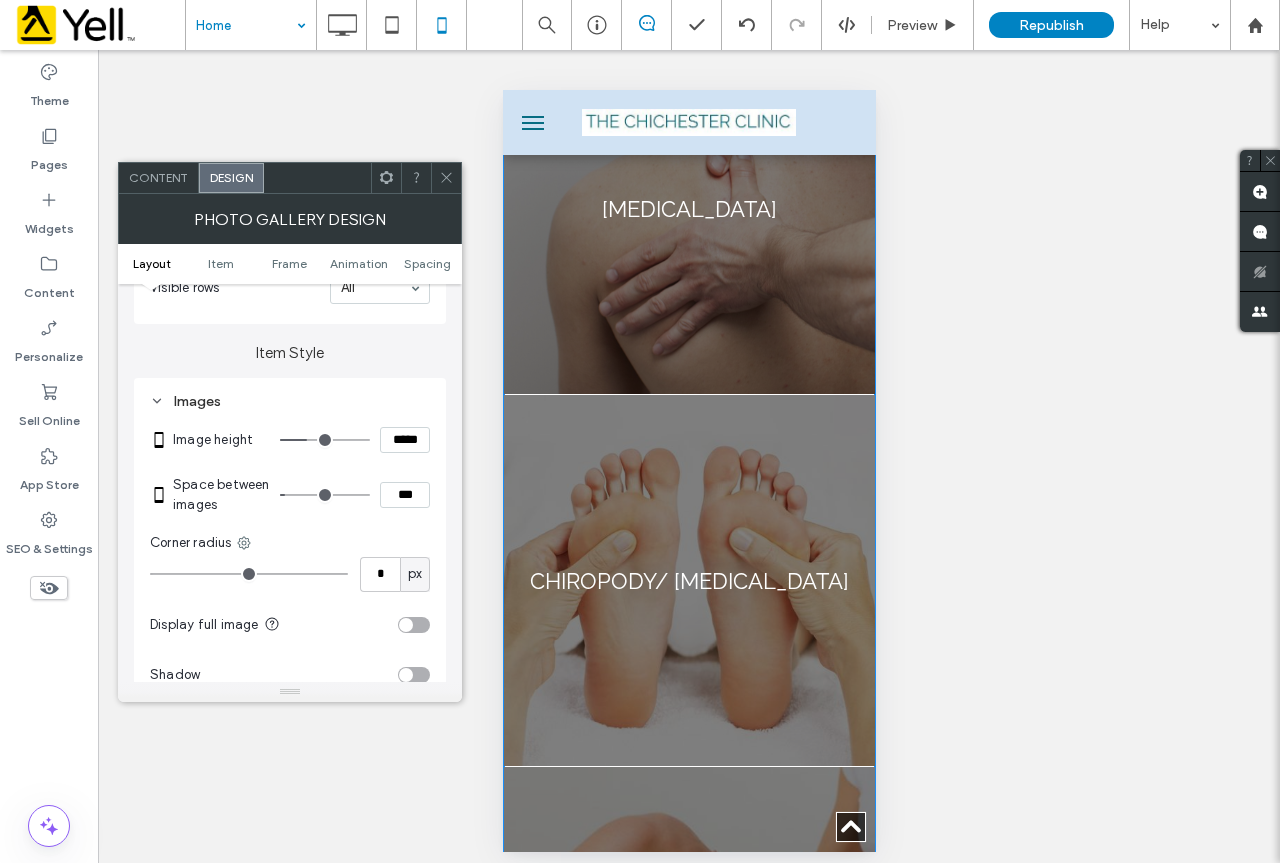 type on "***" 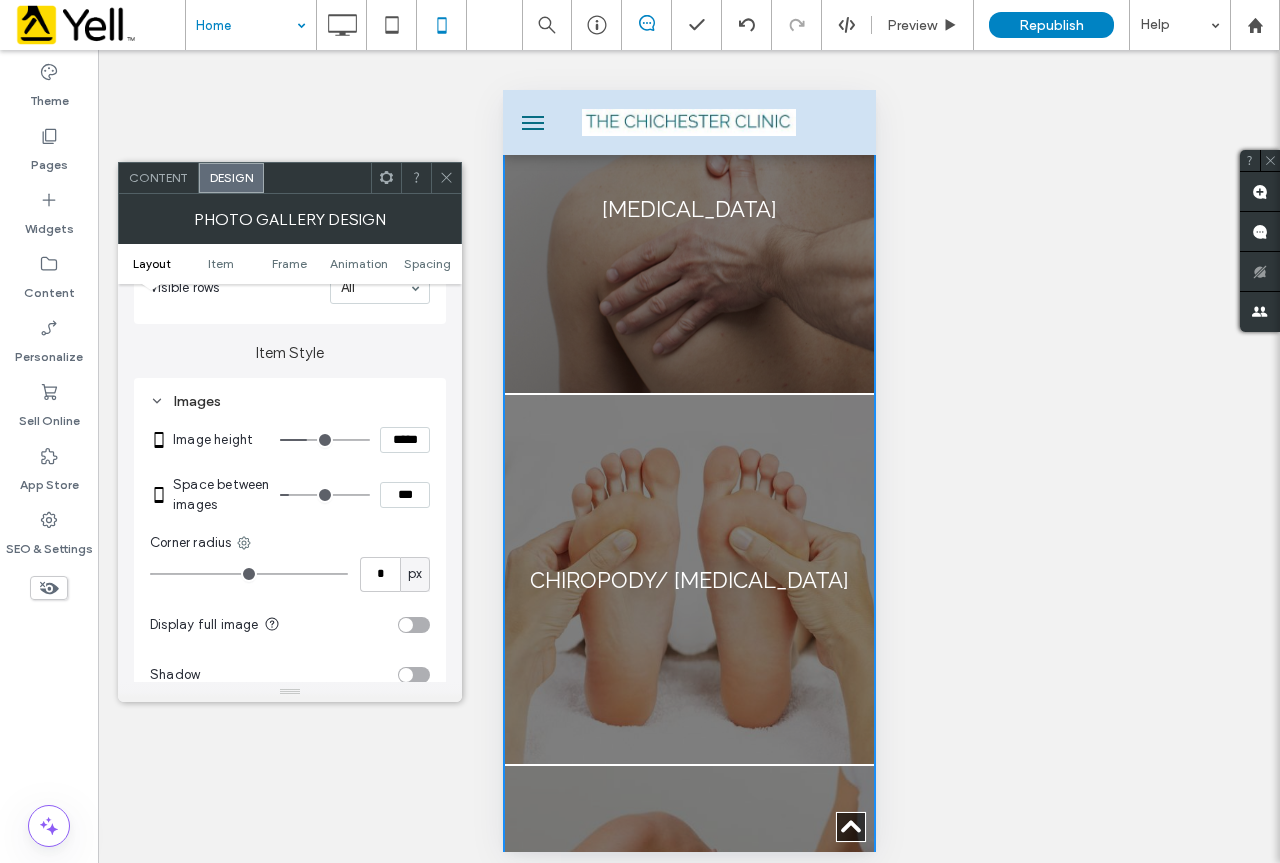 type on "*" 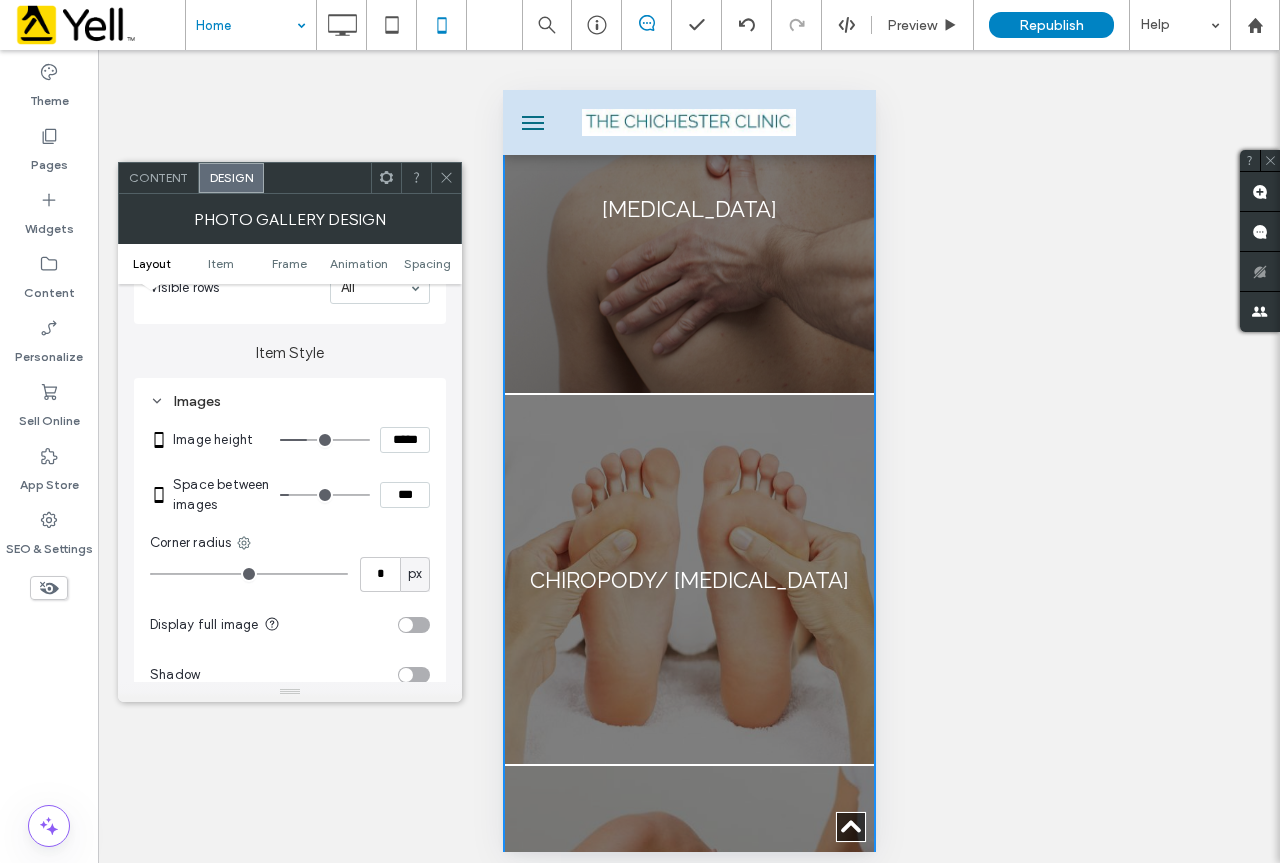 type on "***" 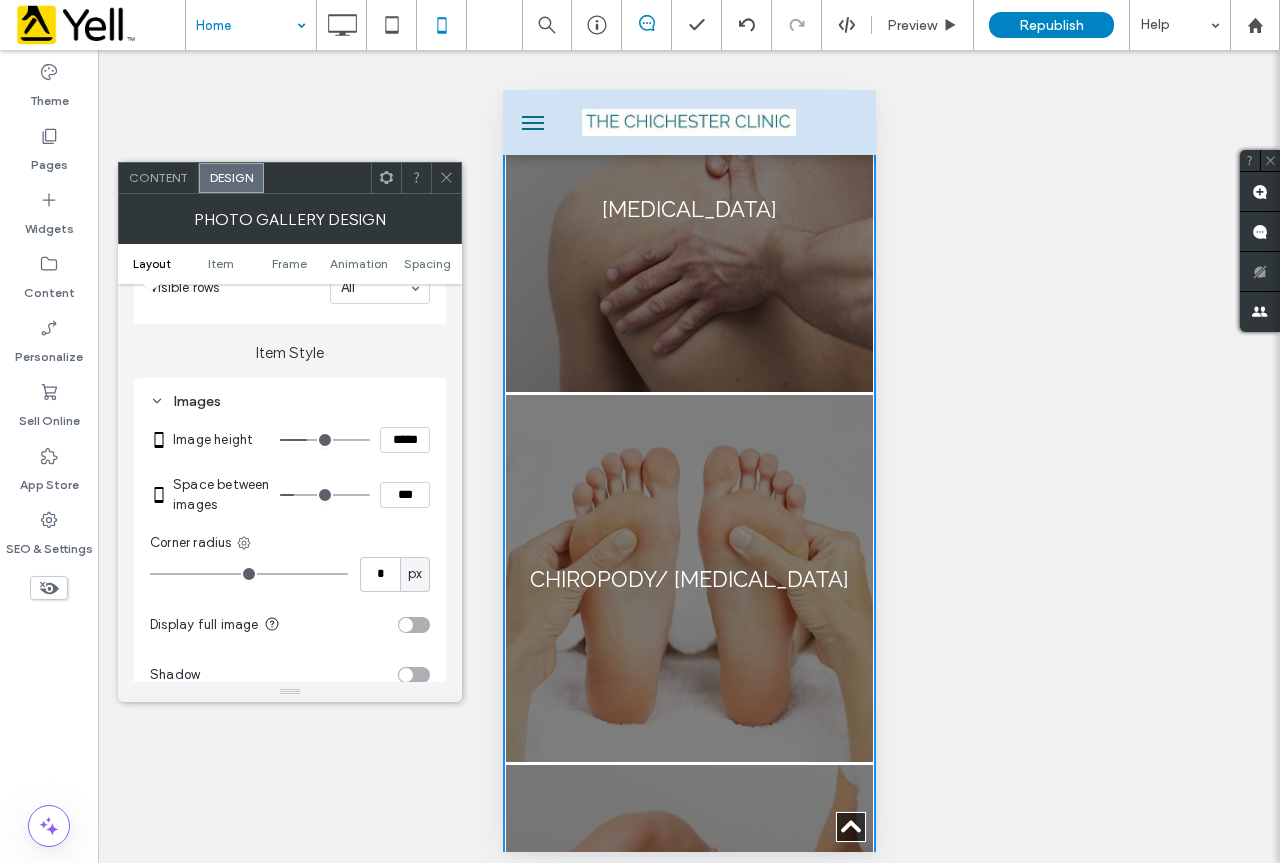 type on "*" 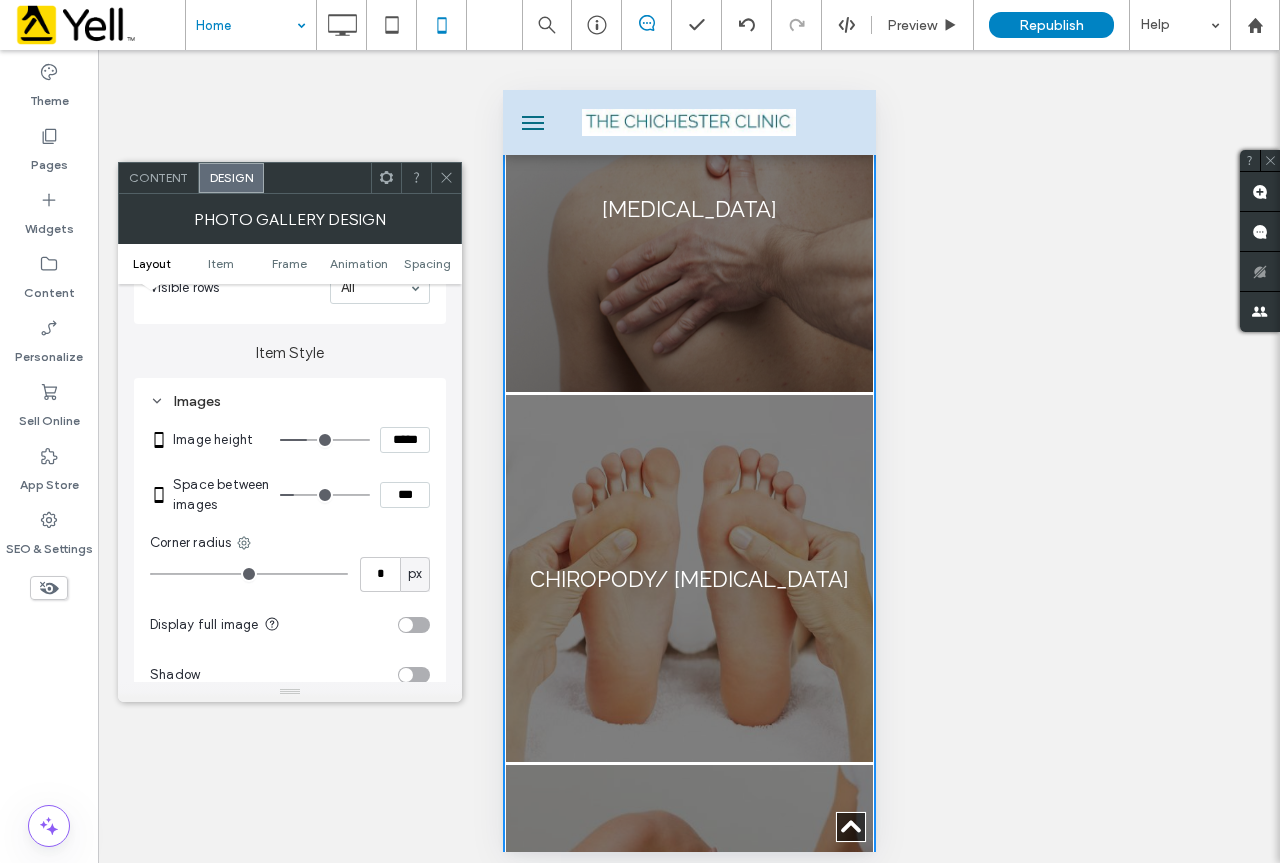 type on "***" 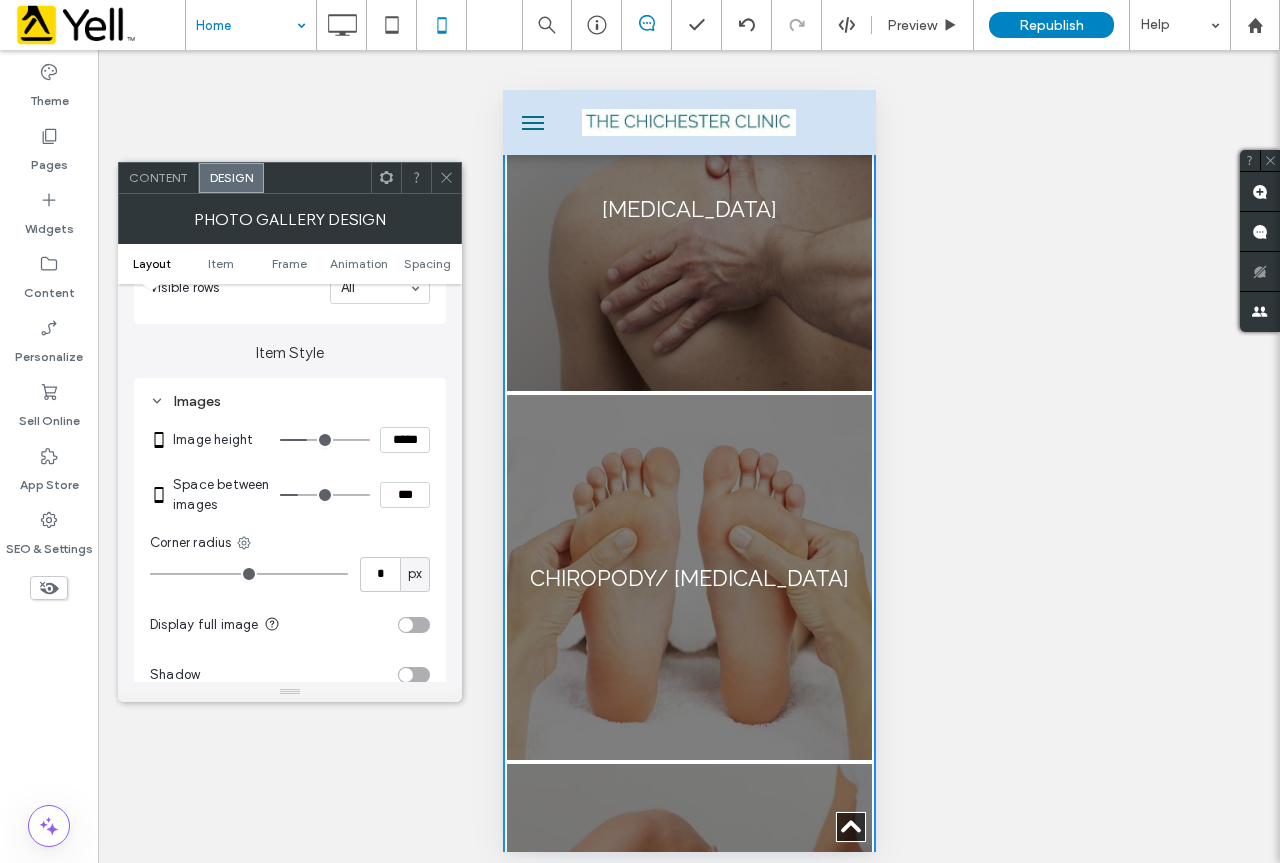 type on "*" 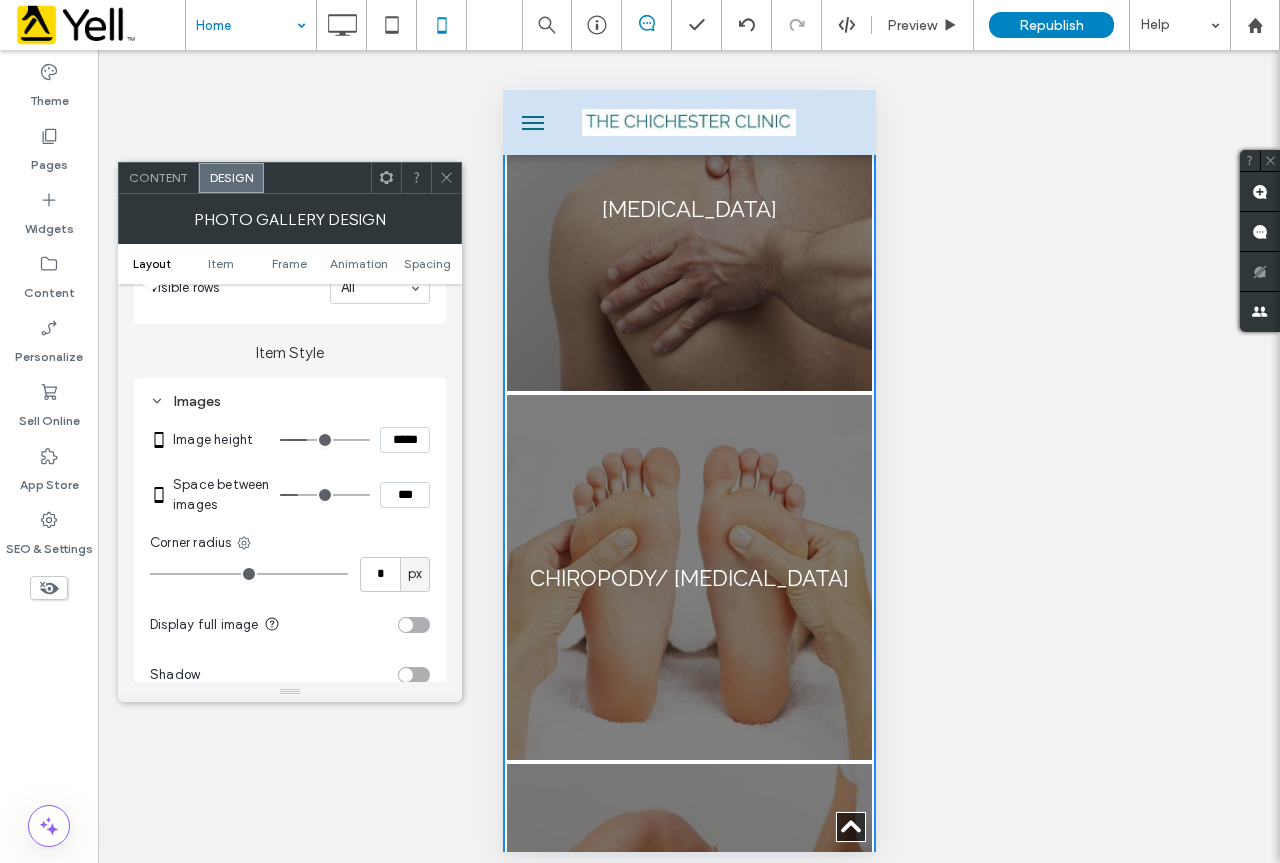 type on "***" 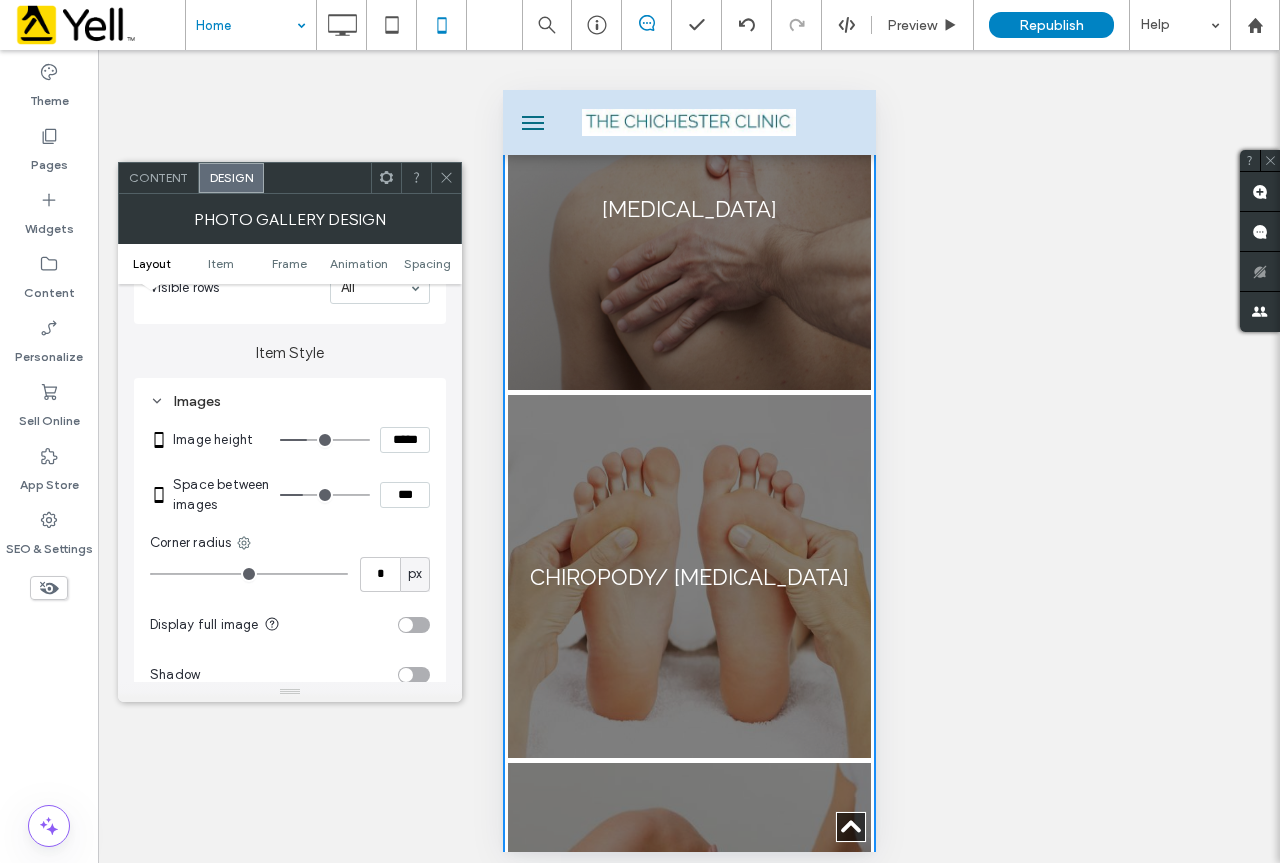 type on "*" 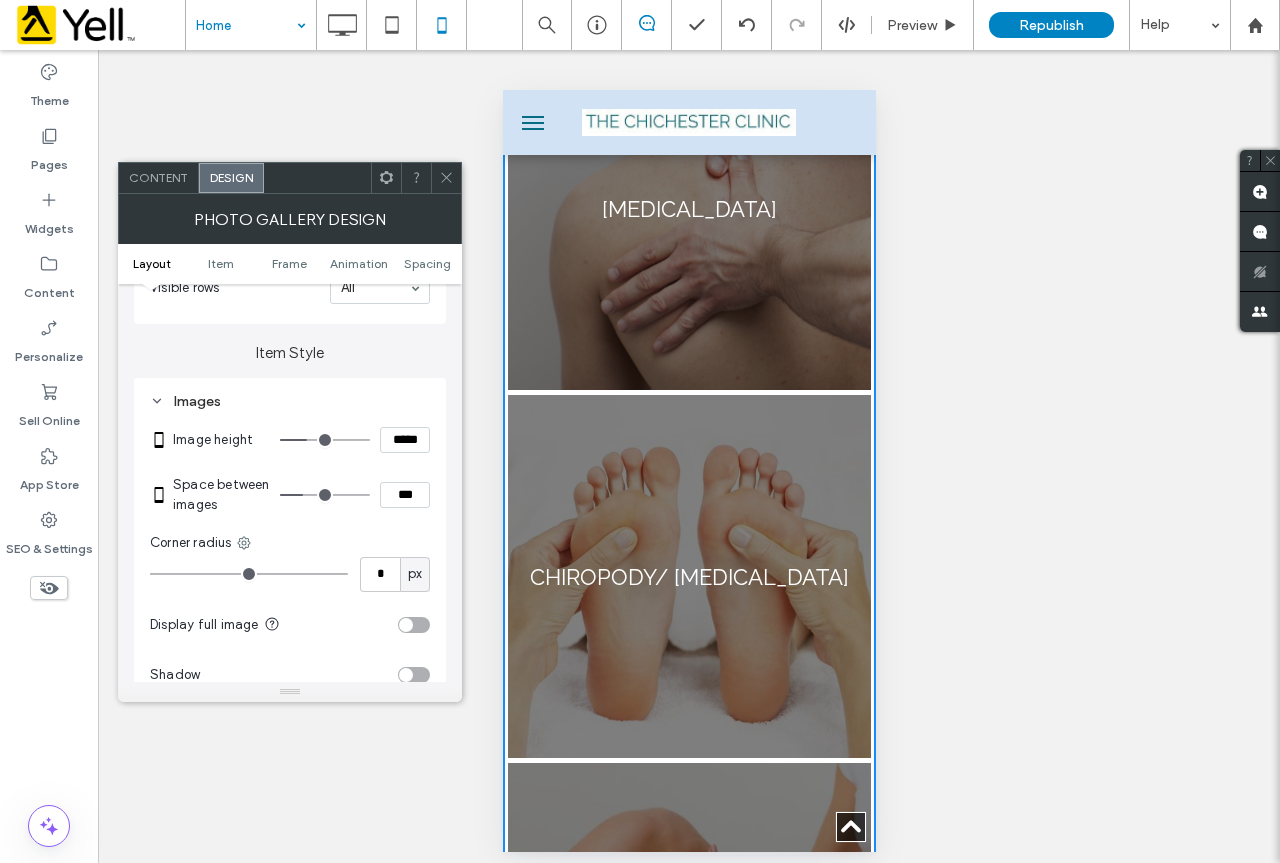 type on "***" 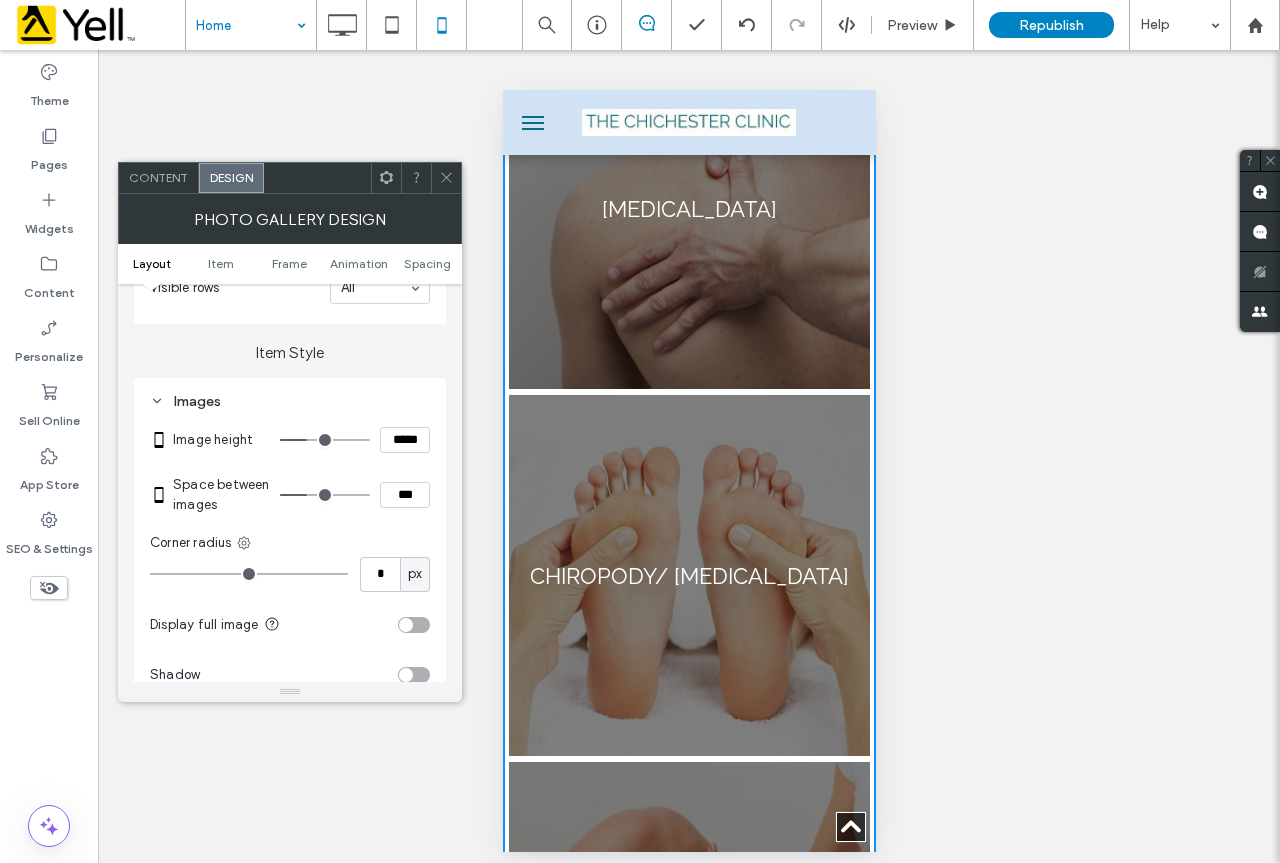 type on "*" 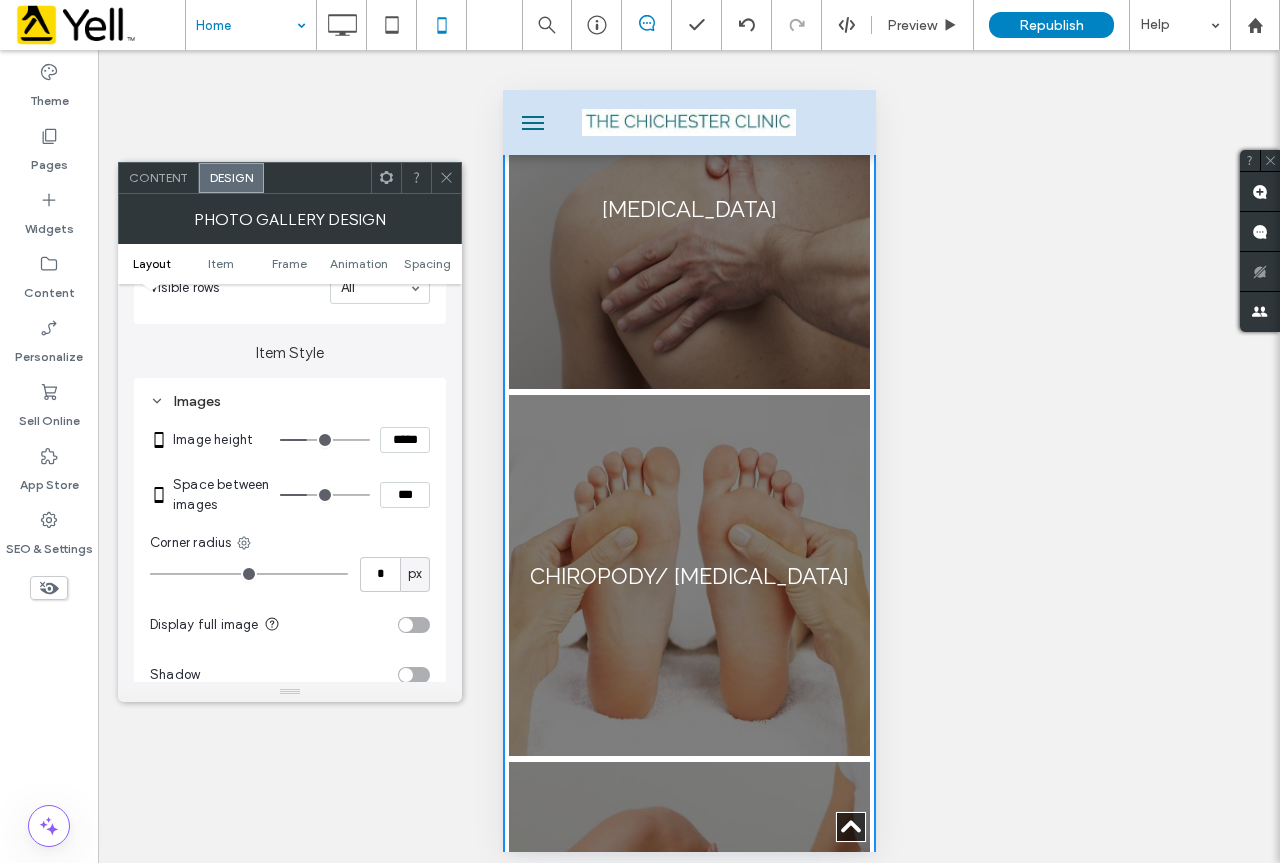 type on "***" 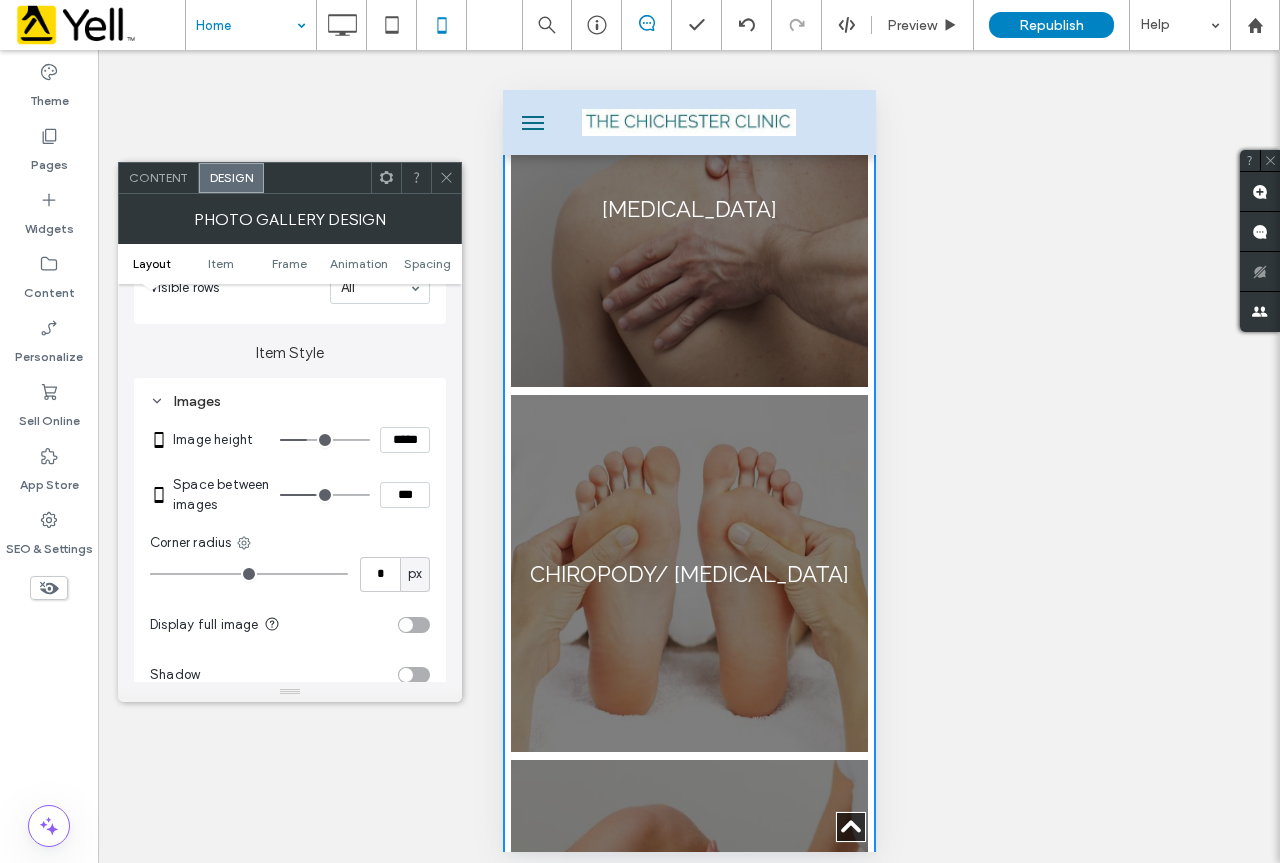 type on "*" 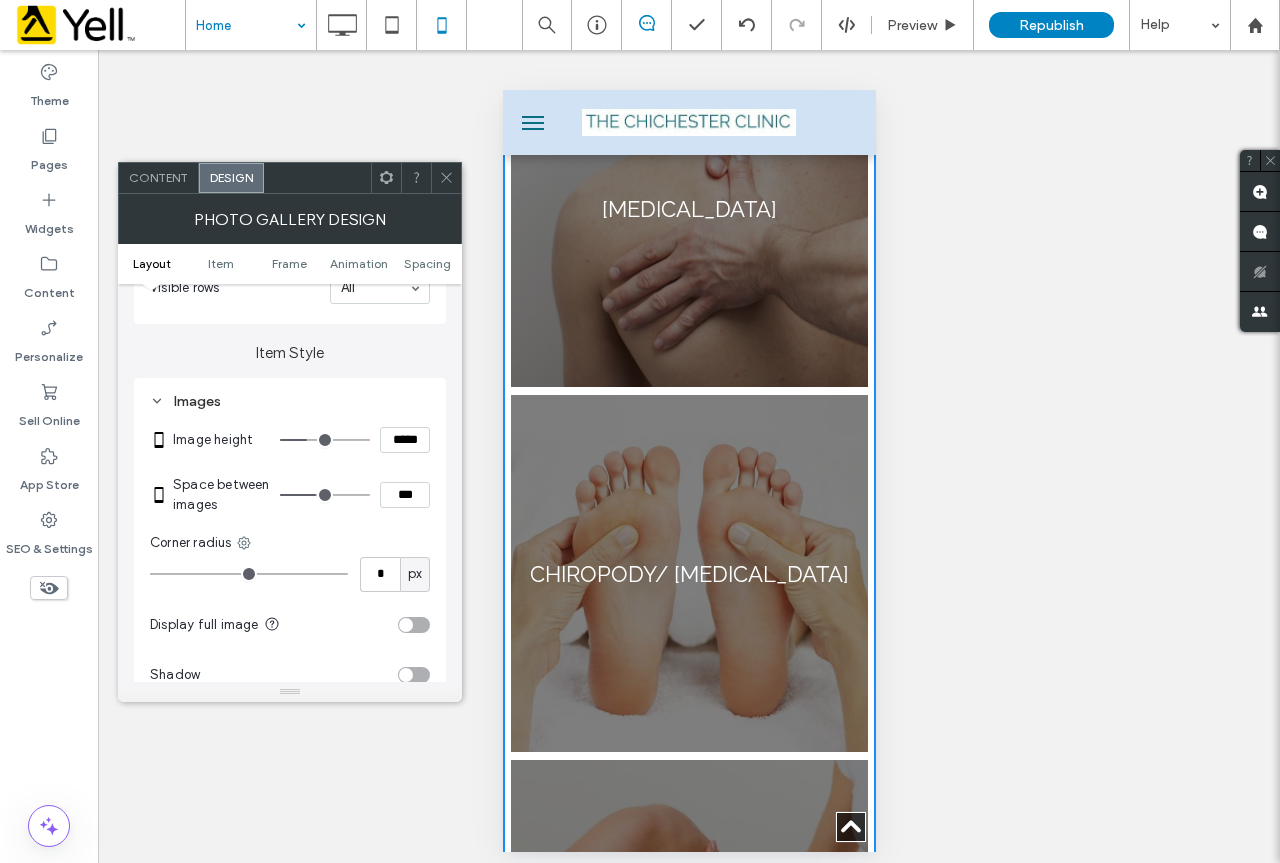 type on "***" 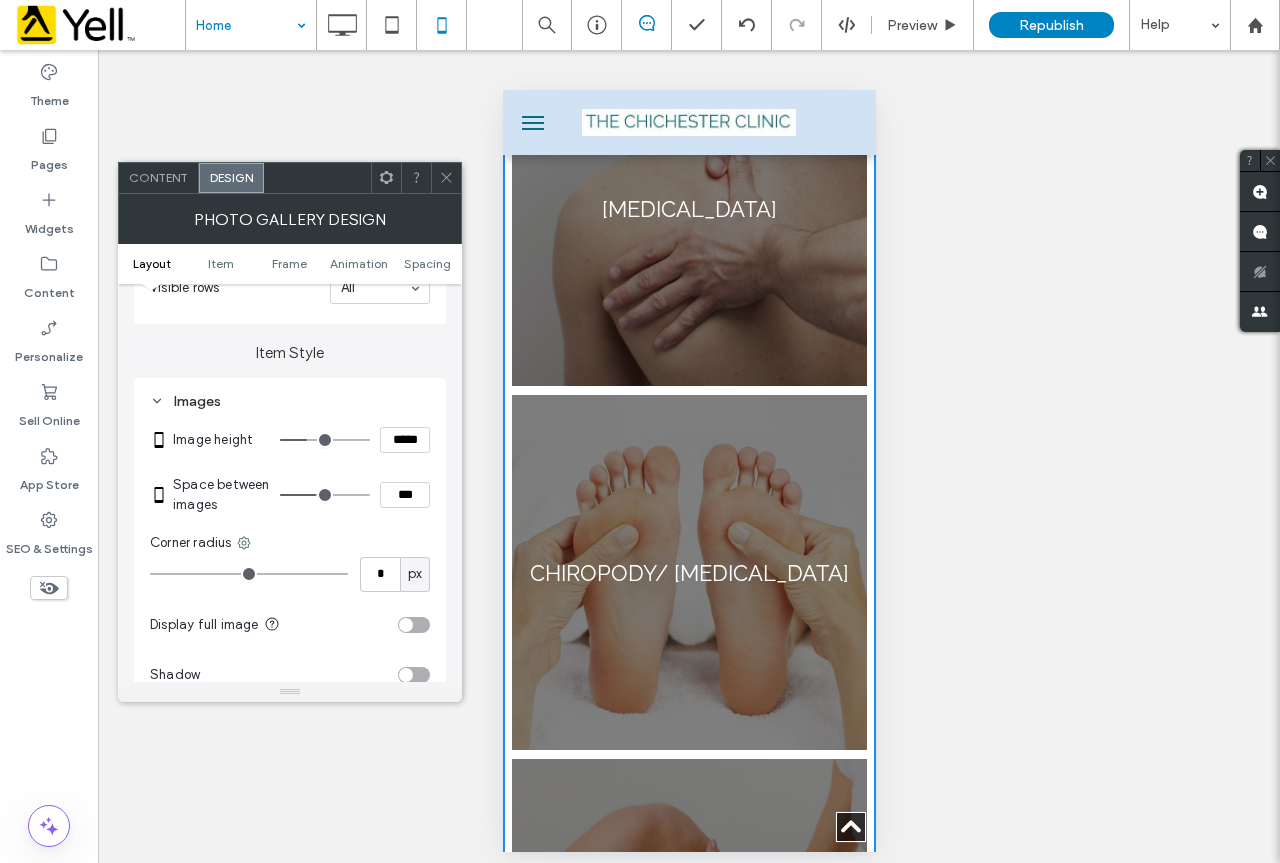type on "**" 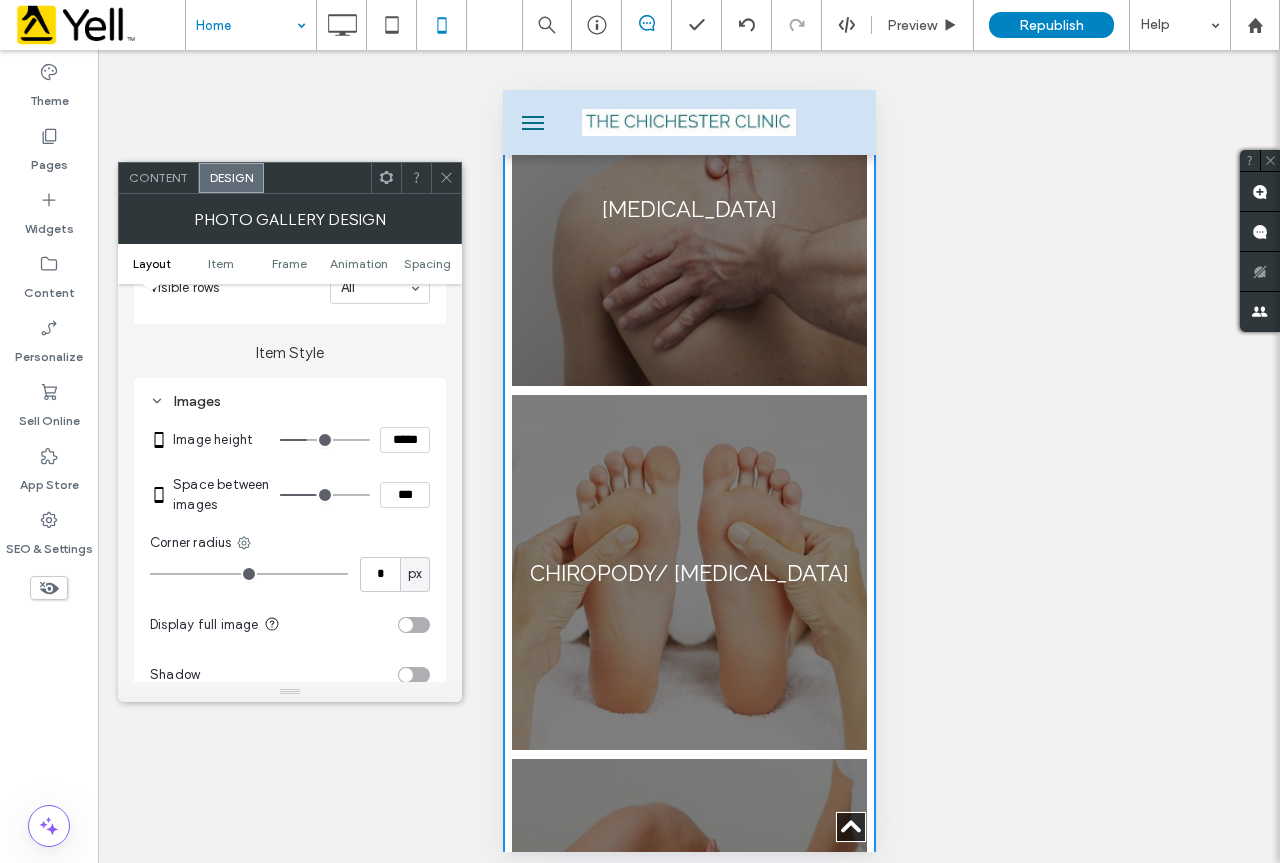 type on "****" 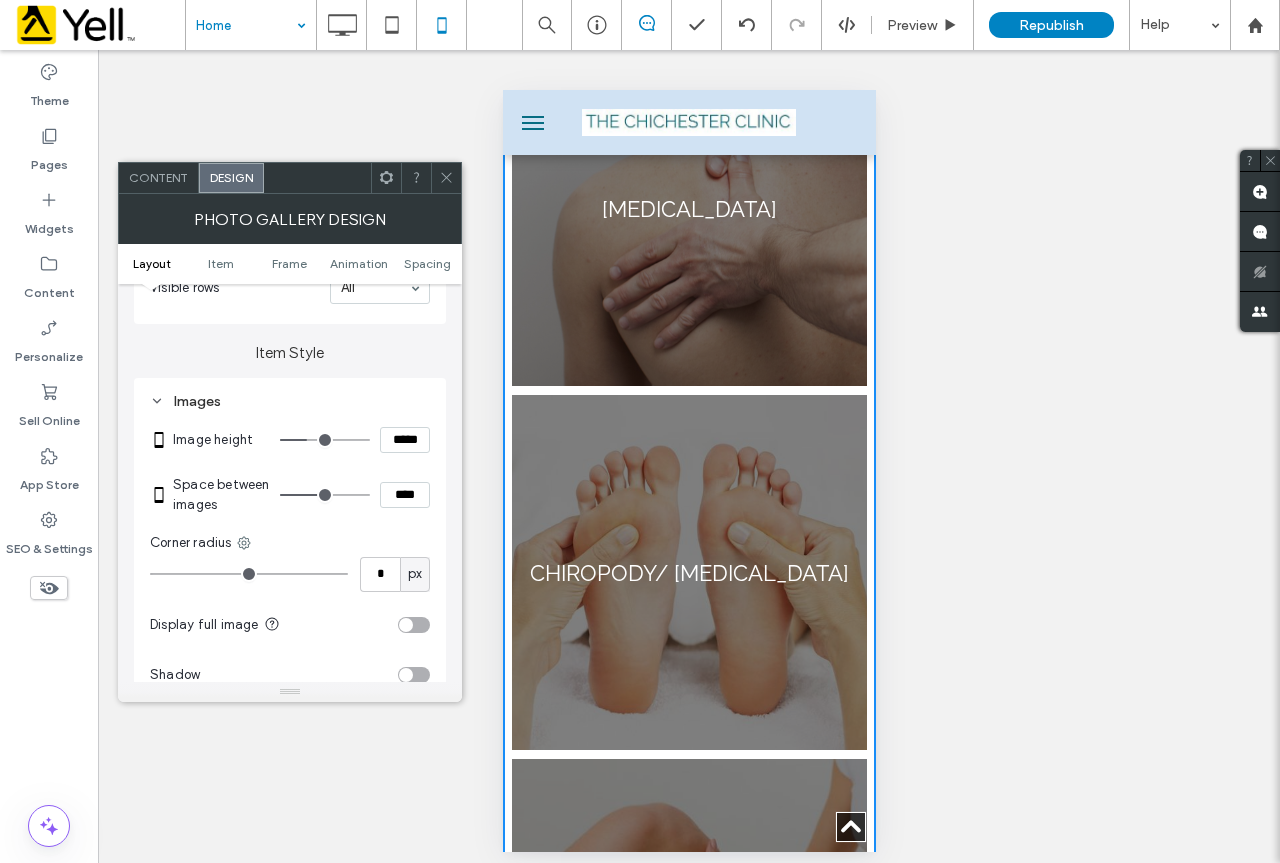 type on "**" 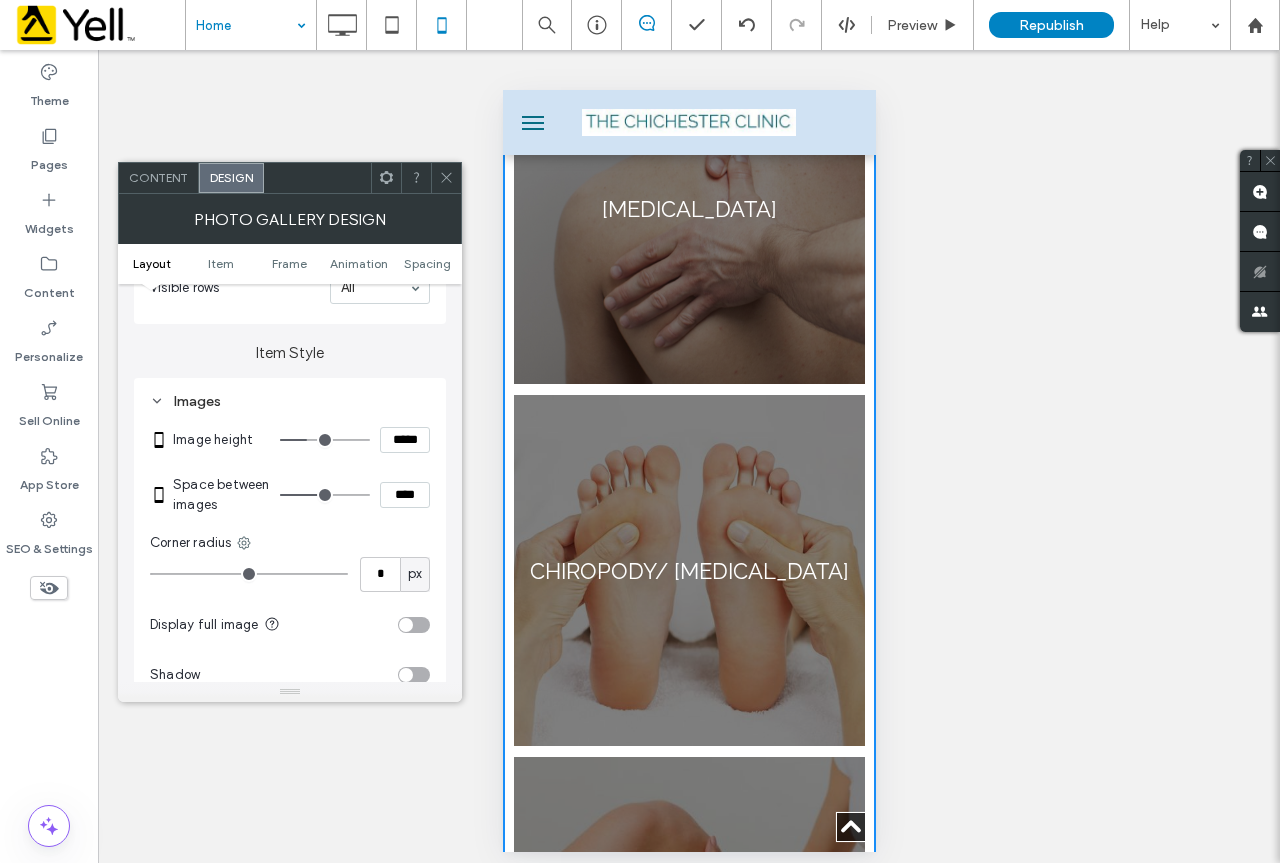 type on "**" 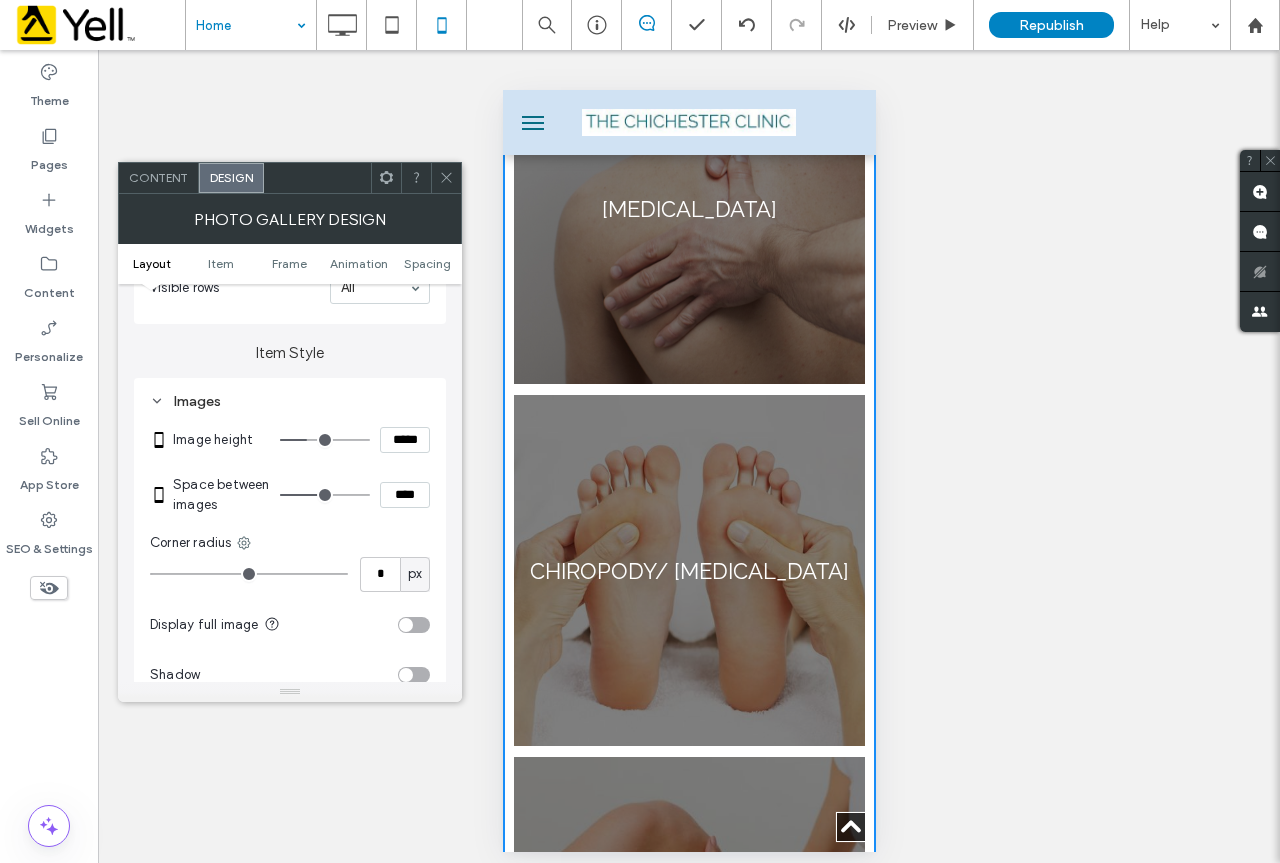 type on "****" 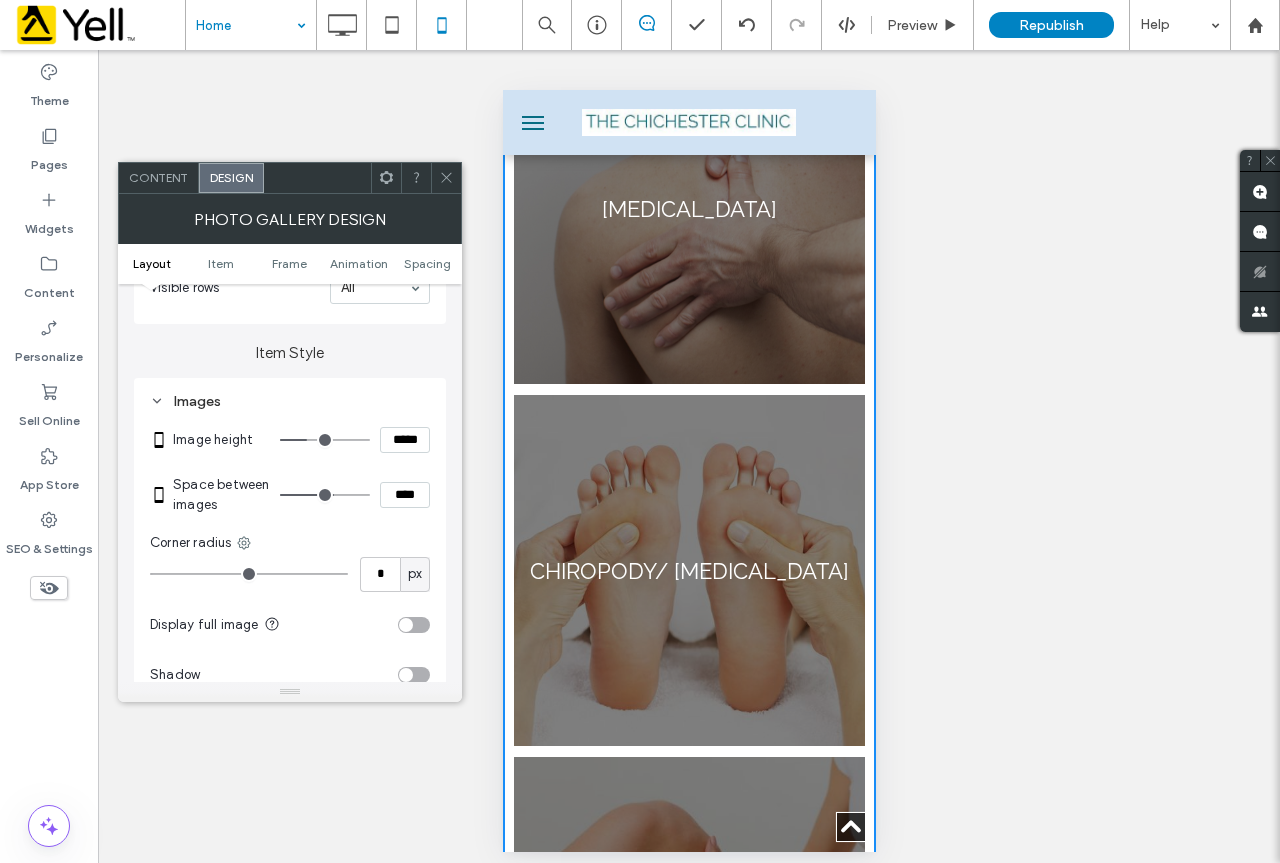 type on "**" 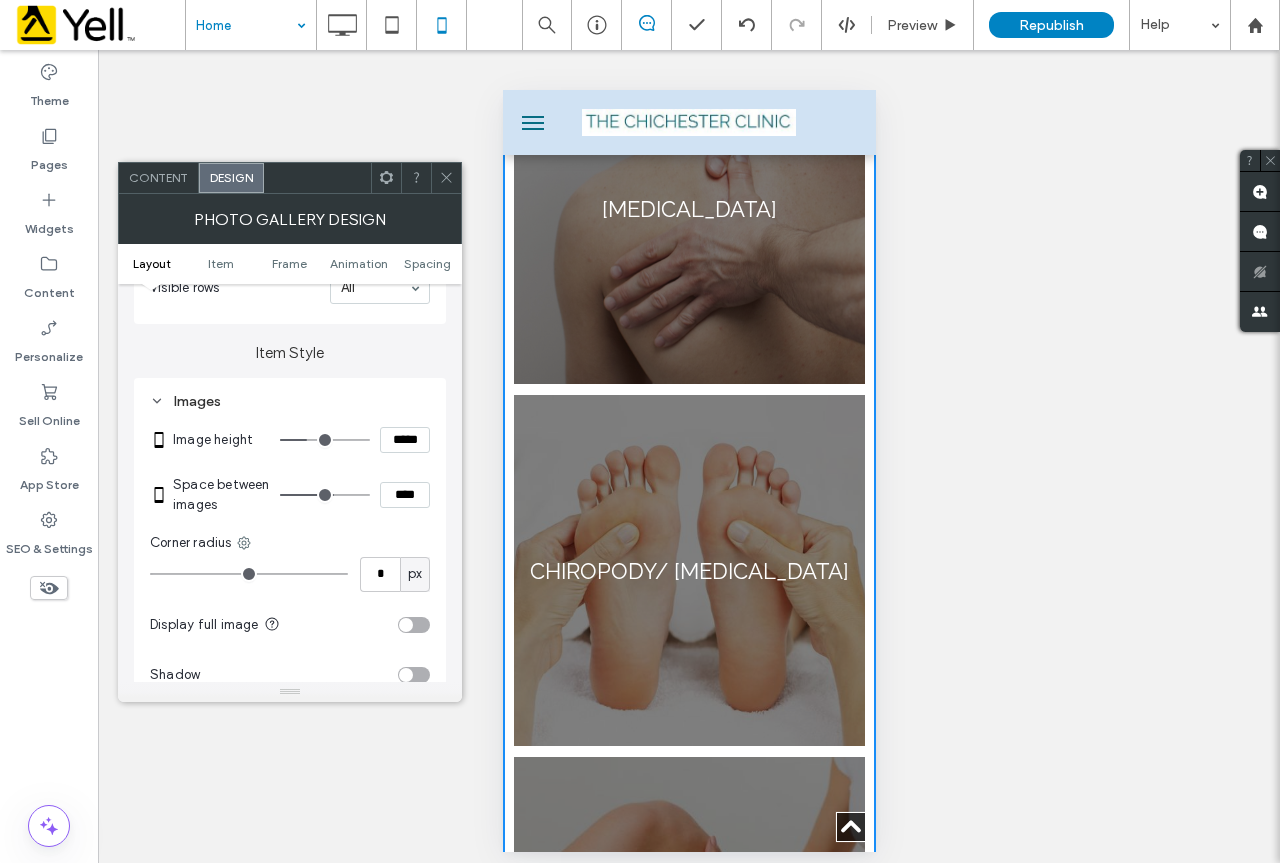 type on "****" 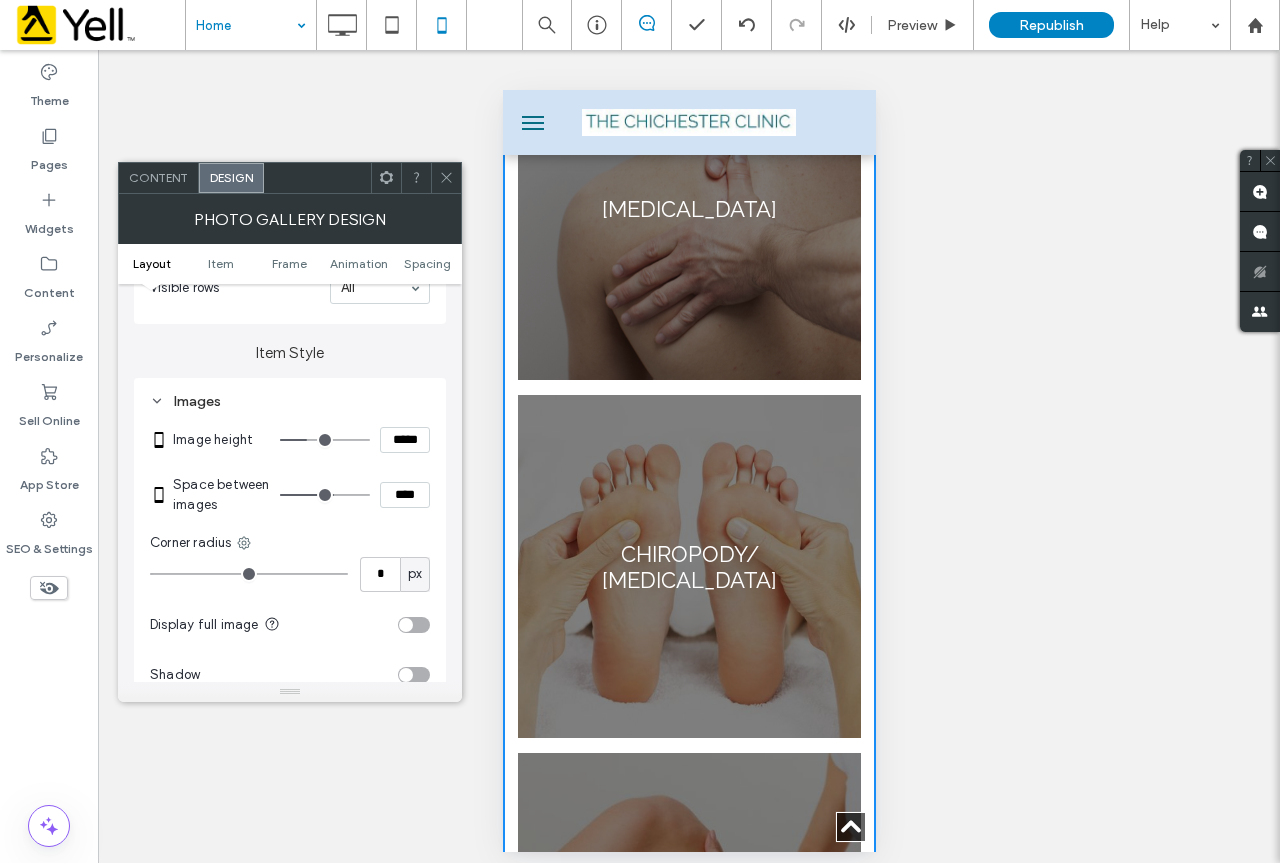 type on "**" 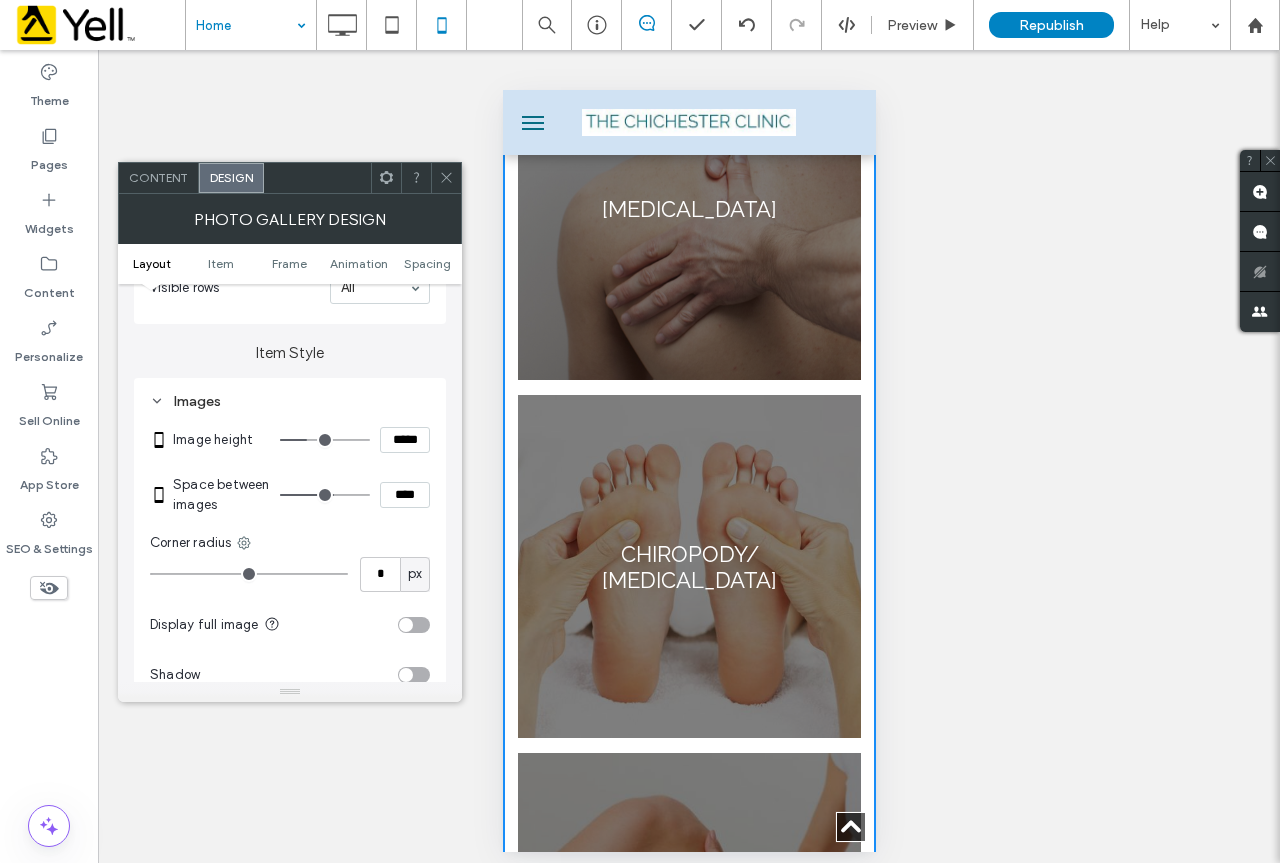 type on "****" 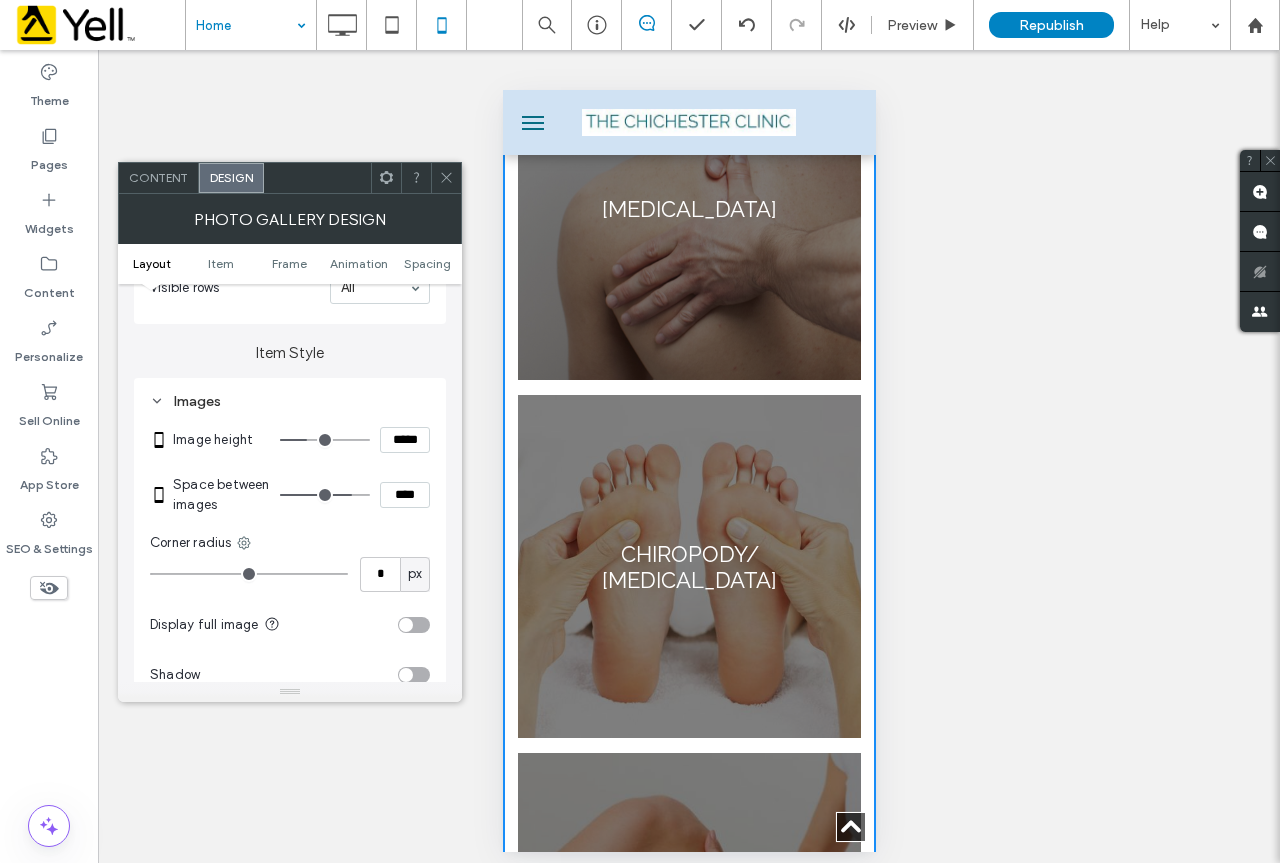 type on "**" 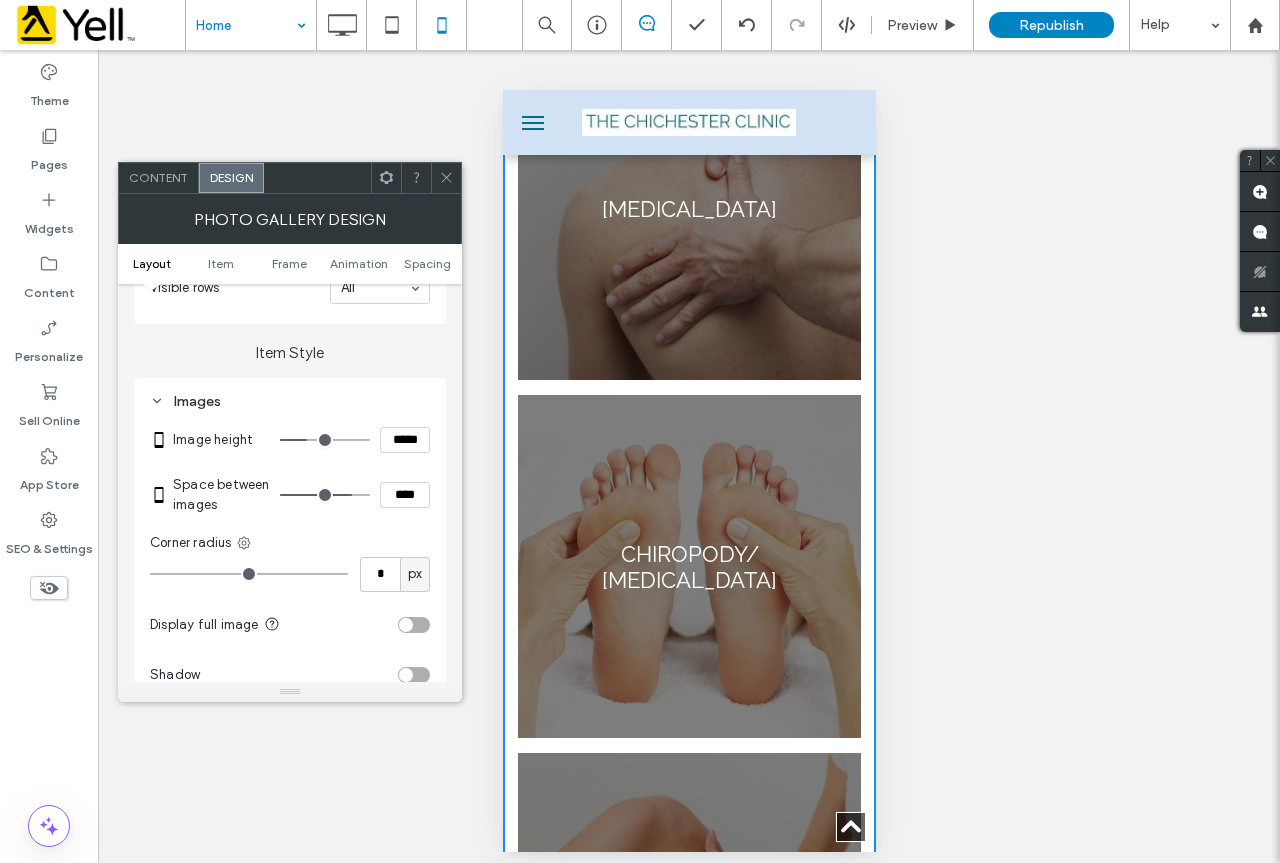 type on "****" 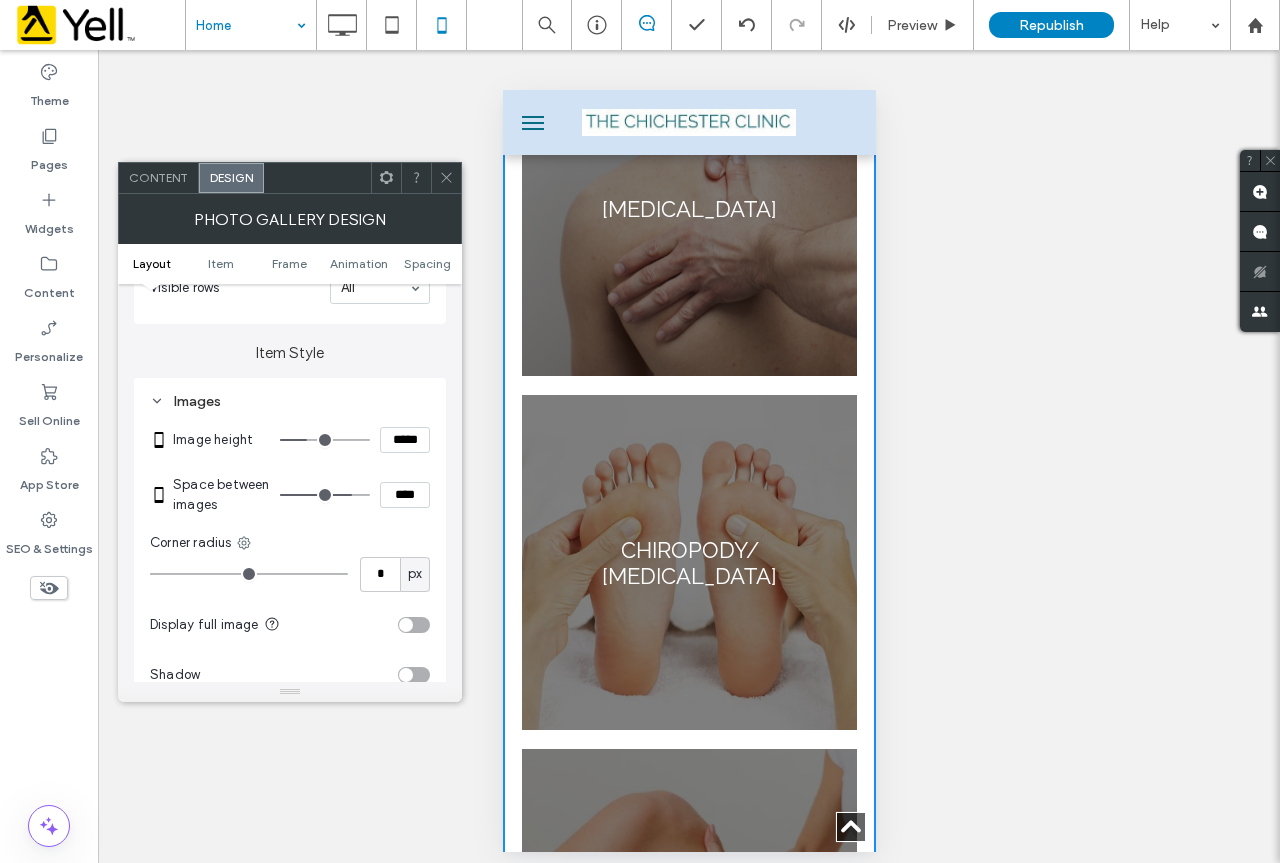 type on "**" 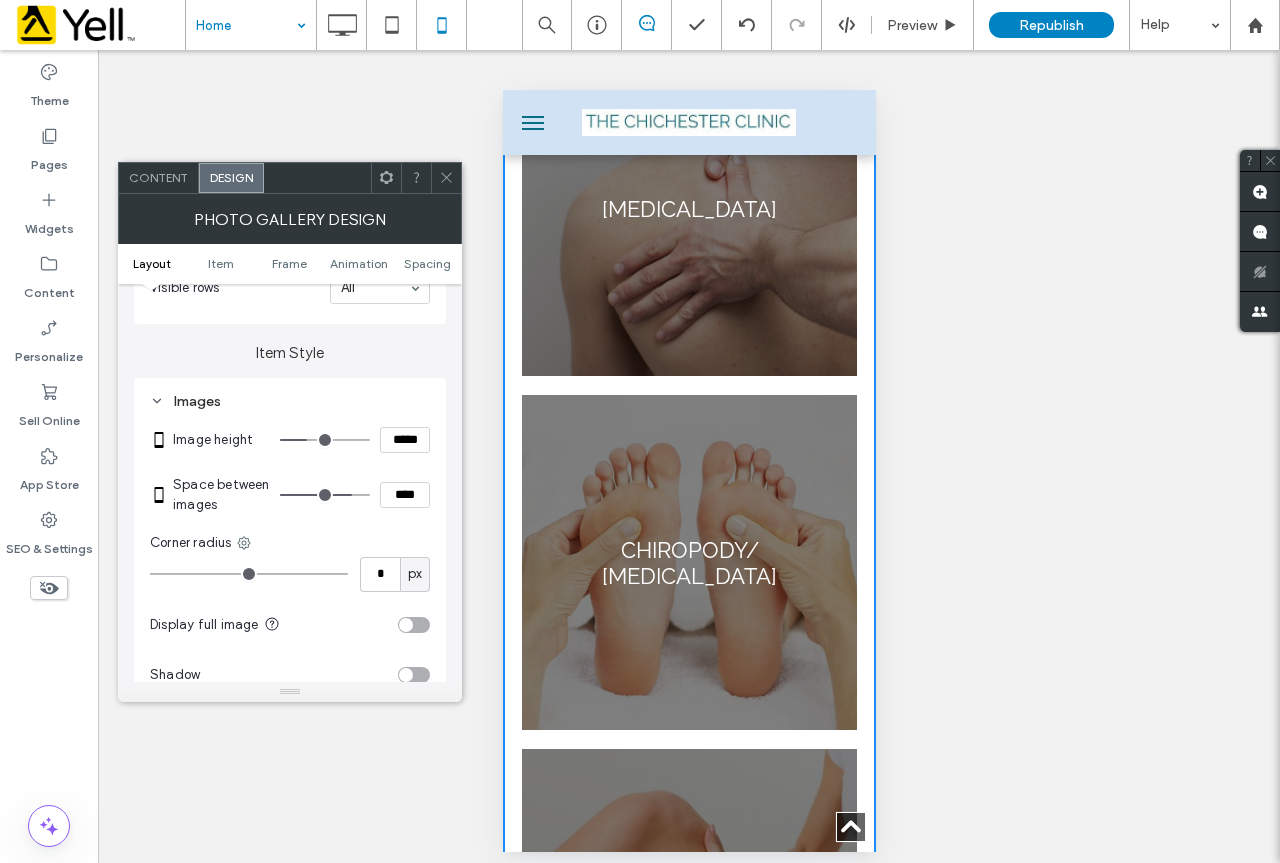 type on "****" 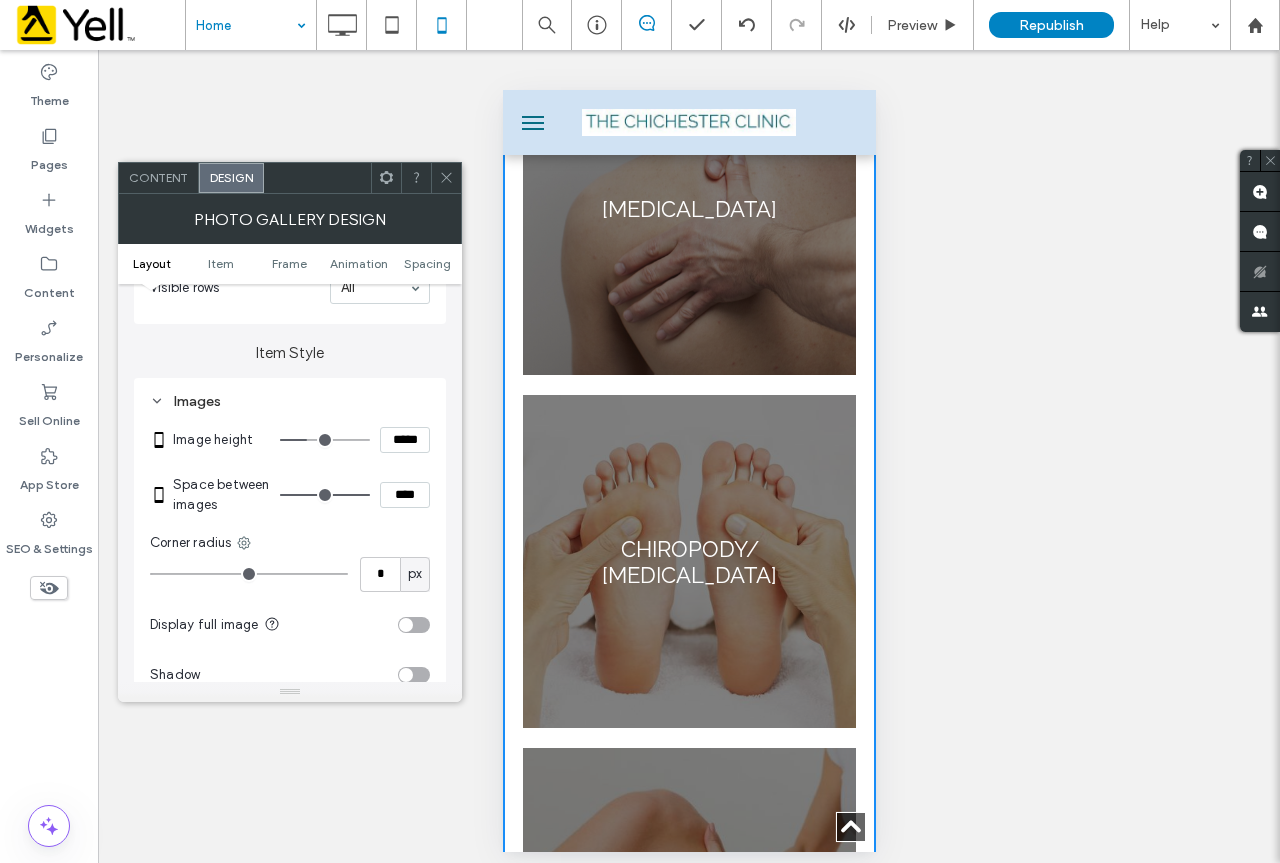 drag, startPoint x: 285, startPoint y: 499, endPoint x: 393, endPoint y: 508, distance: 108.37435 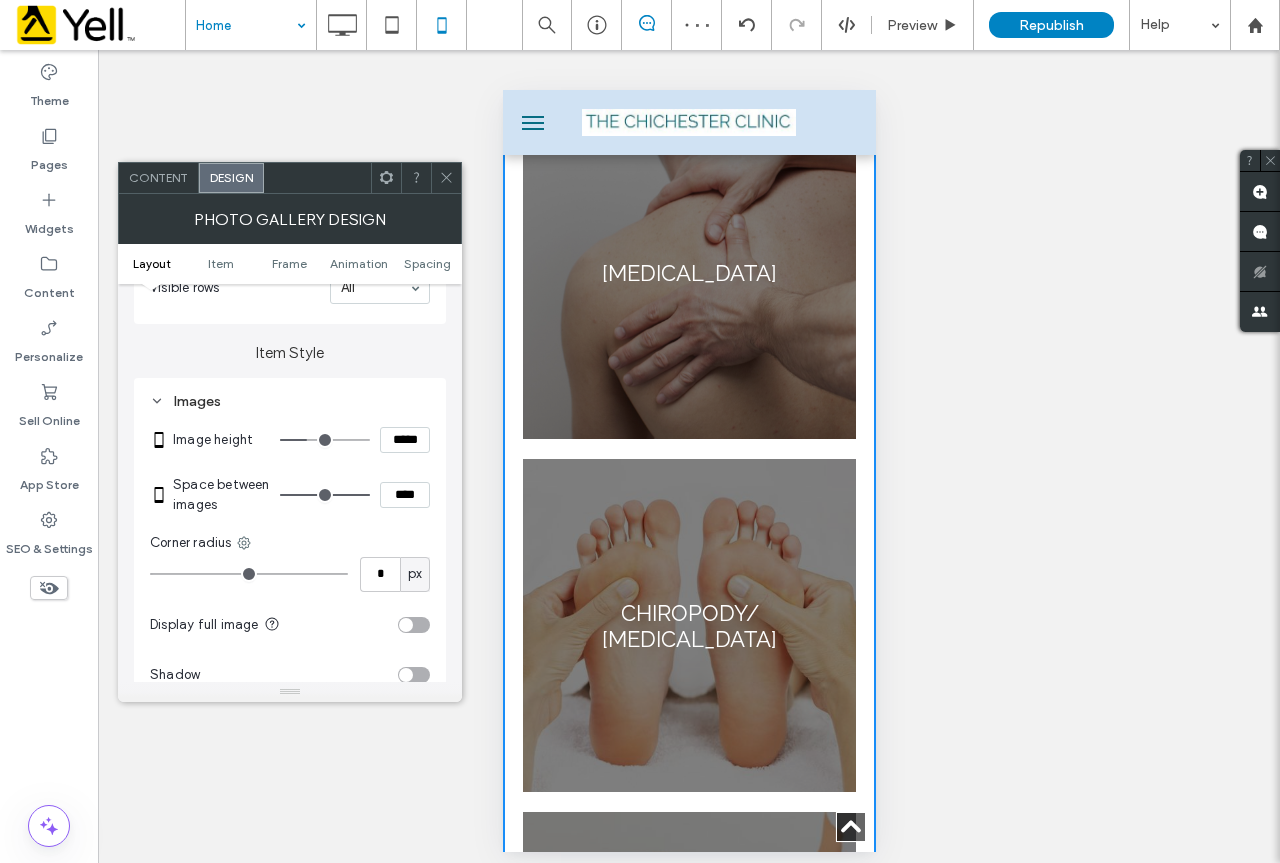 scroll, scrollTop: 1700, scrollLeft: 0, axis: vertical 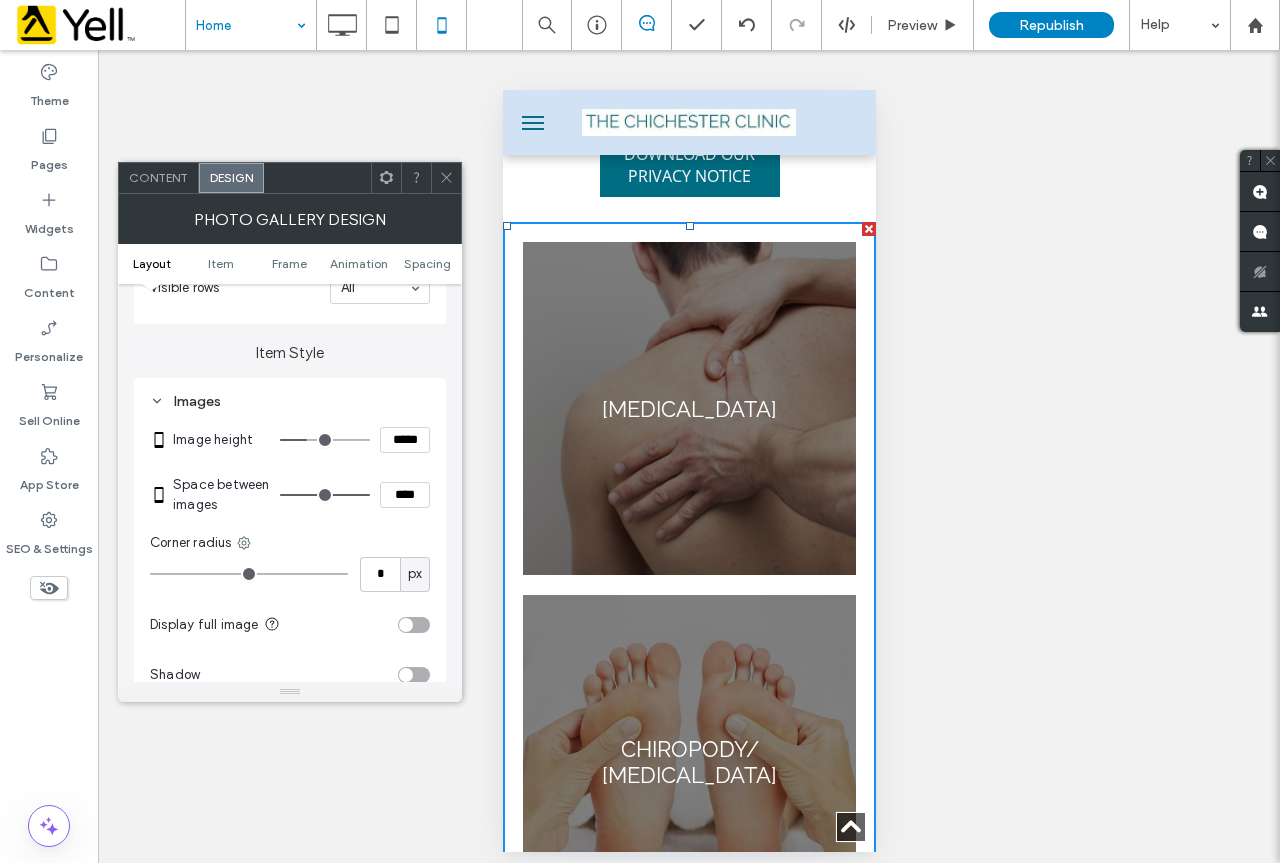 type on "***" 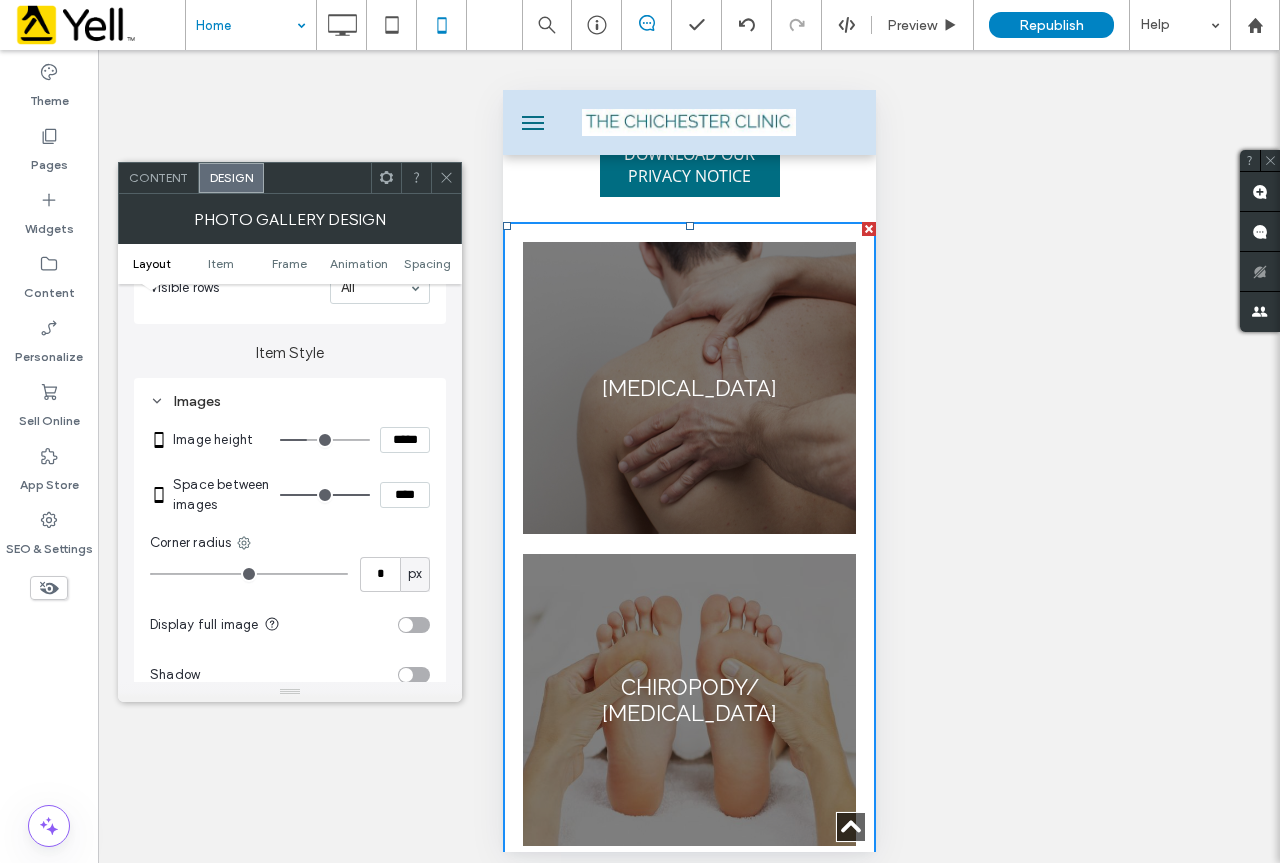 type on "***" 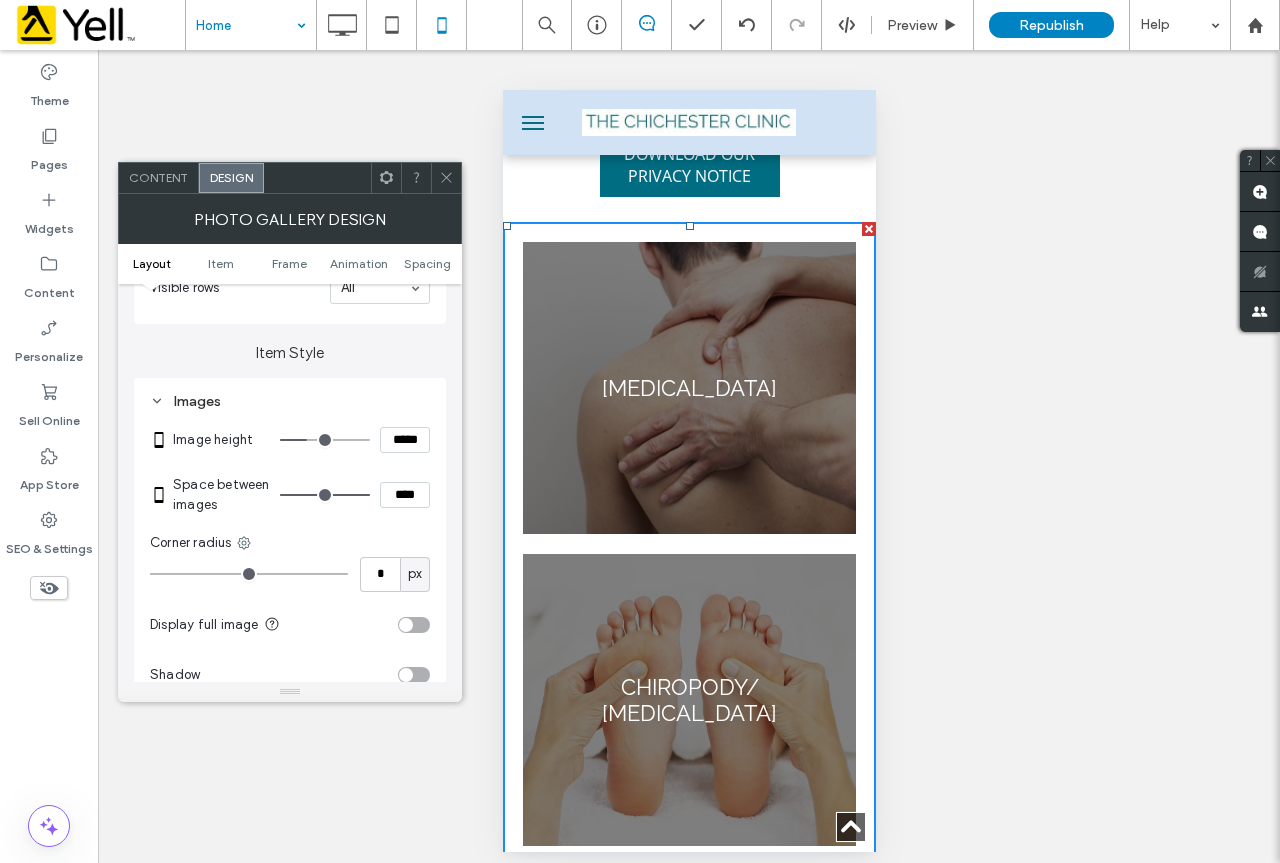 type on "*****" 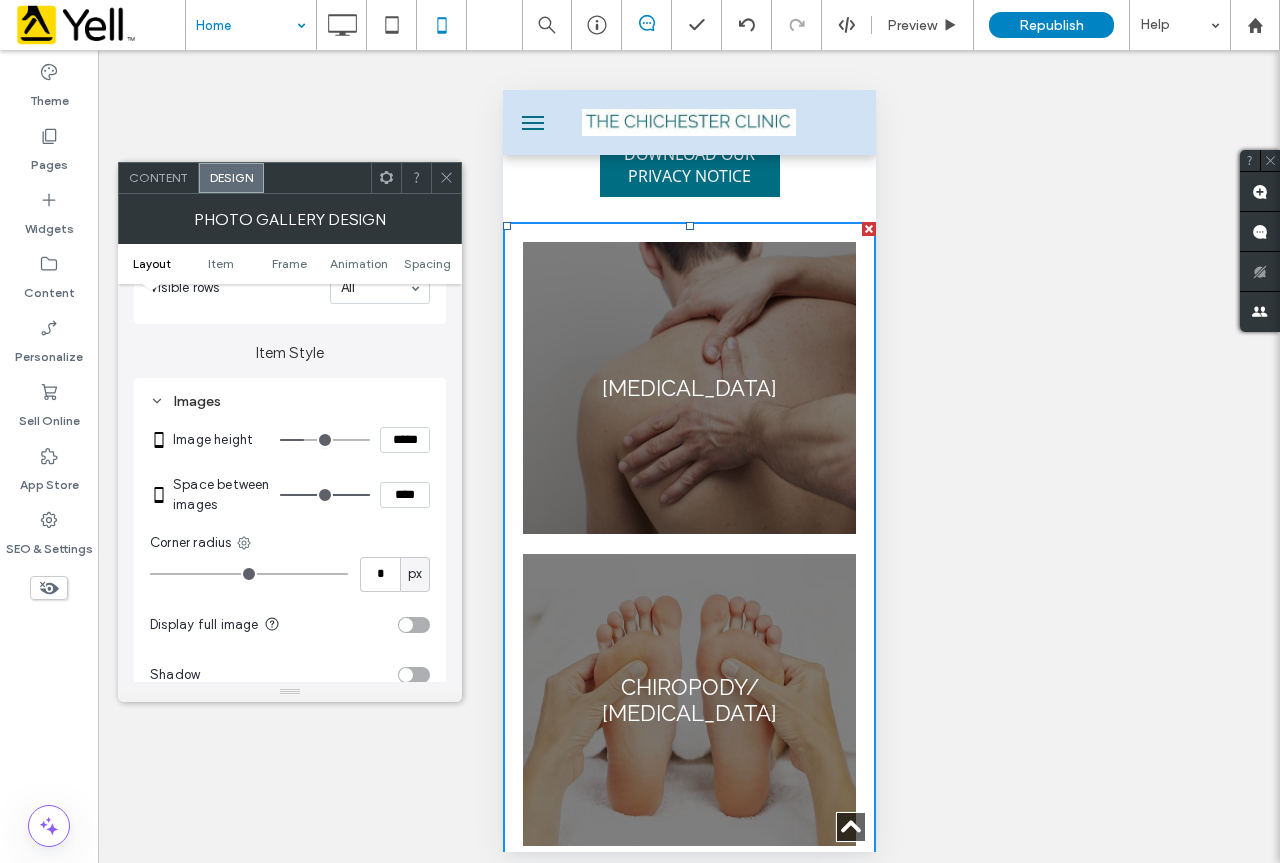 type on "***" 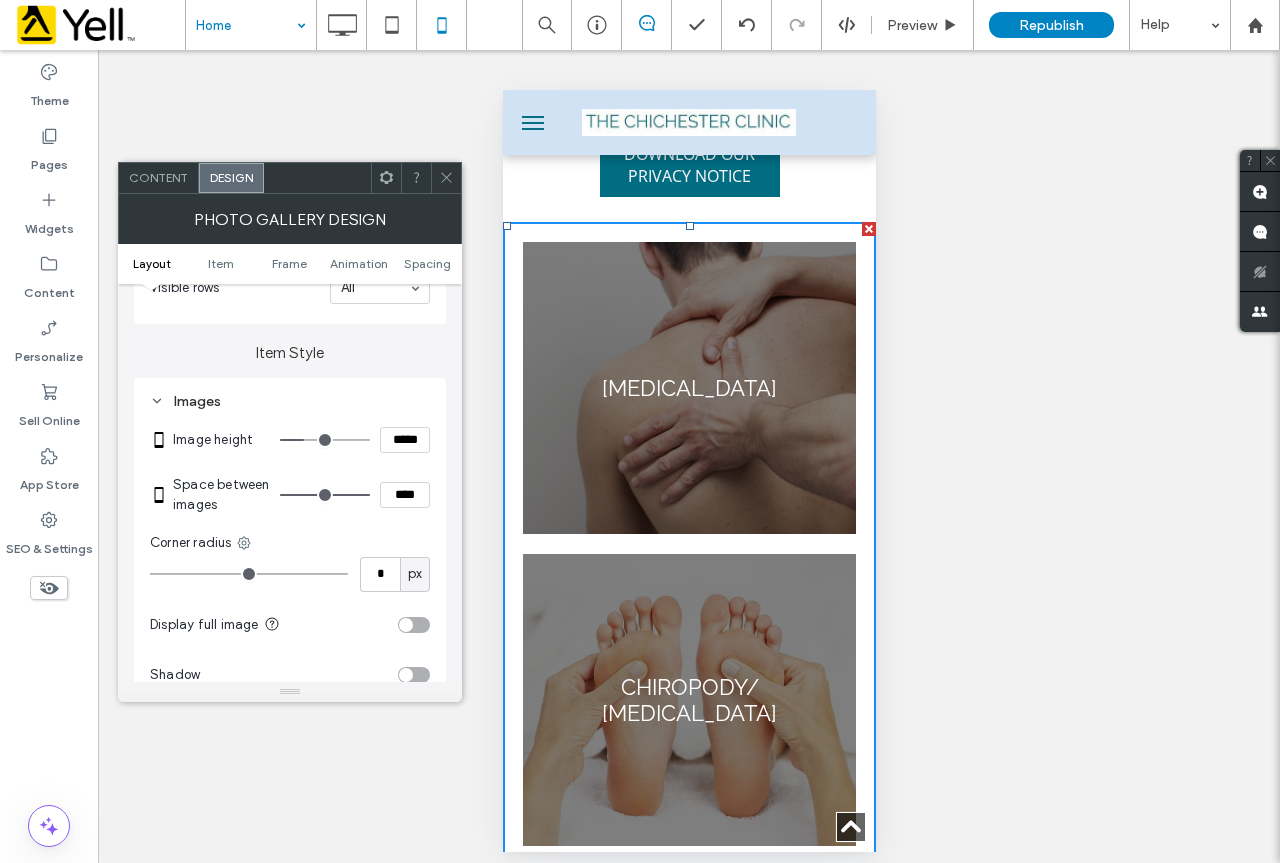 type on "*****" 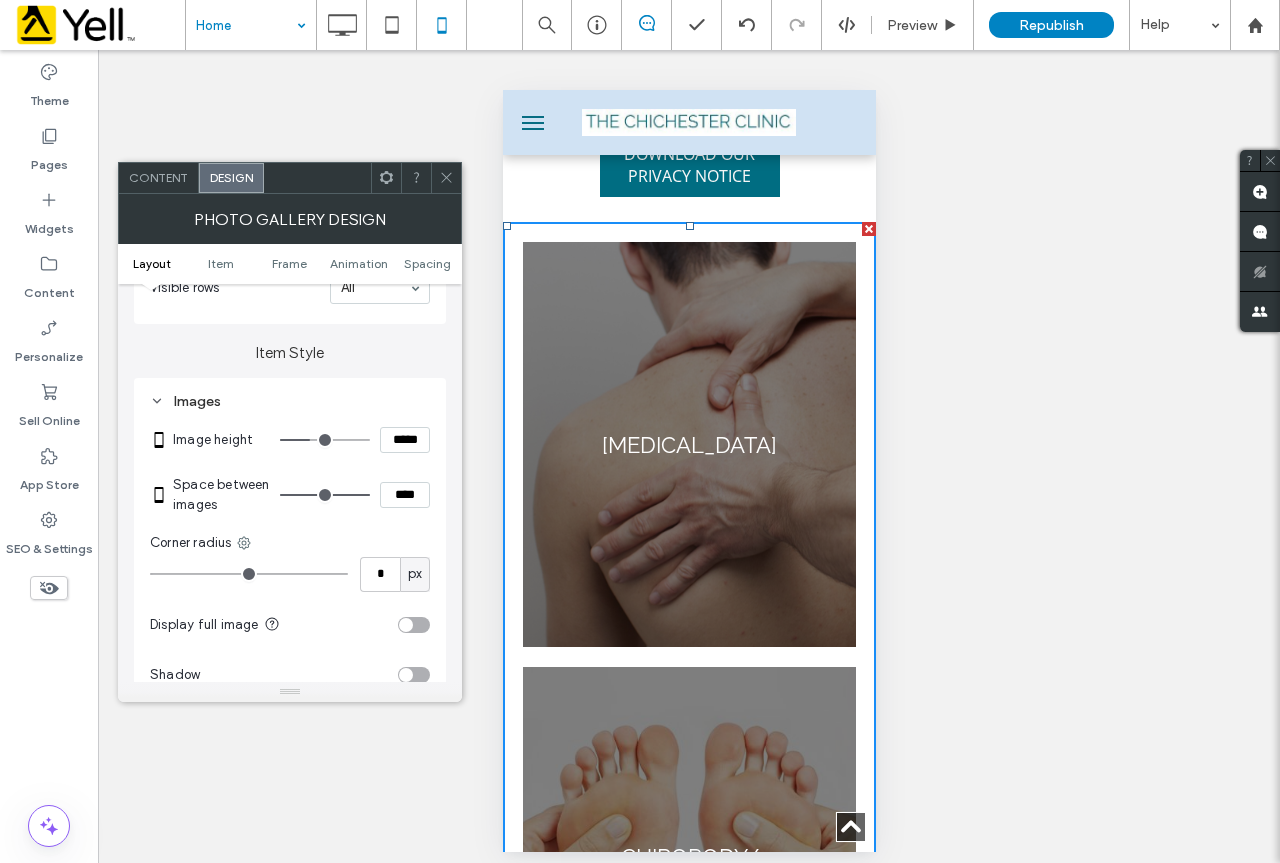 type on "***" 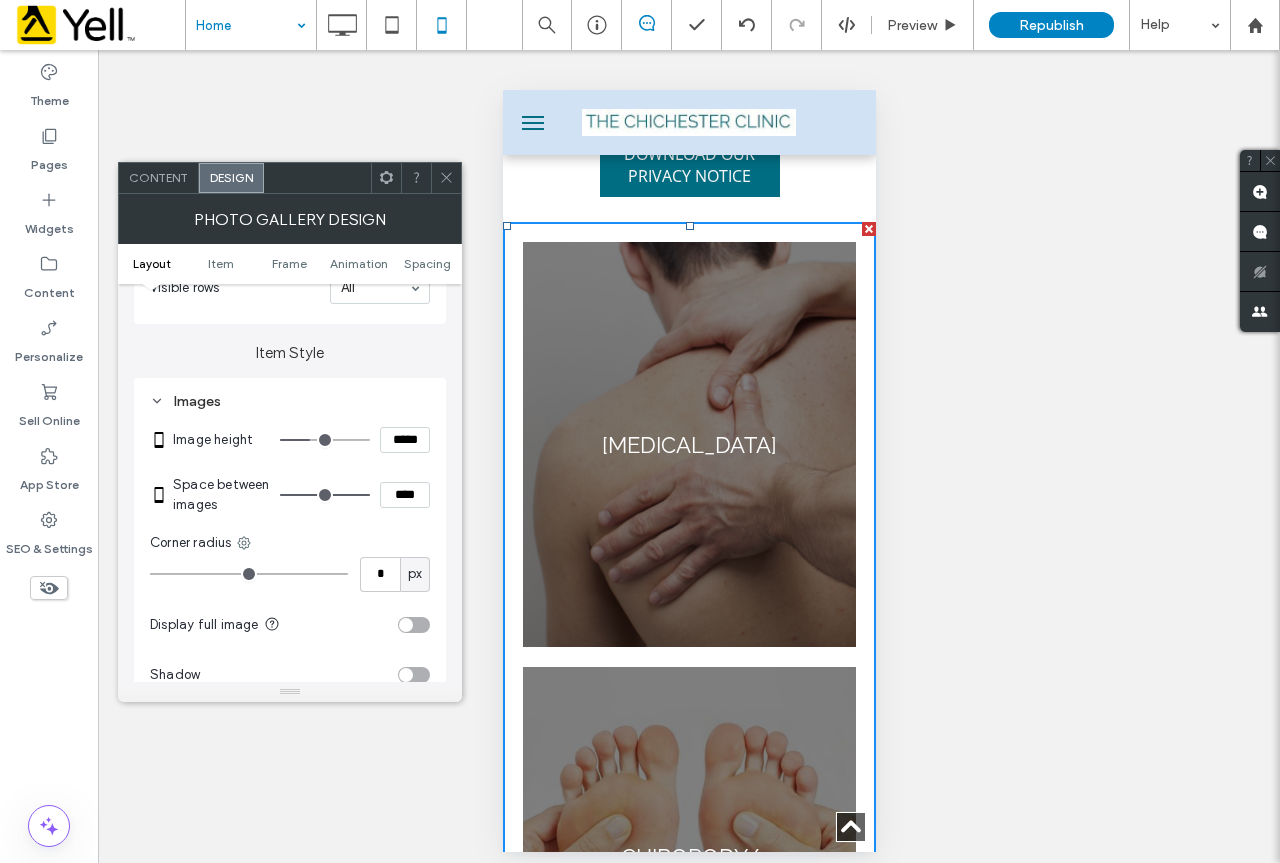 type on "*****" 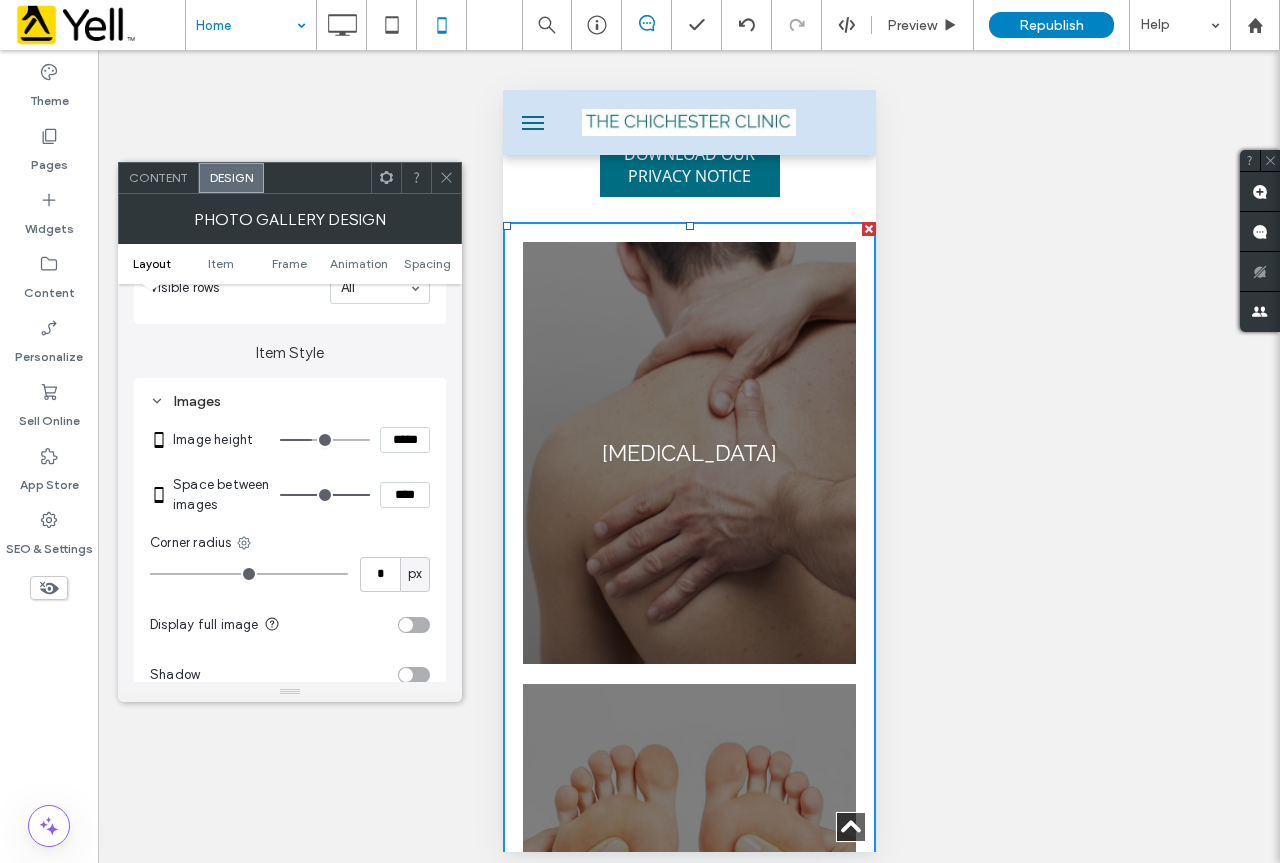 type on "***" 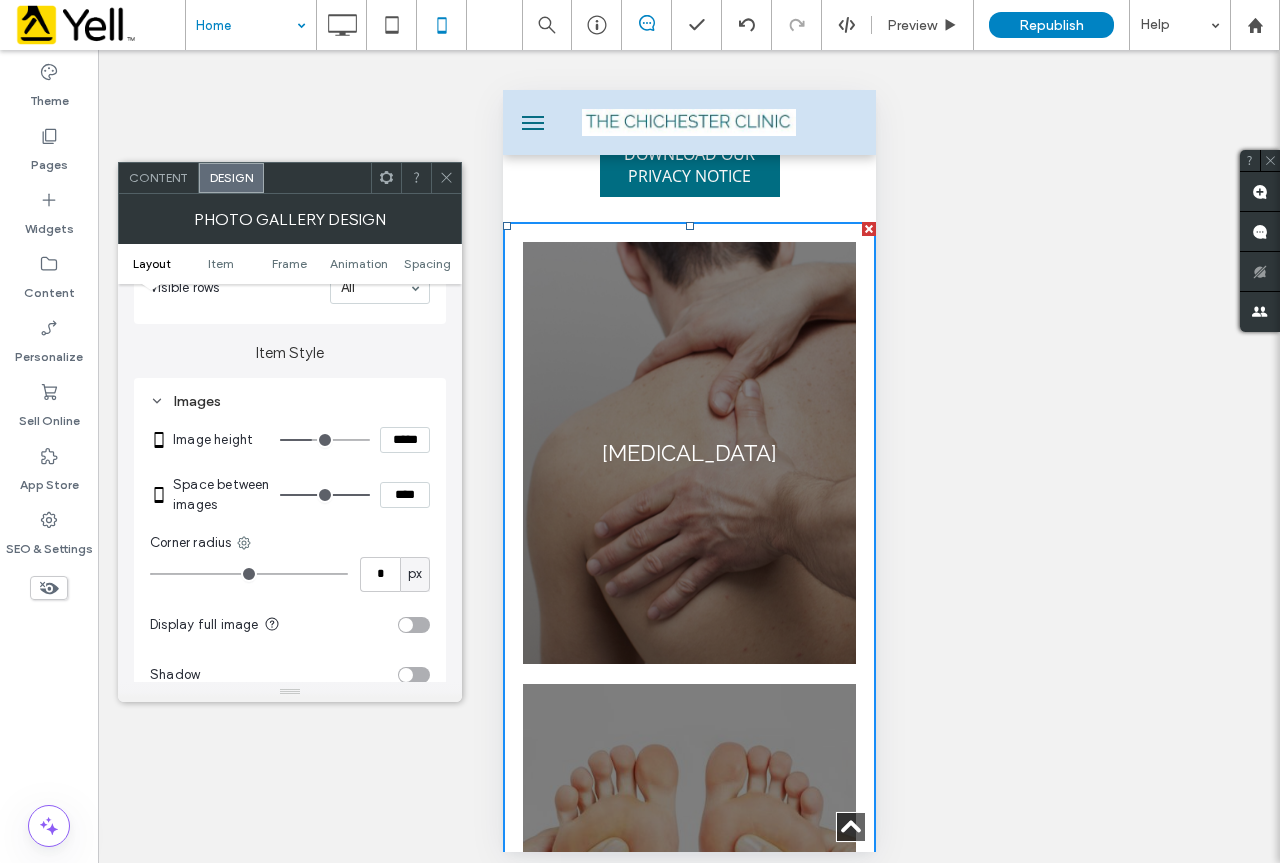 type on "*****" 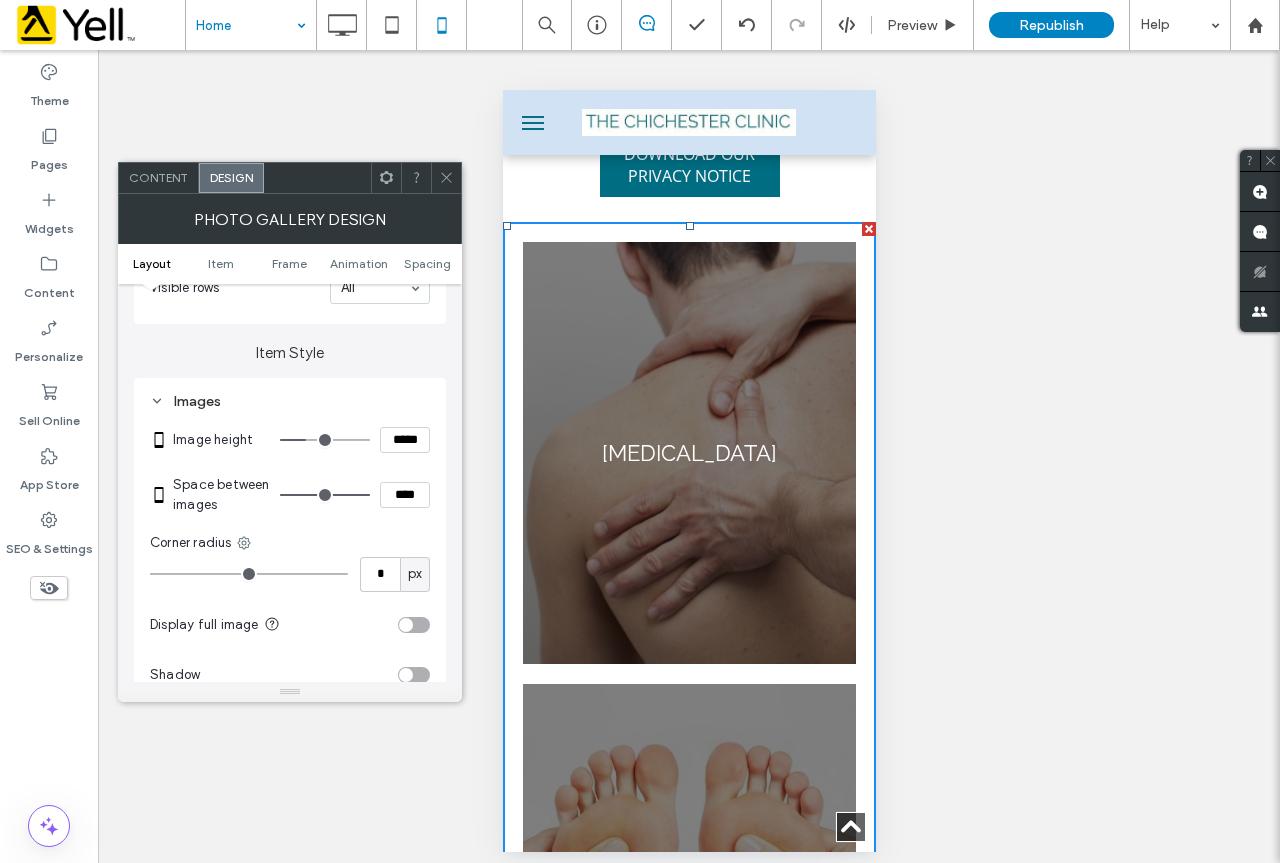 type on "***" 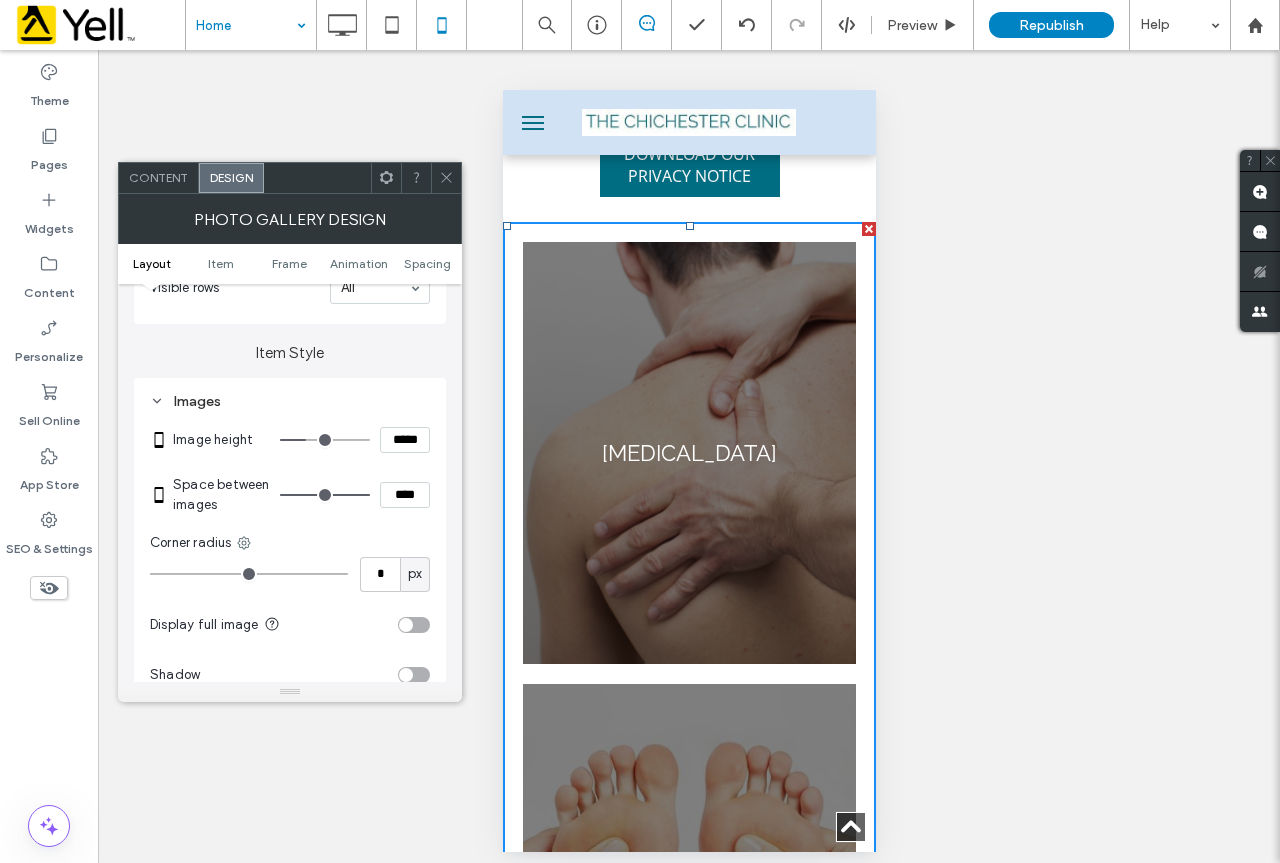 type on "*****" 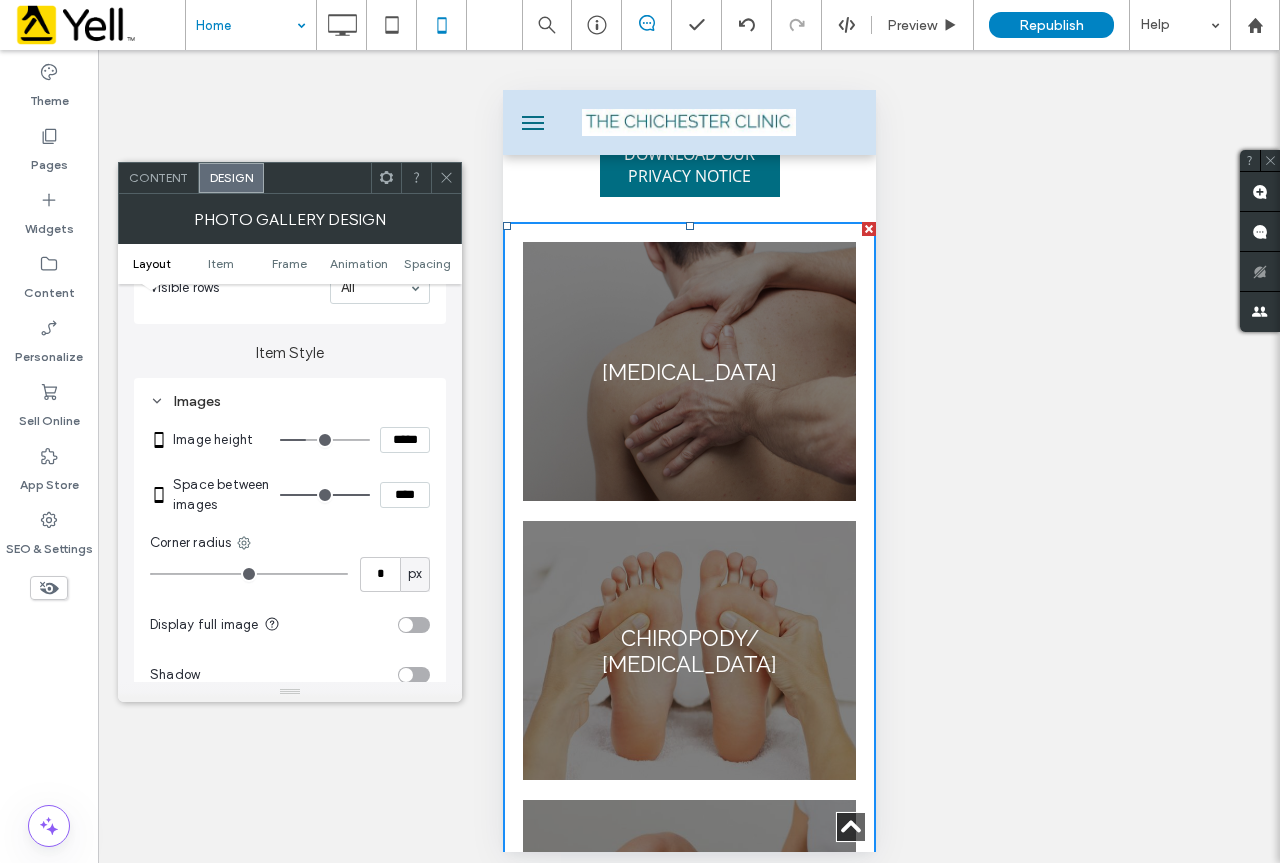 type on "***" 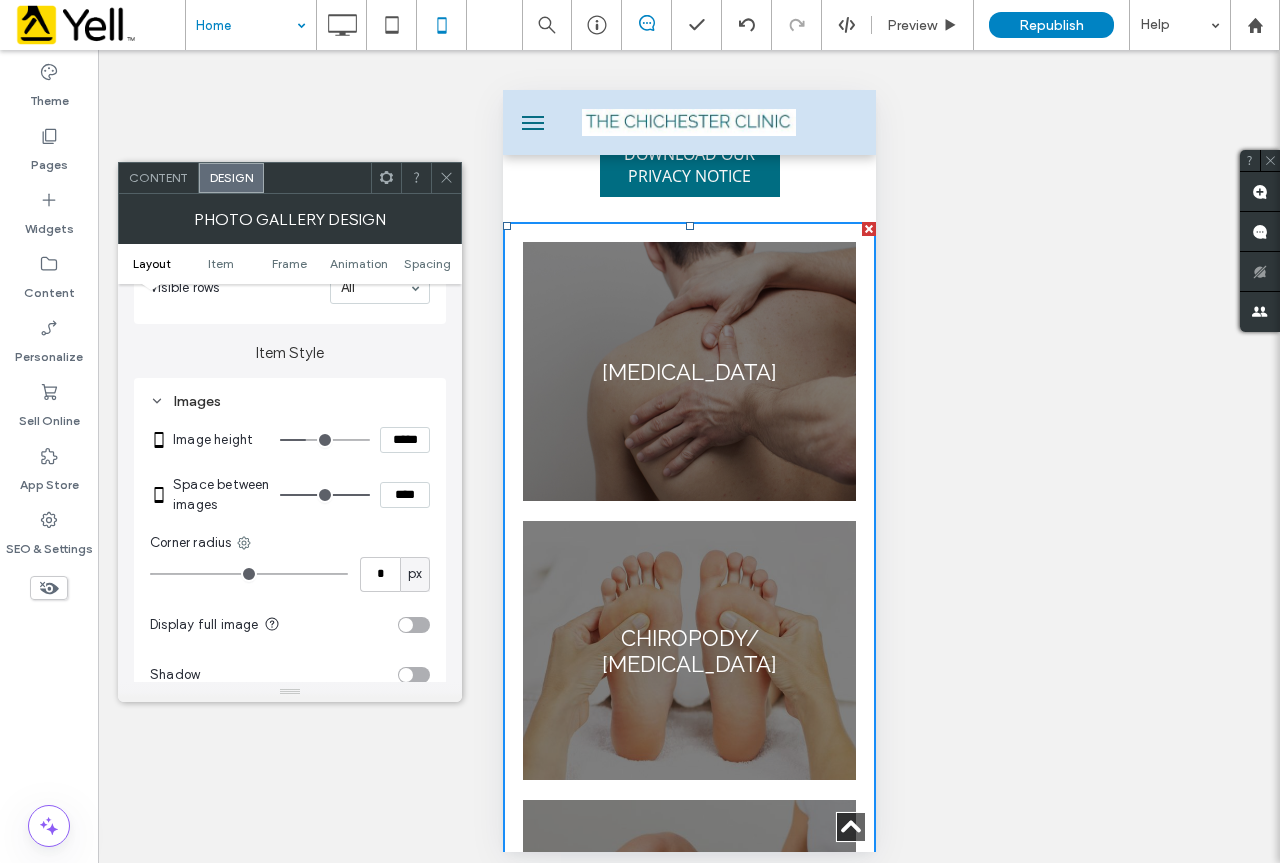 type on "*****" 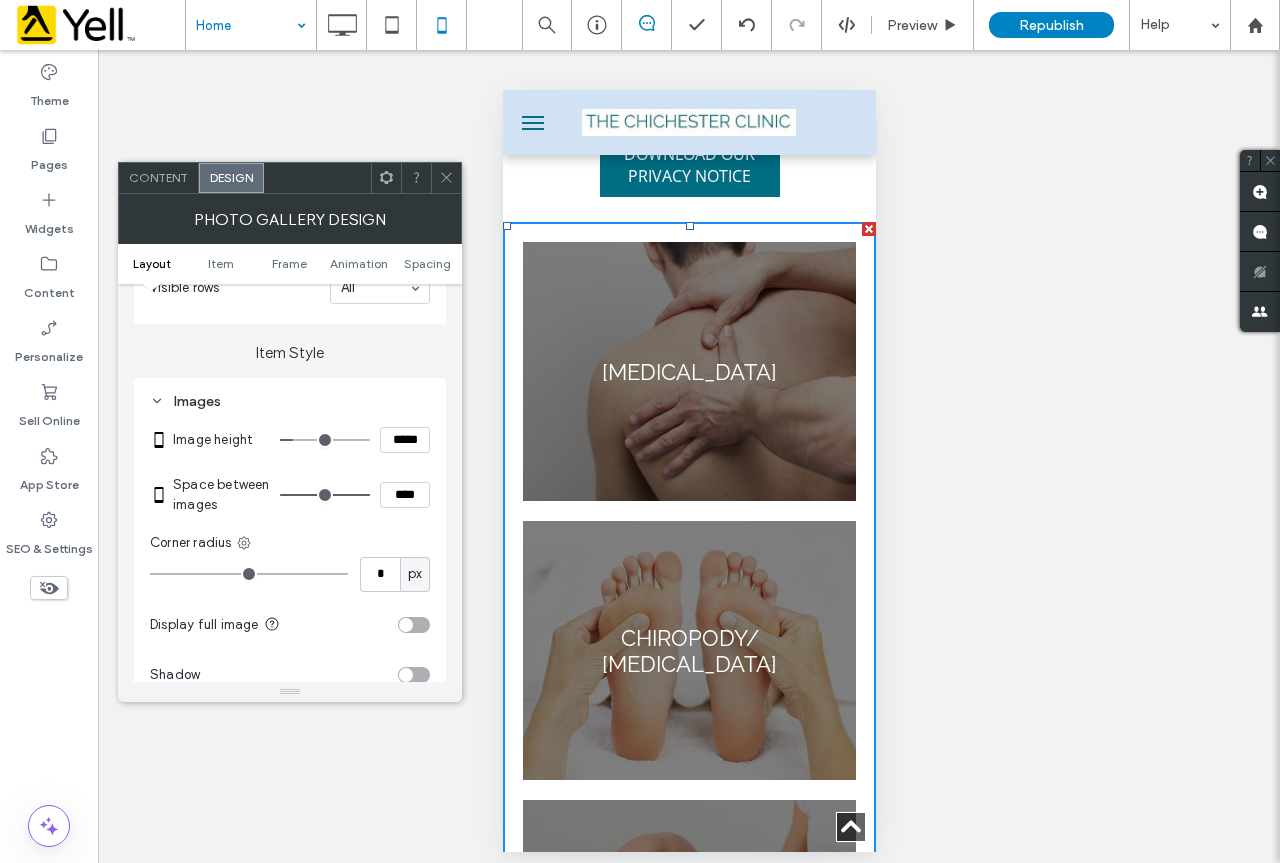 type on "***" 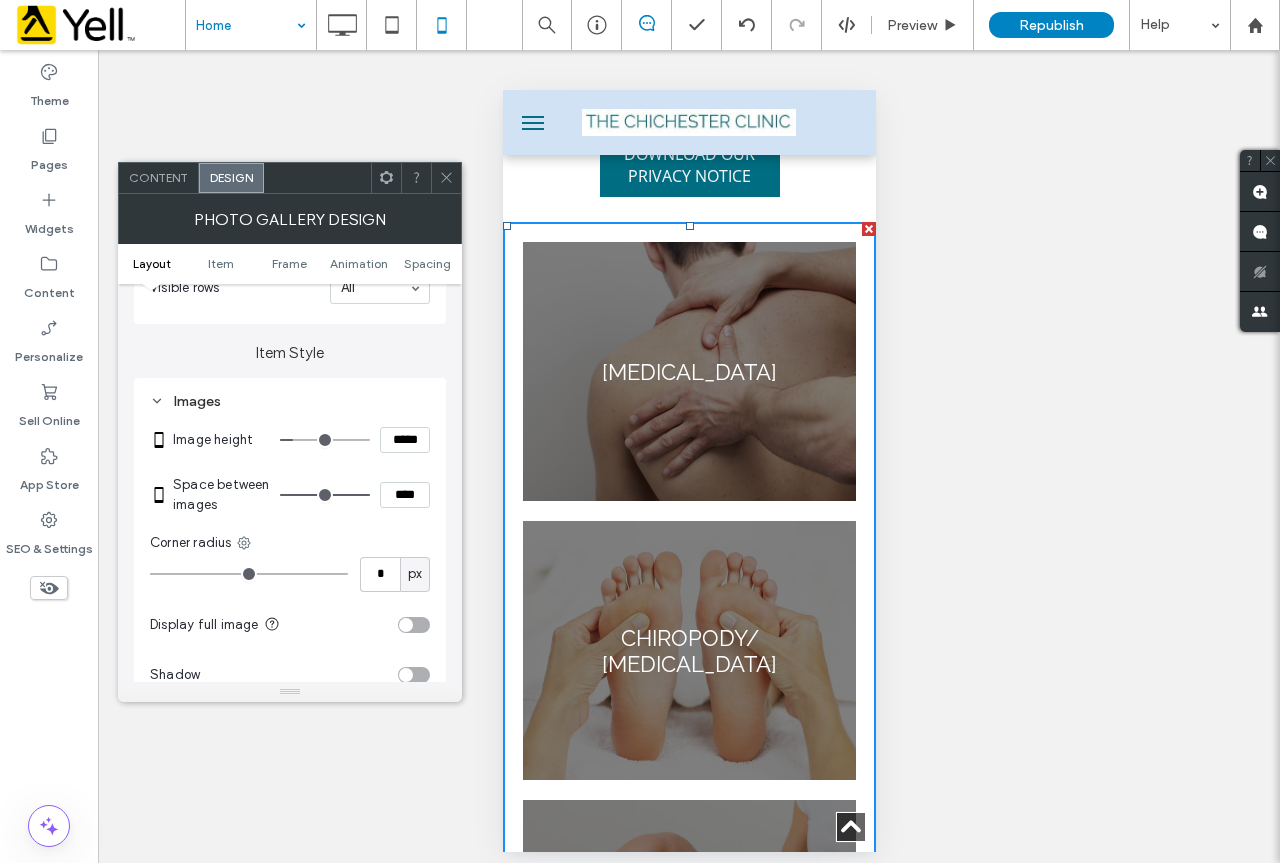 type on "*****" 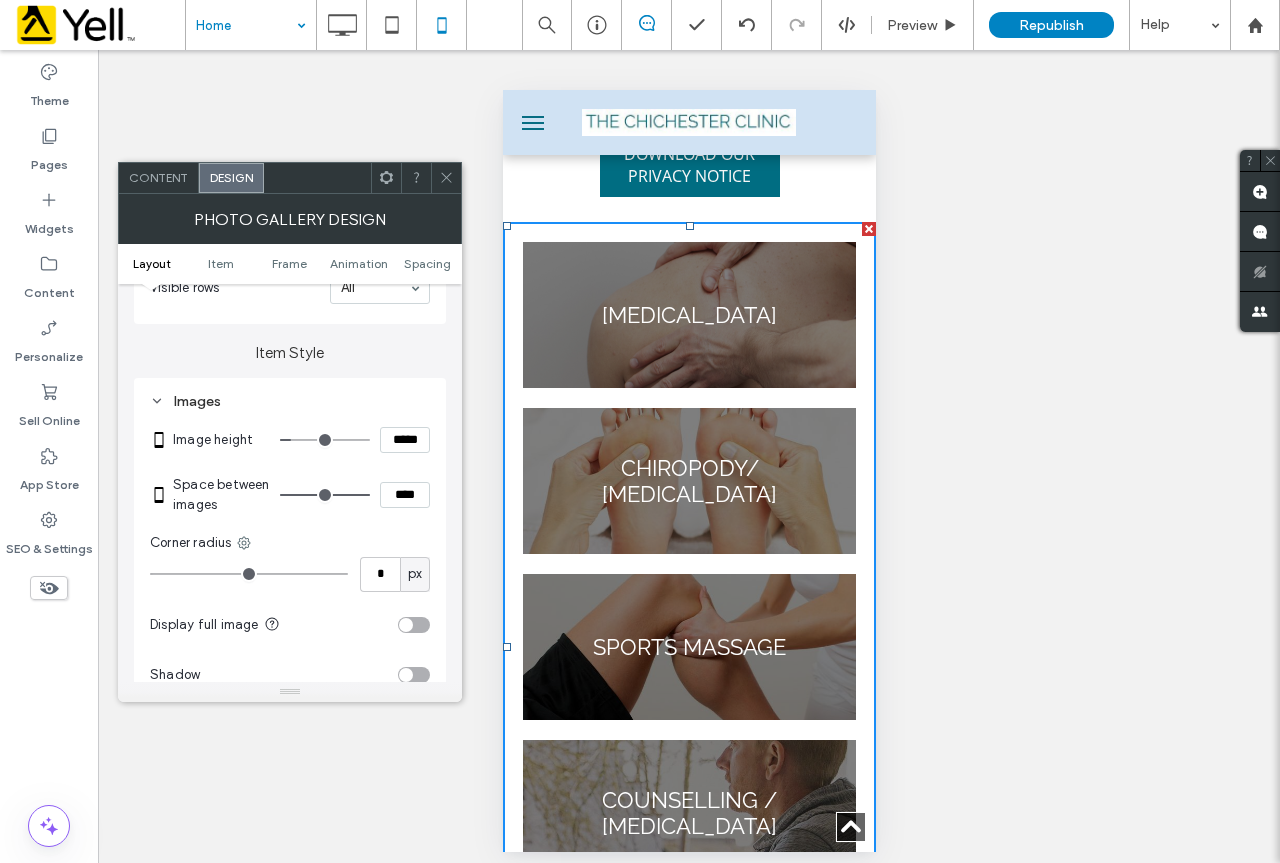 type on "***" 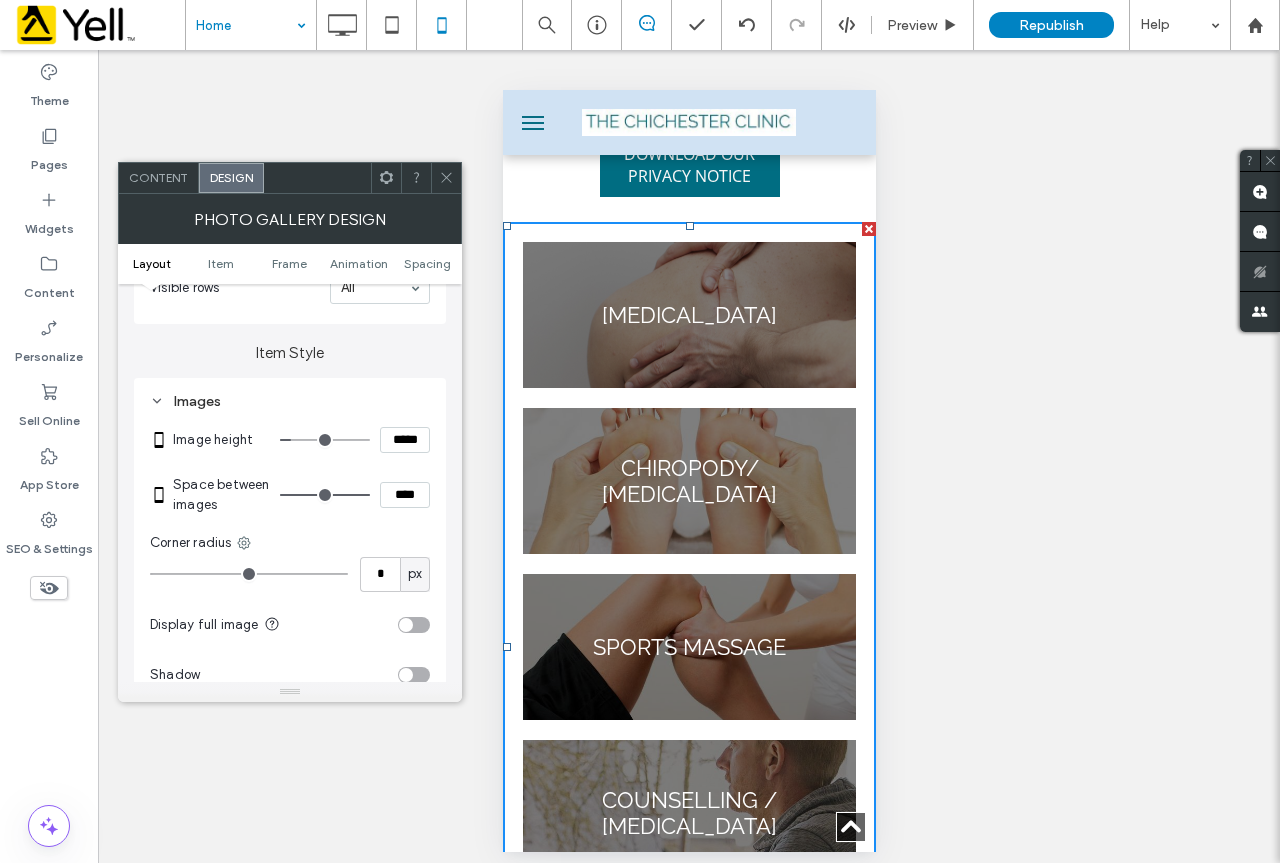 type on "*****" 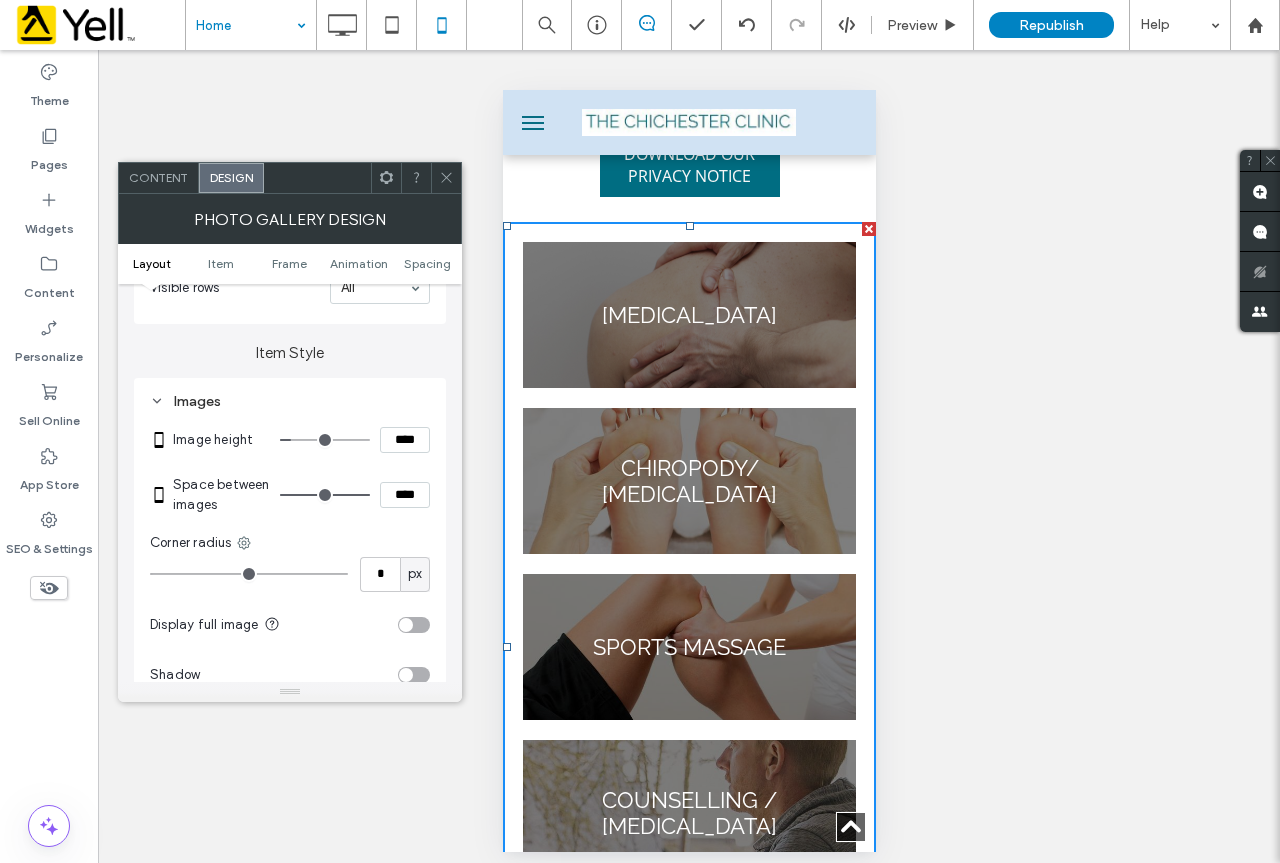 type on "**" 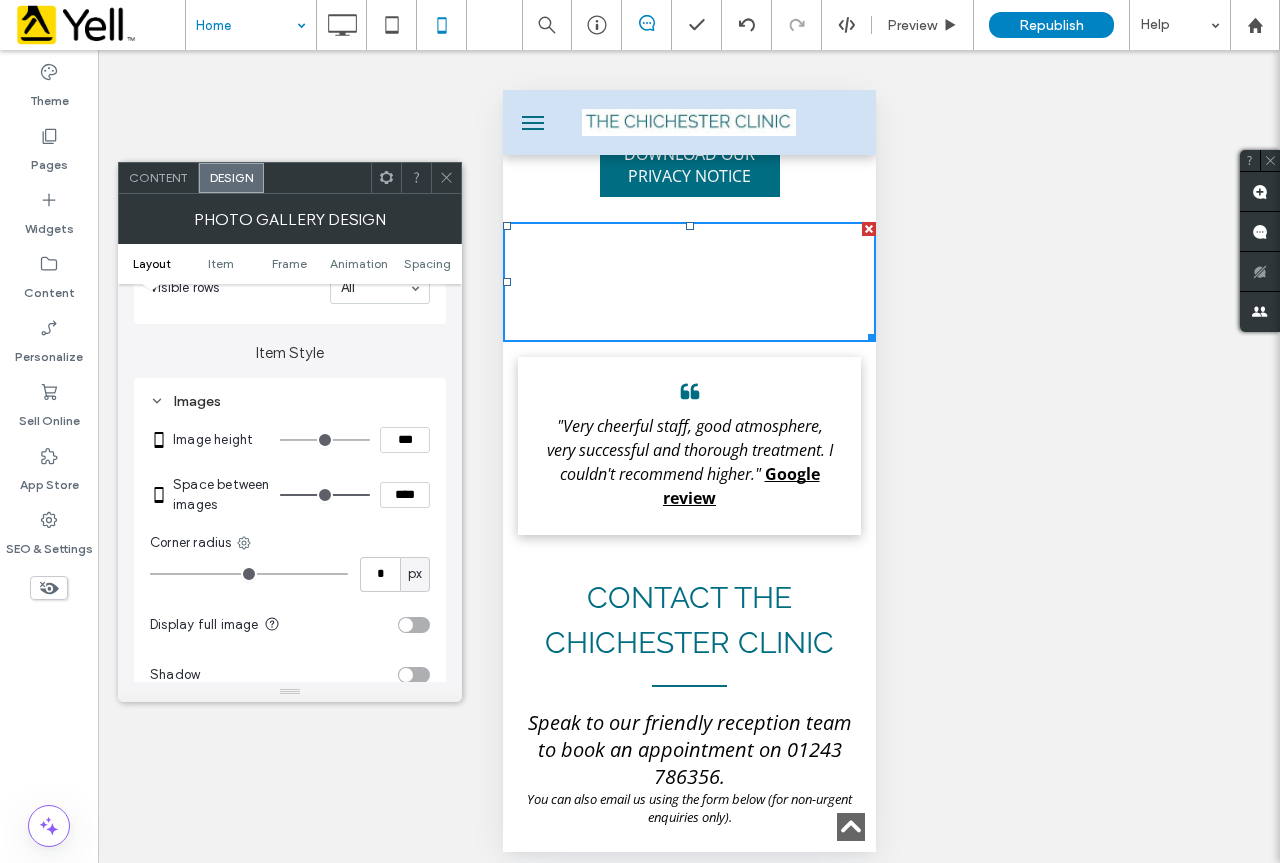 type on "**" 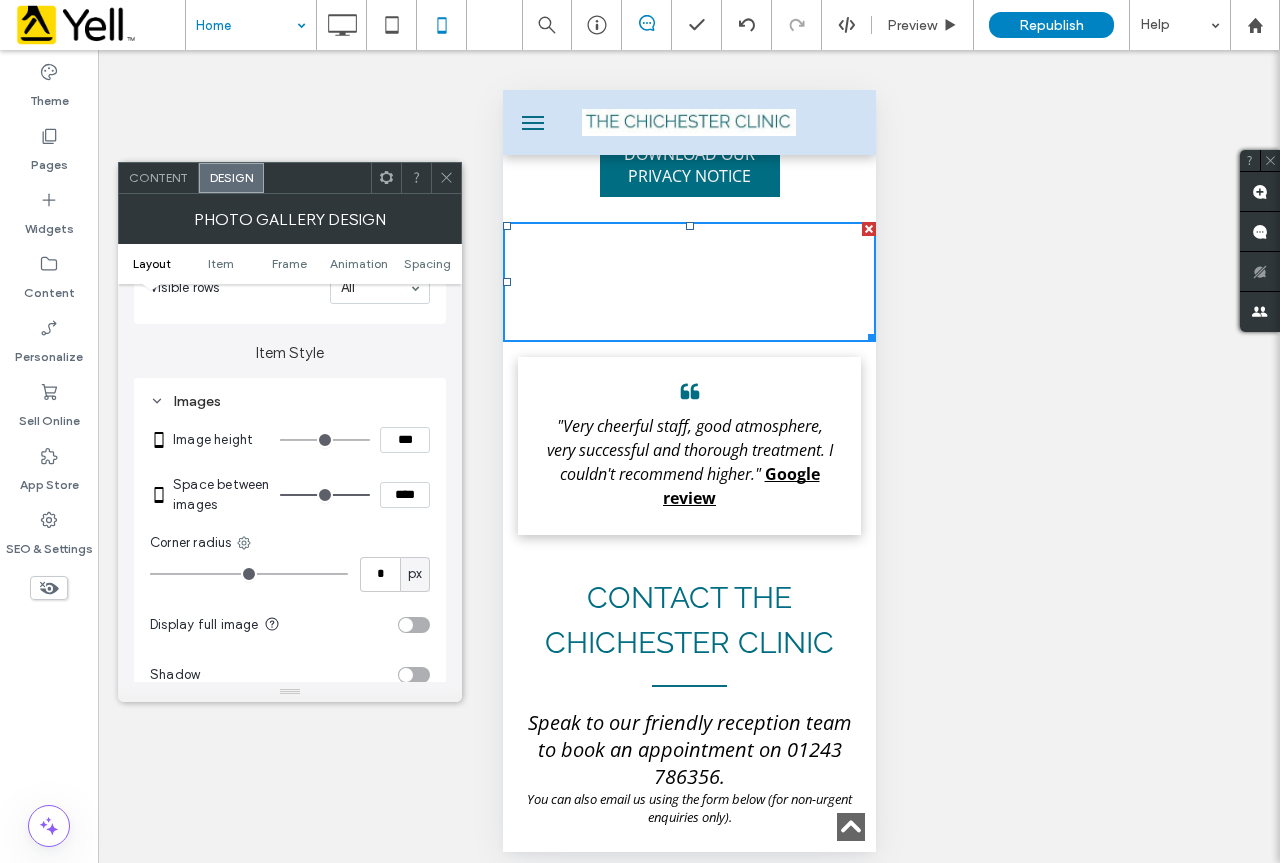 type on "****" 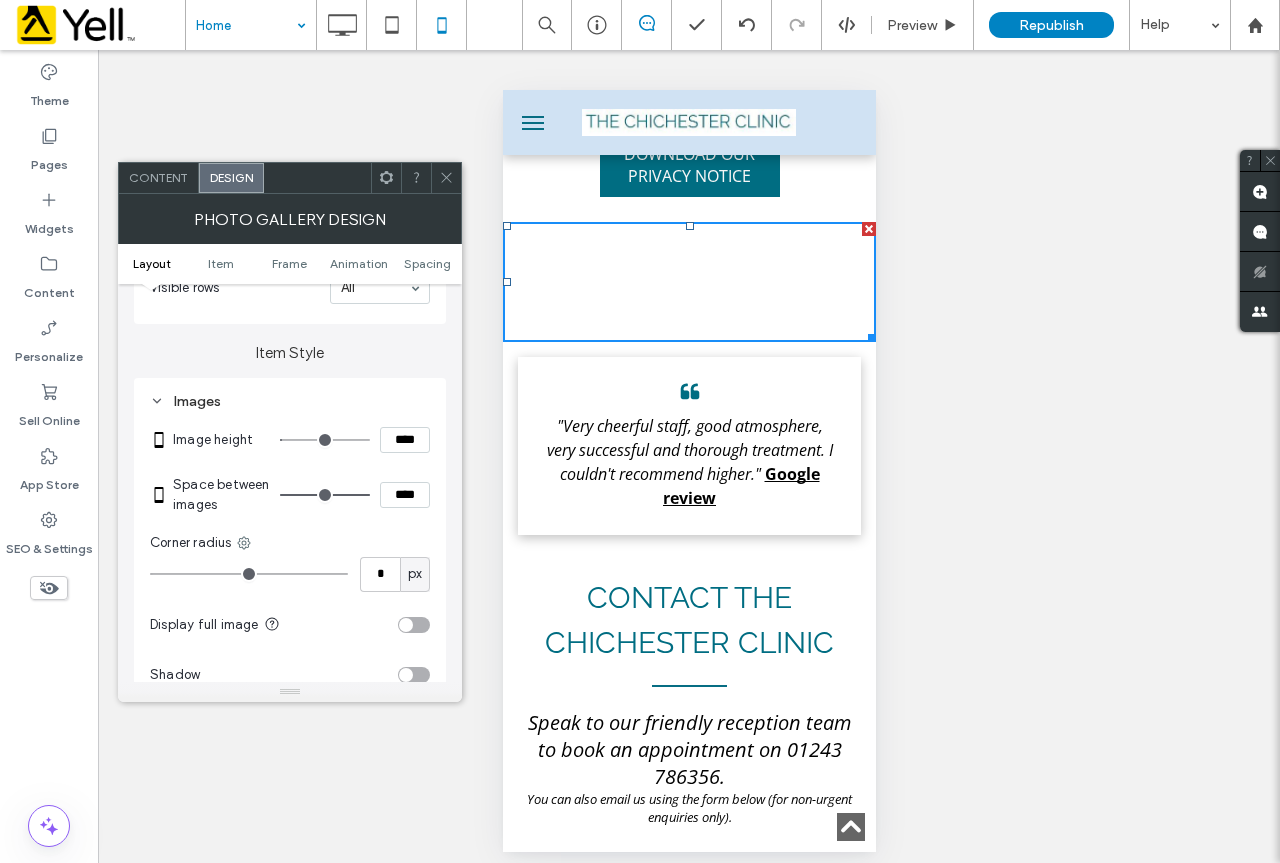 type on "**" 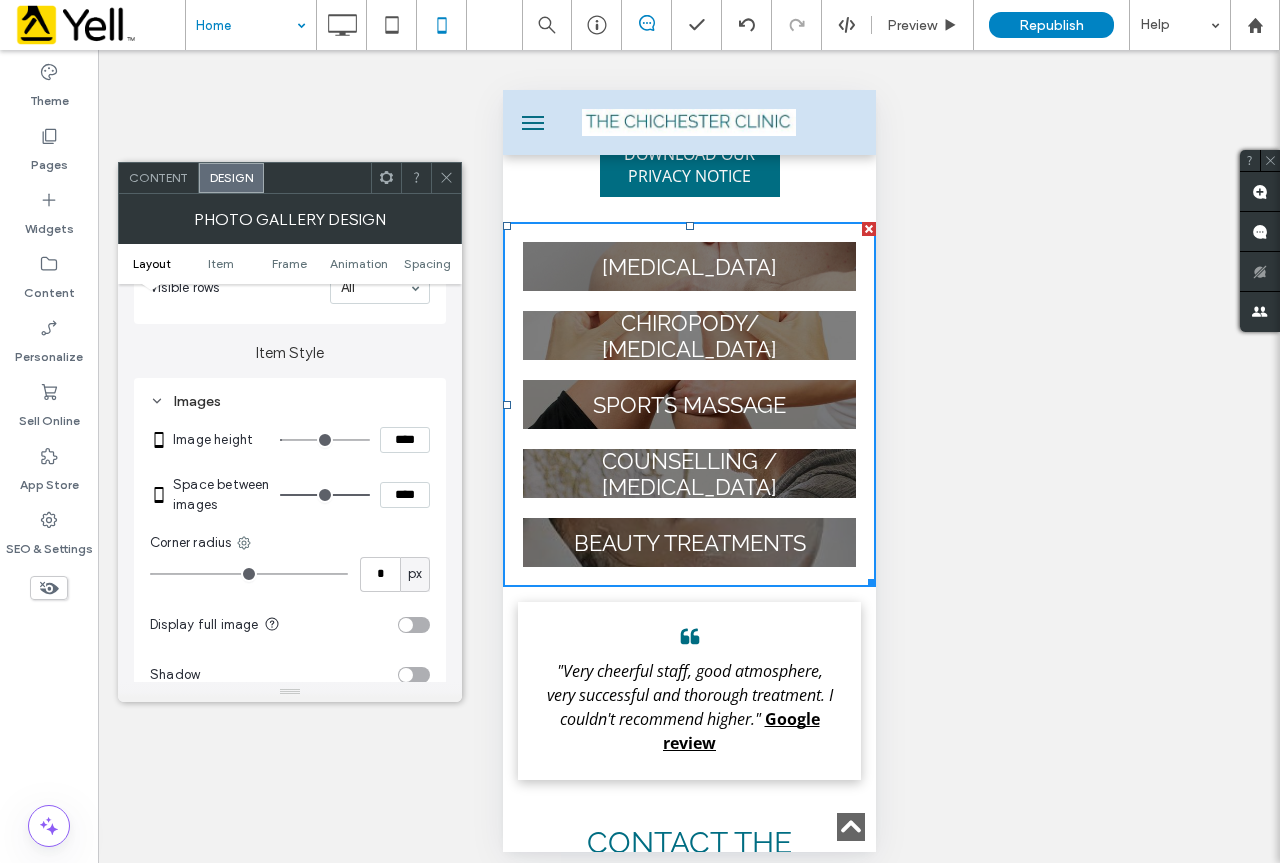type on "**" 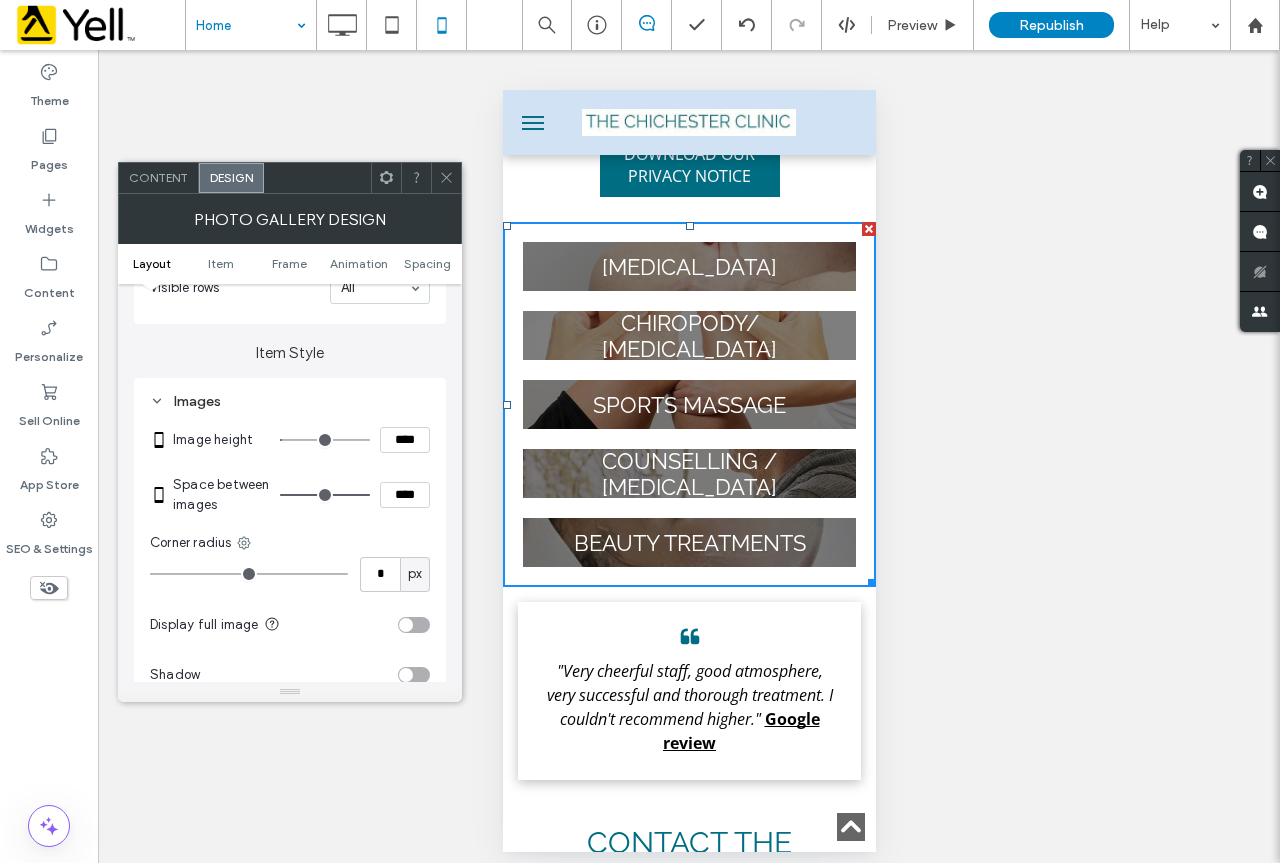type on "****" 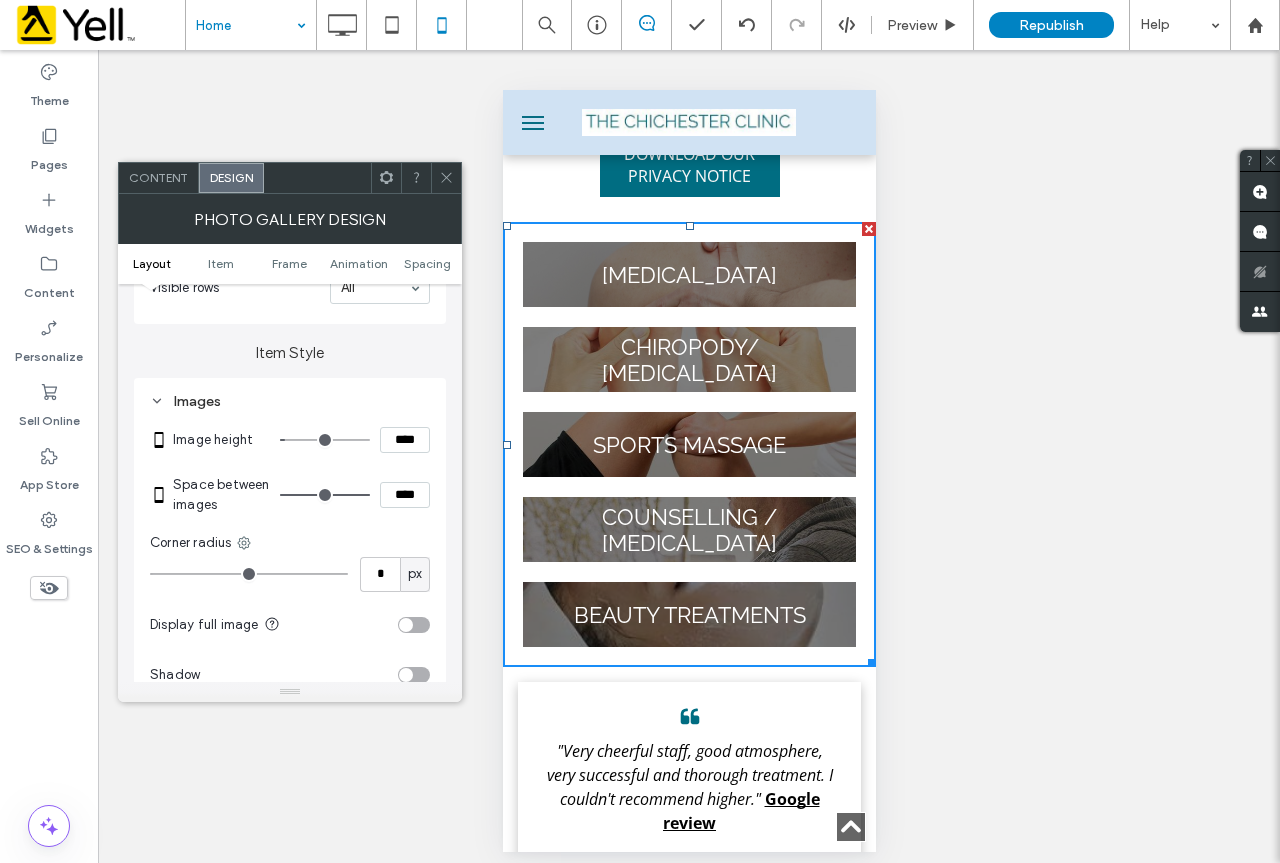 type on "***" 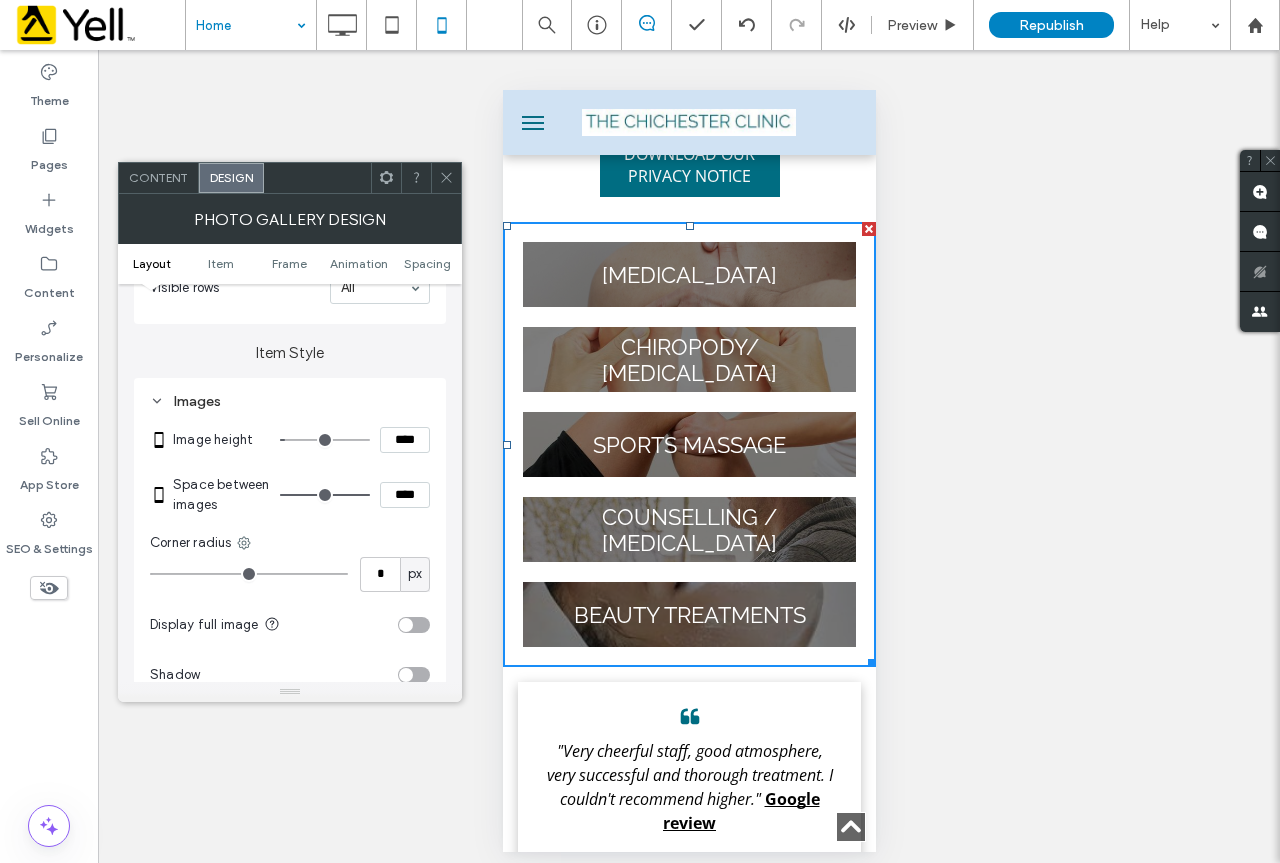 type on "*****" 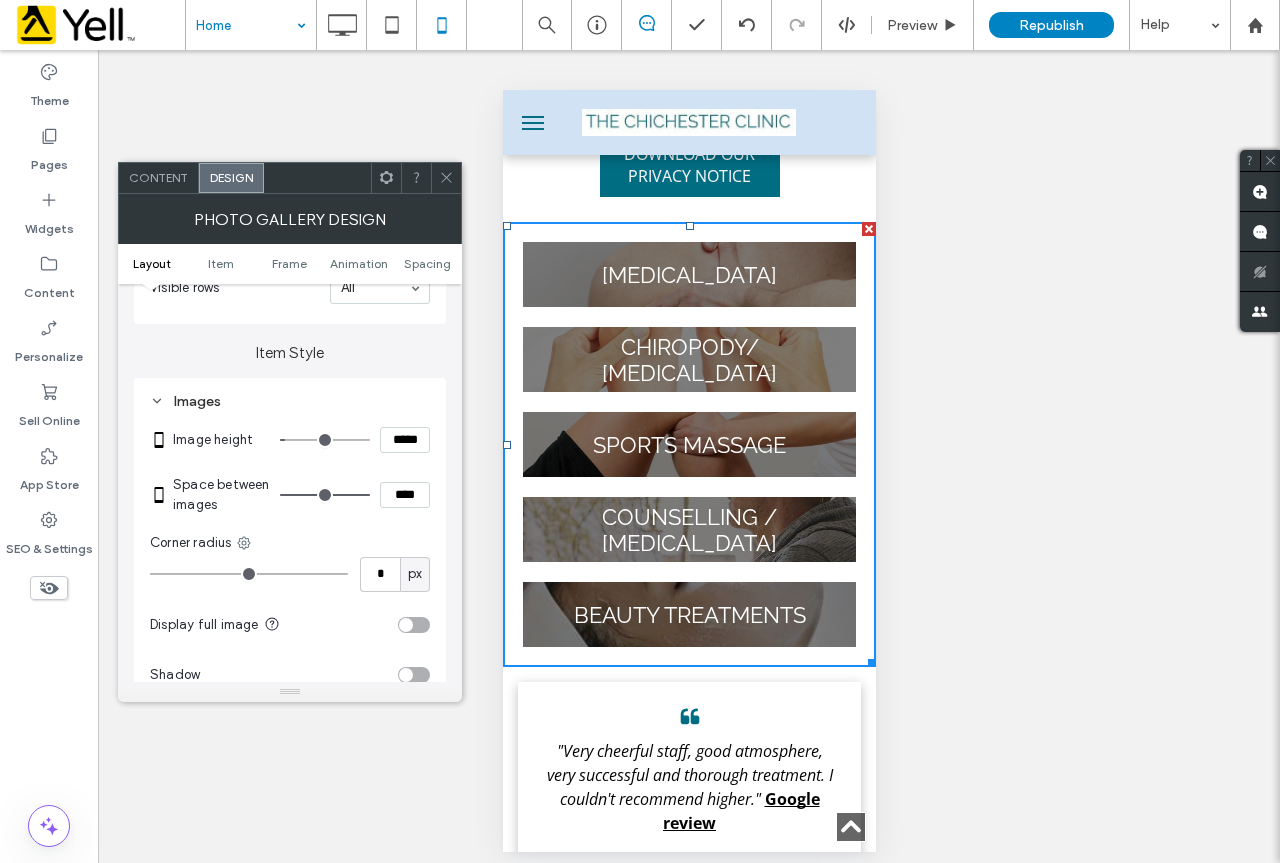 type on "***" 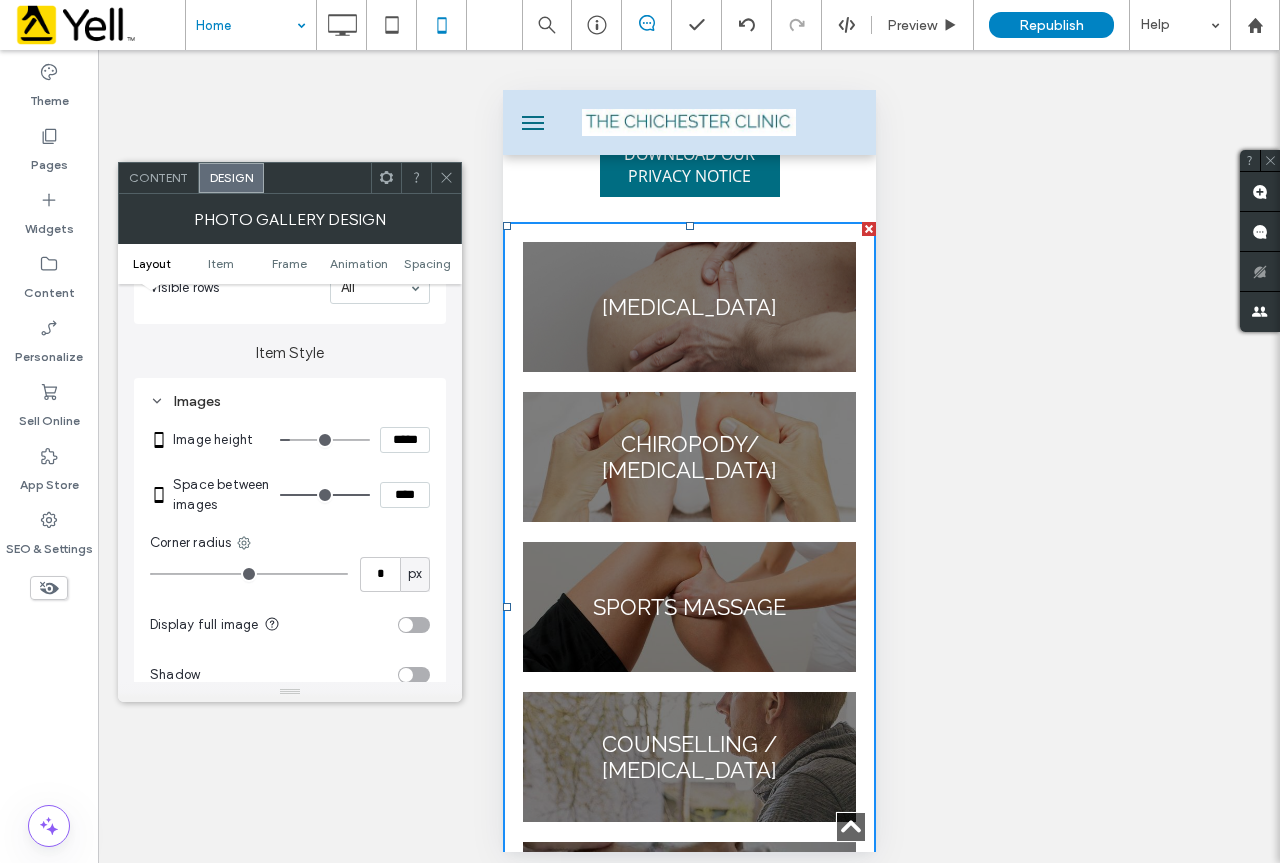 type on "***" 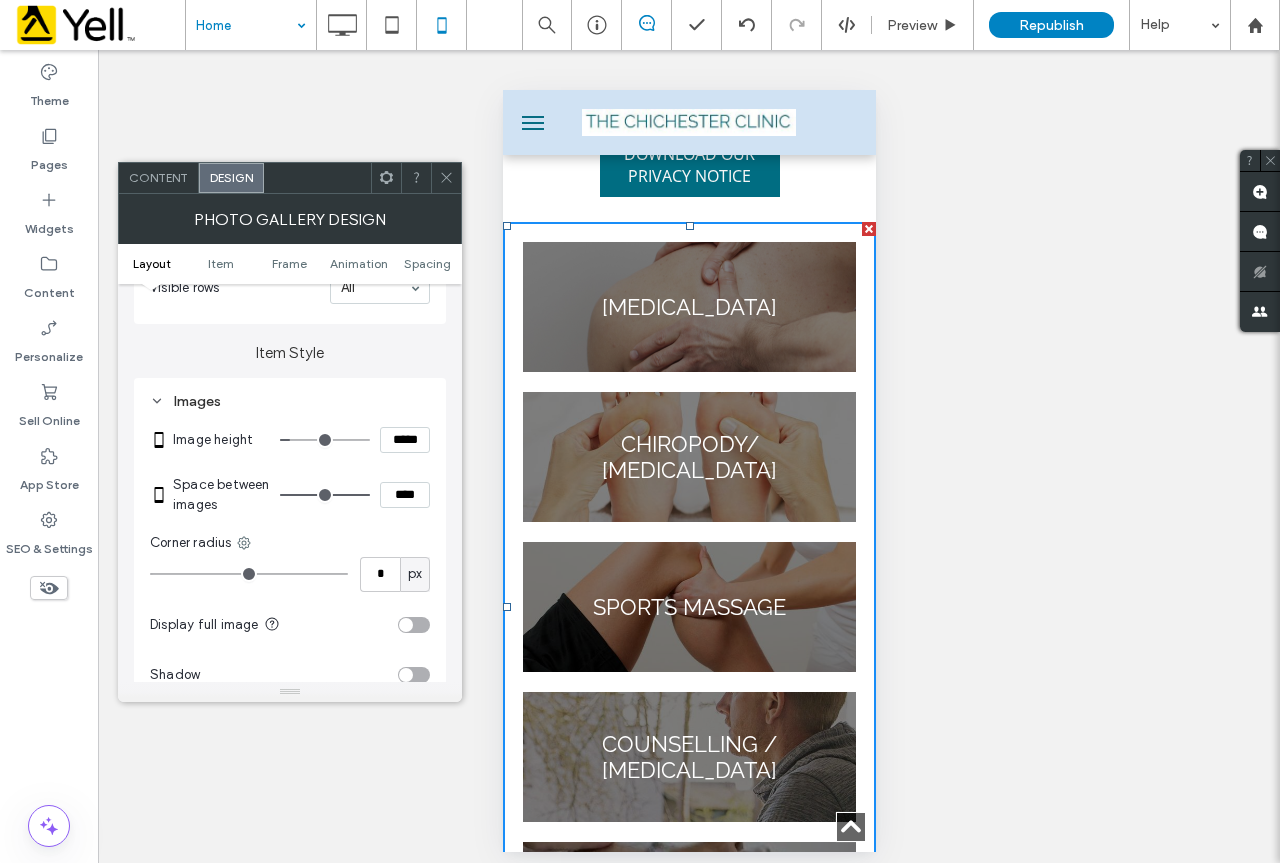 type on "*****" 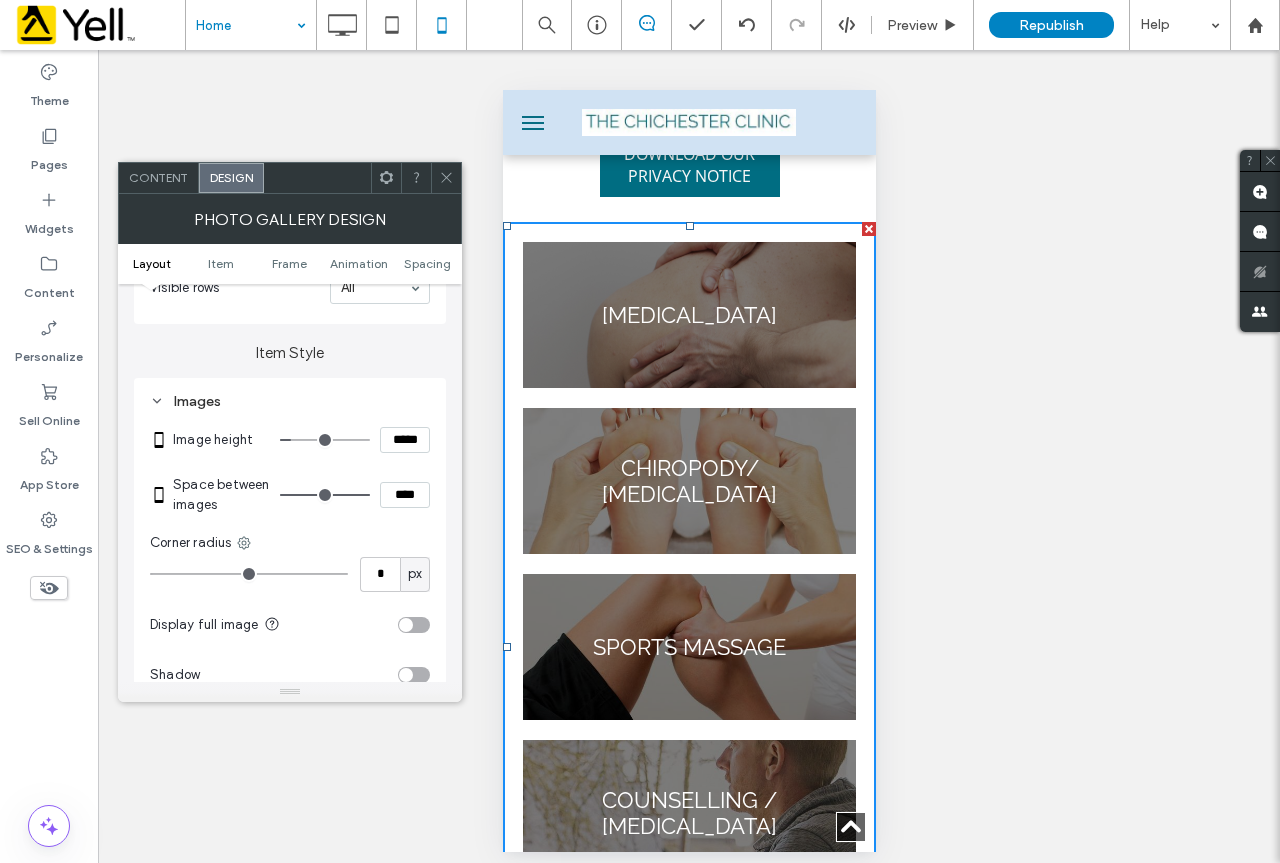 type on "***" 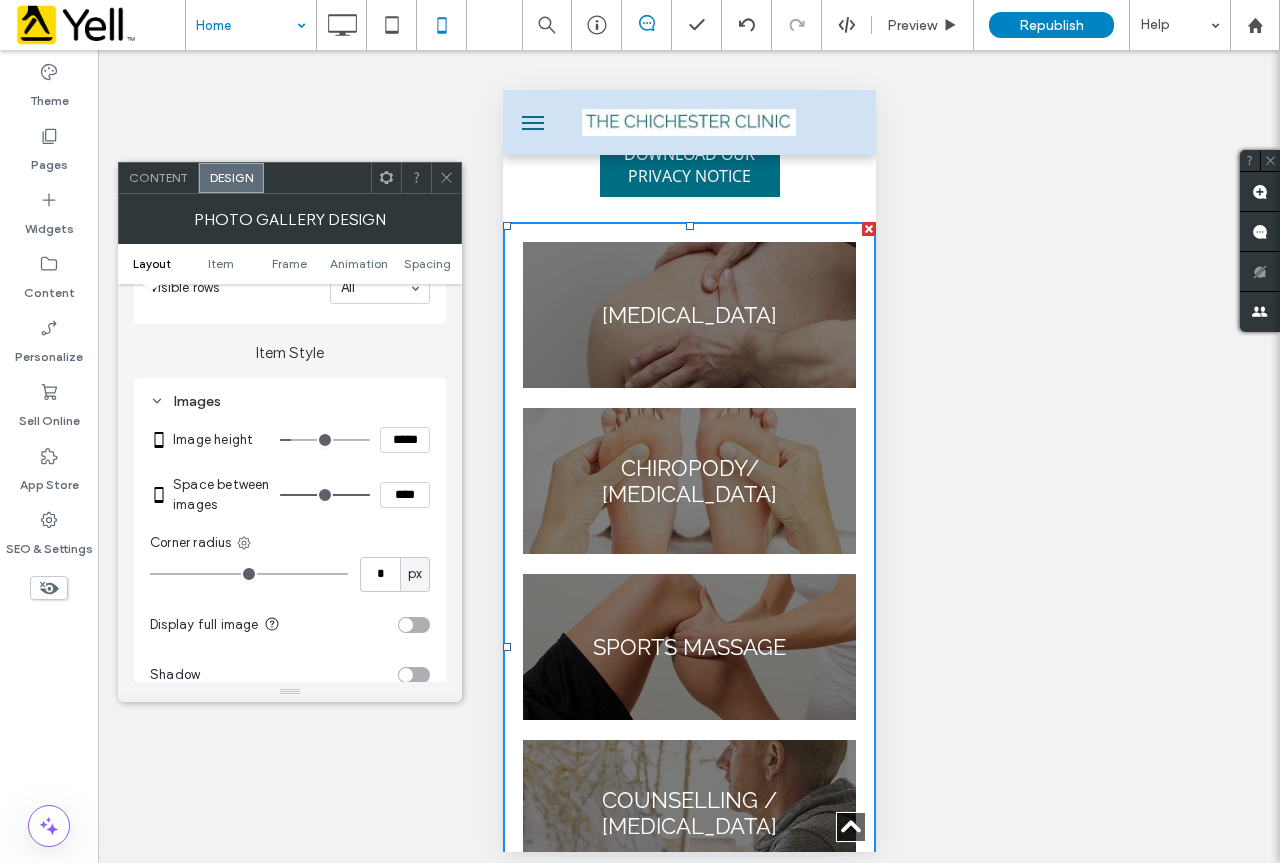 type on "*****" 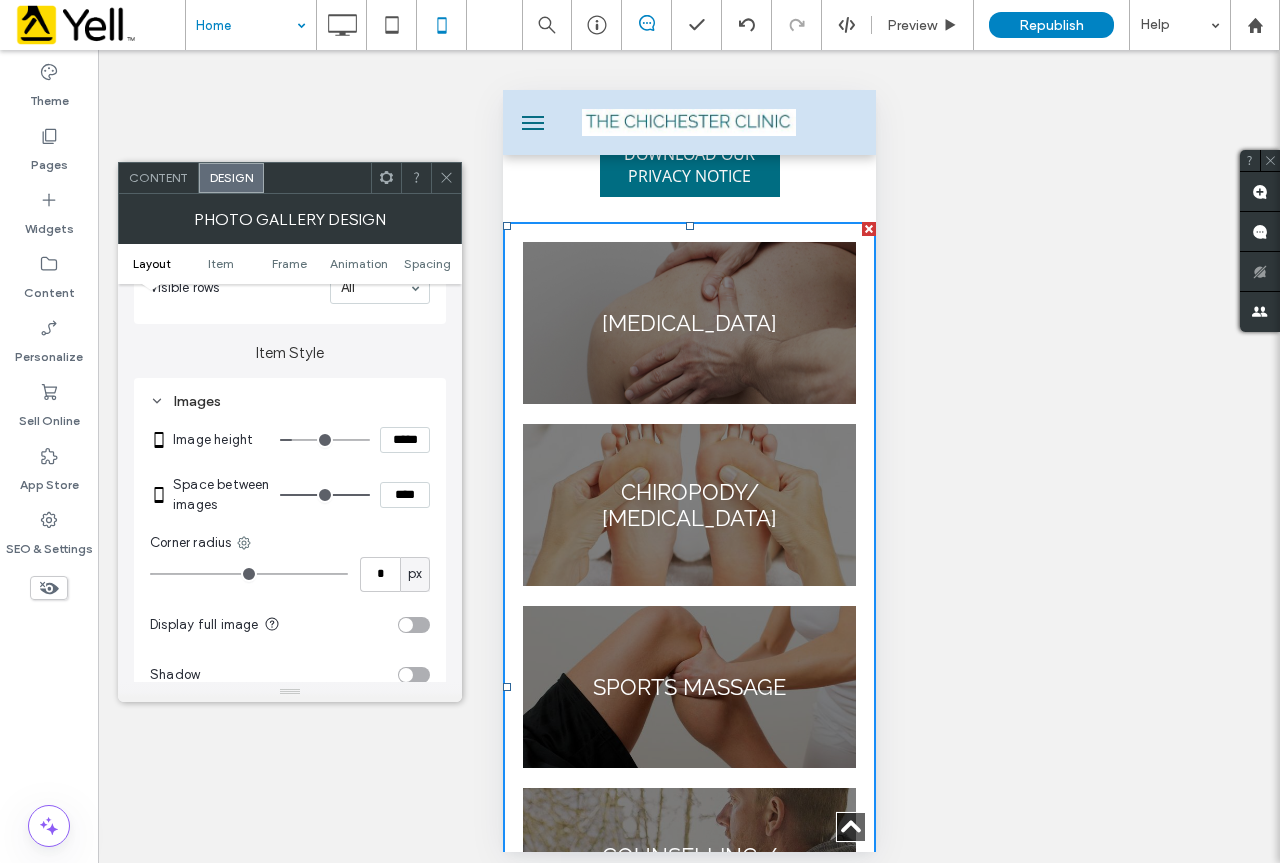 type on "***" 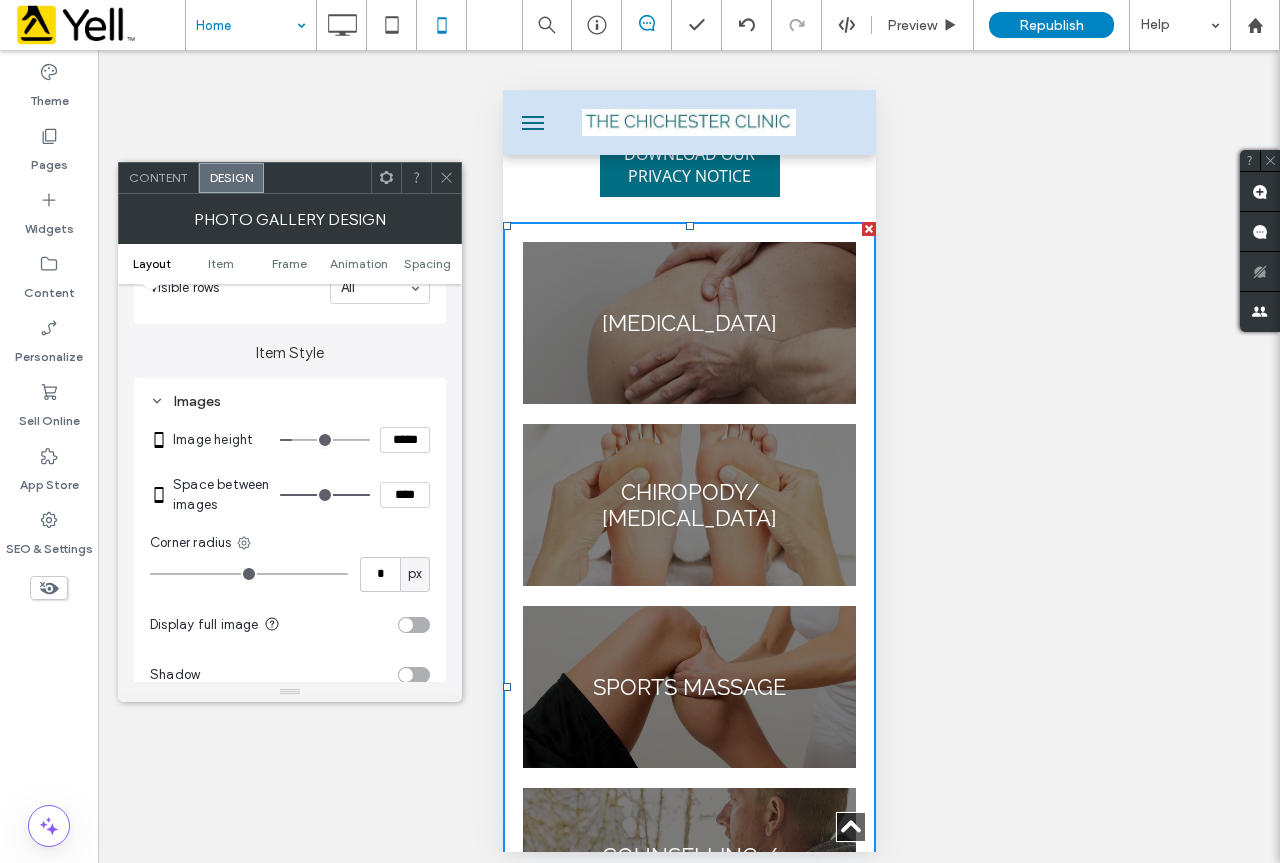 type on "*****" 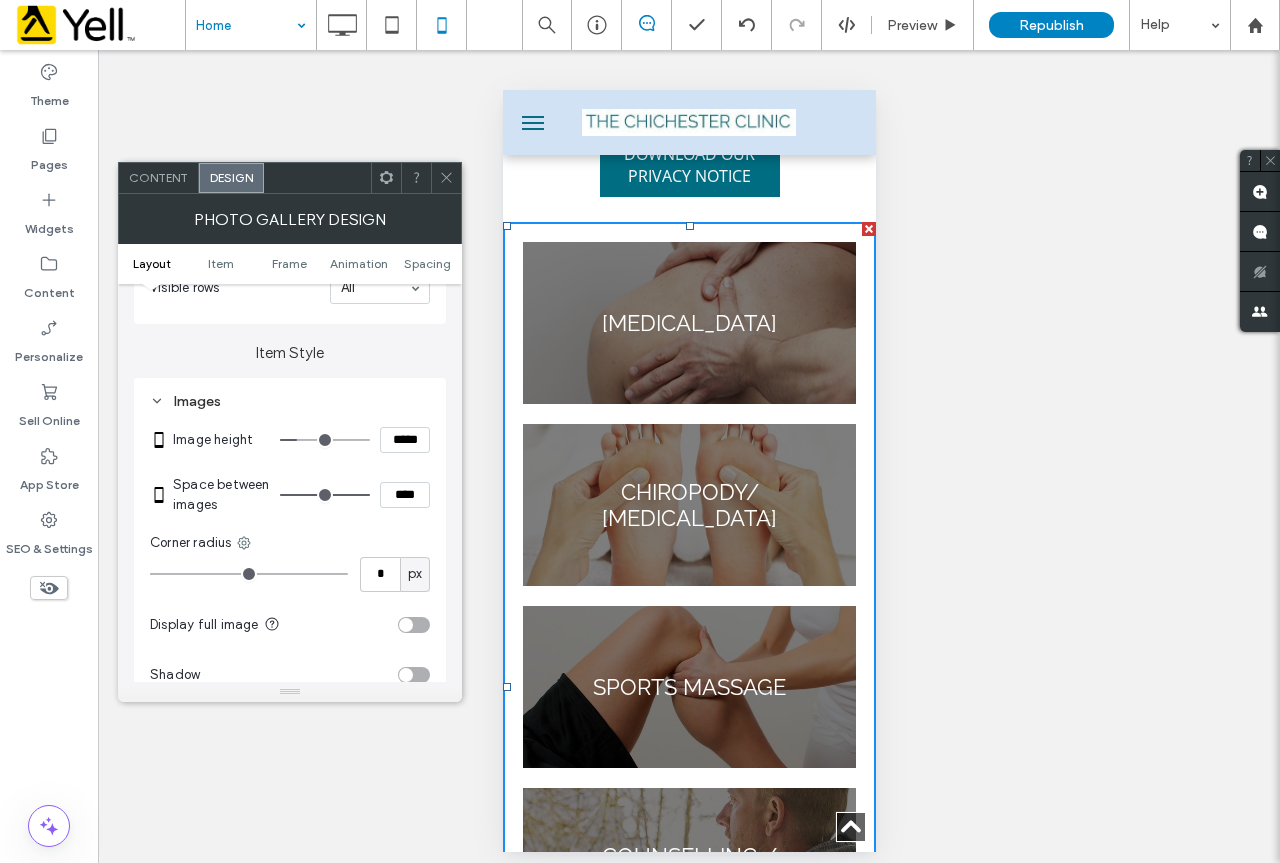 type on "***" 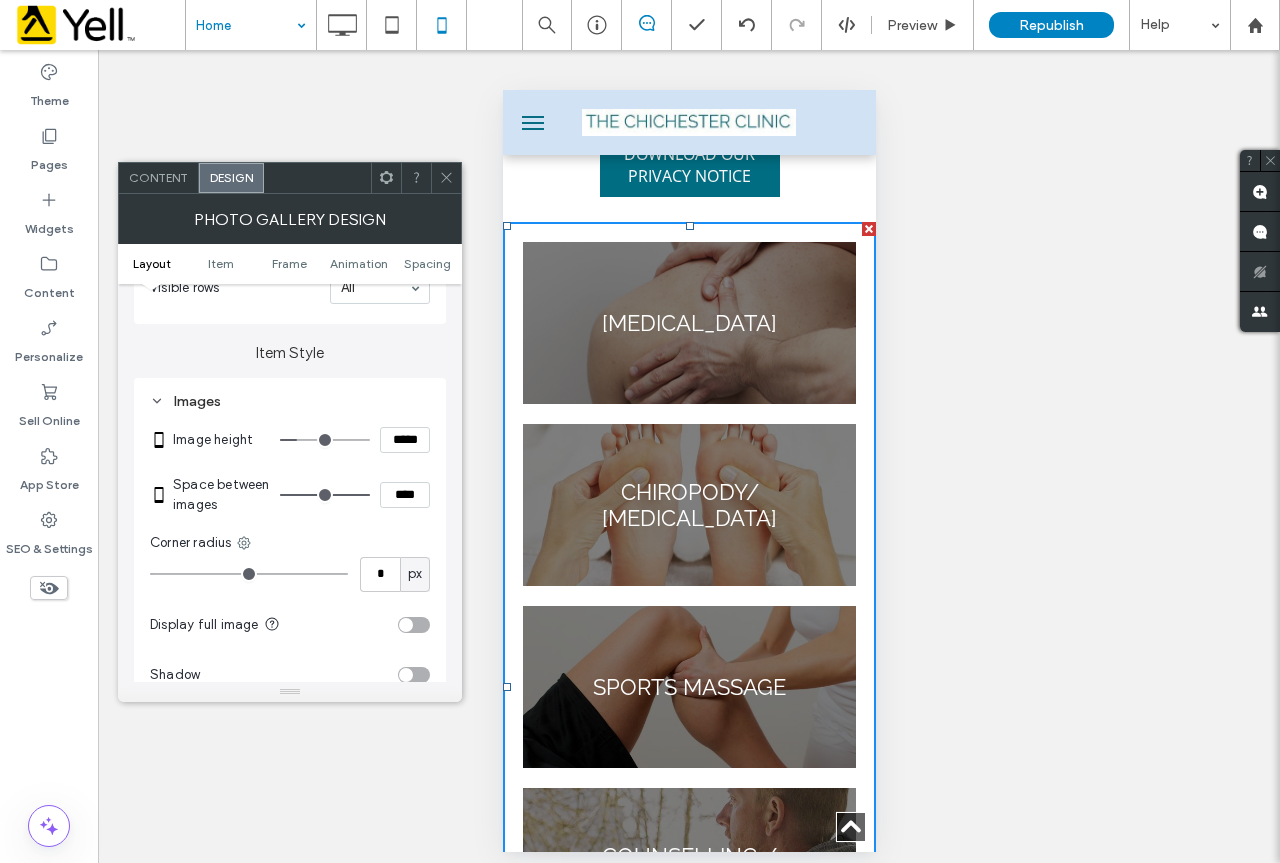 type on "*****" 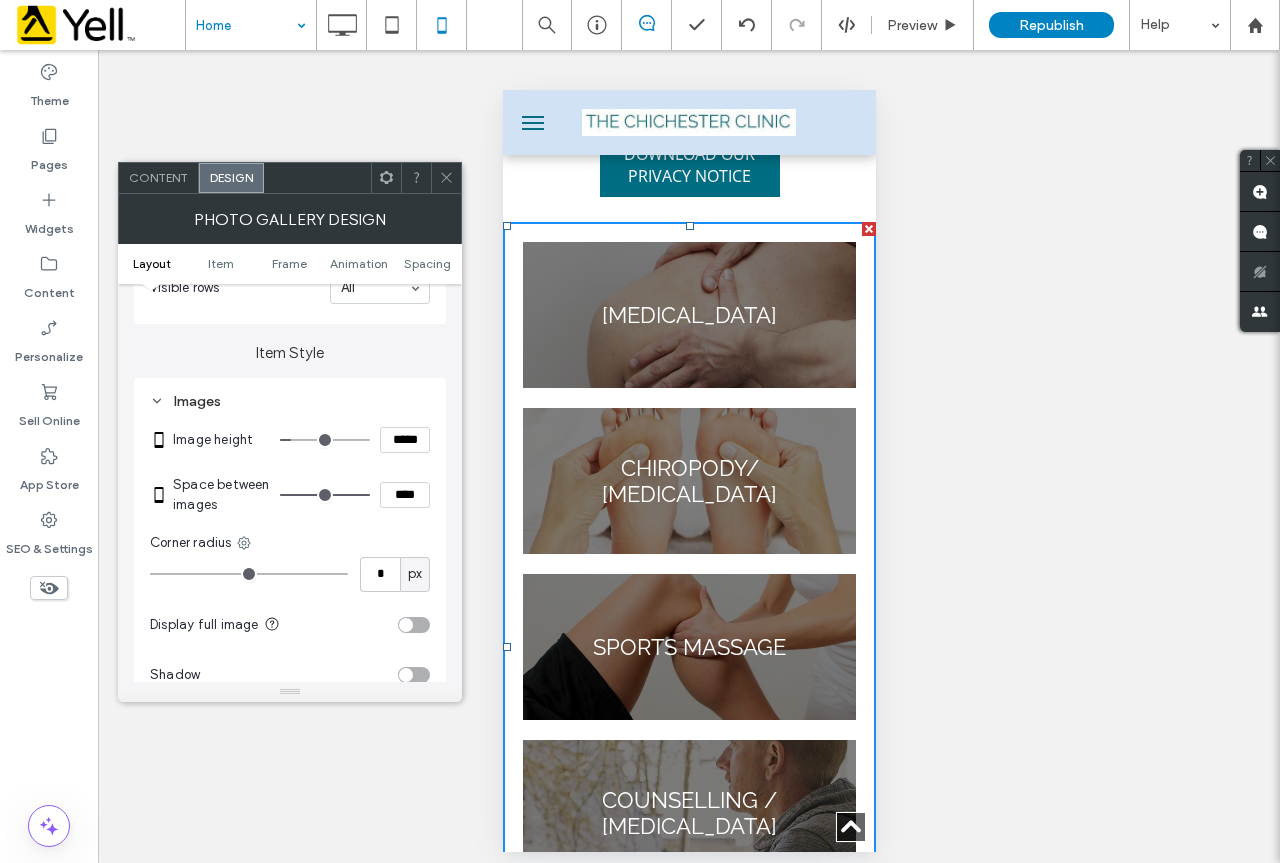drag, startPoint x: 307, startPoint y: 439, endPoint x: 297, endPoint y: 441, distance: 10.198039 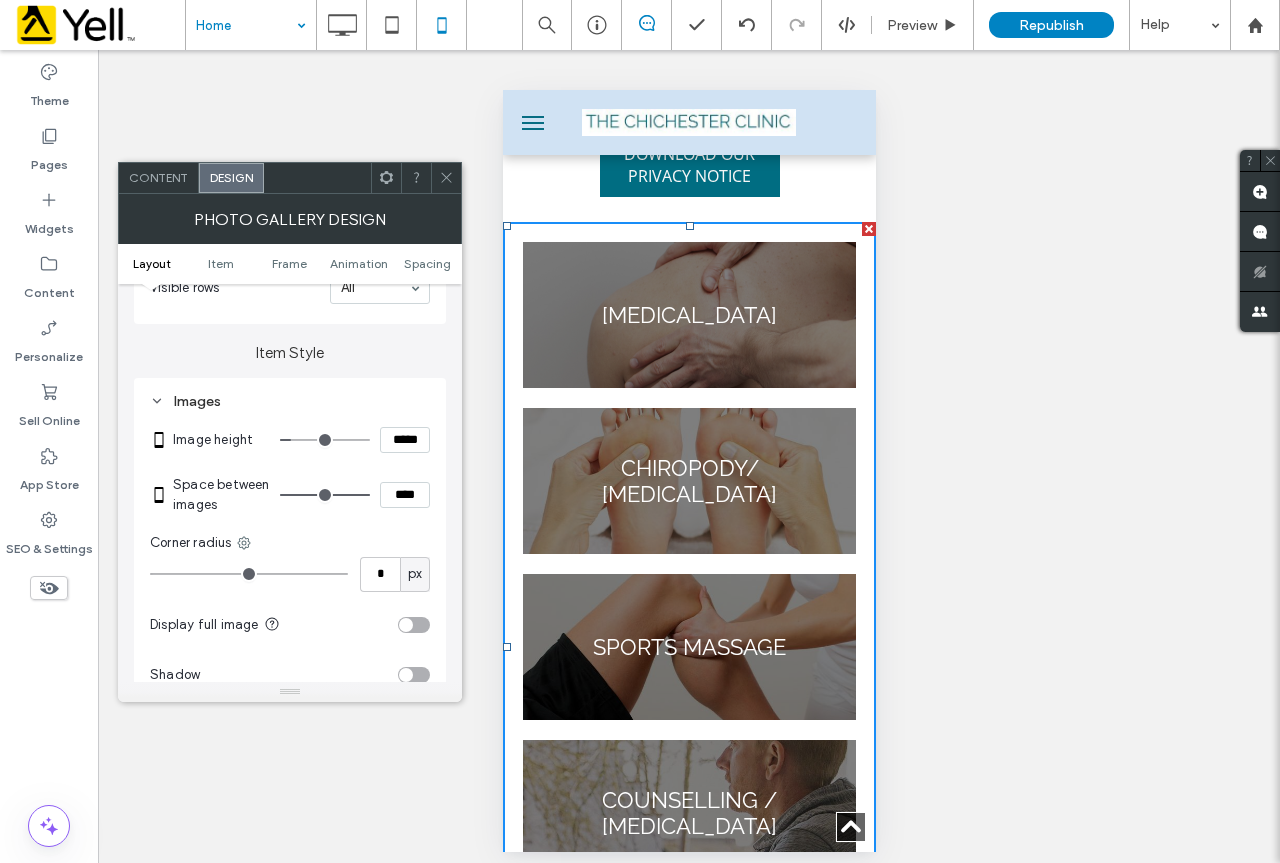 click at bounding box center [325, 440] 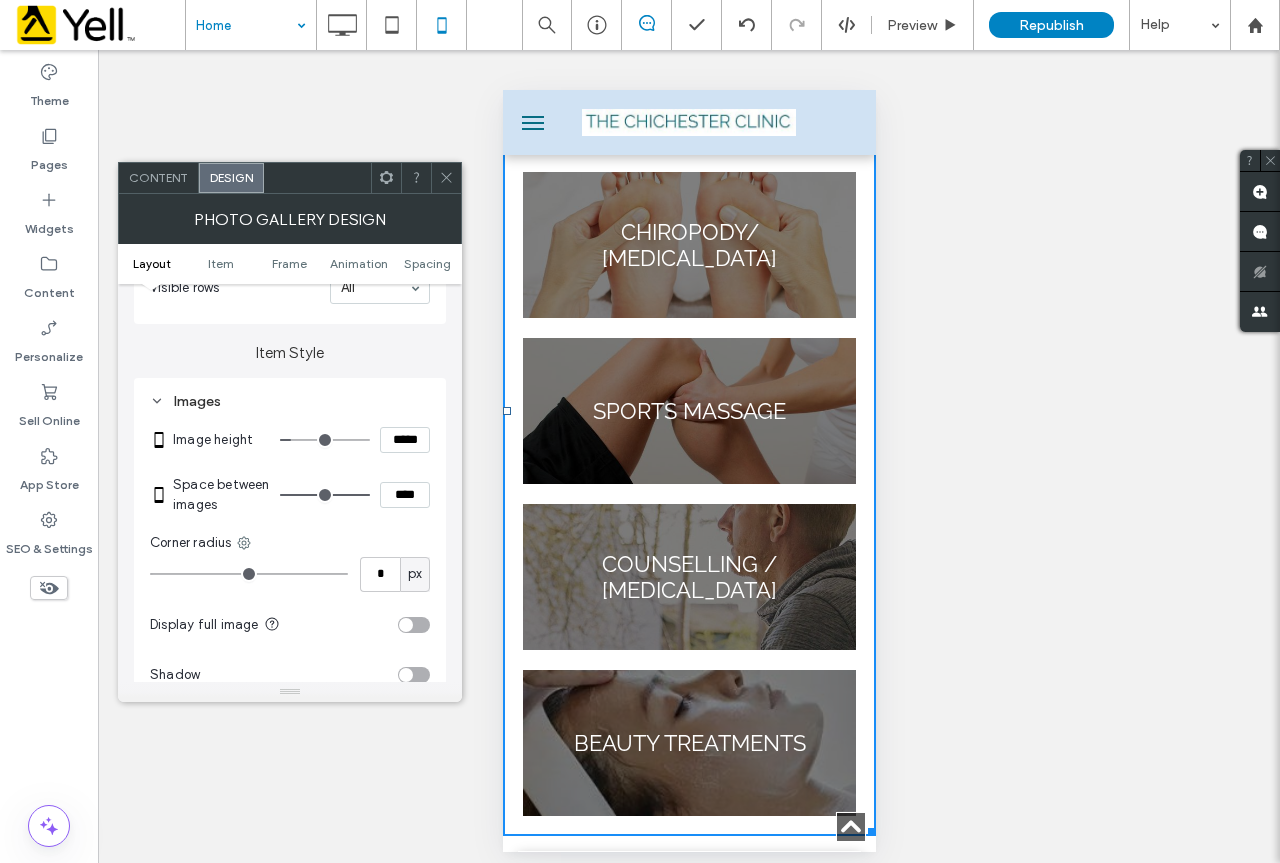 scroll, scrollTop: 1900, scrollLeft: 0, axis: vertical 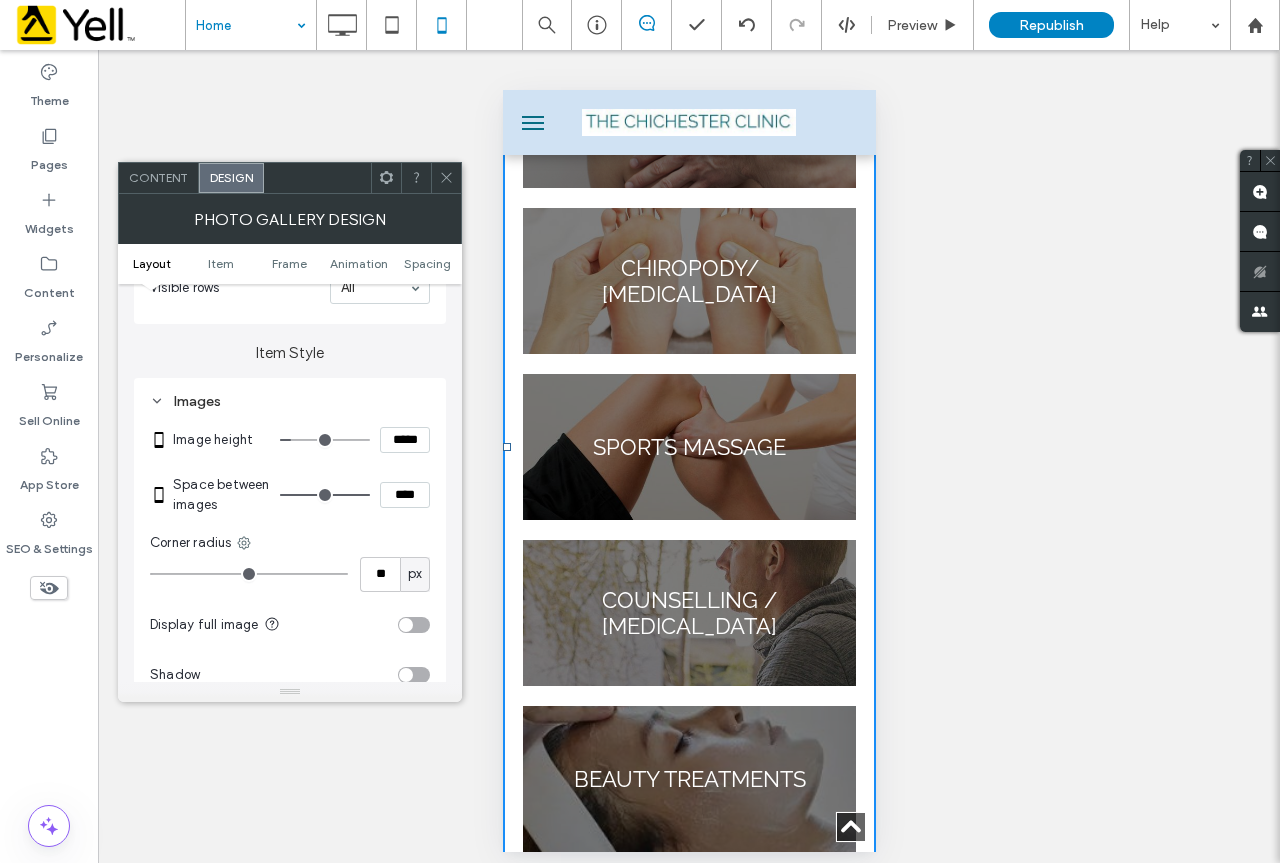 drag, startPoint x: 156, startPoint y: 573, endPoint x: 208, endPoint y: 575, distance: 52.03845 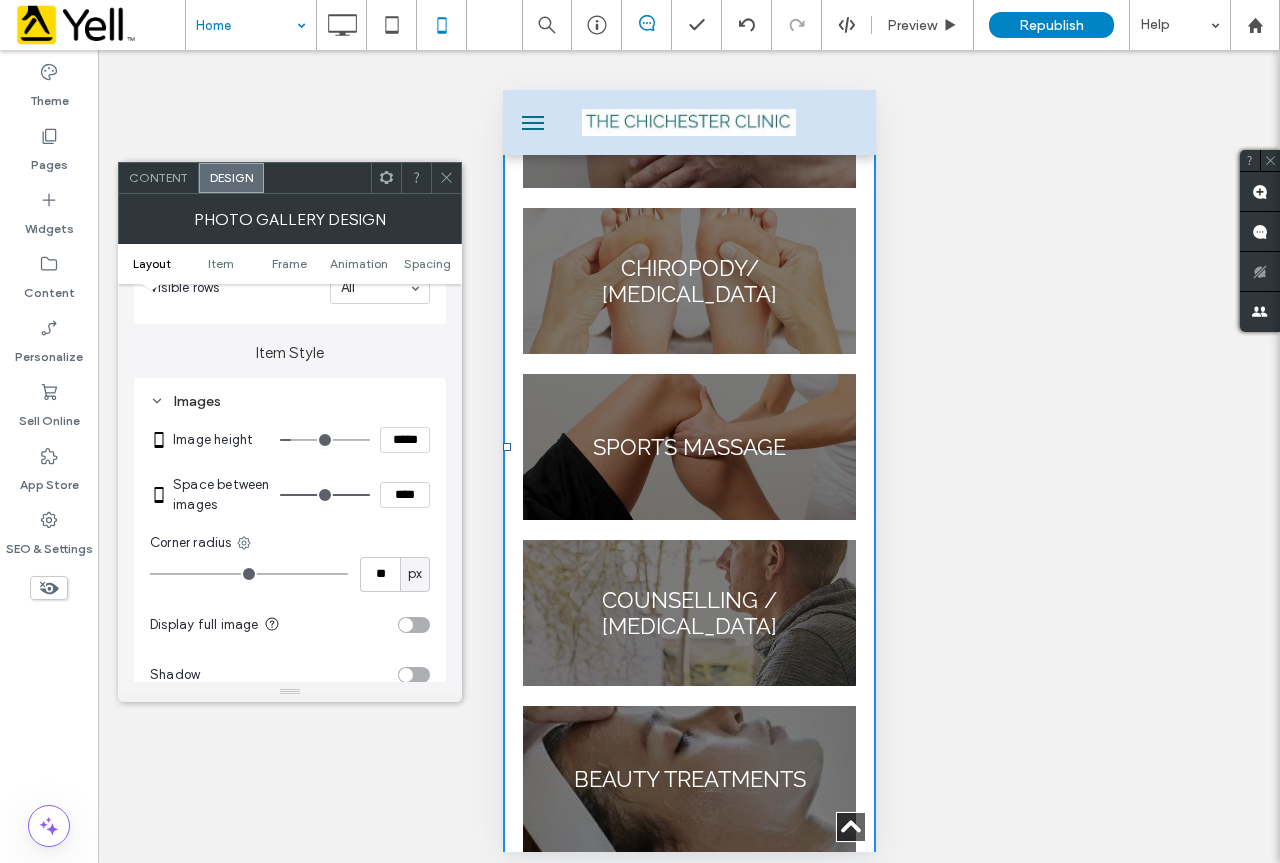 click at bounding box center [249, 574] 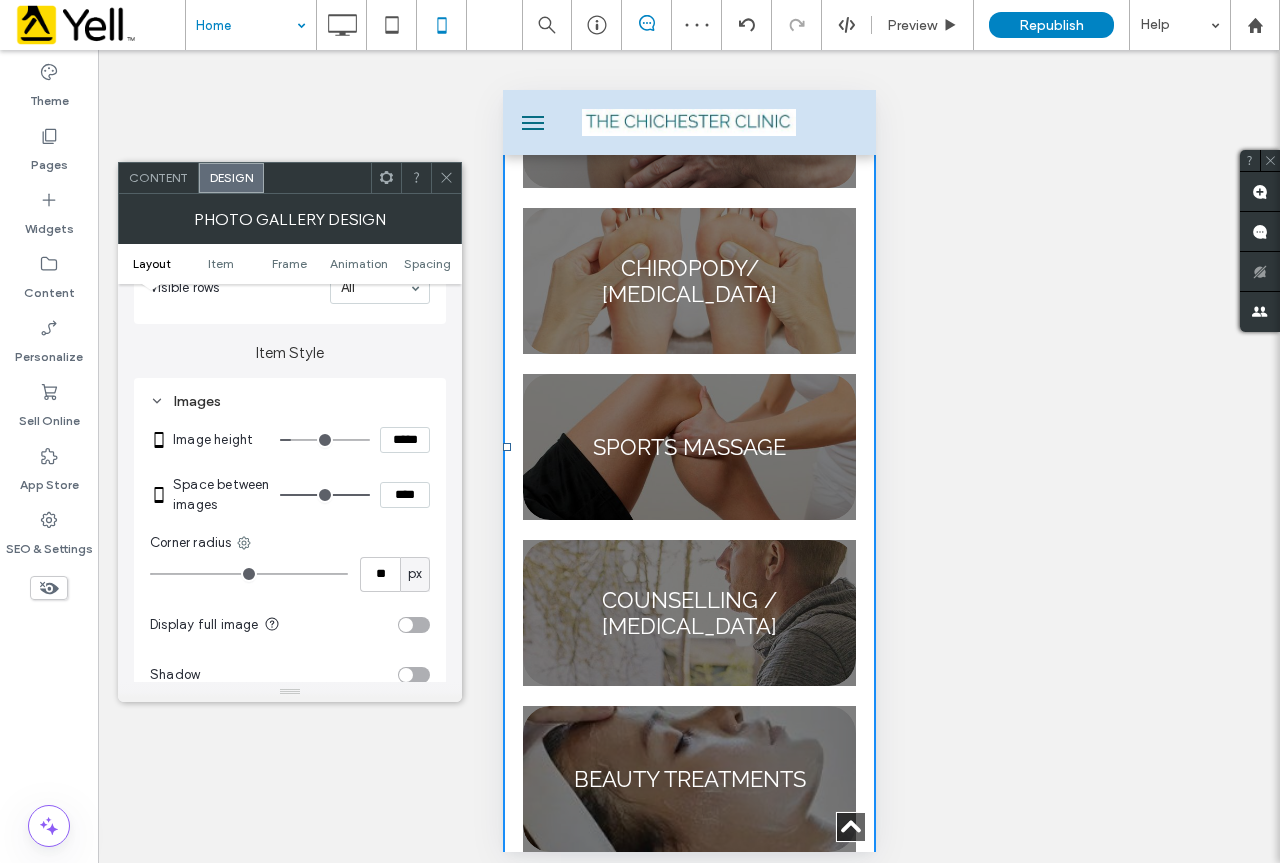 drag, startPoint x: 209, startPoint y: 576, endPoint x: 263, endPoint y: 585, distance: 54.74486 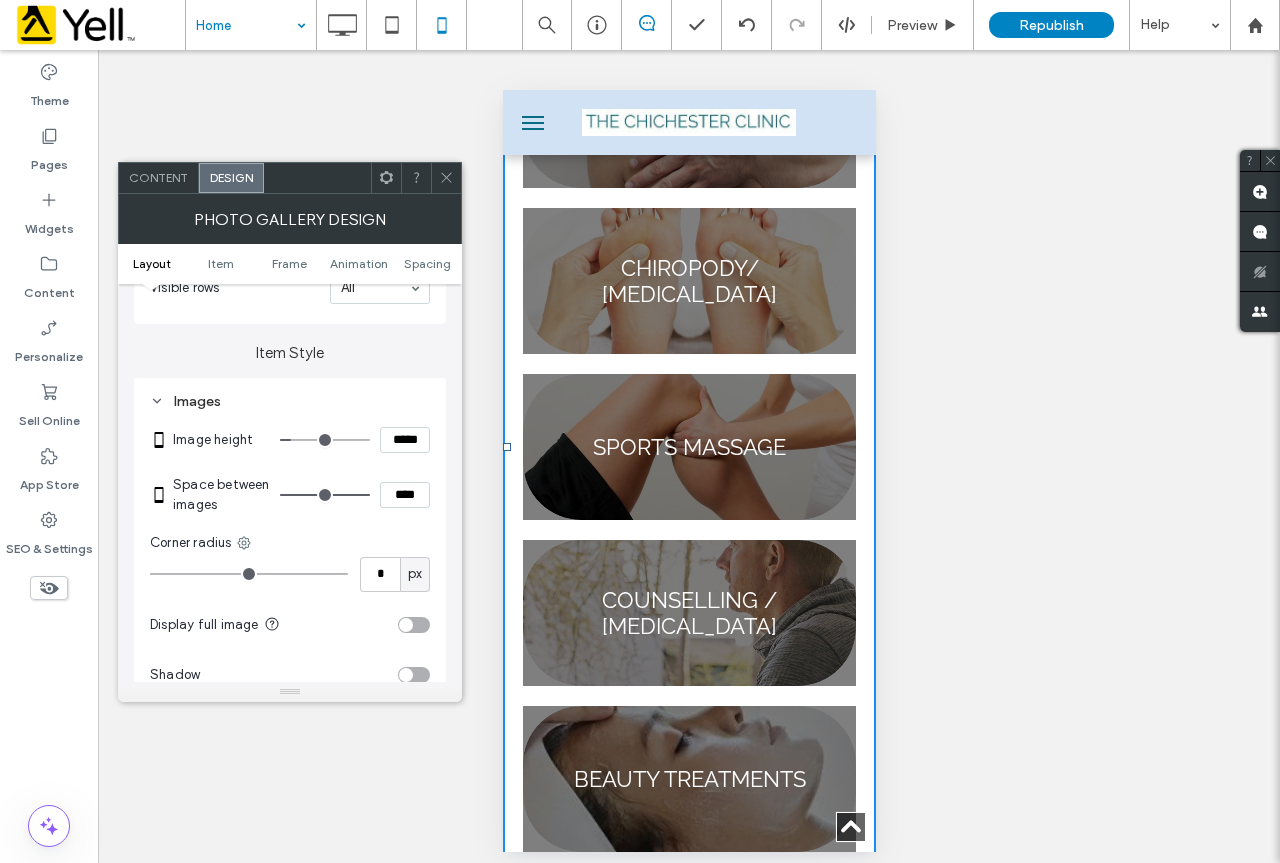 drag, startPoint x: 263, startPoint y: 571, endPoint x: 147, endPoint y: 565, distance: 116.15507 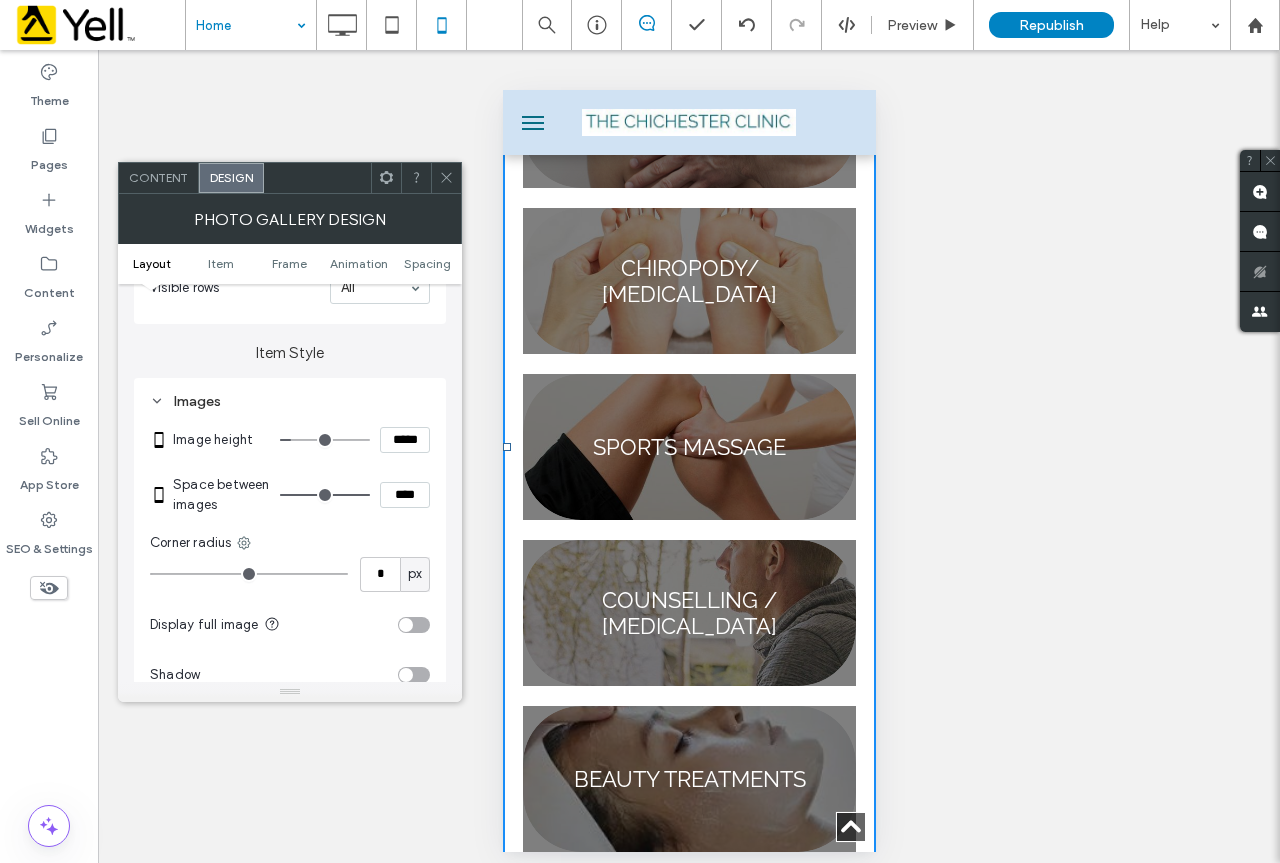 click at bounding box center (249, 574) 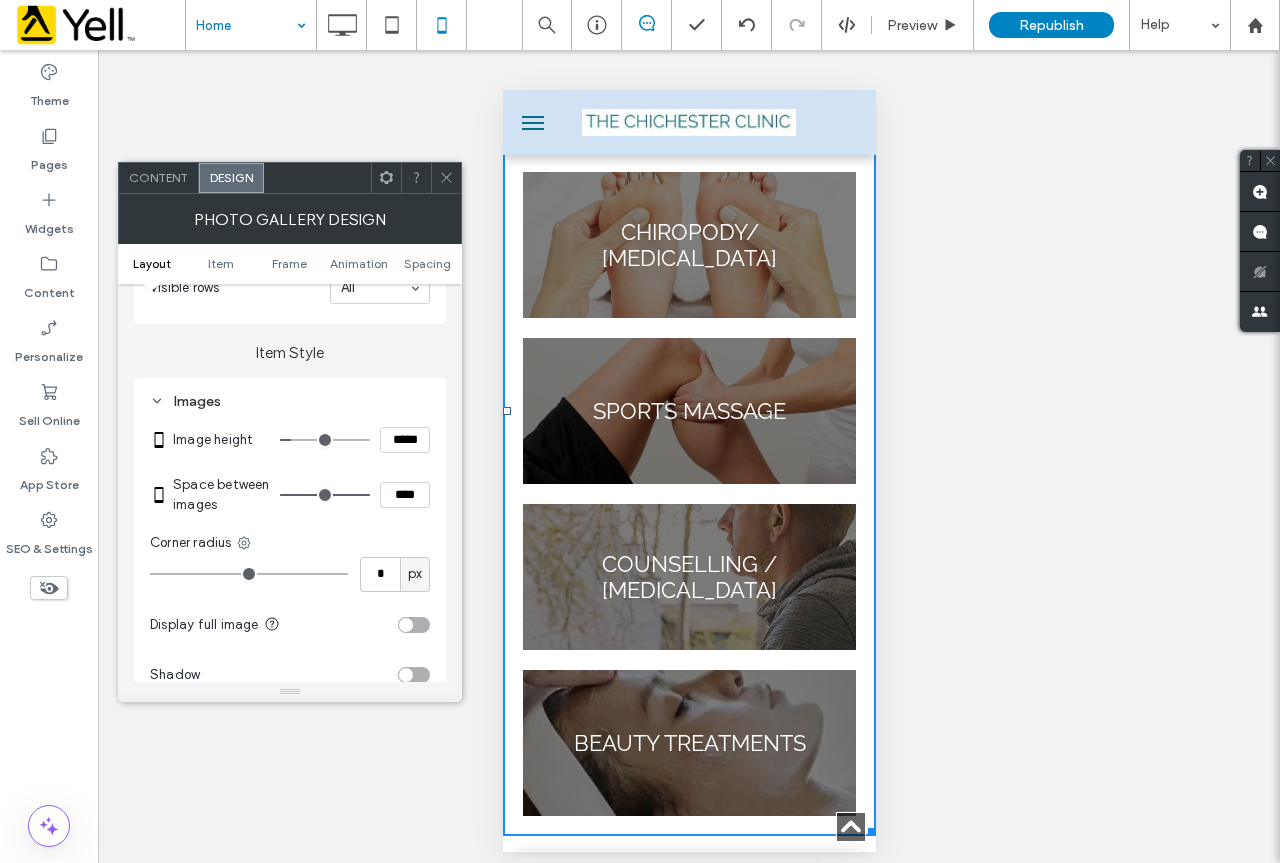 scroll, scrollTop: 1900, scrollLeft: 0, axis: vertical 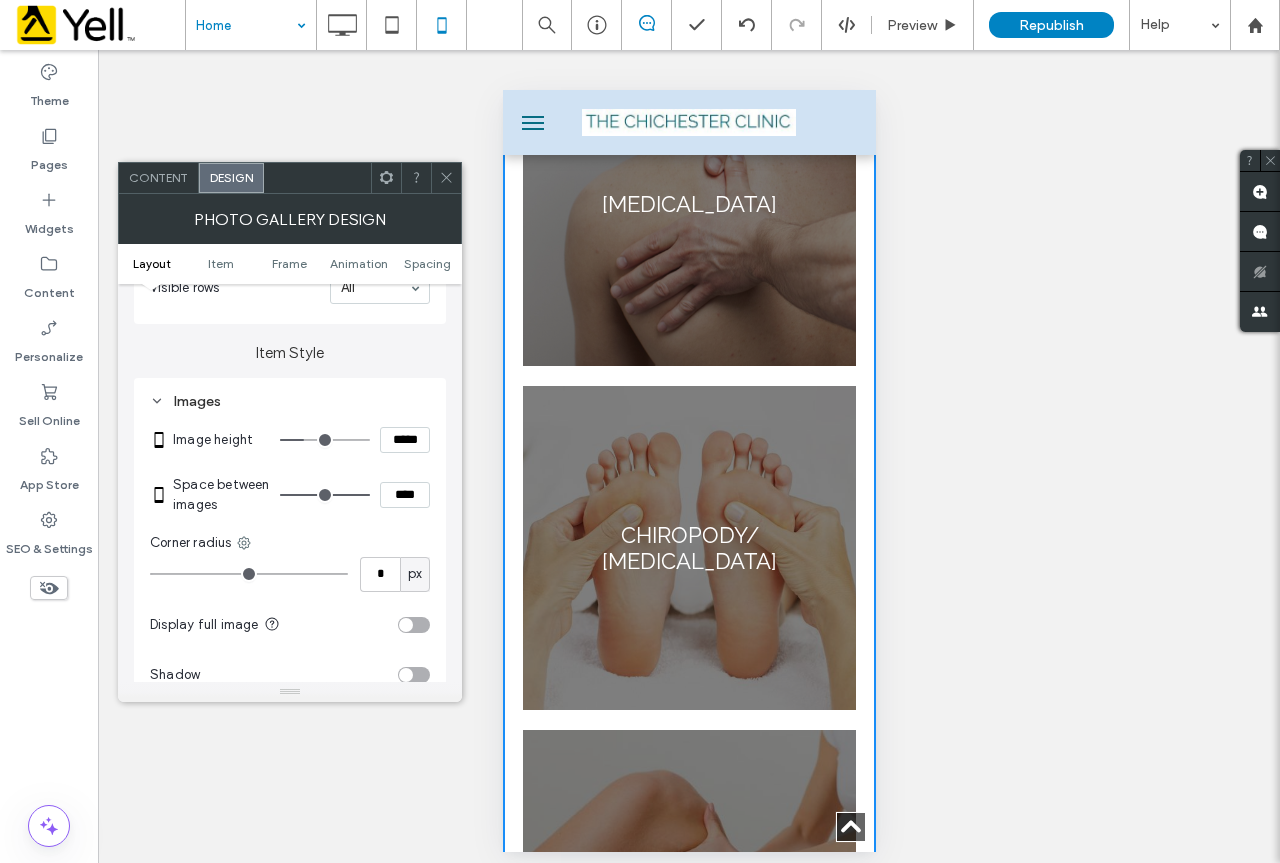 drag, startPoint x: 295, startPoint y: 441, endPoint x: 308, endPoint y: 439, distance: 13.152946 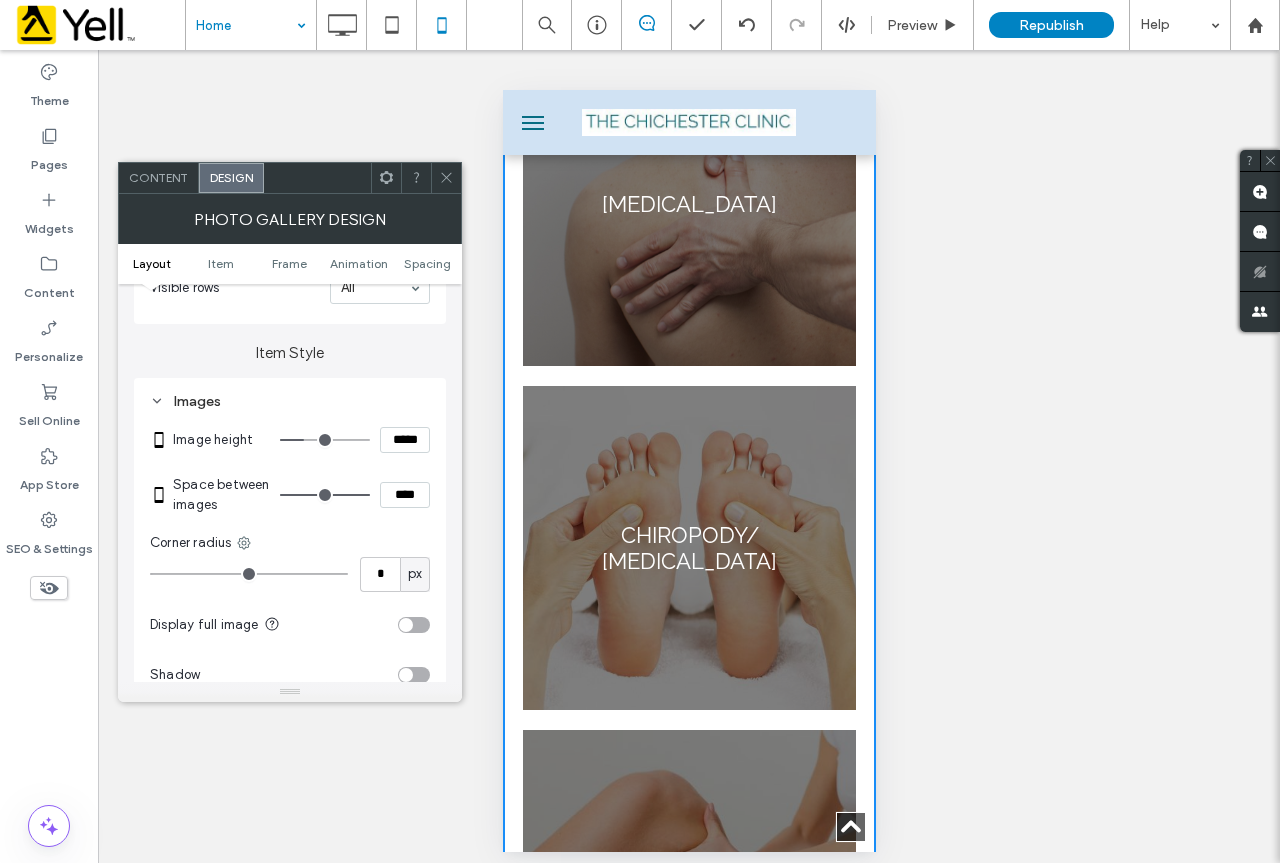 click at bounding box center [325, 440] 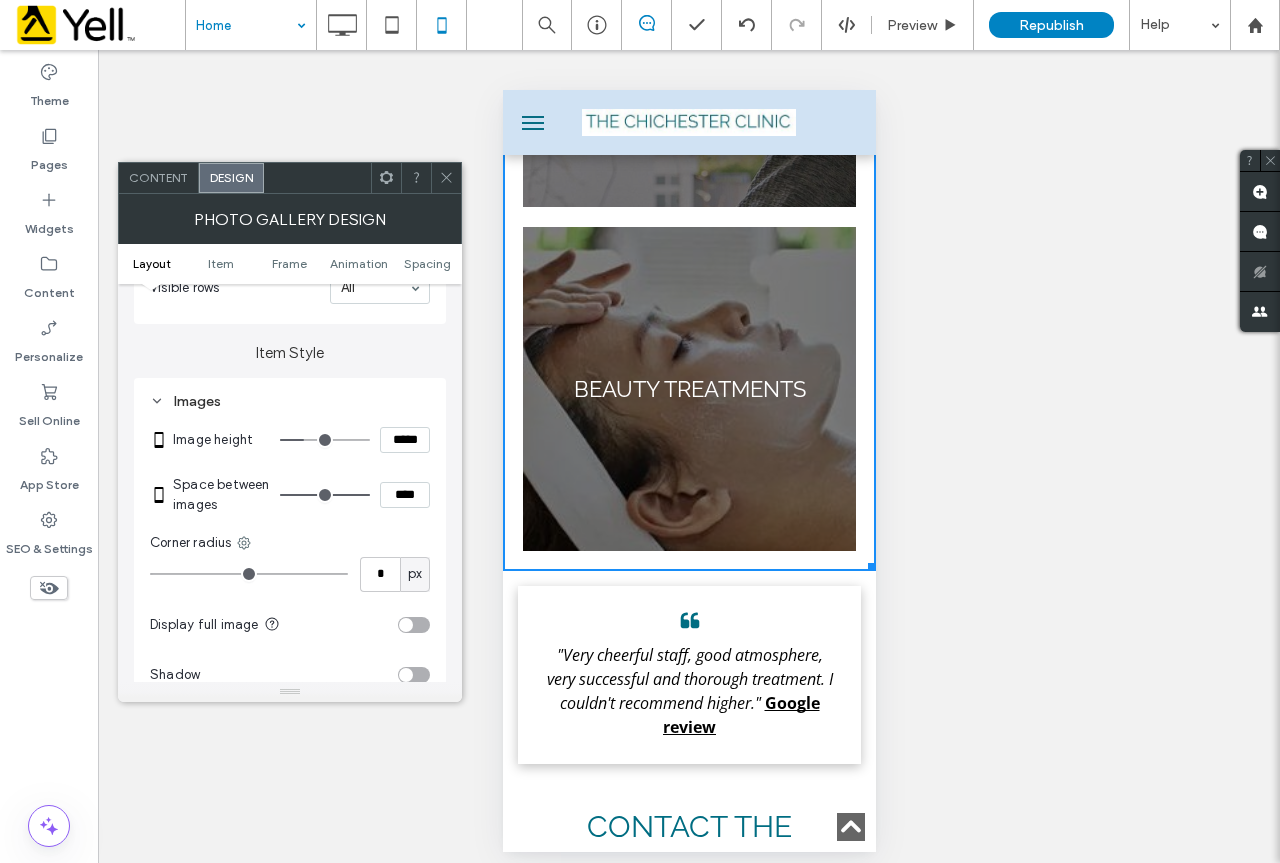 scroll, scrollTop: 3100, scrollLeft: 0, axis: vertical 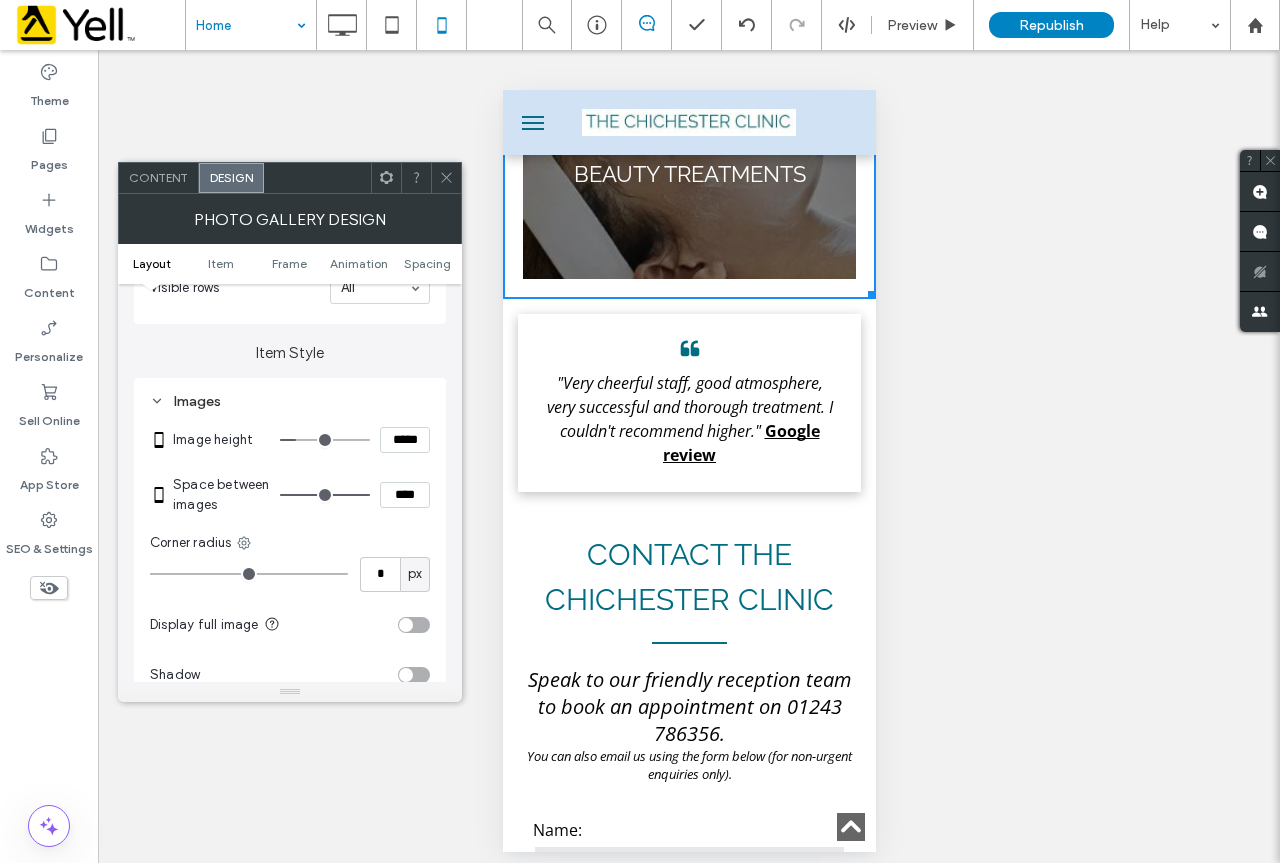 click at bounding box center (325, 440) 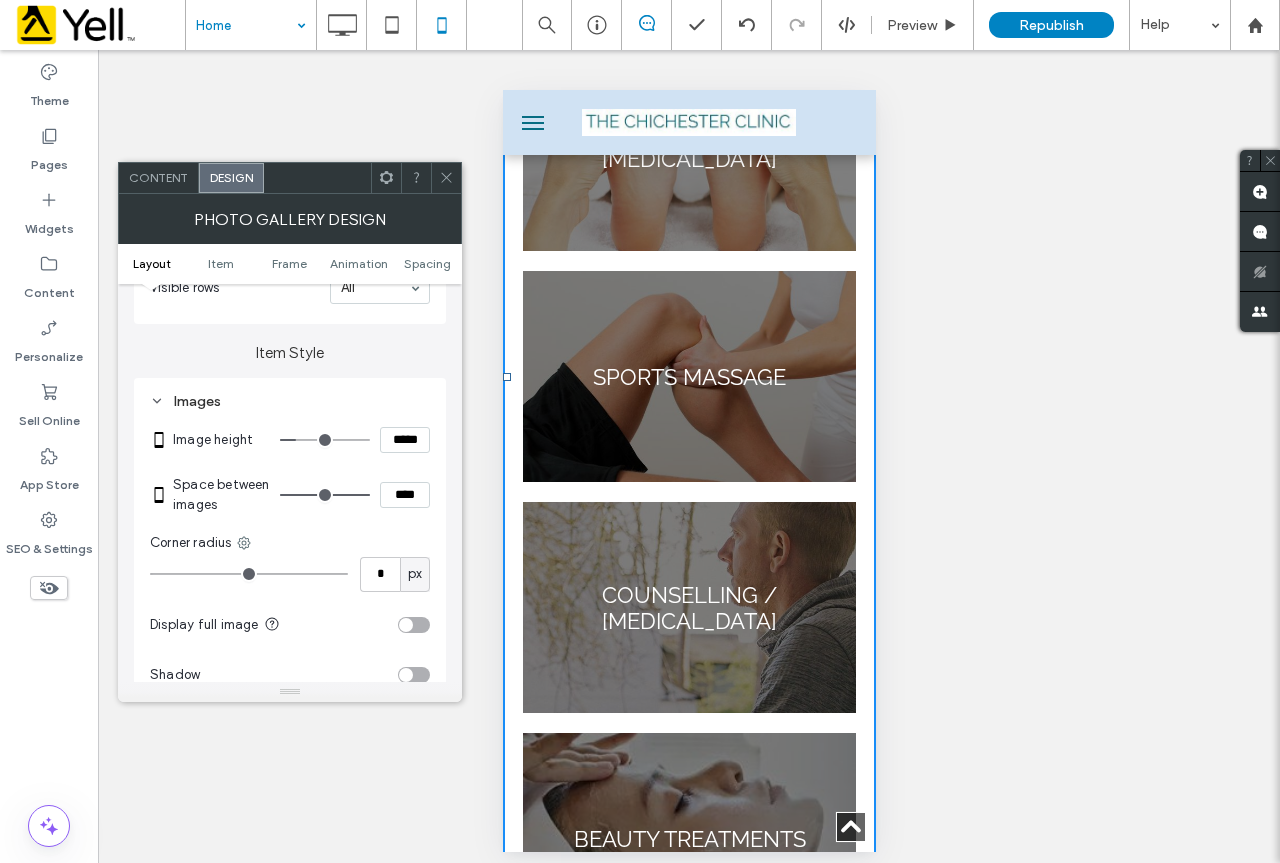 scroll, scrollTop: 1998, scrollLeft: 0, axis: vertical 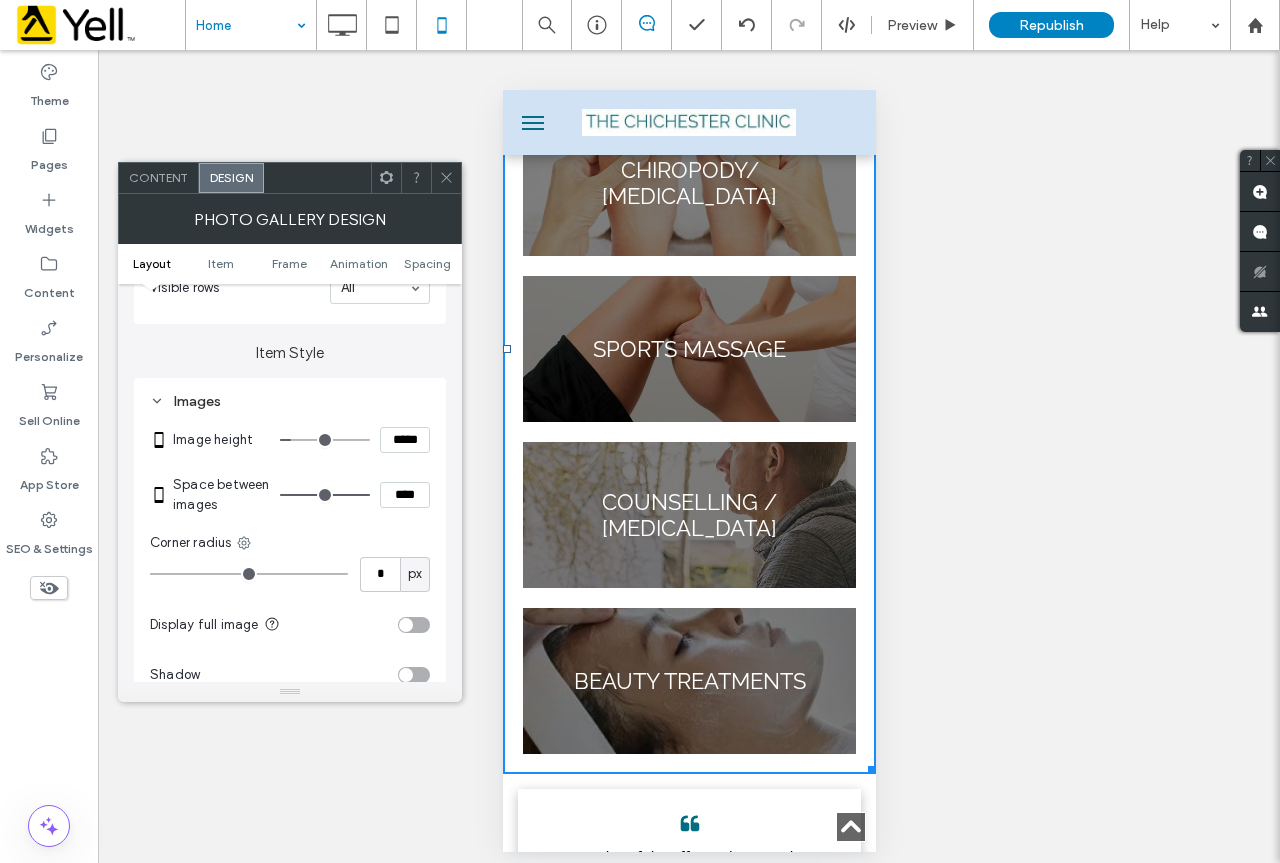 drag, startPoint x: 299, startPoint y: 438, endPoint x: 297, endPoint y: 426, distance: 12.165525 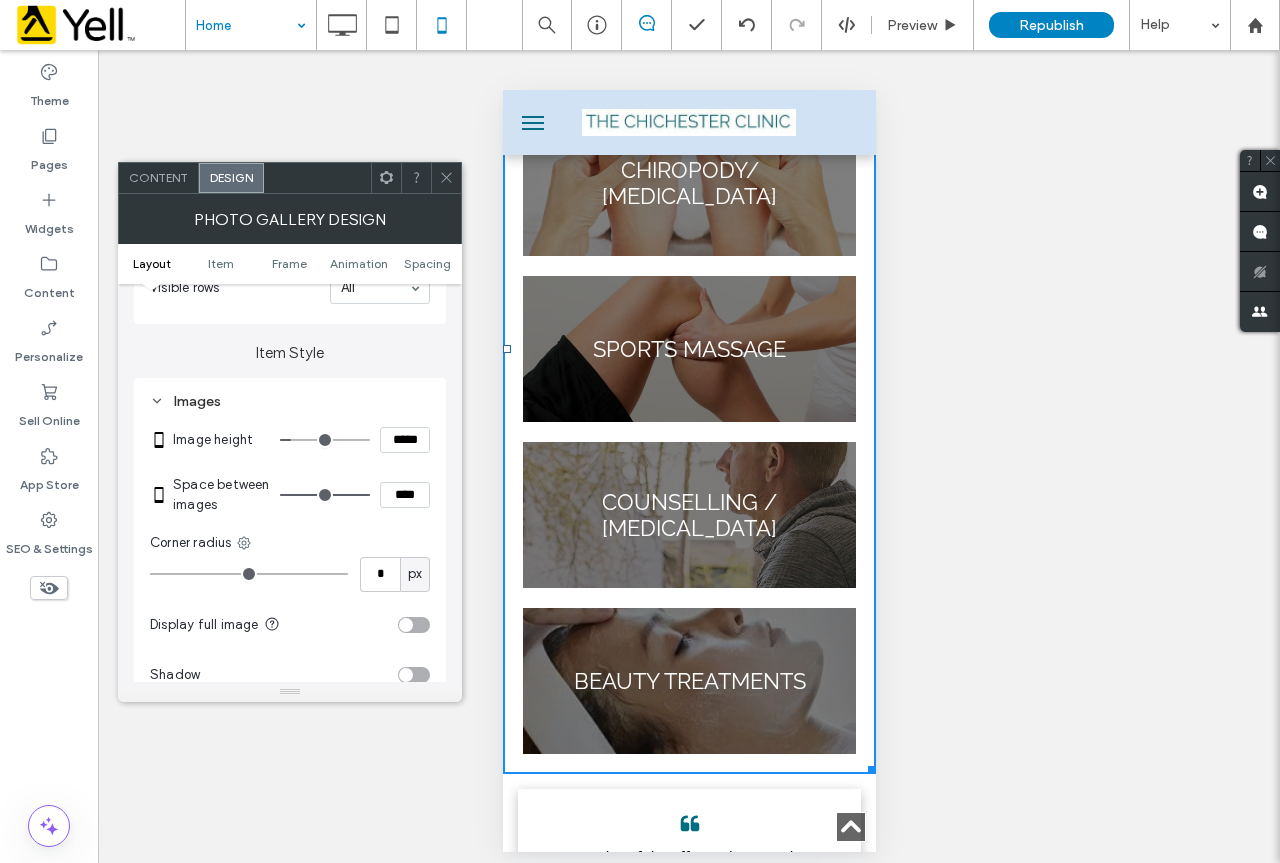 click at bounding box center (325, 440) 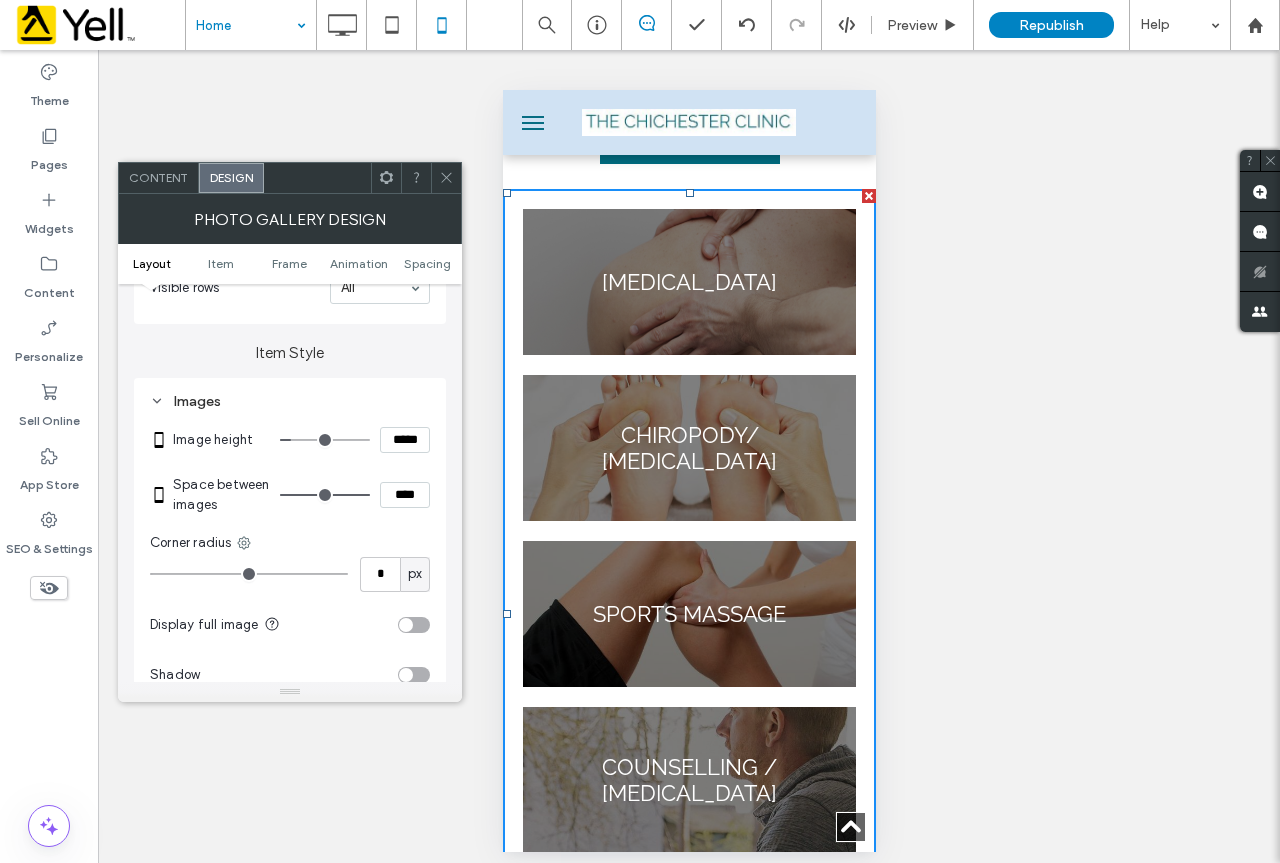 scroll, scrollTop: 1698, scrollLeft: 0, axis: vertical 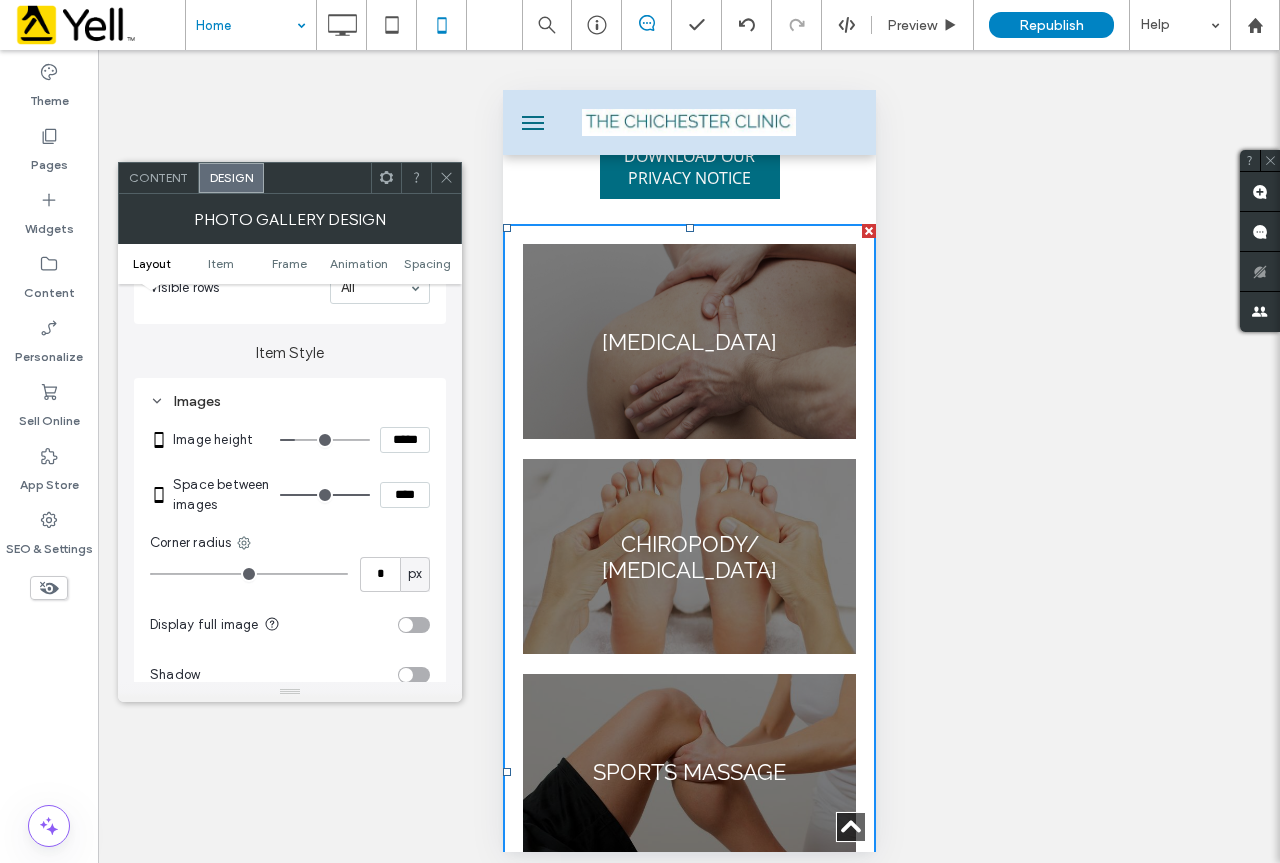 click at bounding box center (325, 440) 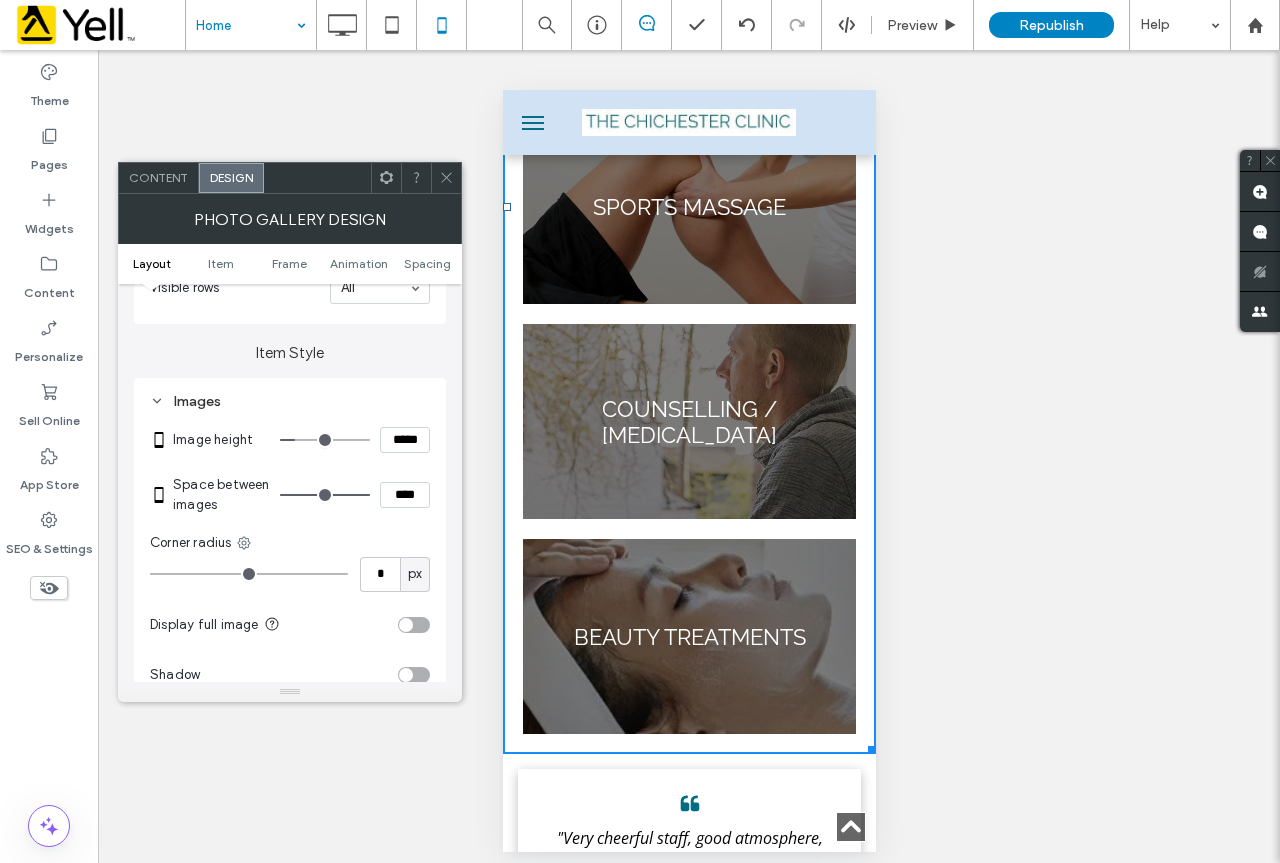 scroll, scrollTop: 2298, scrollLeft: 0, axis: vertical 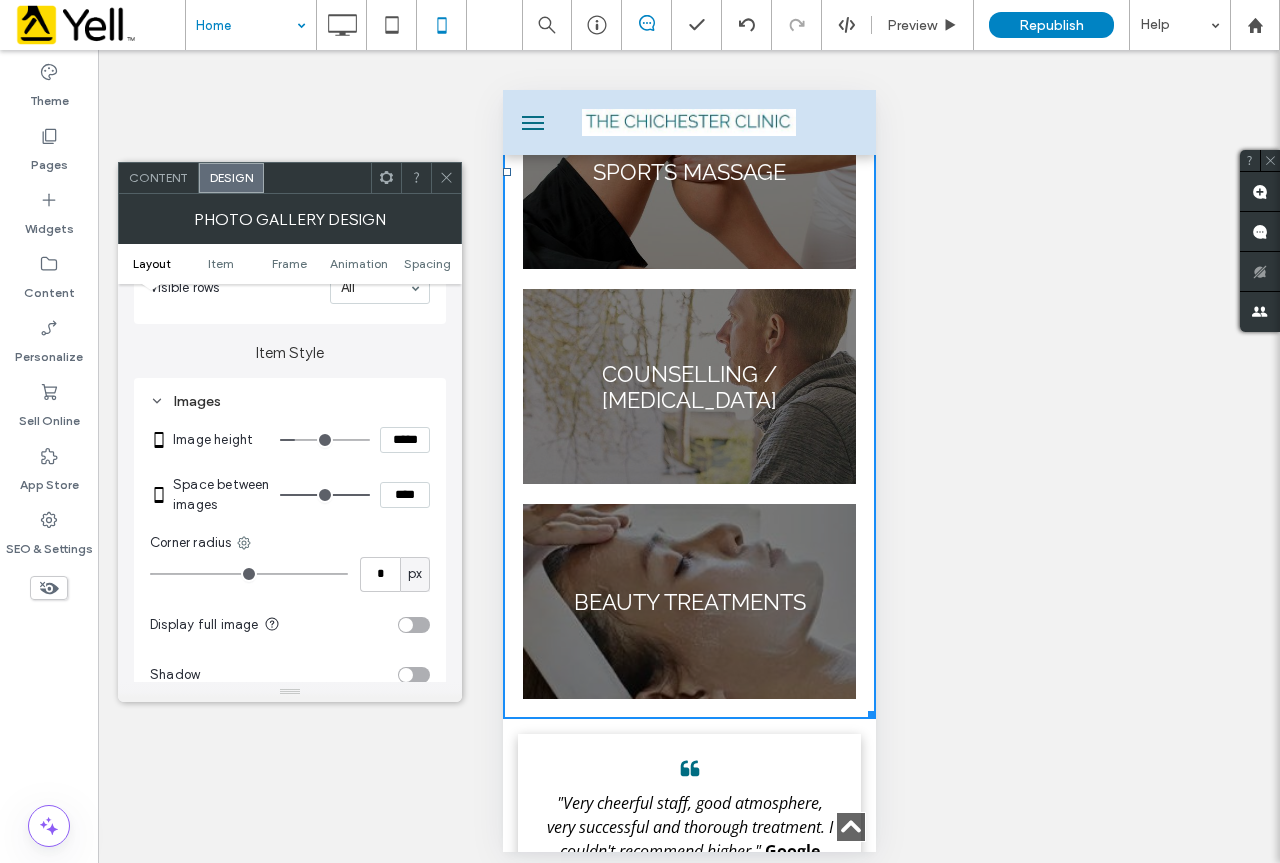 click on "*****" at bounding box center [405, 440] 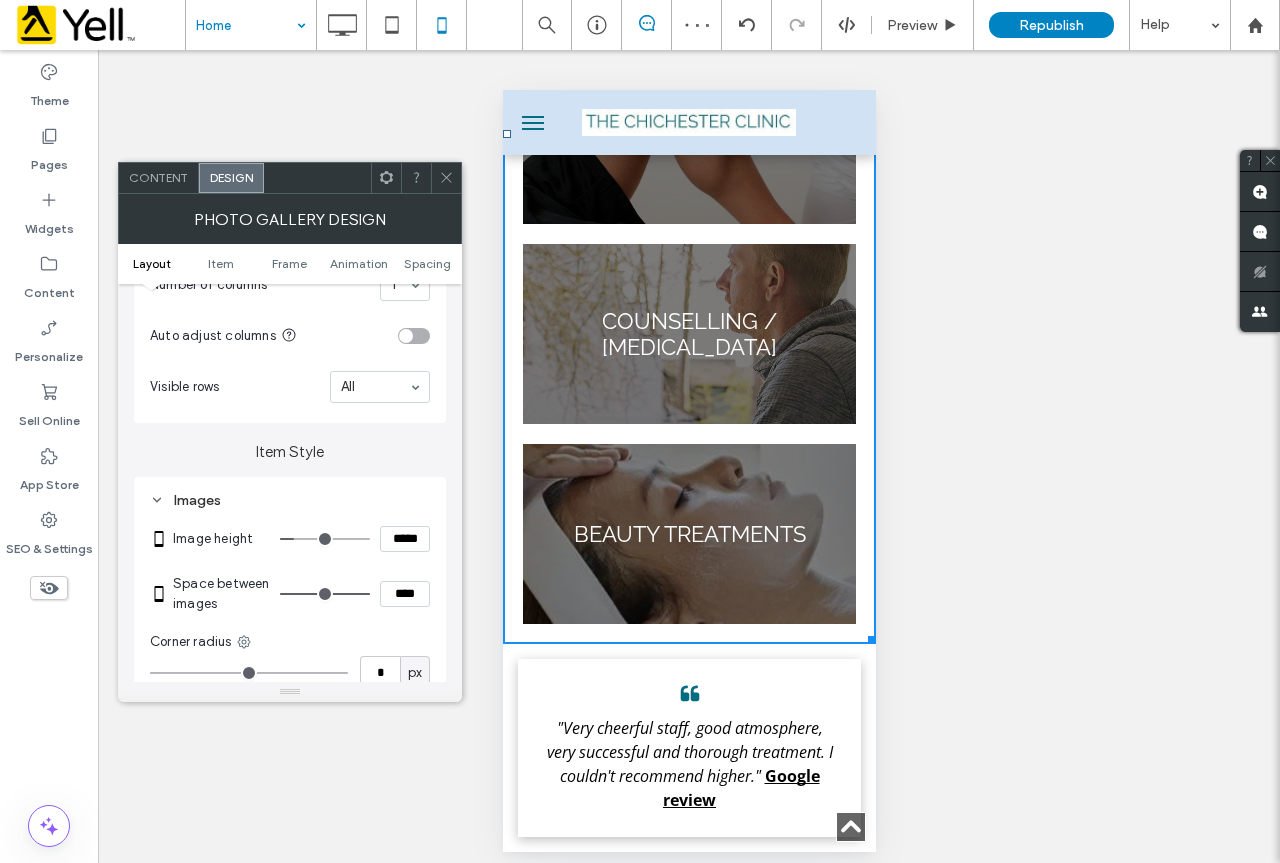scroll, scrollTop: 569, scrollLeft: 0, axis: vertical 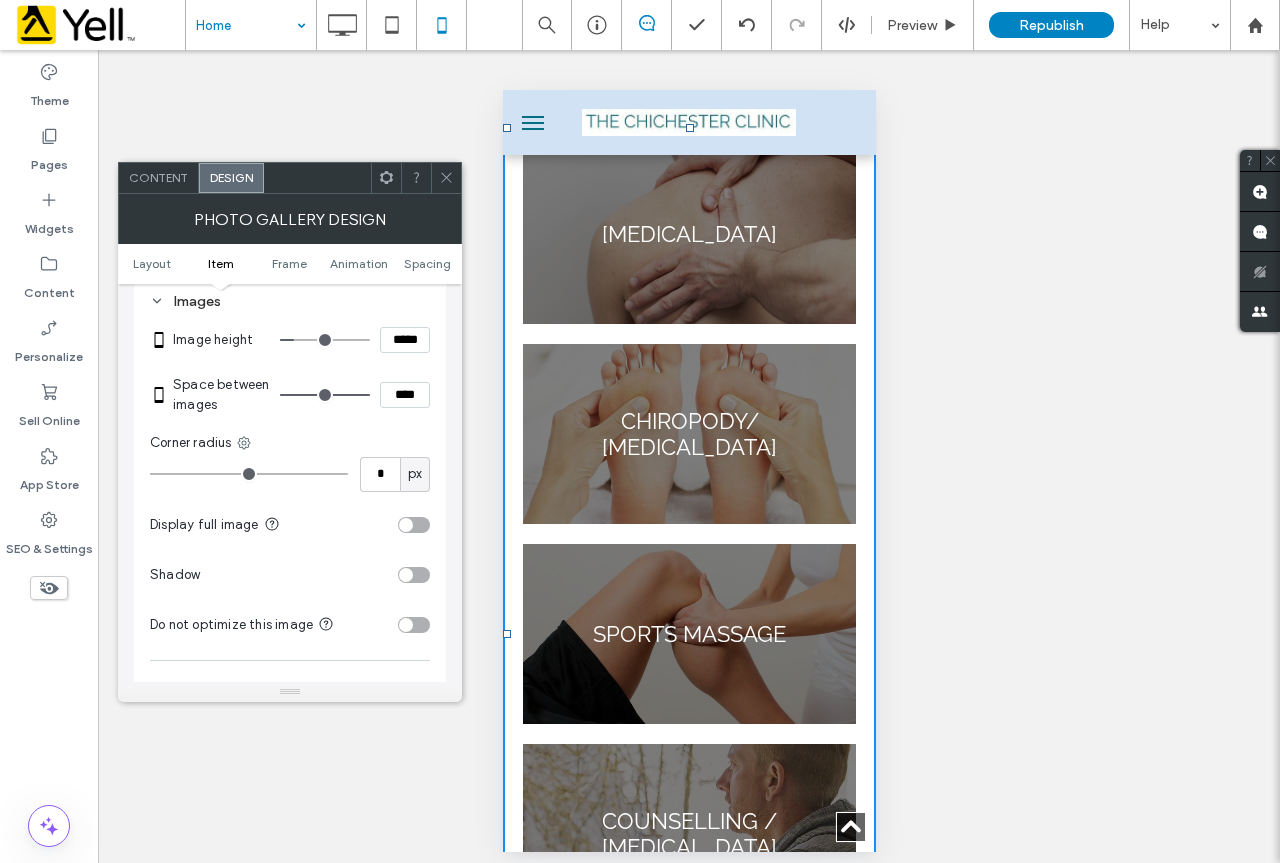 click at bounding box center [414, 575] 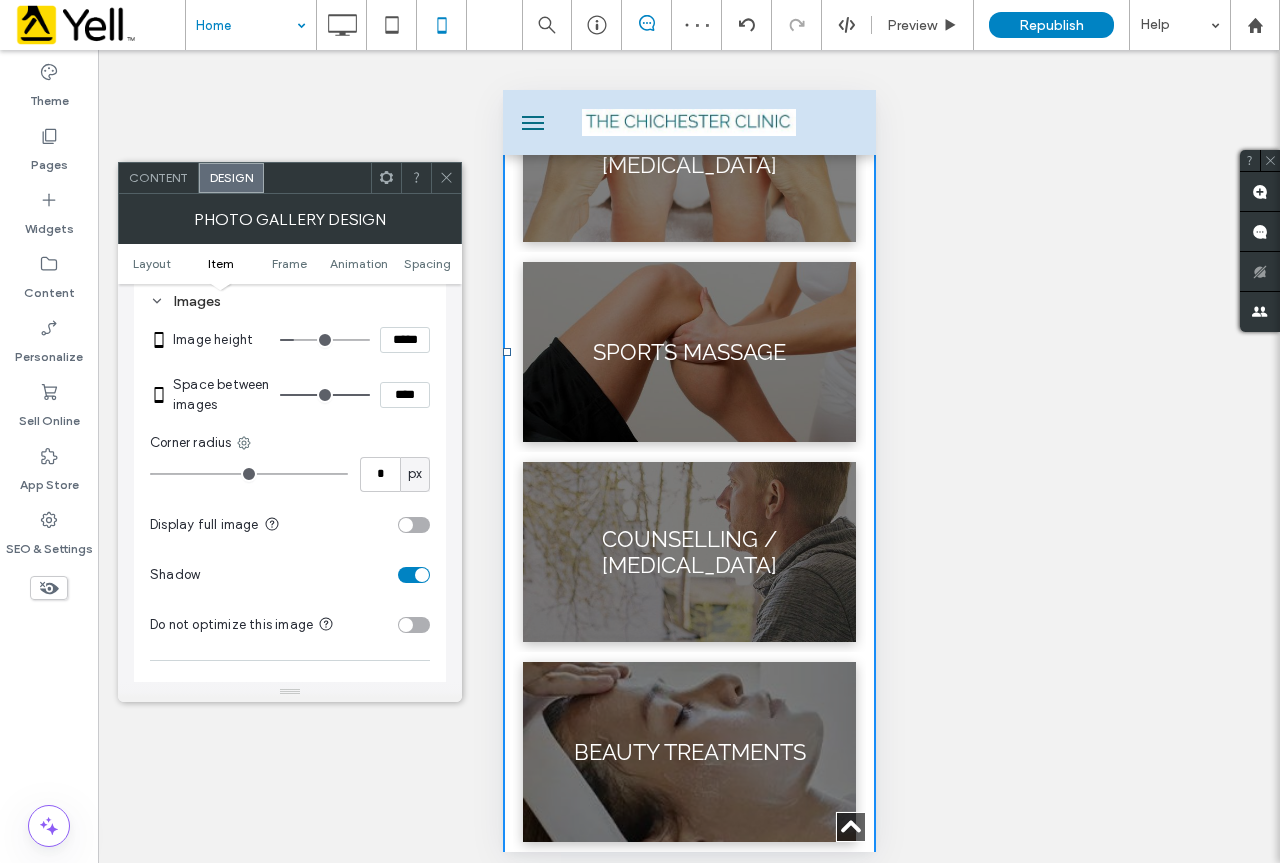 scroll, scrollTop: 2098, scrollLeft: 0, axis: vertical 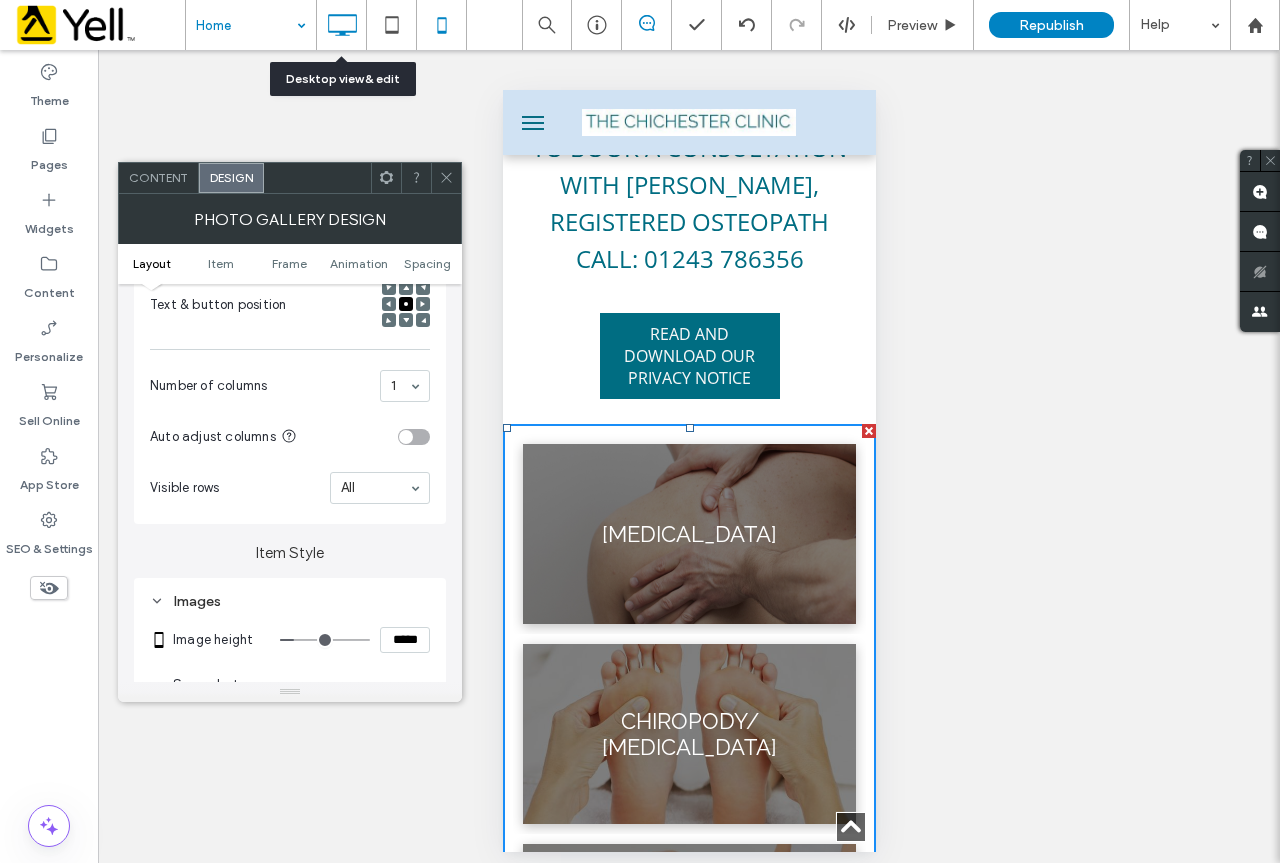 click 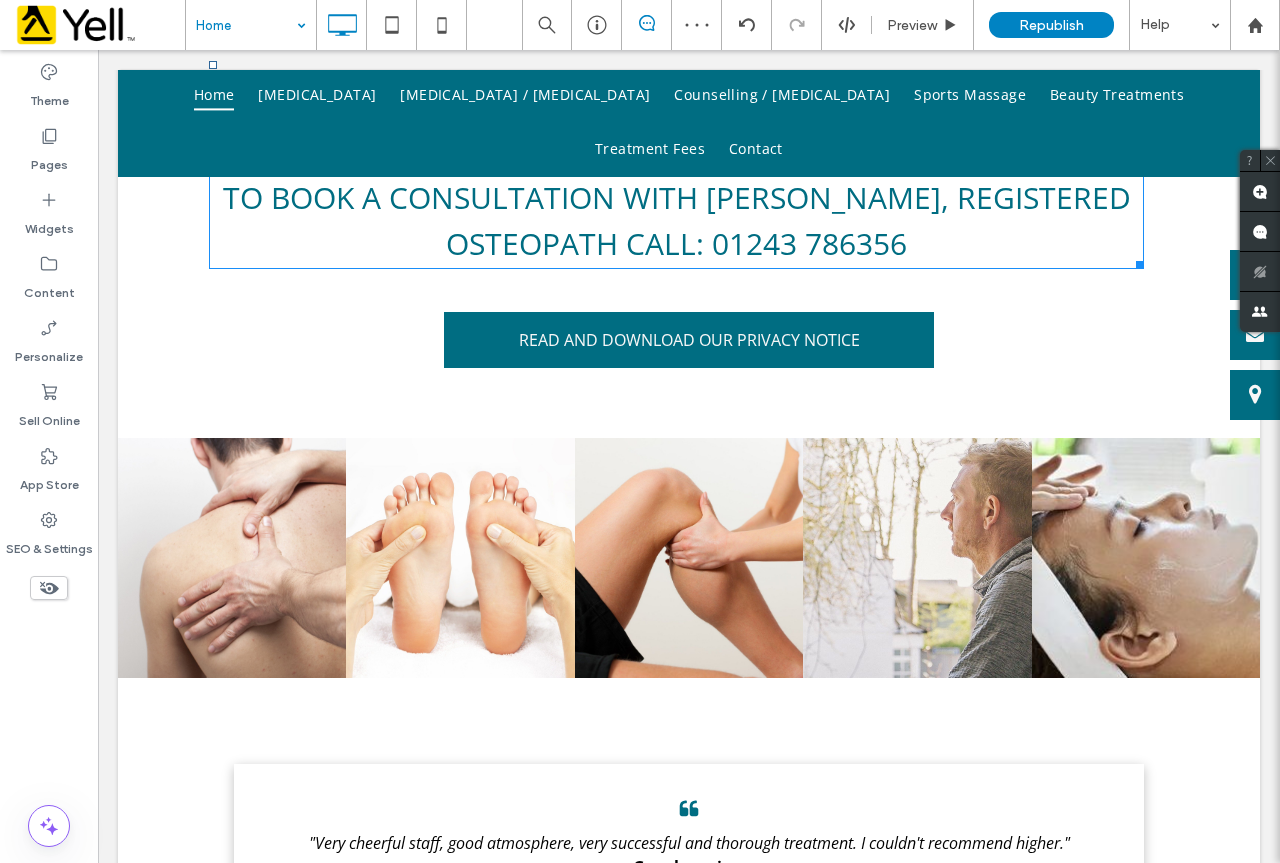 scroll, scrollTop: 1300, scrollLeft: 0, axis: vertical 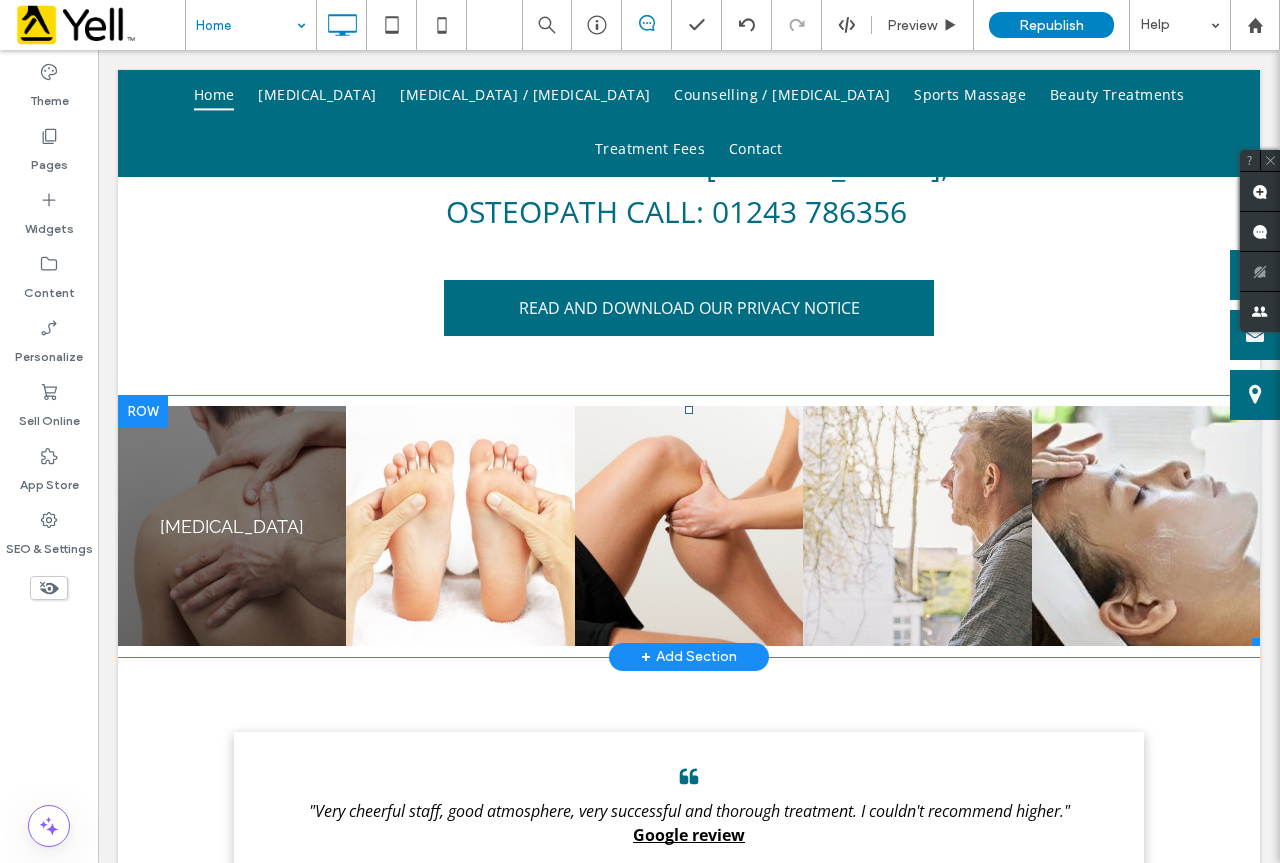 click at bounding box center [232, 526] 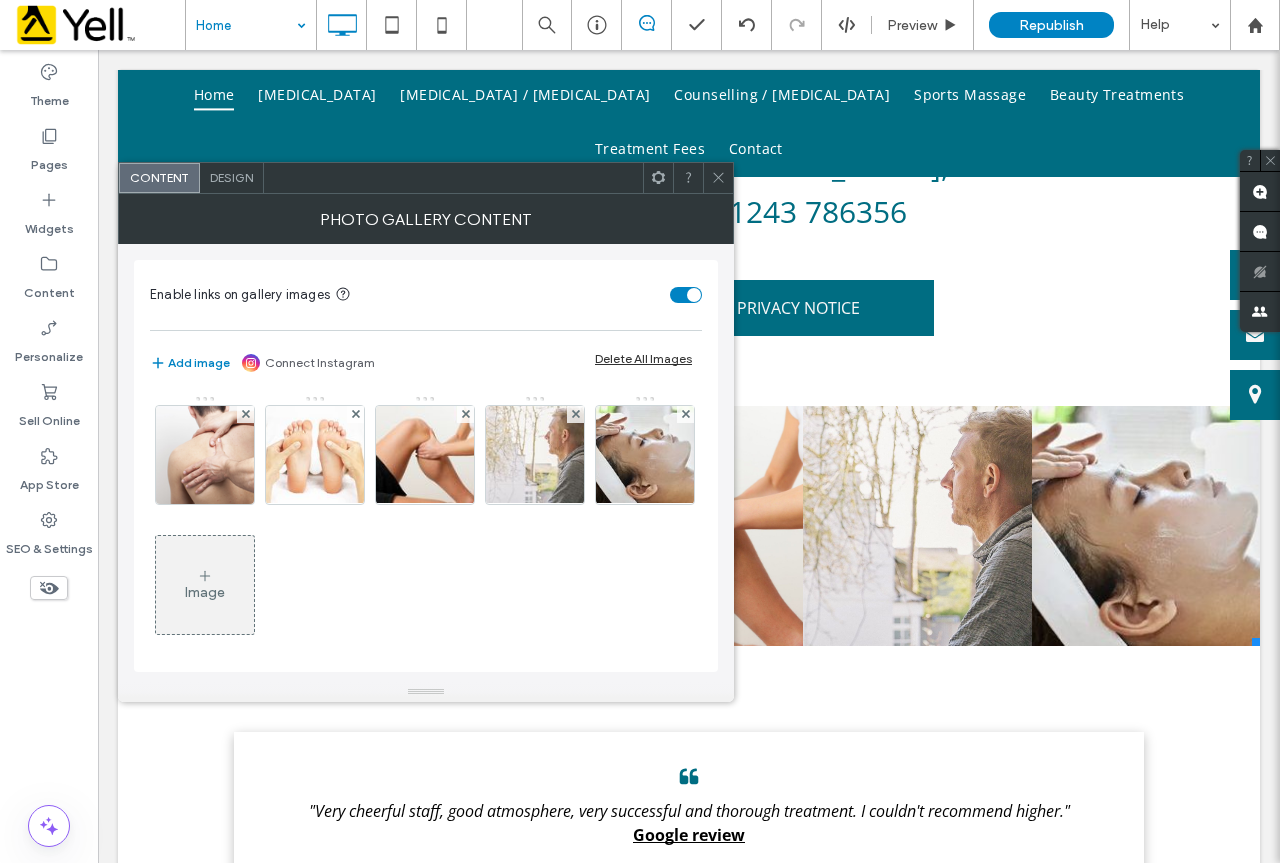 click on "Design" at bounding box center (231, 177) 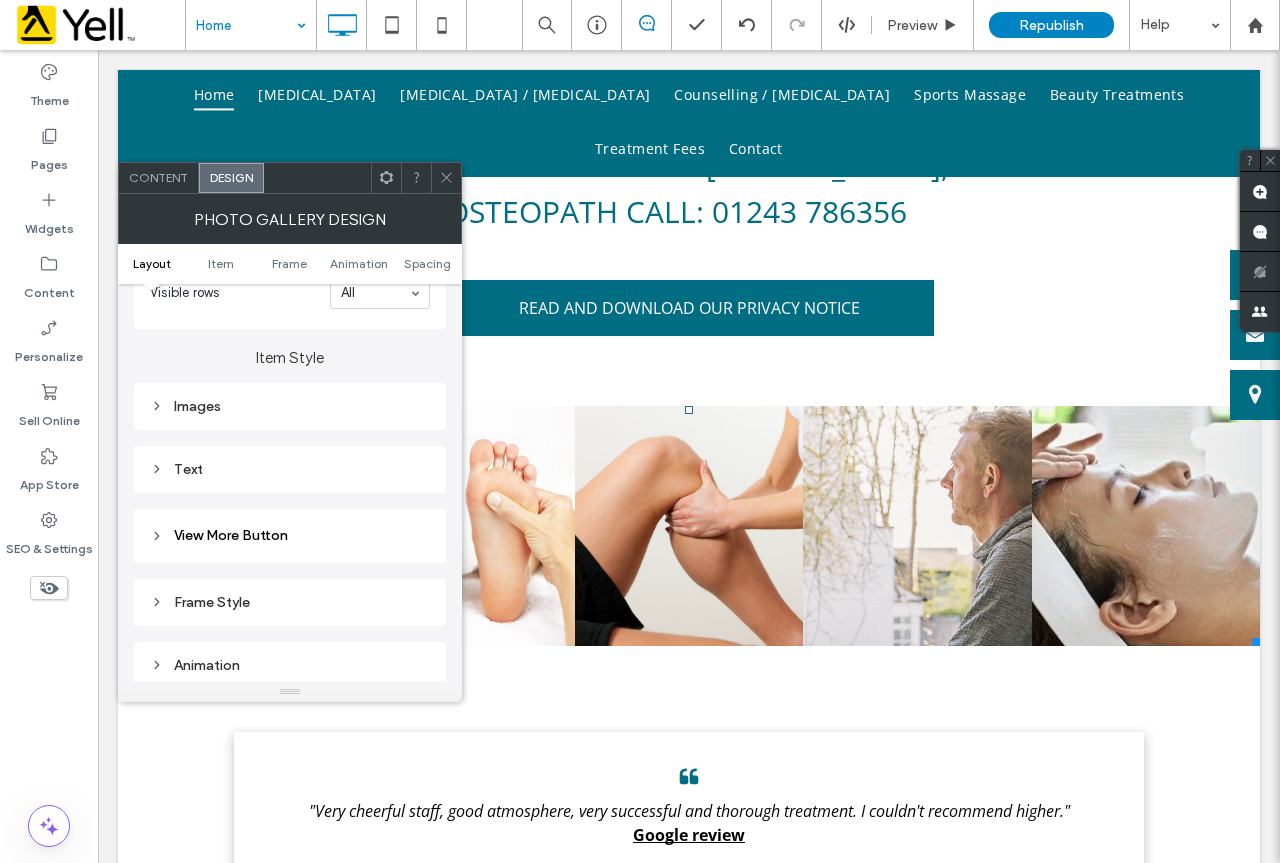 scroll, scrollTop: 700, scrollLeft: 0, axis: vertical 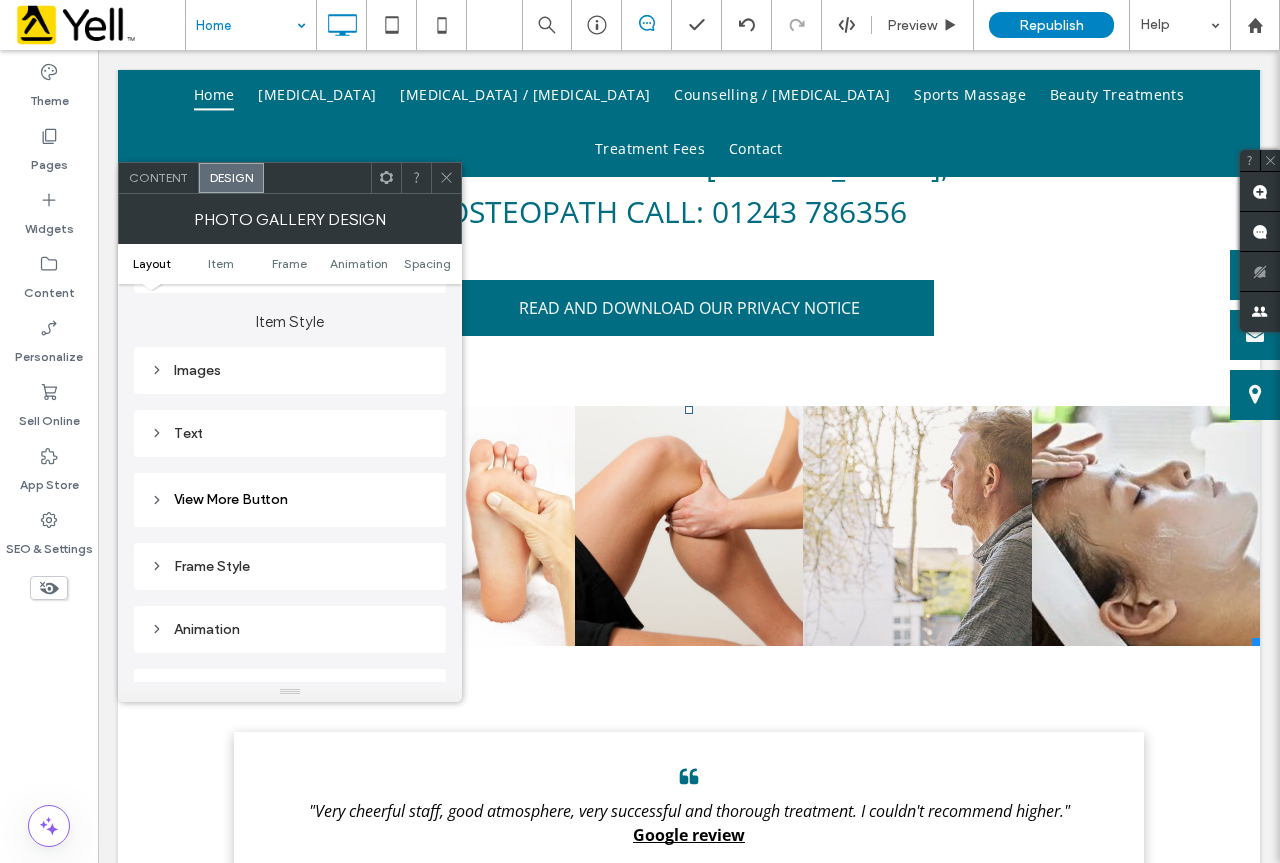 click on "Images" at bounding box center [290, 370] 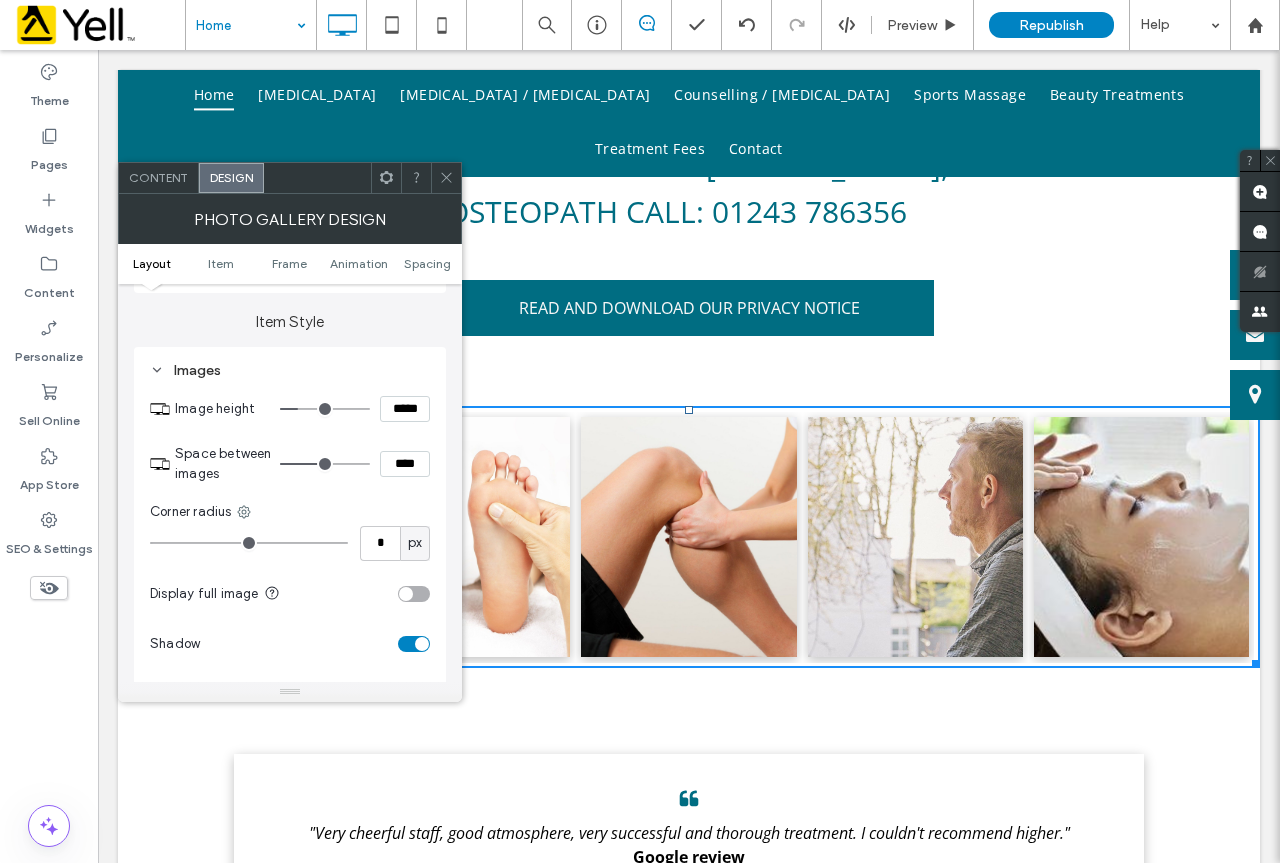 drag, startPoint x: 289, startPoint y: 468, endPoint x: 329, endPoint y: 467, distance: 40.012497 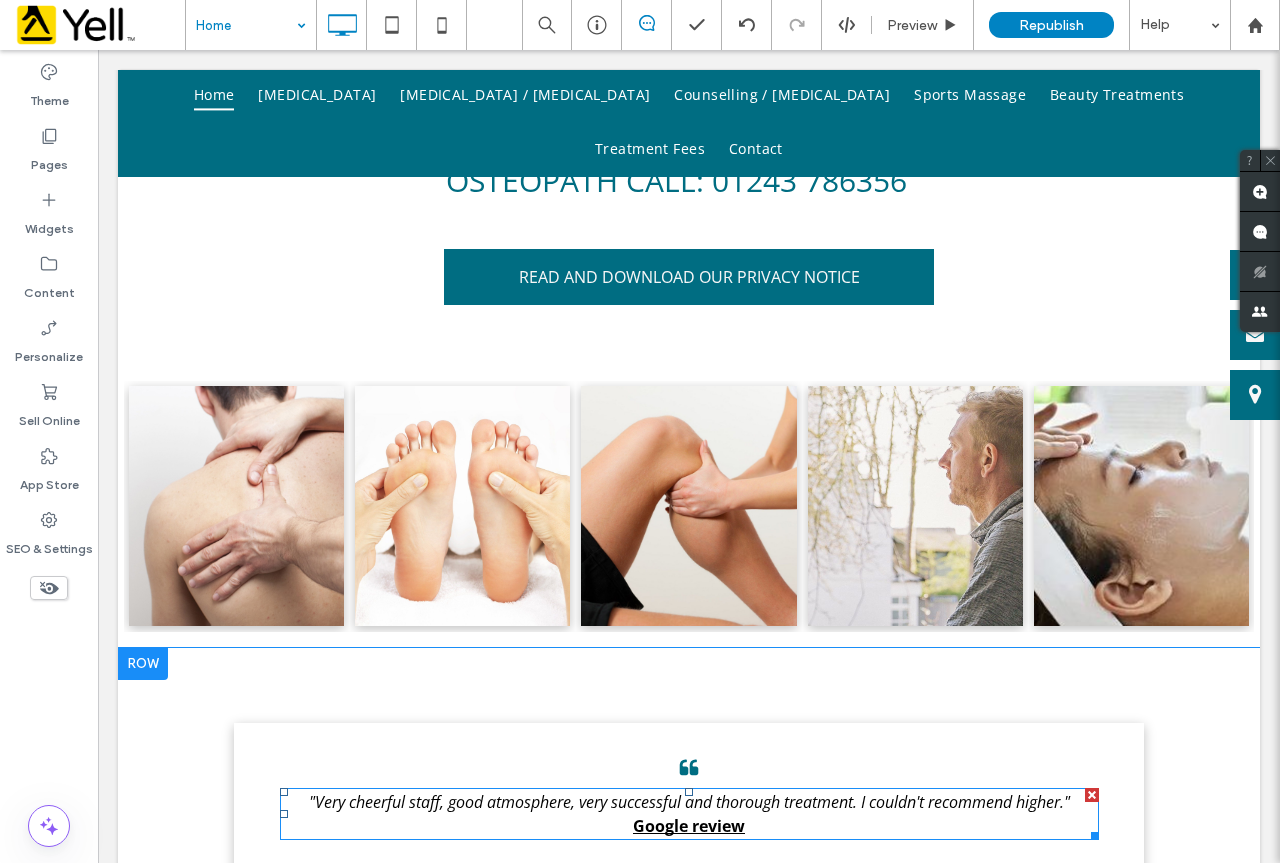 scroll, scrollTop: 1300, scrollLeft: 0, axis: vertical 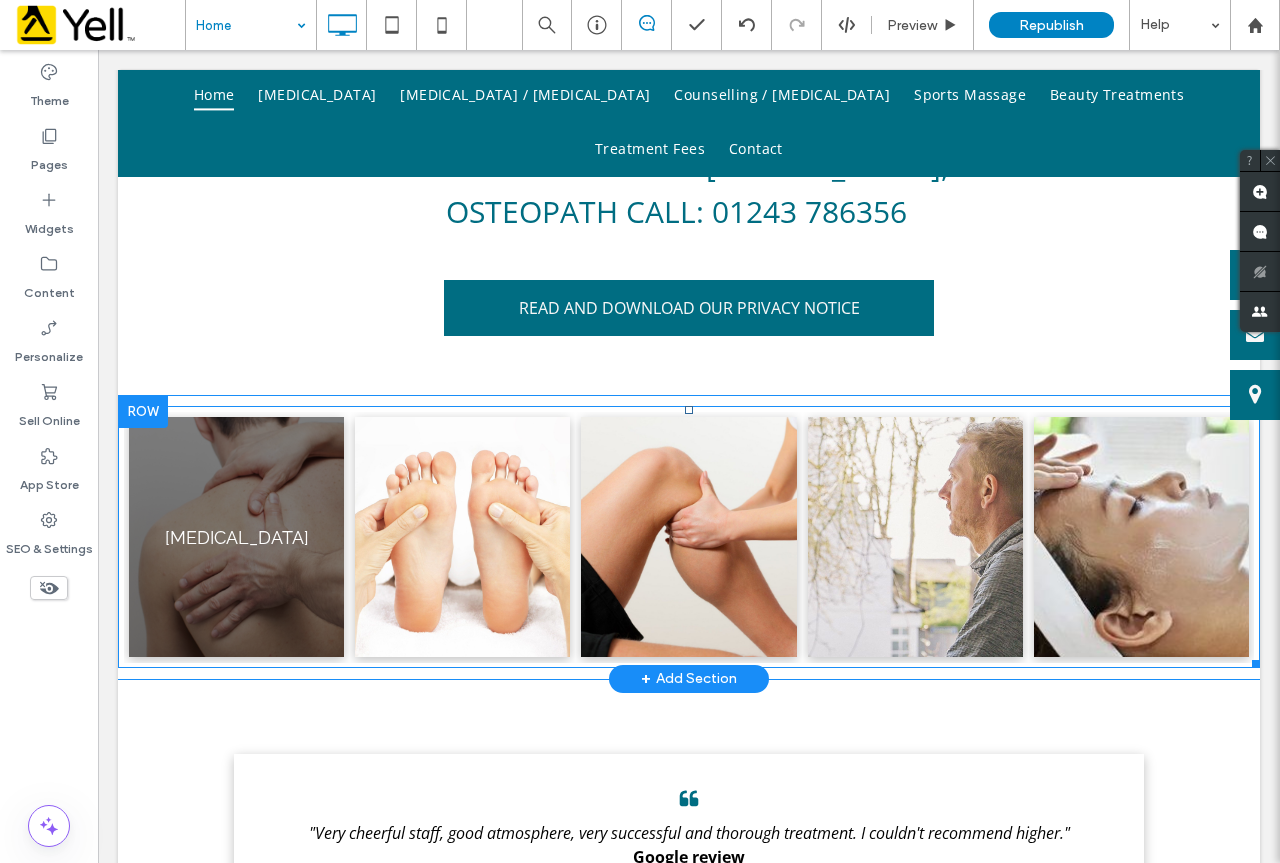 click at bounding box center (237, 537) 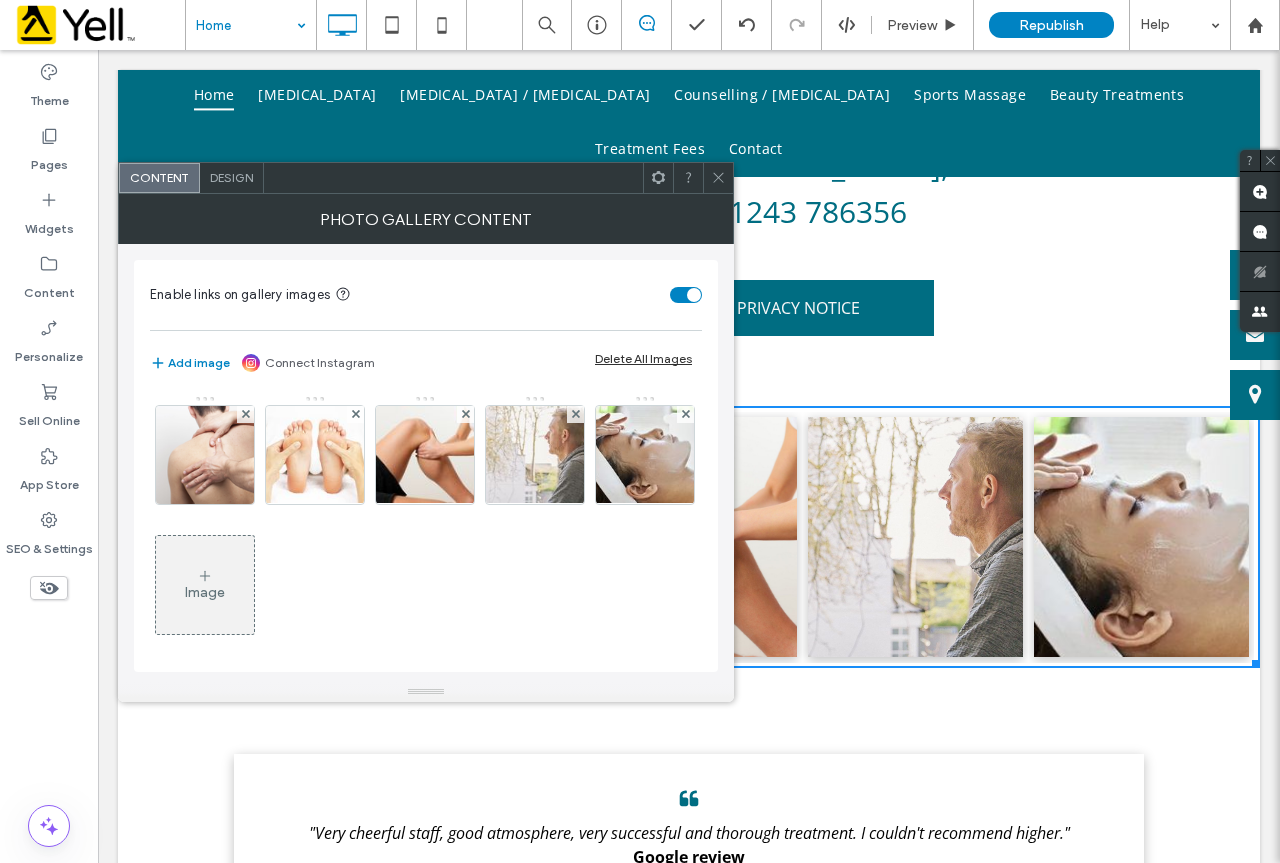 click on "Design" at bounding box center [231, 177] 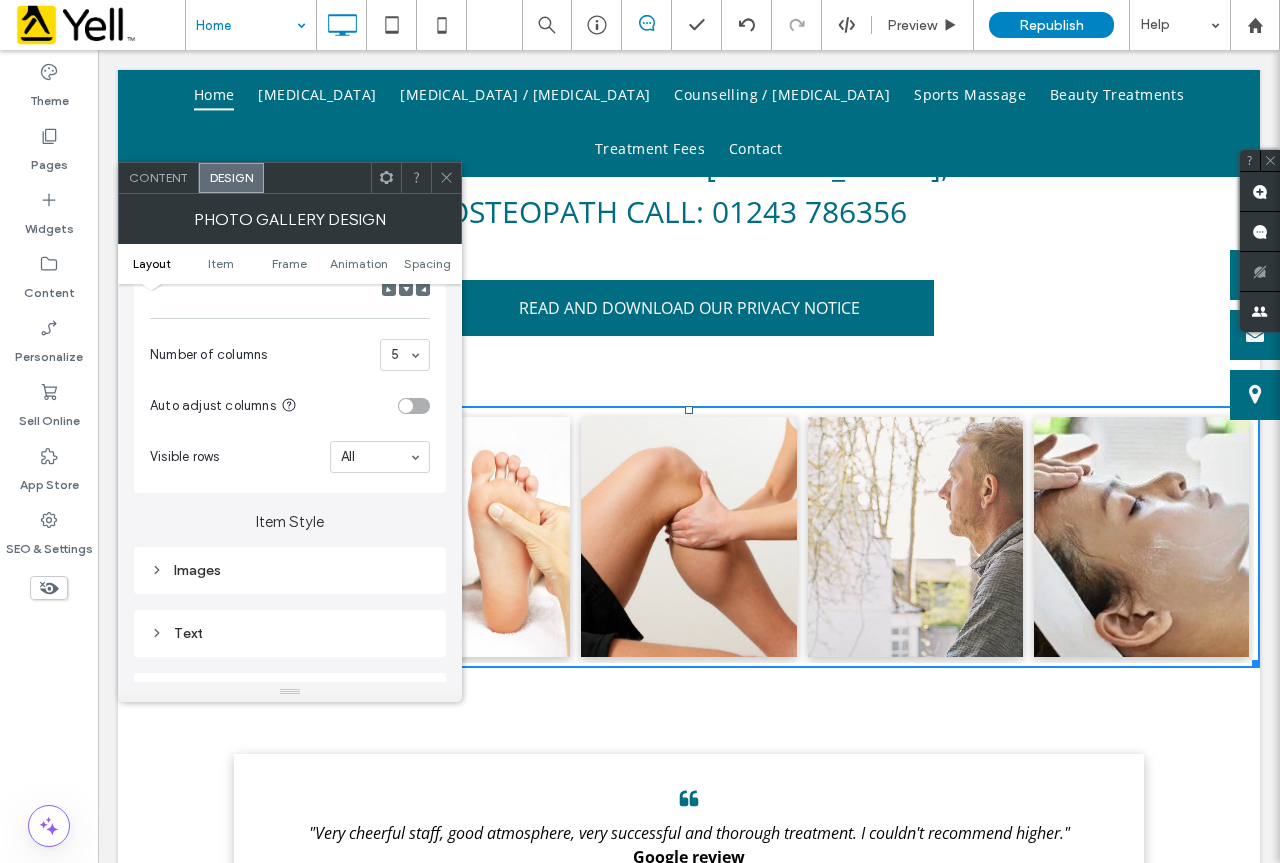 scroll, scrollTop: 600, scrollLeft: 0, axis: vertical 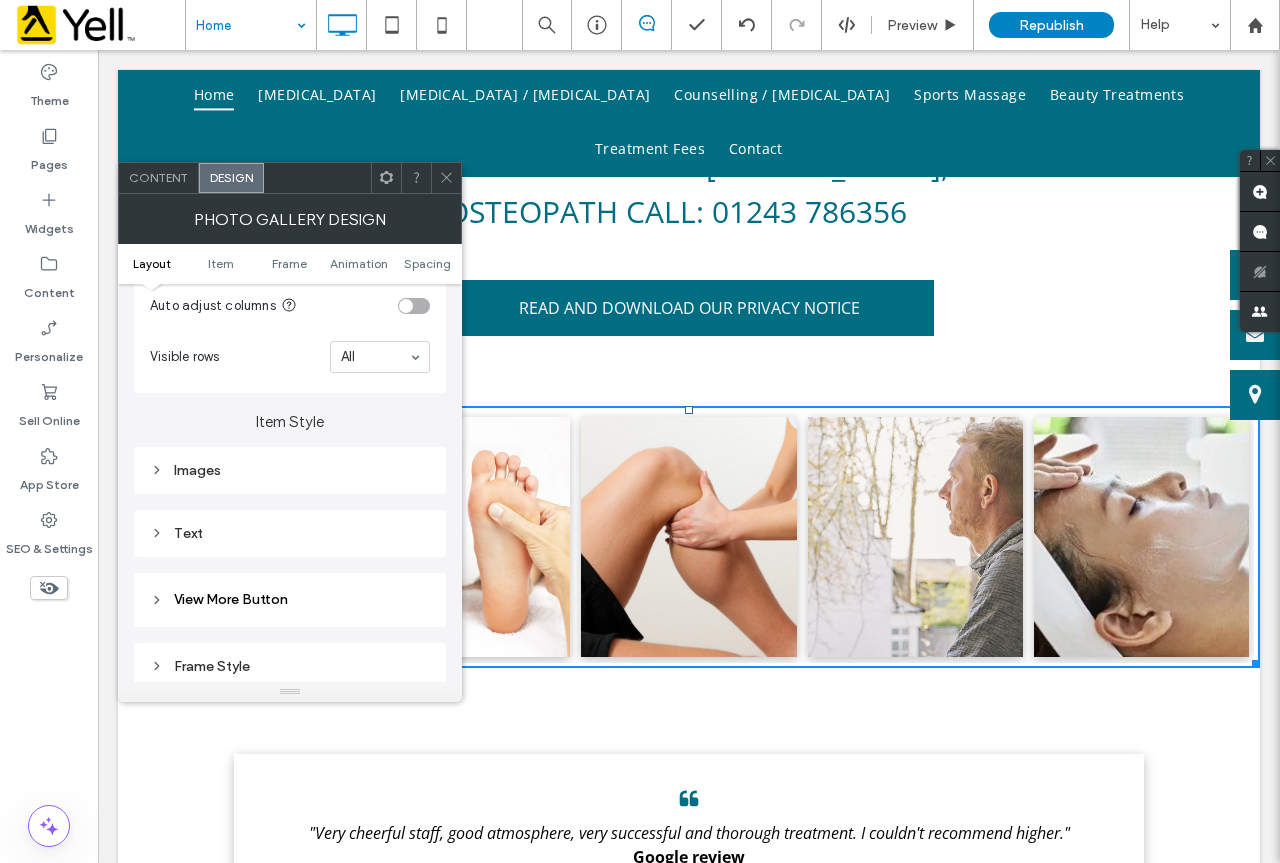 click on "Images" at bounding box center (290, 470) 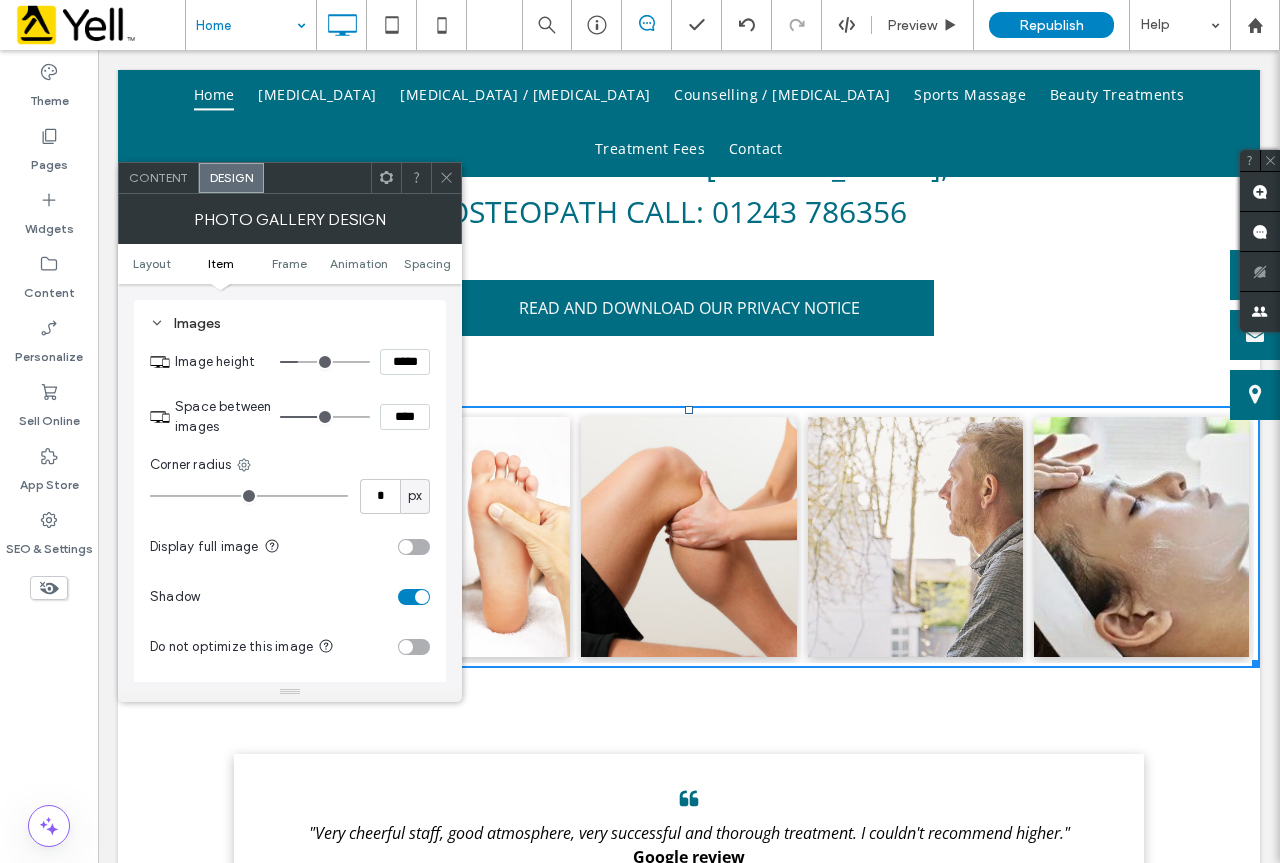 scroll, scrollTop: 800, scrollLeft: 0, axis: vertical 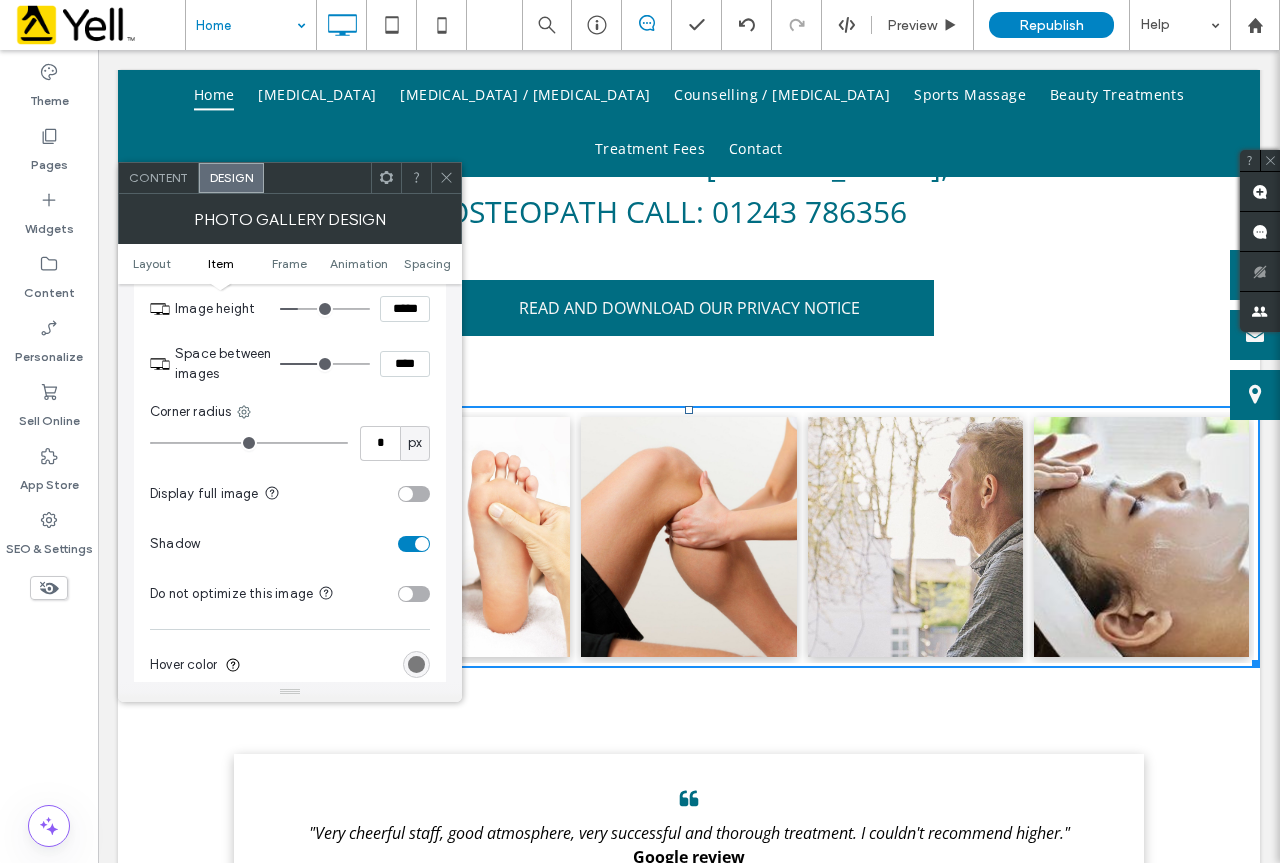 click 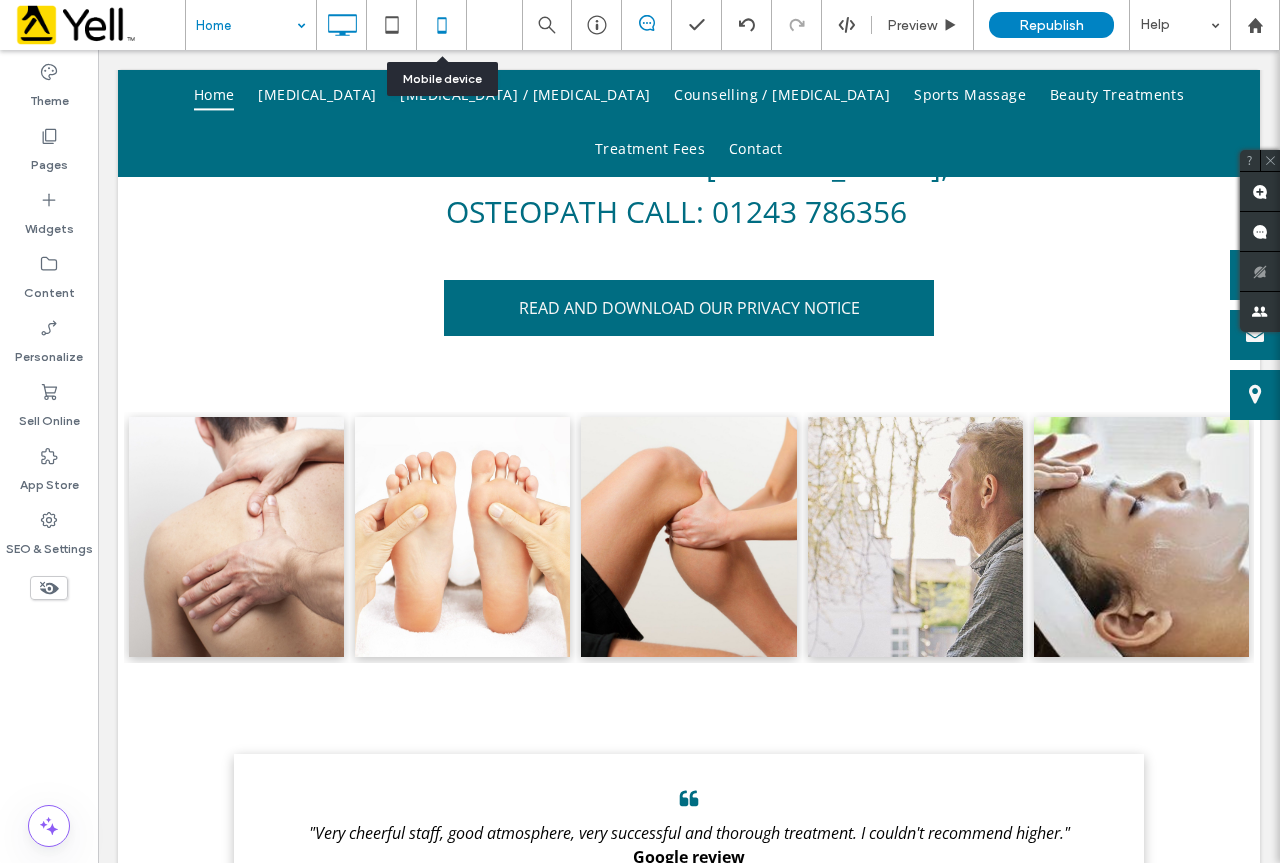 click 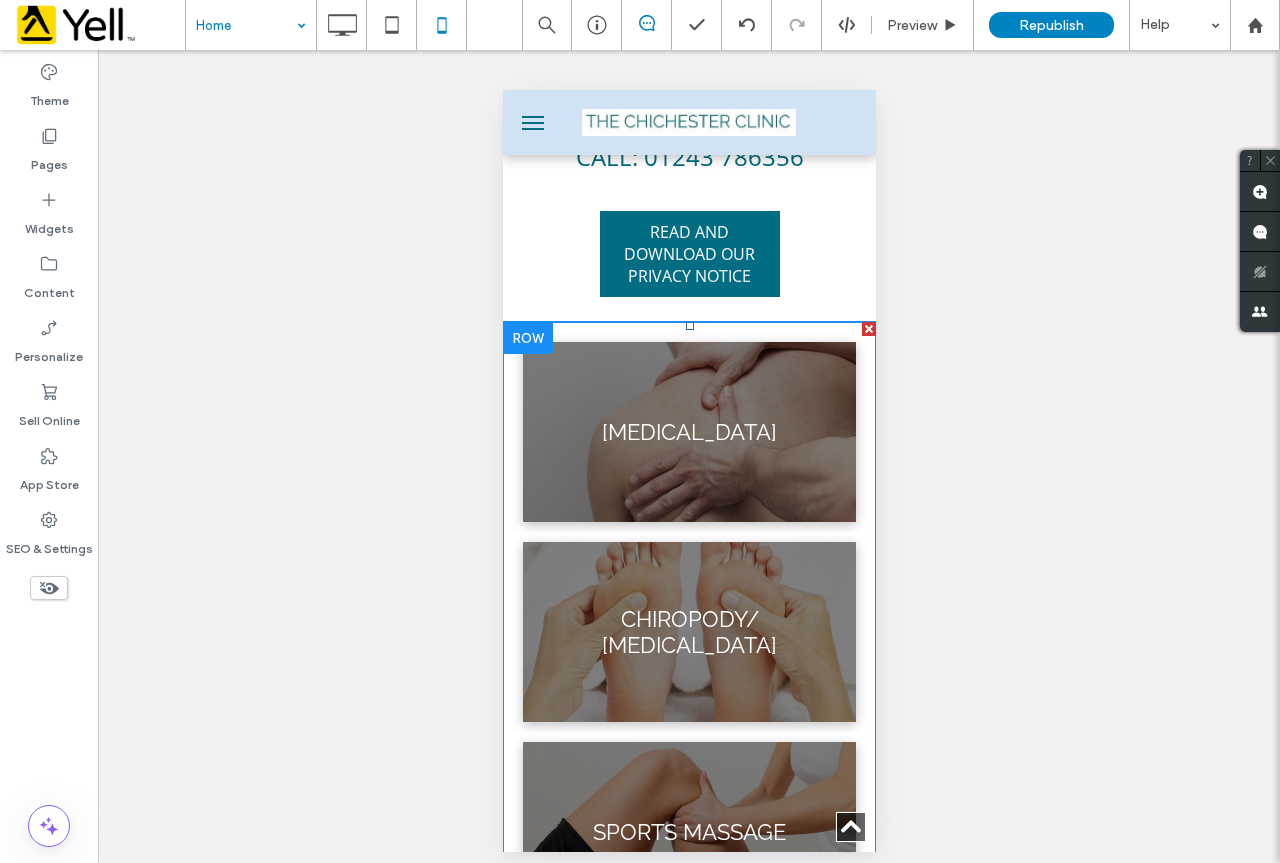scroll, scrollTop: 1700, scrollLeft: 0, axis: vertical 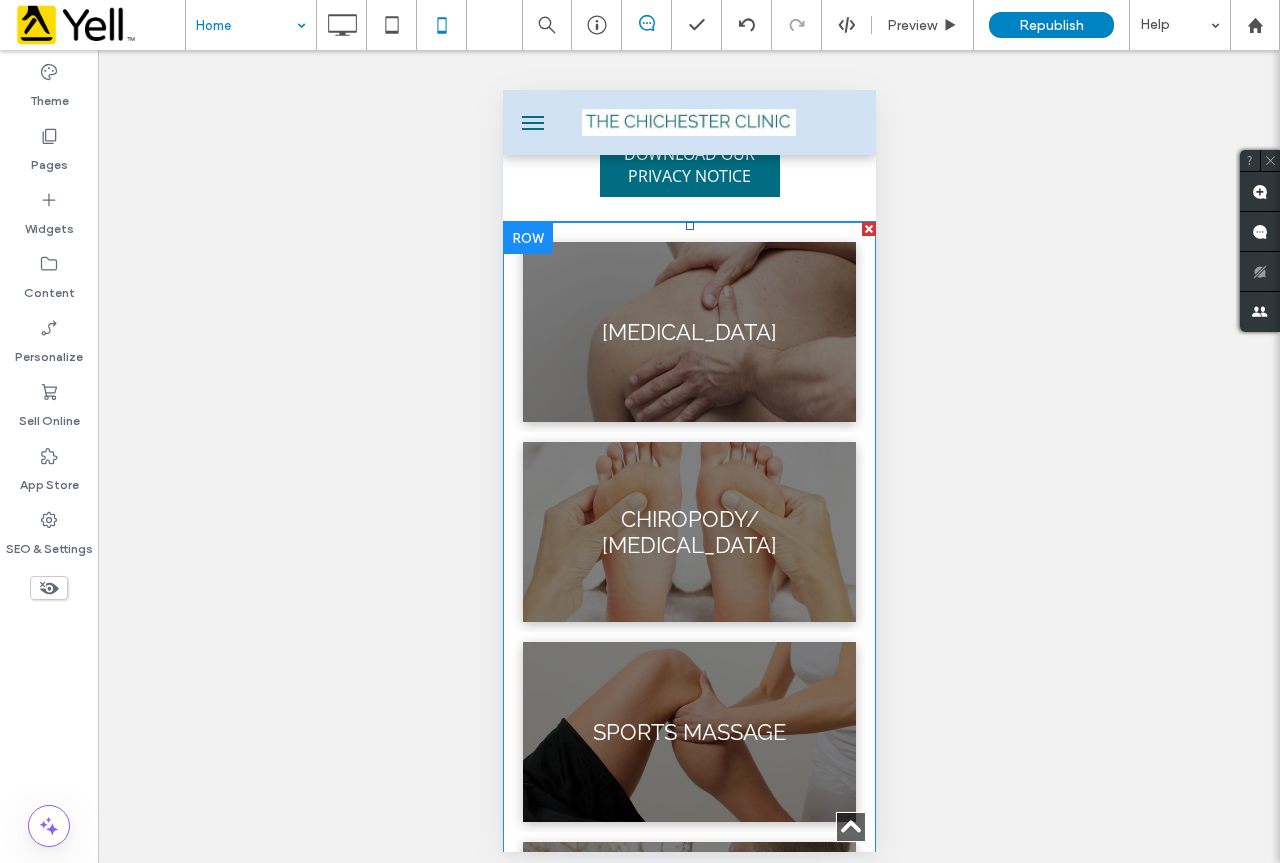 click at bounding box center [688, 532] 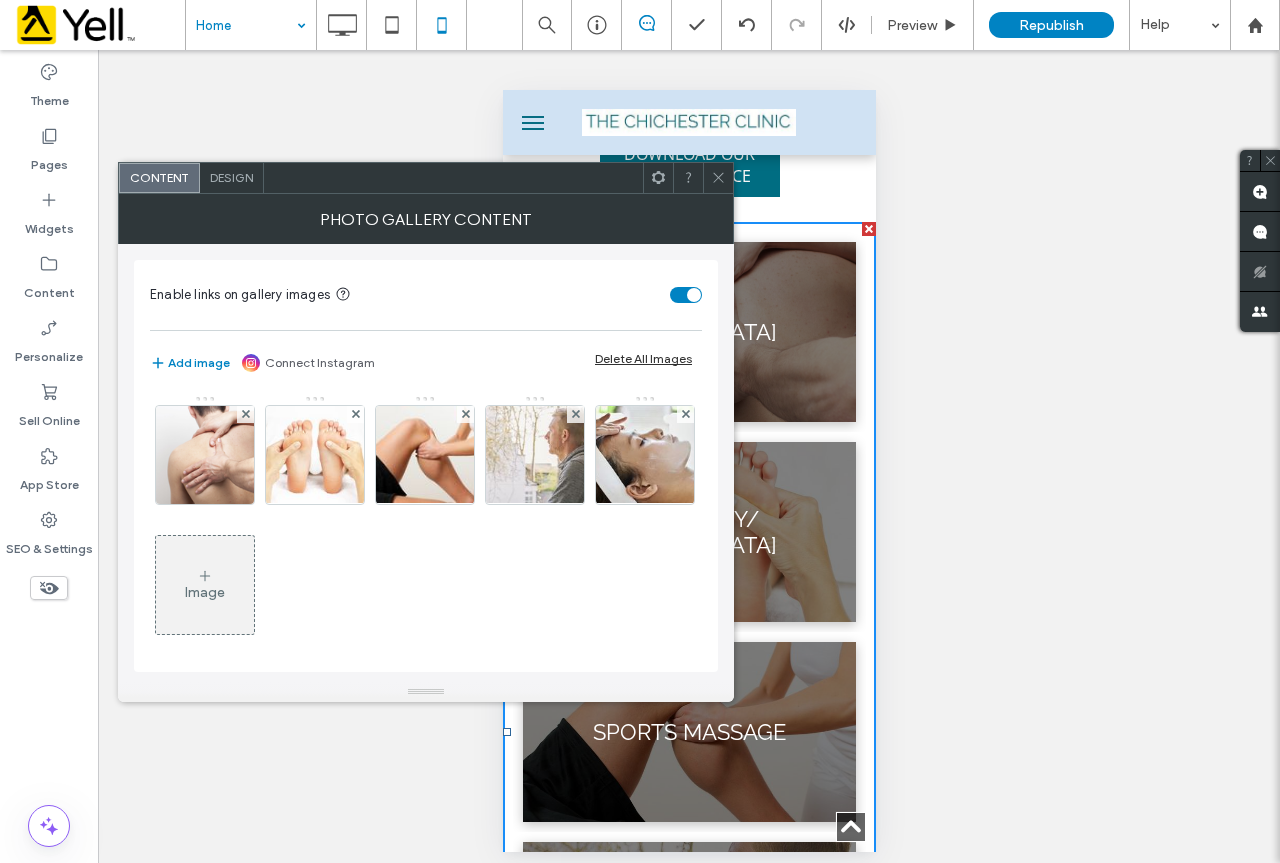 click on "Design" at bounding box center [231, 177] 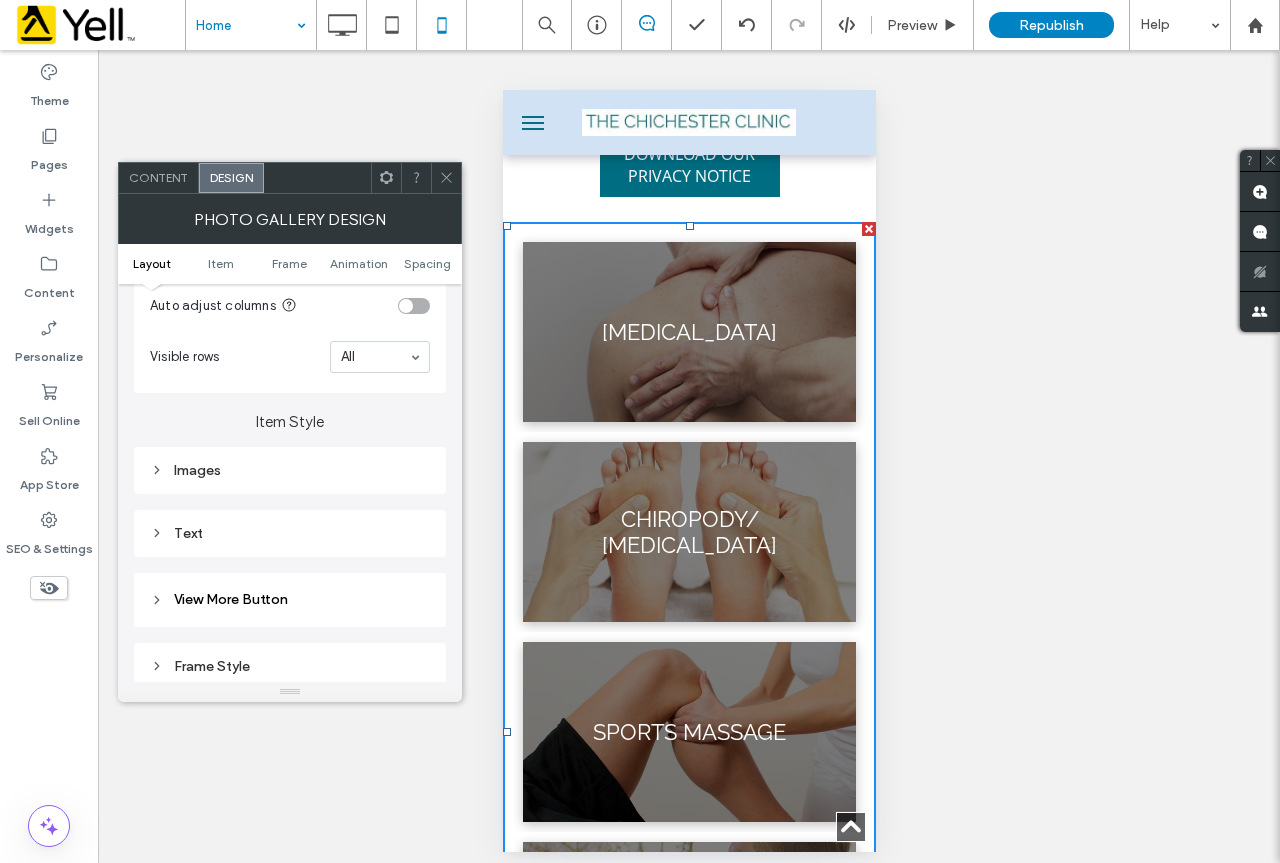 scroll, scrollTop: 700, scrollLeft: 0, axis: vertical 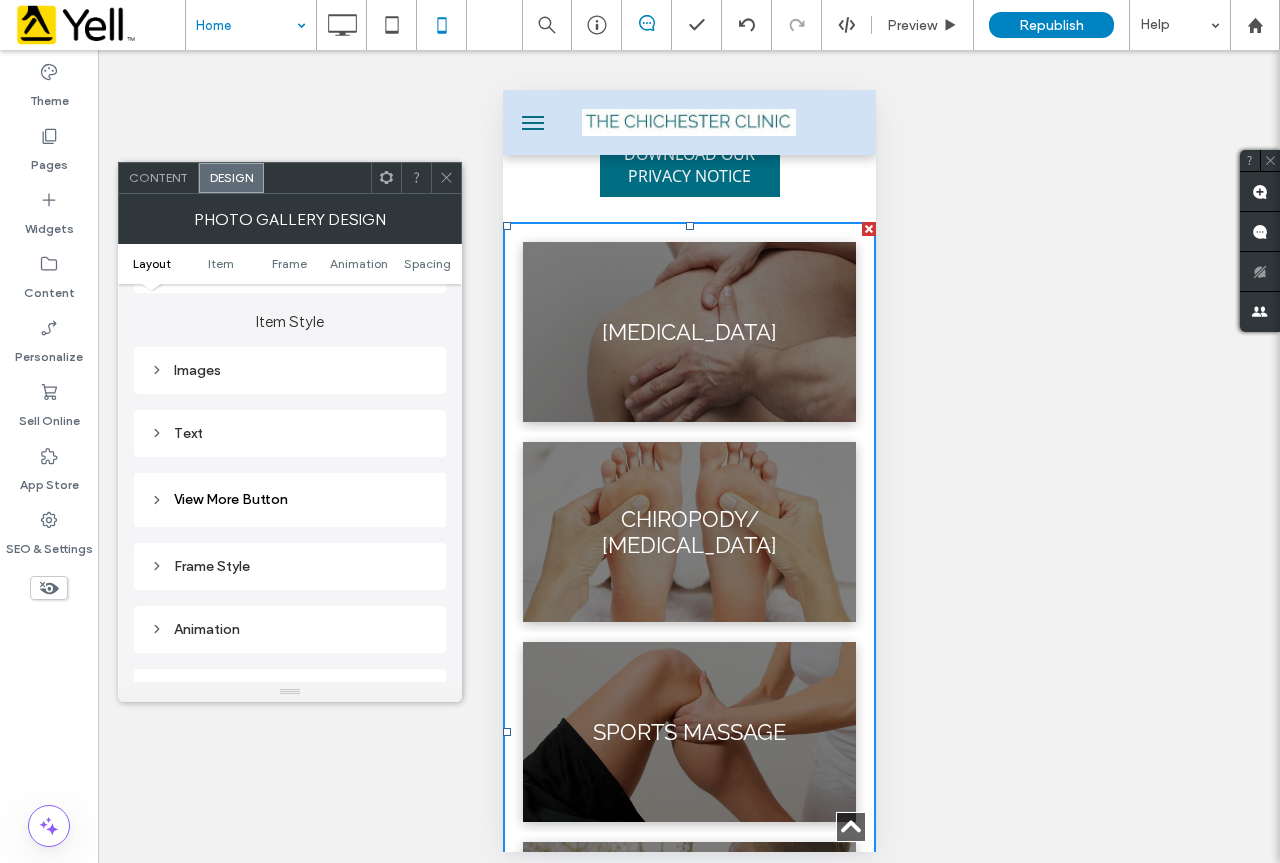 click on "Images" at bounding box center [290, 370] 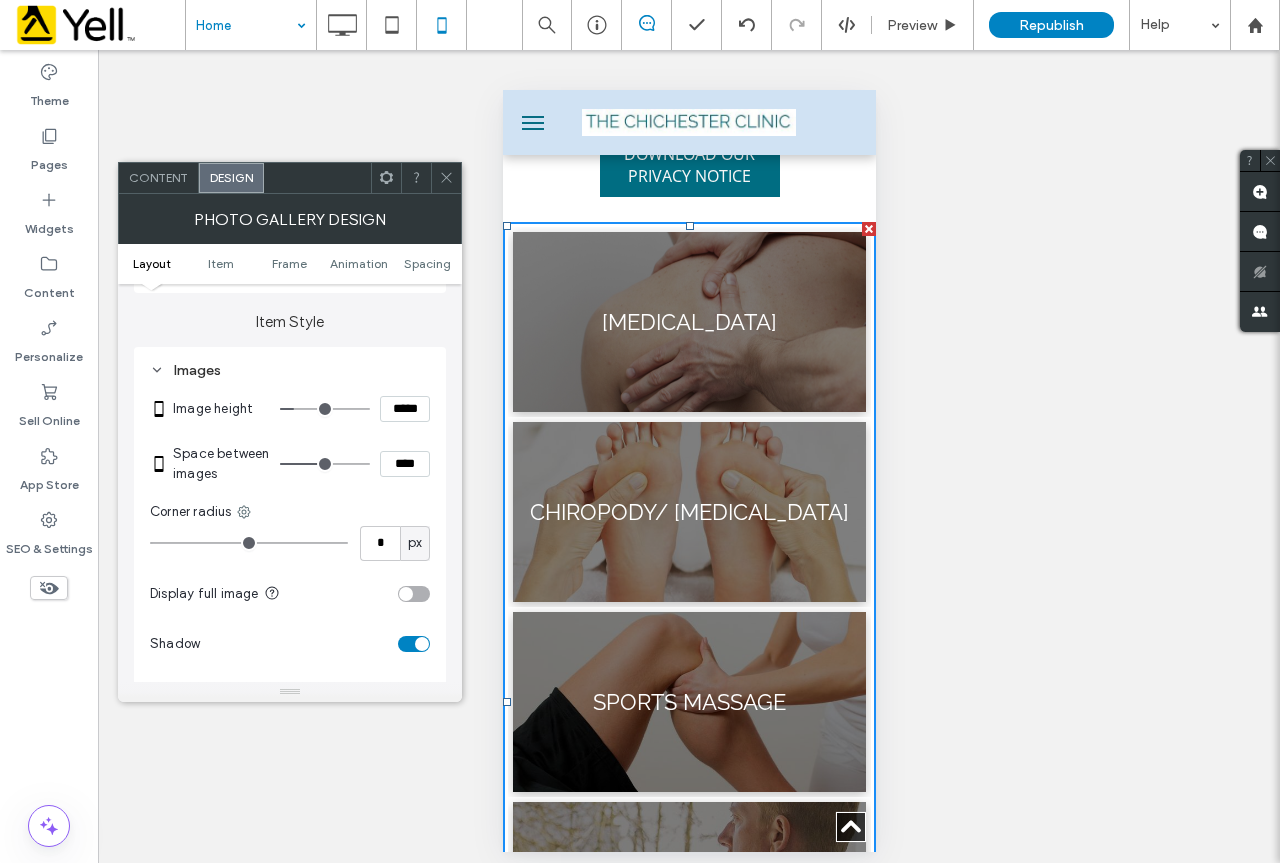 drag, startPoint x: 366, startPoint y: 468, endPoint x: 326, endPoint y: 463, distance: 40.311287 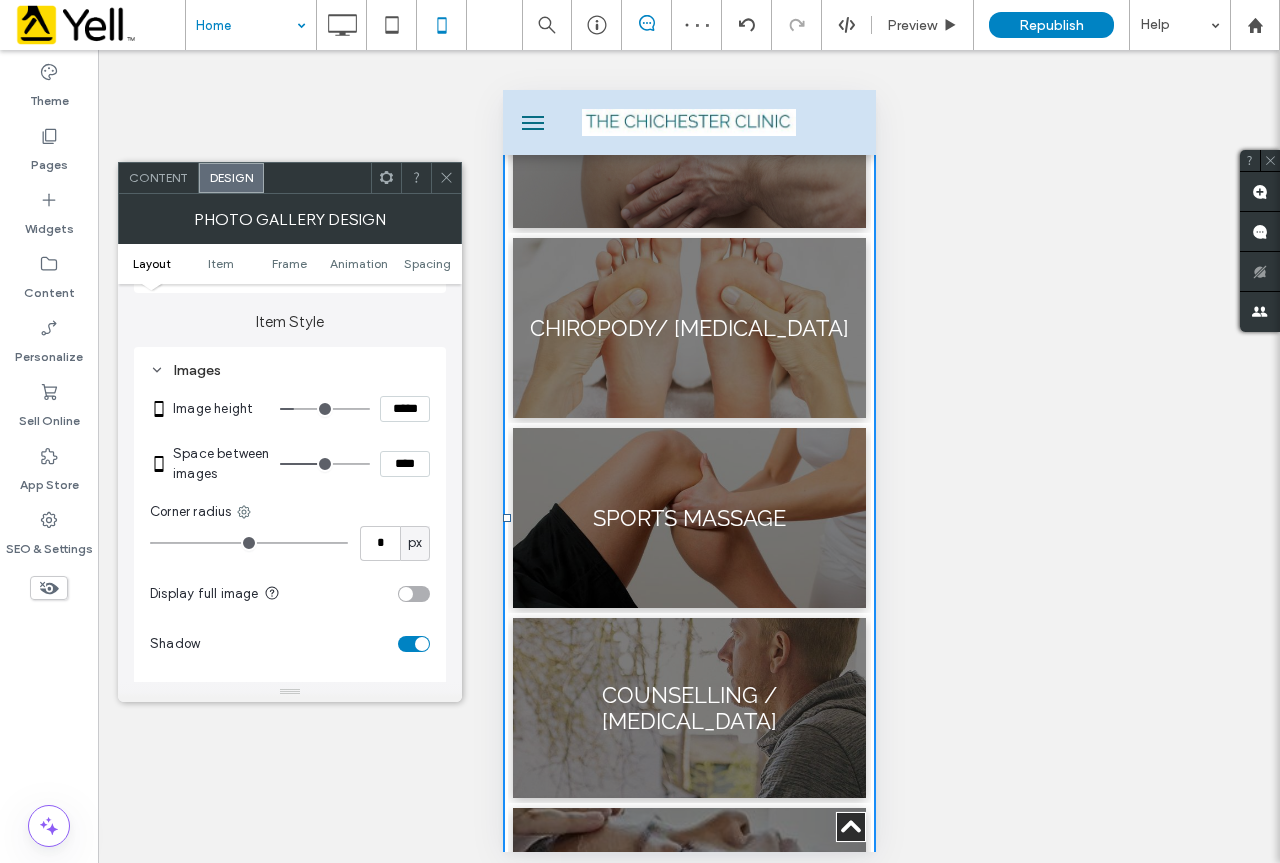 scroll, scrollTop: 2000, scrollLeft: 0, axis: vertical 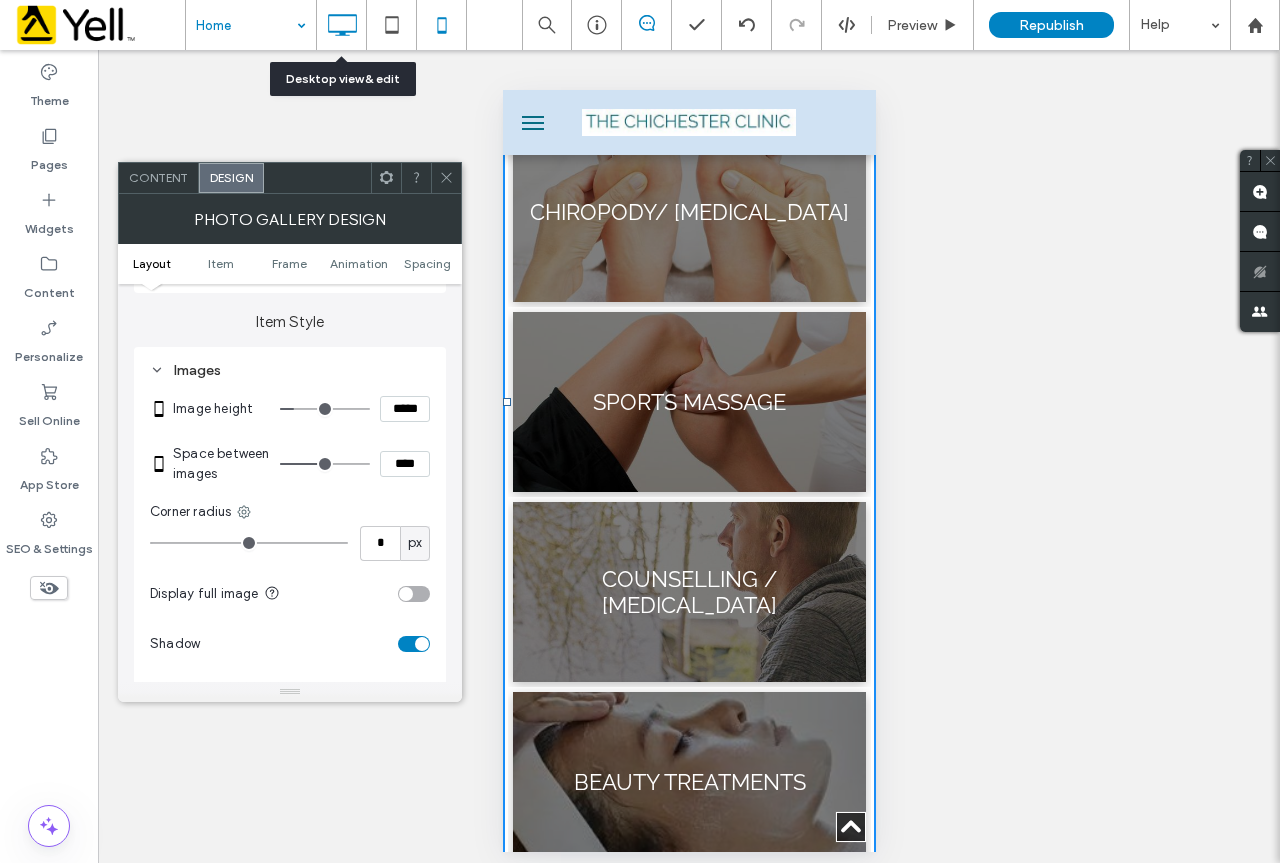 click 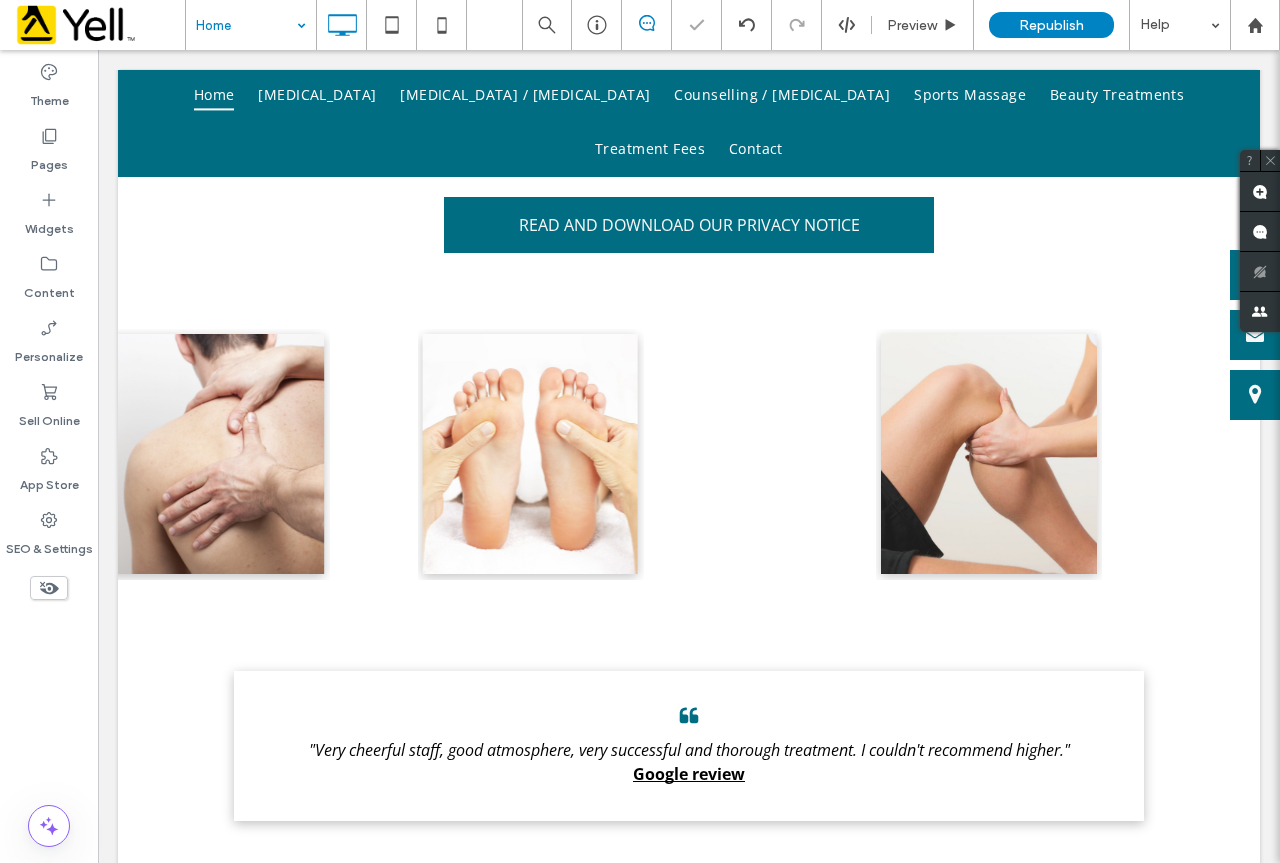 scroll, scrollTop: 1400, scrollLeft: 0, axis: vertical 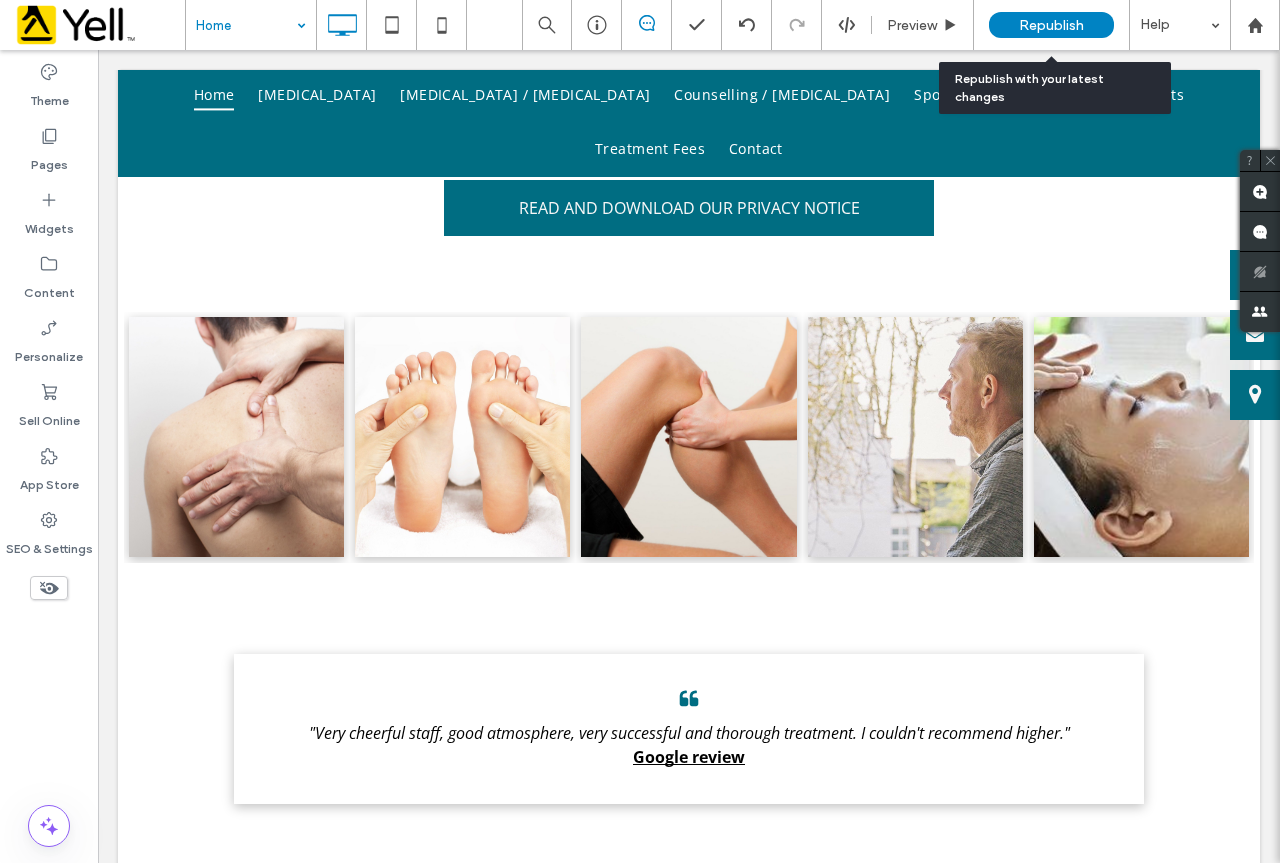 click on "Republish" at bounding box center [1051, 25] 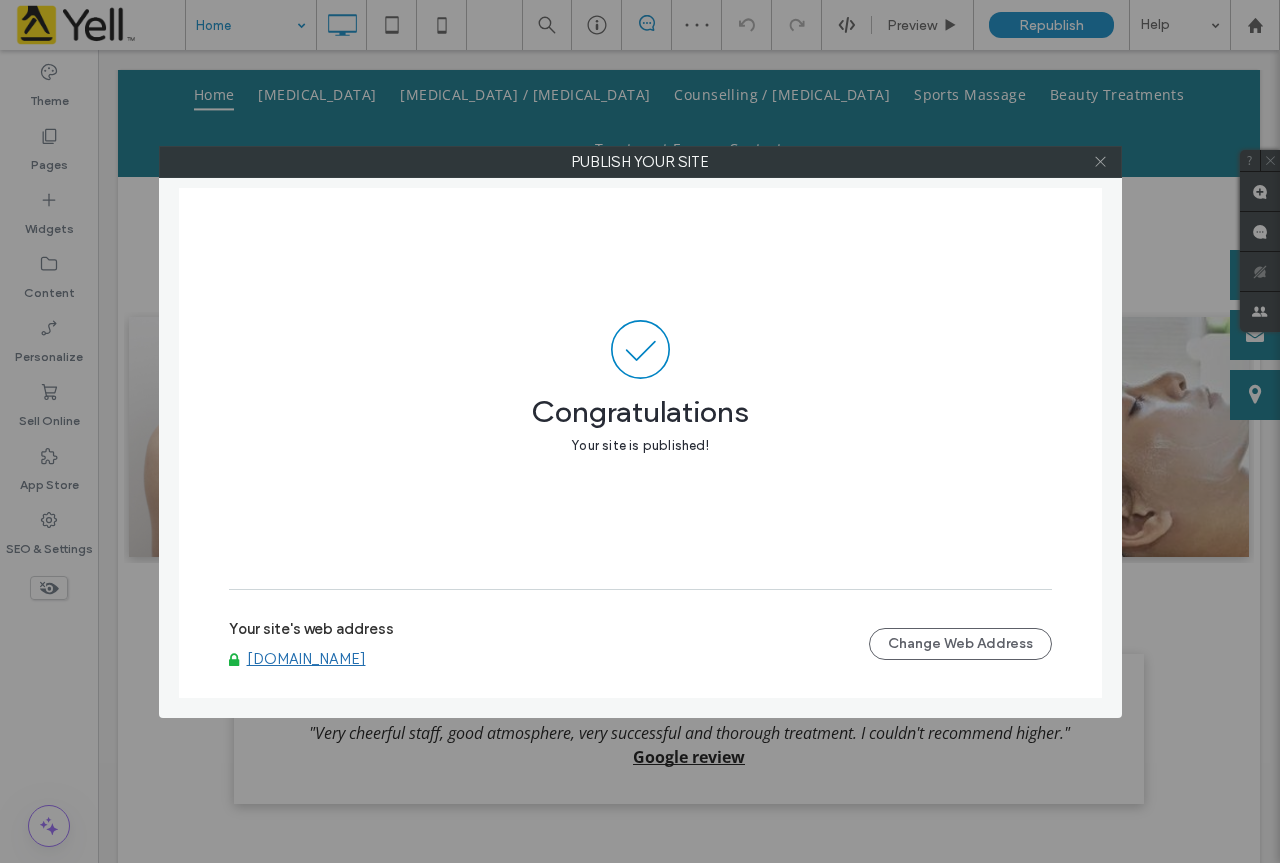 click 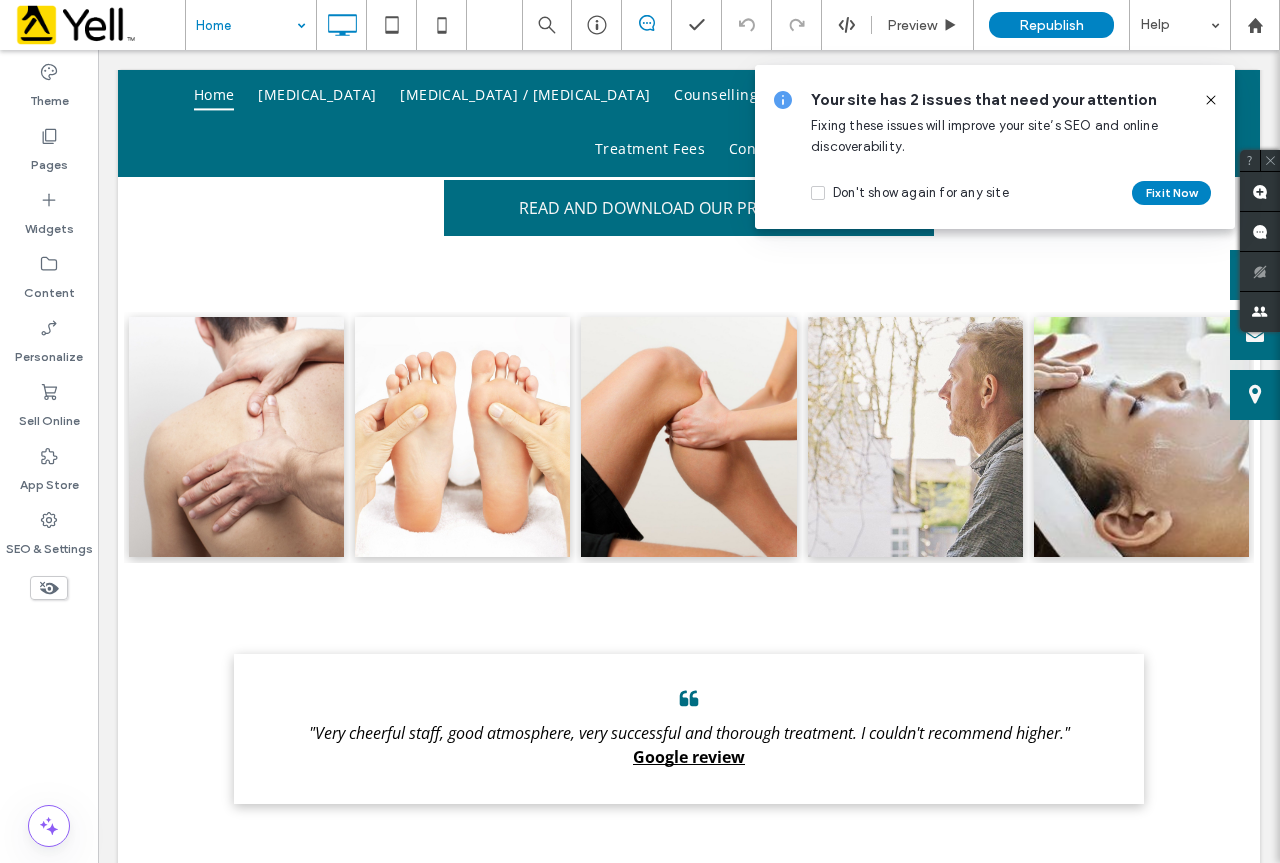click 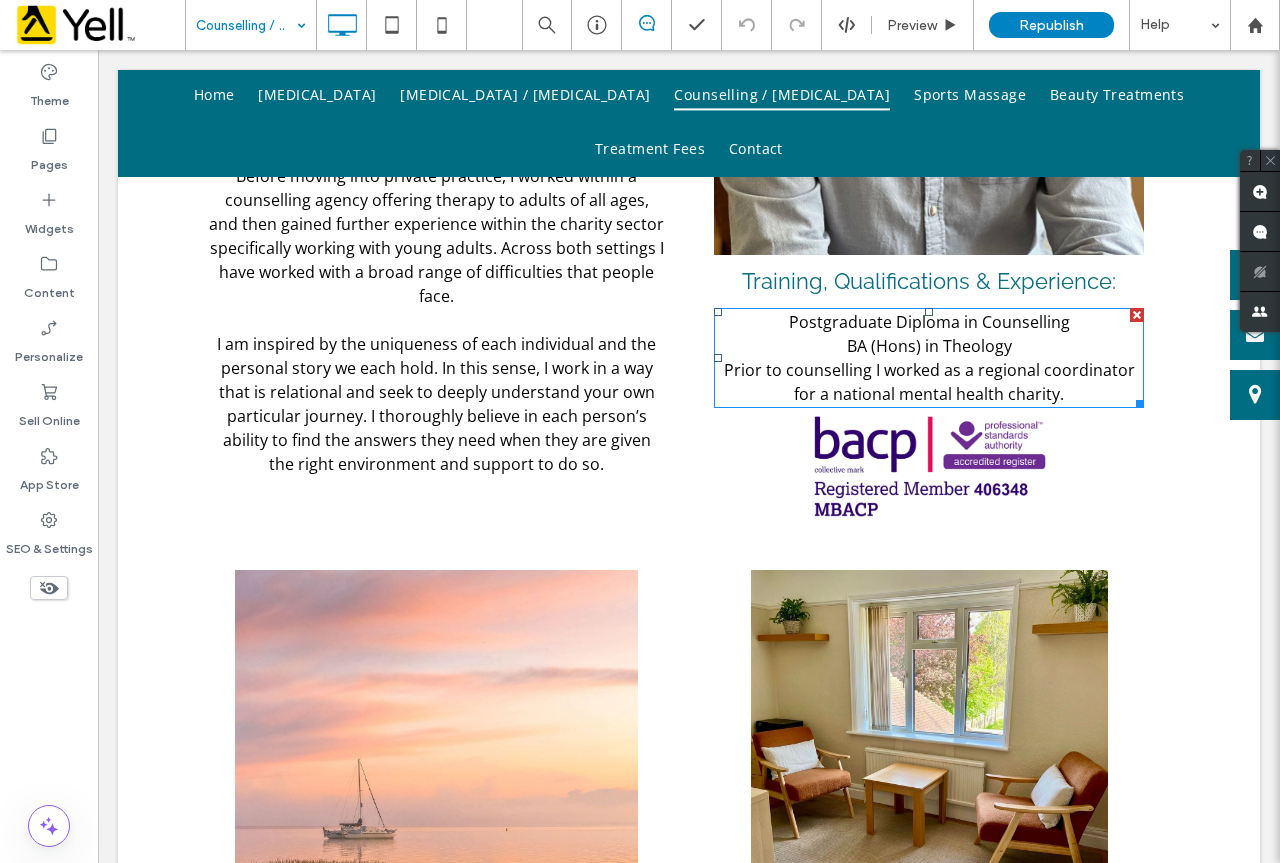 scroll, scrollTop: 1000, scrollLeft: 0, axis: vertical 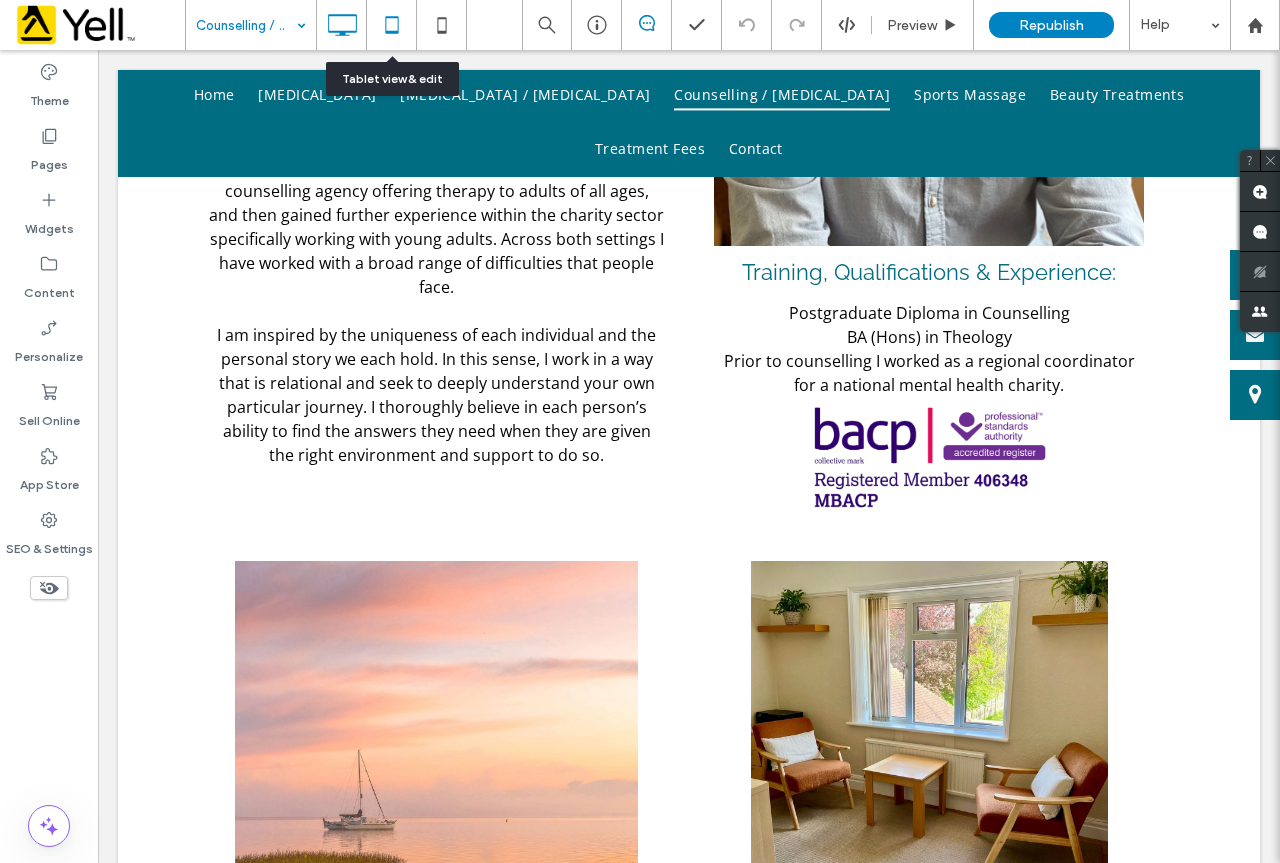 click 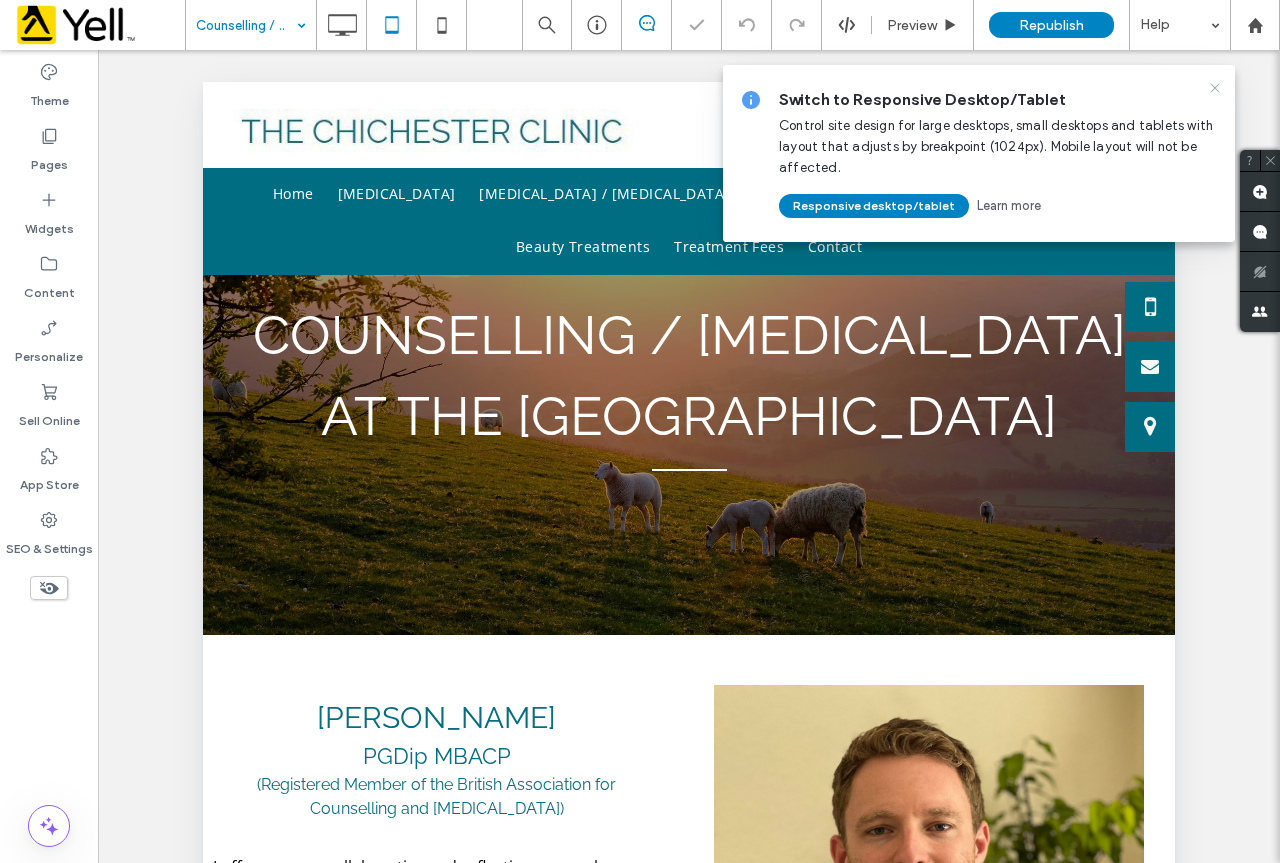 scroll, scrollTop: 0, scrollLeft: 0, axis: both 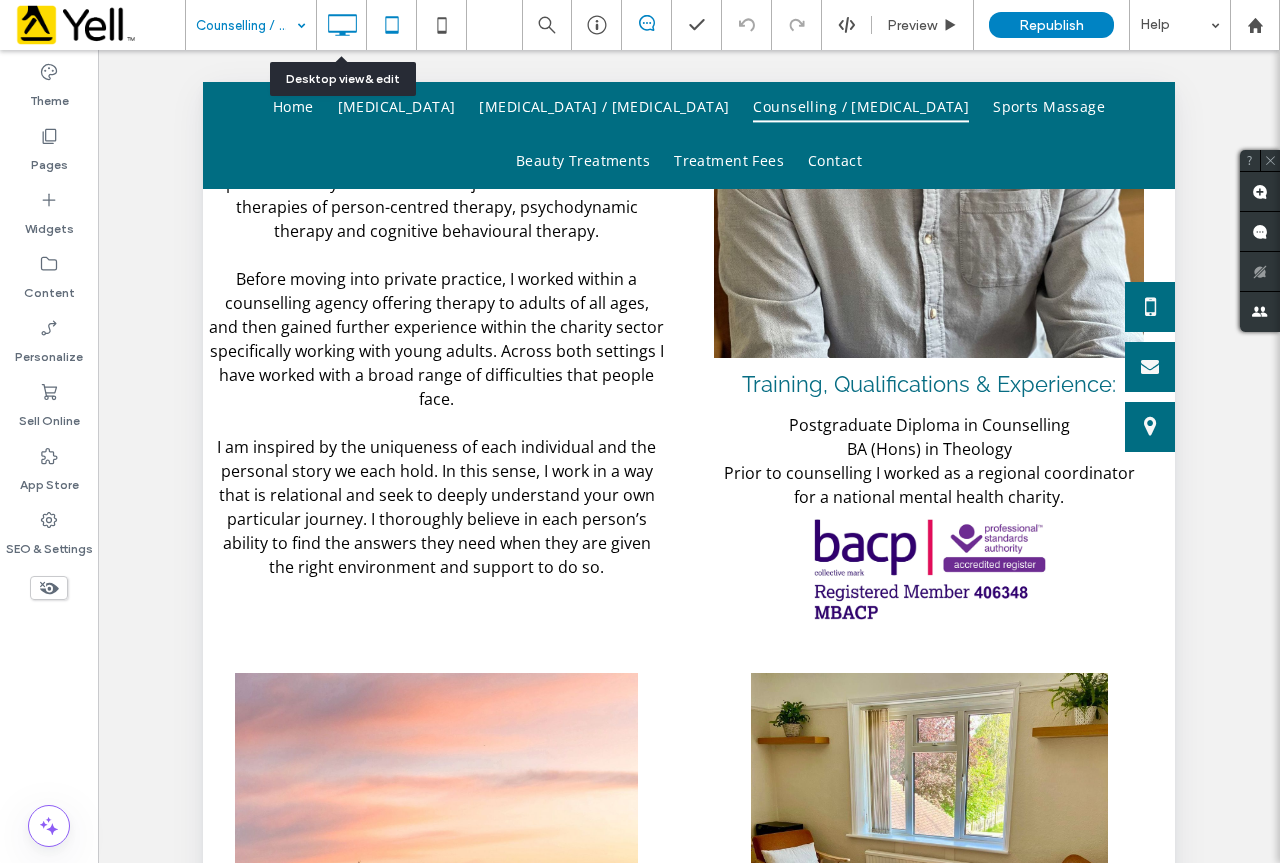click 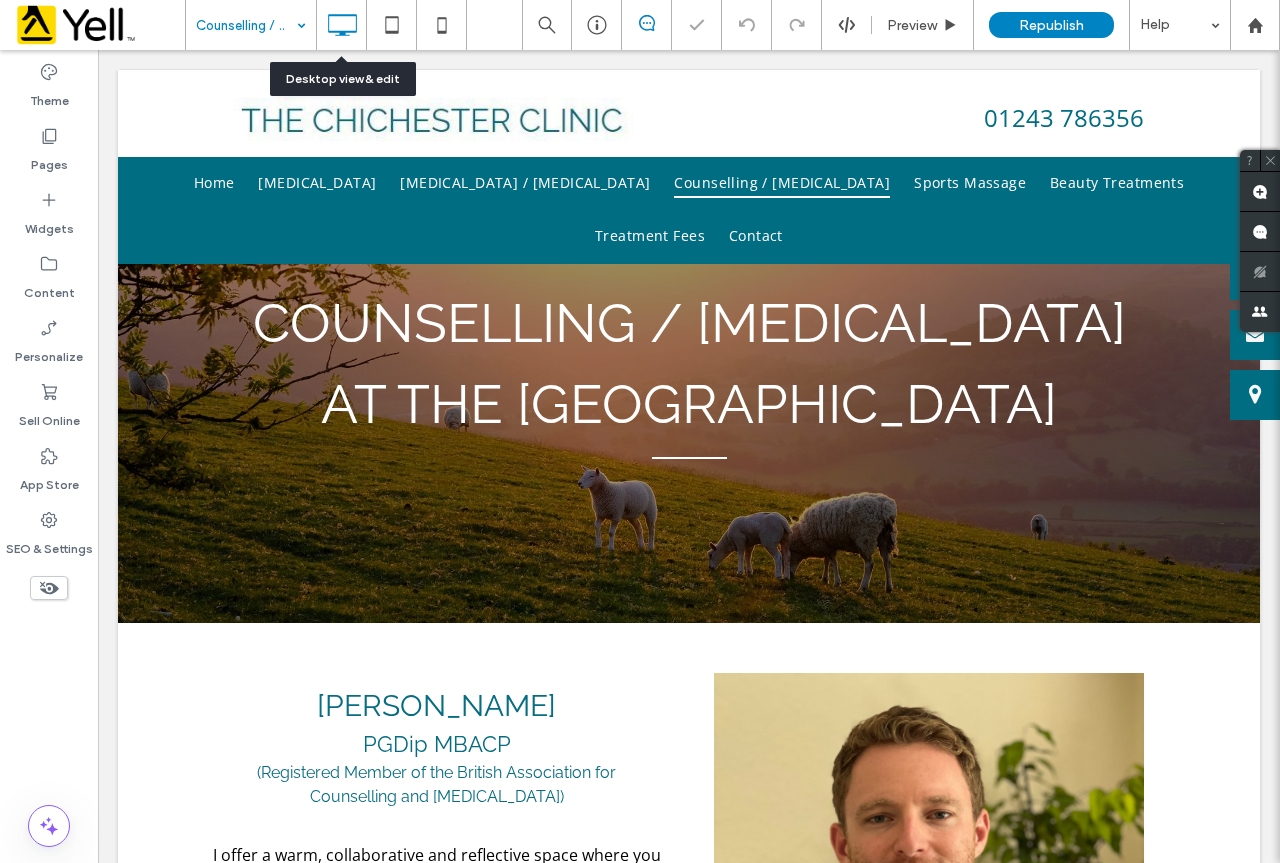 scroll, scrollTop: 0, scrollLeft: 0, axis: both 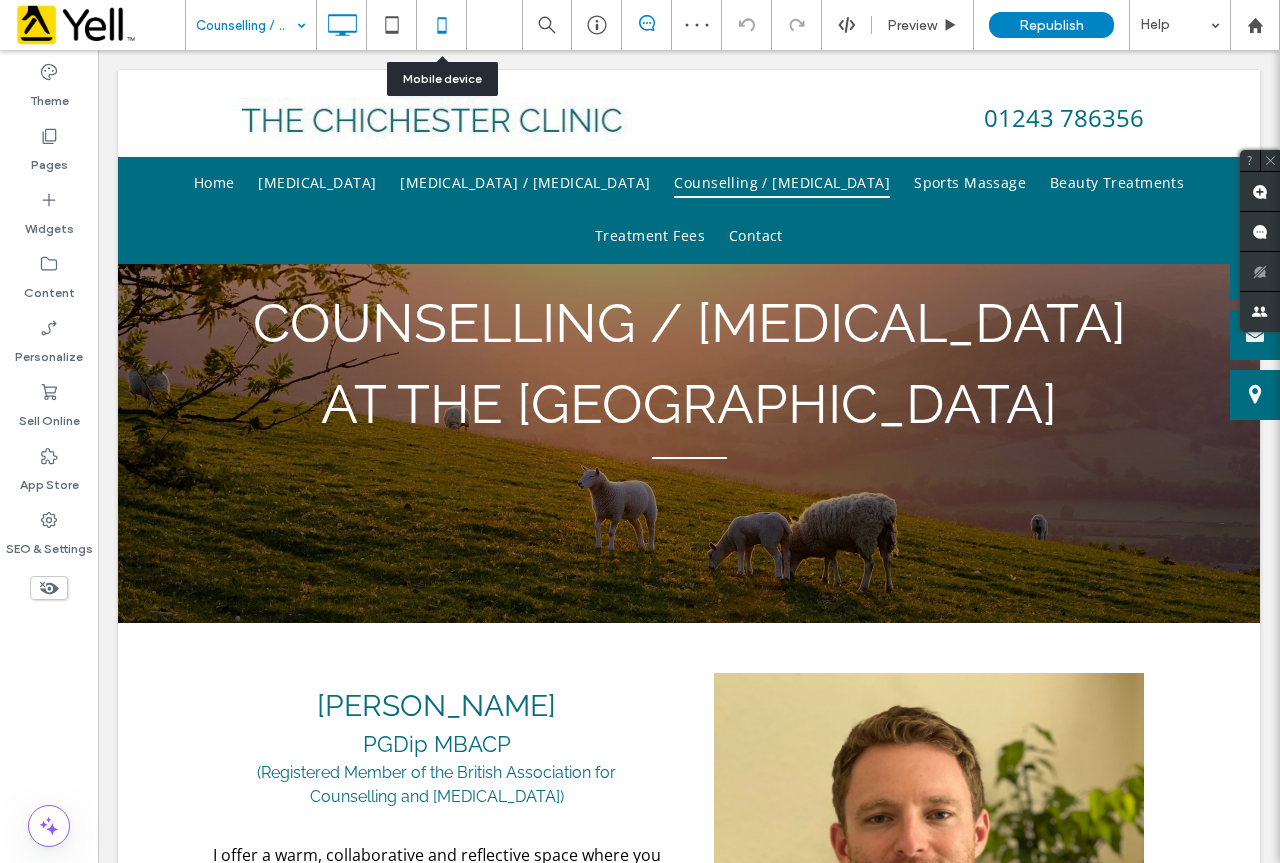 click 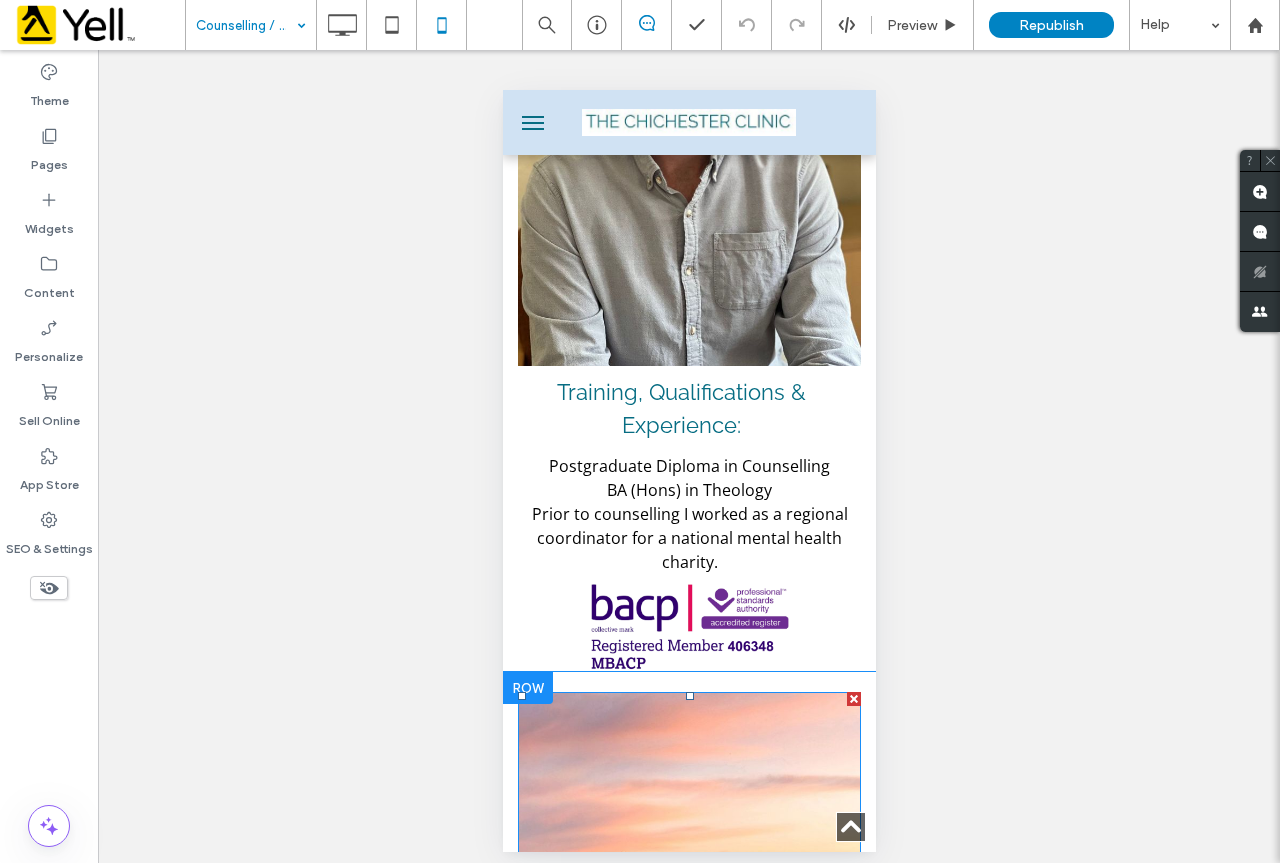 scroll, scrollTop: 1500, scrollLeft: 0, axis: vertical 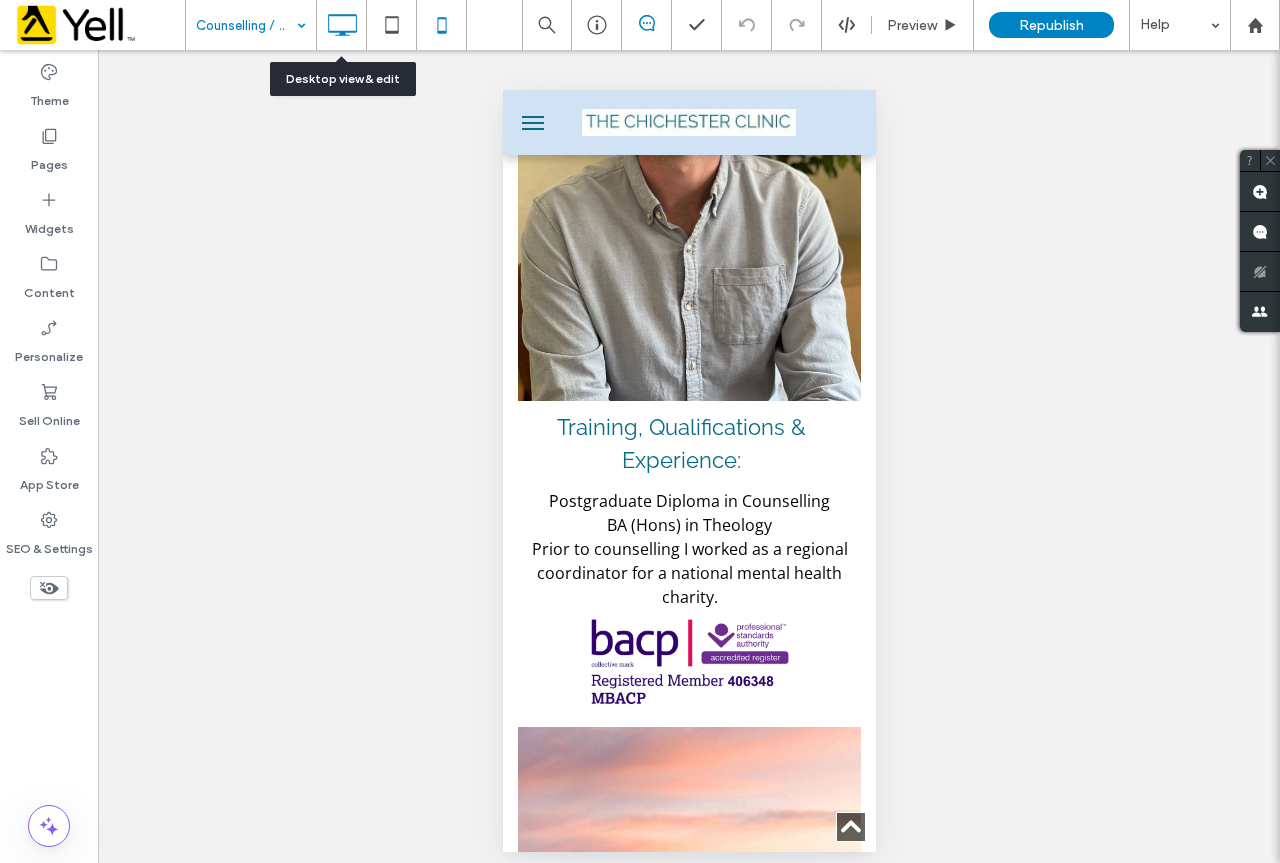 click 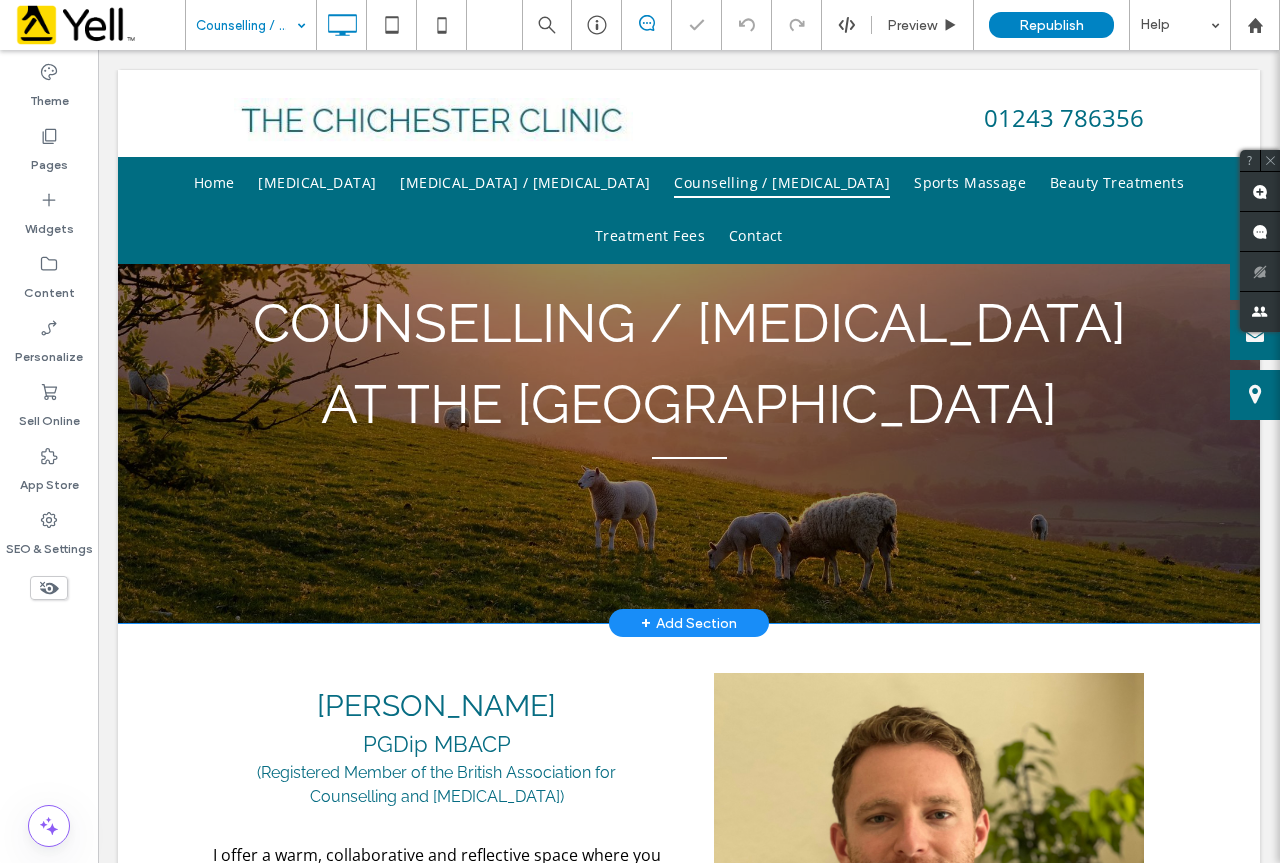 scroll, scrollTop: 0, scrollLeft: 0, axis: both 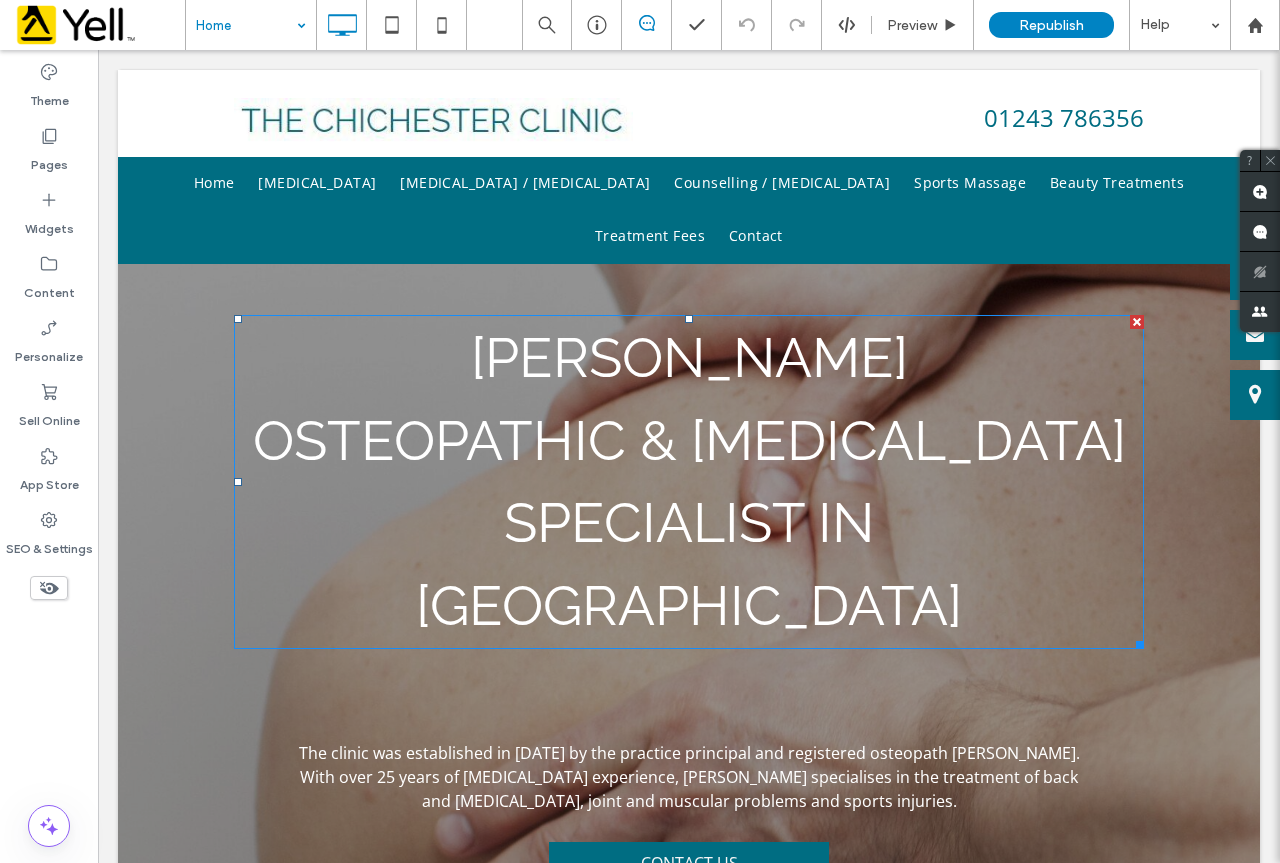 click on "[PERSON_NAME]" at bounding box center [580, 399] 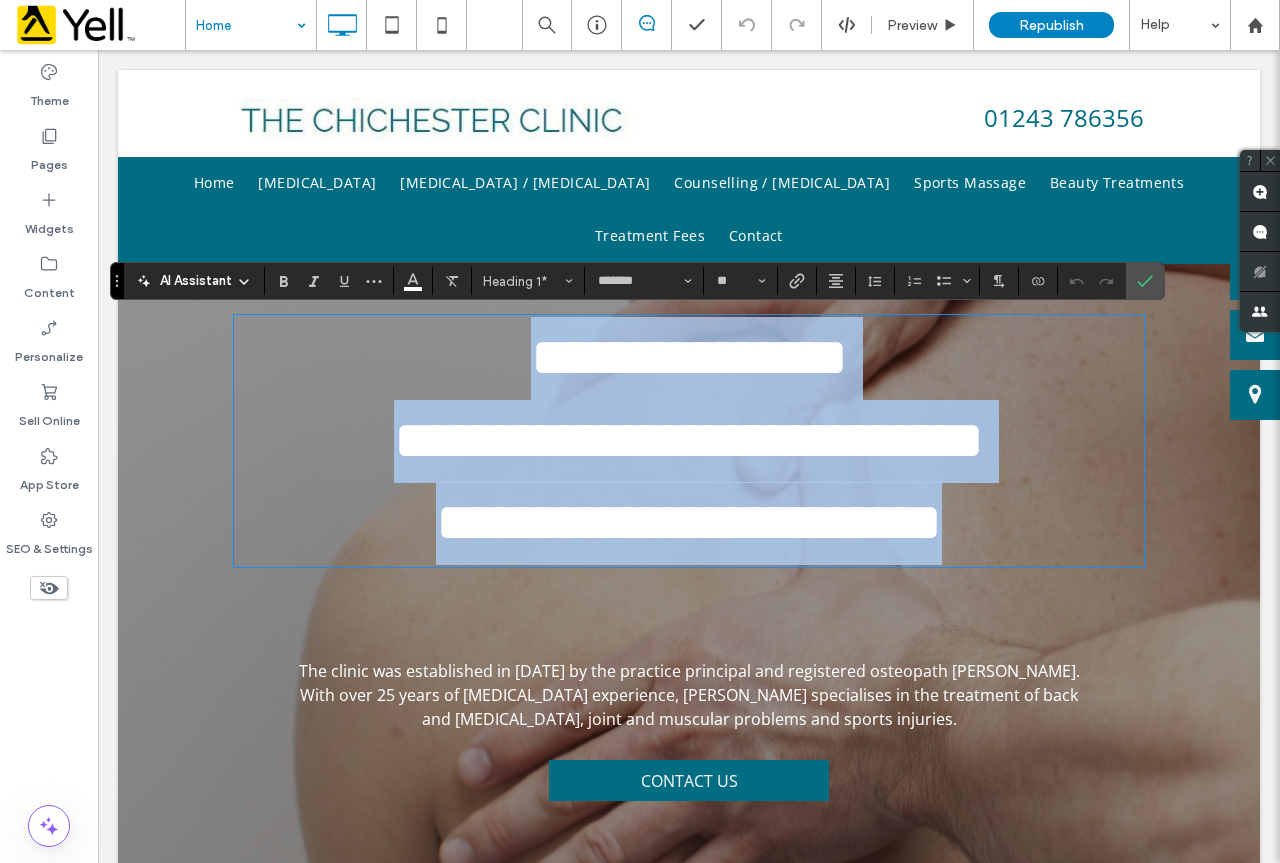 click on "**********" at bounding box center (621, 399) 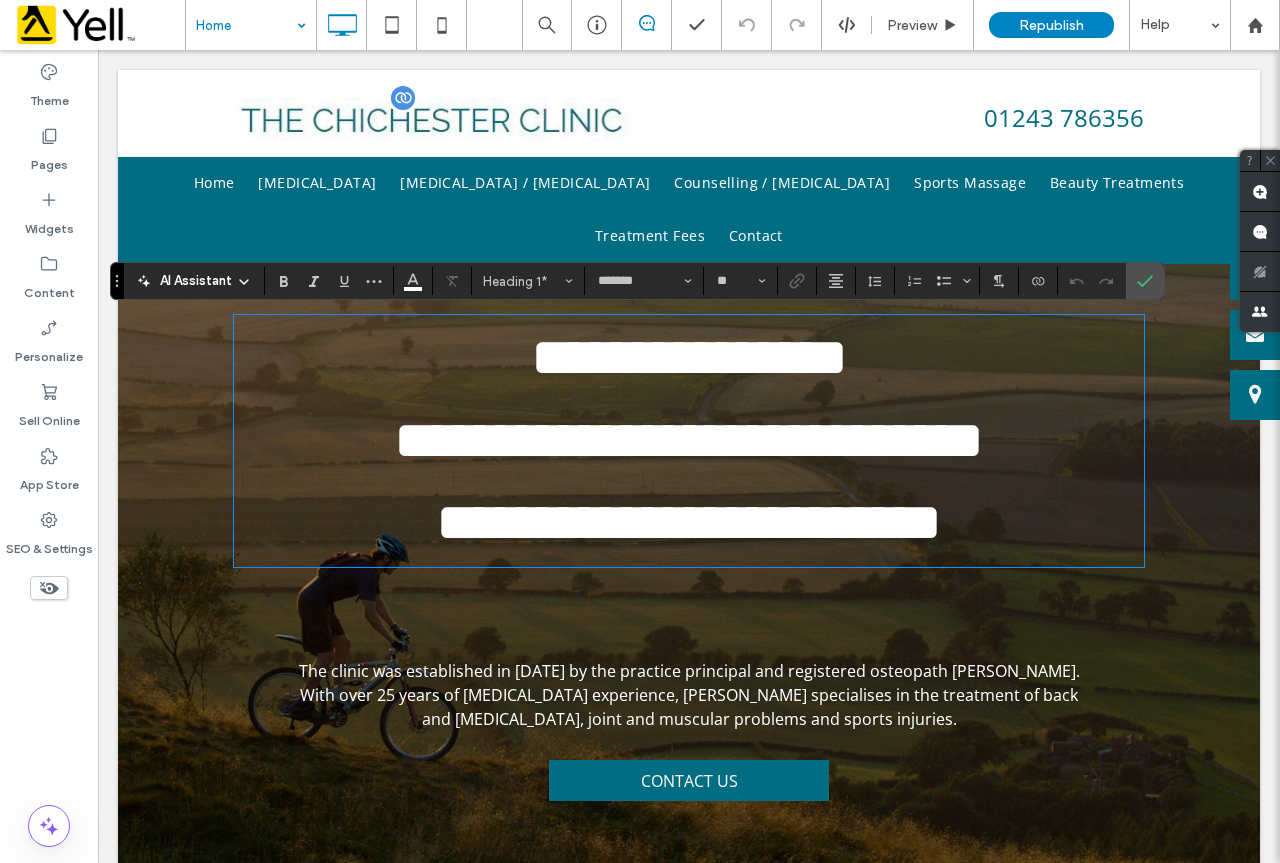 click at bounding box center [433, 122] 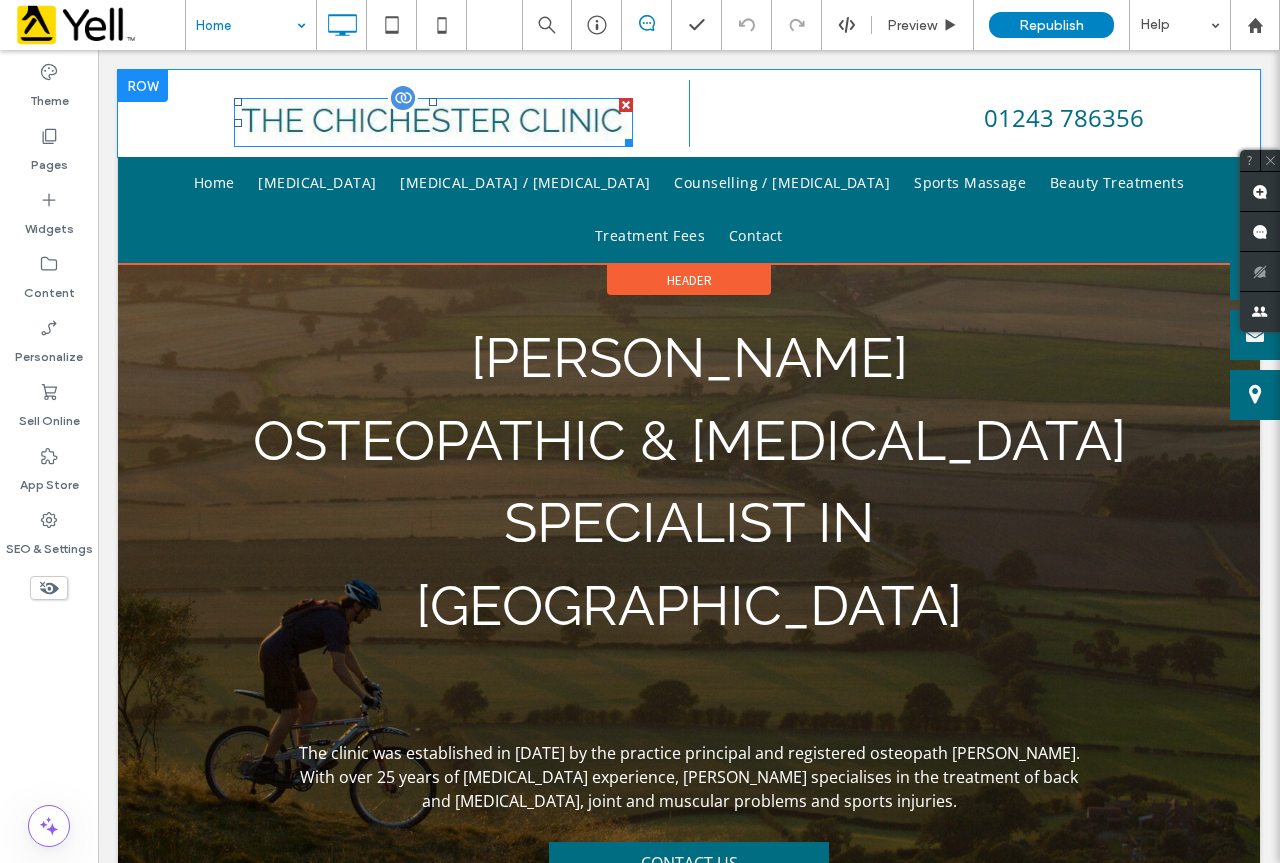 click at bounding box center [433, 122] 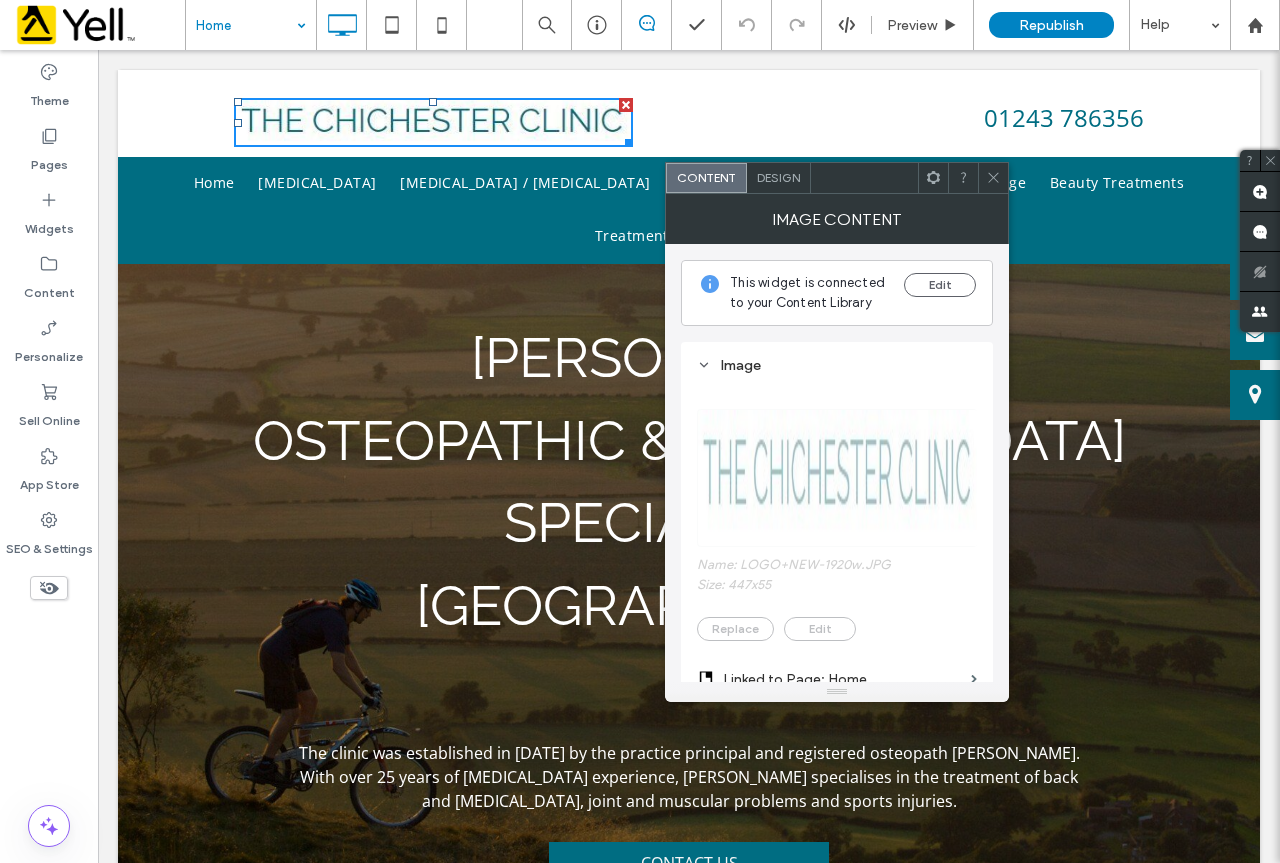 click 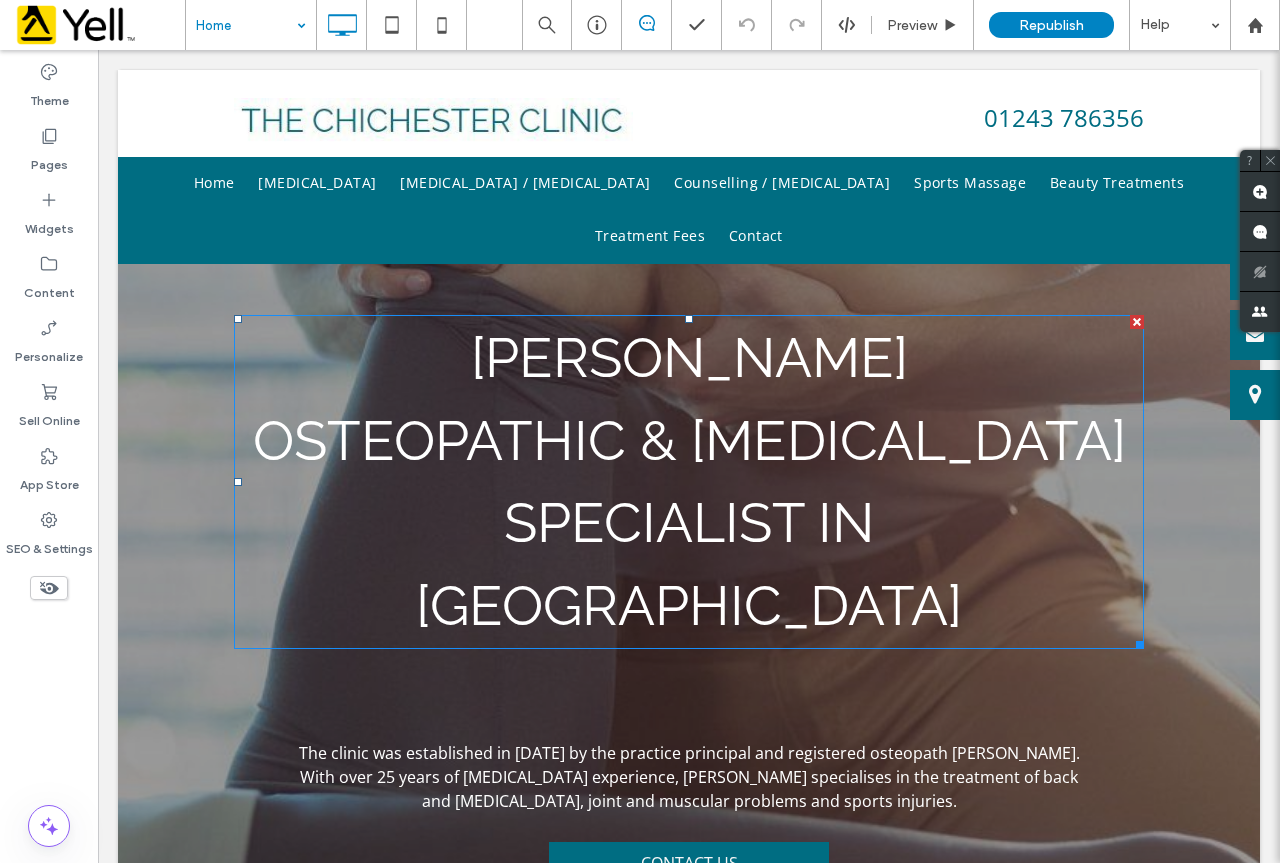 click on "[PERSON_NAME]" at bounding box center (580, 399) 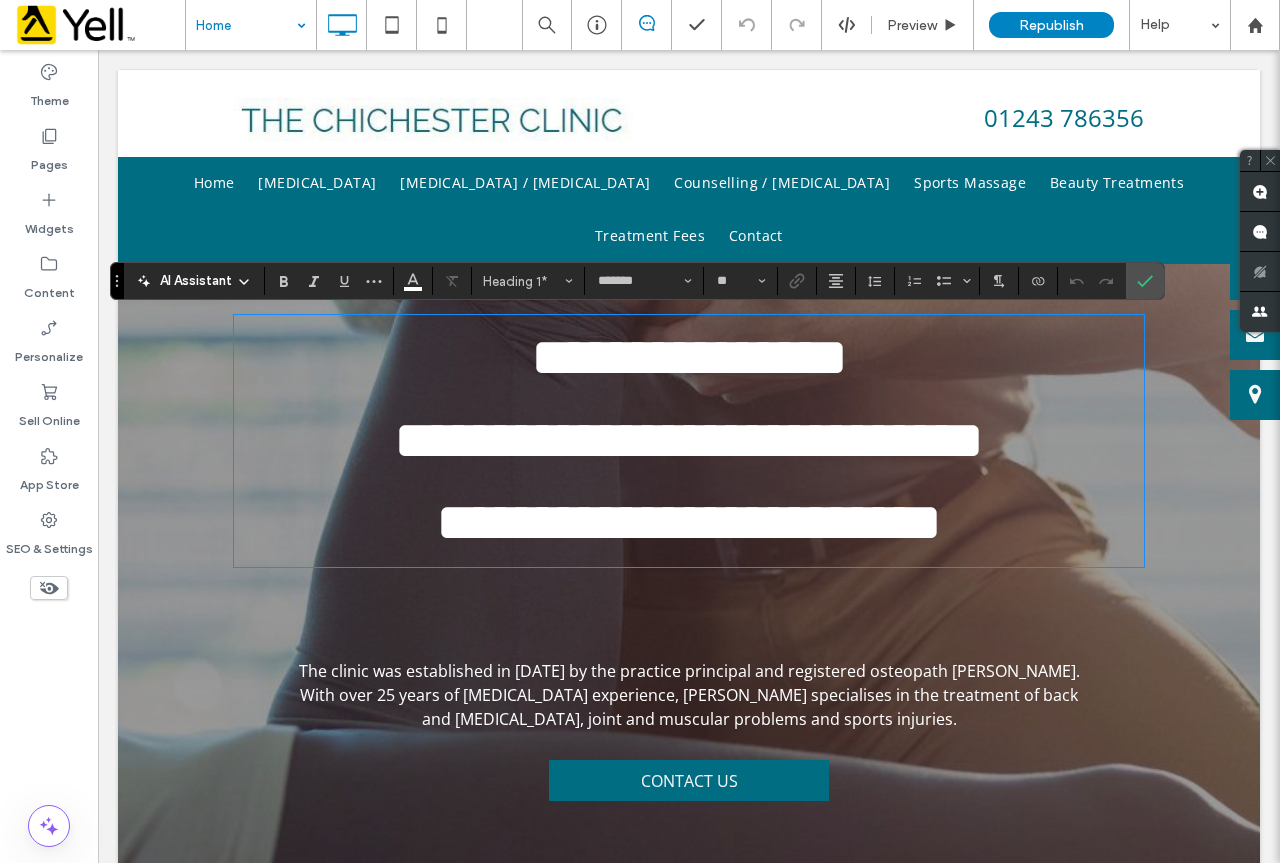 click on "**********" at bounding box center [621, 399] 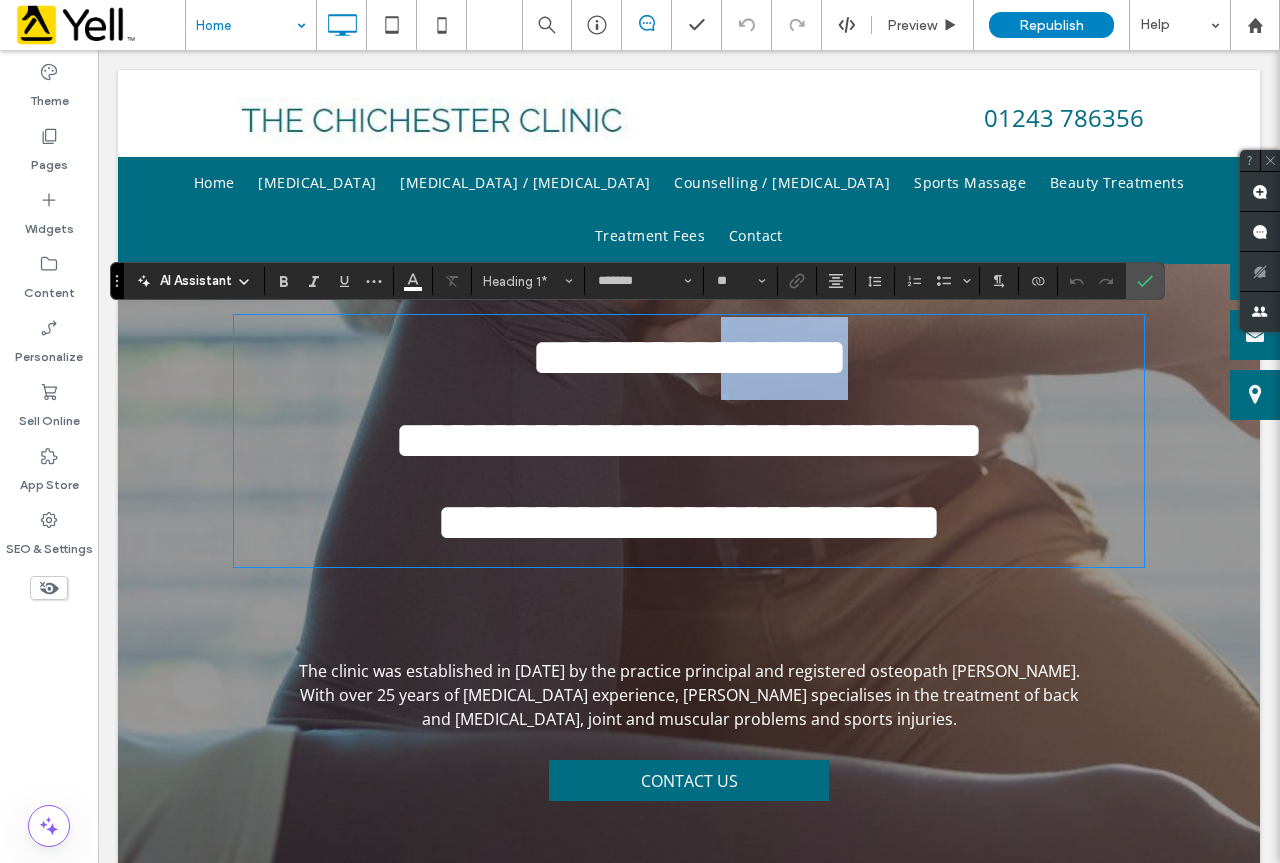 click on "**********" at bounding box center (621, 399) 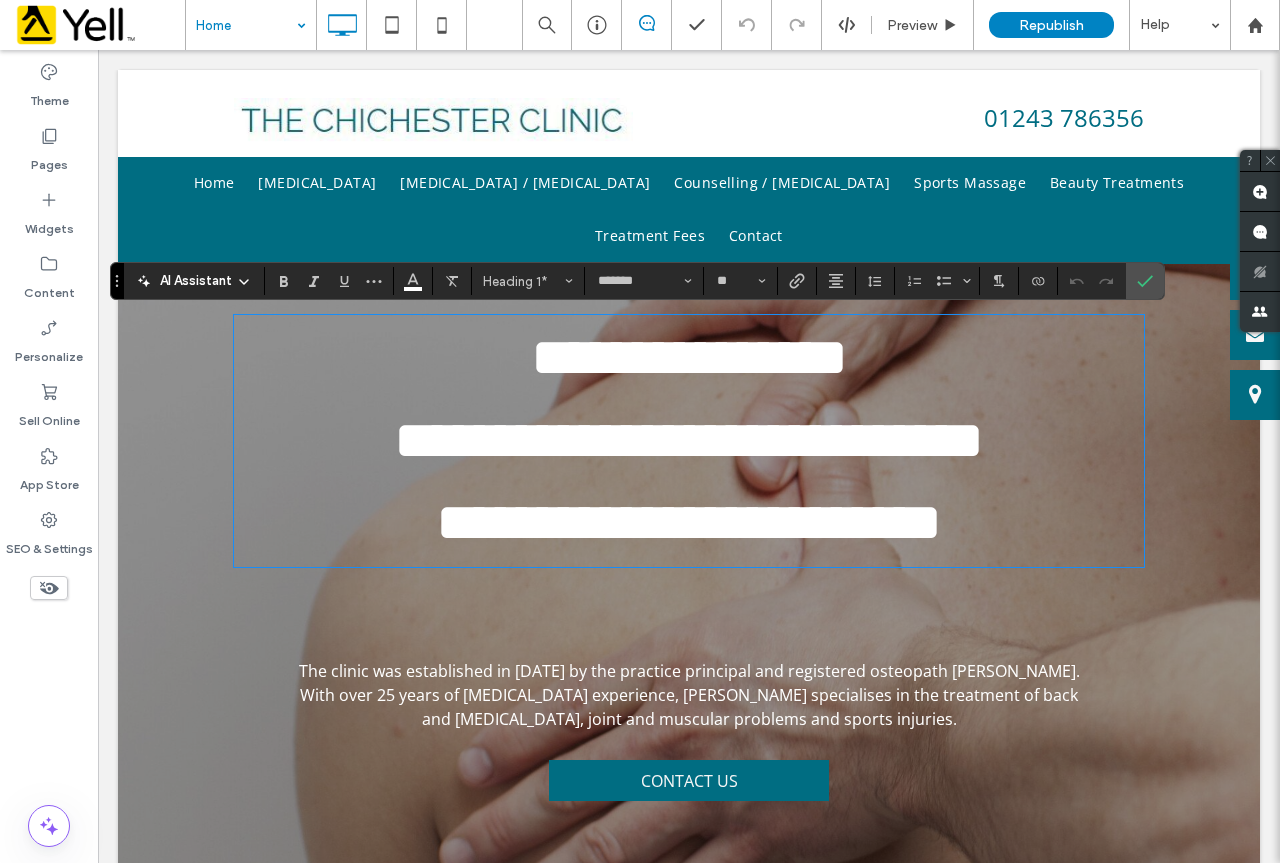 click on "**********" at bounding box center (621, 399) 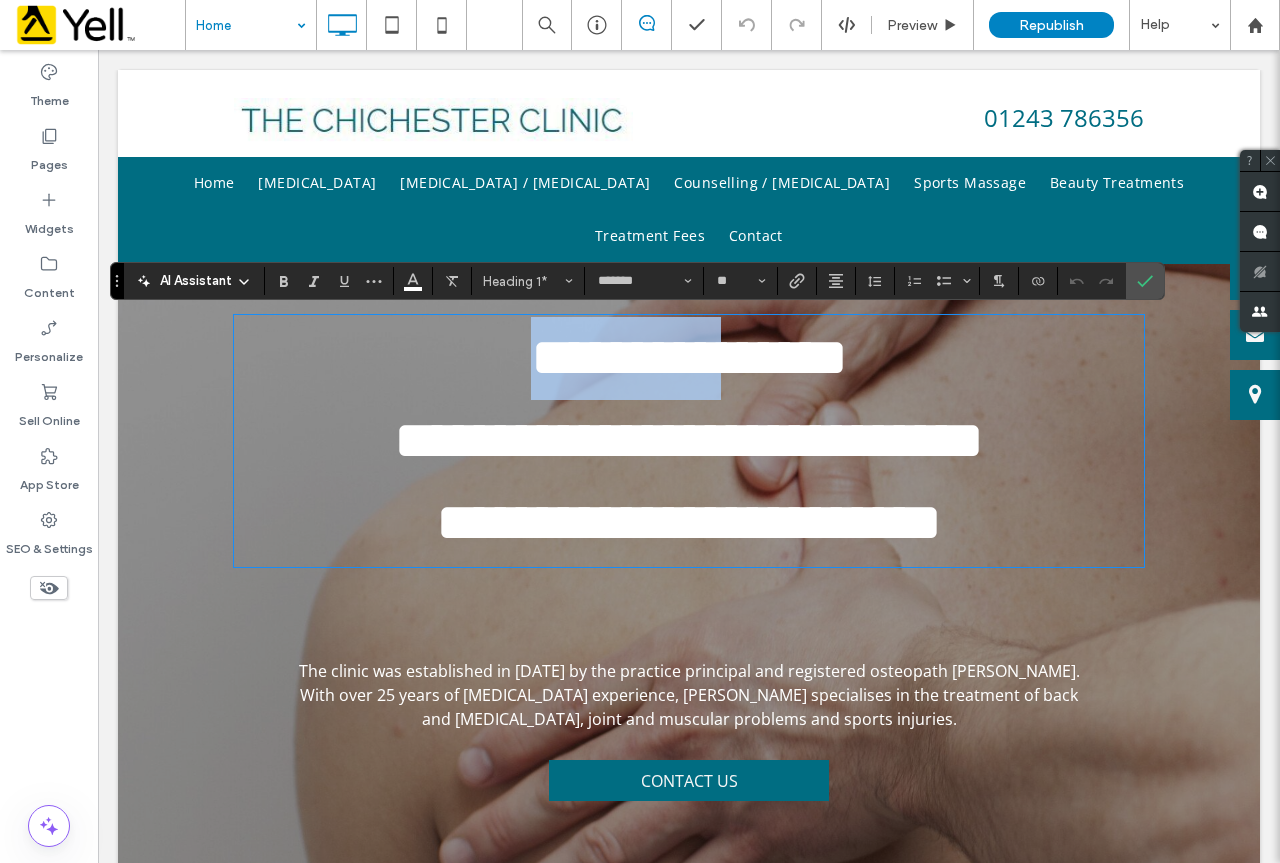click on "**********" at bounding box center (621, 399) 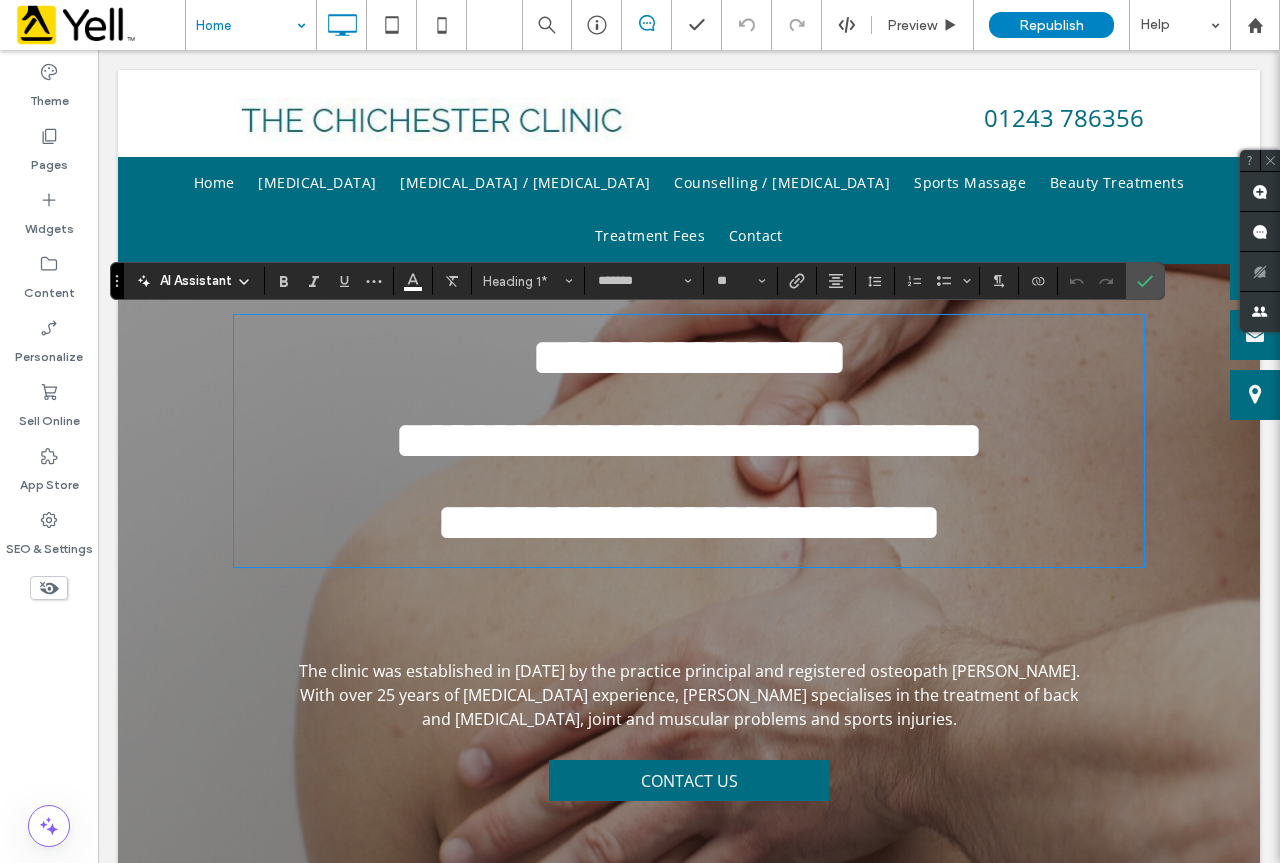 click on "**********" at bounding box center [621, 399] 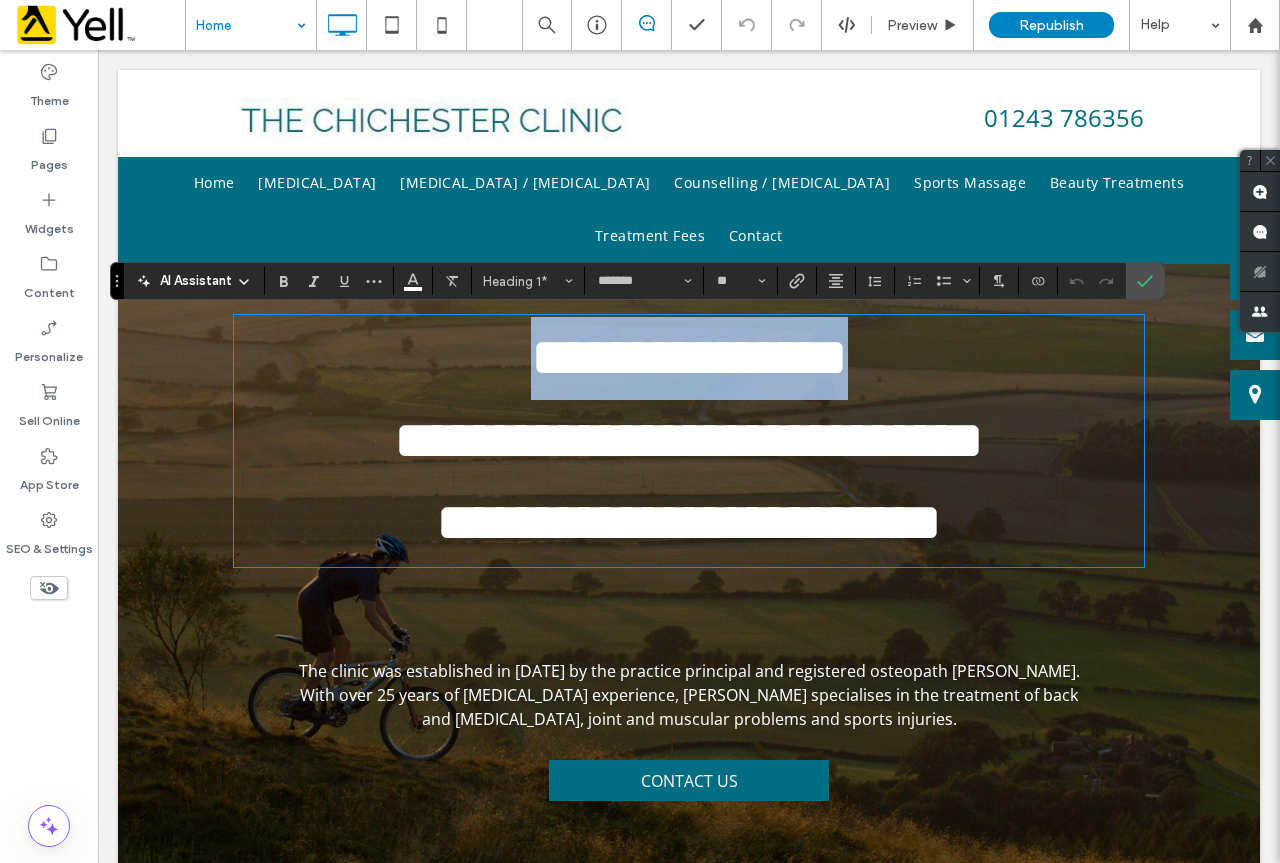 drag, startPoint x: 968, startPoint y: 359, endPoint x: 407, endPoint y: 367, distance: 561.05707 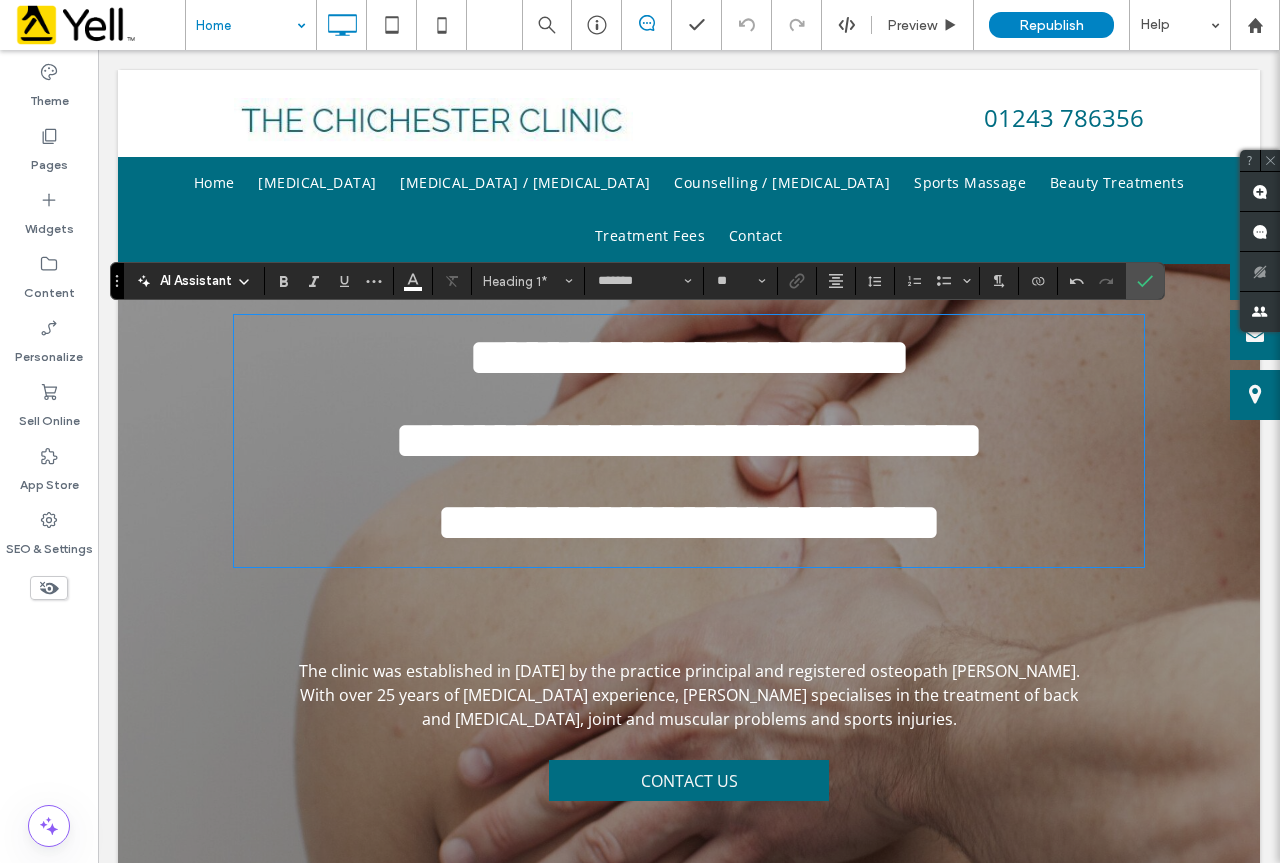 click on "**********" at bounding box center (710, 482) 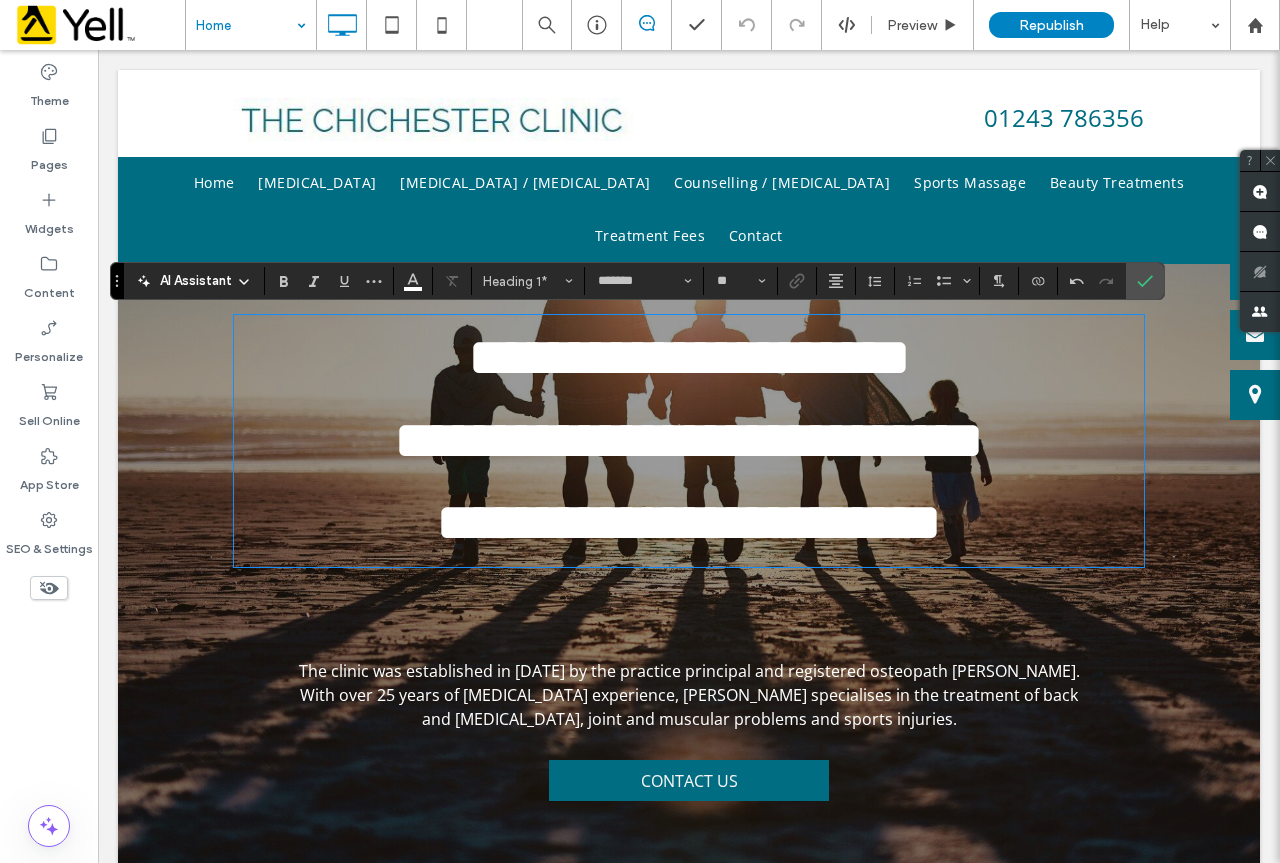 click on "**********" at bounding box center [710, 482] 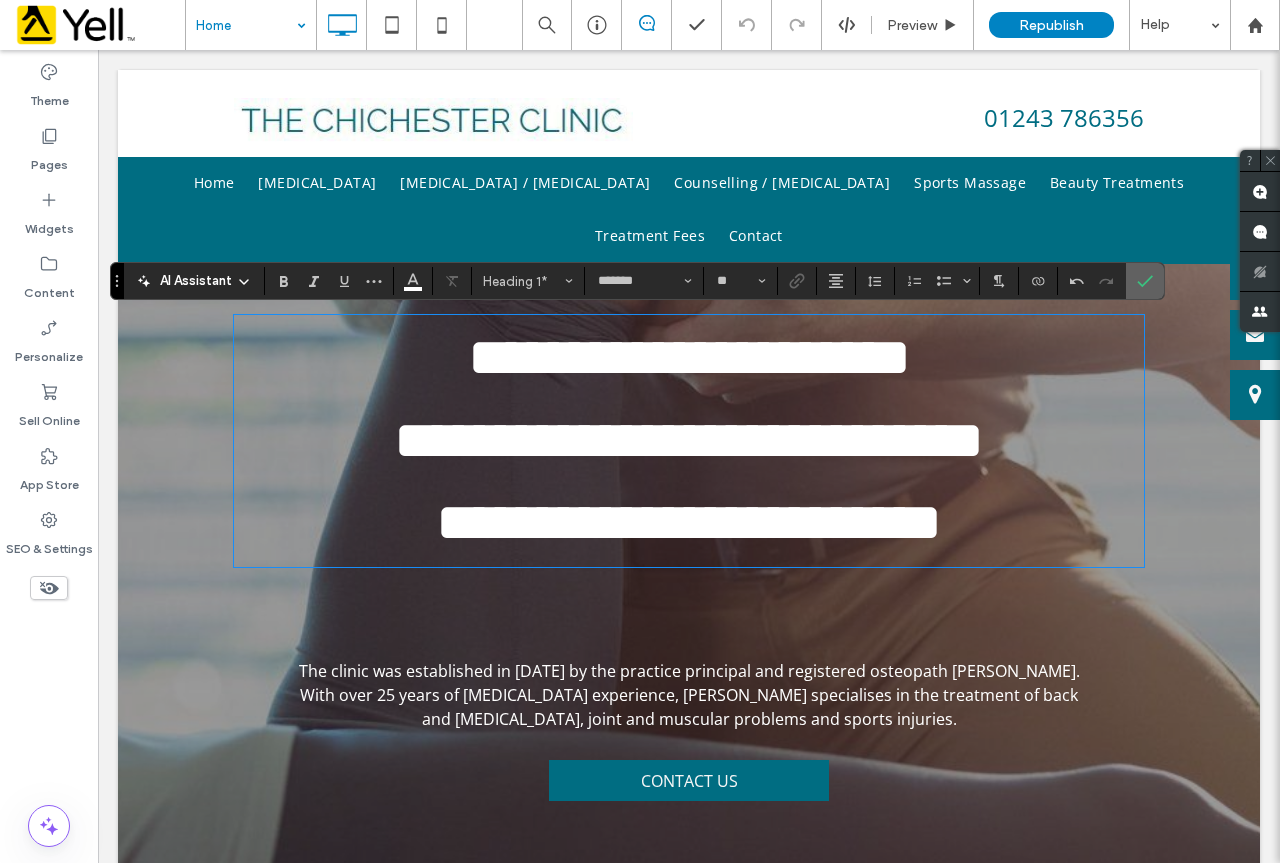 click 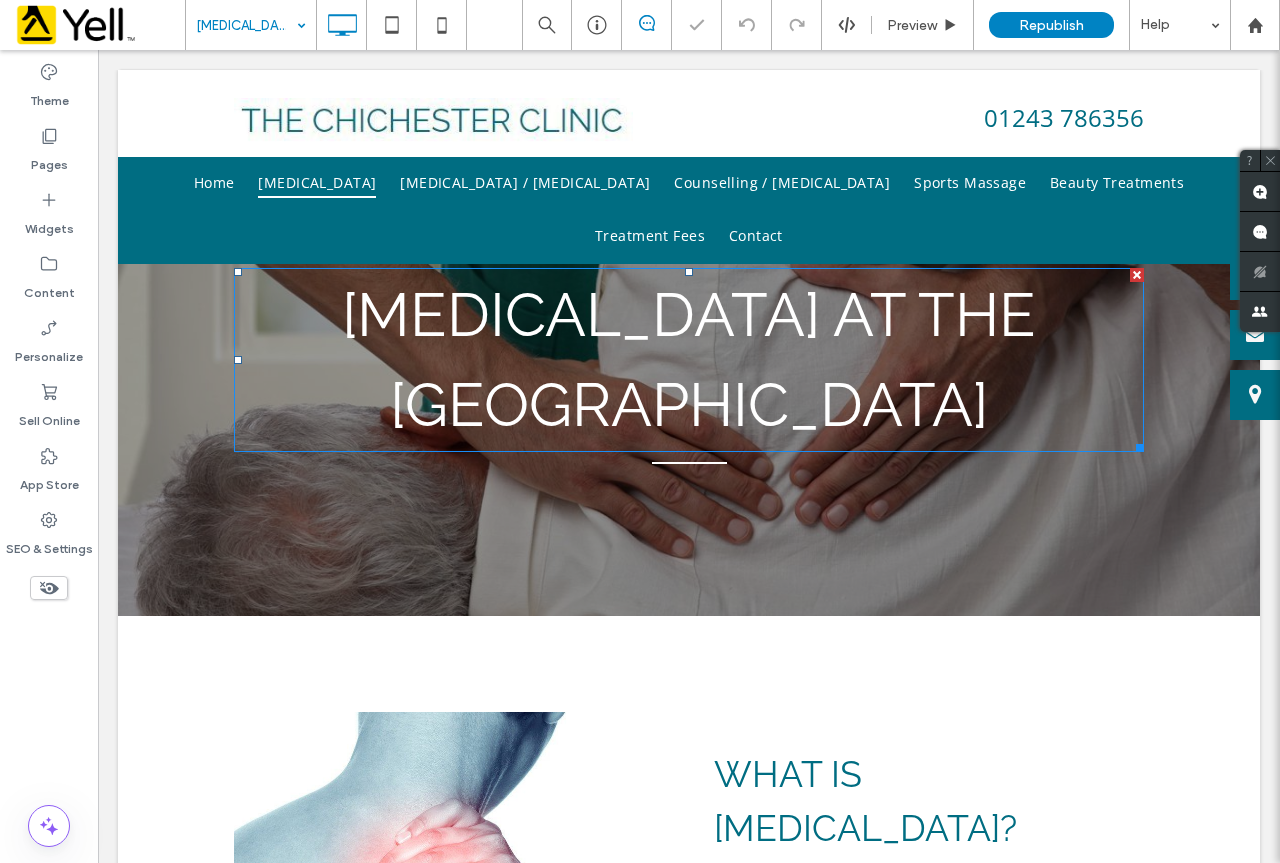 scroll, scrollTop: 0, scrollLeft: 0, axis: both 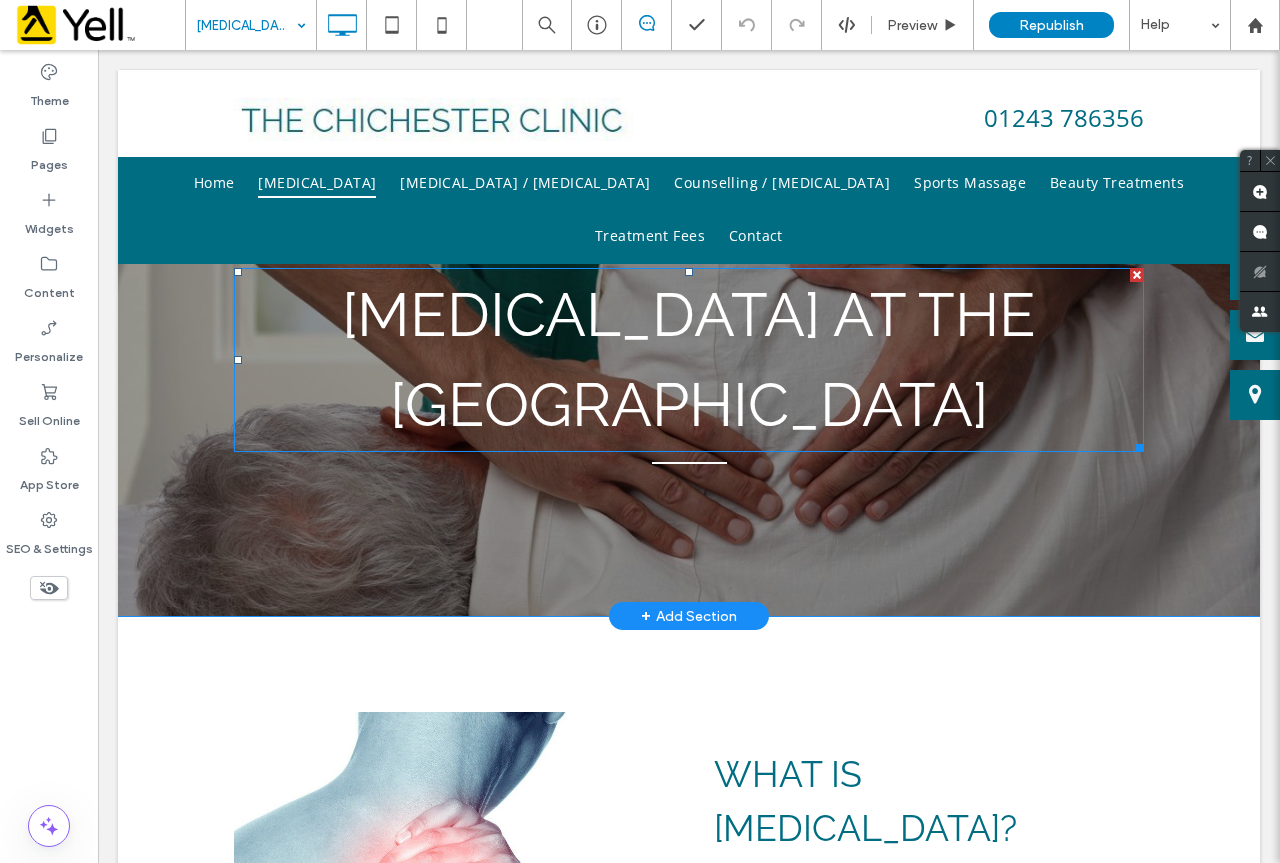 click on "[MEDICAL_DATA] AT THE [GEOGRAPHIC_DATA]" at bounding box center [689, 360] 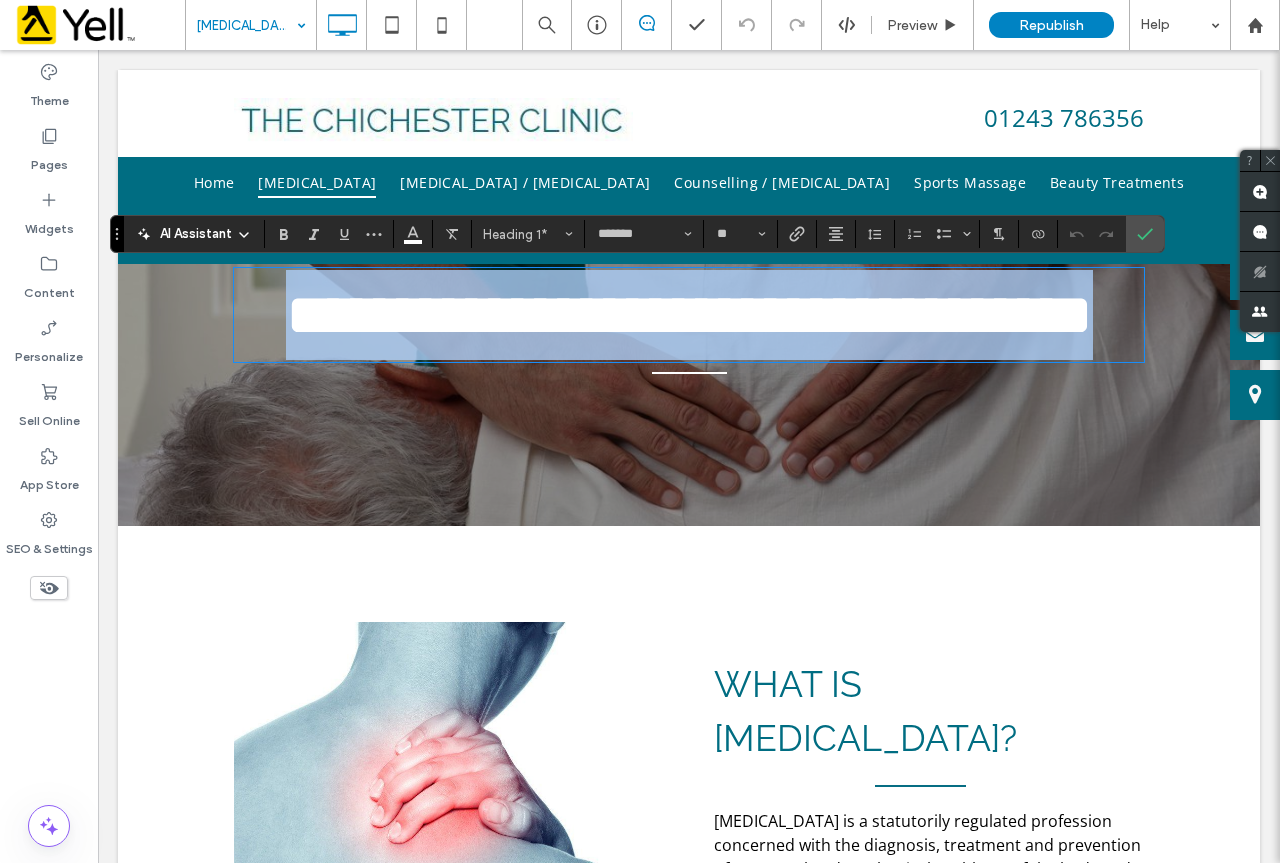 click on "**********" at bounding box center (689, 315) 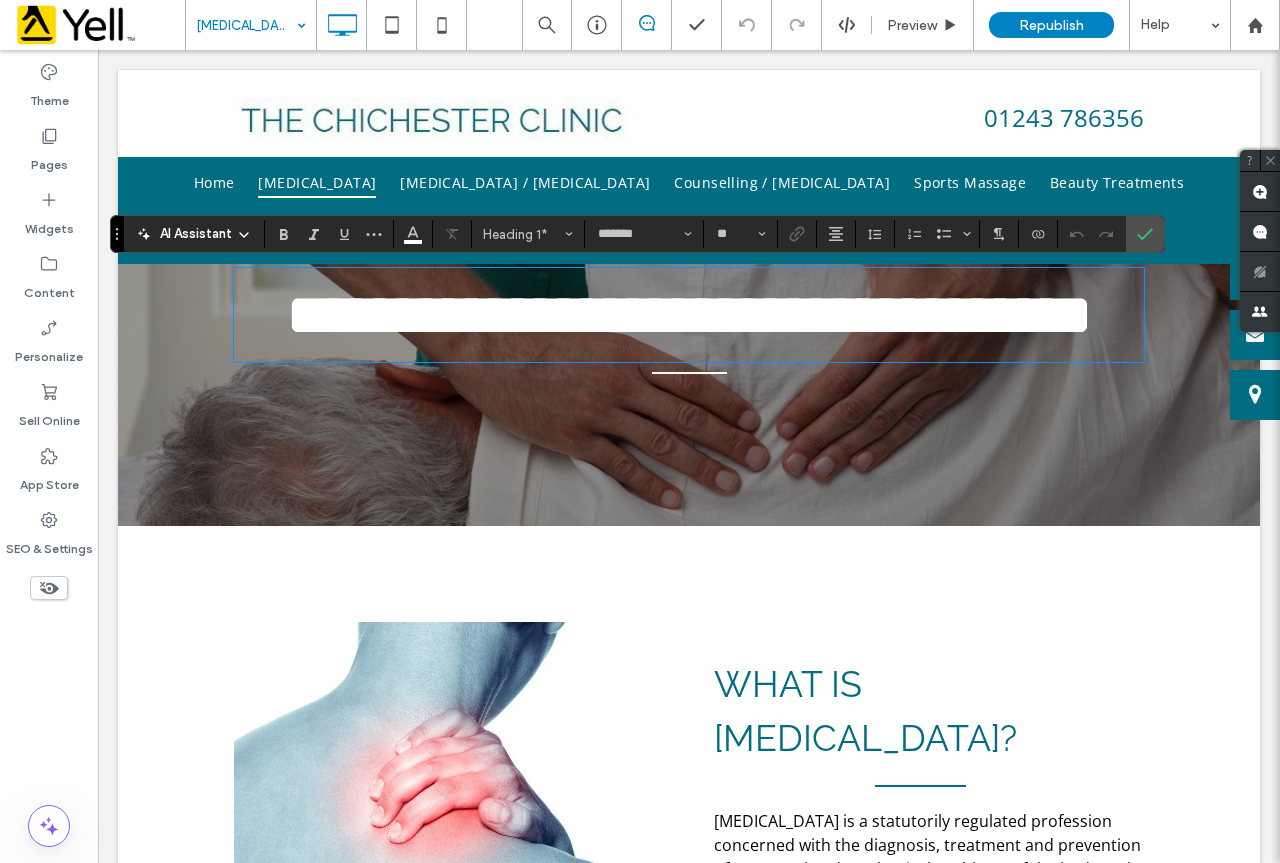 click on "**********" at bounding box center [689, 315] 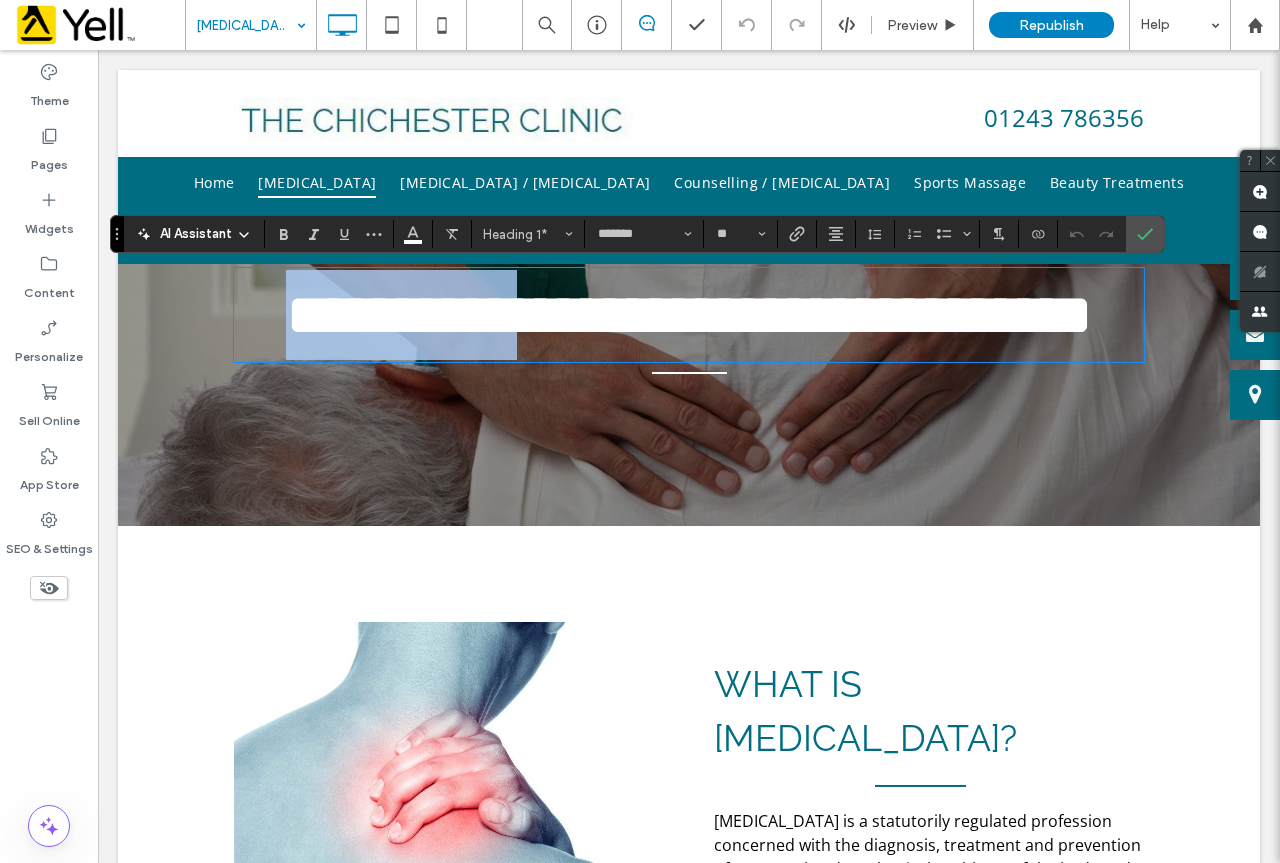 drag, startPoint x: 367, startPoint y: 309, endPoint x: 769, endPoint y: 317, distance: 402.0796 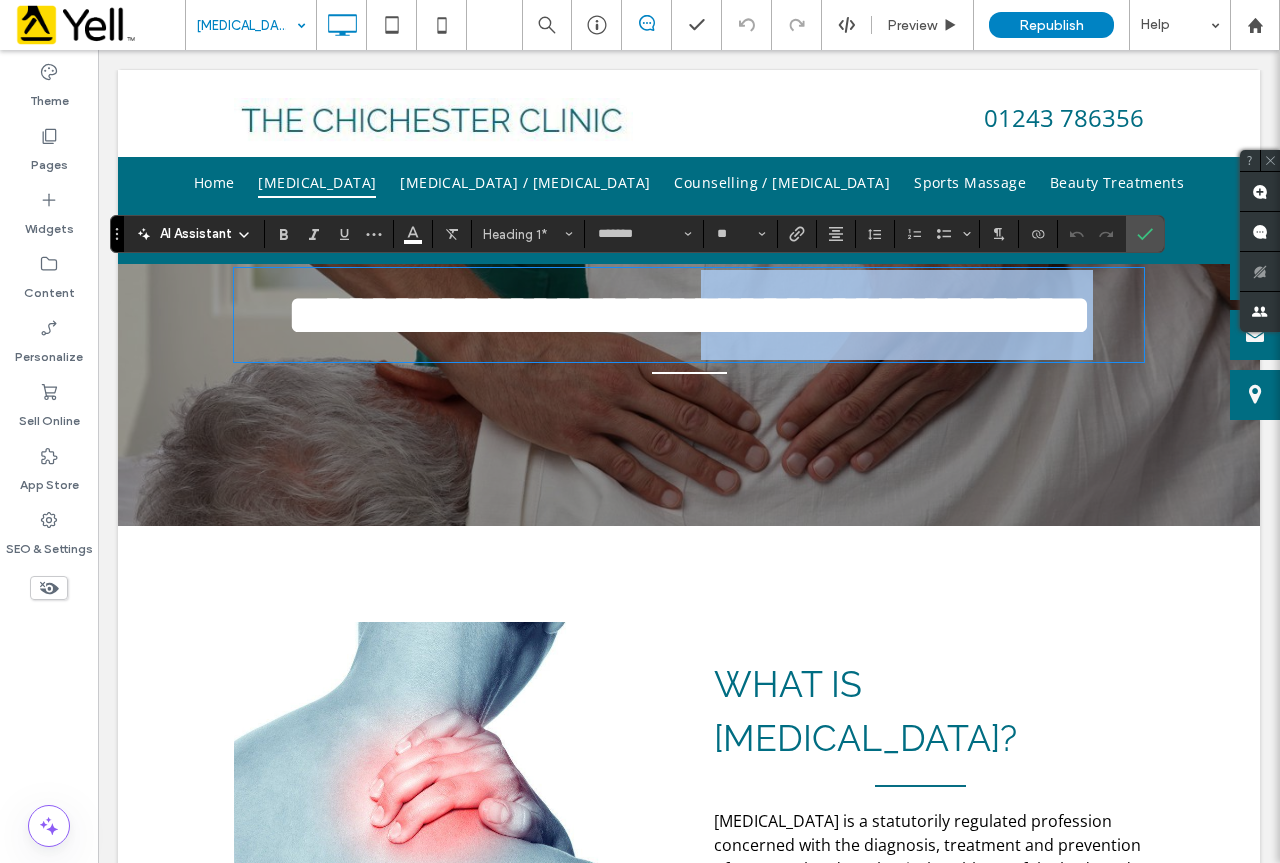 drag, startPoint x: 404, startPoint y: 404, endPoint x: 985, endPoint y: 406, distance: 581.0034 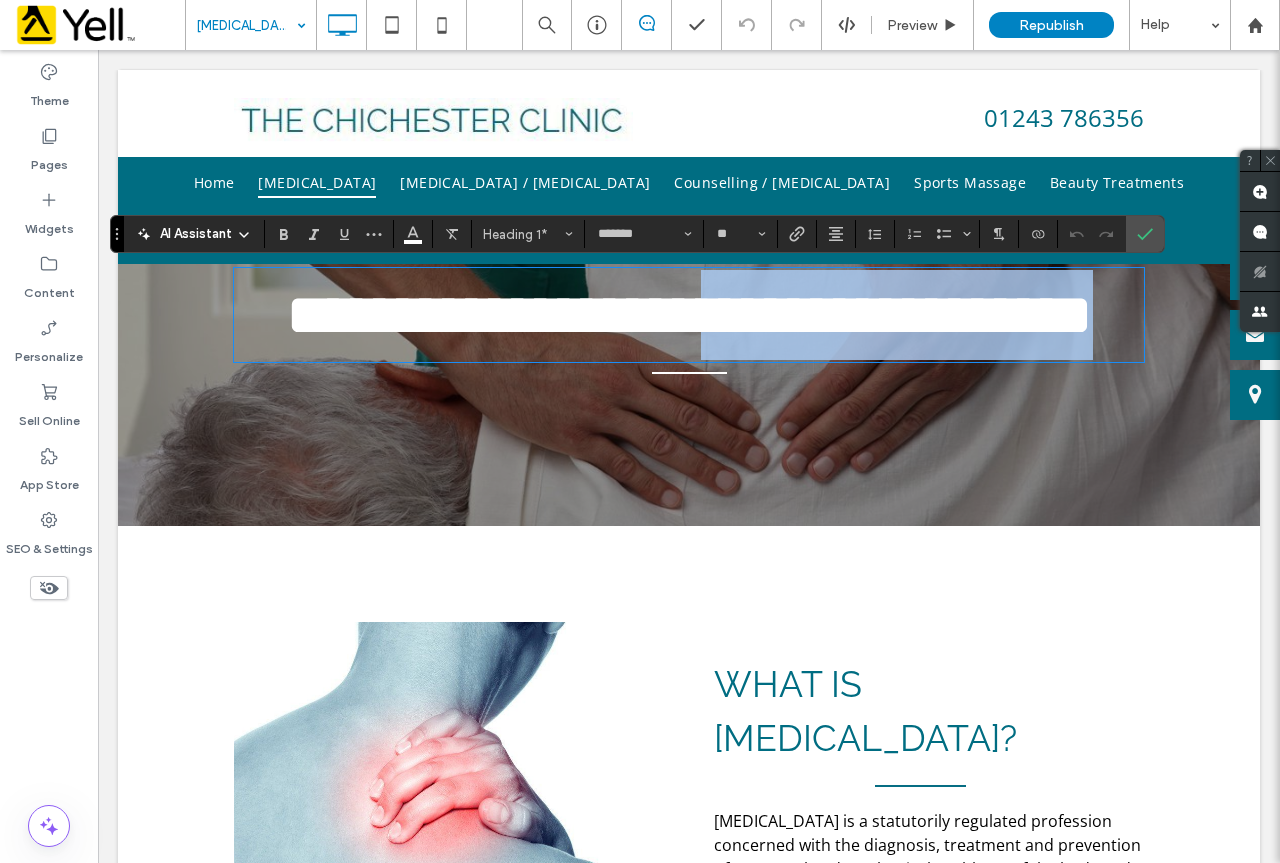 click on "**********" at bounding box center (689, 315) 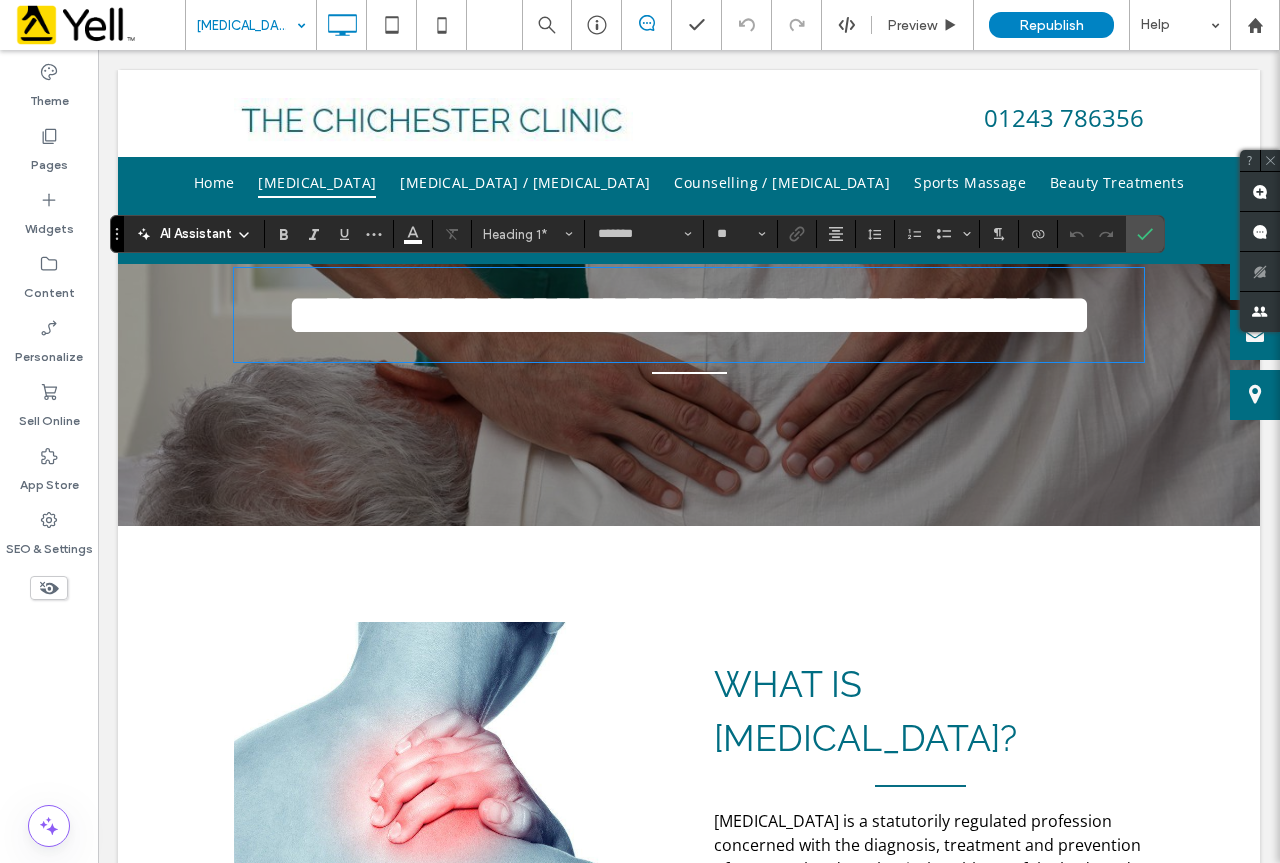 click on "**********" at bounding box center [689, 315] 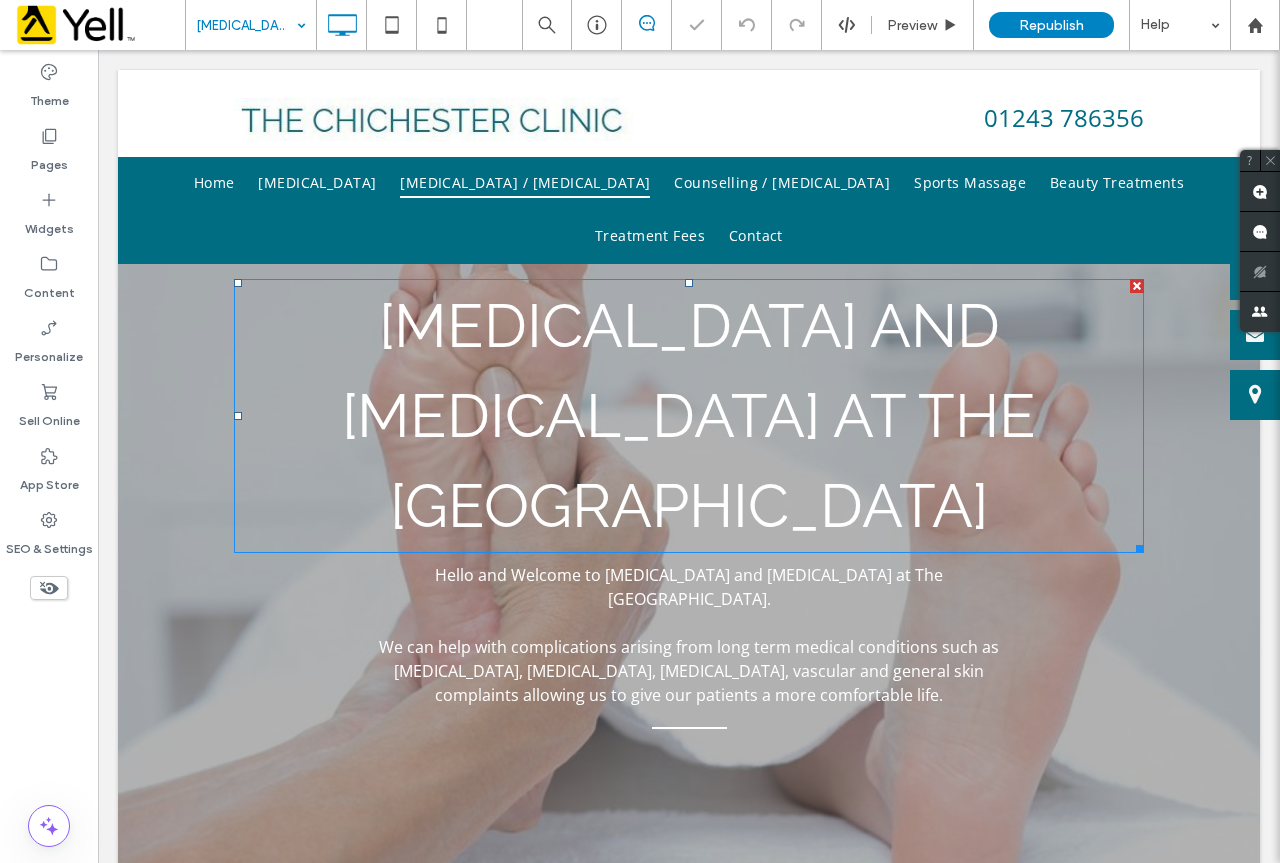 scroll, scrollTop: 0, scrollLeft: 0, axis: both 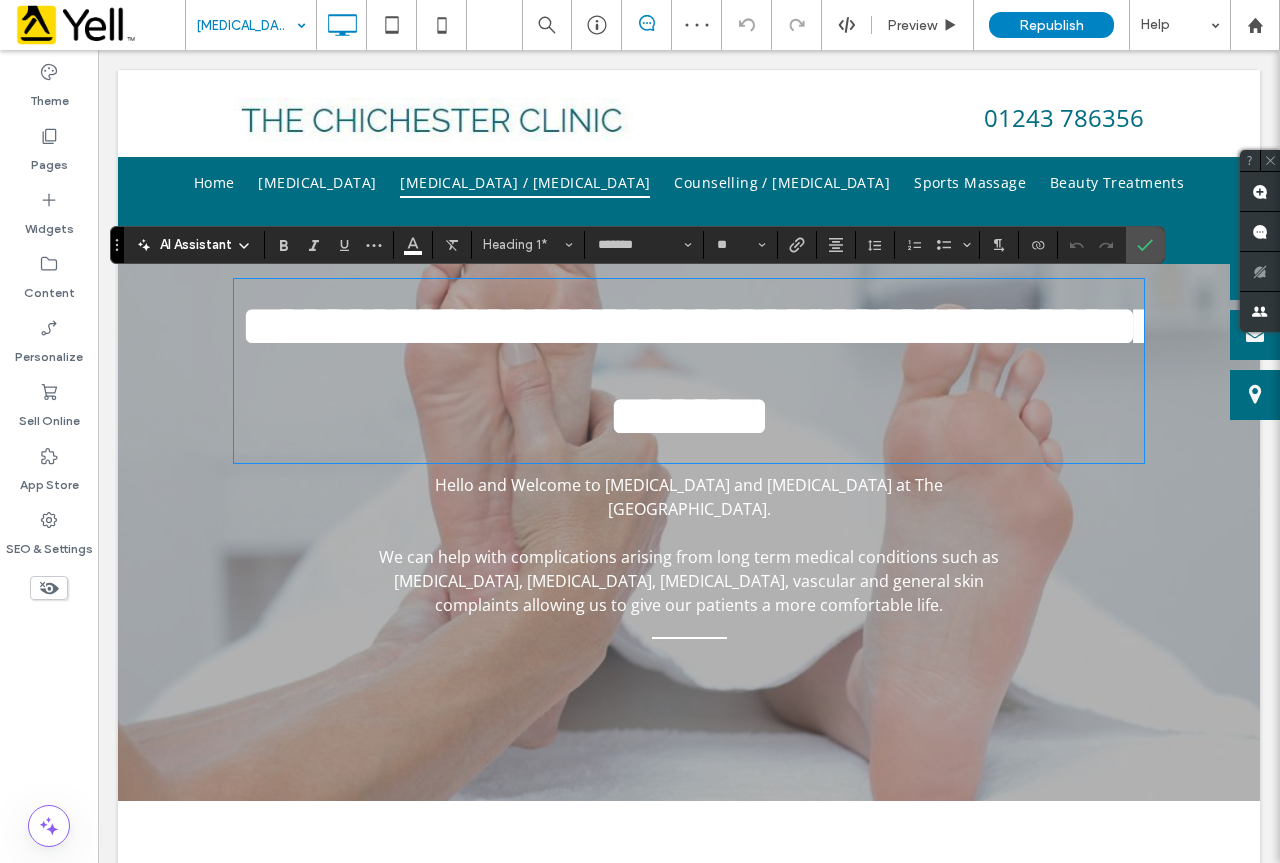 click on "**********" at bounding box center [701, 371] 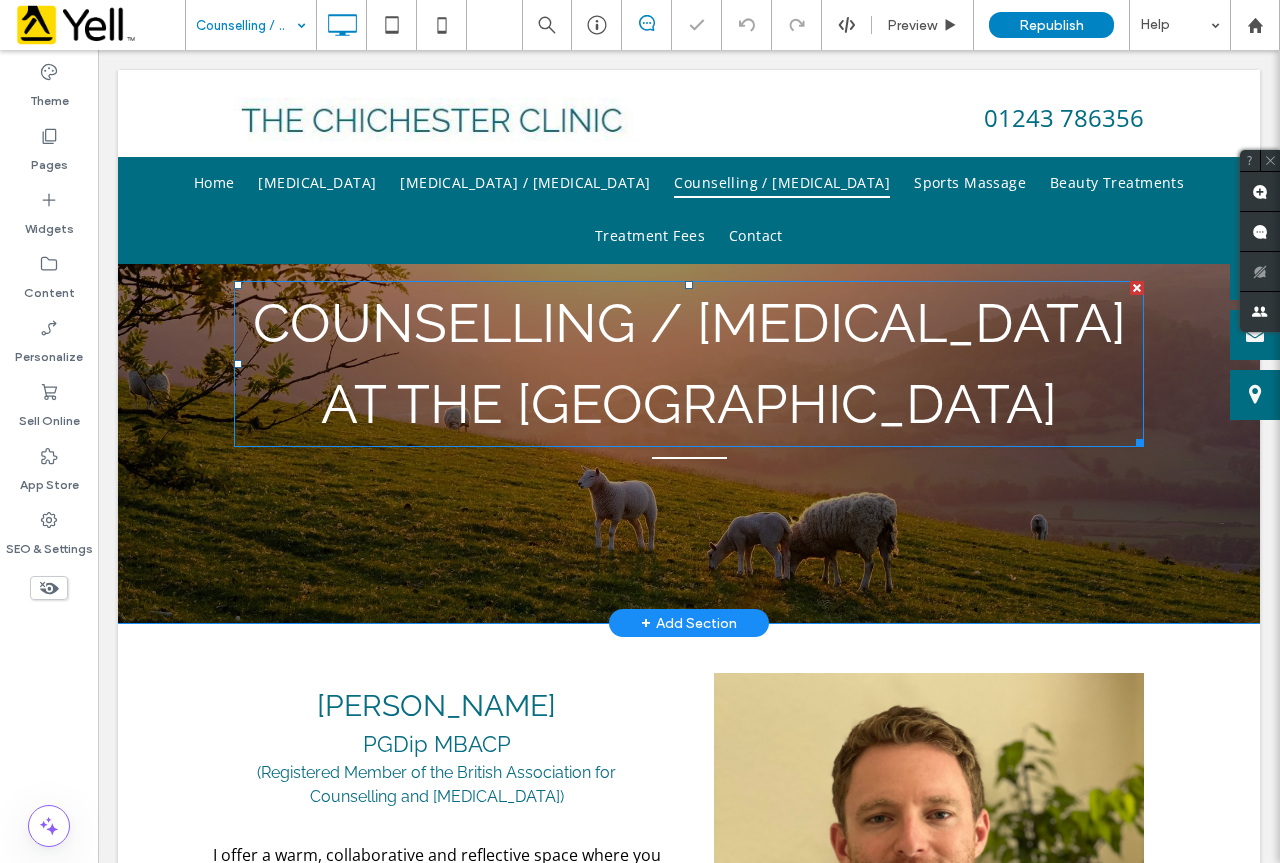 scroll, scrollTop: 0, scrollLeft: 0, axis: both 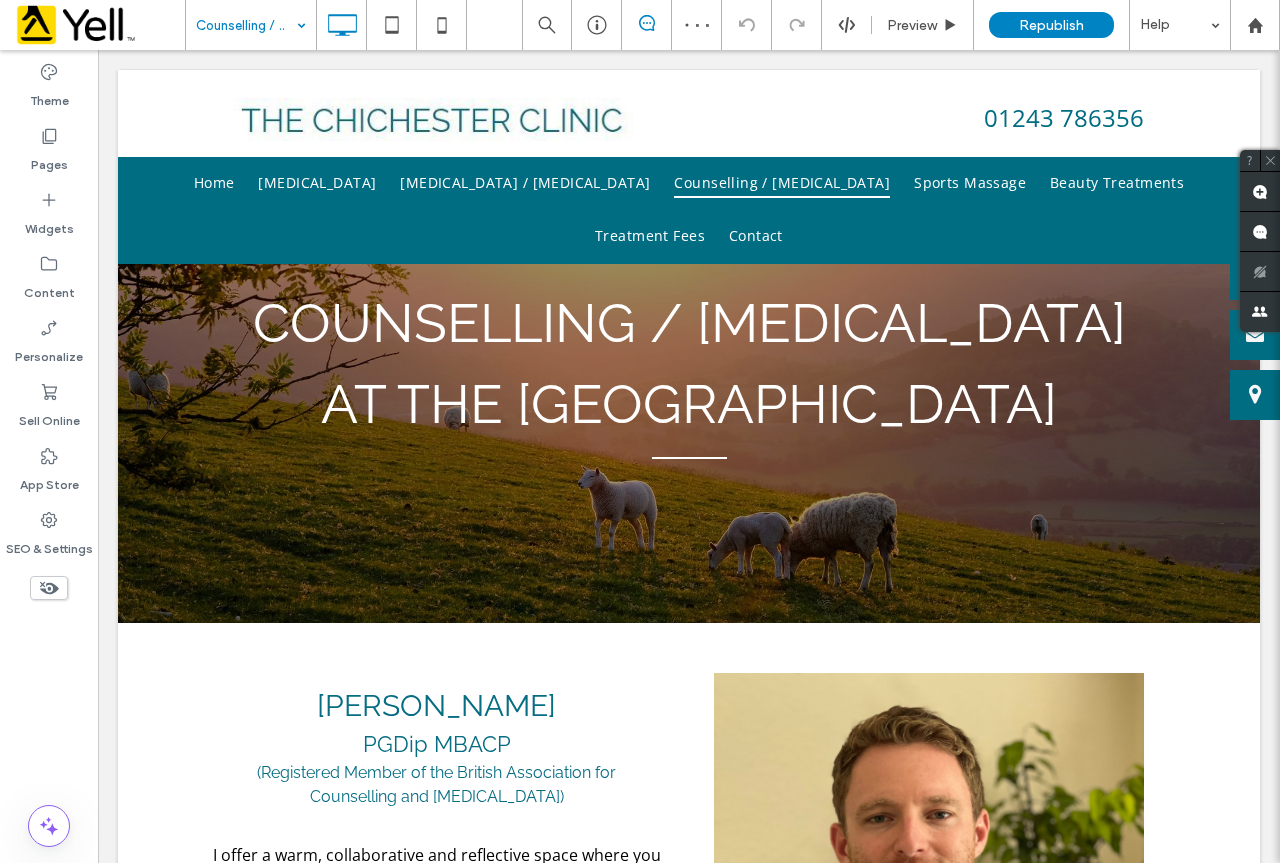 click at bounding box center [246, 25] 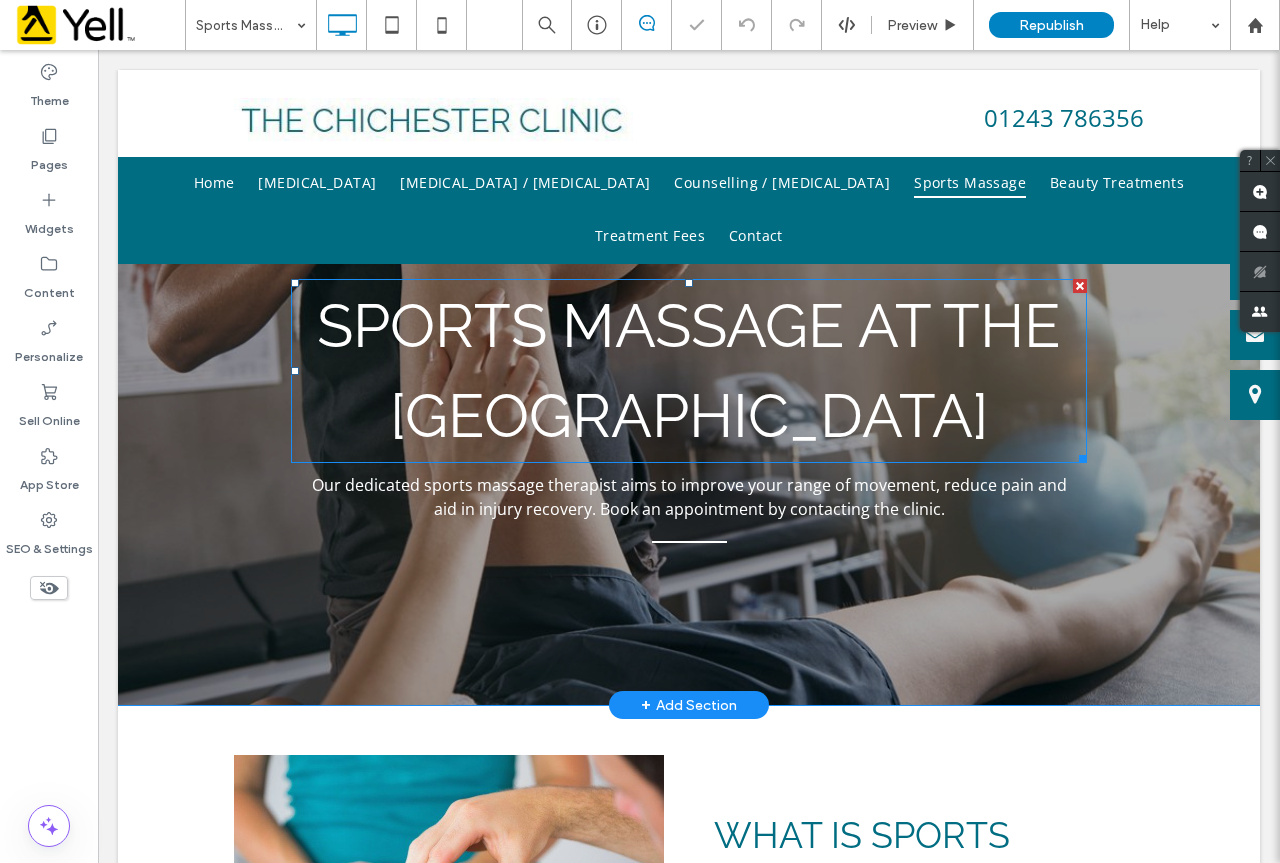 scroll, scrollTop: 0, scrollLeft: 0, axis: both 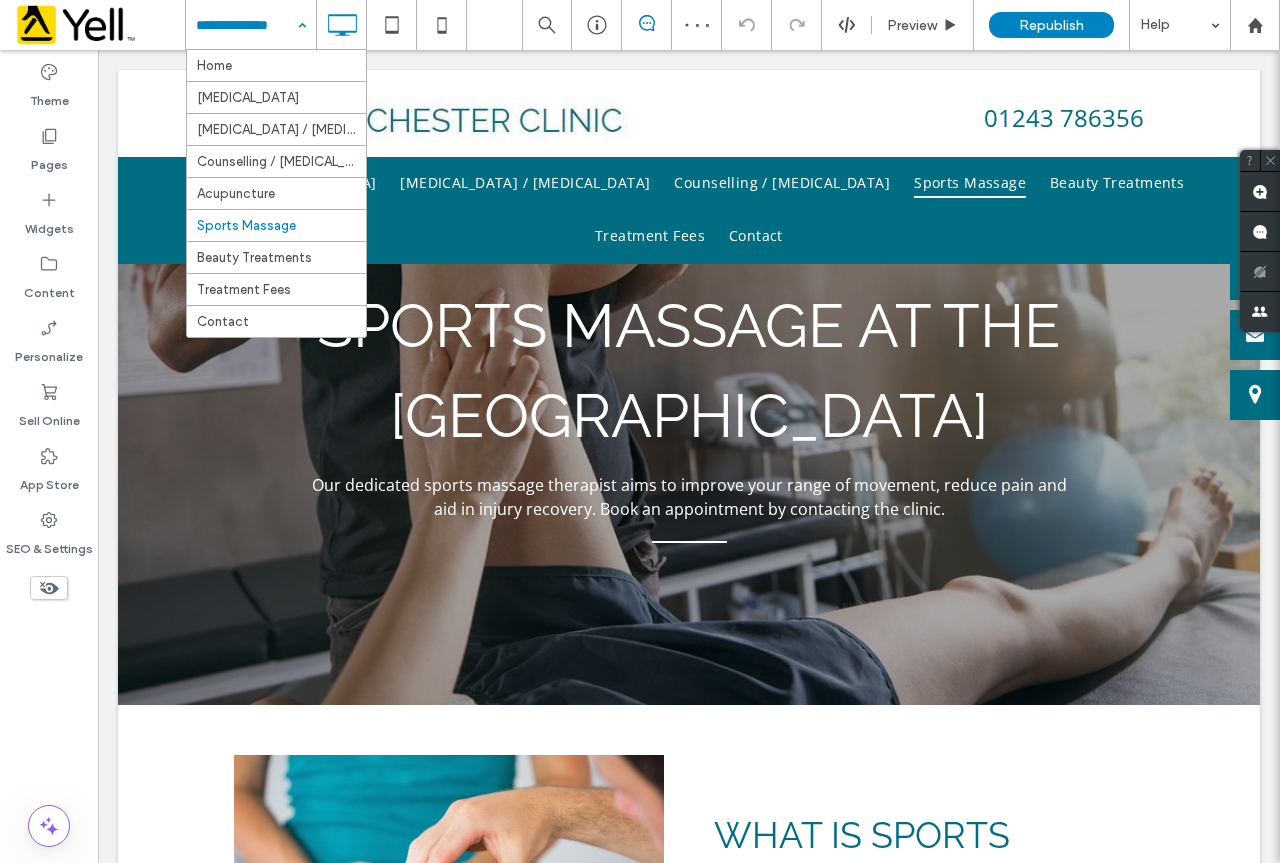 click at bounding box center [246, 25] 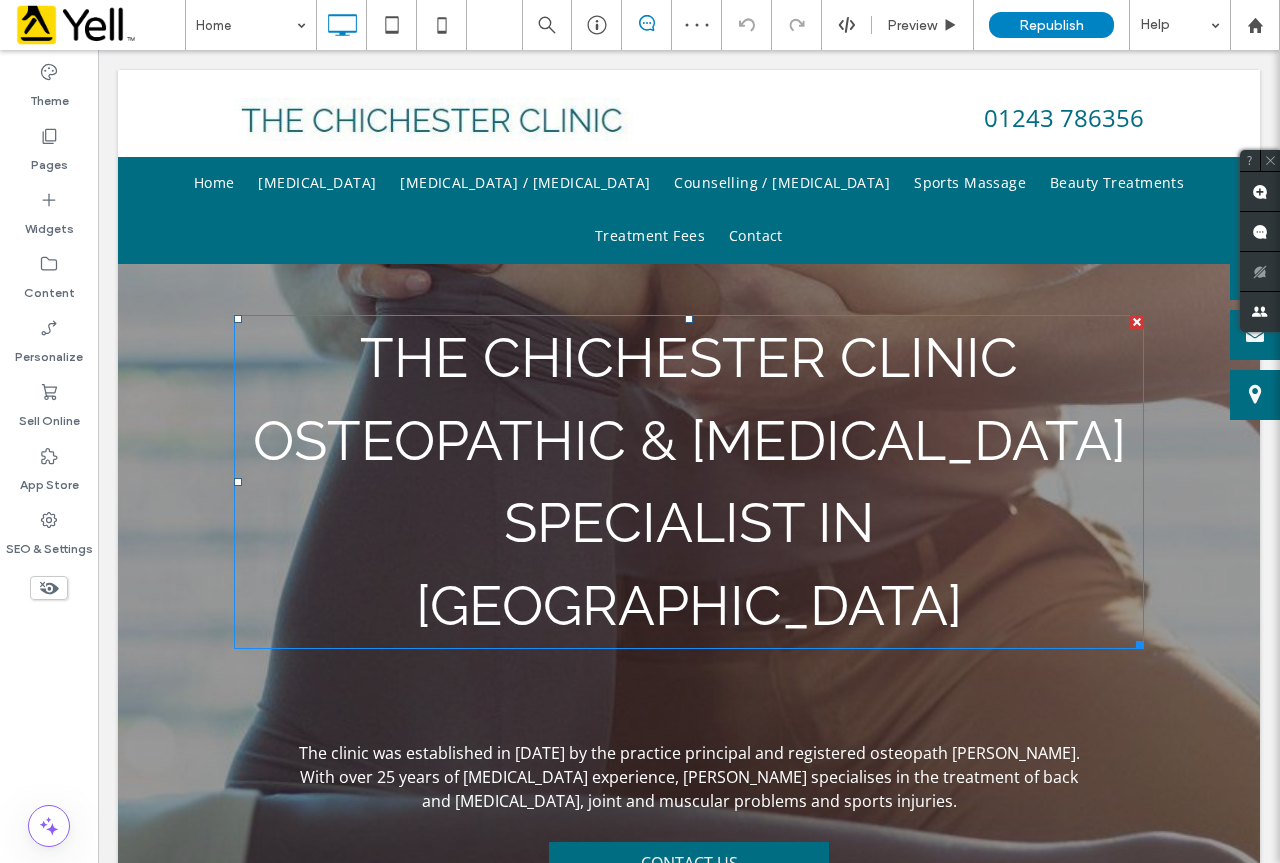 scroll, scrollTop: 0, scrollLeft: 0, axis: both 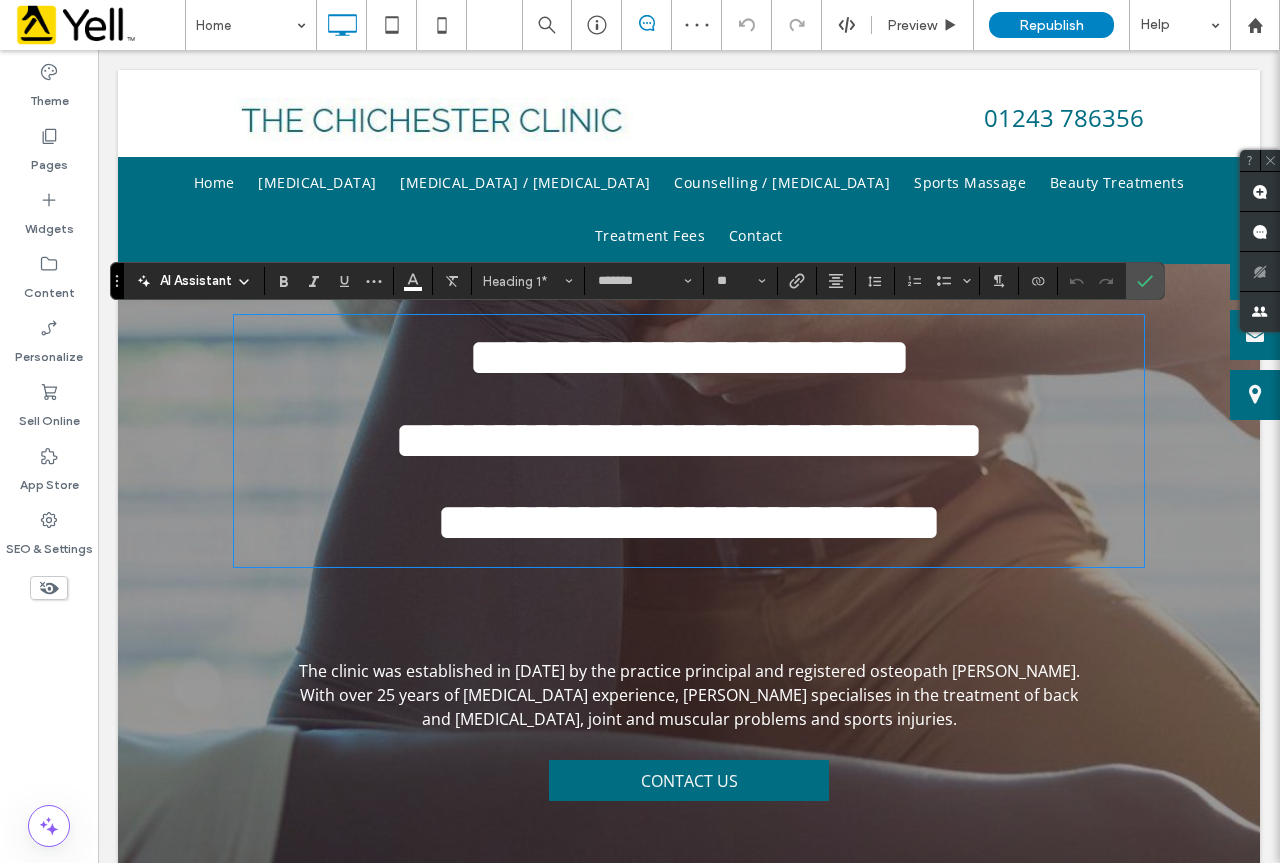 click on "**********" at bounding box center (710, 482) 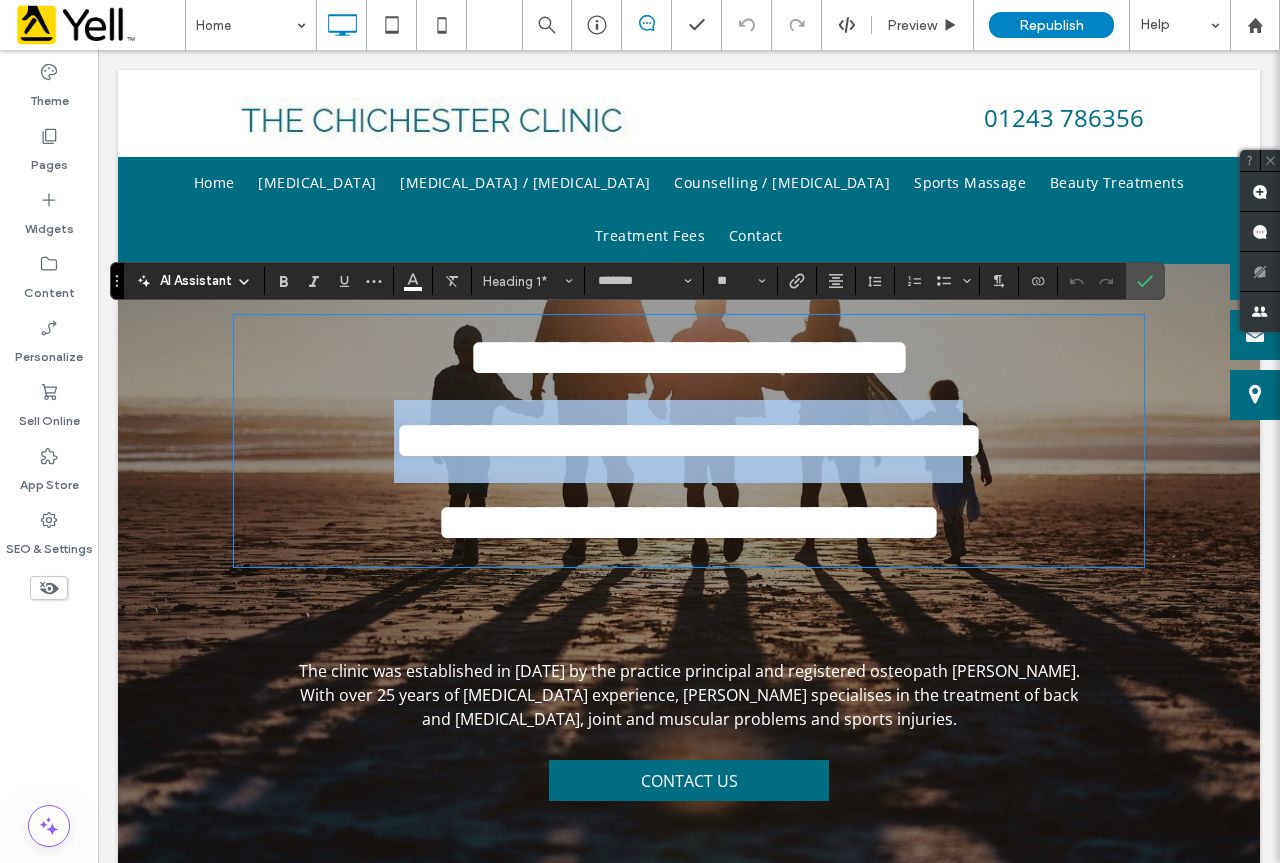 drag, startPoint x: 1104, startPoint y: 437, endPoint x: 244, endPoint y: 458, distance: 860.25635 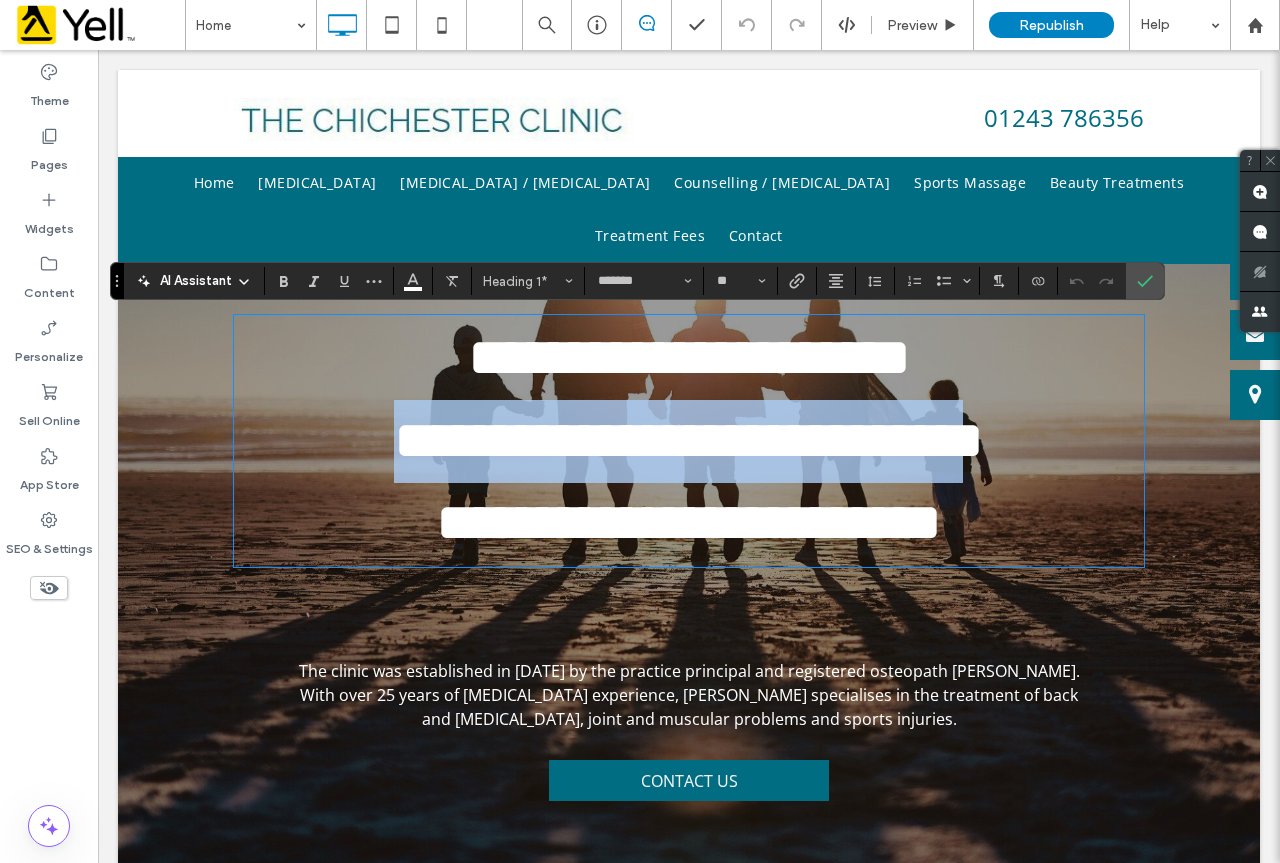 click on "**********" at bounding box center [689, 441] 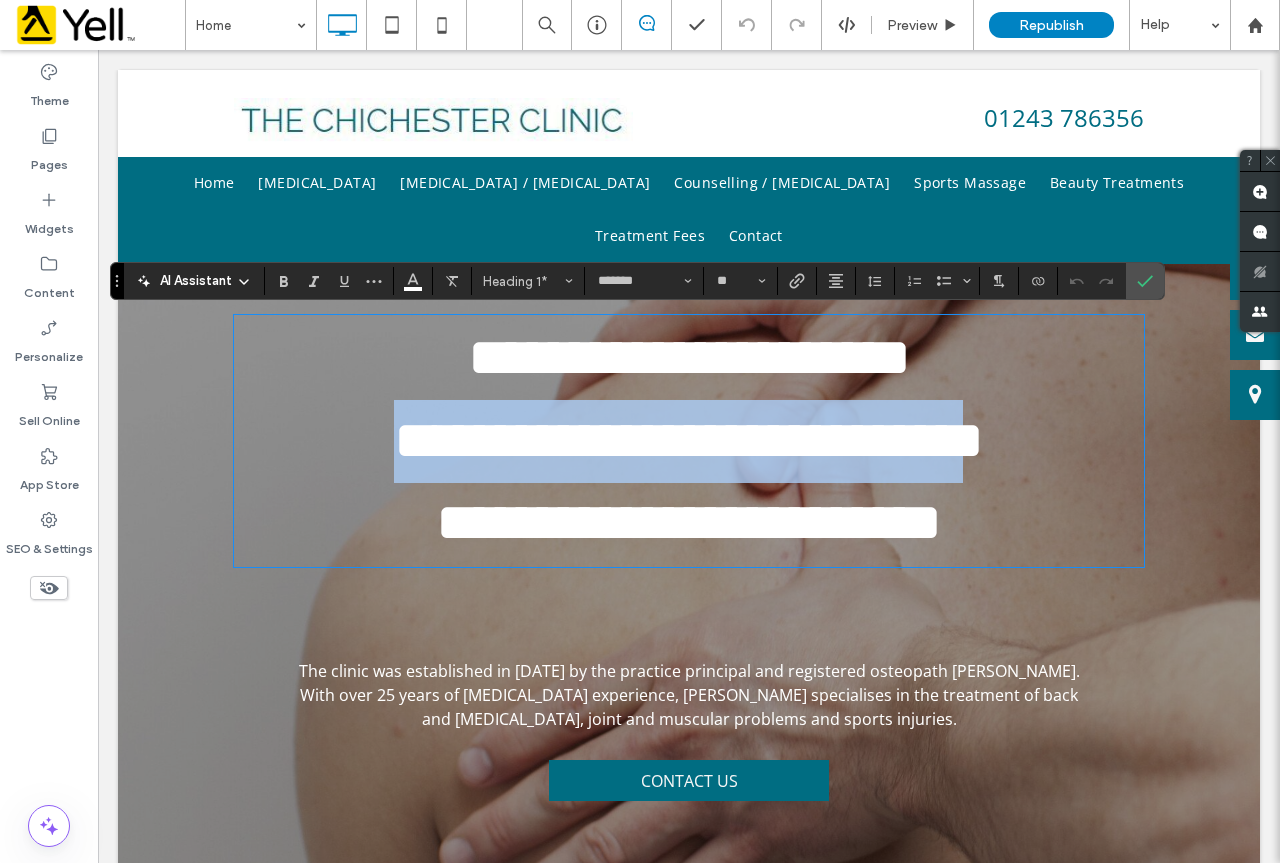 copy on "**********" 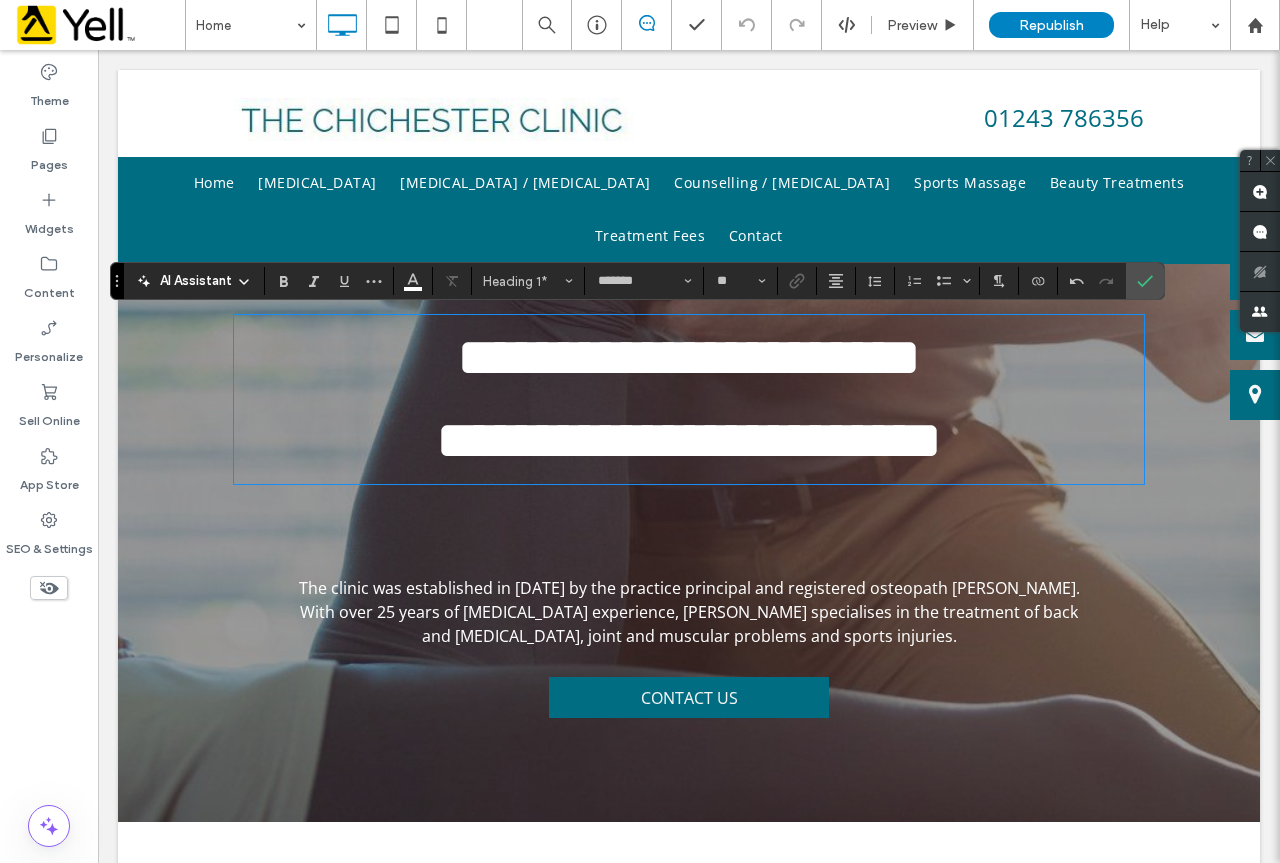 click on "**********" at bounding box center [689, 471] 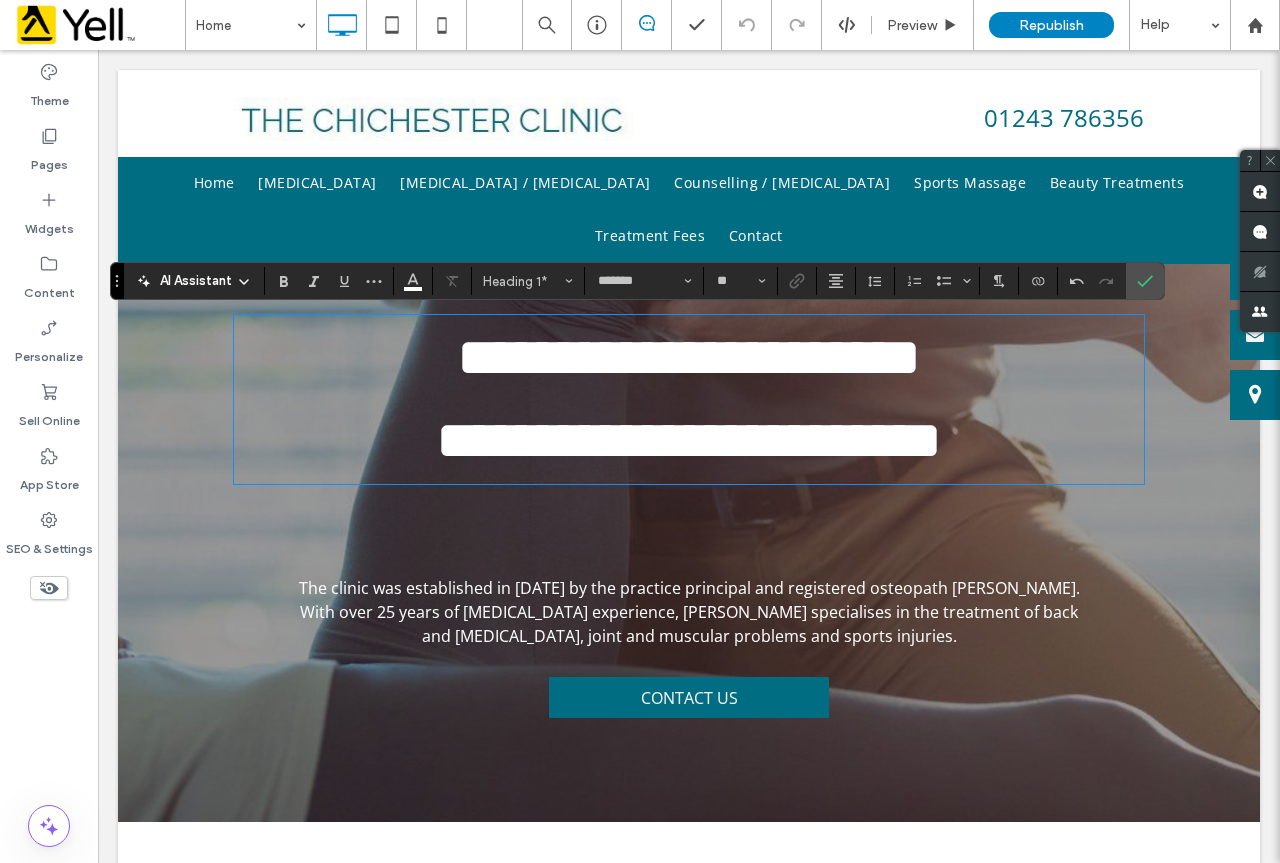 click on "**********" at bounding box center (689, 440) 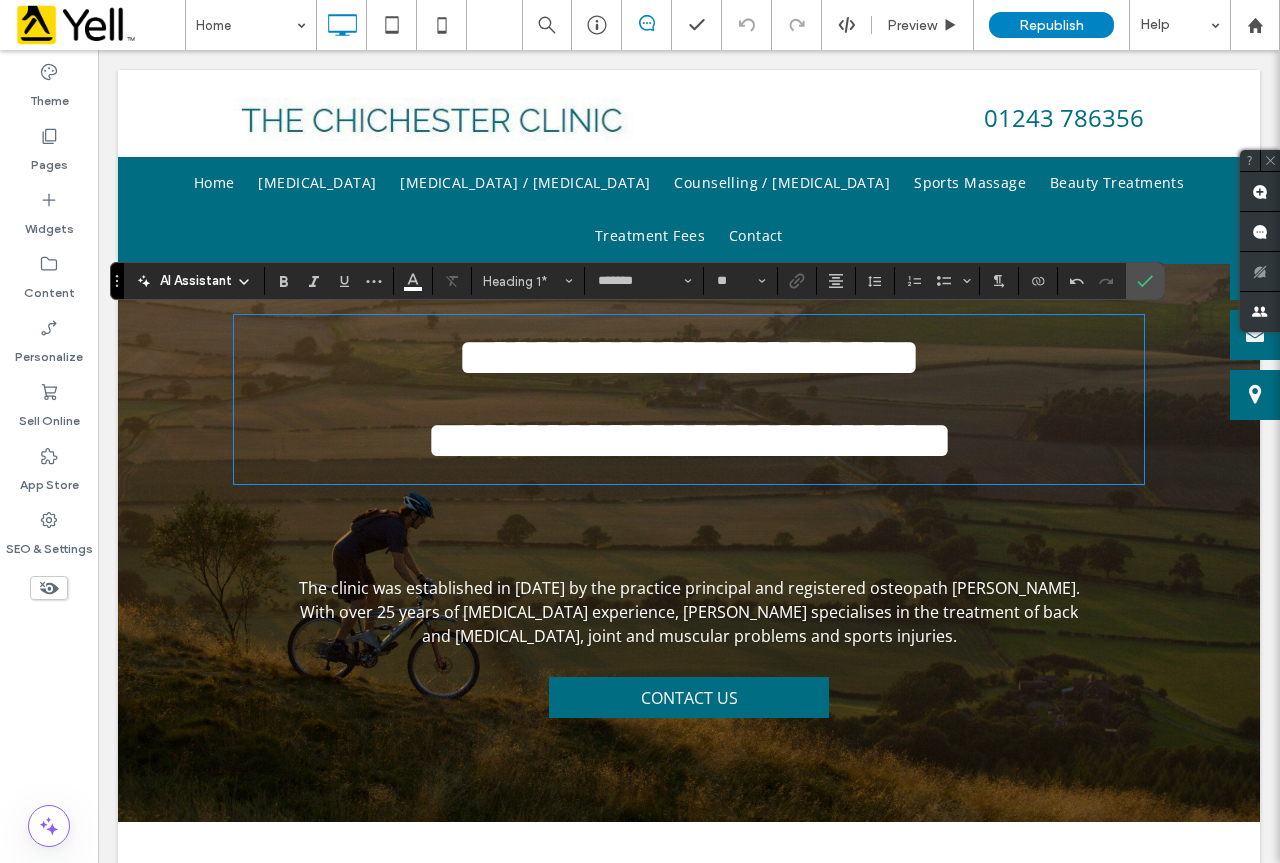 scroll, scrollTop: 0, scrollLeft: 0, axis: both 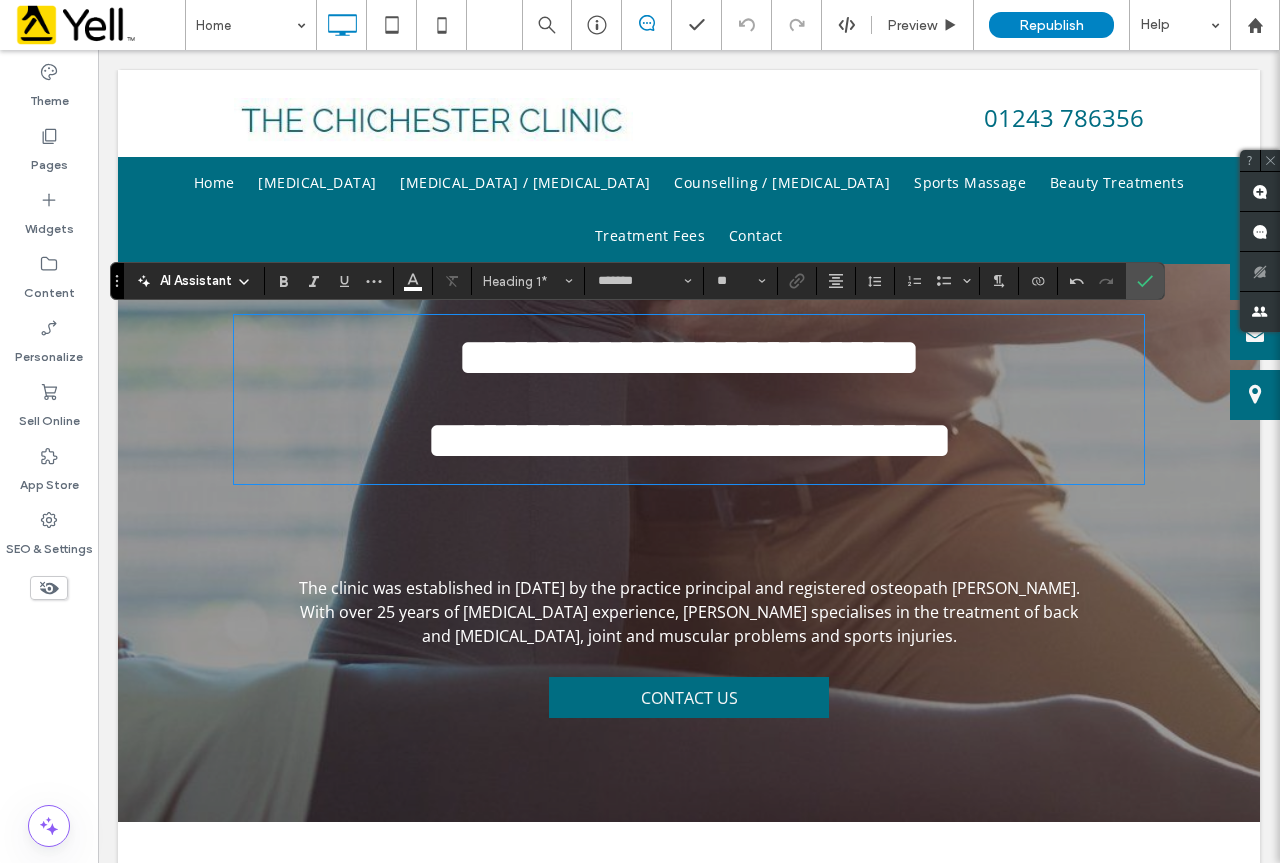 click on "**********" at bounding box center (689, 471) 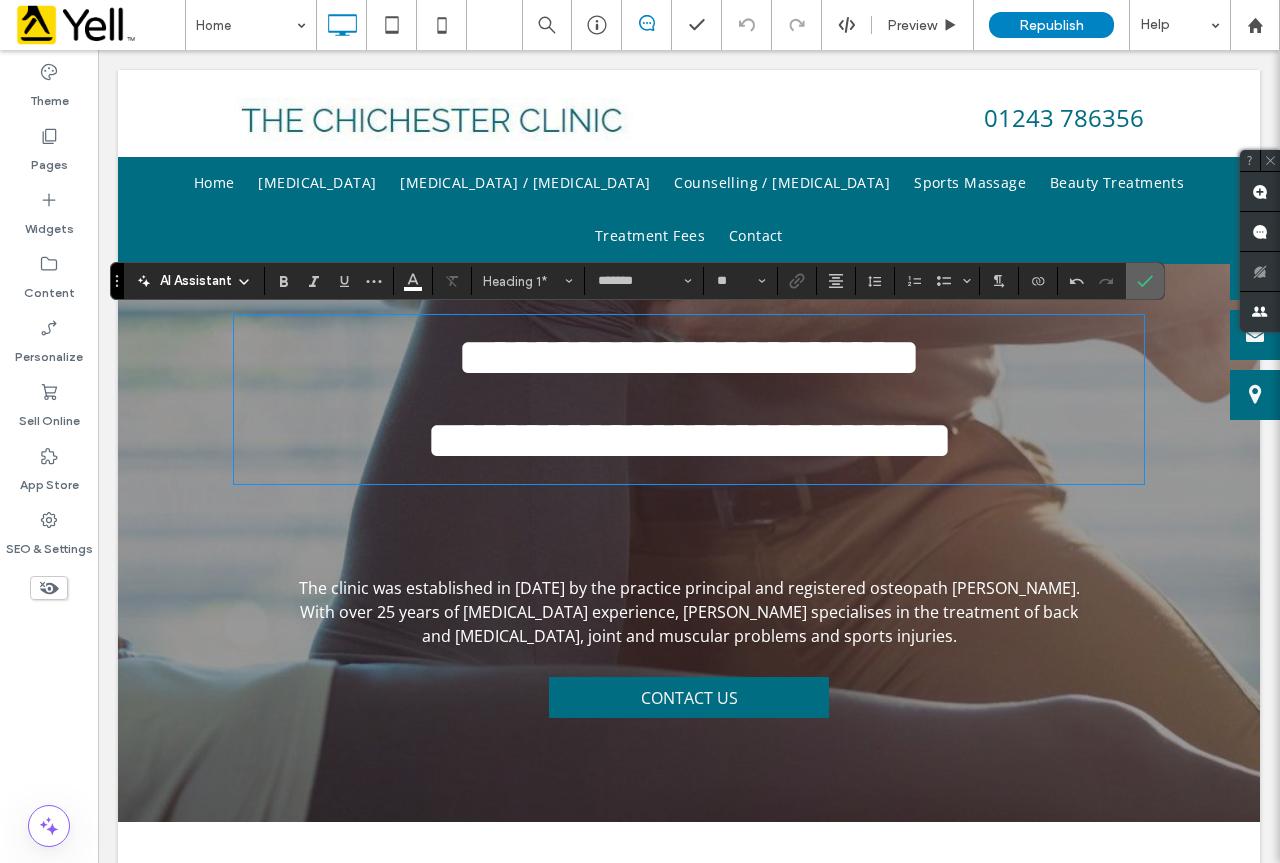 click 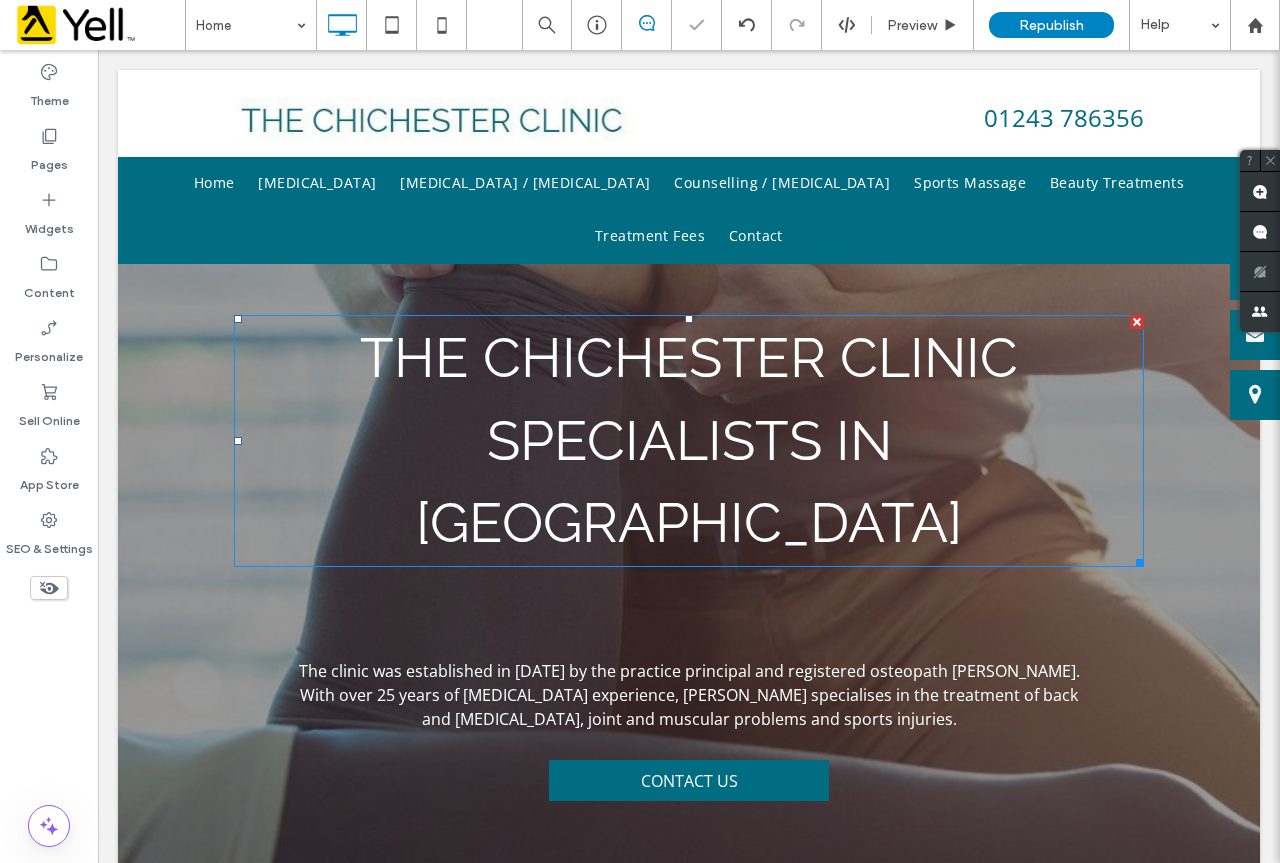 scroll, scrollTop: 100, scrollLeft: 0, axis: vertical 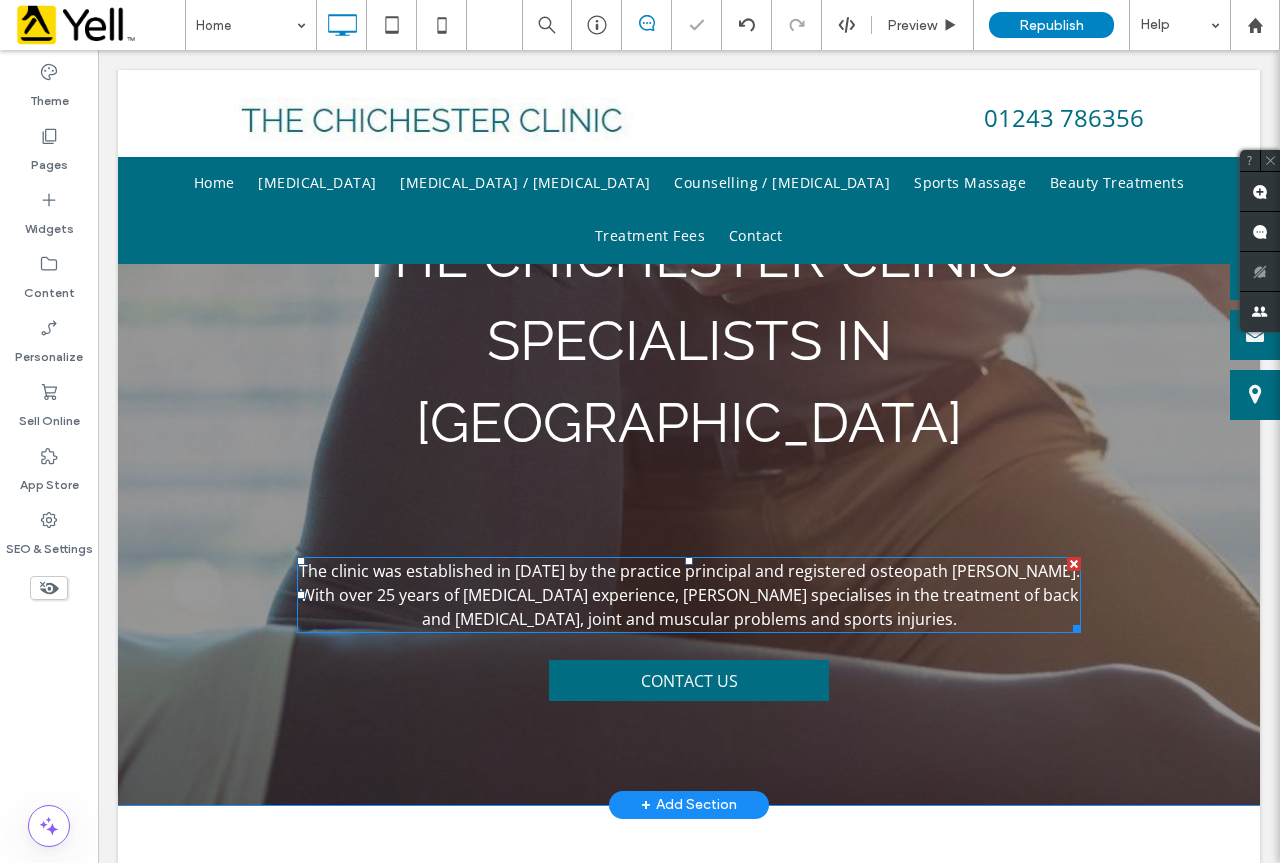 click on "The clinic was established in 1990 by the practice principal and registered osteopath Jonathan Horton.  With over 25 years of osteopathic experience, Jonathan Horton specialises in the treatment of back and neck pain, joint and muscular problems and sports injuries." at bounding box center [689, 595] 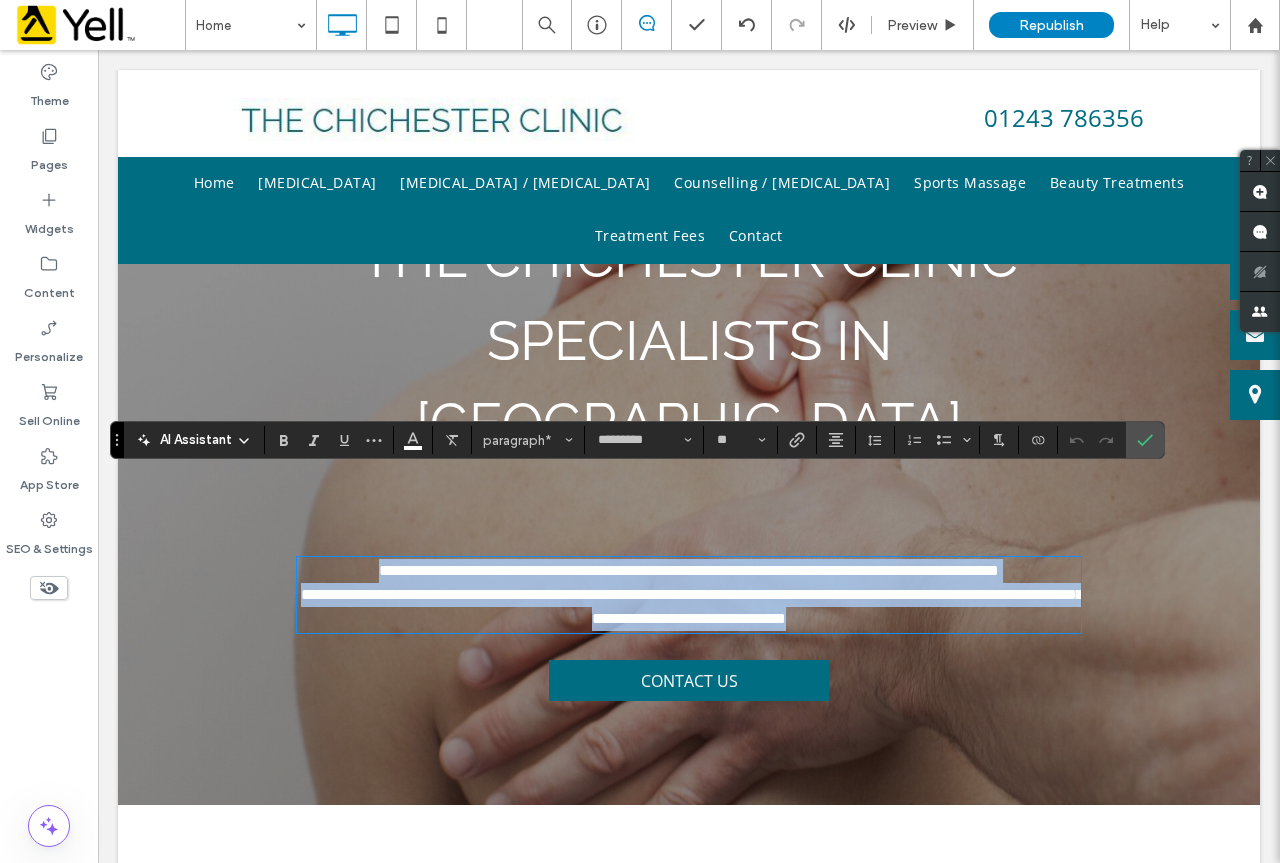 click on "**********" at bounding box center [692, 594] 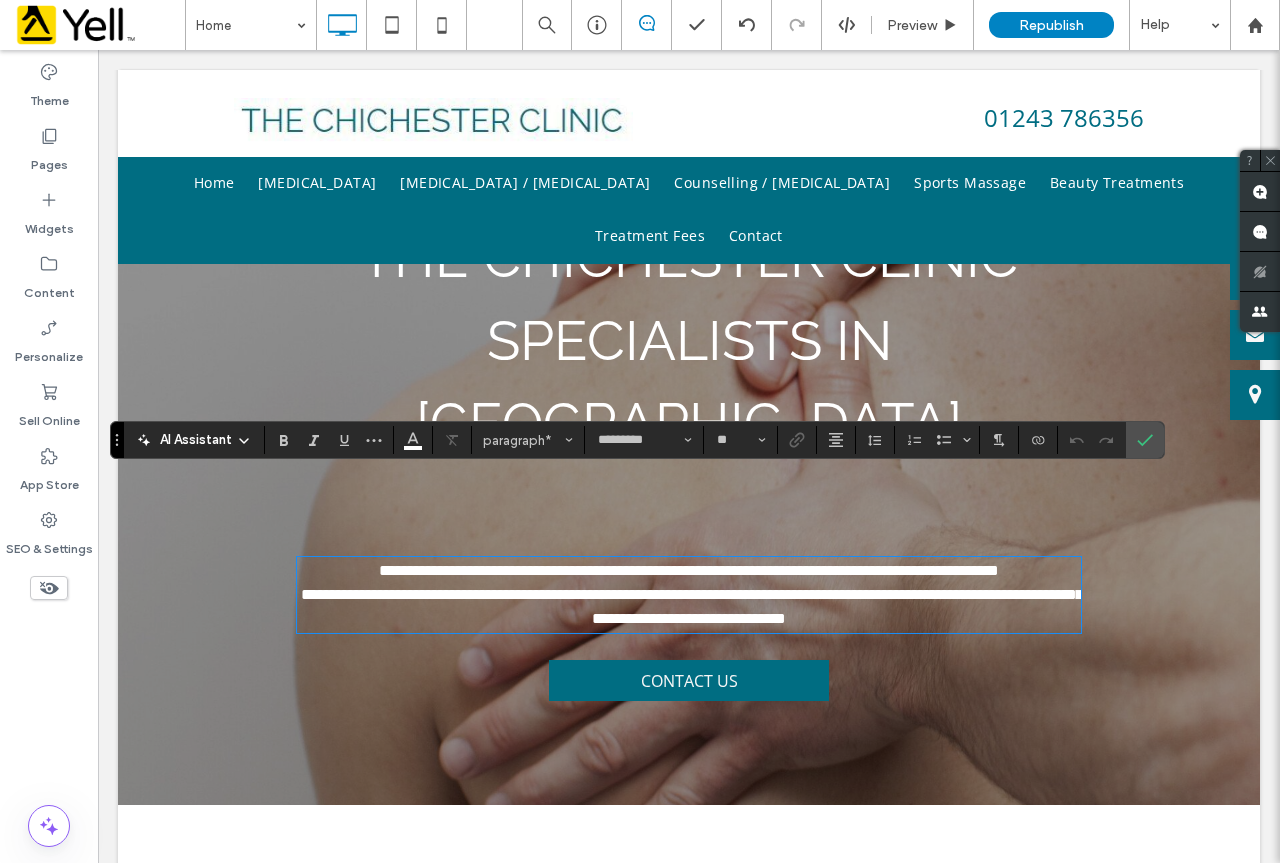 click on "**********" at bounding box center (692, 594) 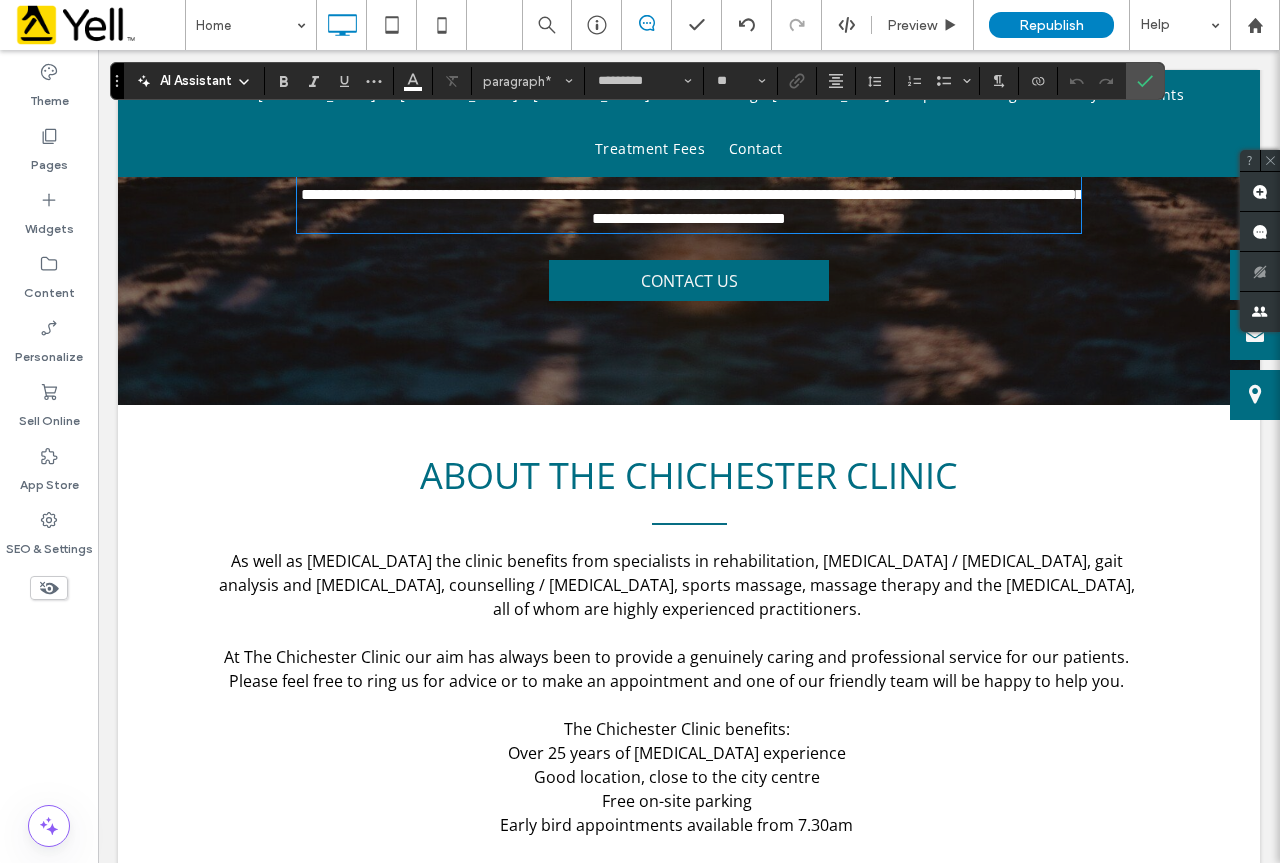 scroll, scrollTop: 300, scrollLeft: 0, axis: vertical 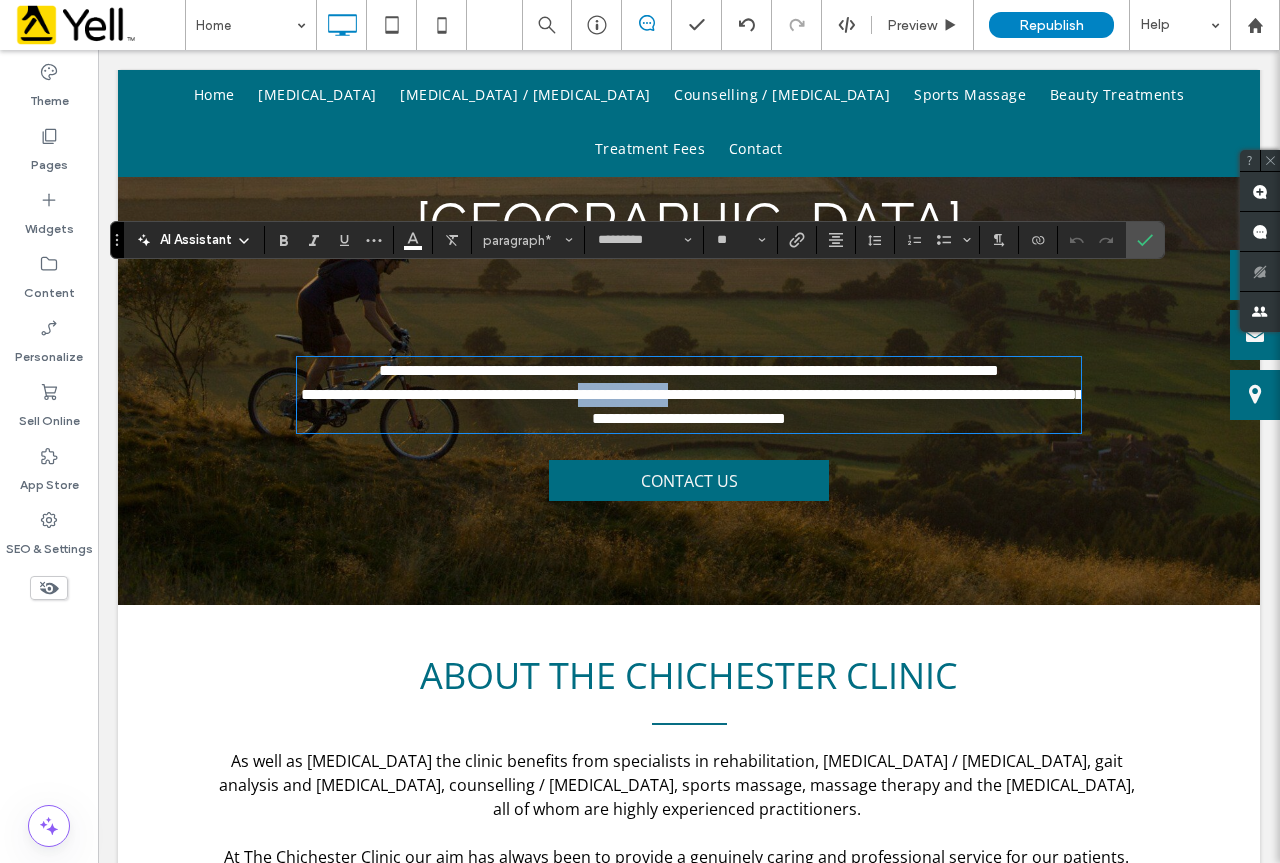 drag, startPoint x: 767, startPoint y: 316, endPoint x: 643, endPoint y: 306, distance: 124.40257 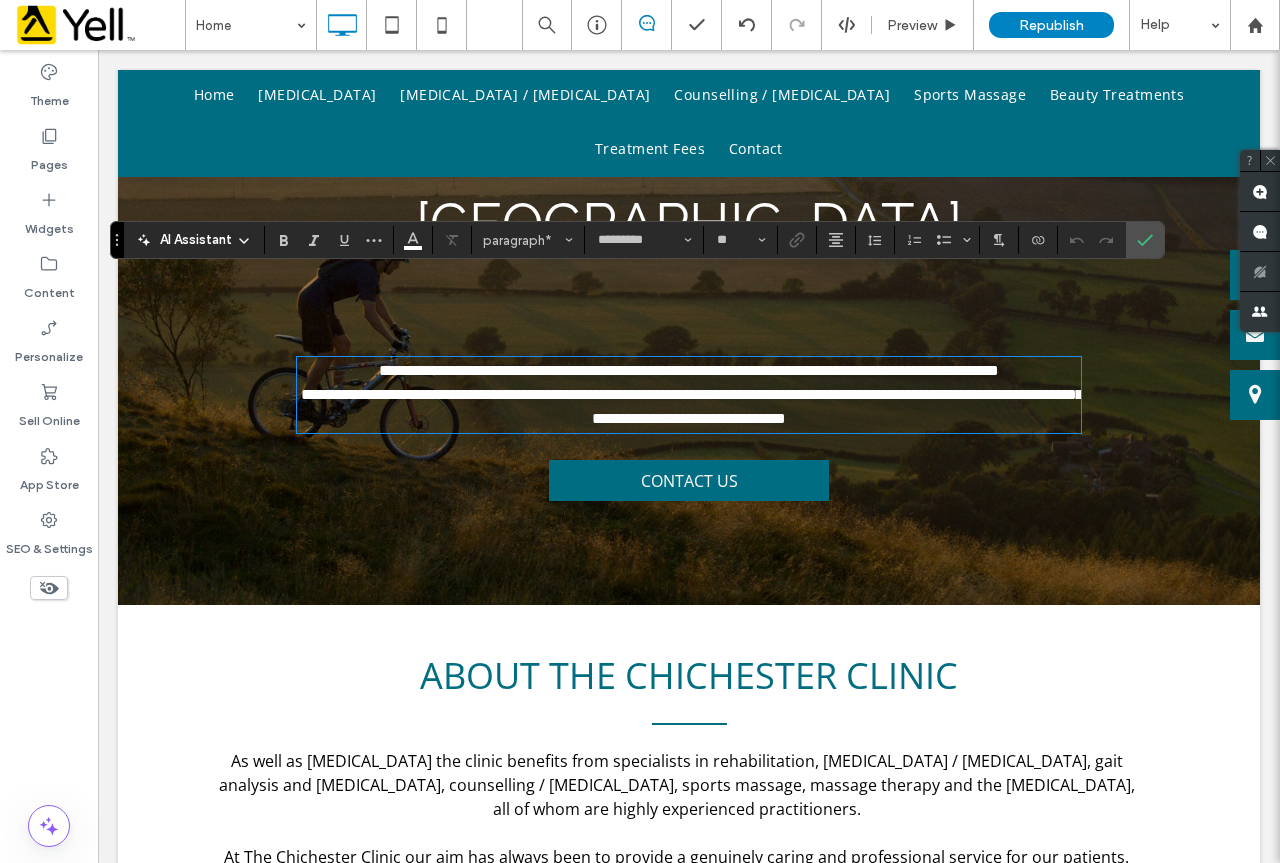 click on "**********" at bounding box center [689, 395] 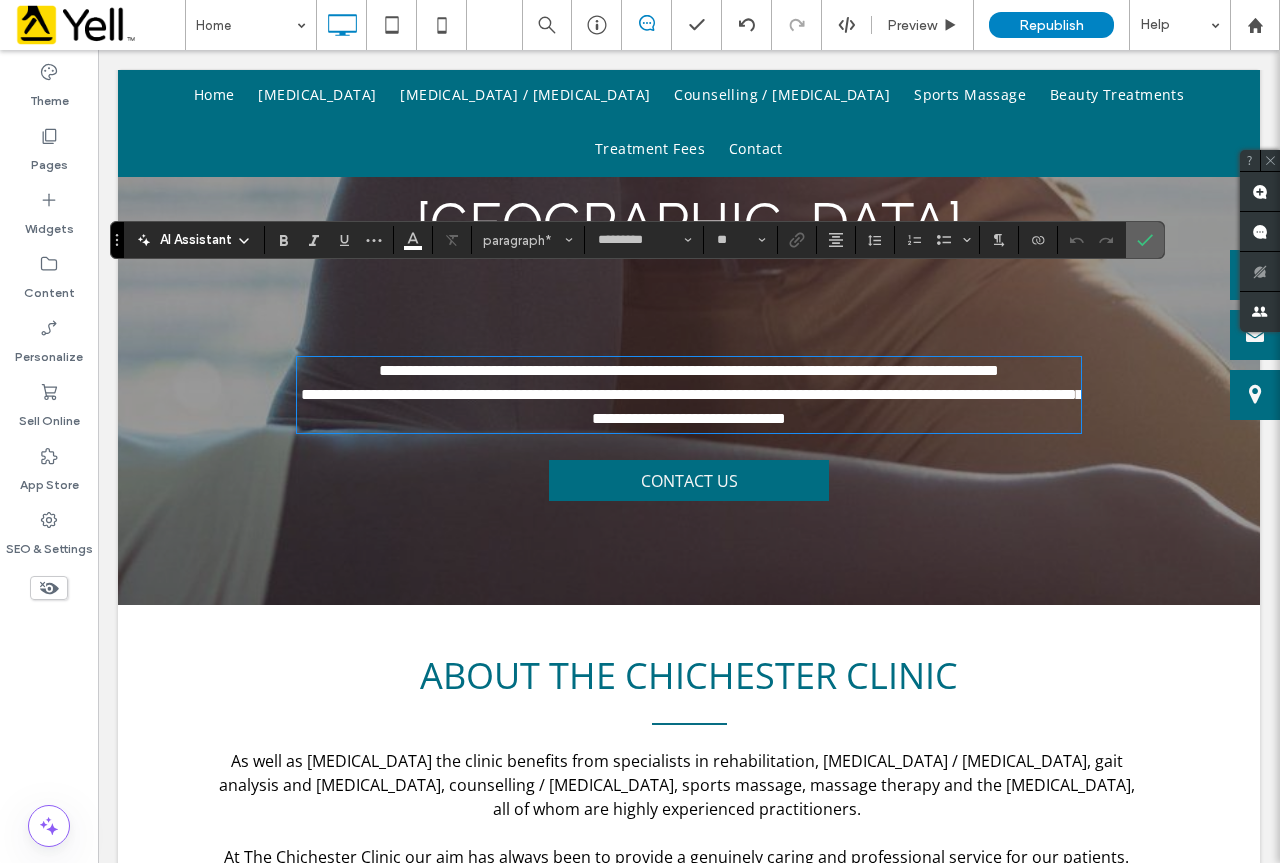 click 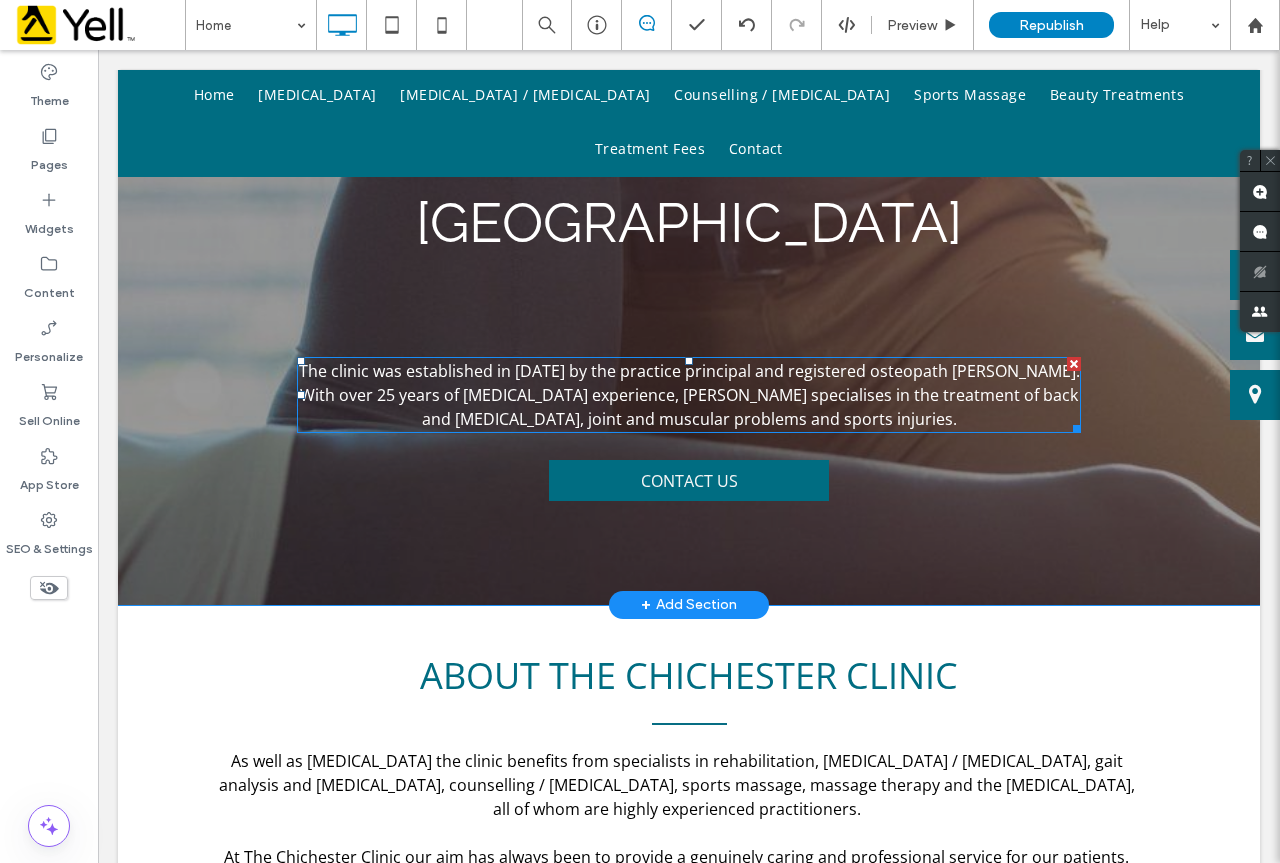 click on "The clinic was established in 1990 by the practice principal and registered osteopath Jonathan Horton.  With over 25 years of osteopathic experience, Jonathan Horton specialises in the treatment of back and neck pain, joint and muscular problems and sports injuries." at bounding box center [689, 395] 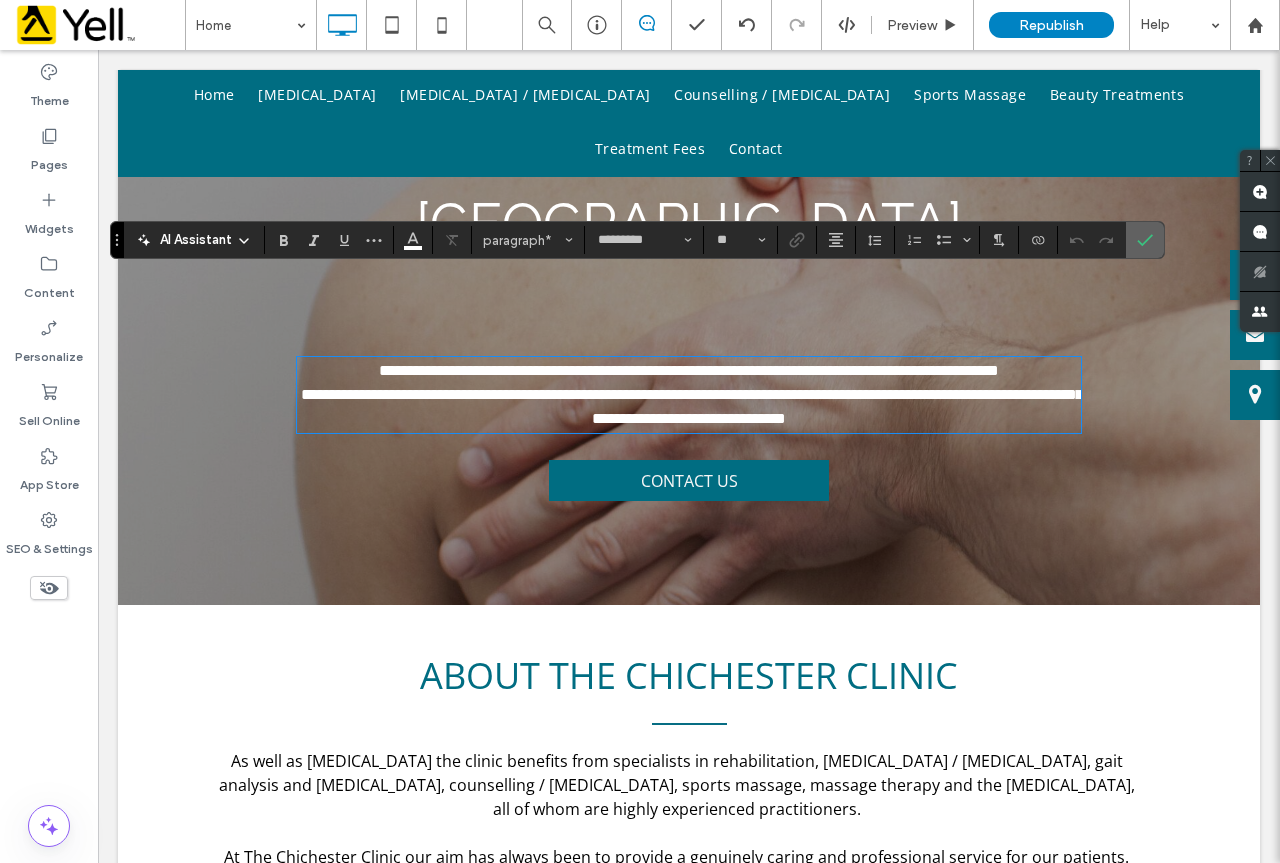 click 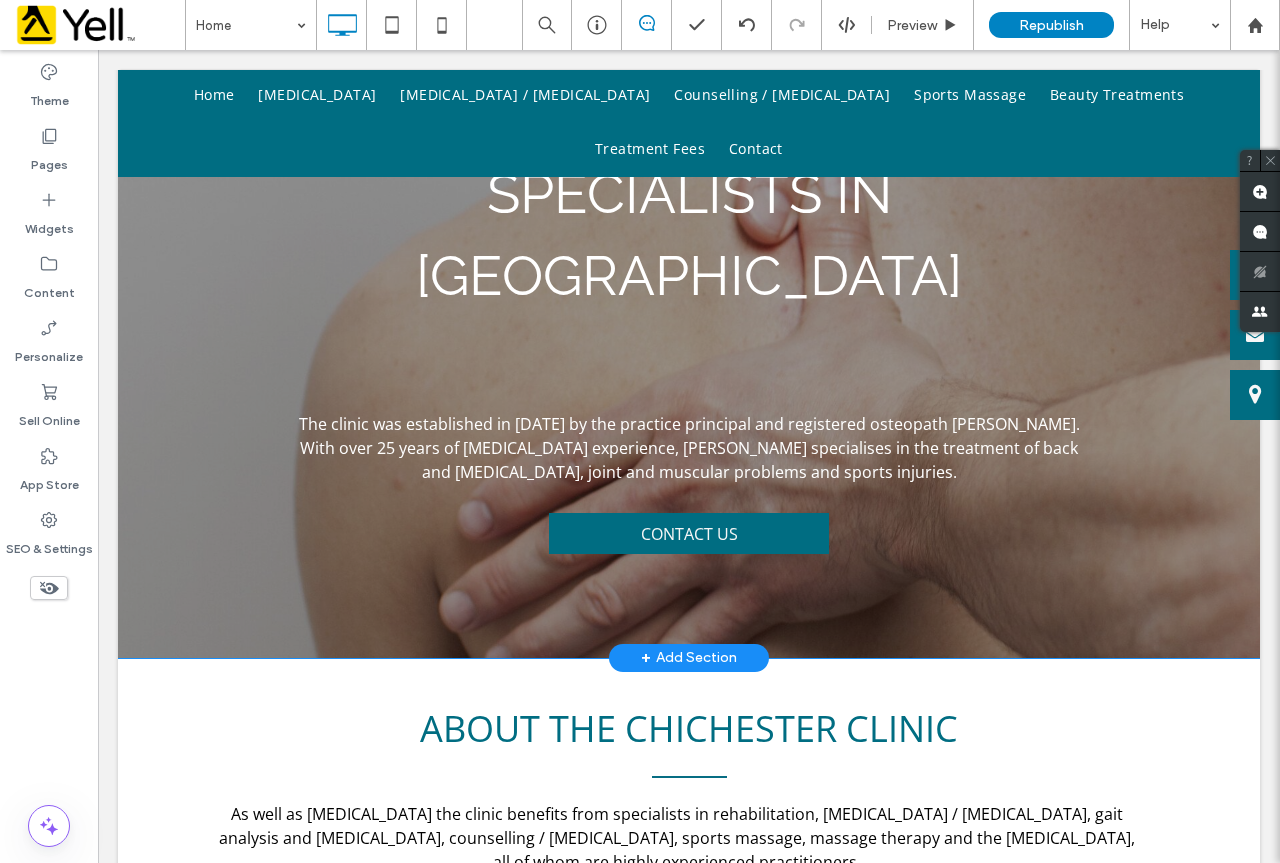 scroll, scrollTop: 200, scrollLeft: 0, axis: vertical 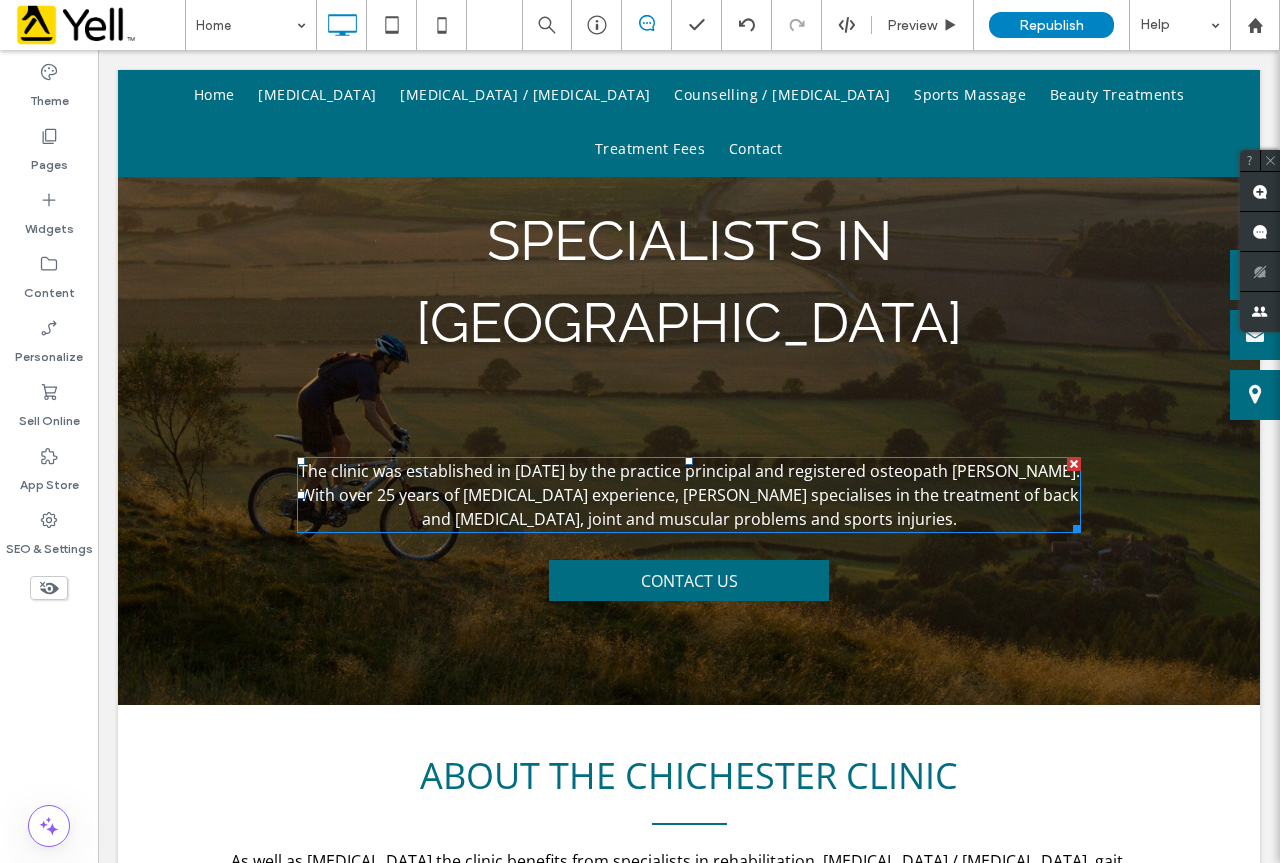 click on "The clinic was established in 1990 by the practice principal and registered osteopath Jonathan Horton.  With over 25 years of osteopathic experience, Jonathan Horton specialises in the treatment of back and neck pain, joint and muscular problems and sports injuries." at bounding box center [689, 495] 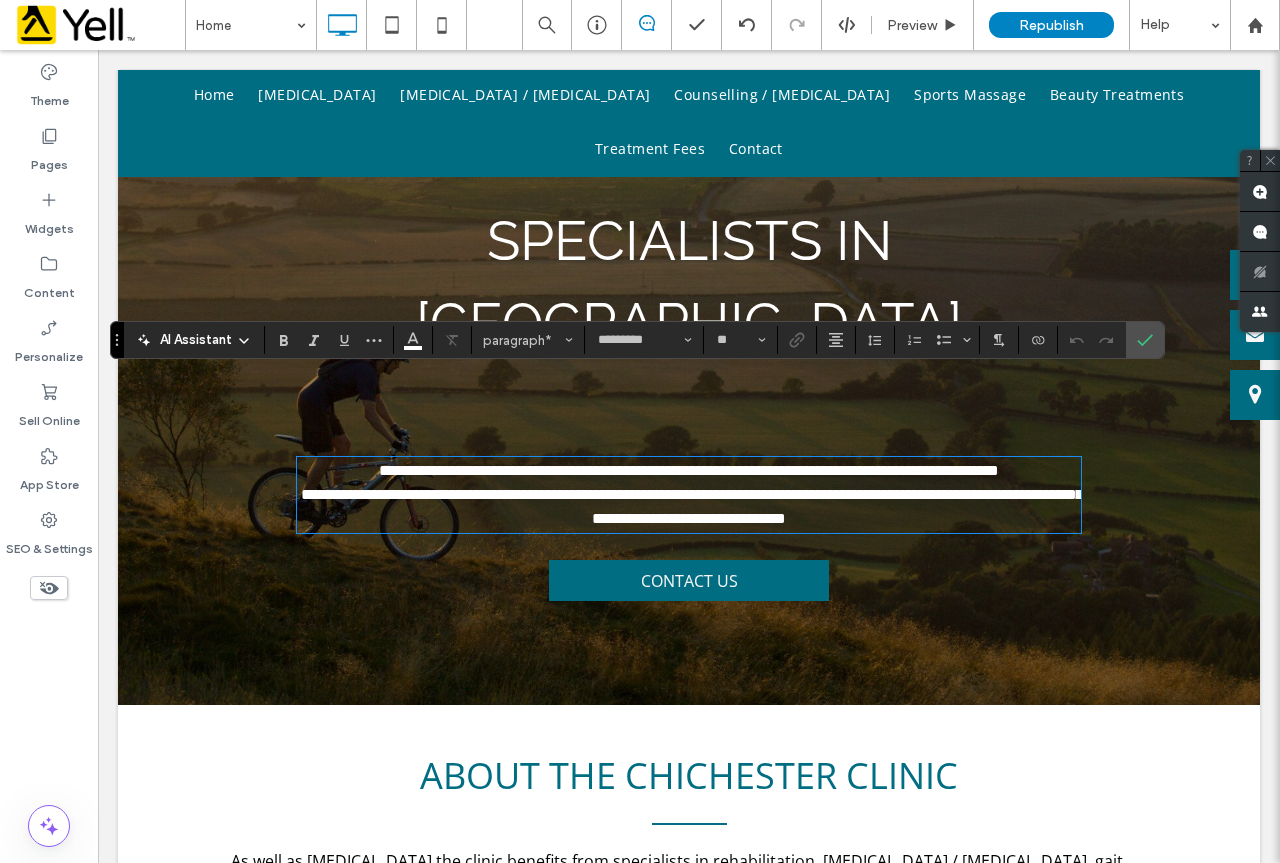 click on "**********" at bounding box center [692, 494] 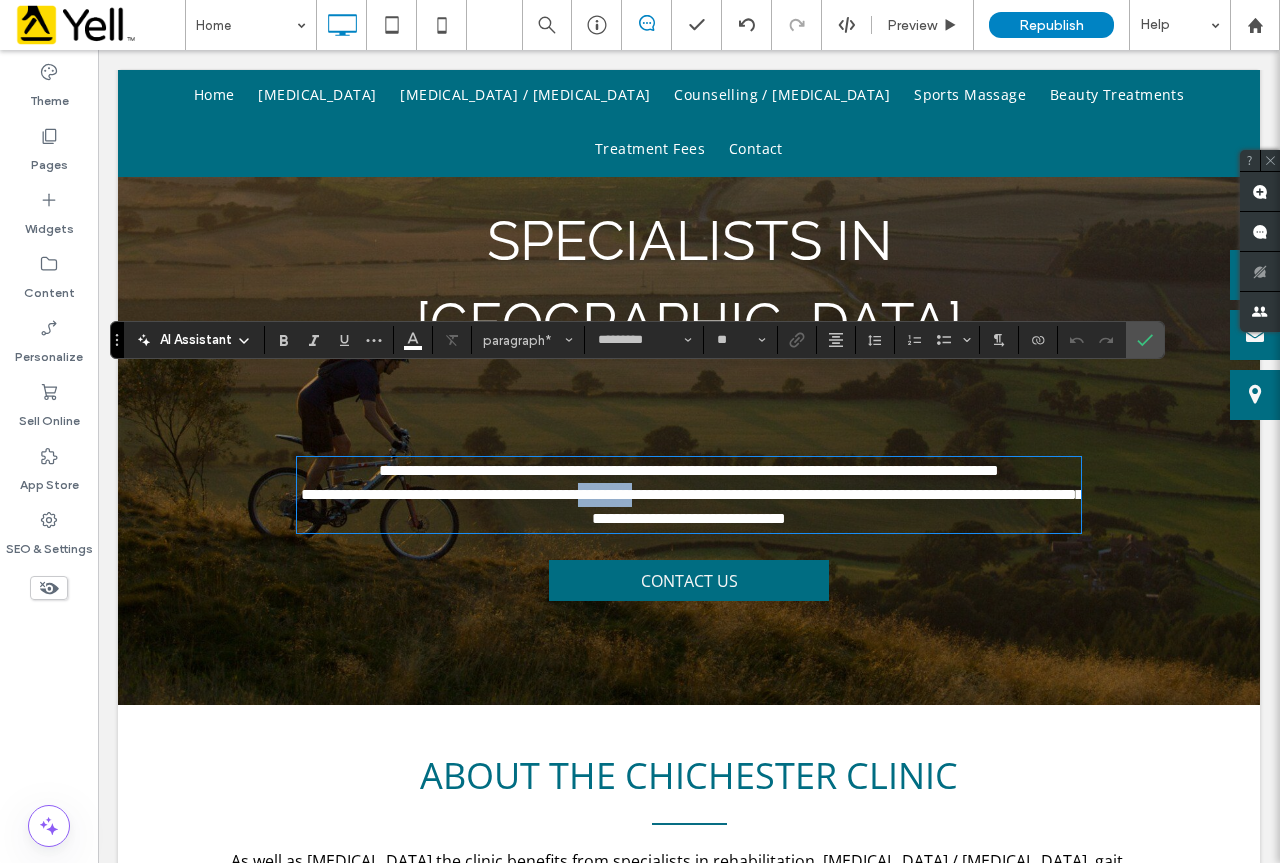 click on "**********" at bounding box center [692, 494] 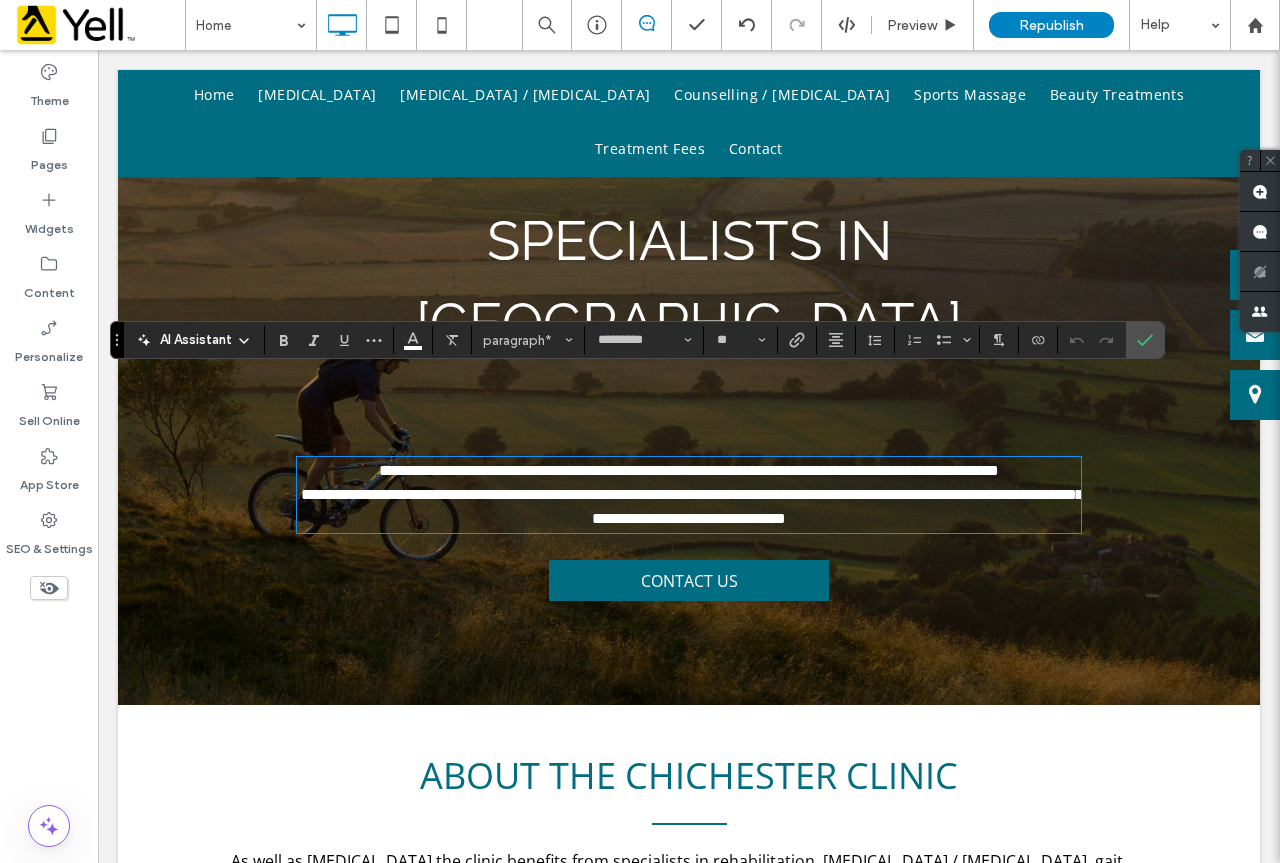 click on "**********" at bounding box center [692, 494] 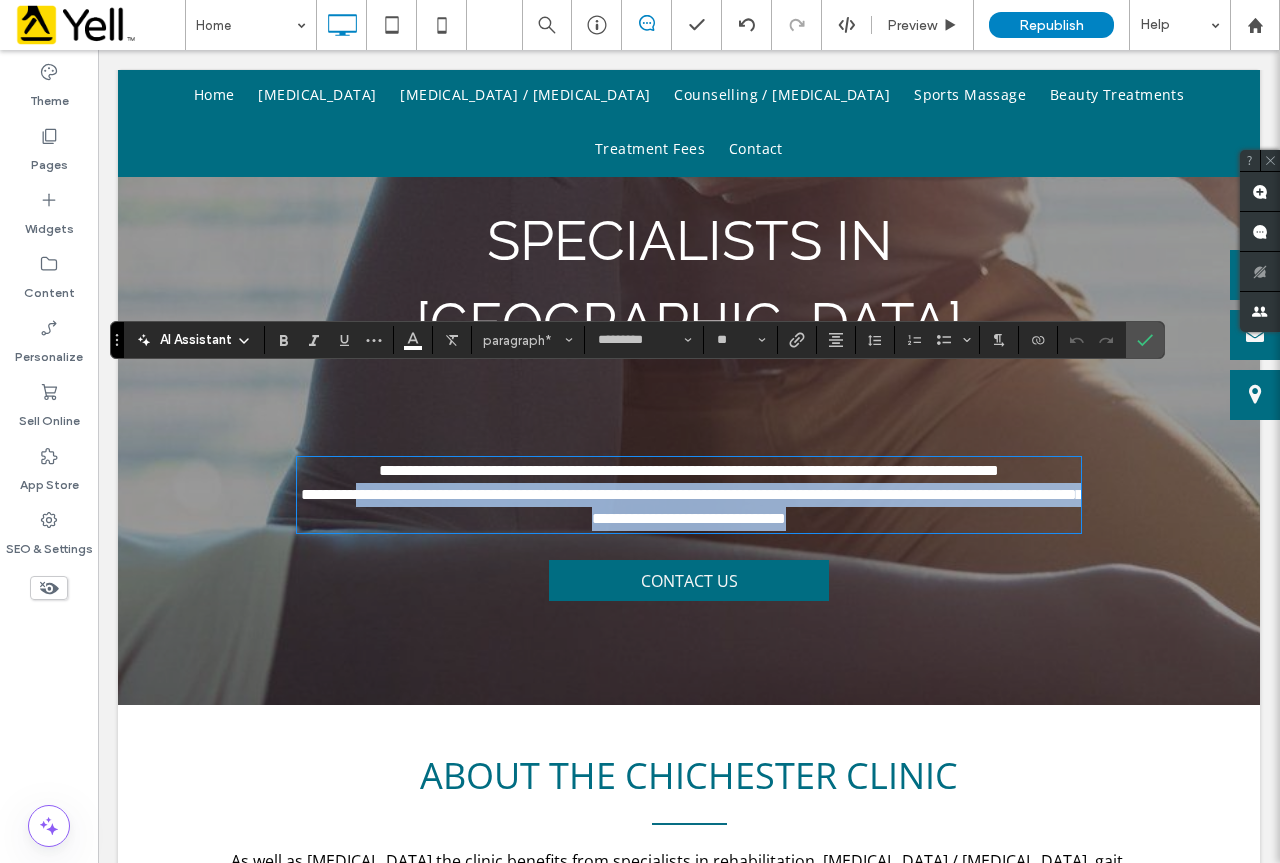 drag, startPoint x: 913, startPoint y: 441, endPoint x: 368, endPoint y: 418, distance: 545.4851 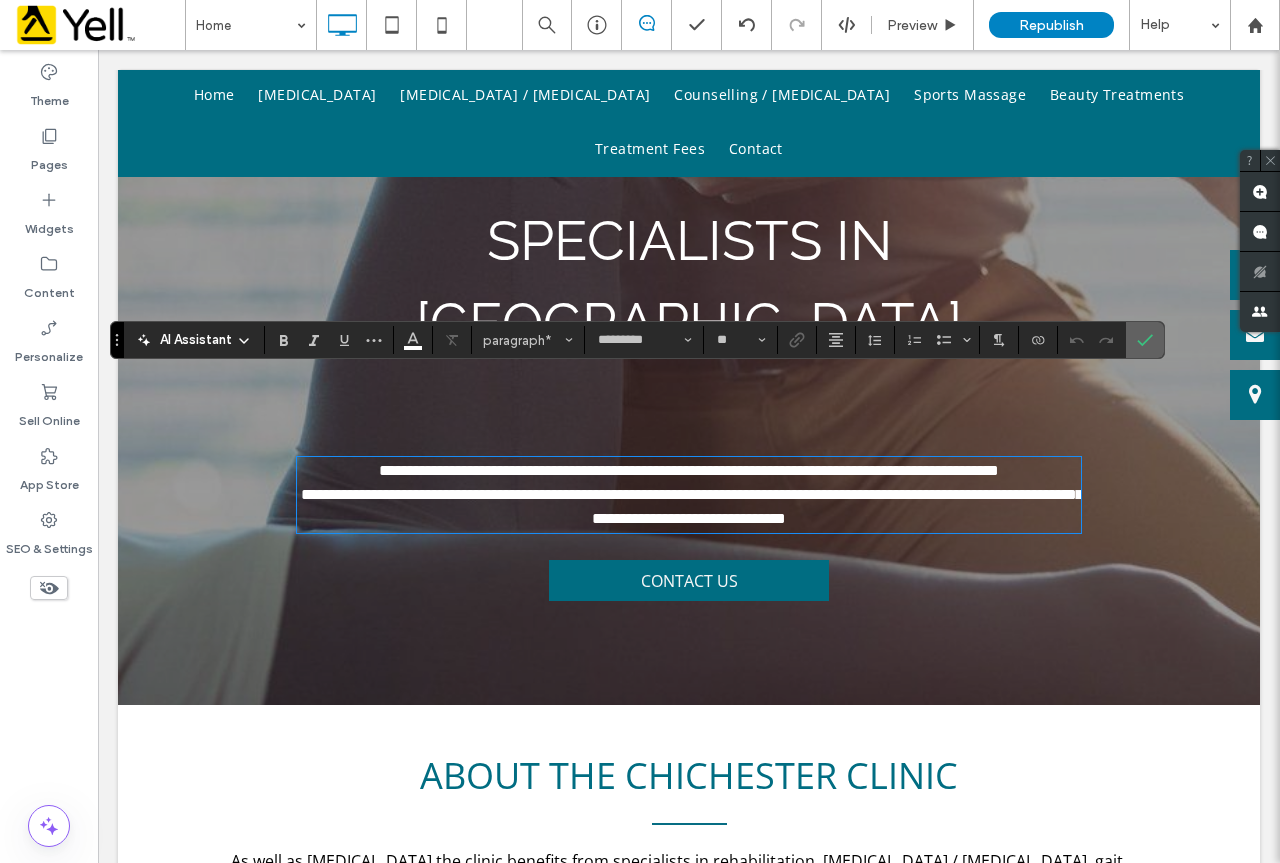 click 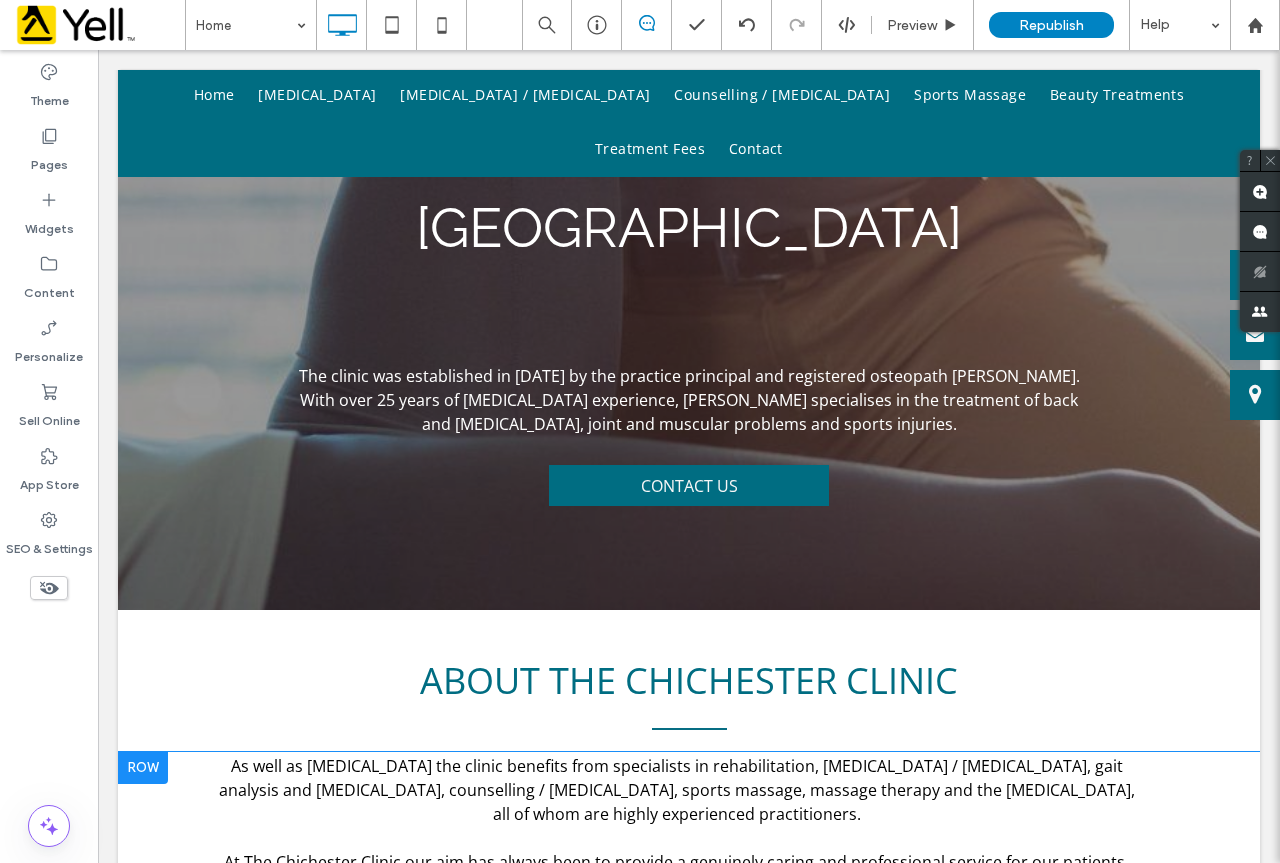 scroll, scrollTop: 600, scrollLeft: 0, axis: vertical 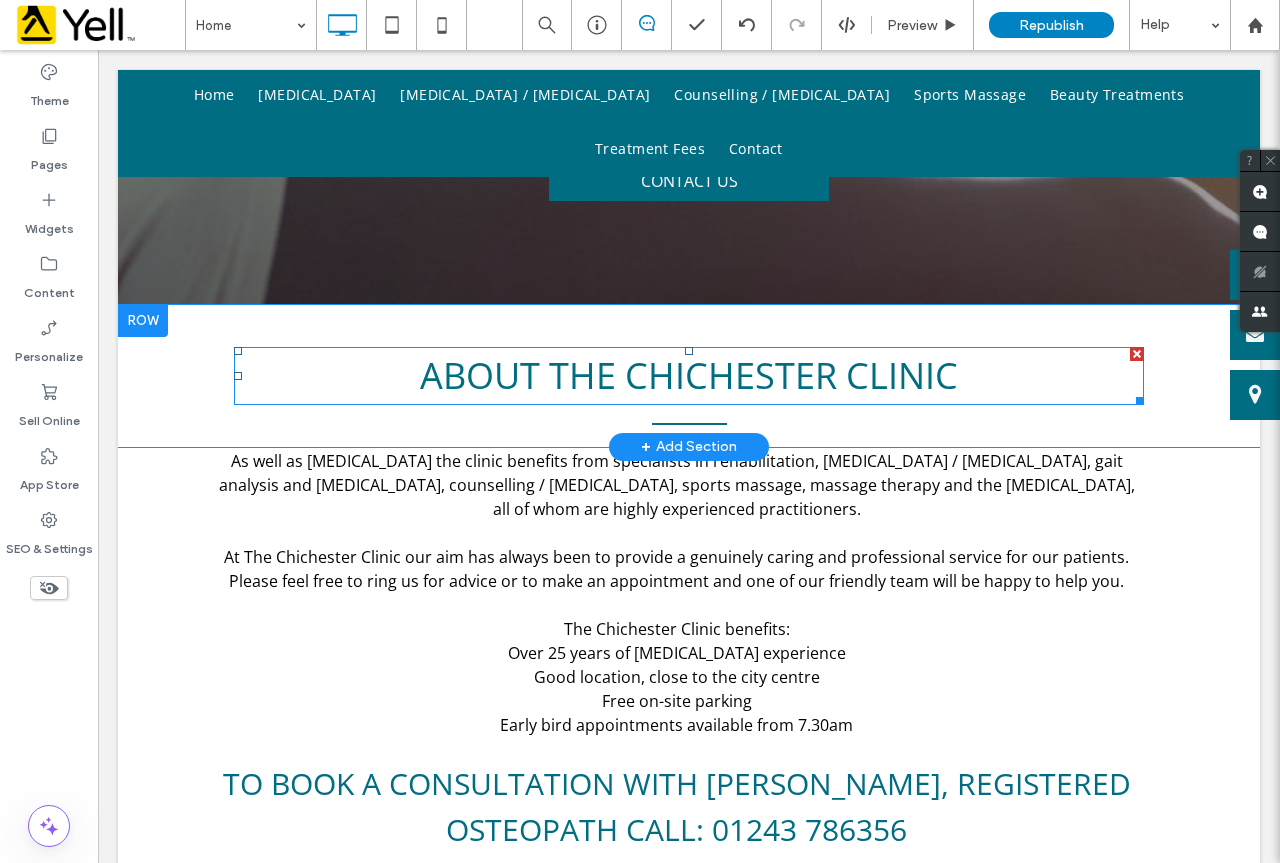 click on "About the chichester clinic" at bounding box center (689, 375) 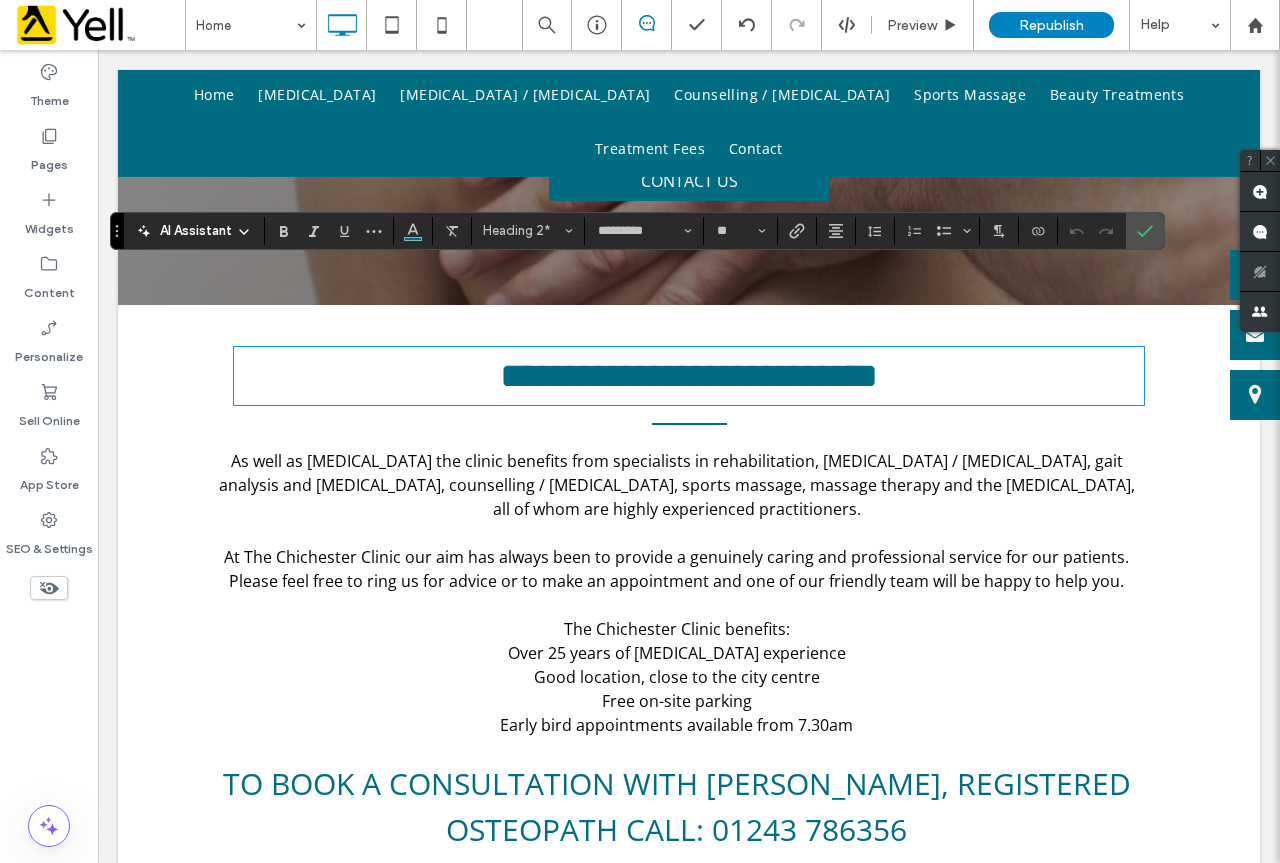 click on "As well as [MEDICAL_DATA] the clinic benefits from specialists in rehabilitation, [MEDICAL_DATA] / [MEDICAL_DATA], gait analysis and [MEDICAL_DATA], counselling / [MEDICAL_DATA], sports massage, massage therapy and the [MEDICAL_DATA], all of whom are highly experienced practitioners." at bounding box center [677, 485] 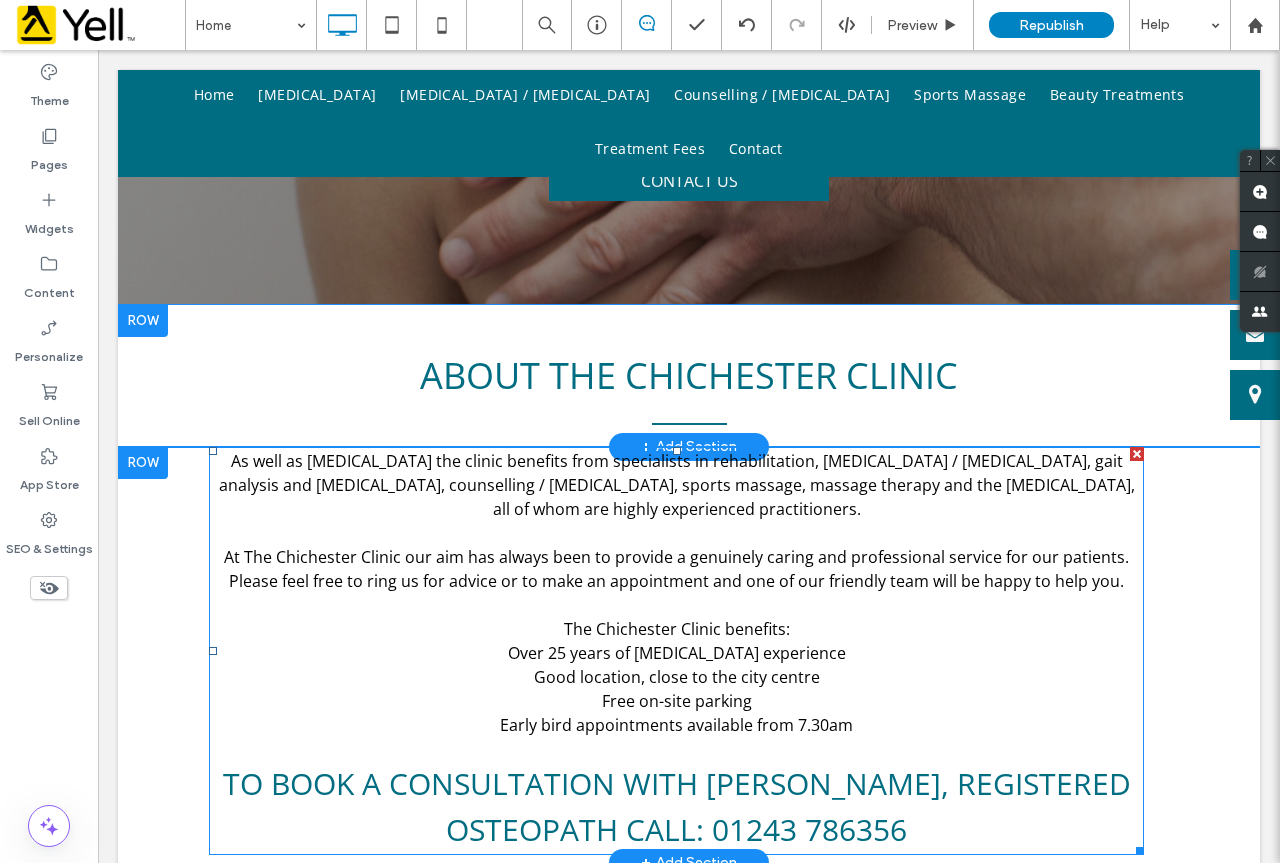 click on "As well as [MEDICAL_DATA] the clinic benefits from specialists in rehabilitation, [MEDICAL_DATA] / [MEDICAL_DATA], gait analysis and [MEDICAL_DATA], counselling / [MEDICAL_DATA], sports massage, massage therapy and the [MEDICAL_DATA], all of whom are highly experienced practitioners." at bounding box center [677, 485] 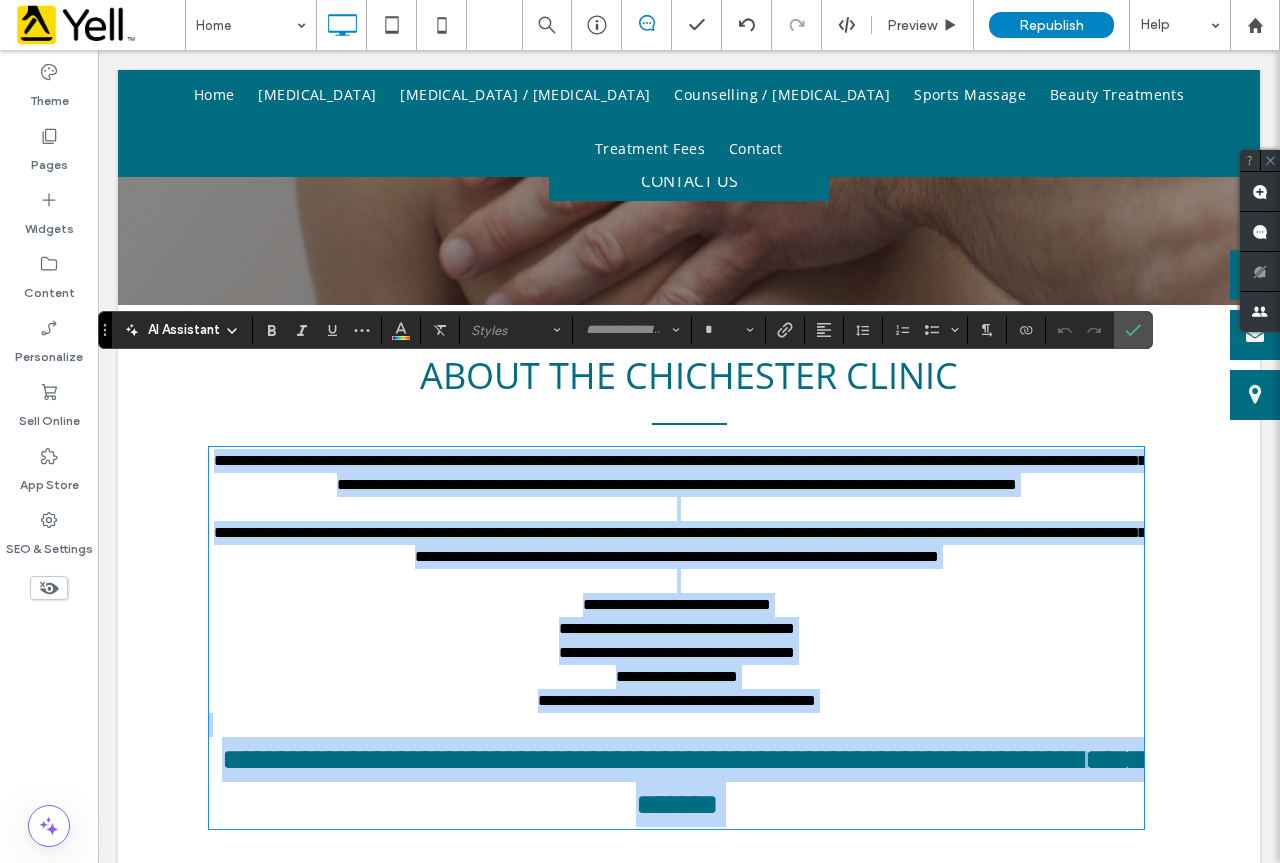 click at bounding box center [676, 509] 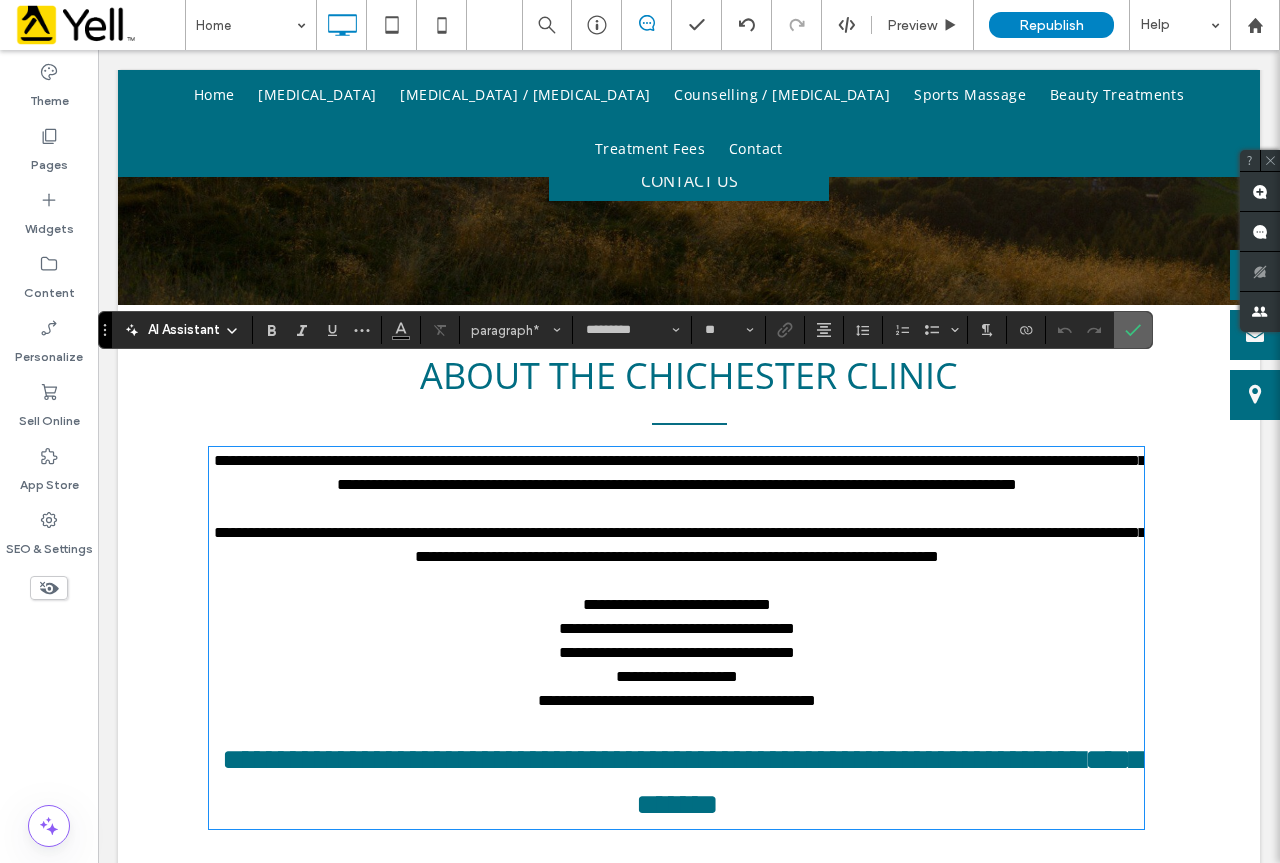 click at bounding box center (1133, 330) 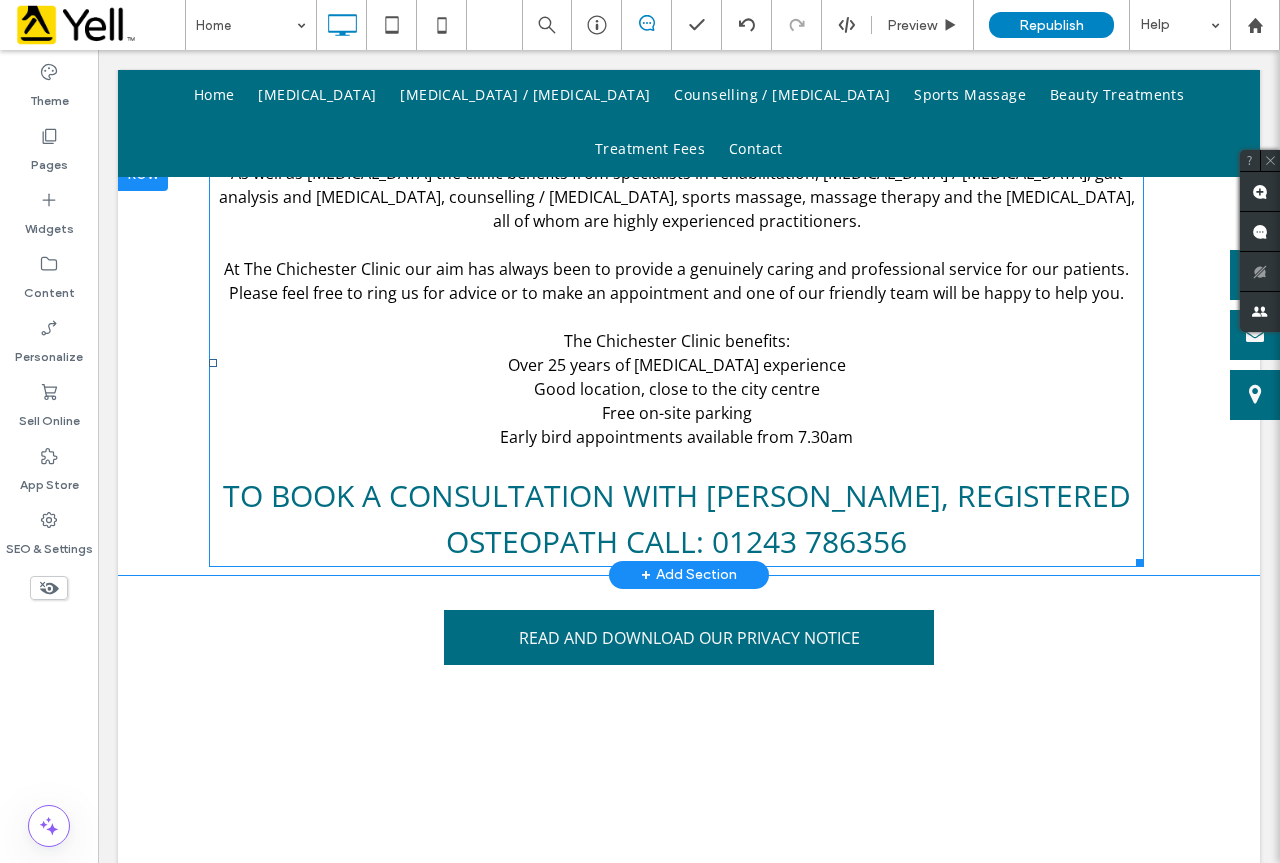 scroll, scrollTop: 900, scrollLeft: 0, axis: vertical 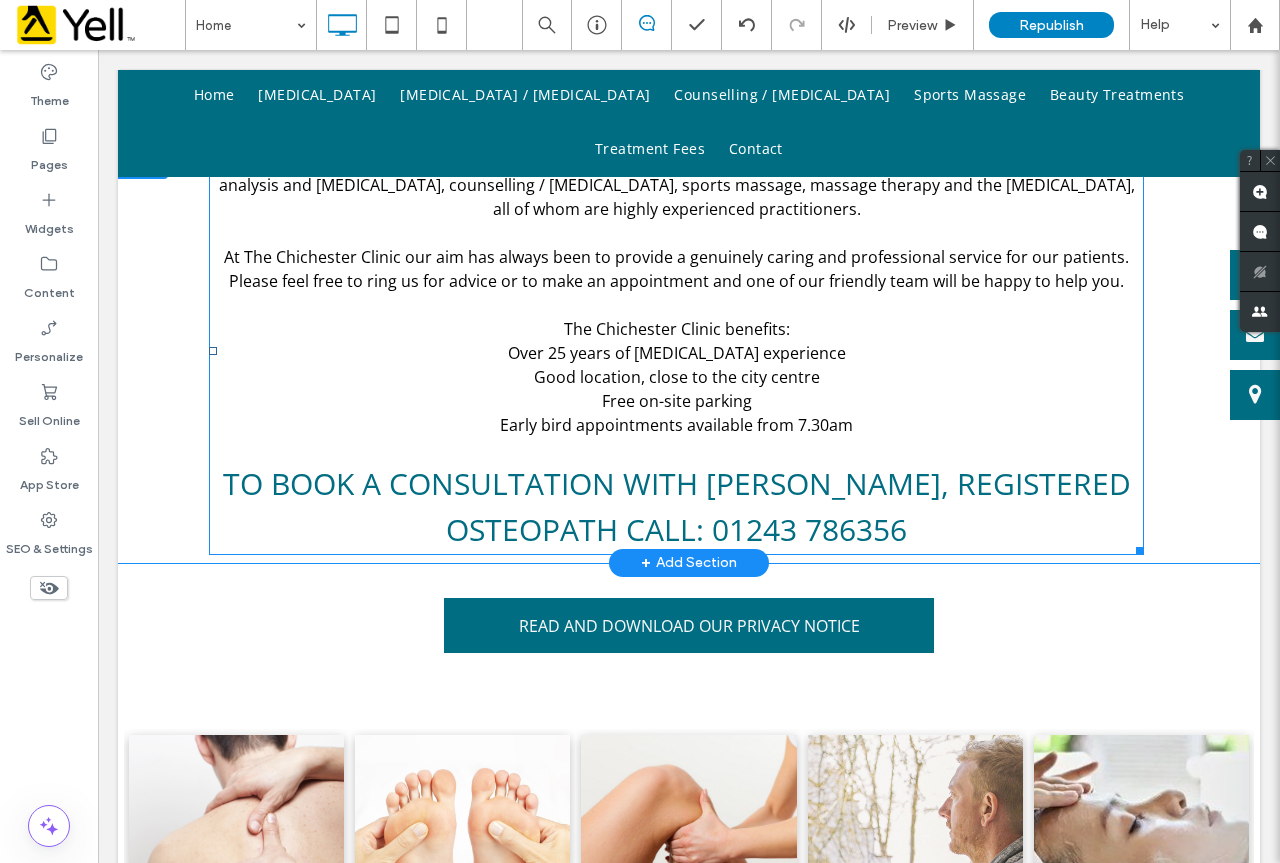 click on "To Book a consultation with [PERSON_NAME], registered osteopath call:" at bounding box center (677, 506) 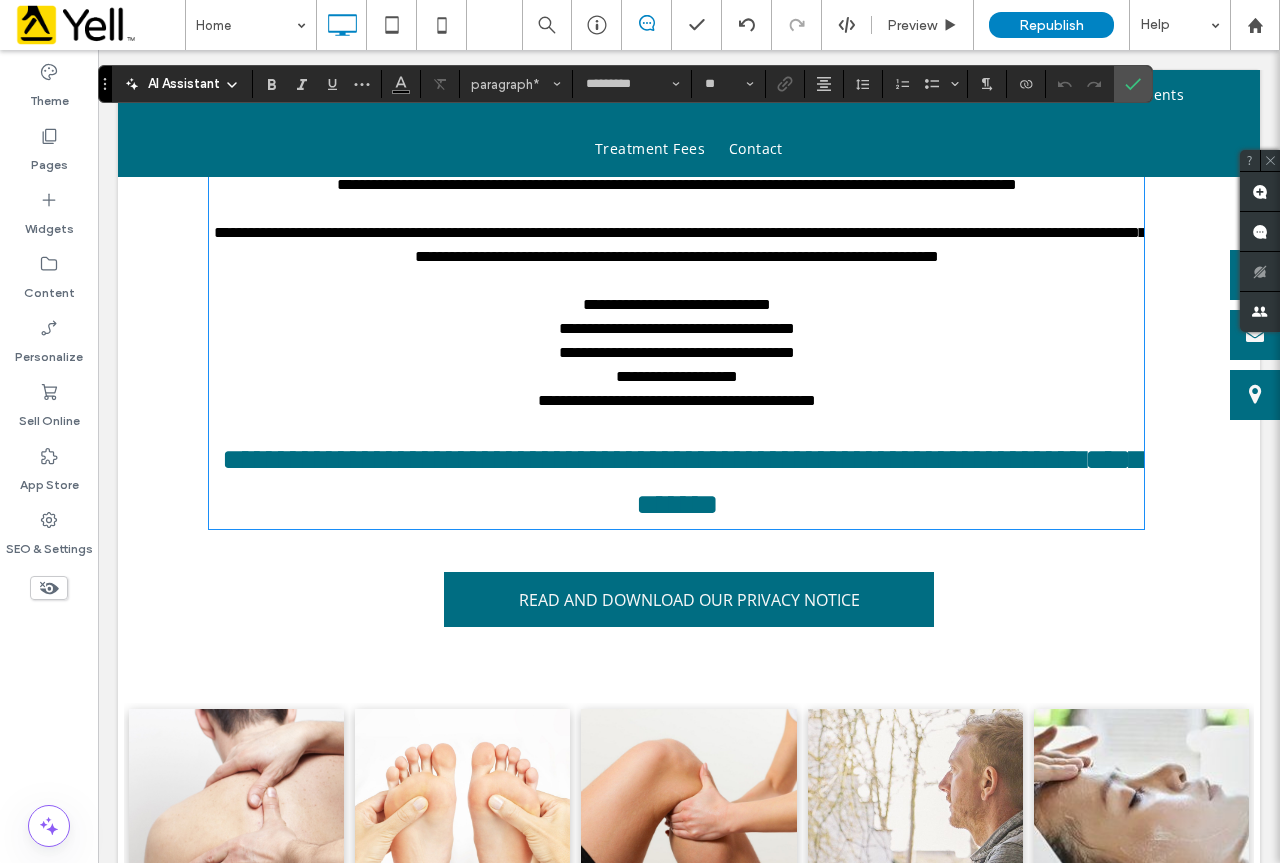 type on "**" 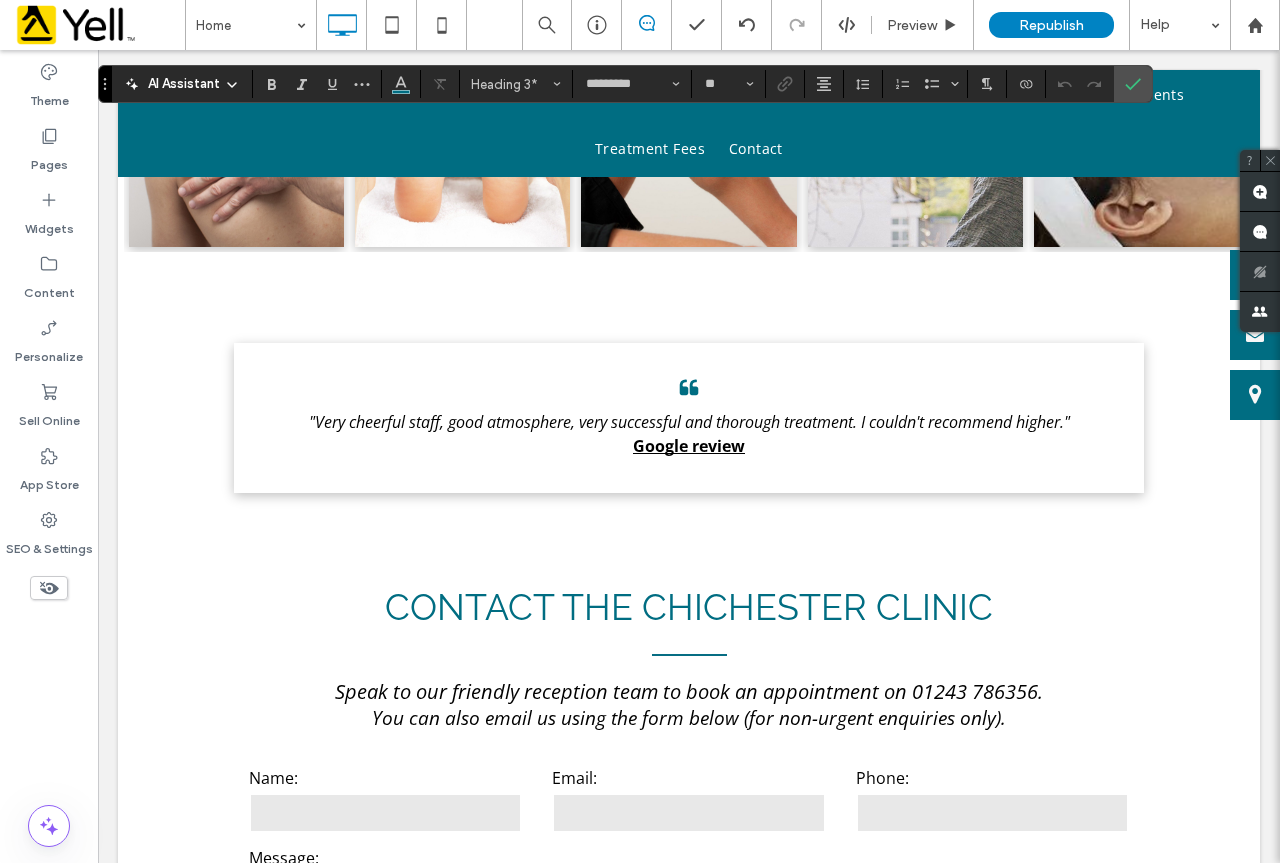 scroll, scrollTop: 1700, scrollLeft: 0, axis: vertical 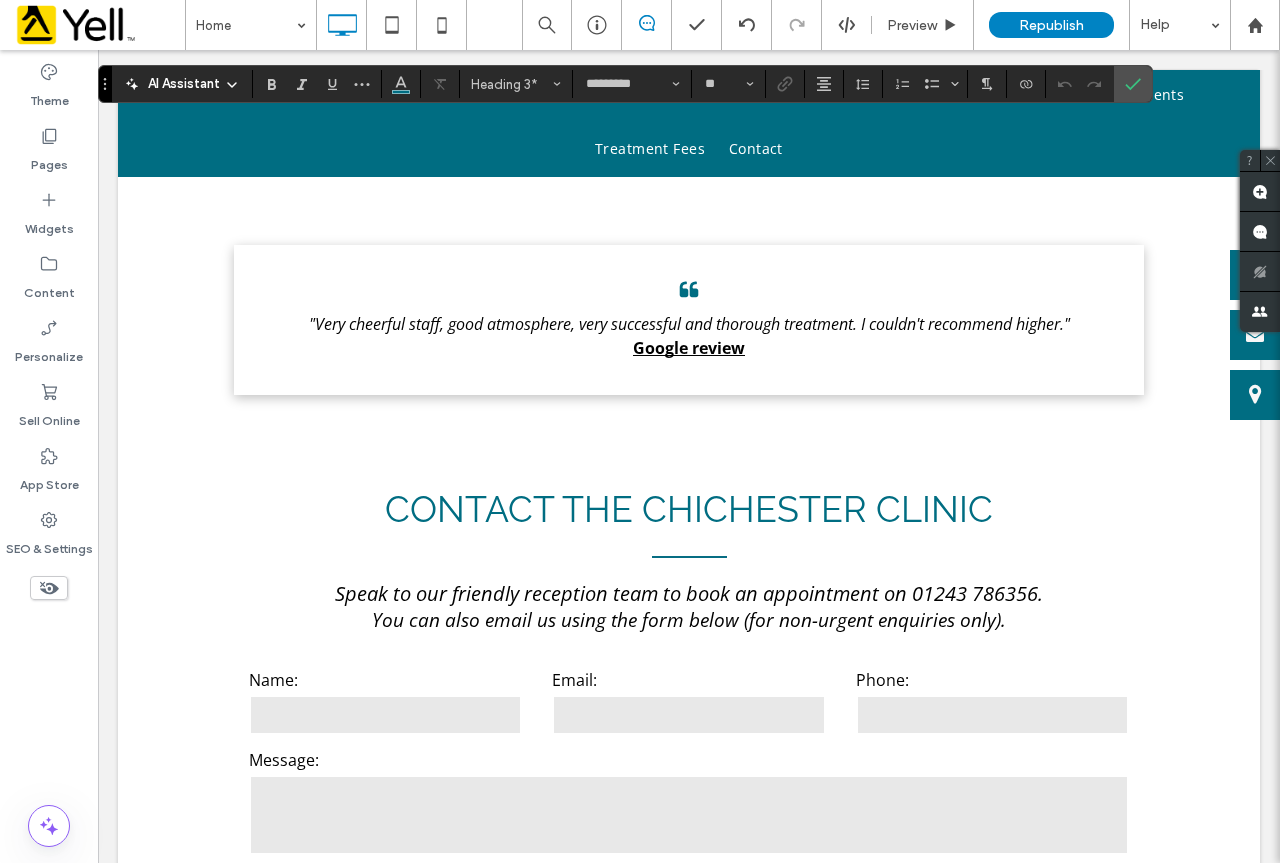 click on "Contact The Chichester Clinic" at bounding box center (689, 509) 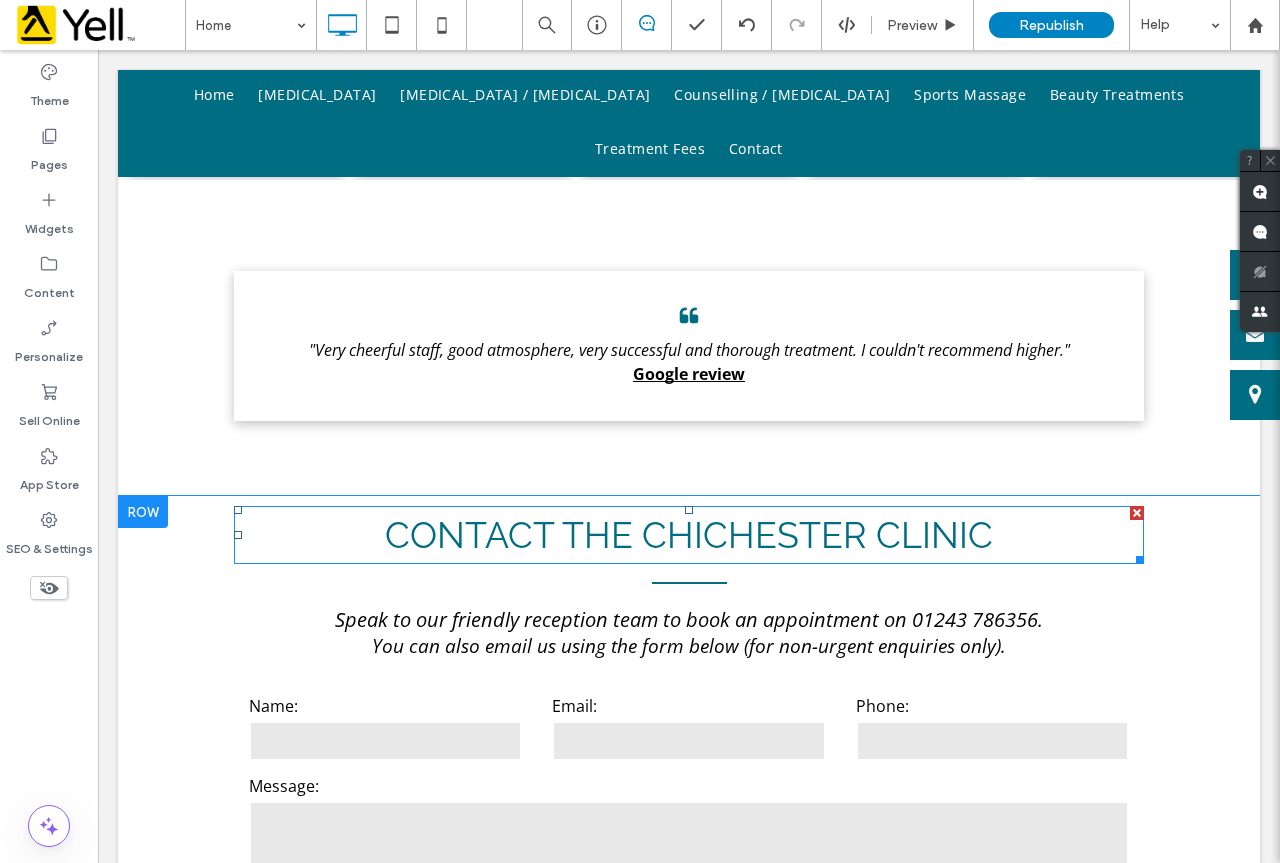 click on "Contact The Chichester Clinic" at bounding box center [689, 535] 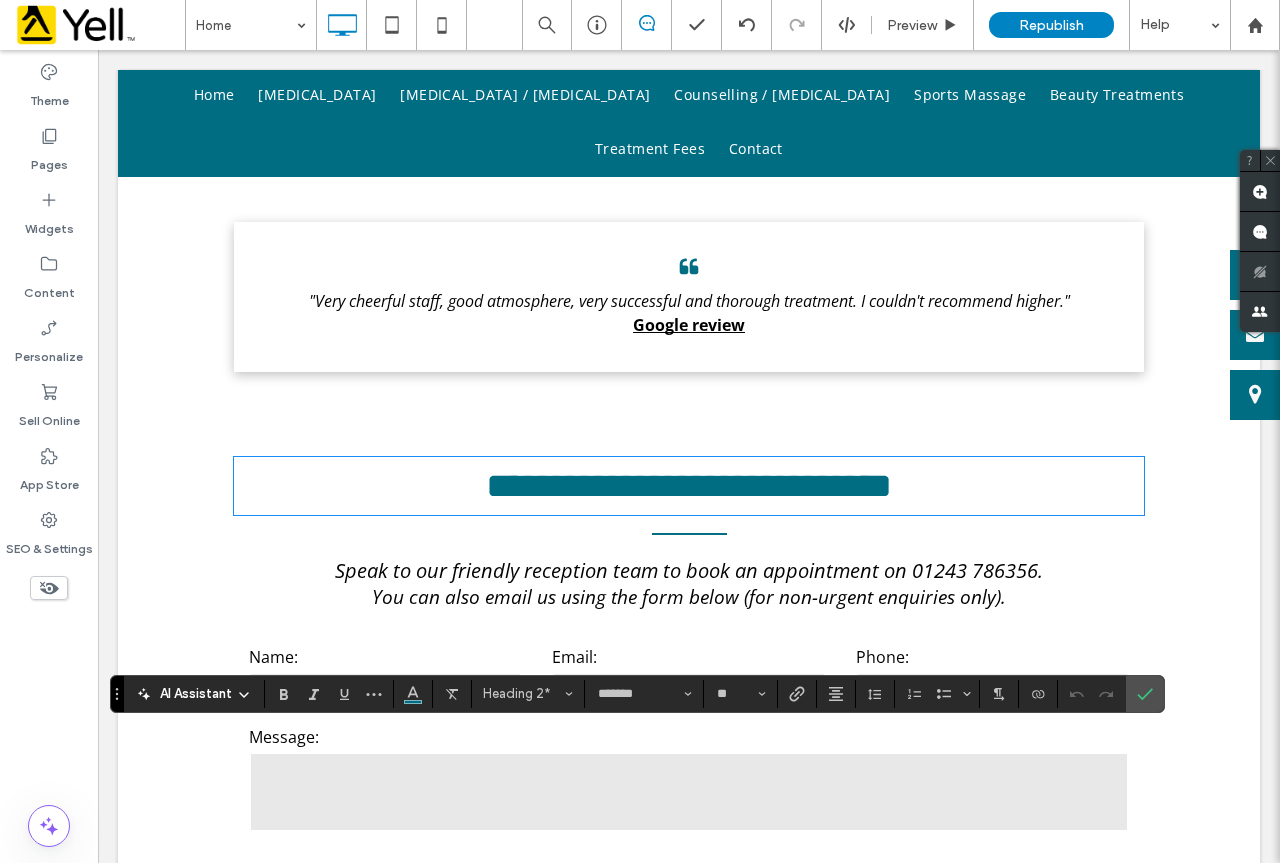 scroll, scrollTop: 1339, scrollLeft: 0, axis: vertical 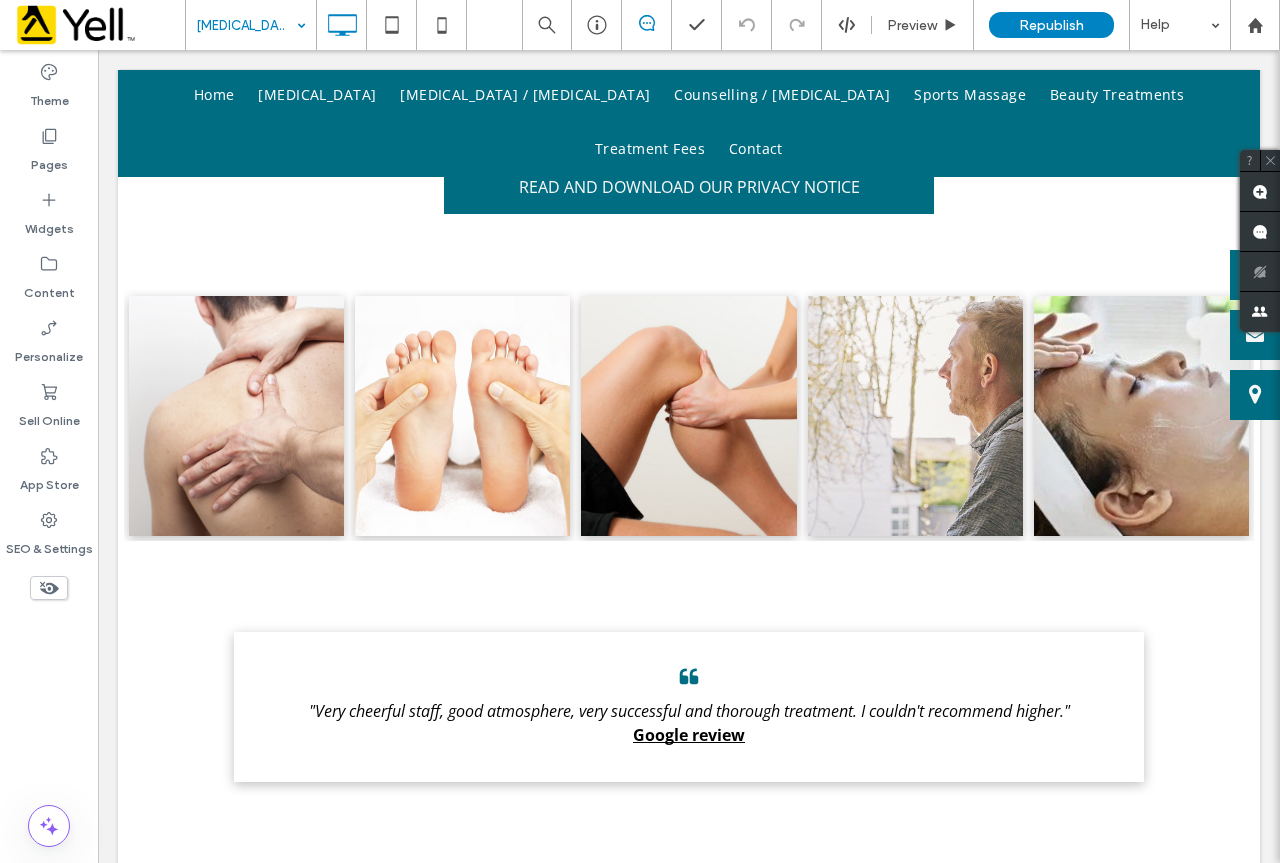 type on "*******" 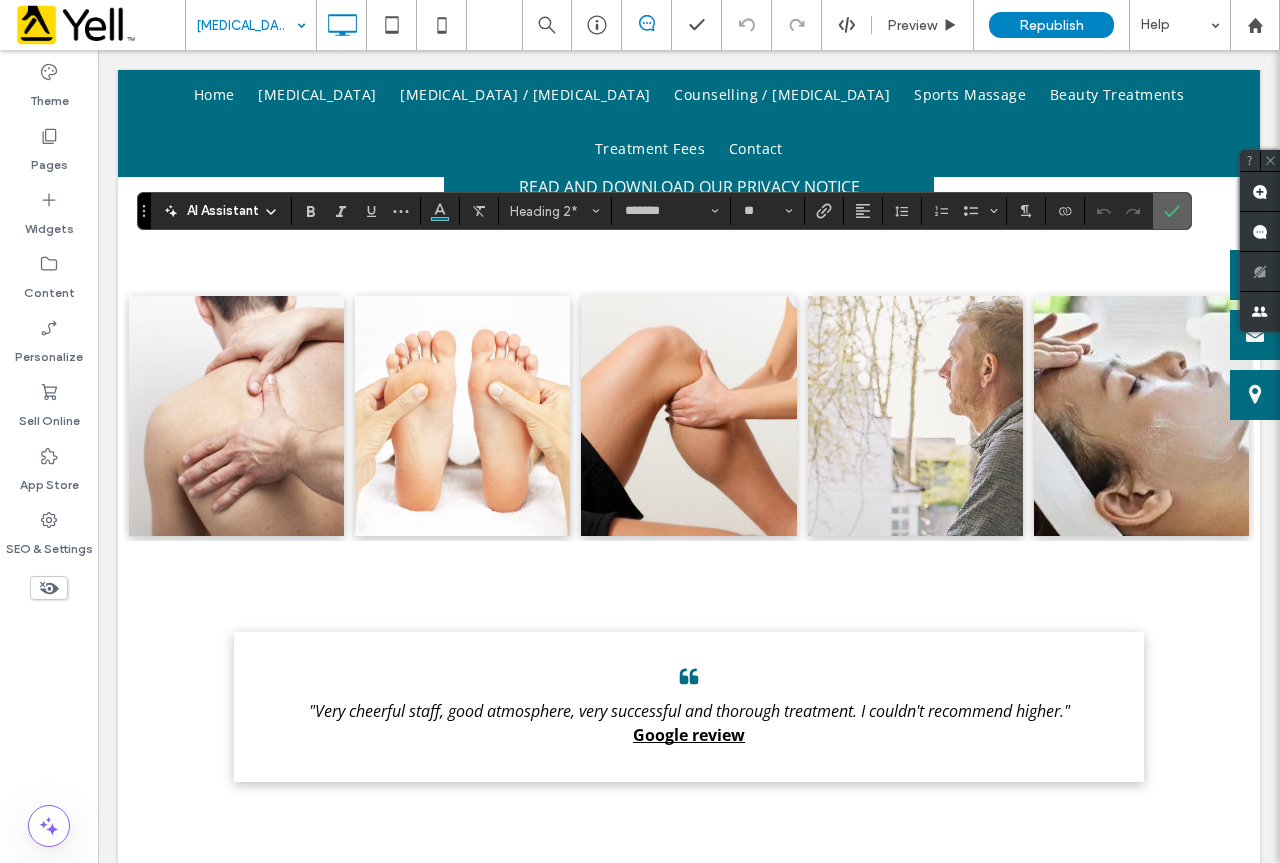 click at bounding box center [1168, 211] 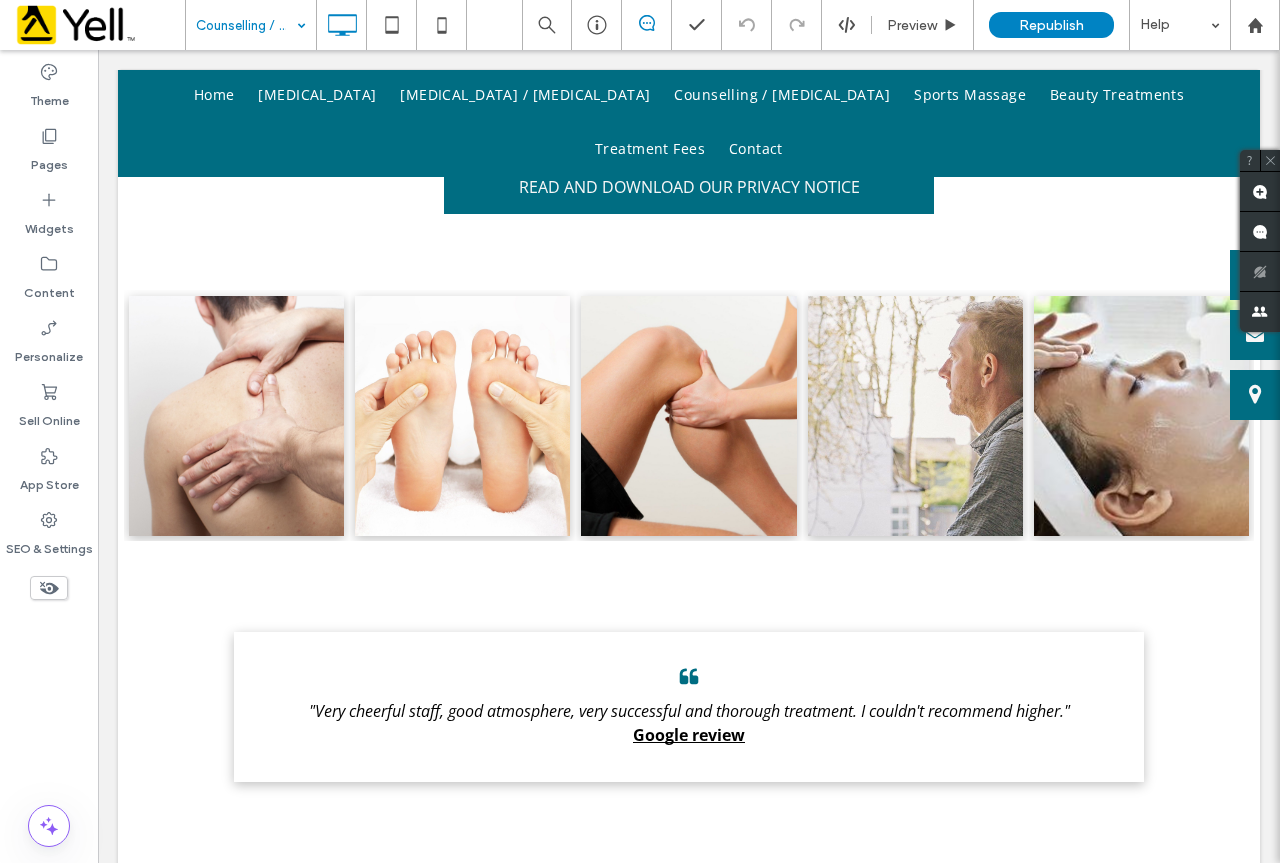 click at bounding box center (246, 25) 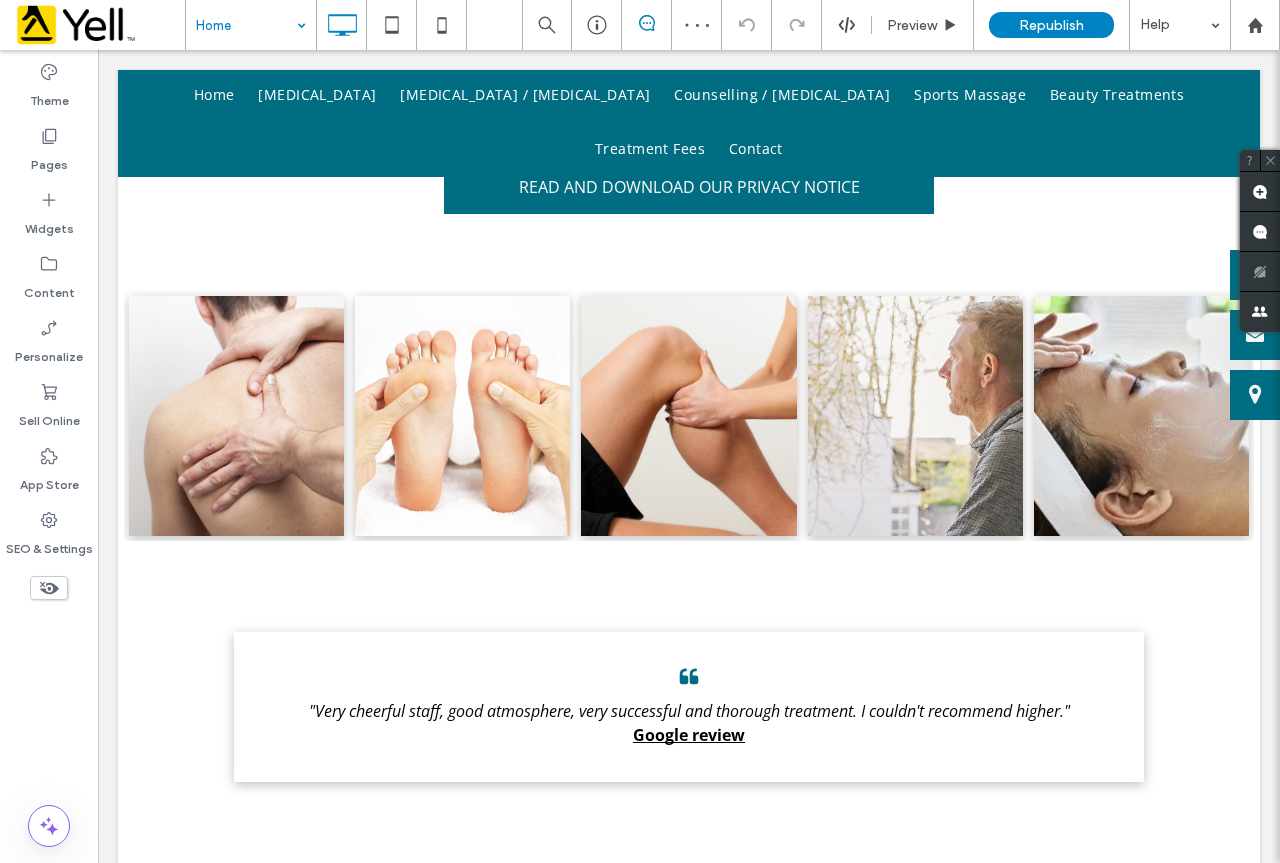 click at bounding box center [246, 25] 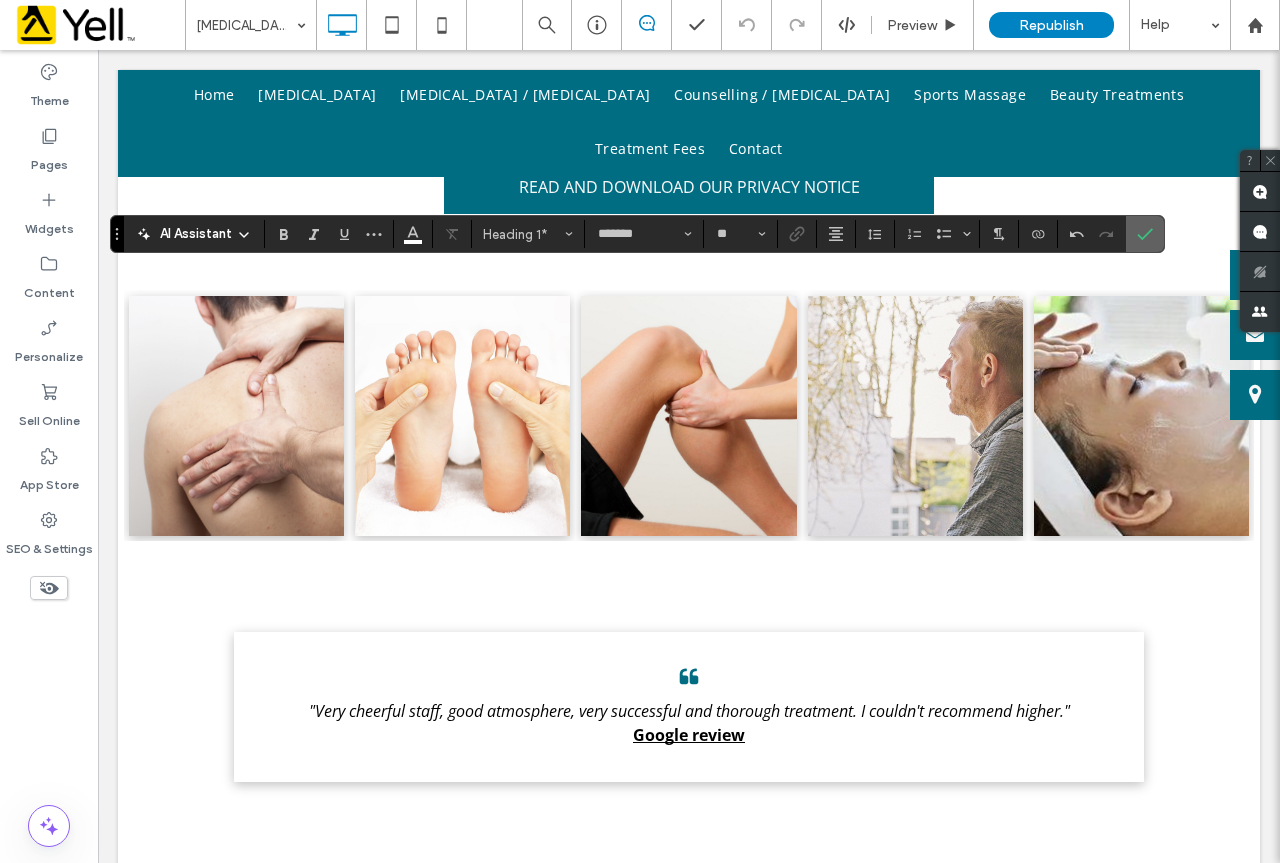 click 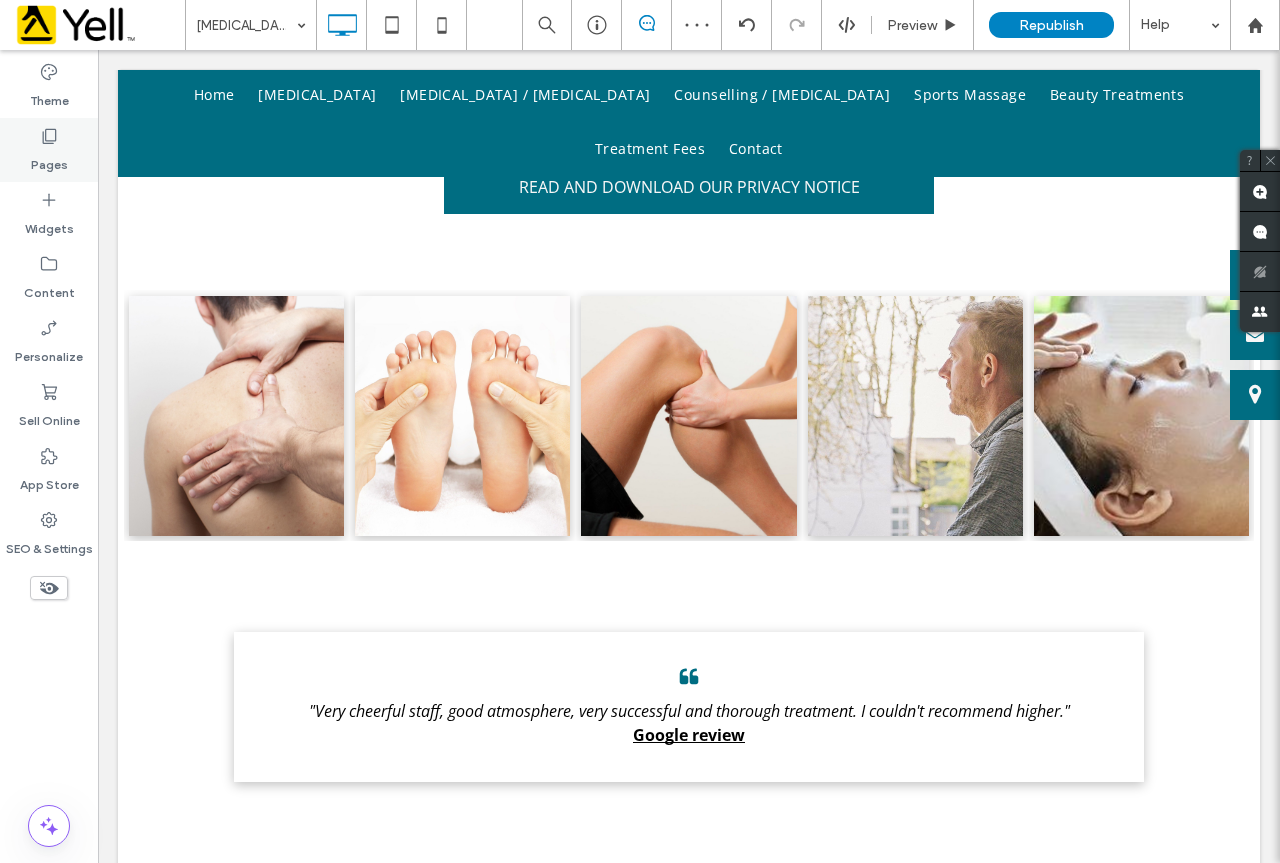 click on "Pages" at bounding box center [49, 160] 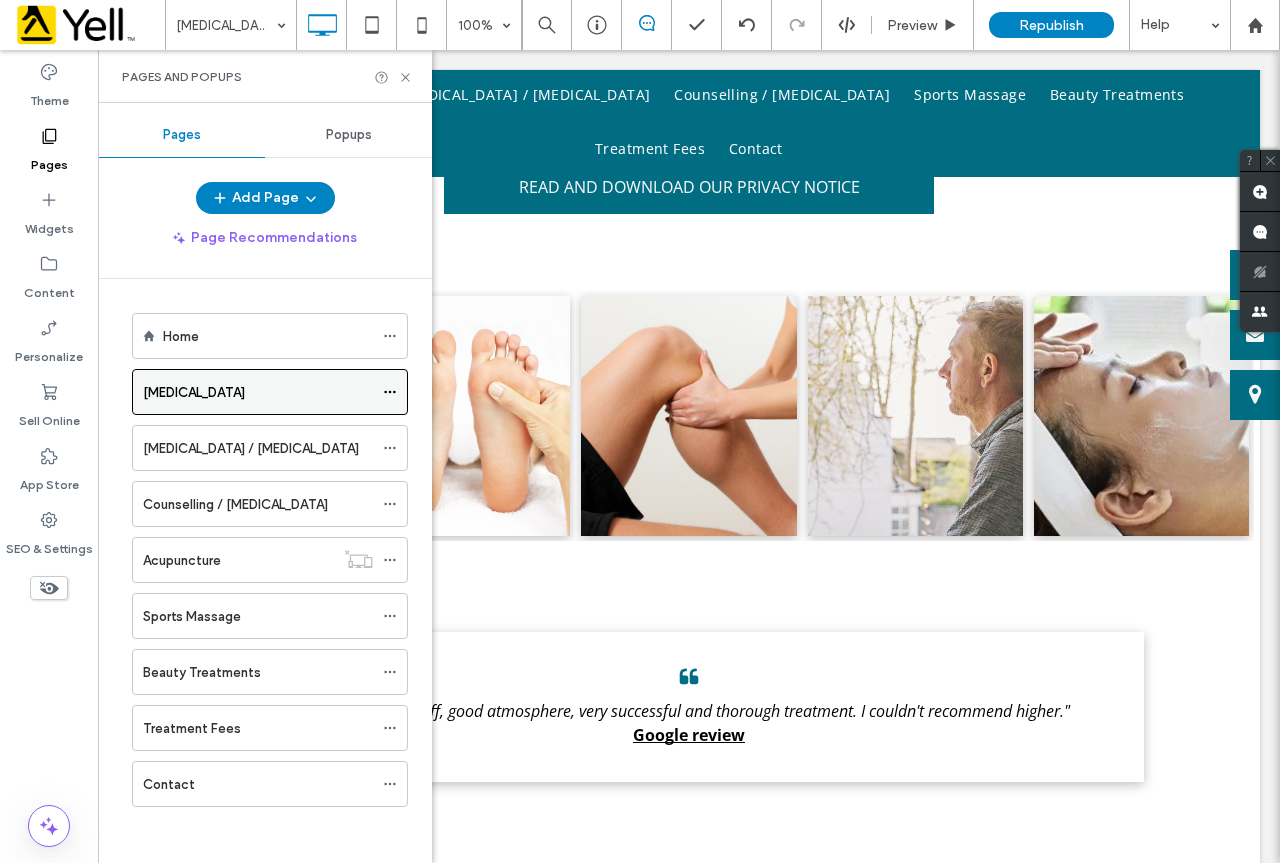 click 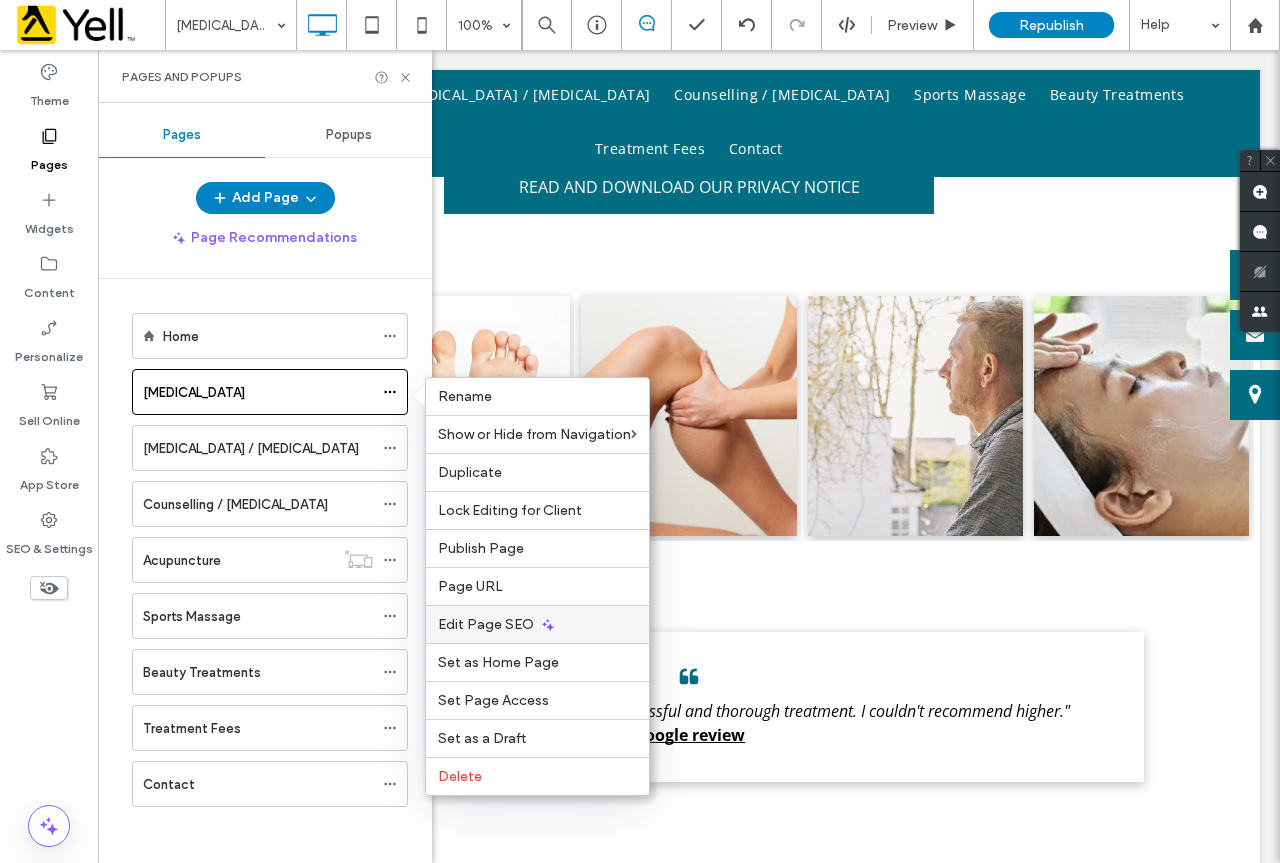 click on "Edit Page SEO" at bounding box center (537, 624) 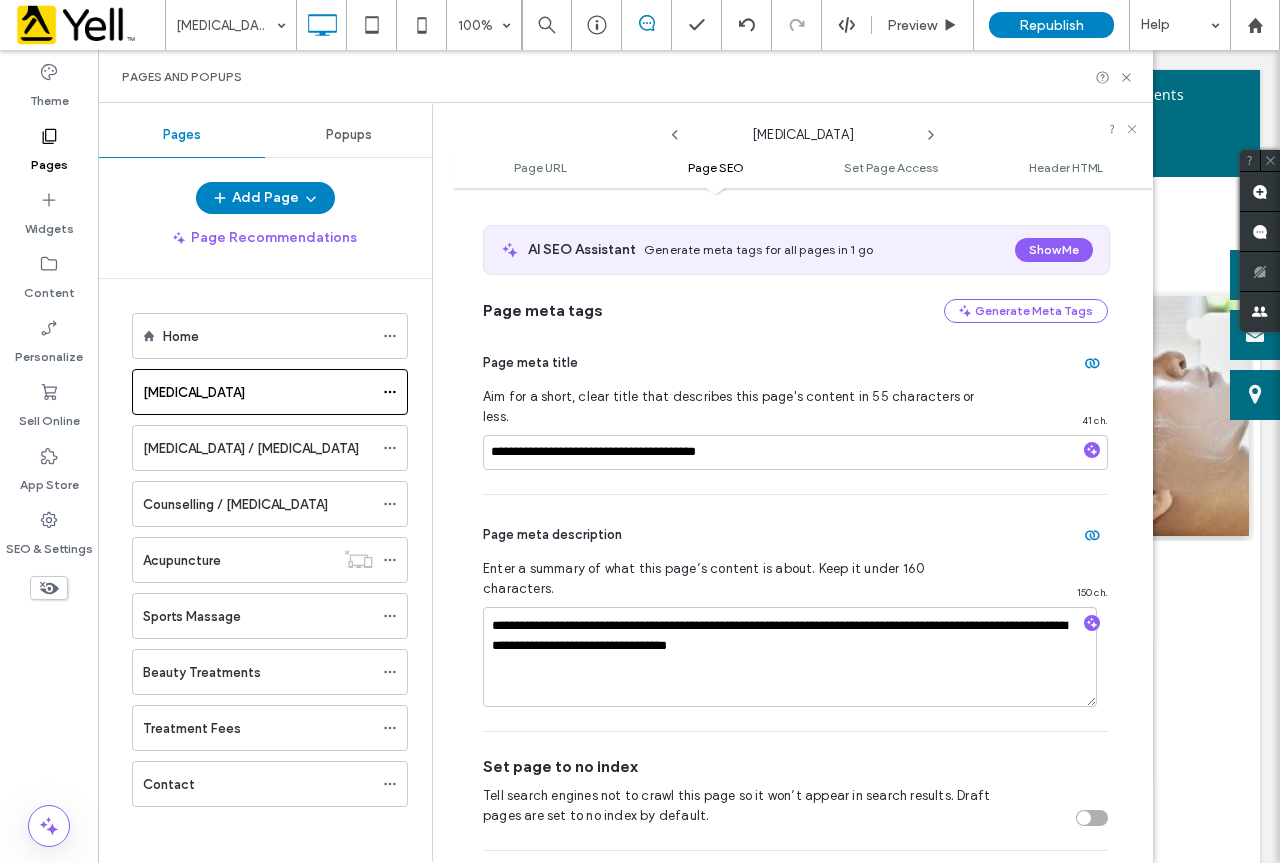 scroll, scrollTop: 374, scrollLeft: 0, axis: vertical 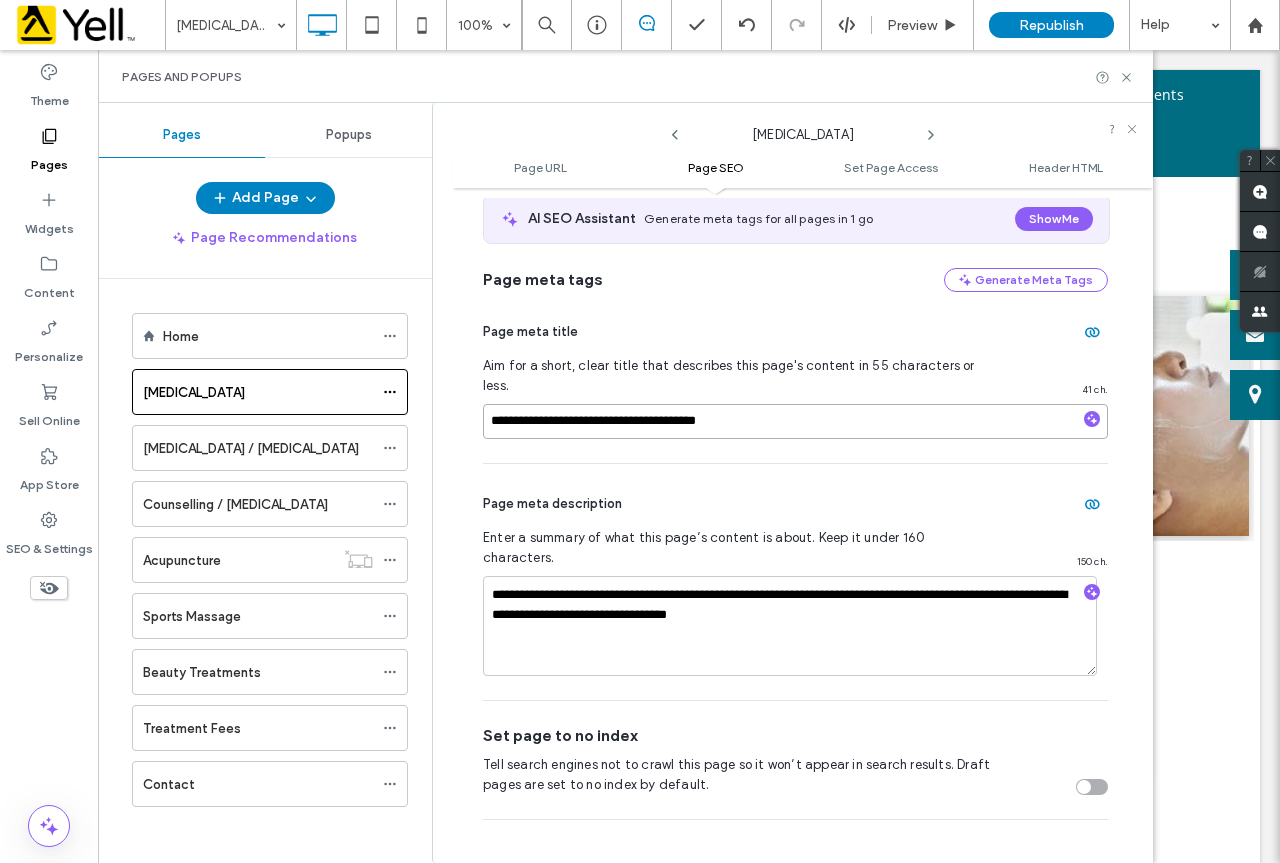 click on "**********" at bounding box center [795, 421] 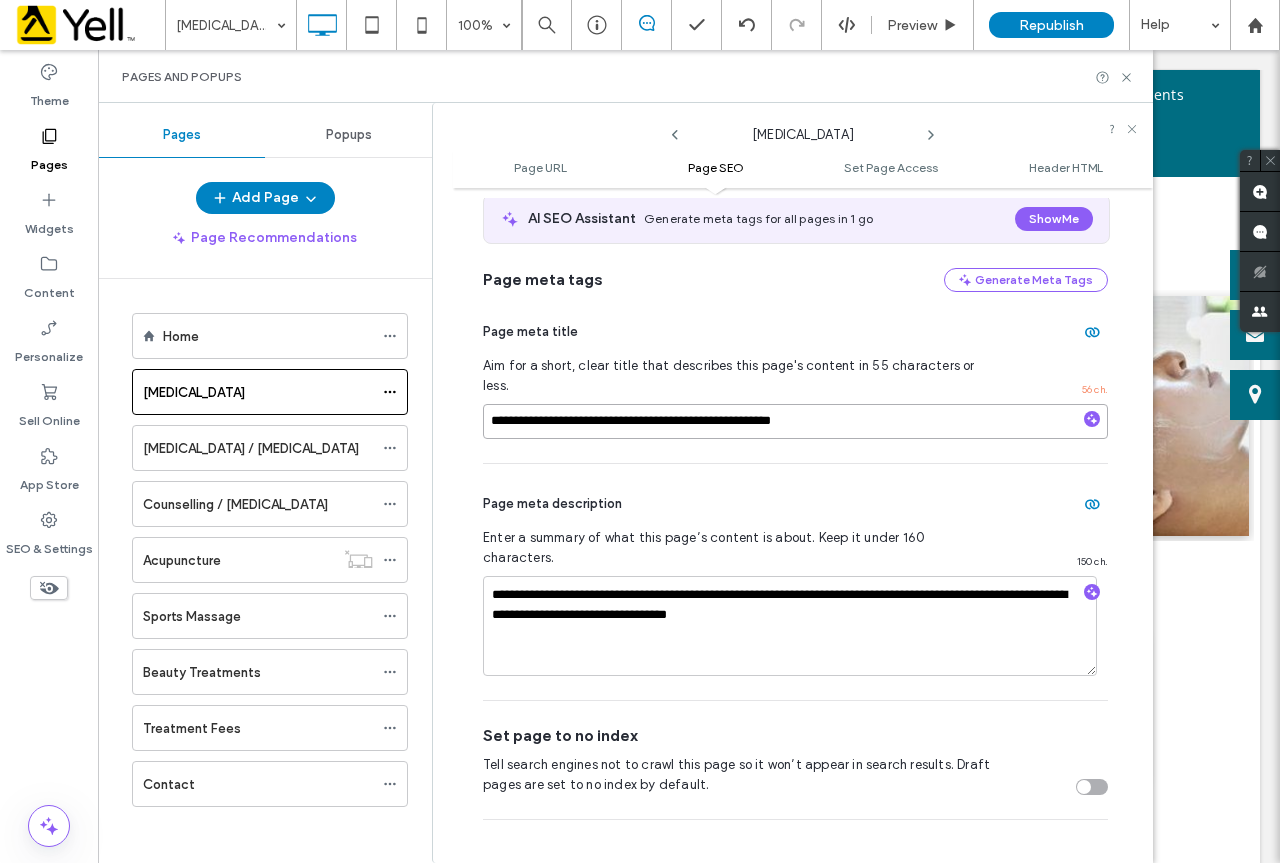 type on "**********" 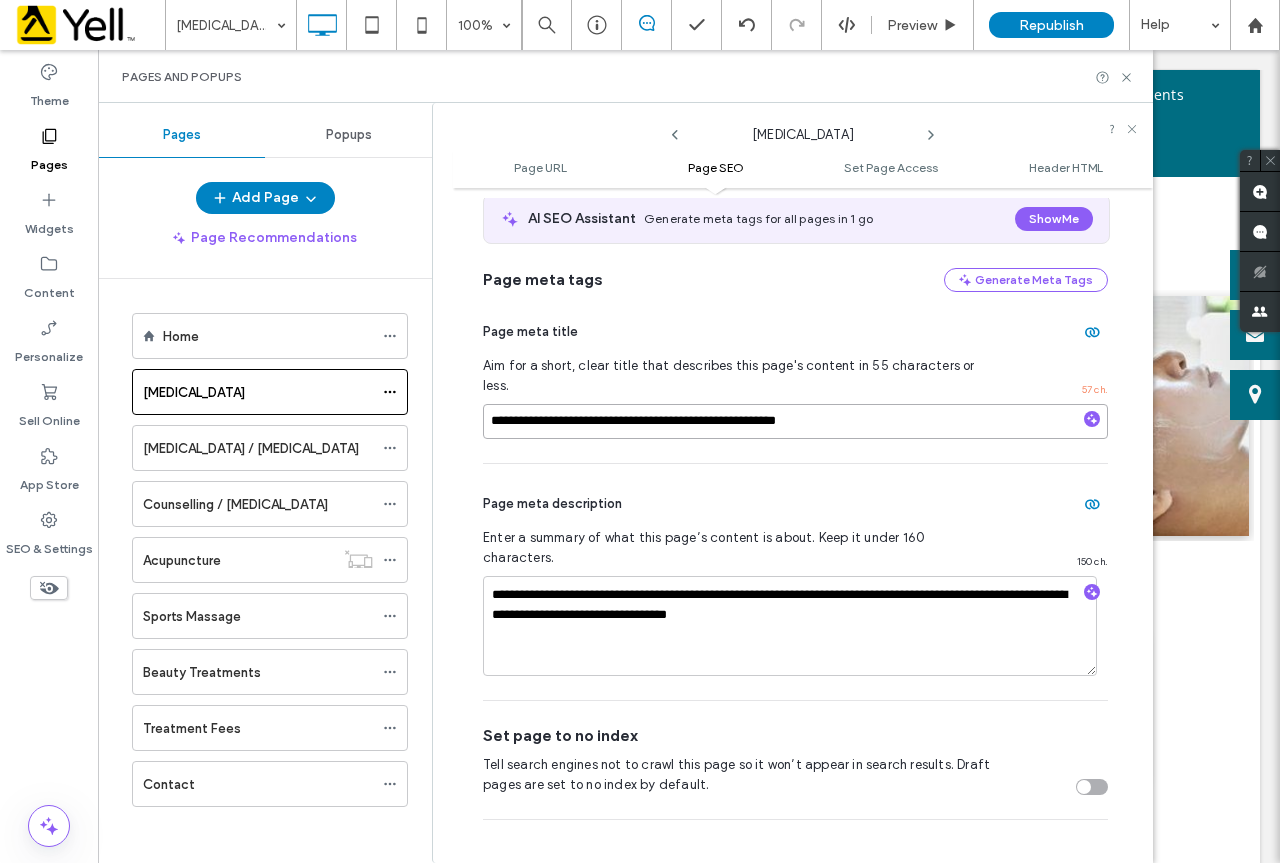 click on "**********" at bounding box center [795, 421] 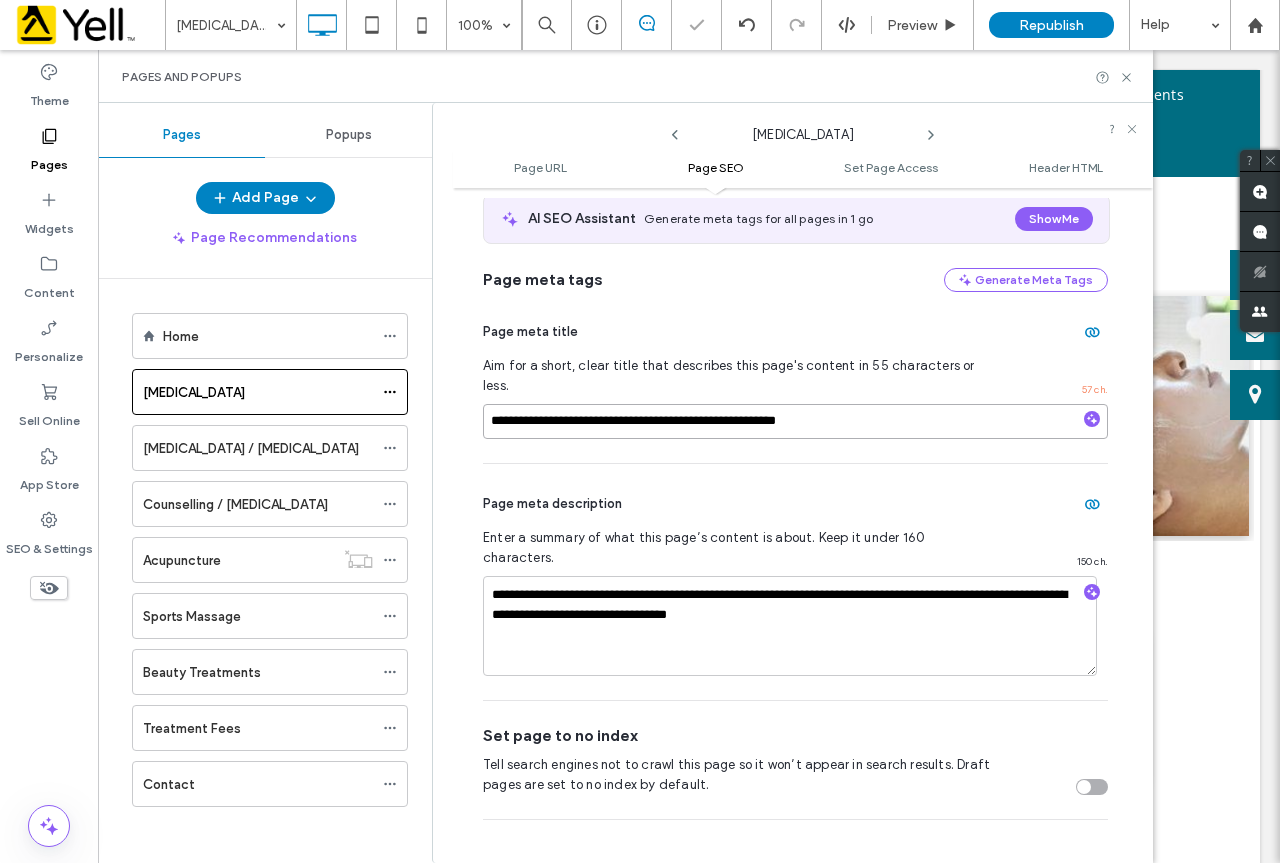drag, startPoint x: 567, startPoint y: 397, endPoint x: 479, endPoint y: 401, distance: 88.09086 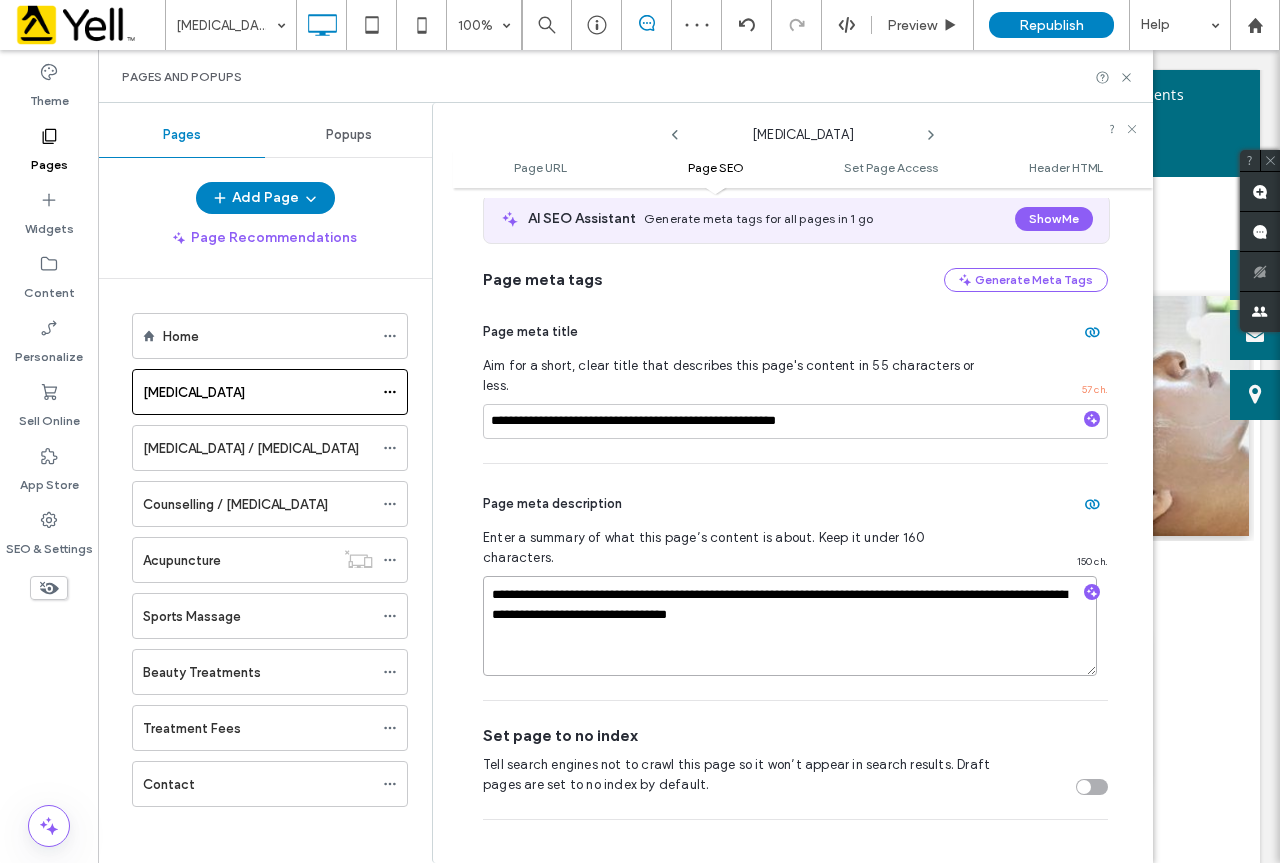 paste on "**********" 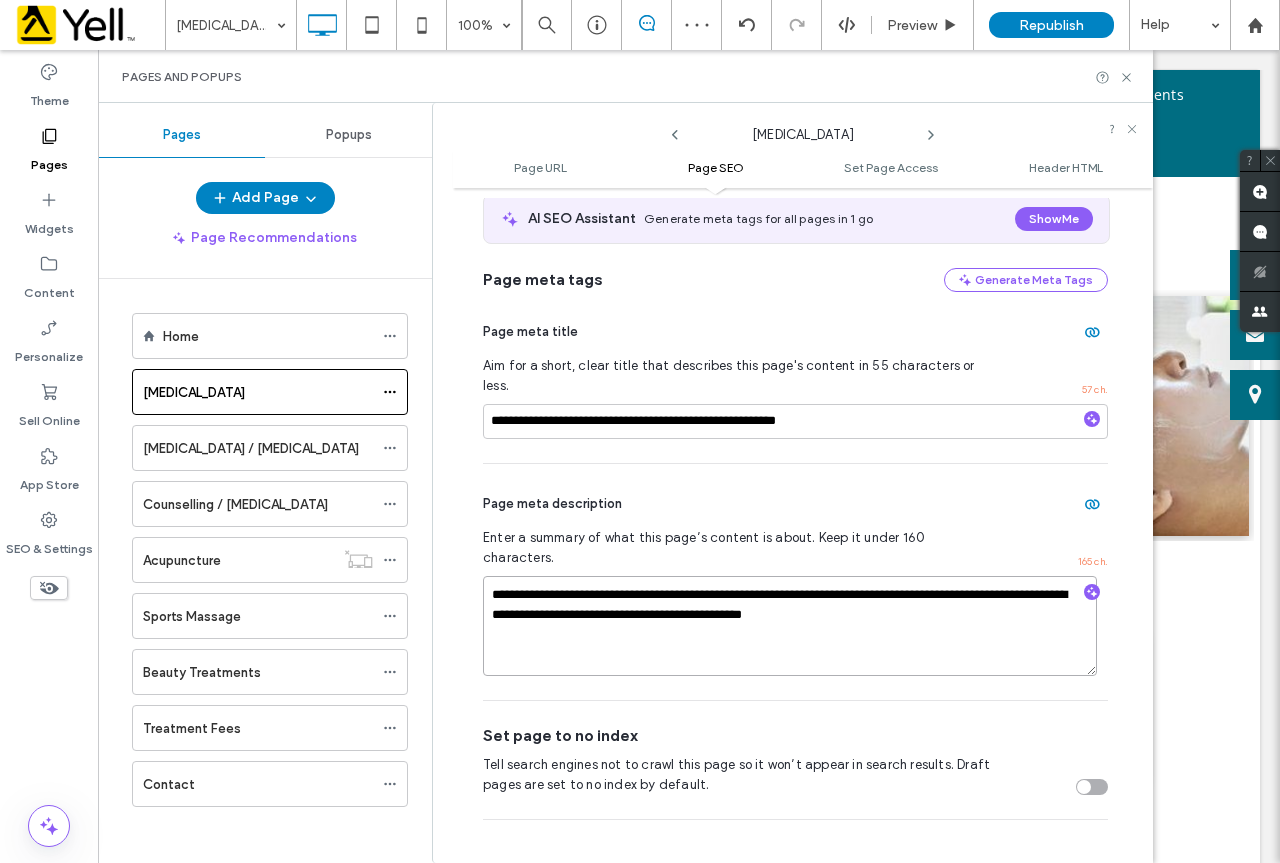 type on "**********" 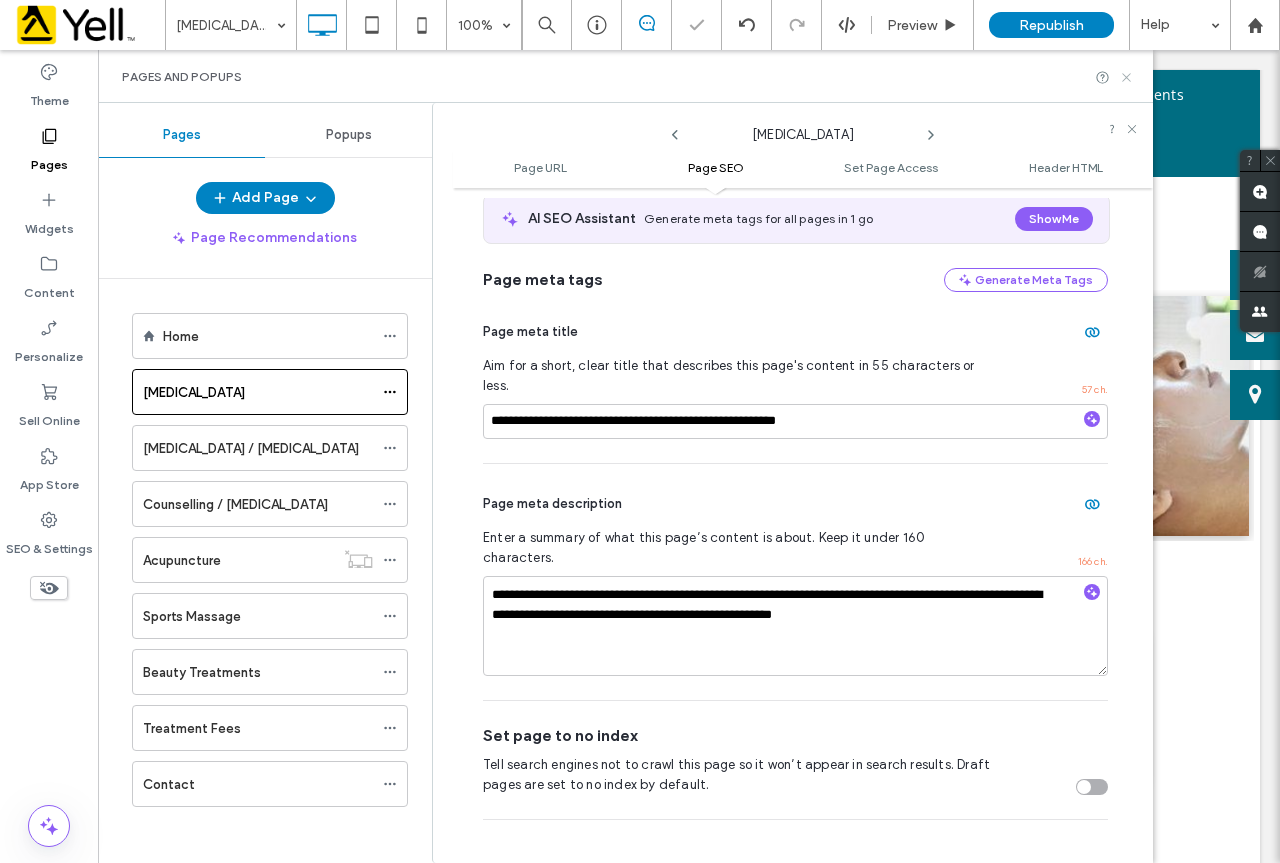 click 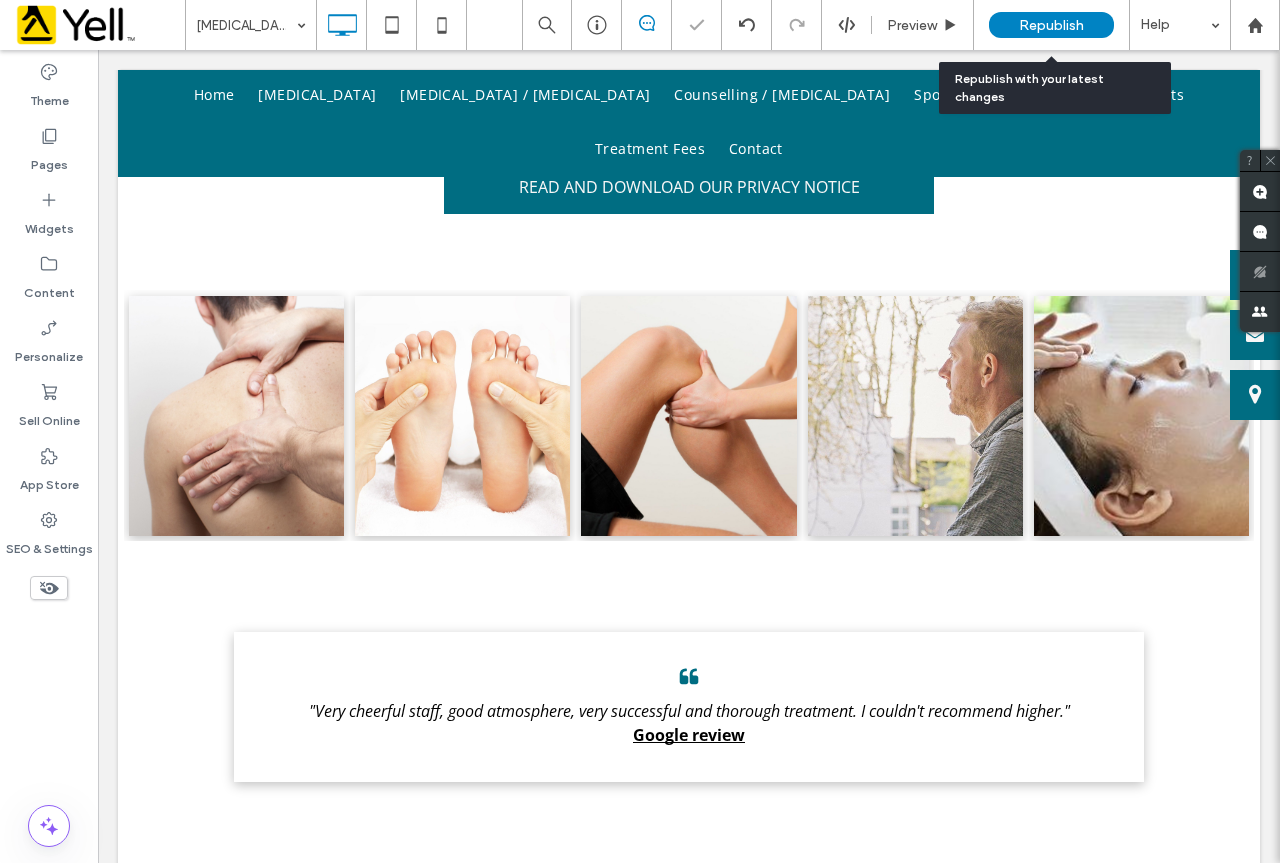 click on "Republish" at bounding box center (1051, 25) 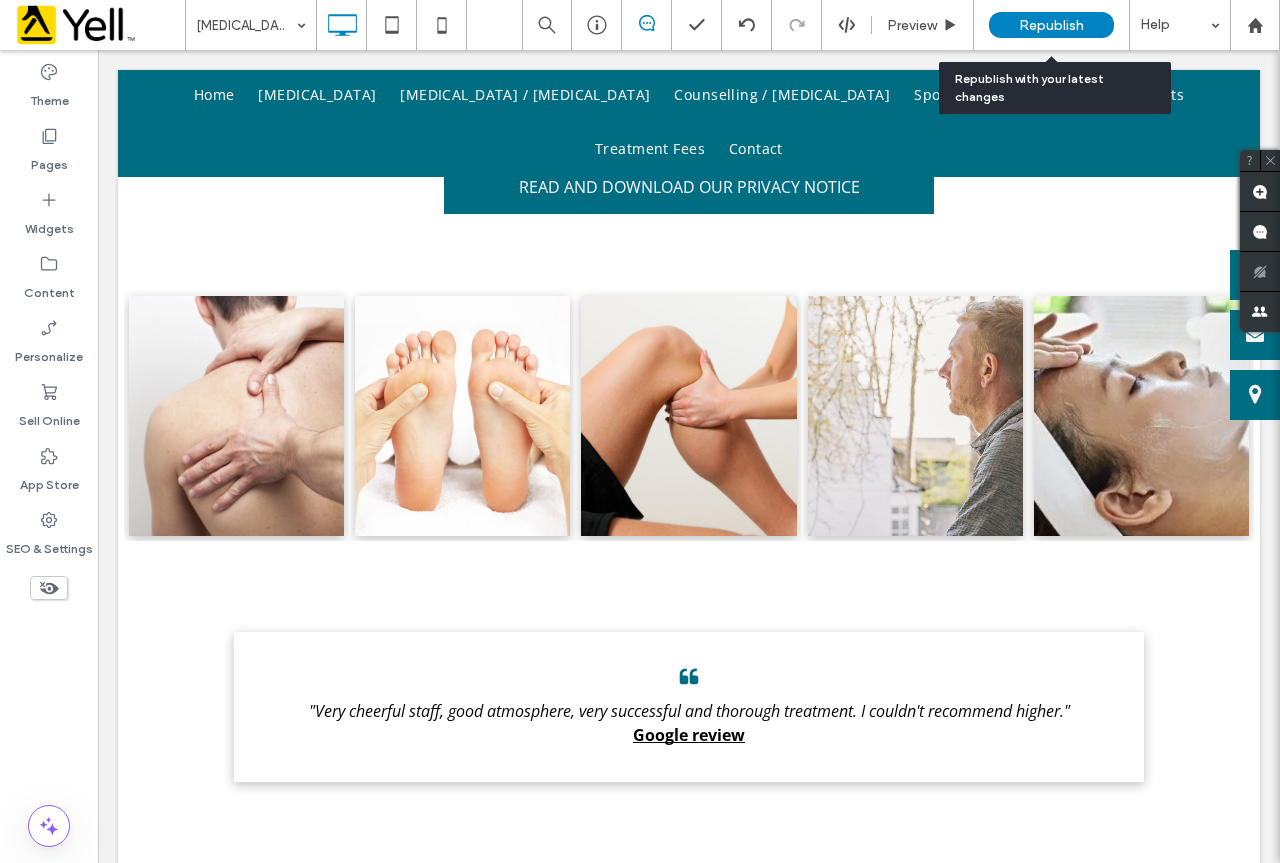 click on "Republish" at bounding box center [1051, 25] 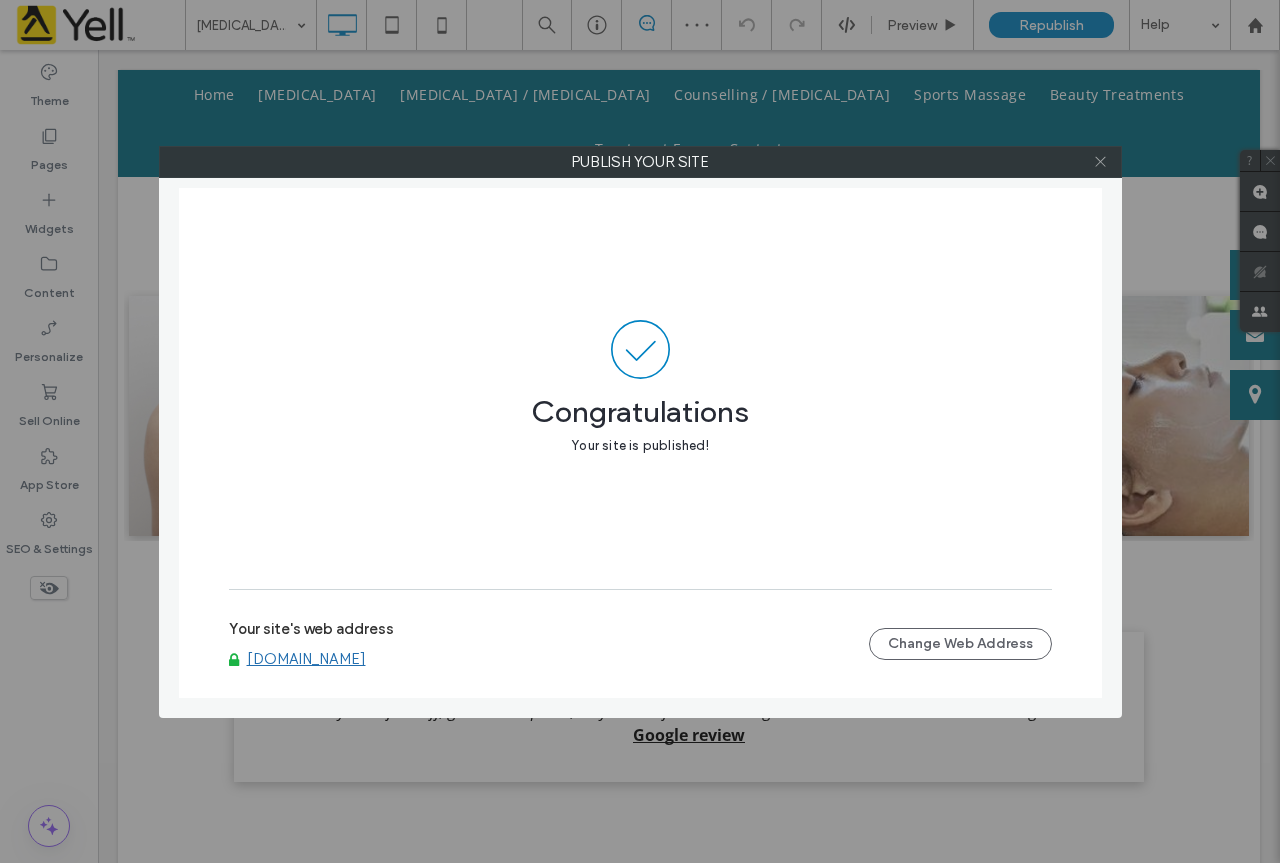 click 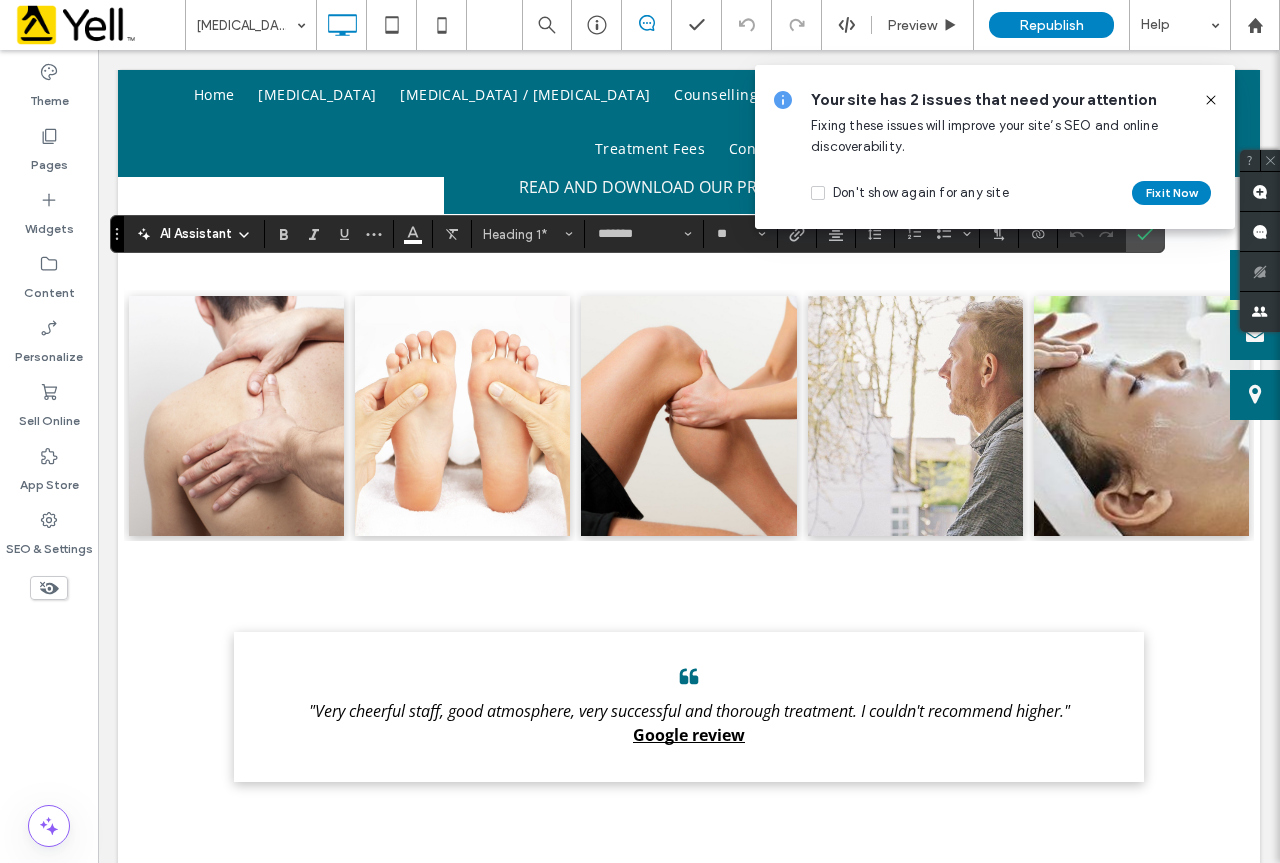 click 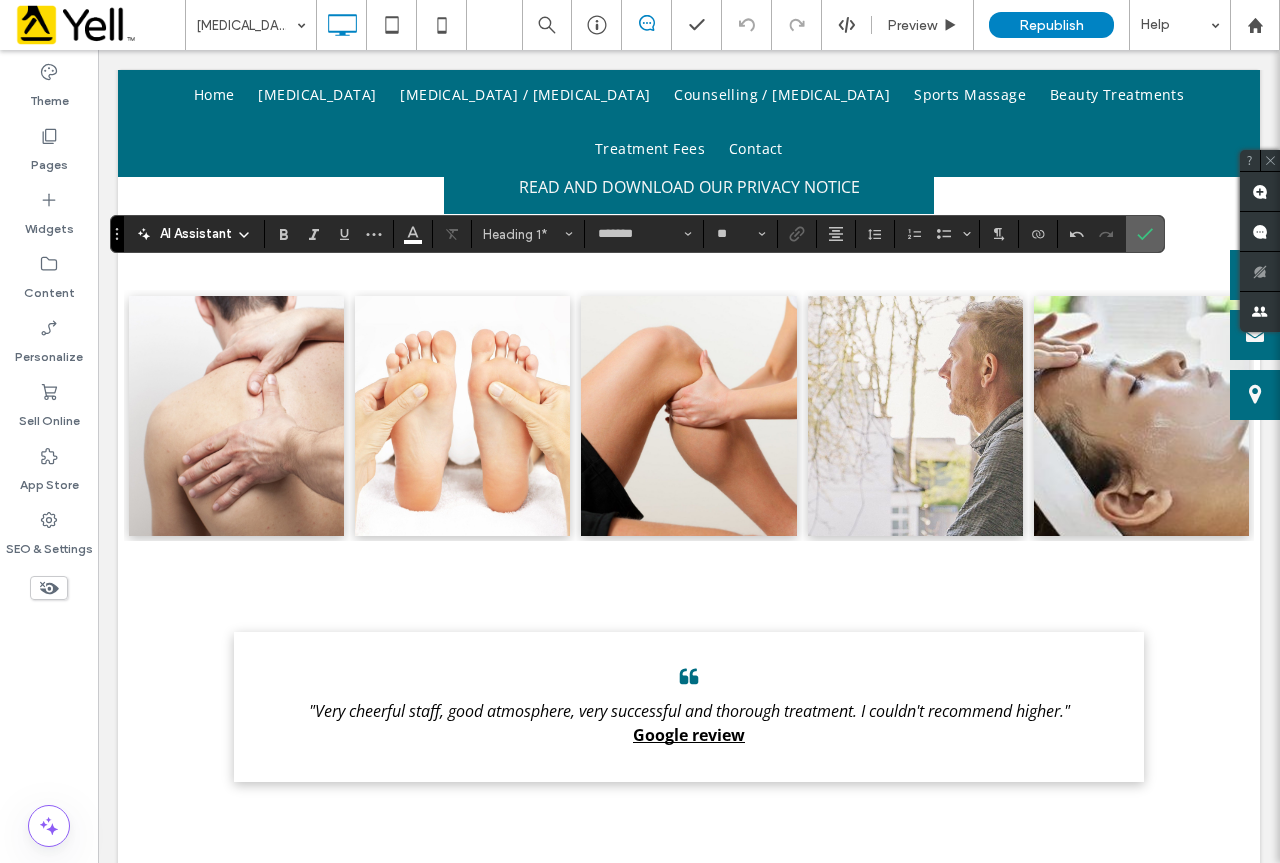 click at bounding box center [1145, 234] 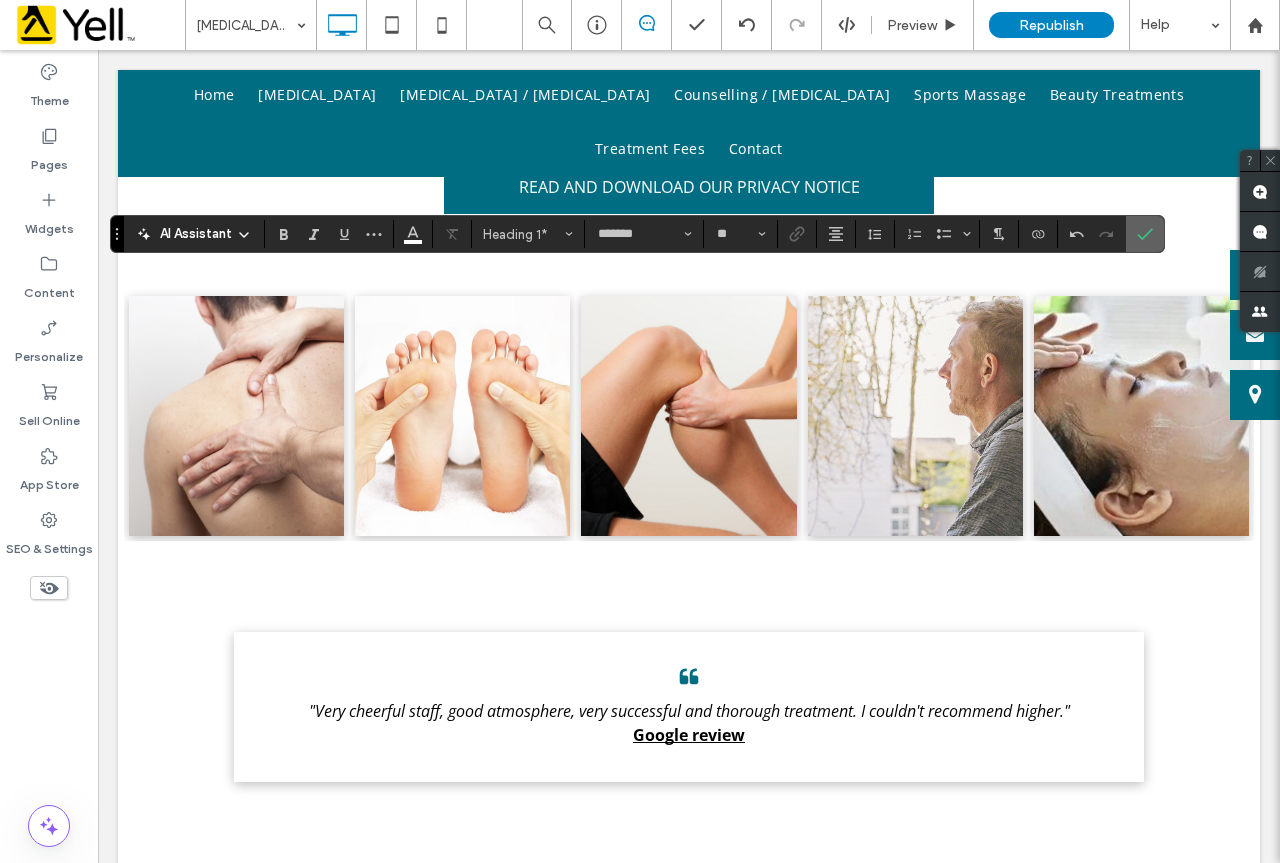 click at bounding box center [1145, 234] 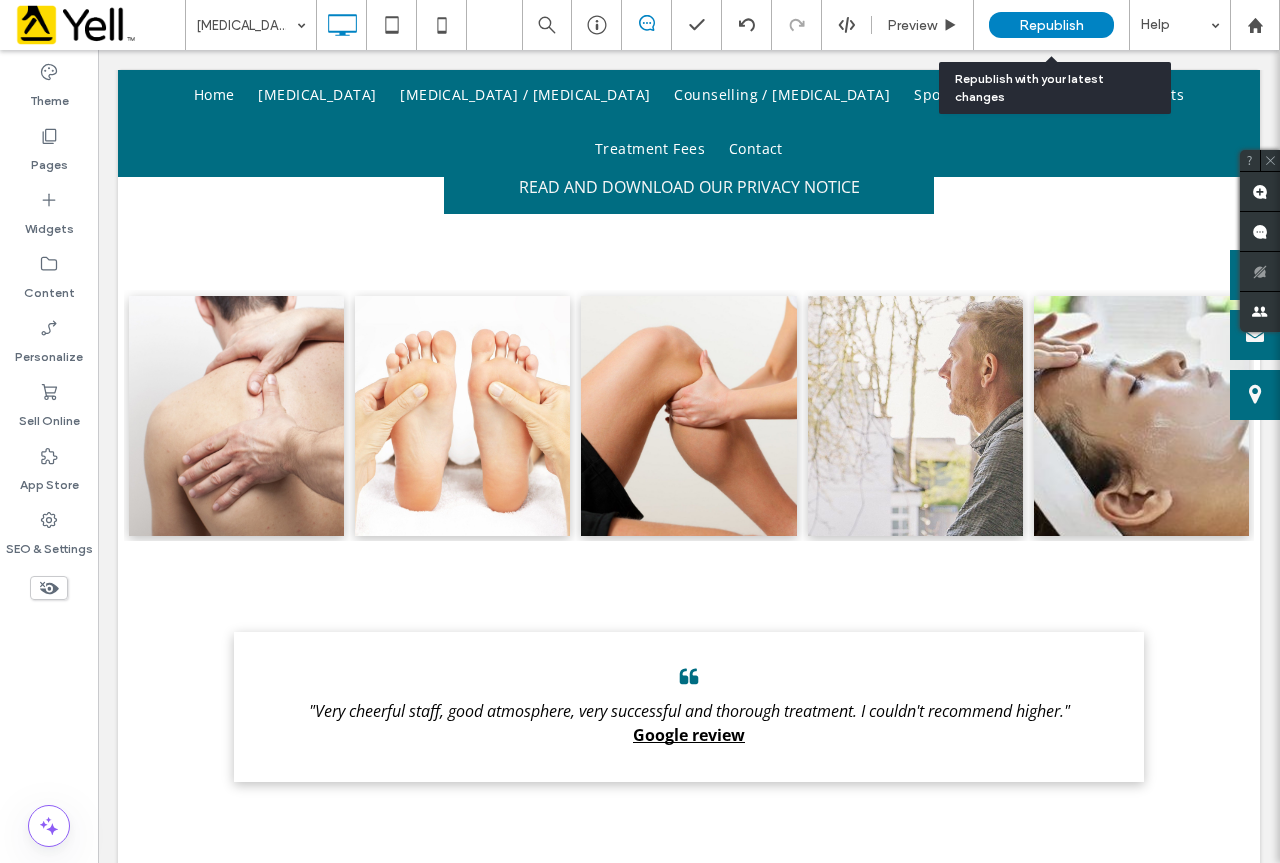 click on "Republish" at bounding box center [1051, 25] 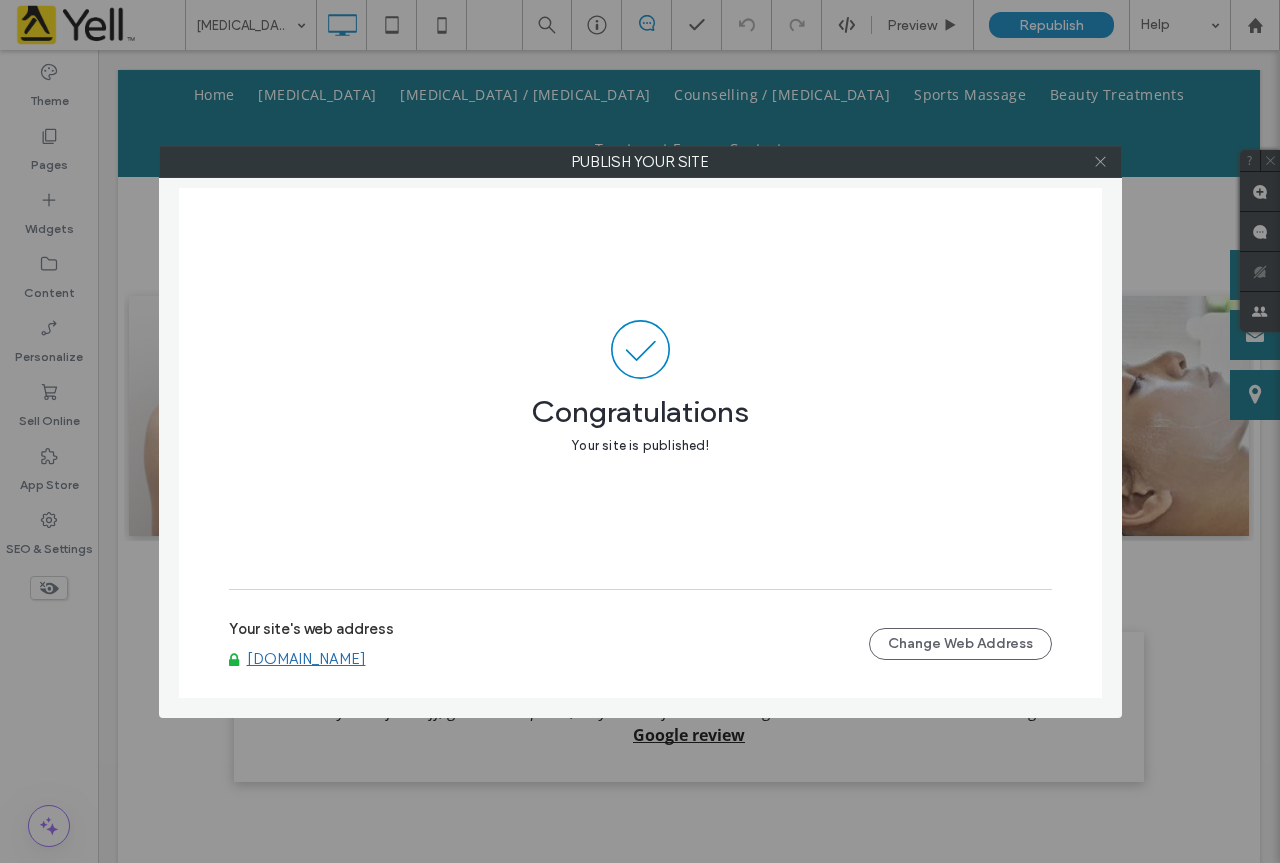 click 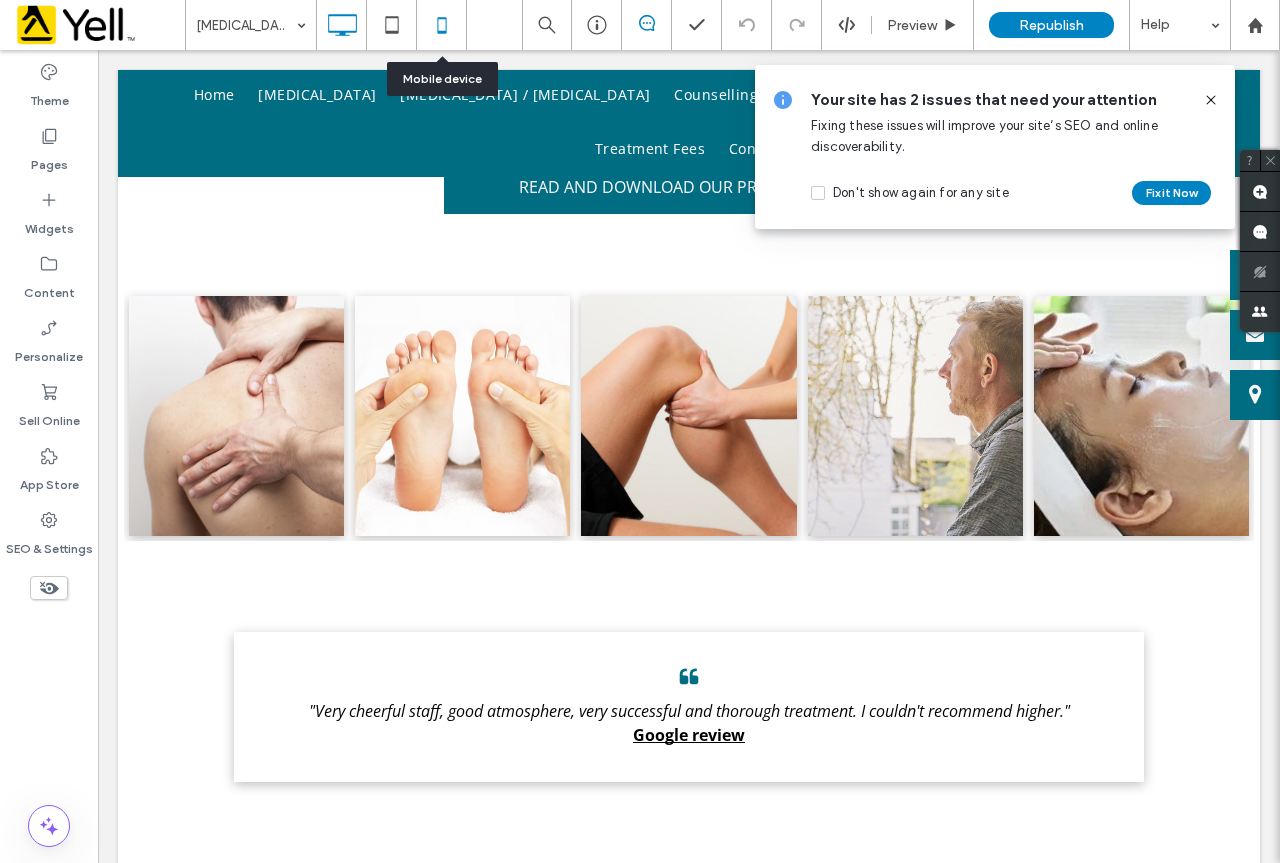 click 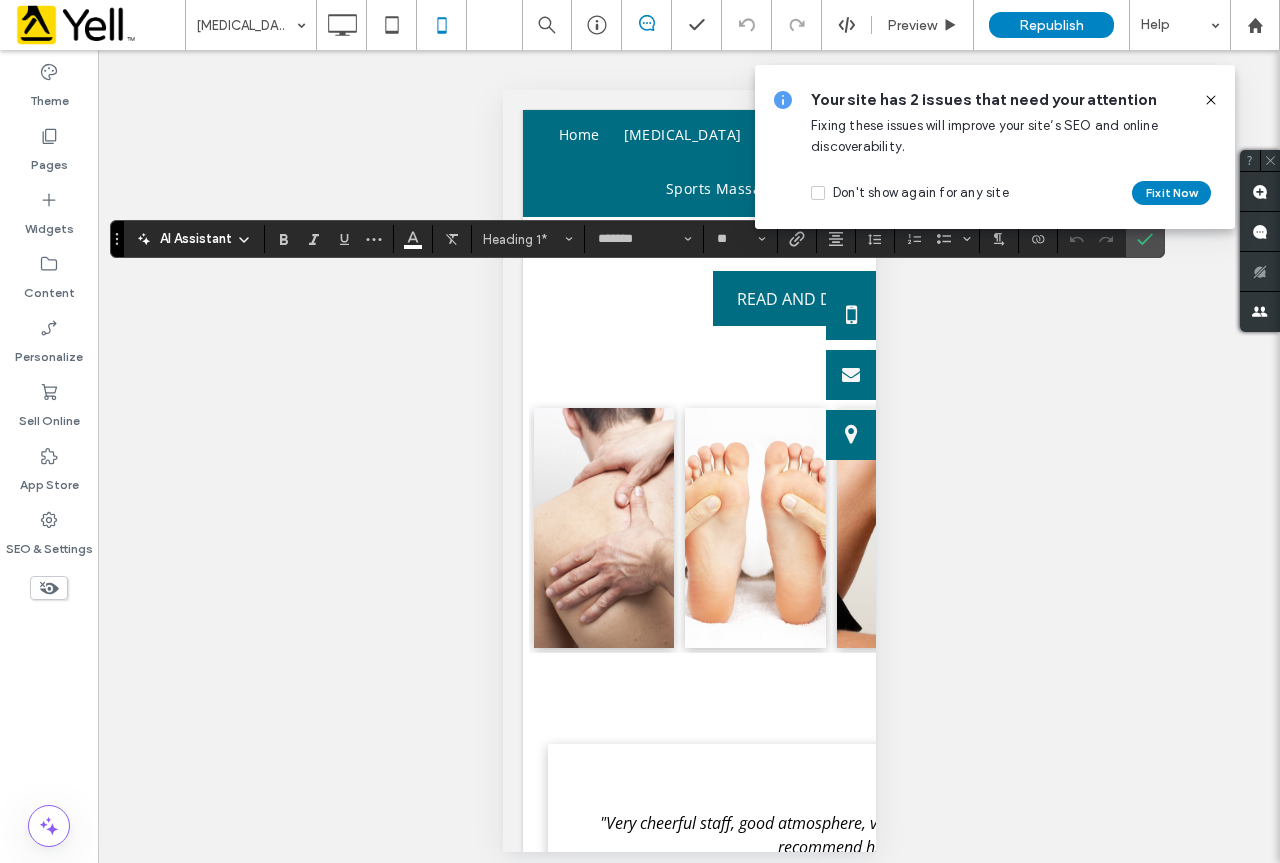 click 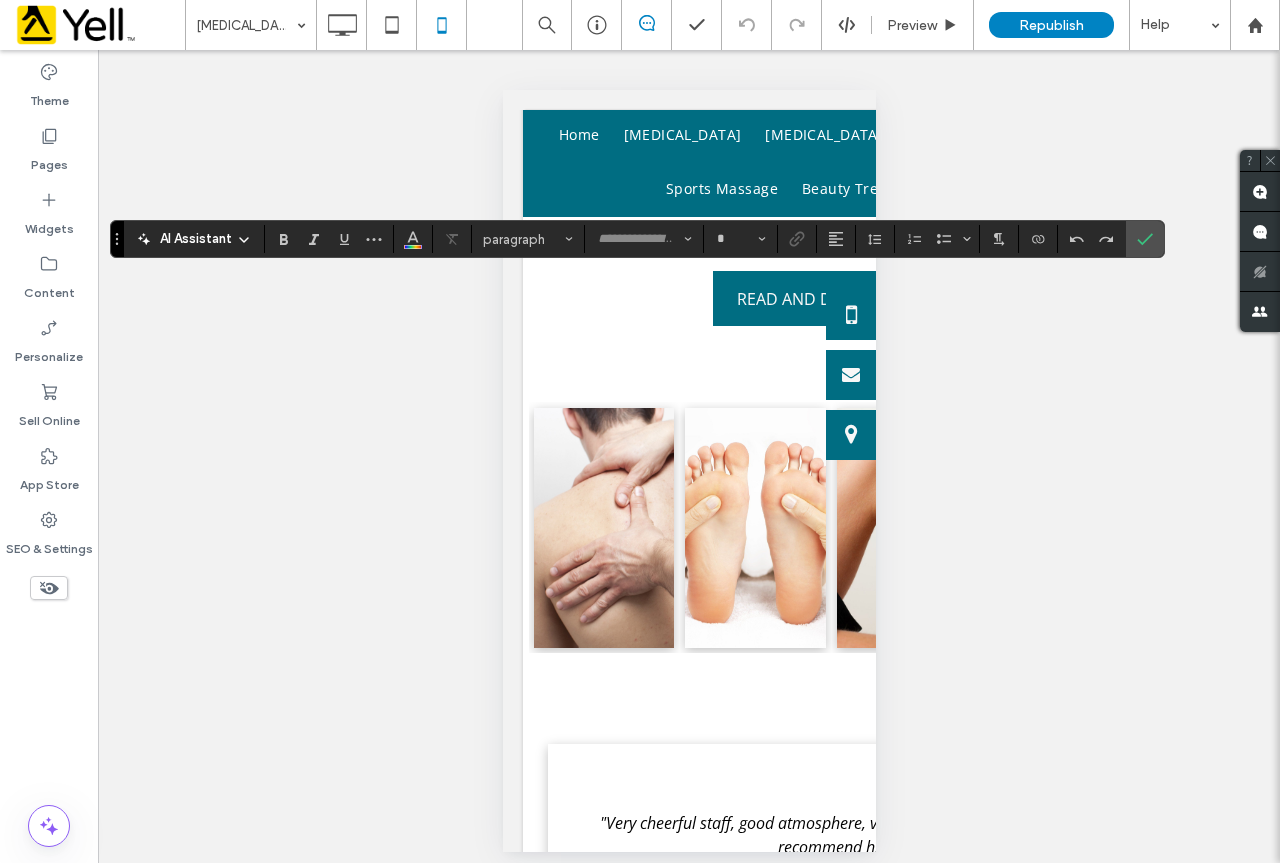 type on "*******" 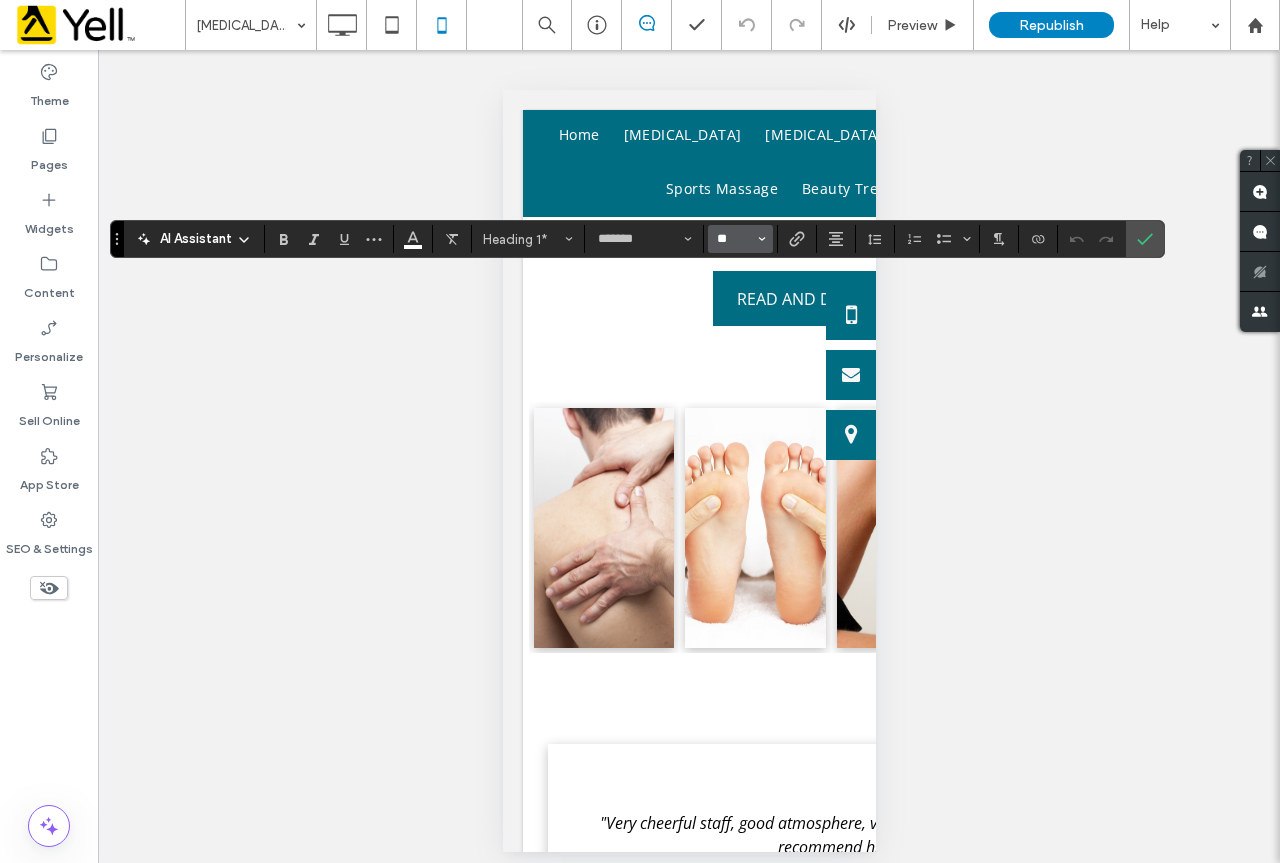 click on "**" at bounding box center (734, 239) 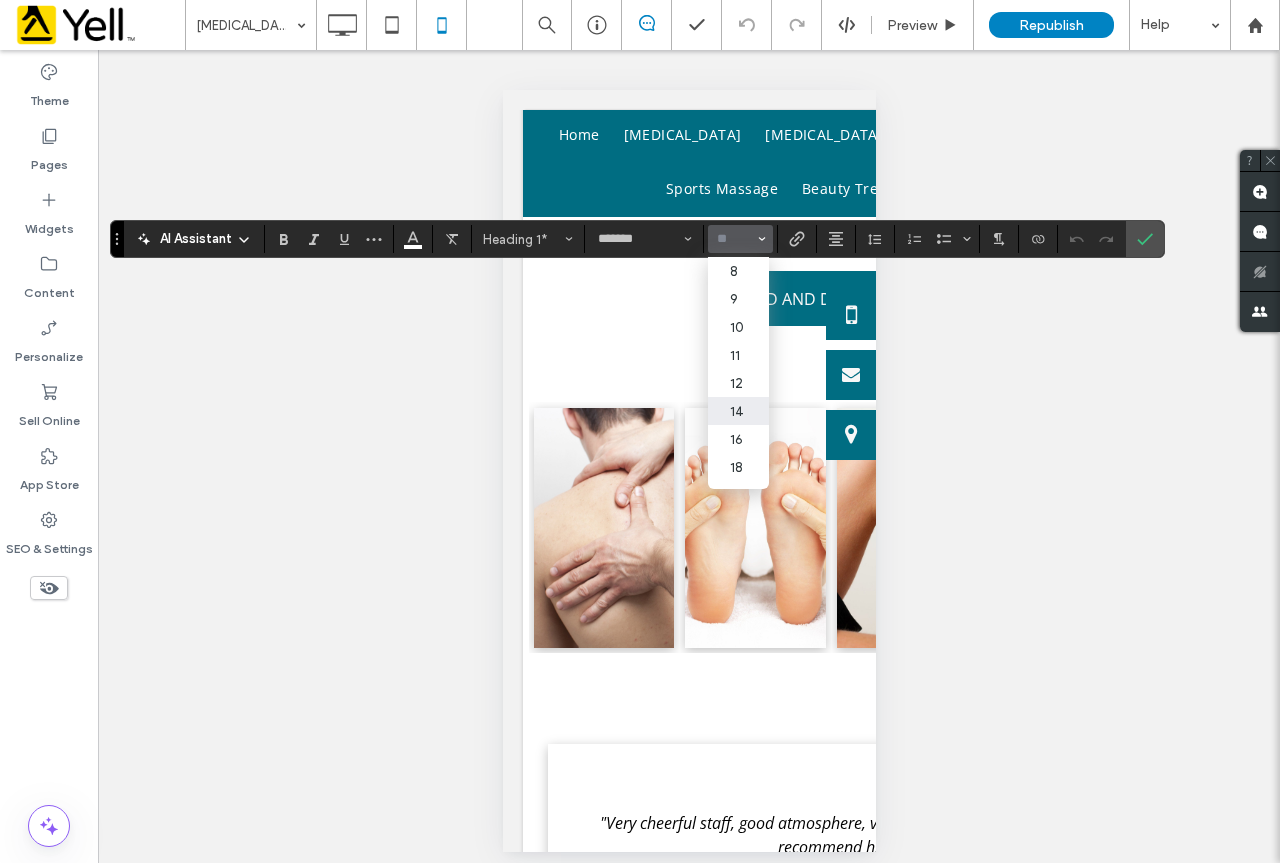 click on "14" at bounding box center (738, 411) 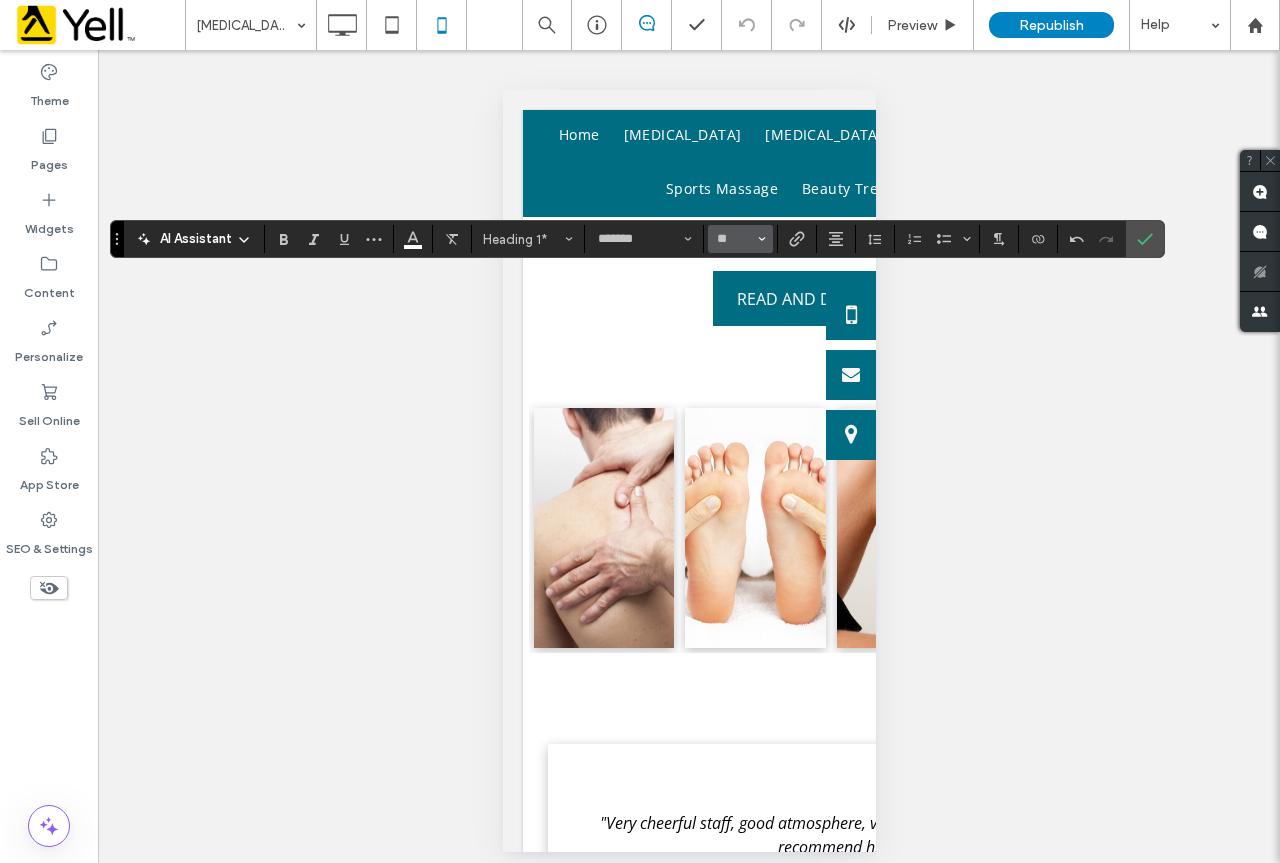 click on "**" at bounding box center (740, 239) 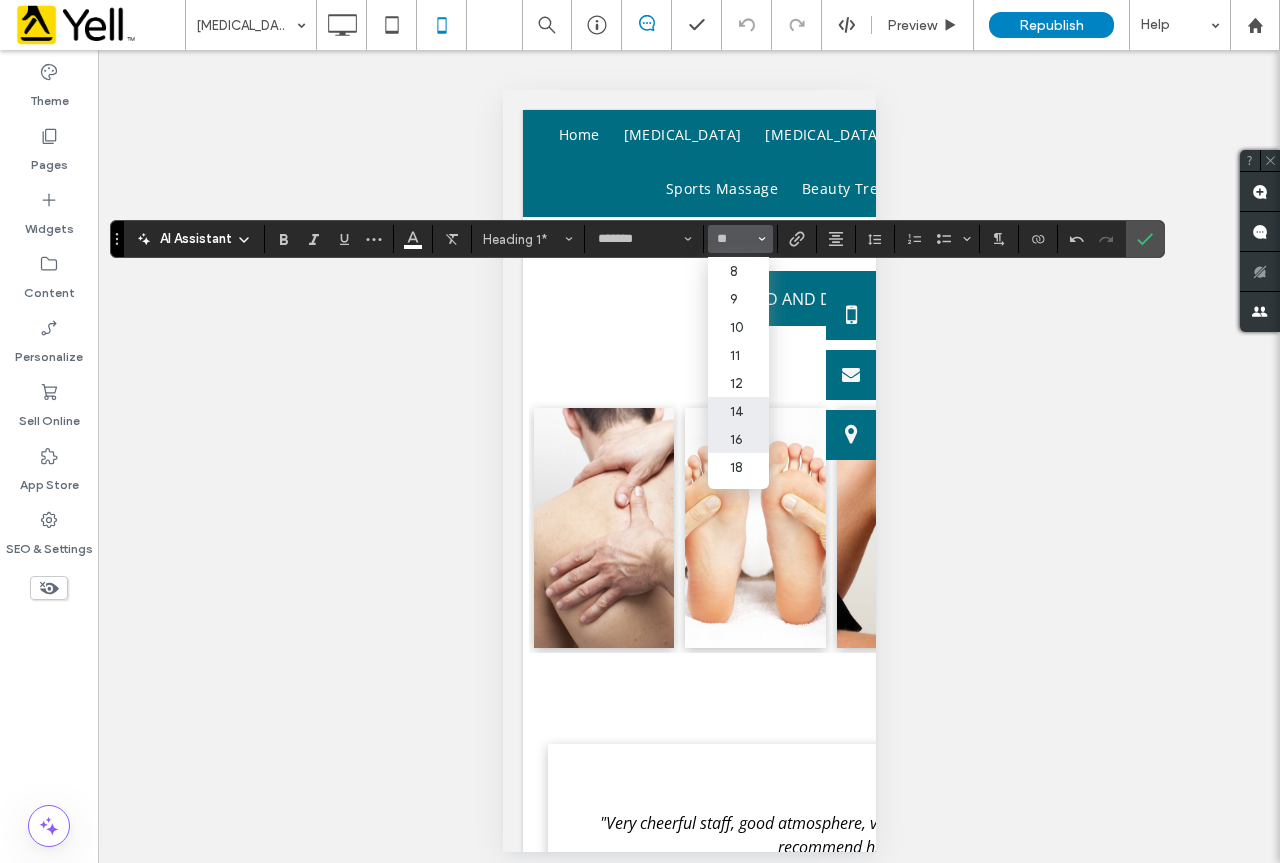 scroll, scrollTop: 100, scrollLeft: 0, axis: vertical 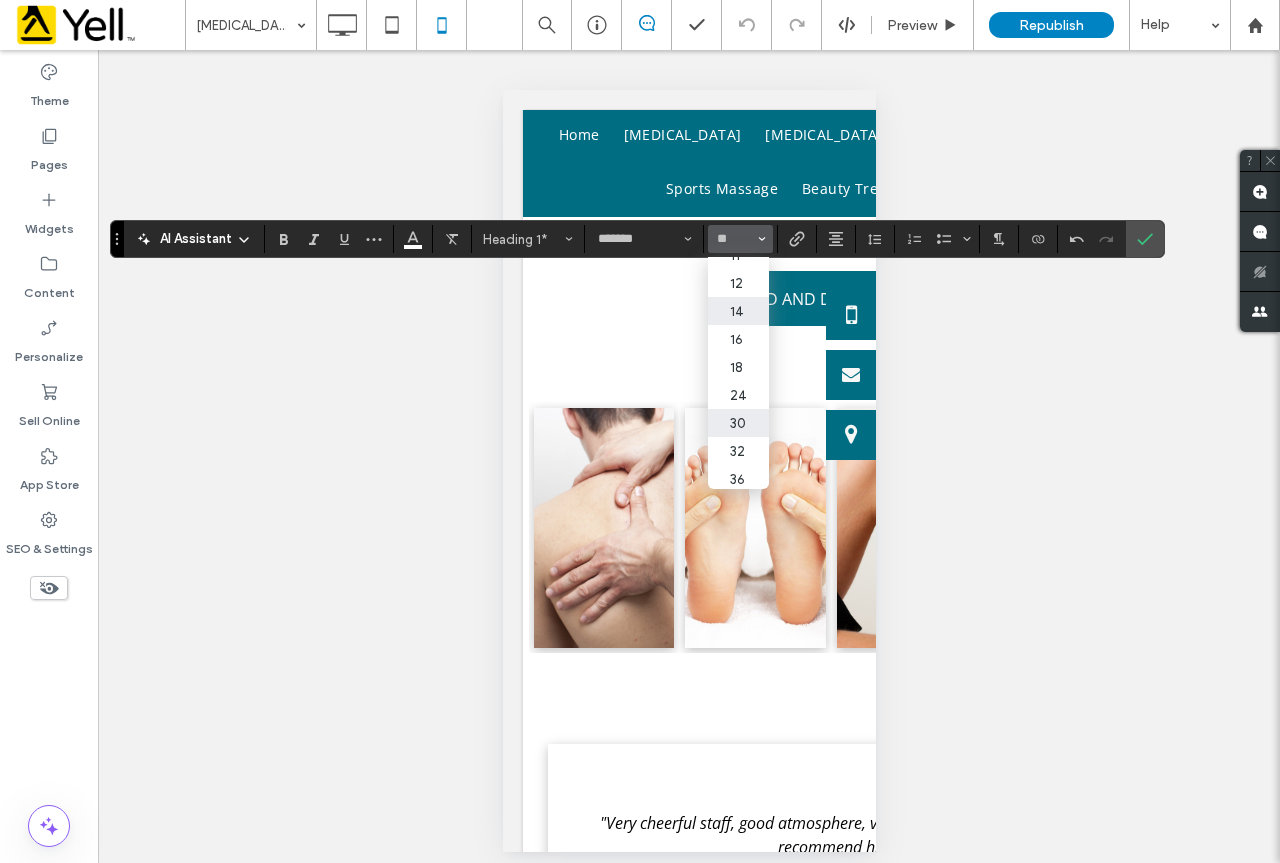 click on "30" at bounding box center [738, 423] 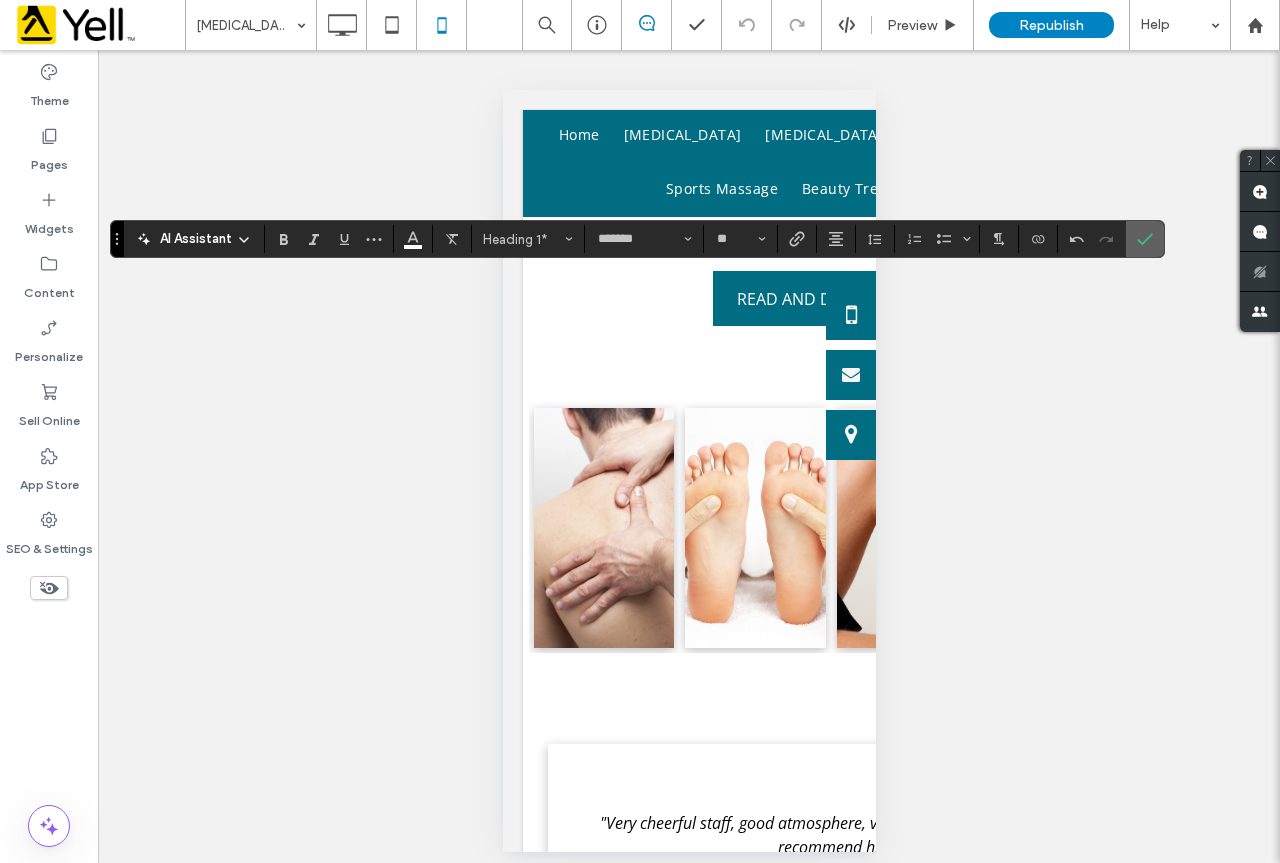 click 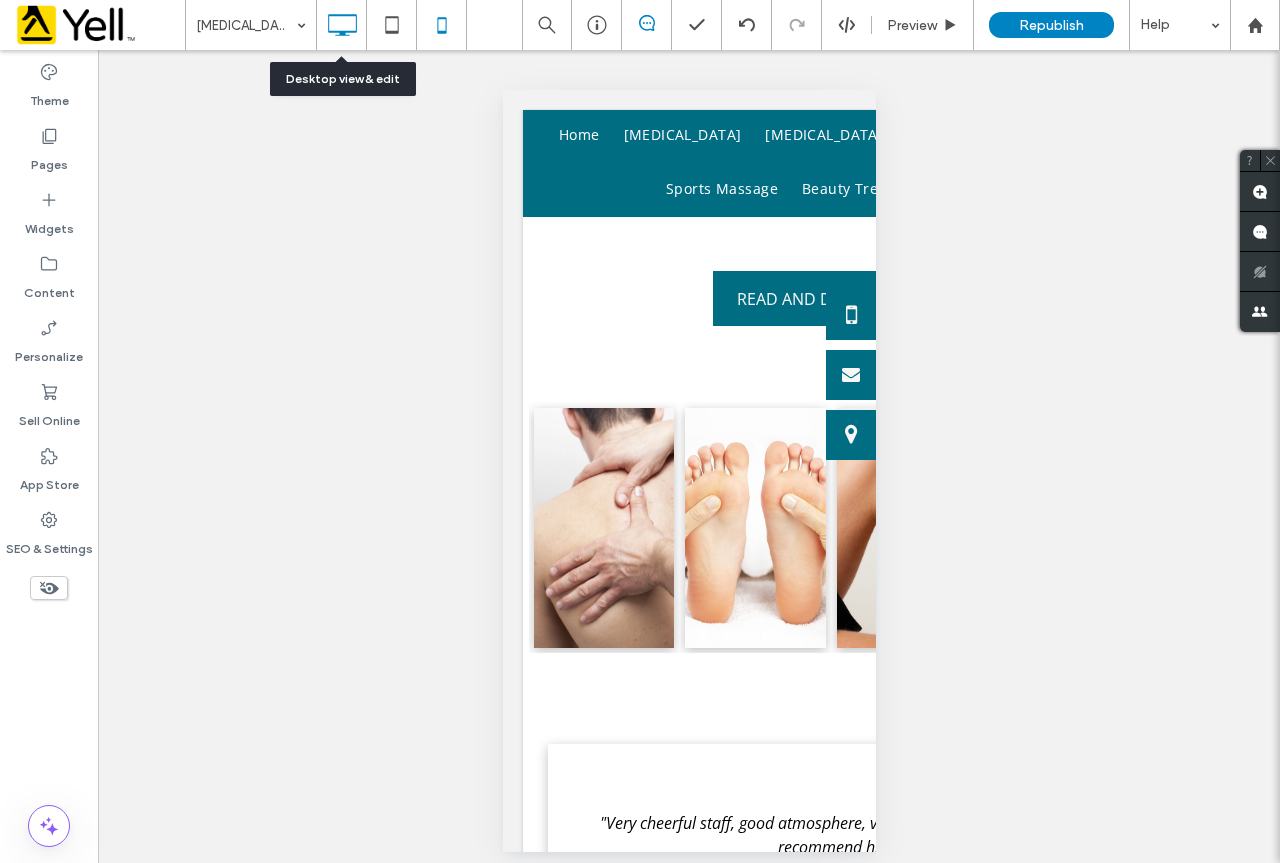 click 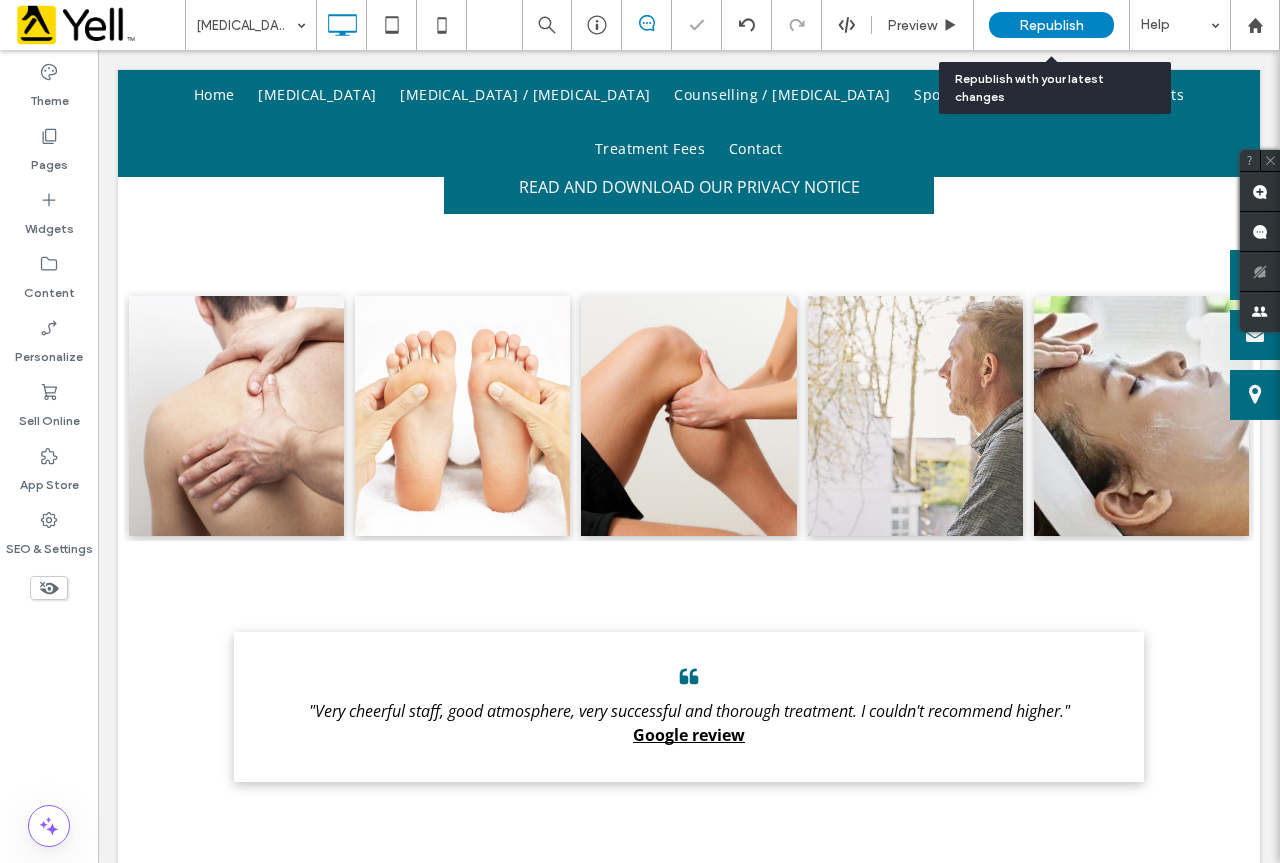 click on "Republish" at bounding box center [1051, 25] 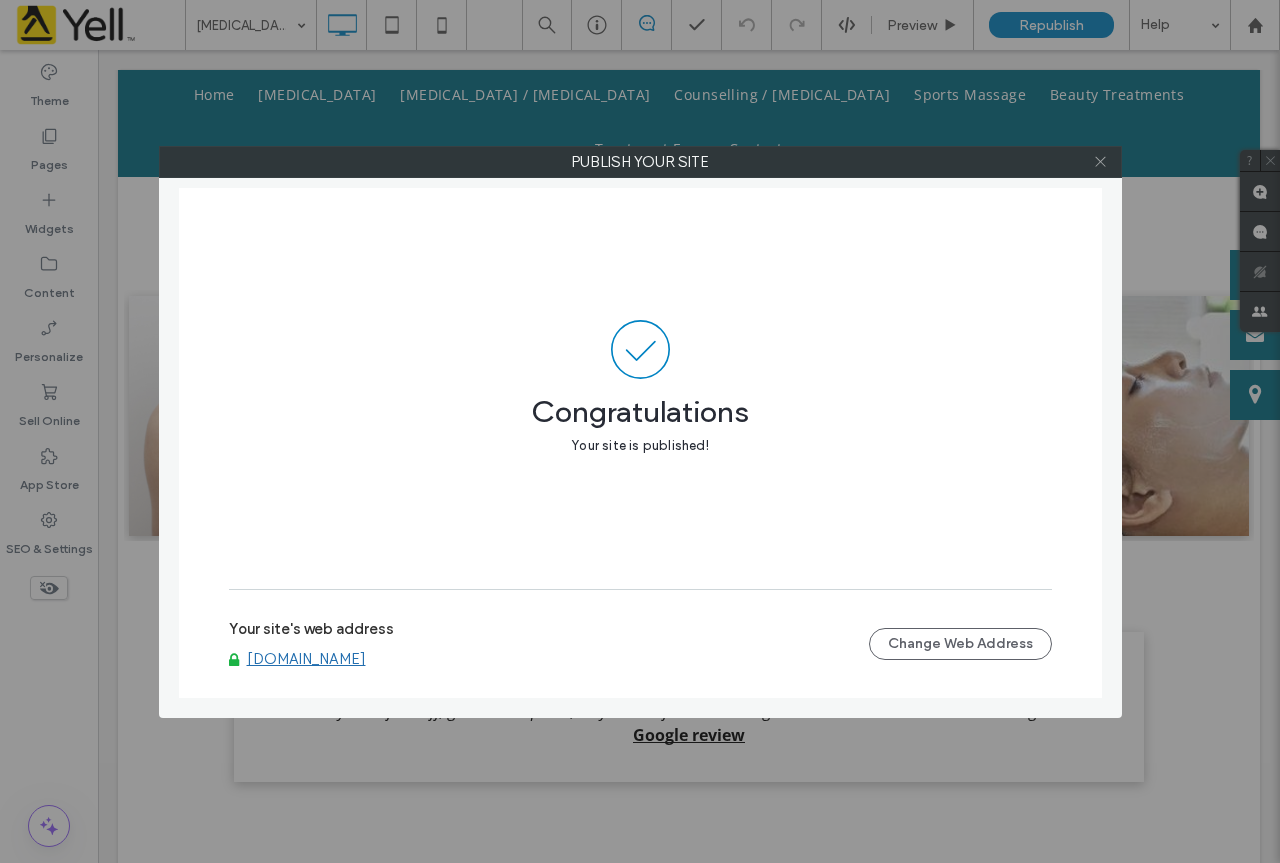 click 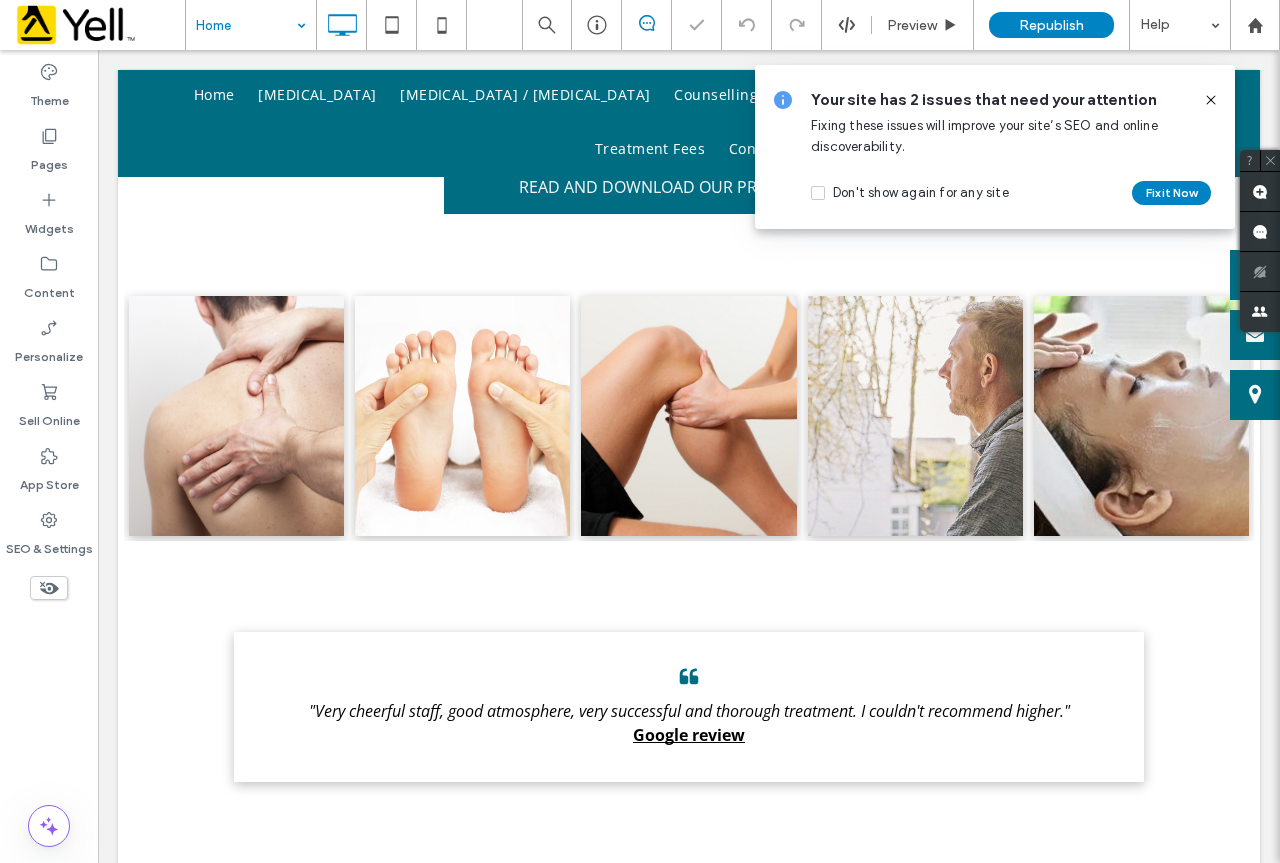 click 